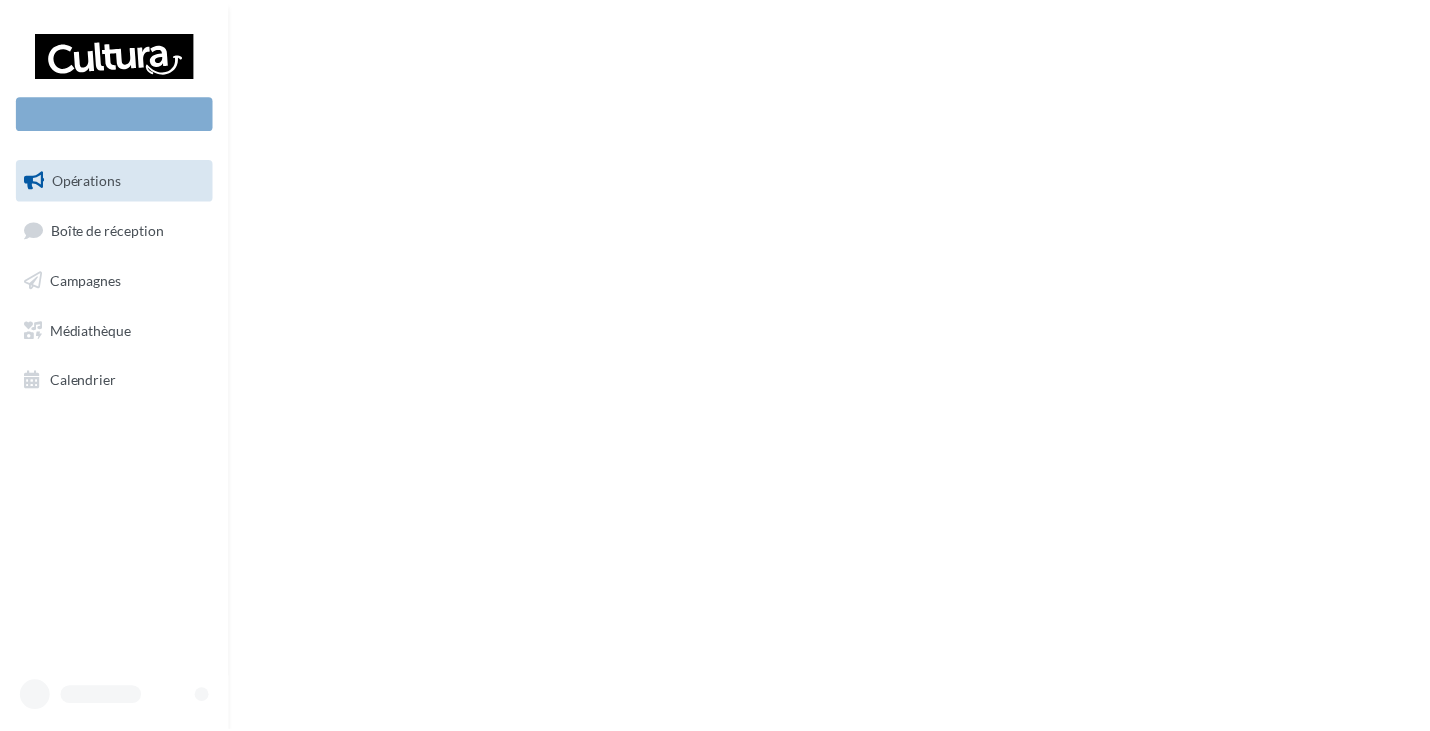 scroll, scrollTop: 0, scrollLeft: 0, axis: both 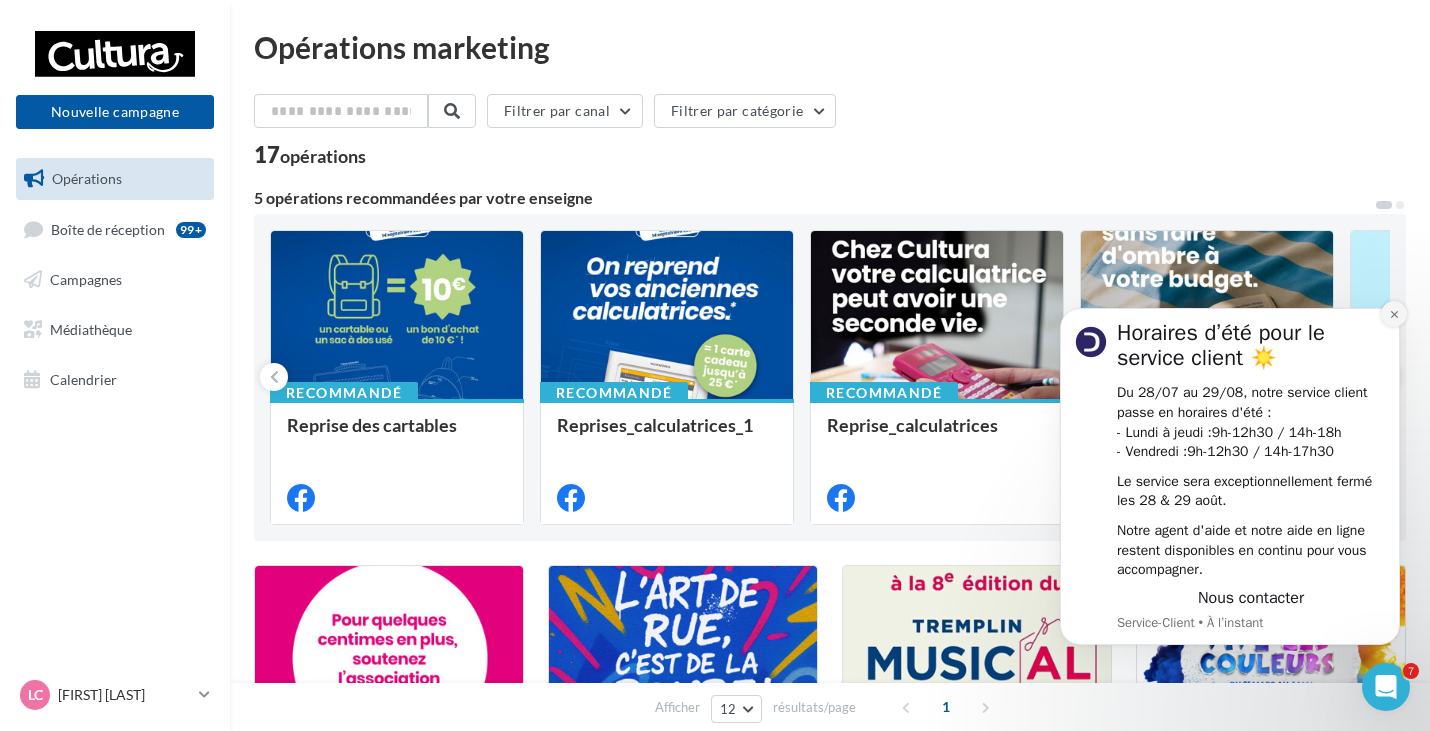 click 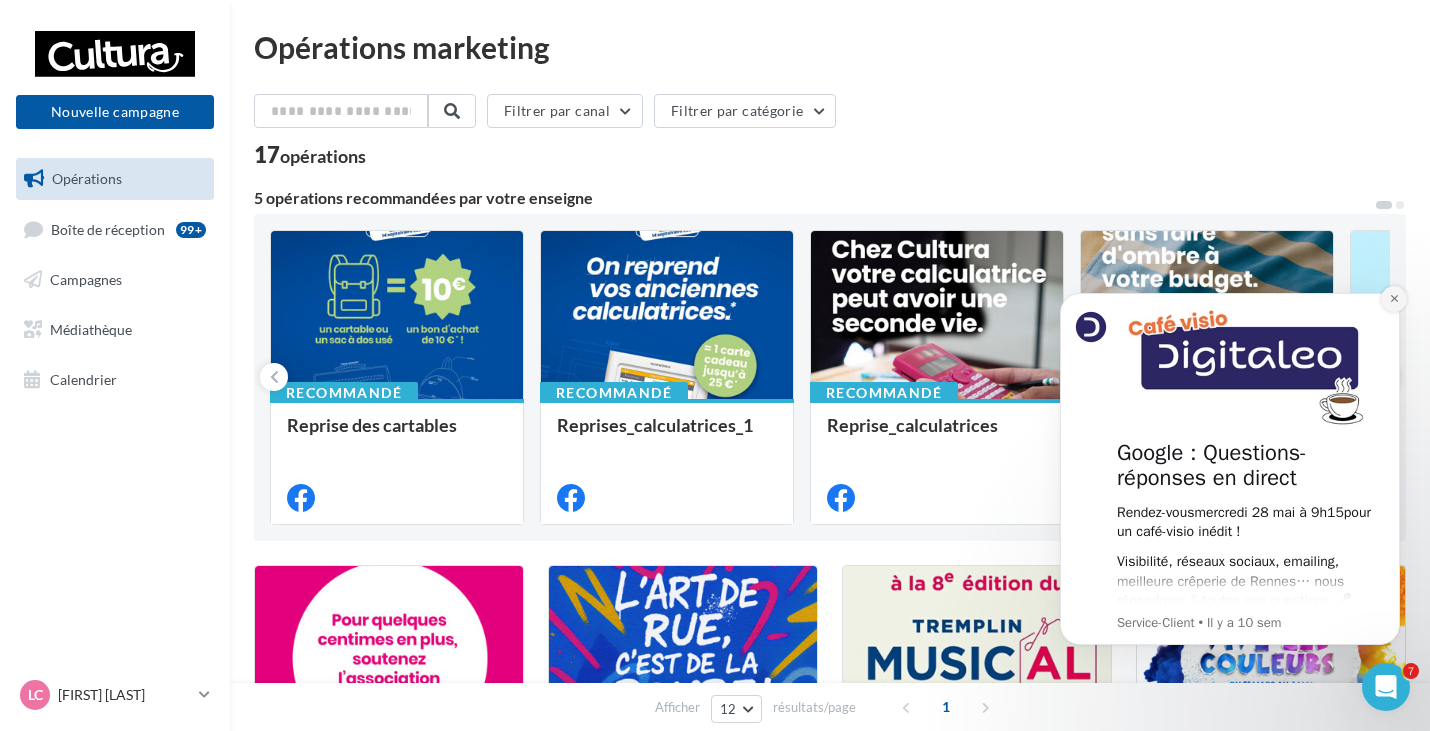 click 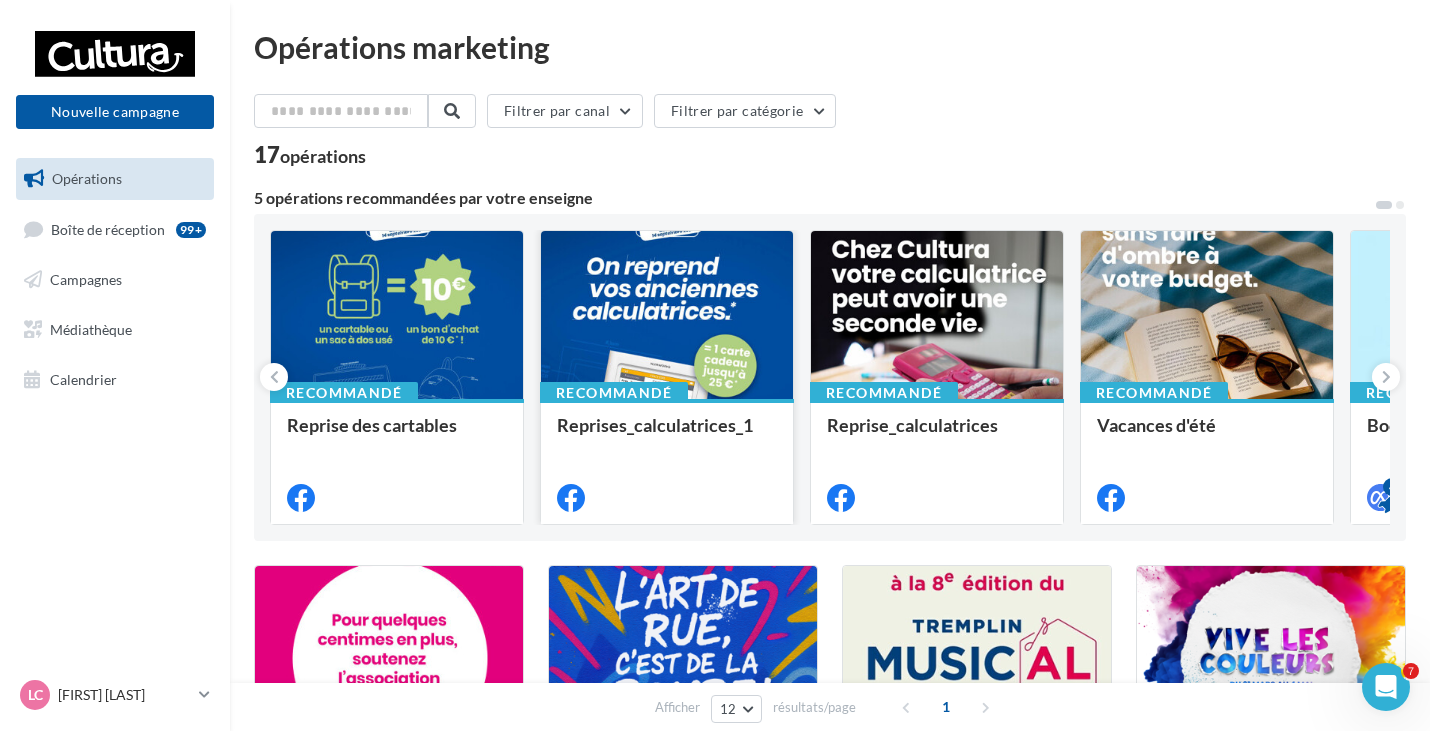 click at bounding box center (667, 316) 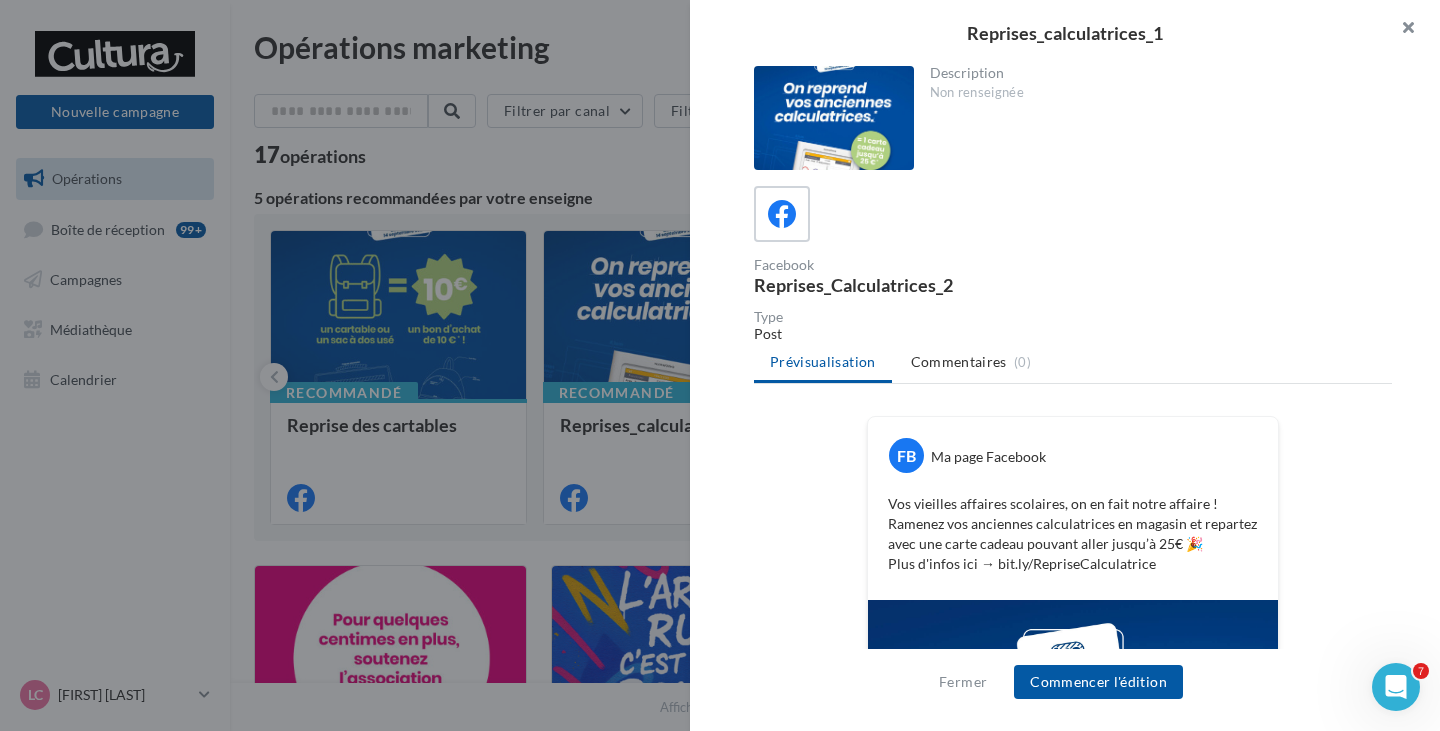 click at bounding box center [1400, 30] 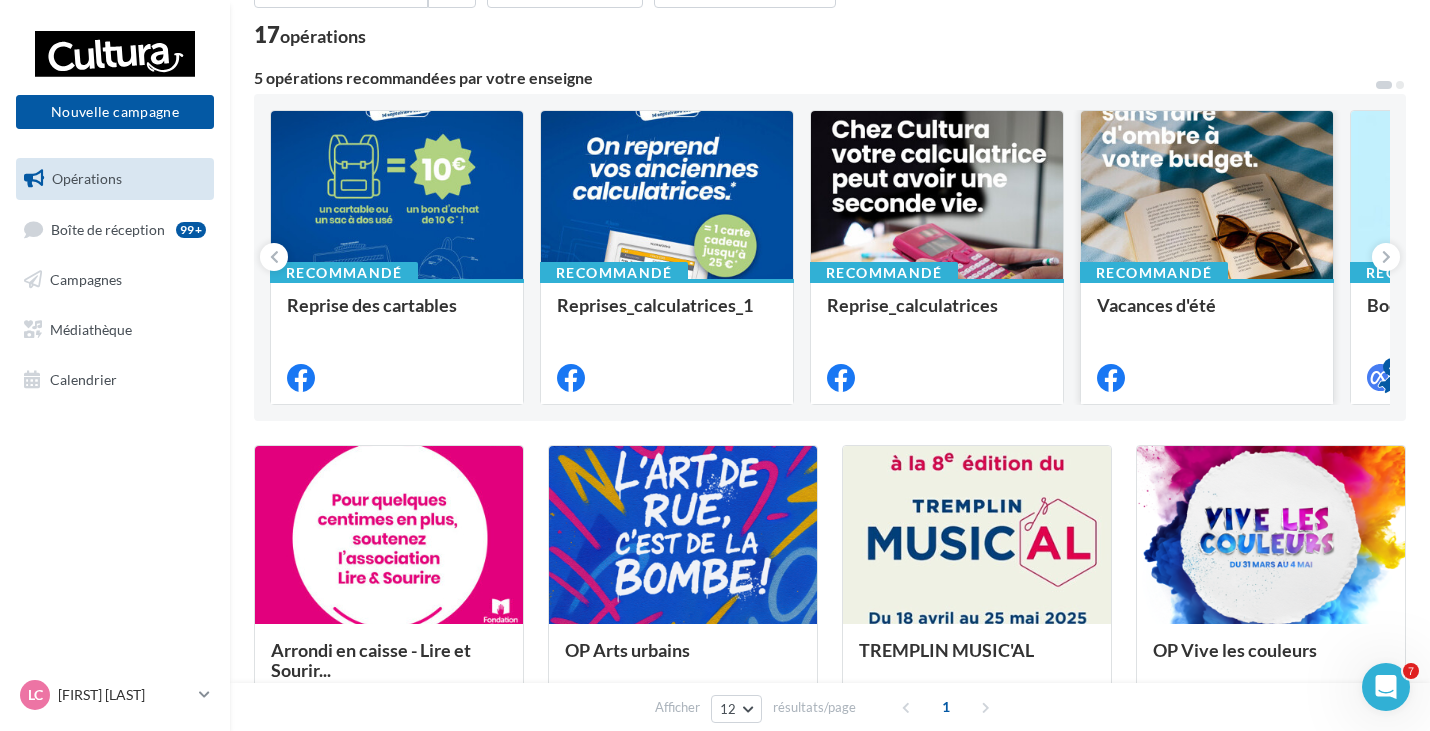 scroll, scrollTop: 0, scrollLeft: 0, axis: both 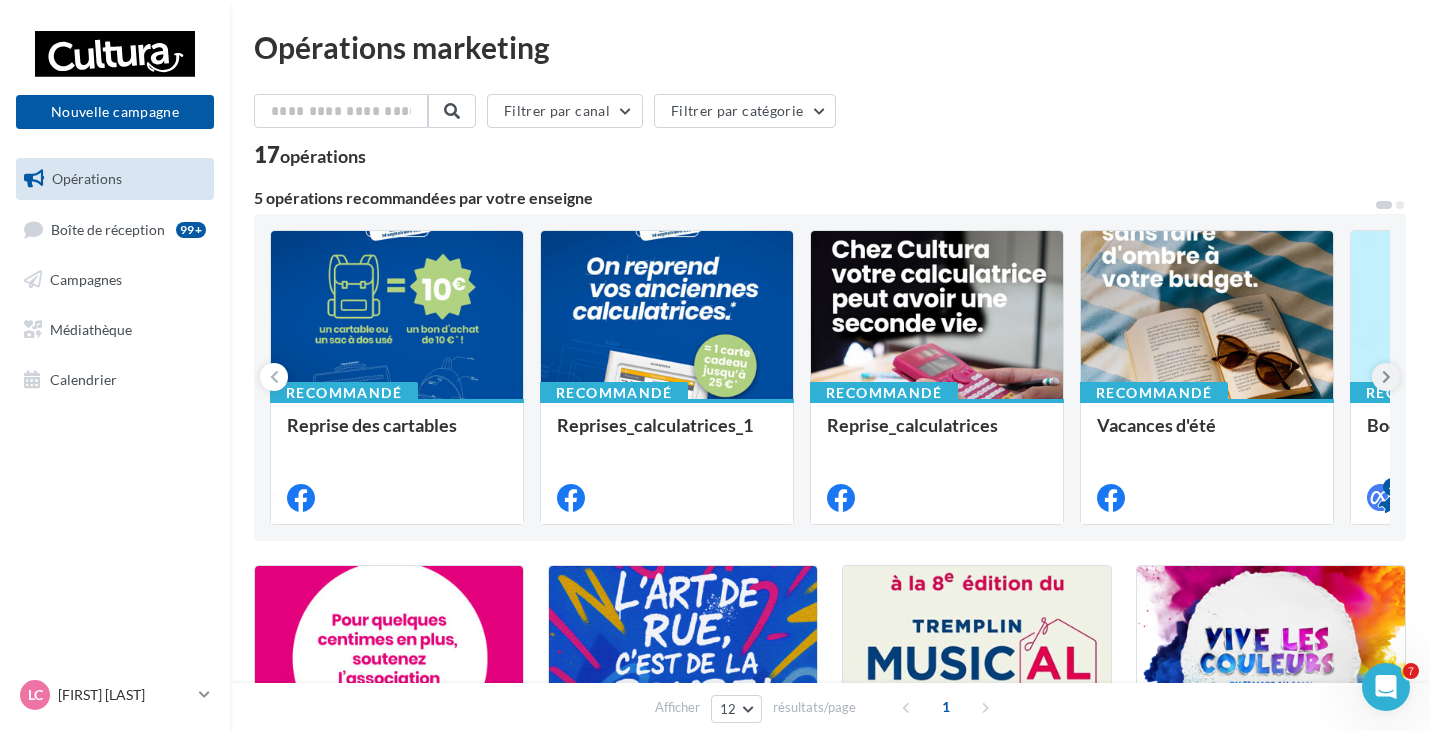 click at bounding box center [1386, 377] 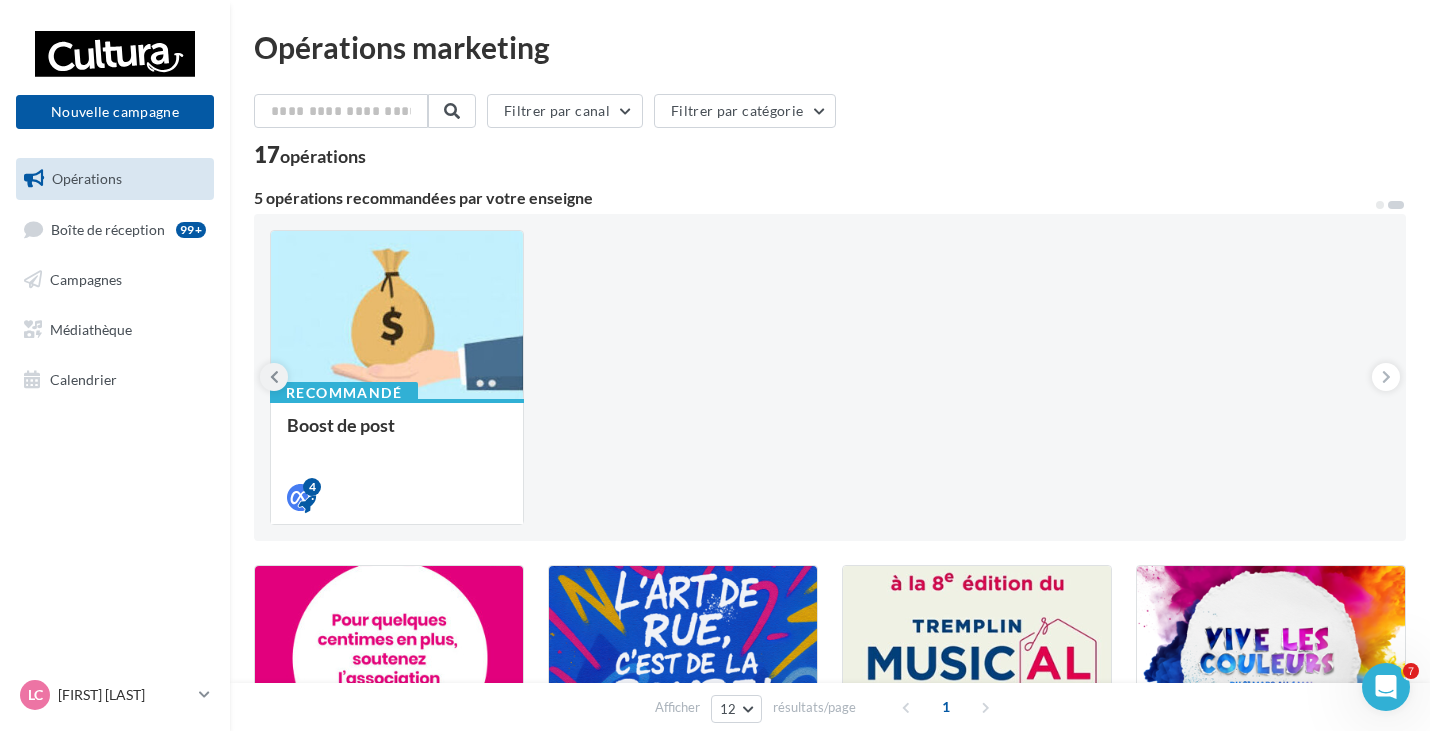 click at bounding box center [274, 377] 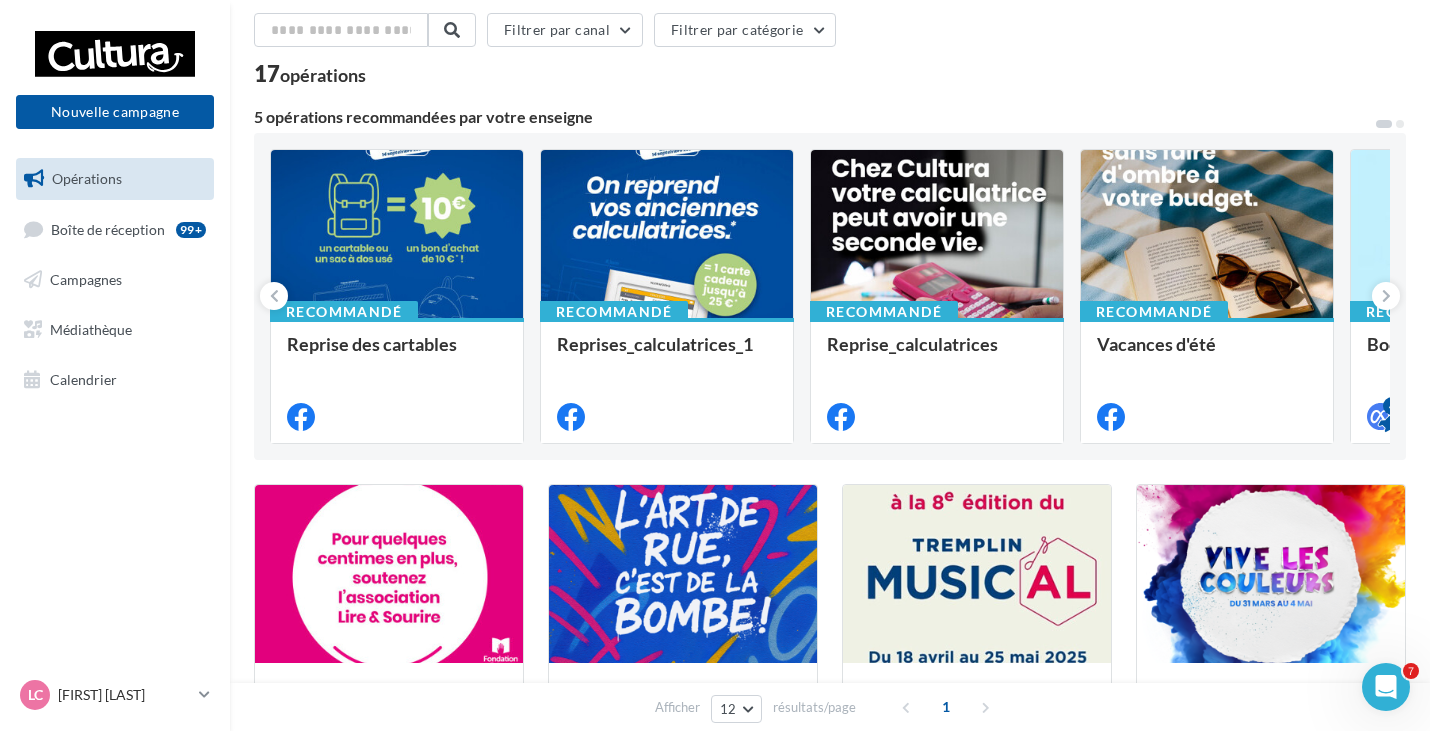 scroll, scrollTop: 0, scrollLeft: 0, axis: both 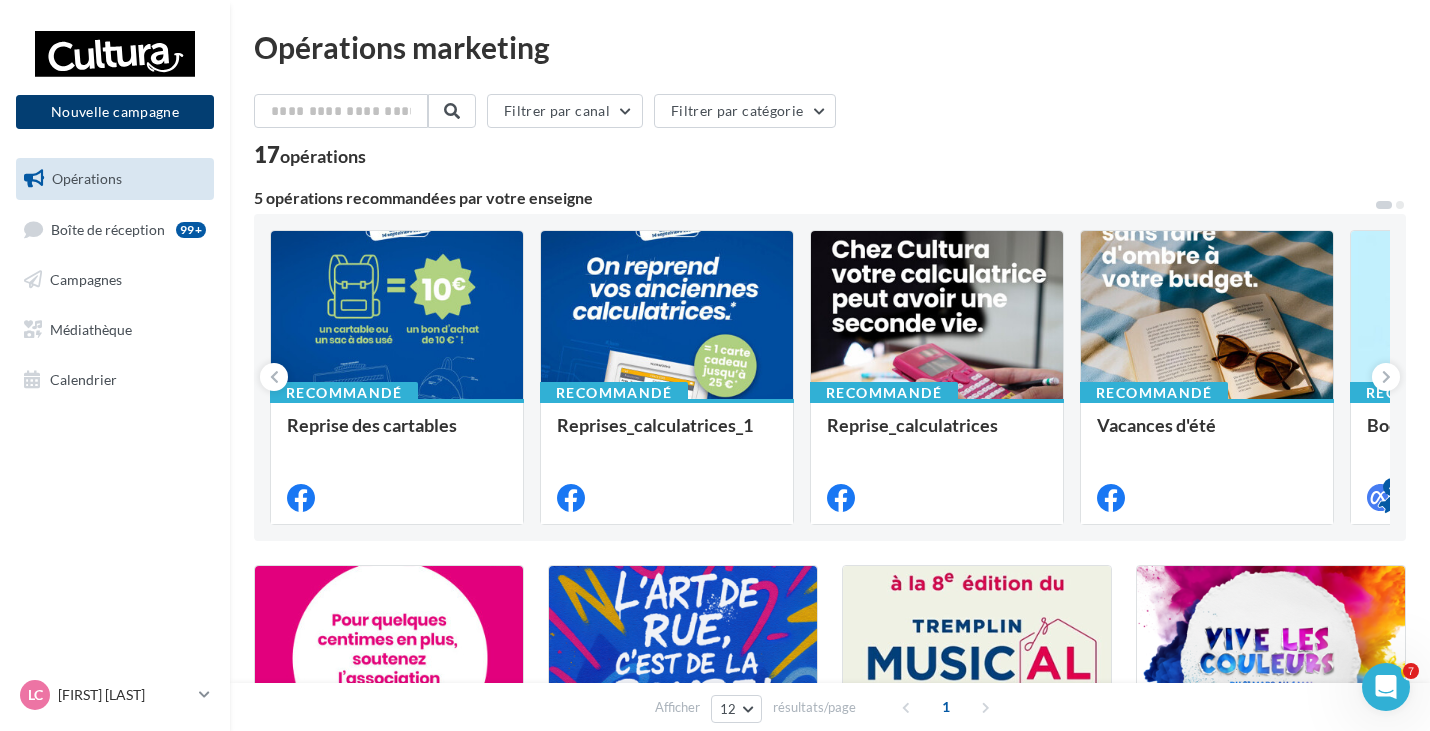 click on "Nouvelle campagne" at bounding box center (115, 112) 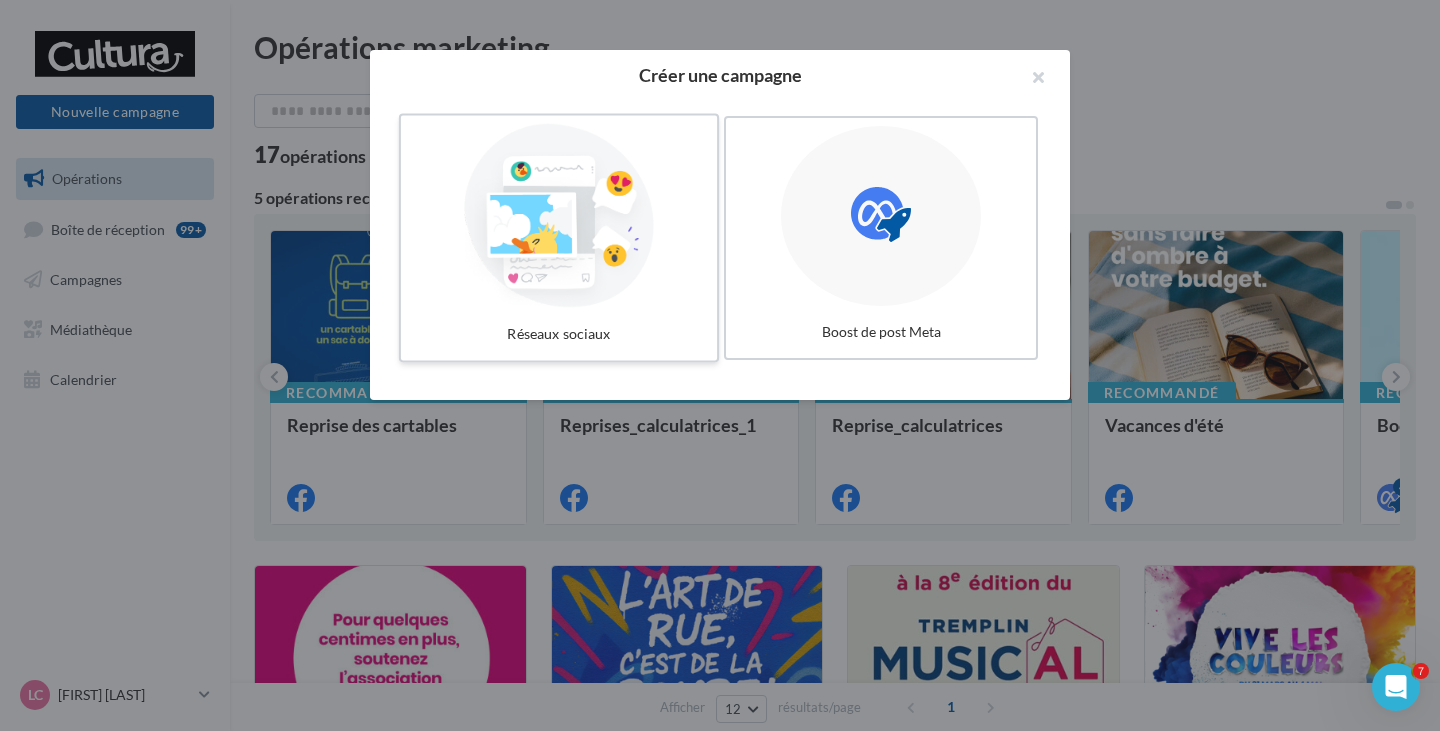 click at bounding box center (559, 216) 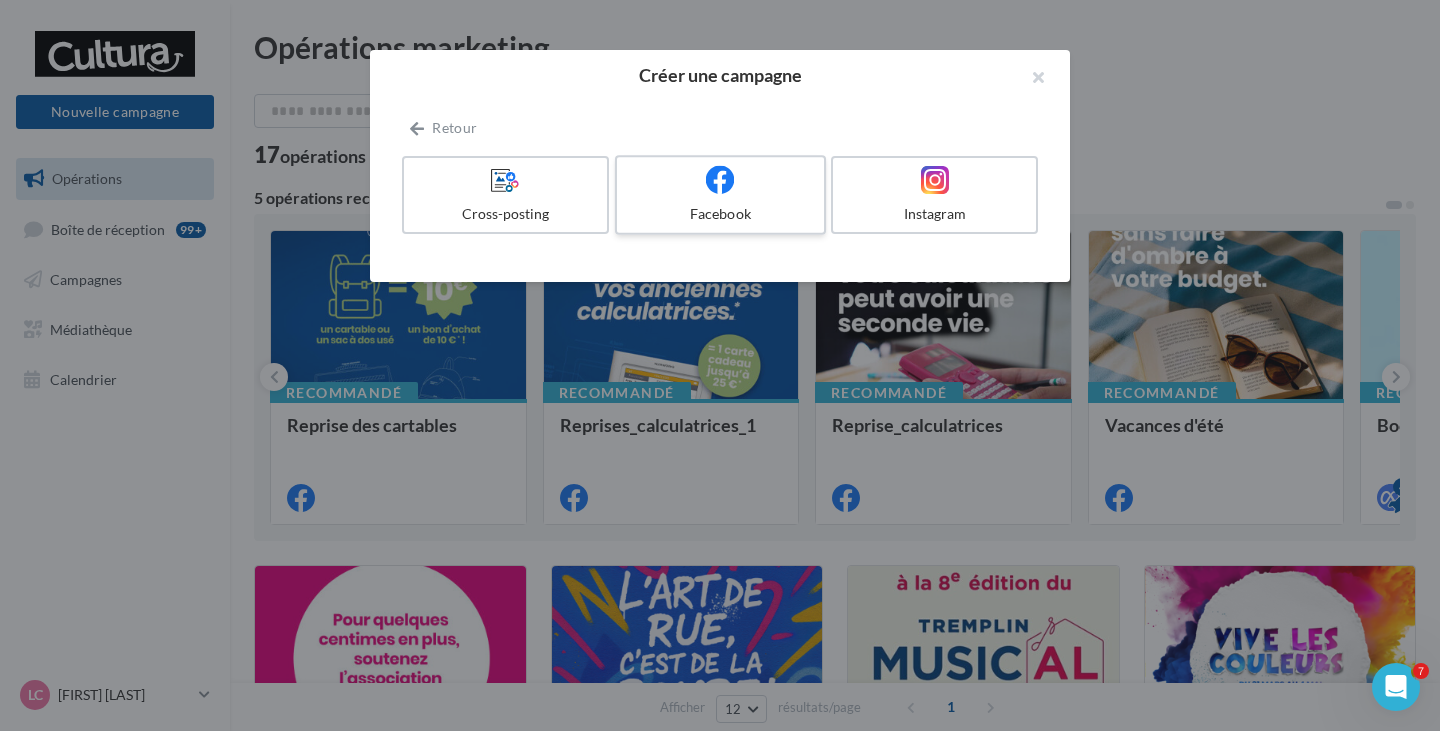 click on "Facebook" at bounding box center [720, 195] 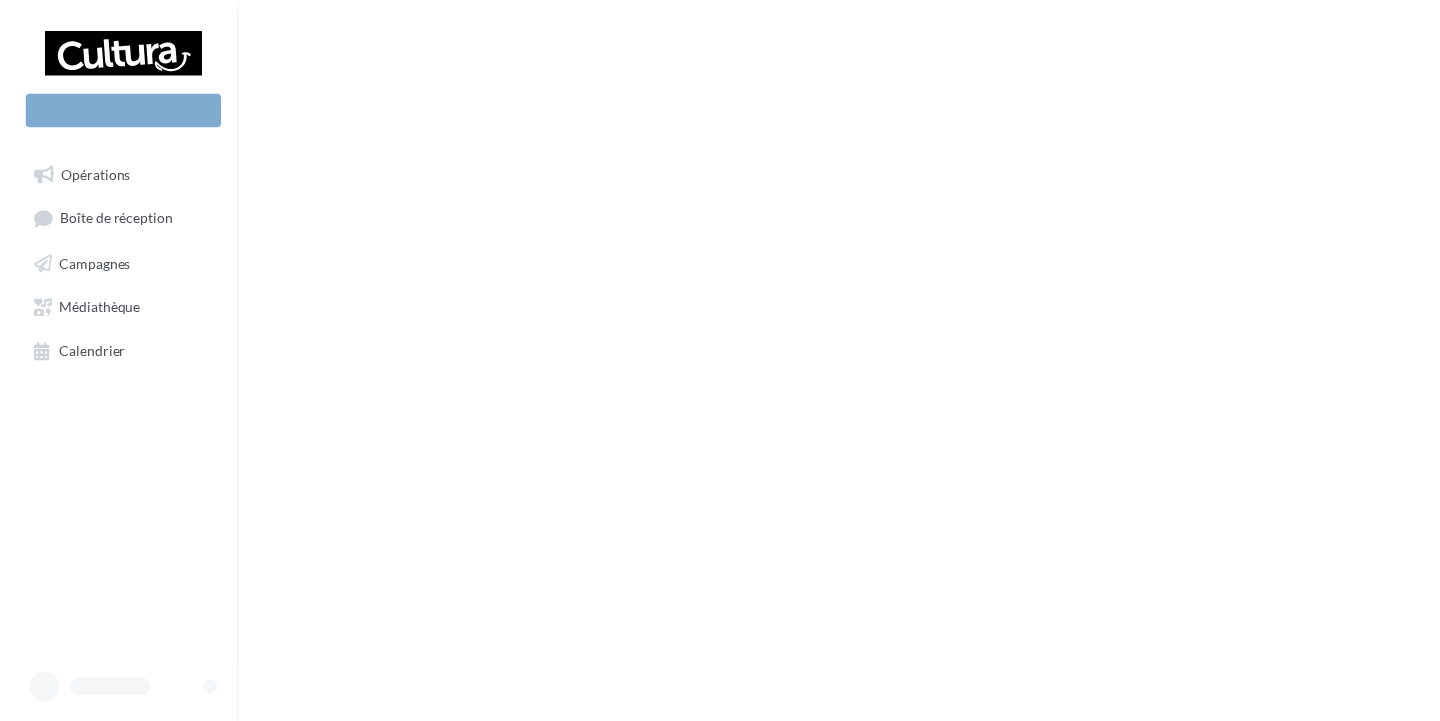 scroll, scrollTop: 0, scrollLeft: 0, axis: both 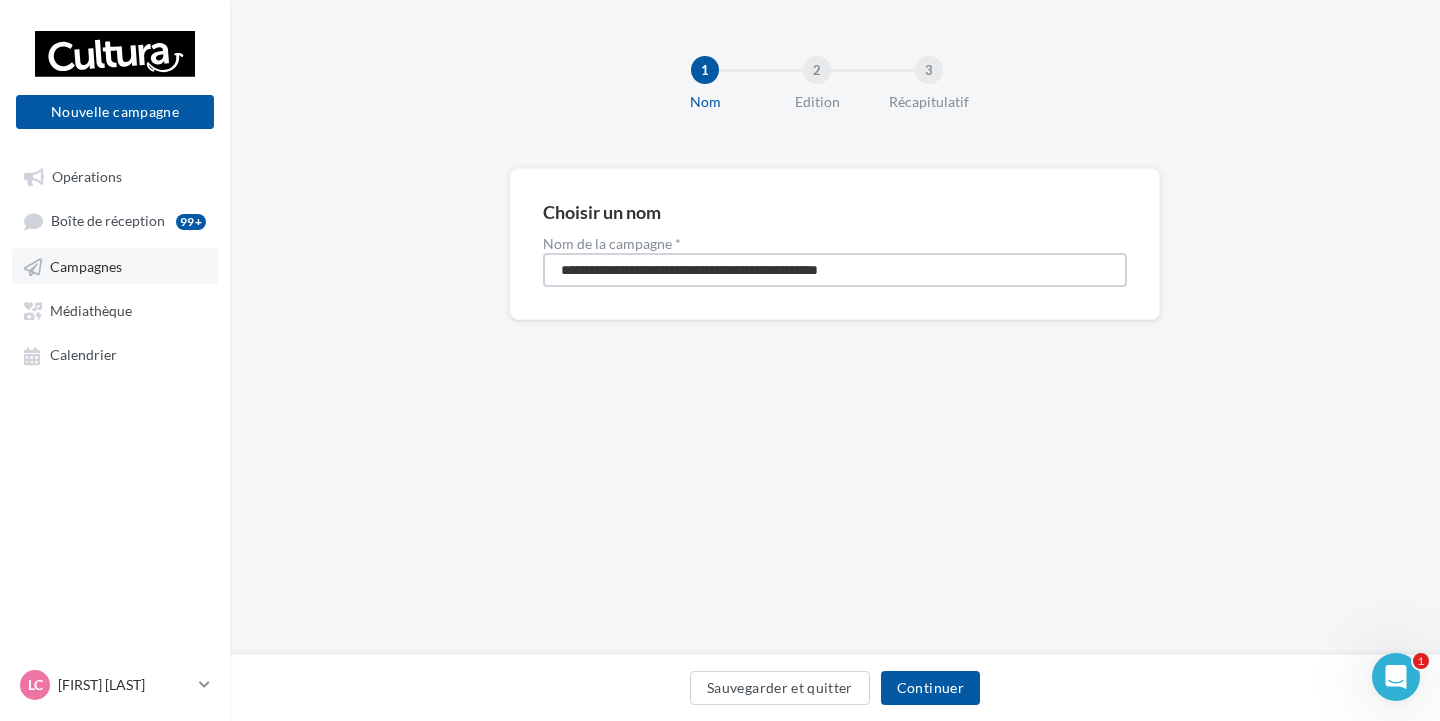 drag, startPoint x: 933, startPoint y: 266, endPoint x: 189, endPoint y: 253, distance: 744.1136 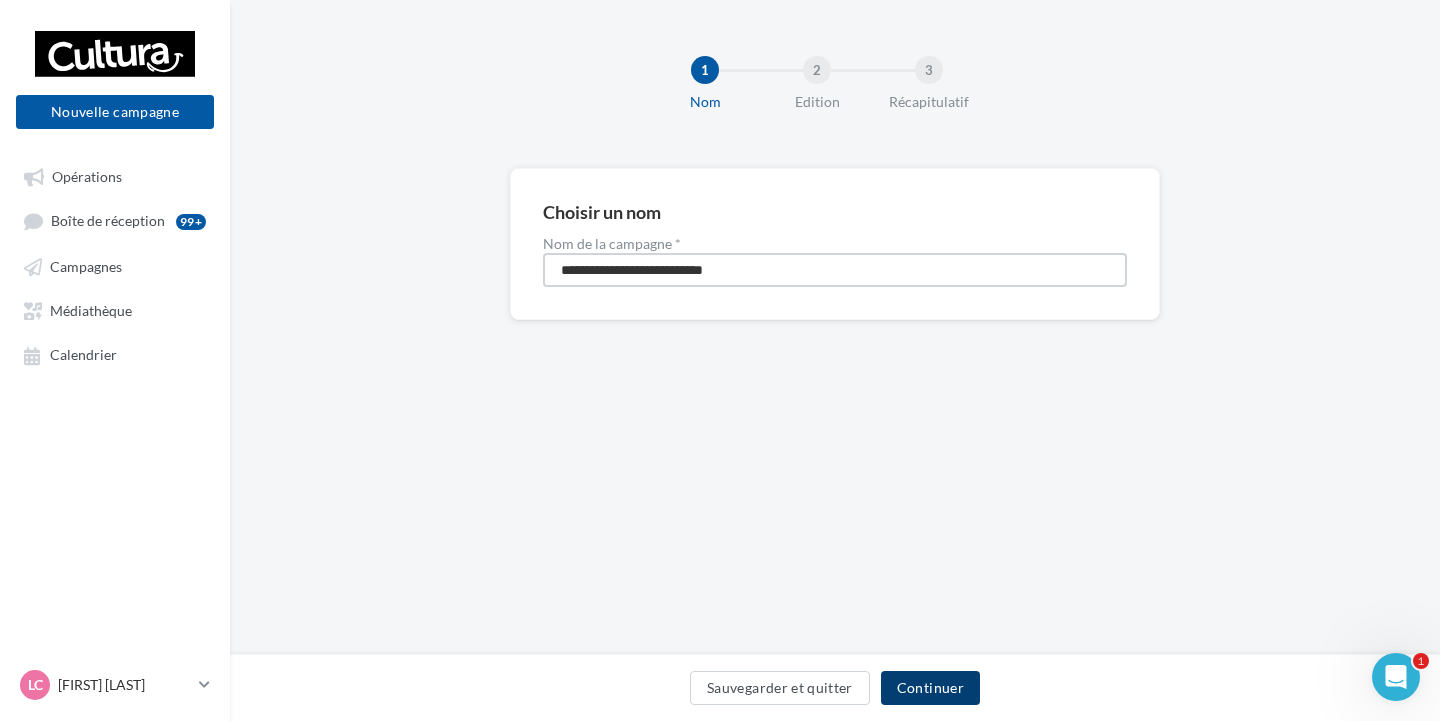 type on "**********" 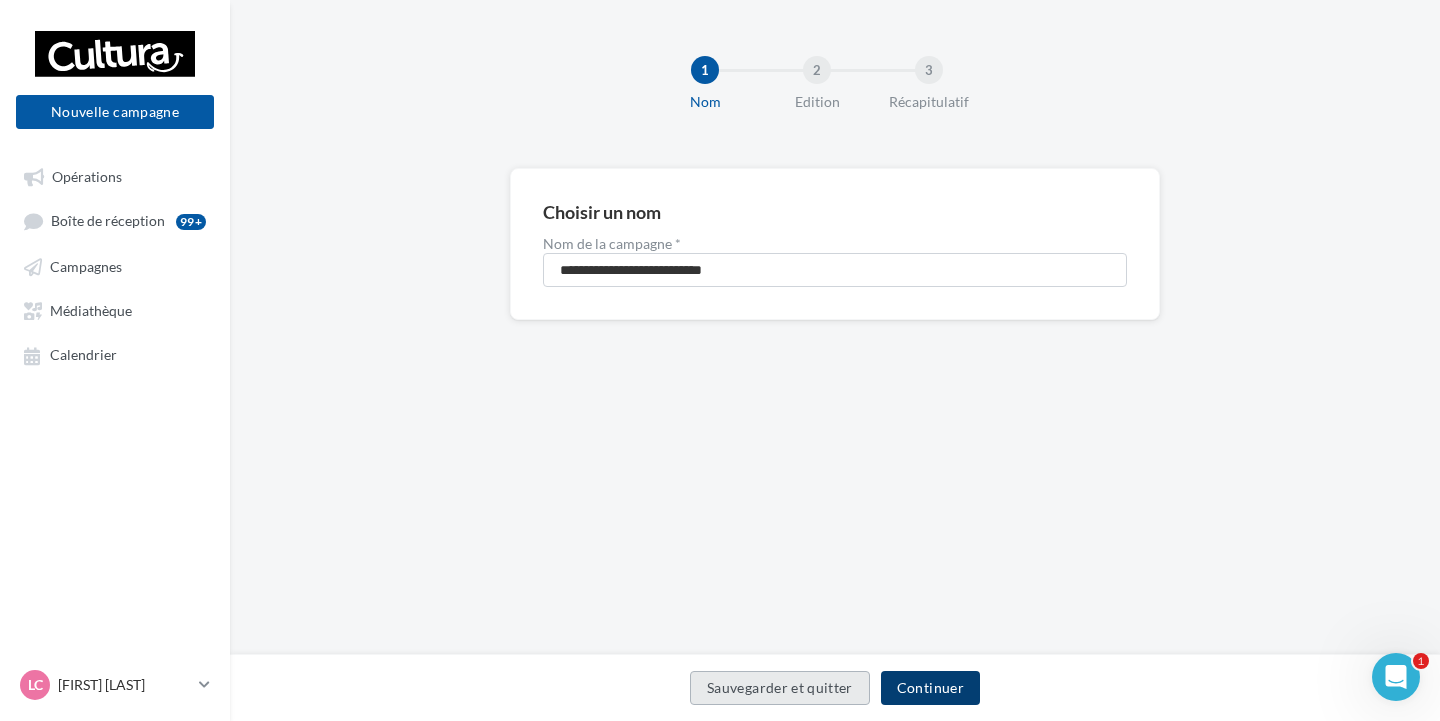 click on "Continuer" at bounding box center [930, 688] 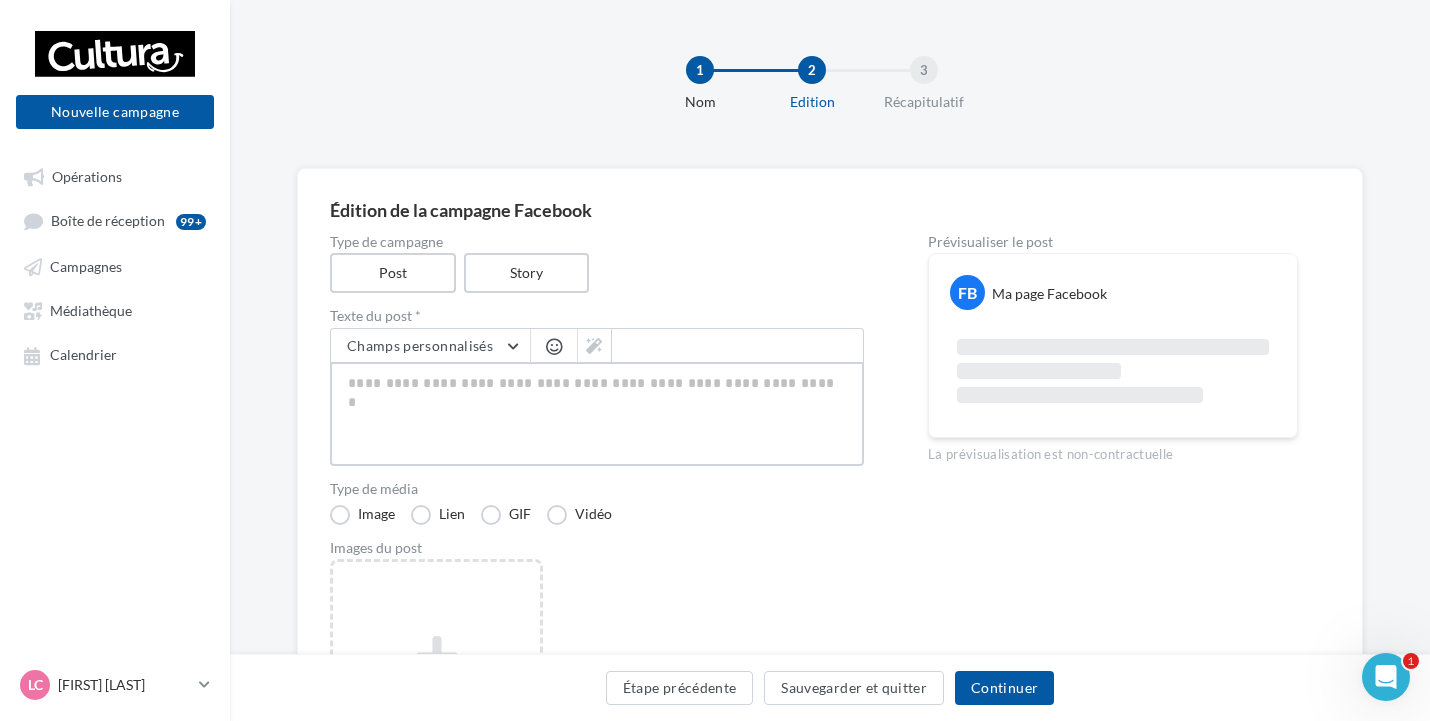 click at bounding box center [597, 414] 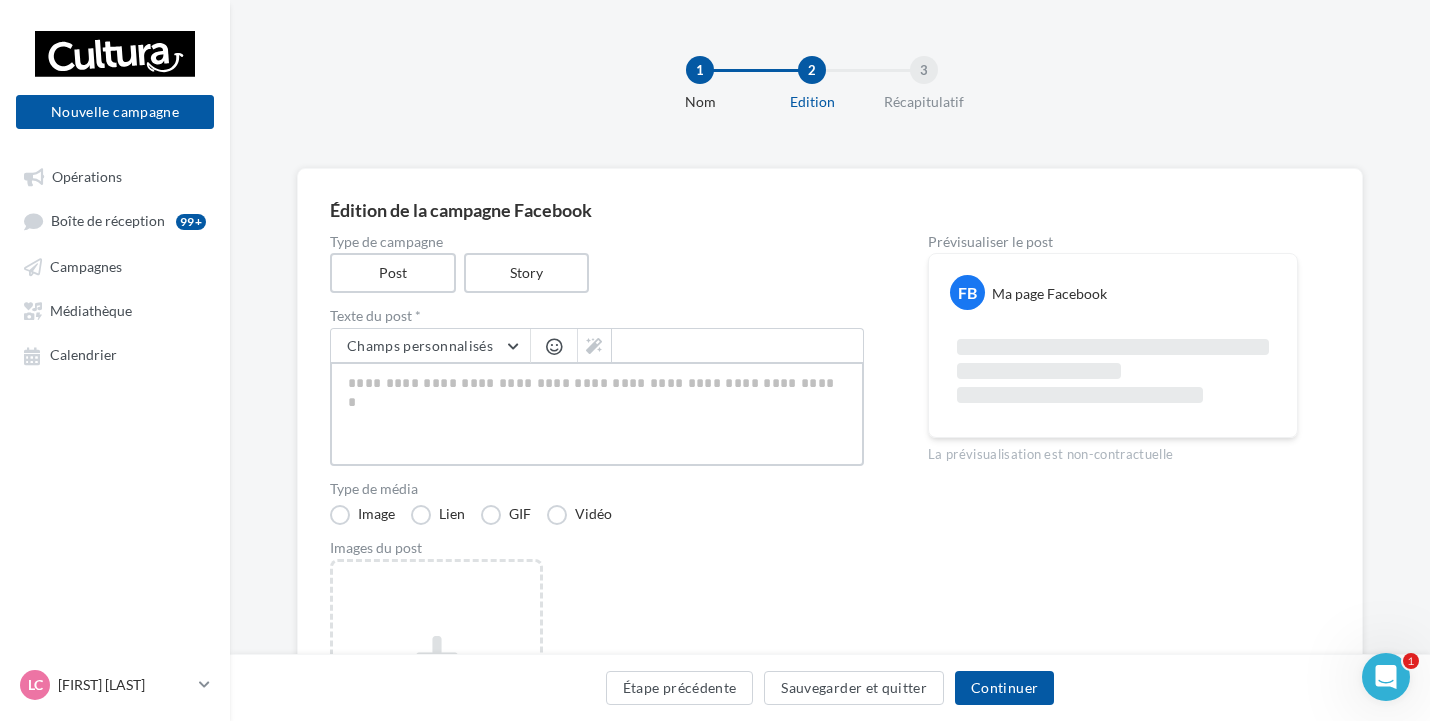 type on "*" 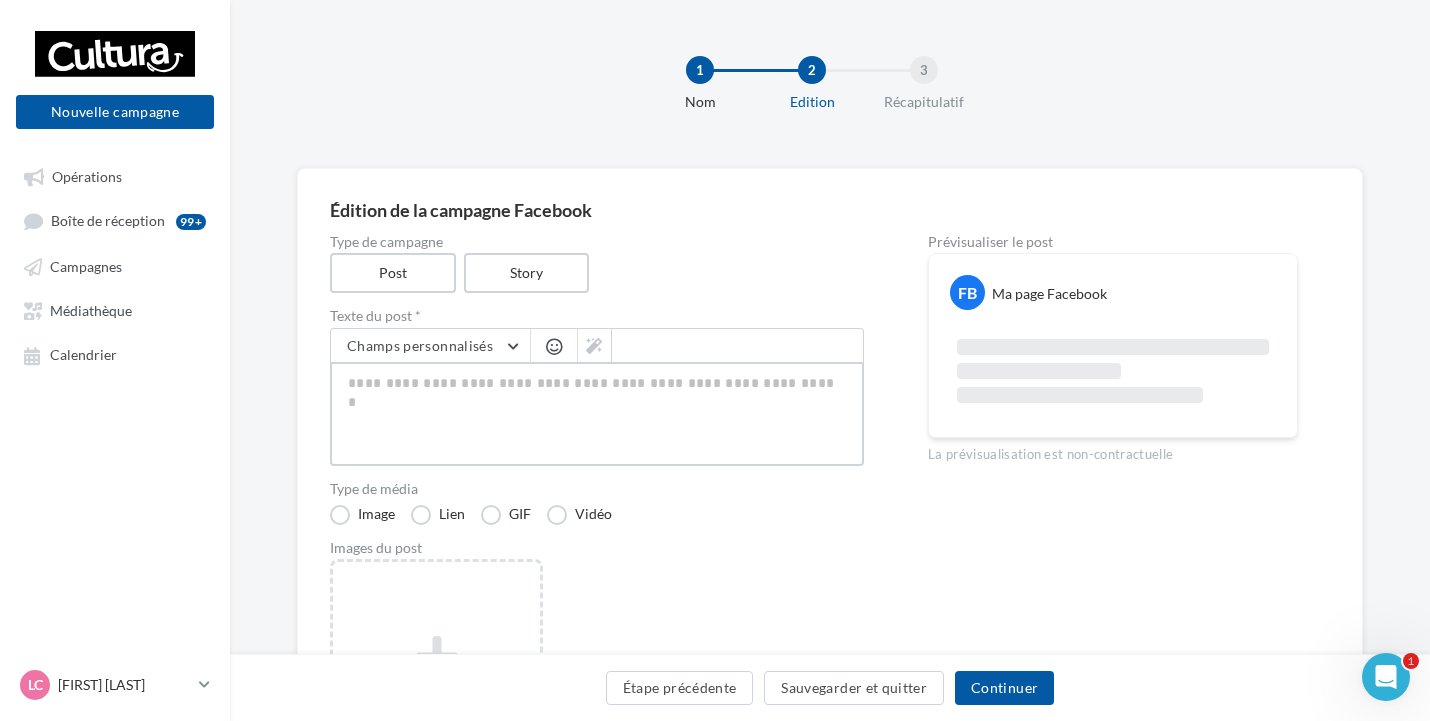 type on "*" 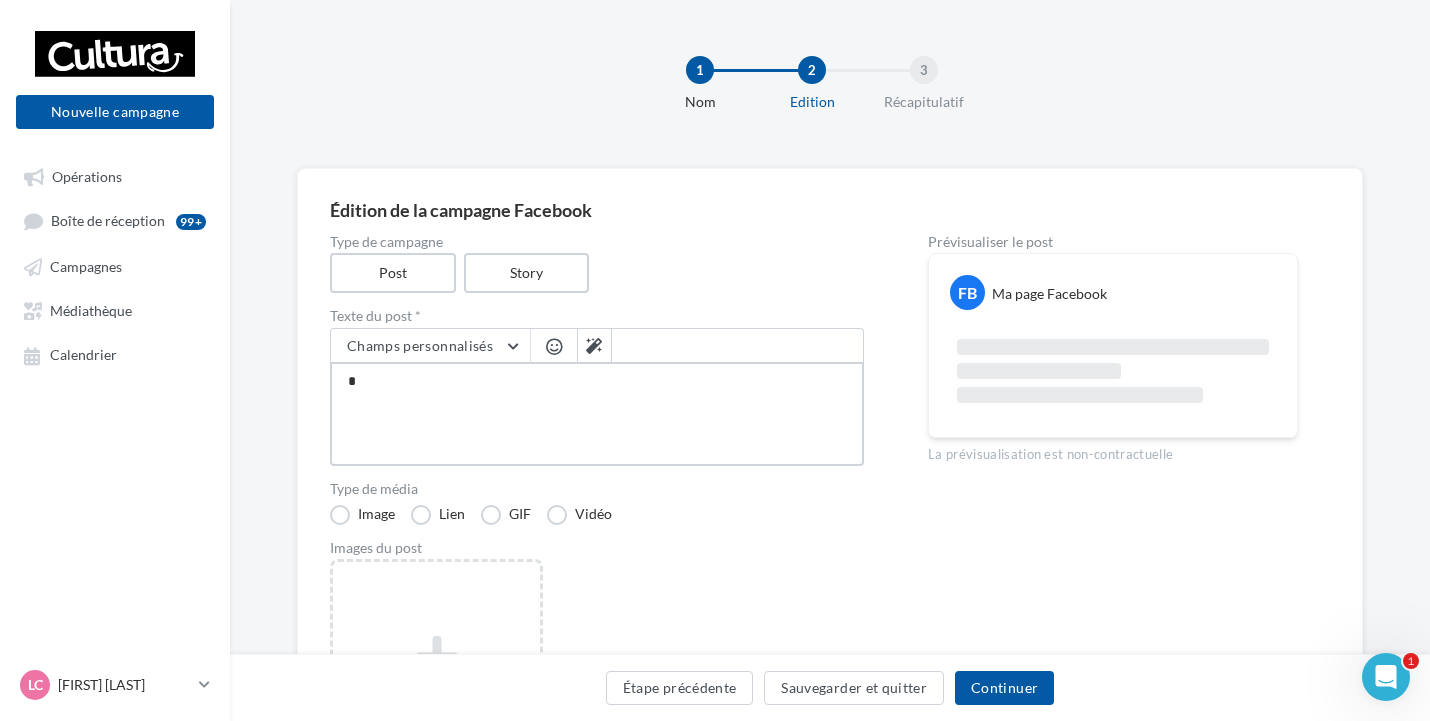 type on "**" 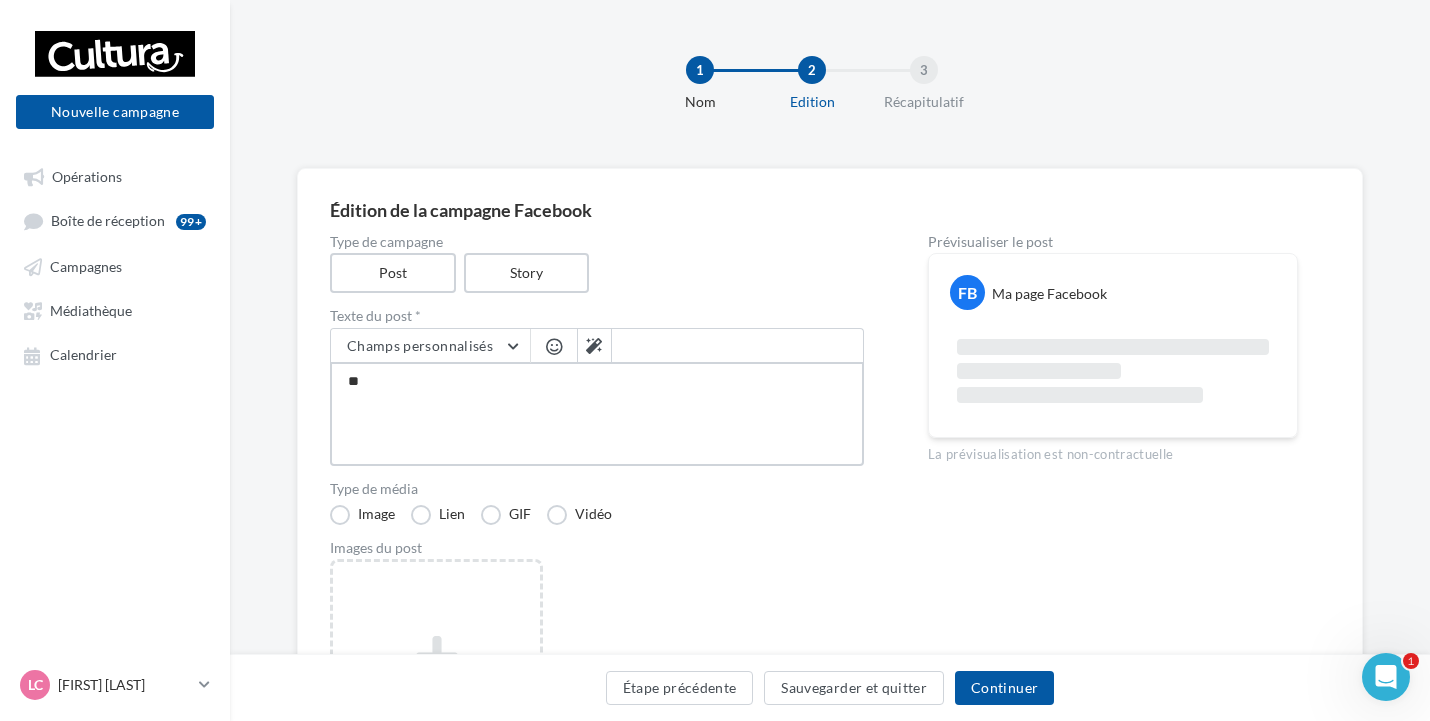 type on "***" 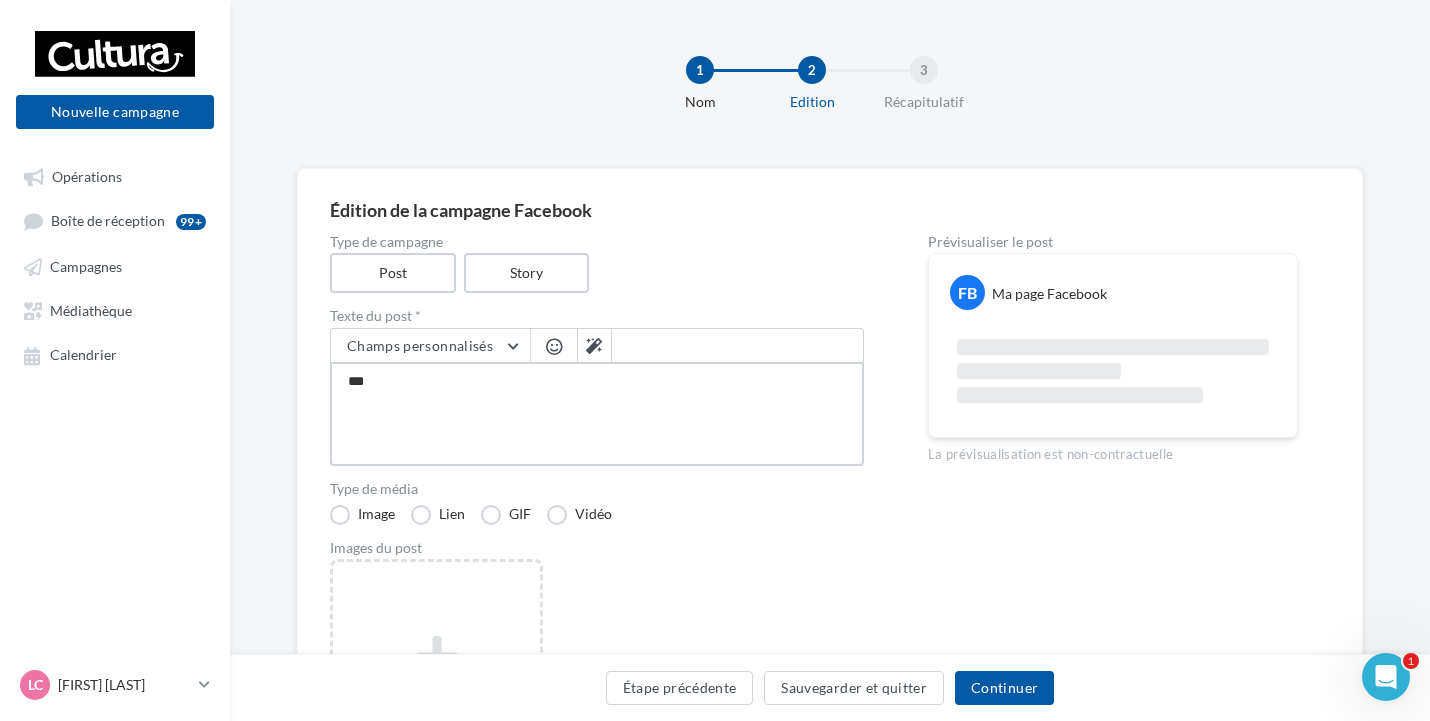 type on "****" 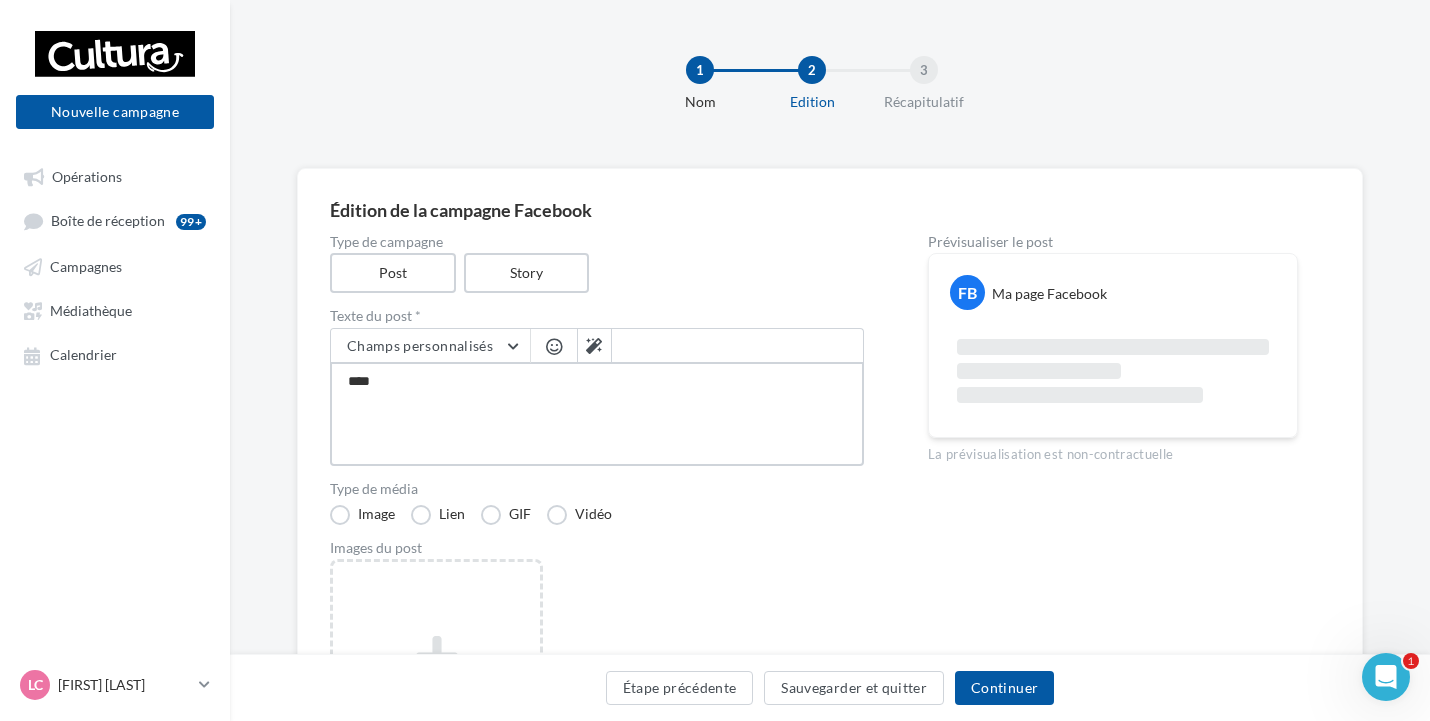 type on "****" 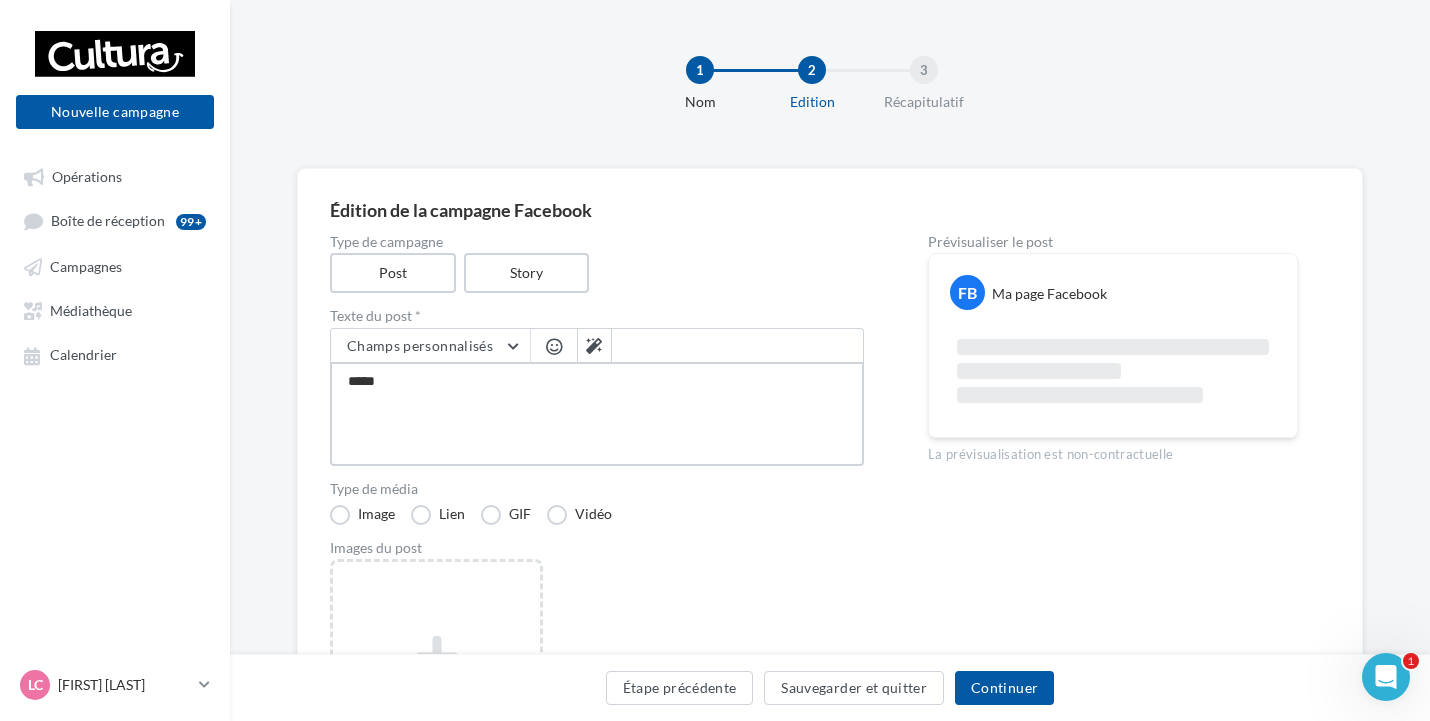type on "******" 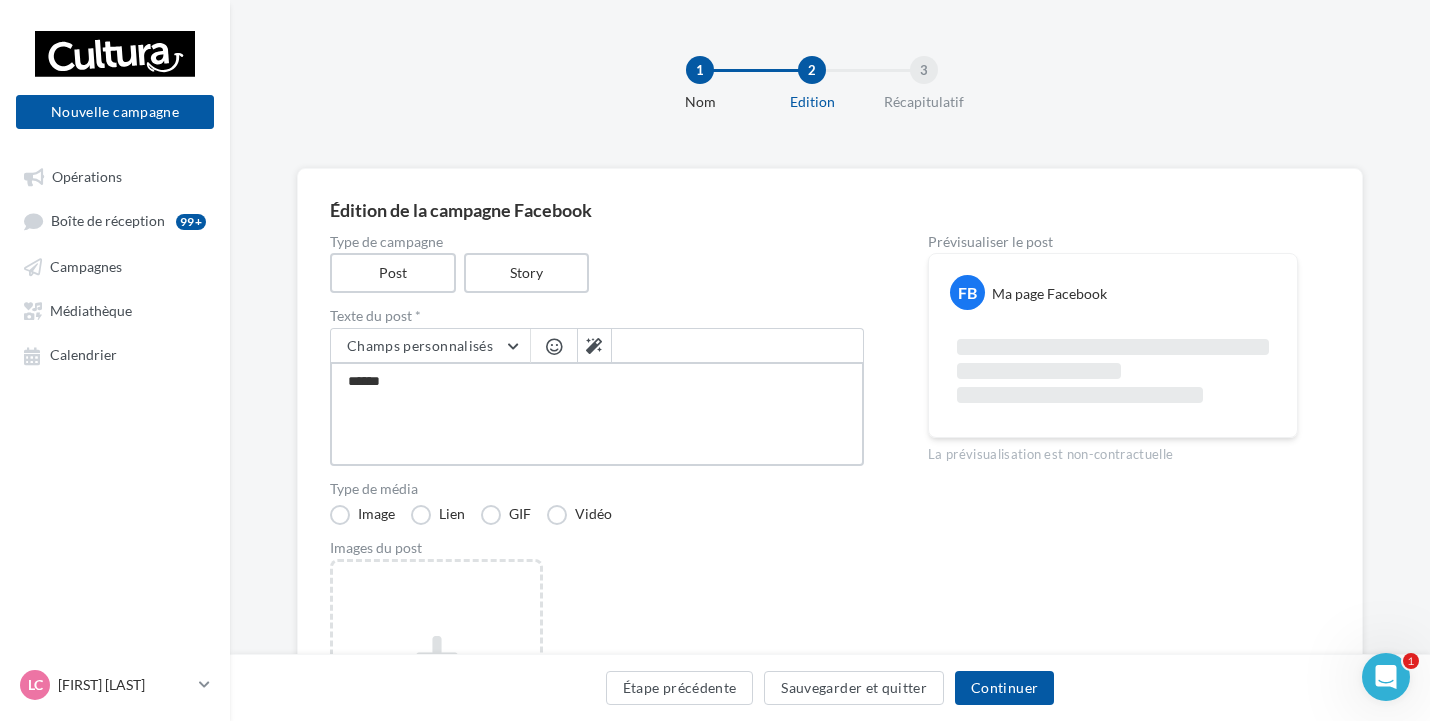 type on "*******" 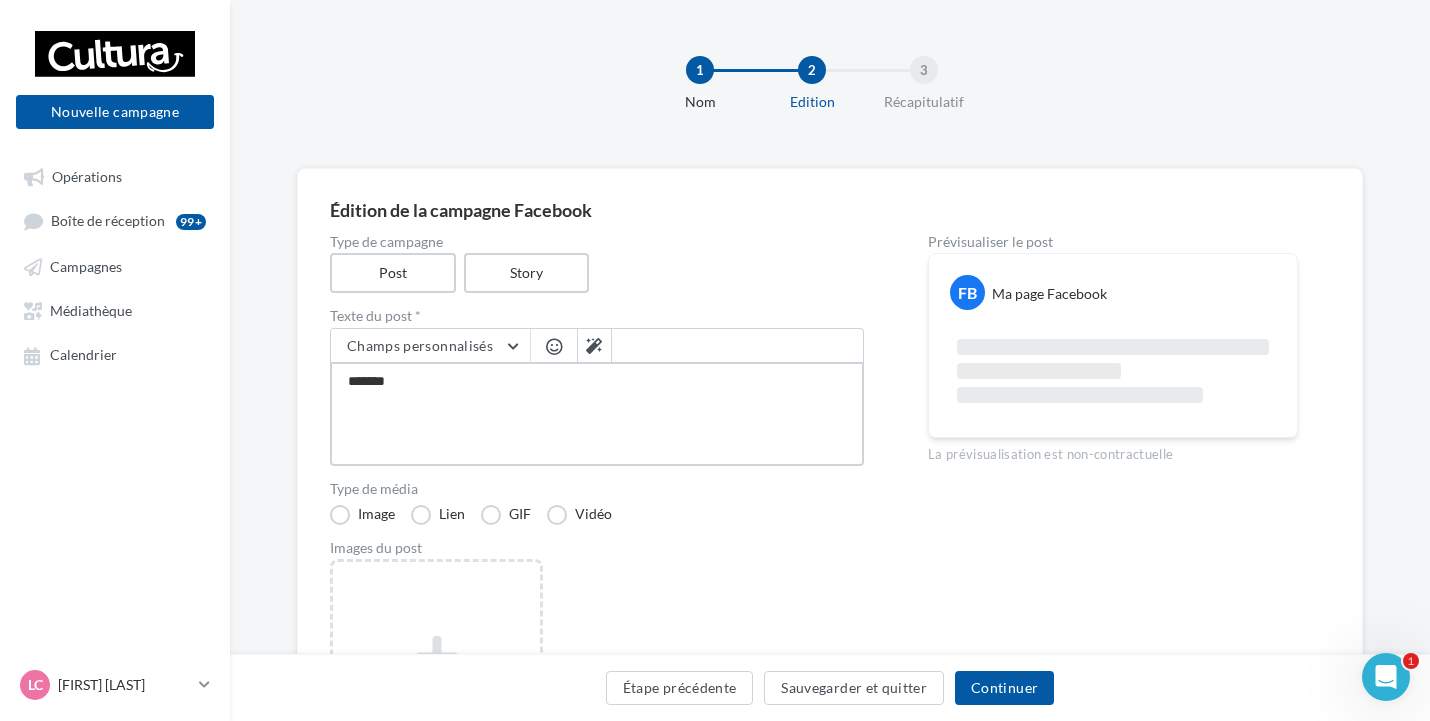 type on "*******" 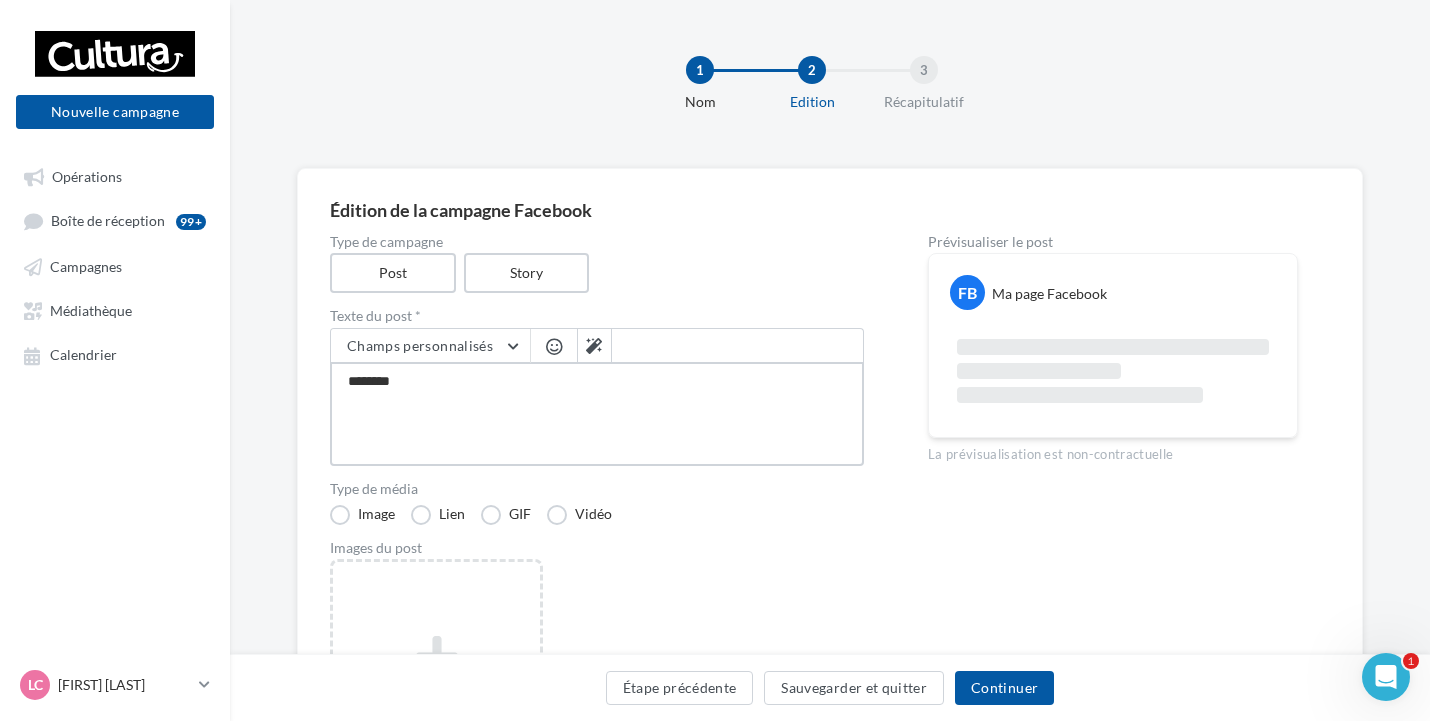 type on "*********" 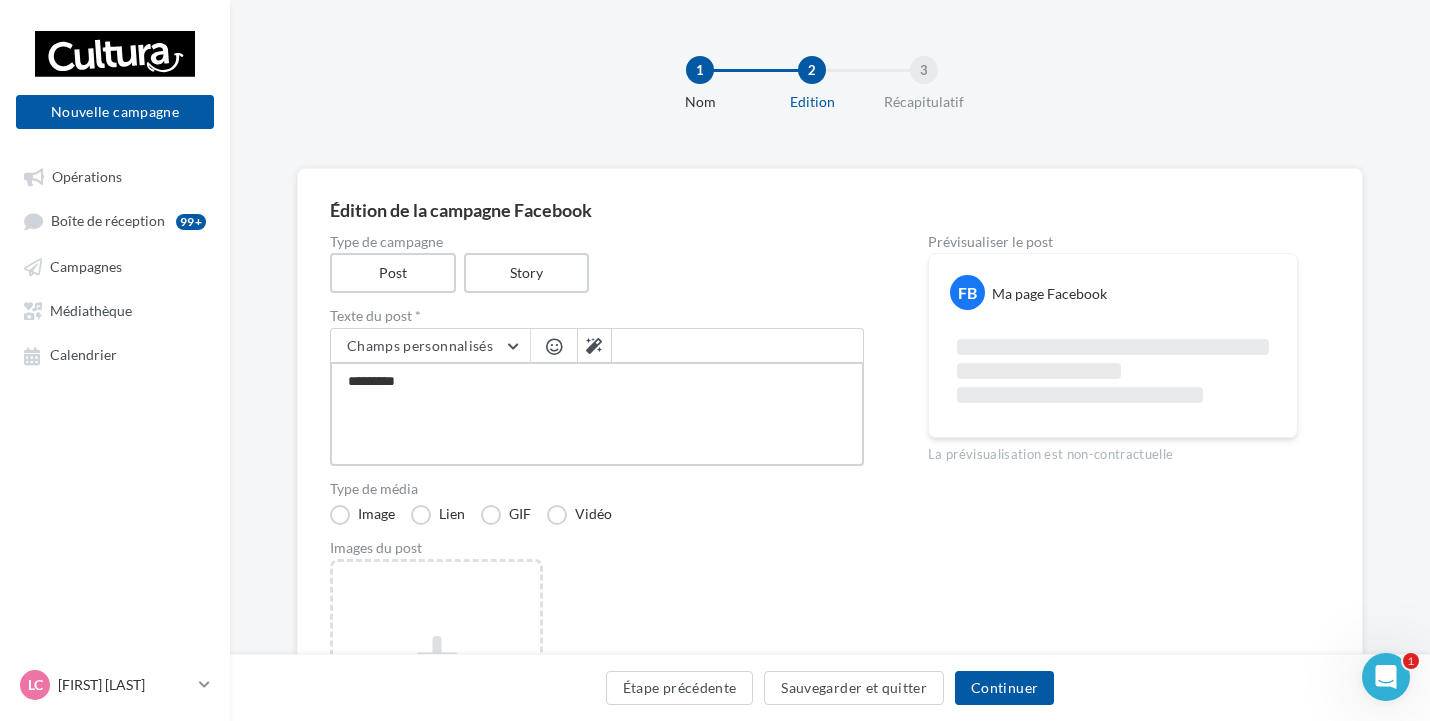type on "**********" 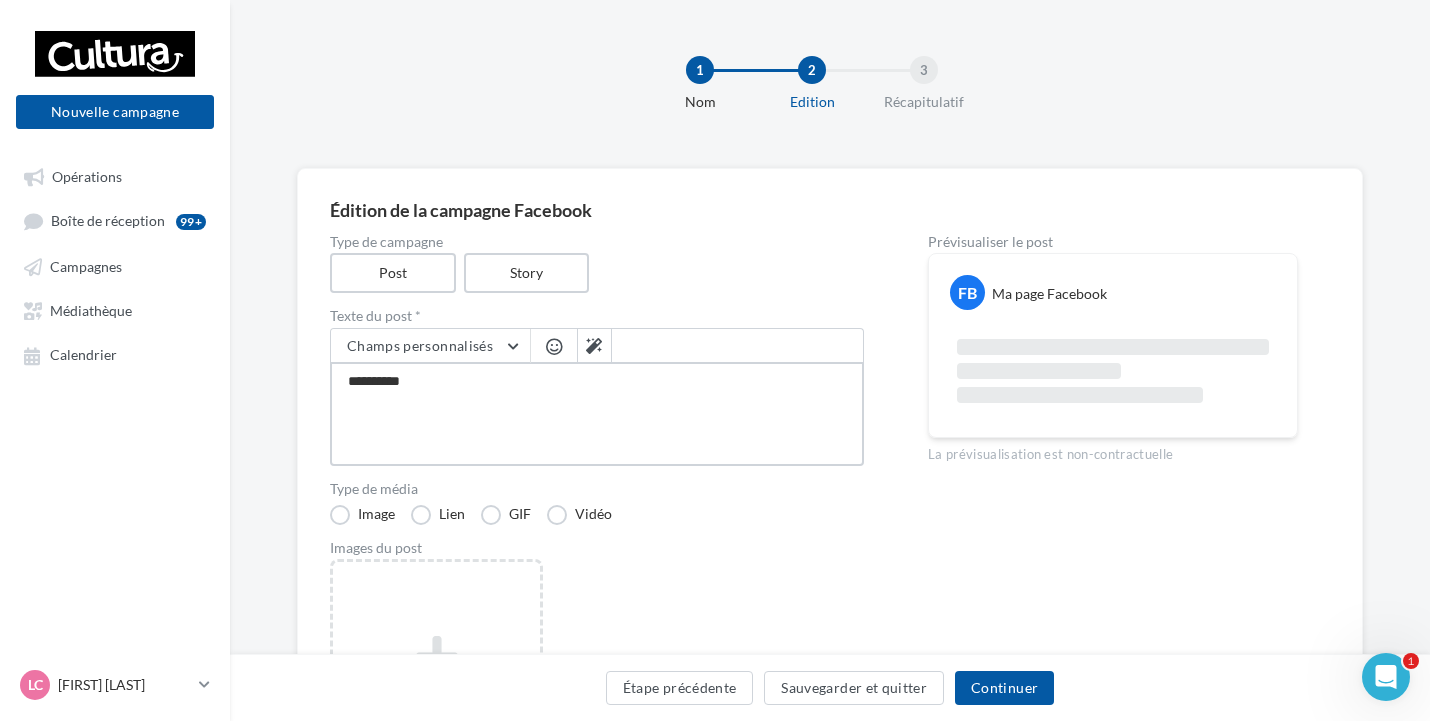 type on "**********" 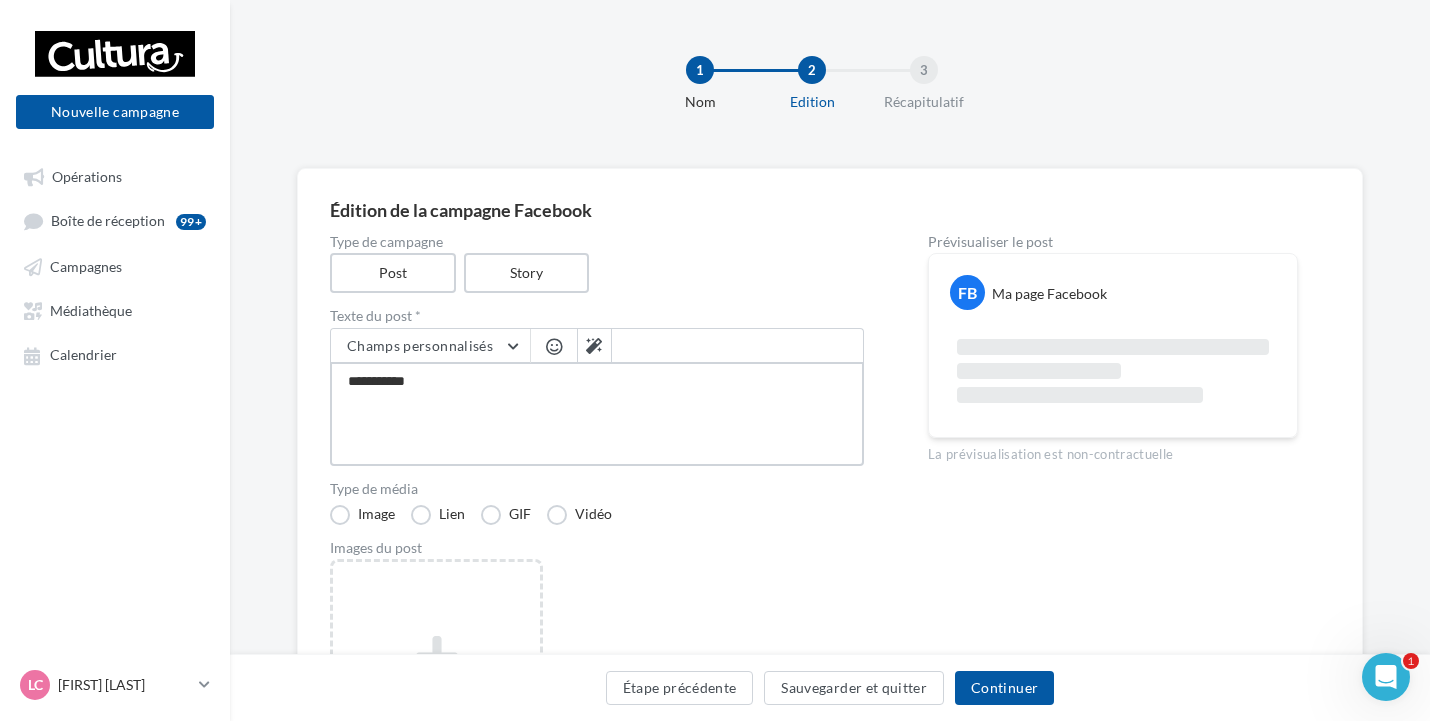 type on "**********" 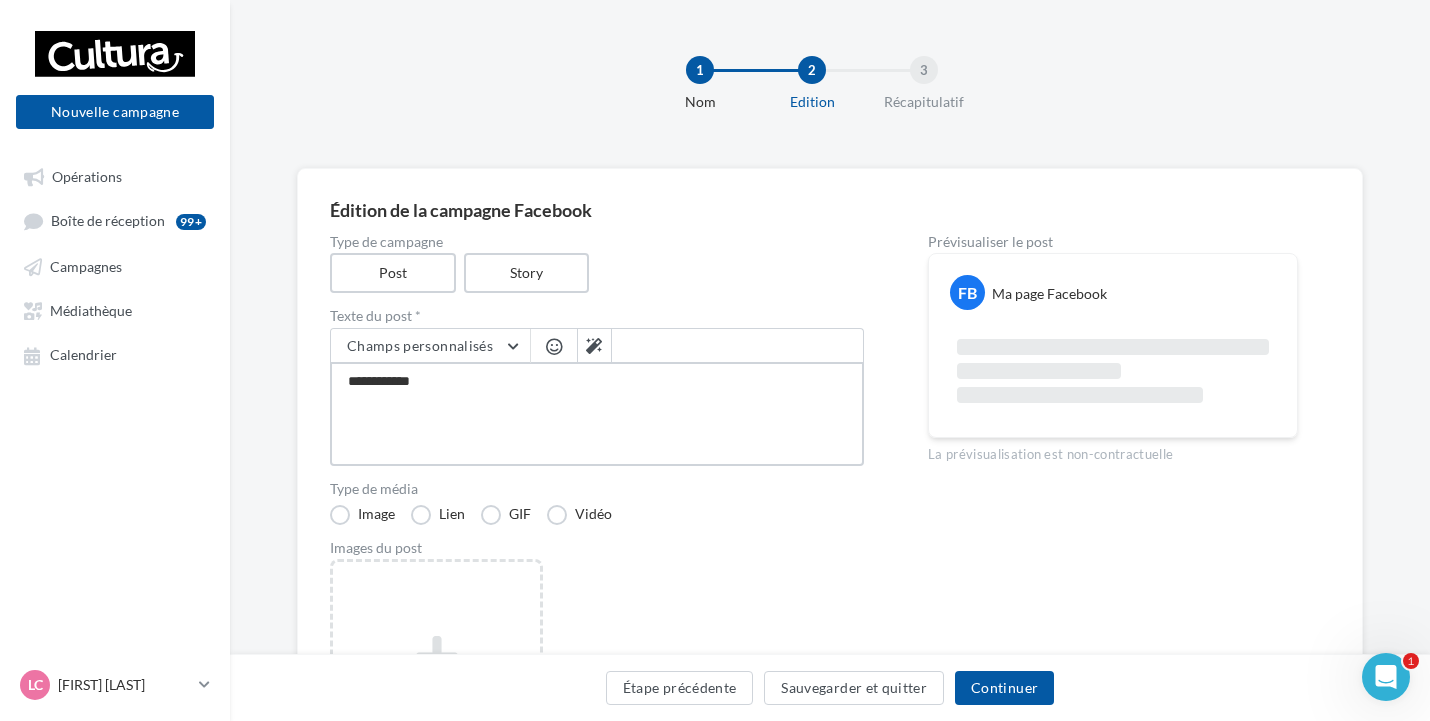 type on "**********" 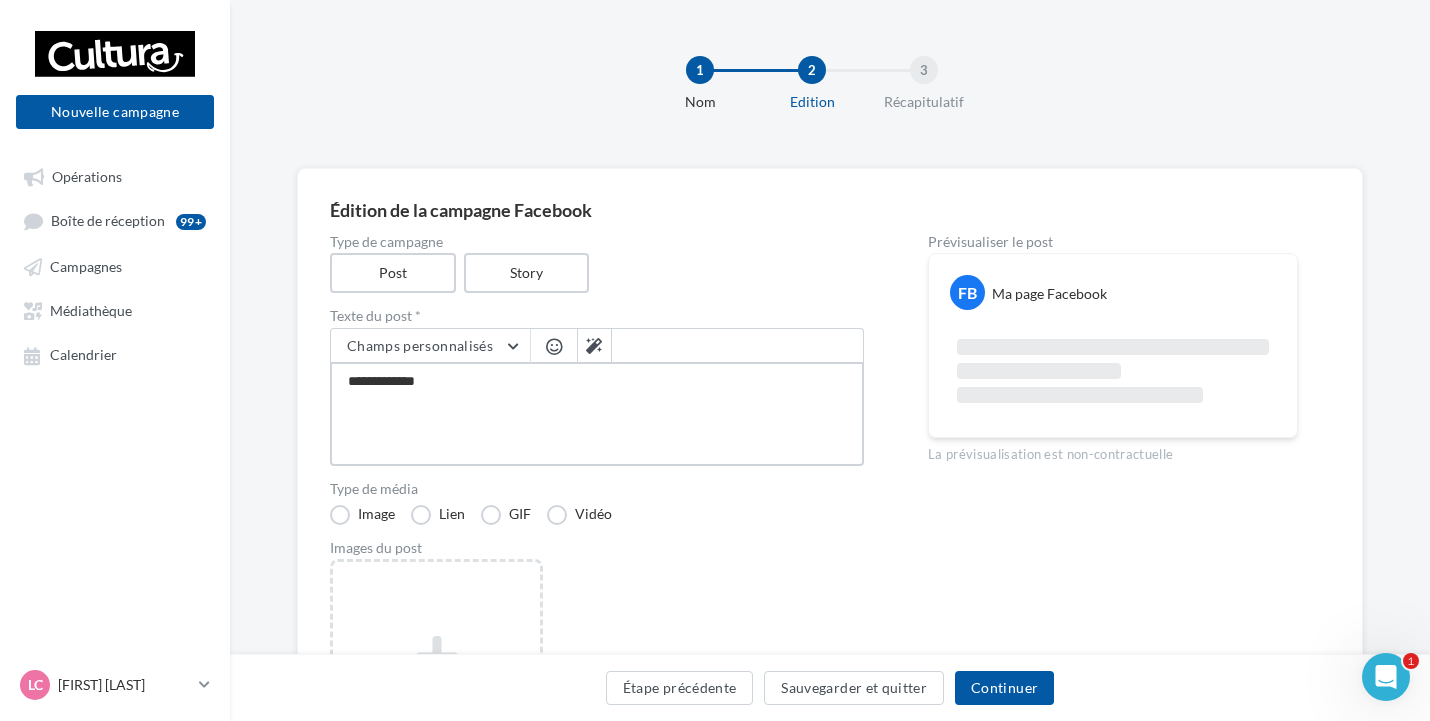 type on "**********" 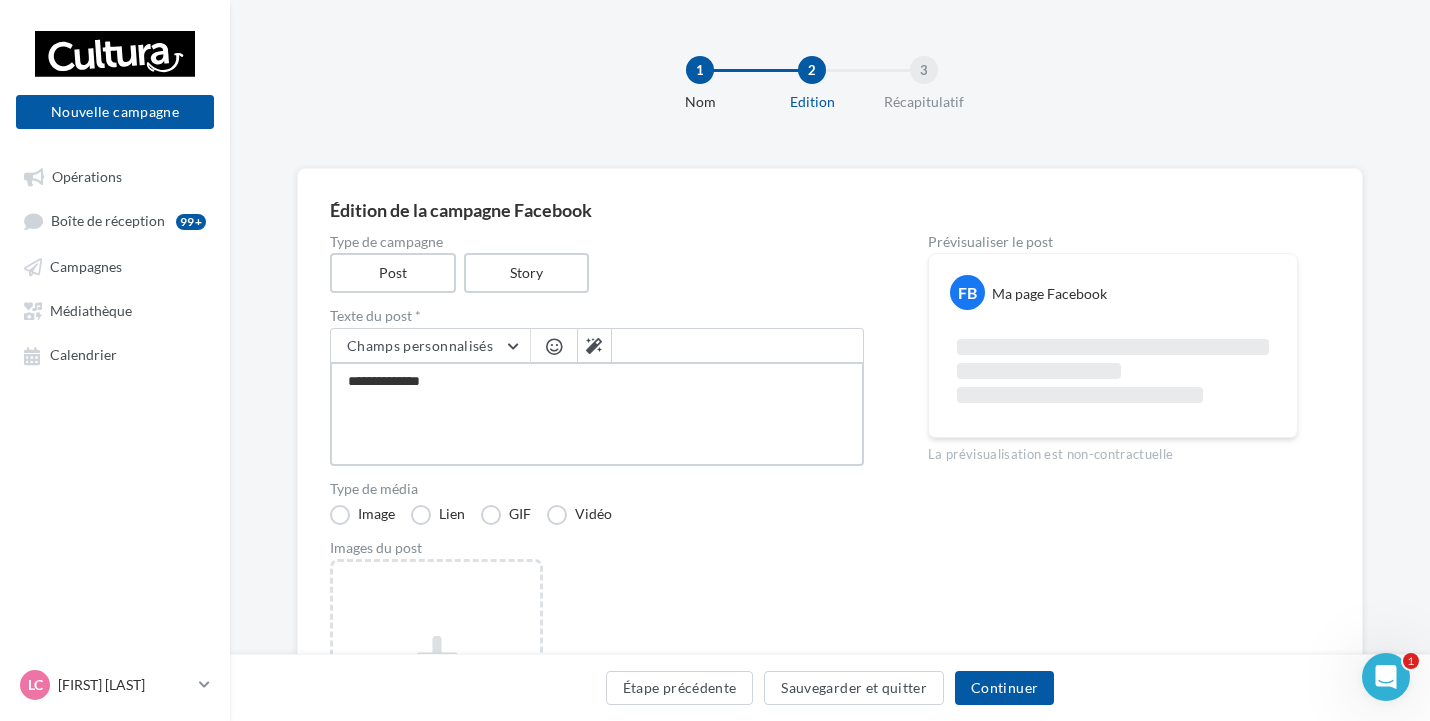 type on "**********" 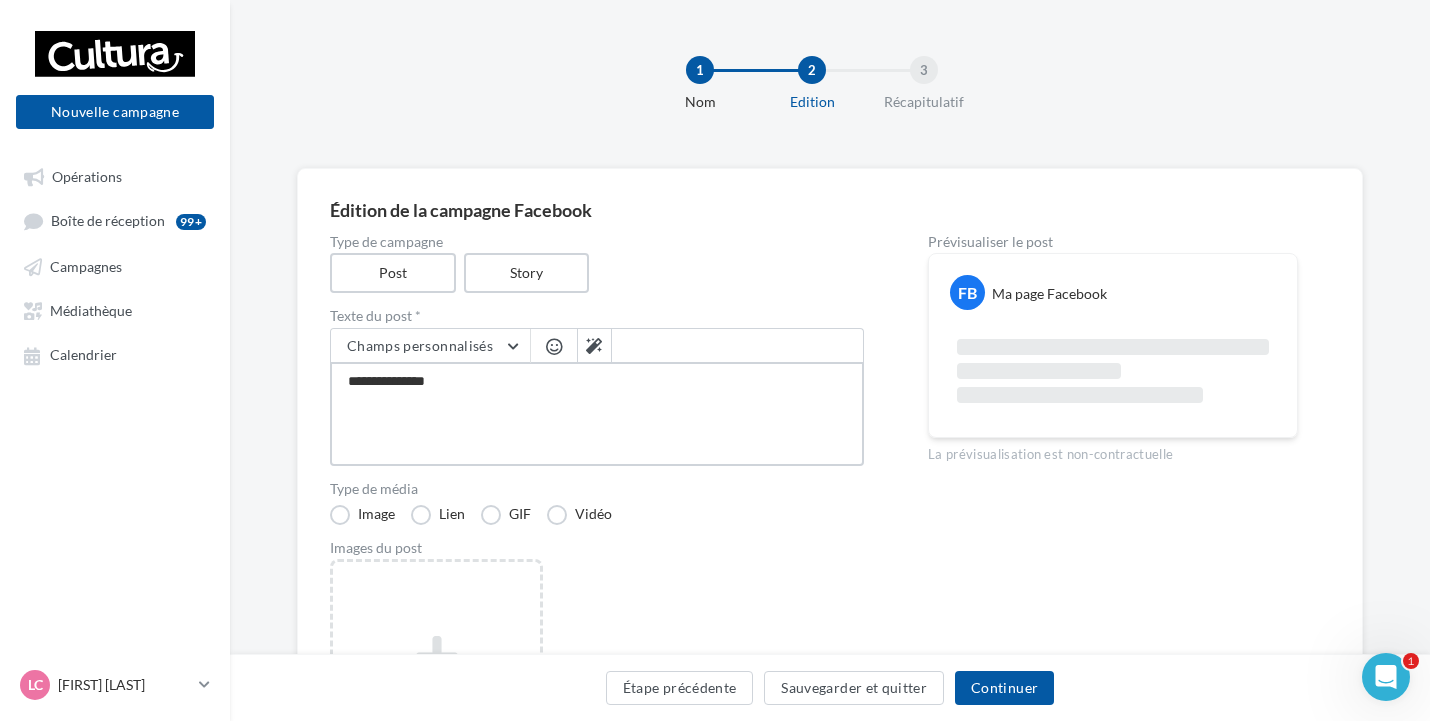 type on "**********" 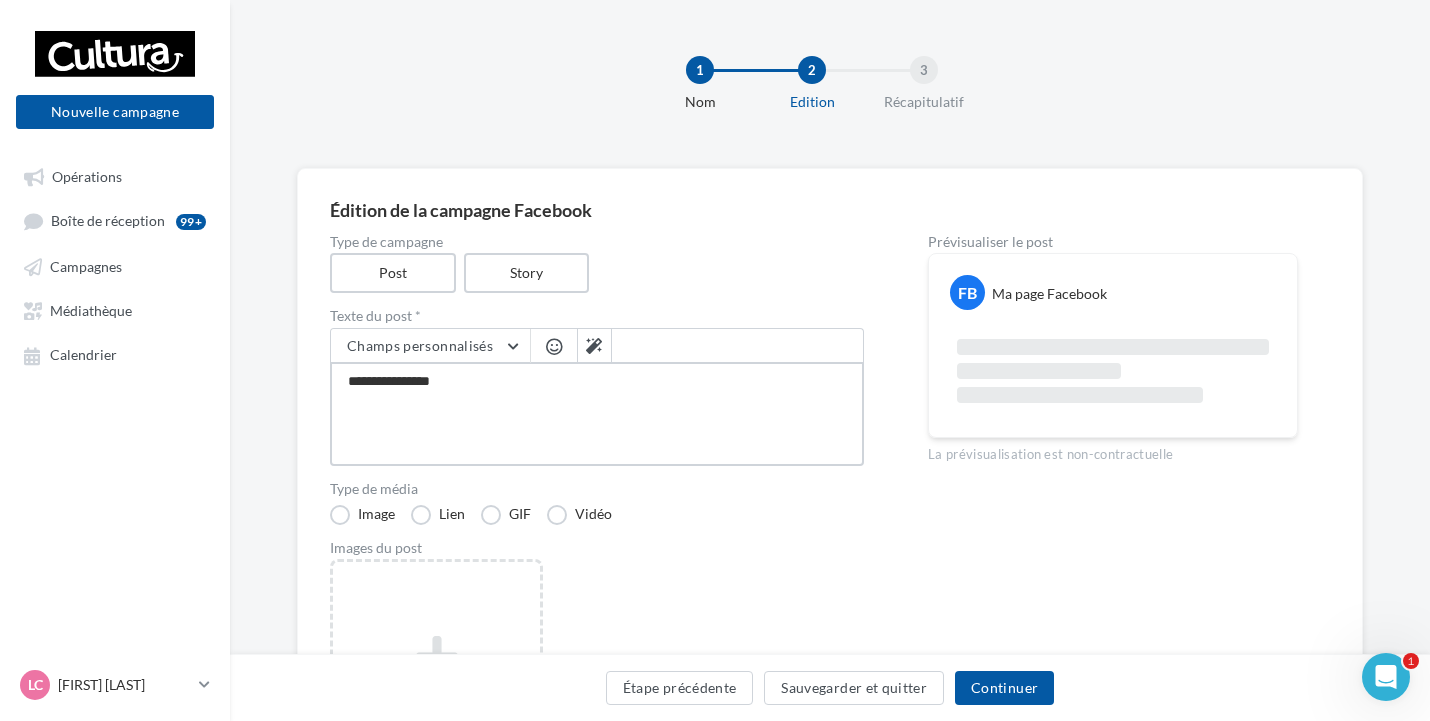 type on "**********" 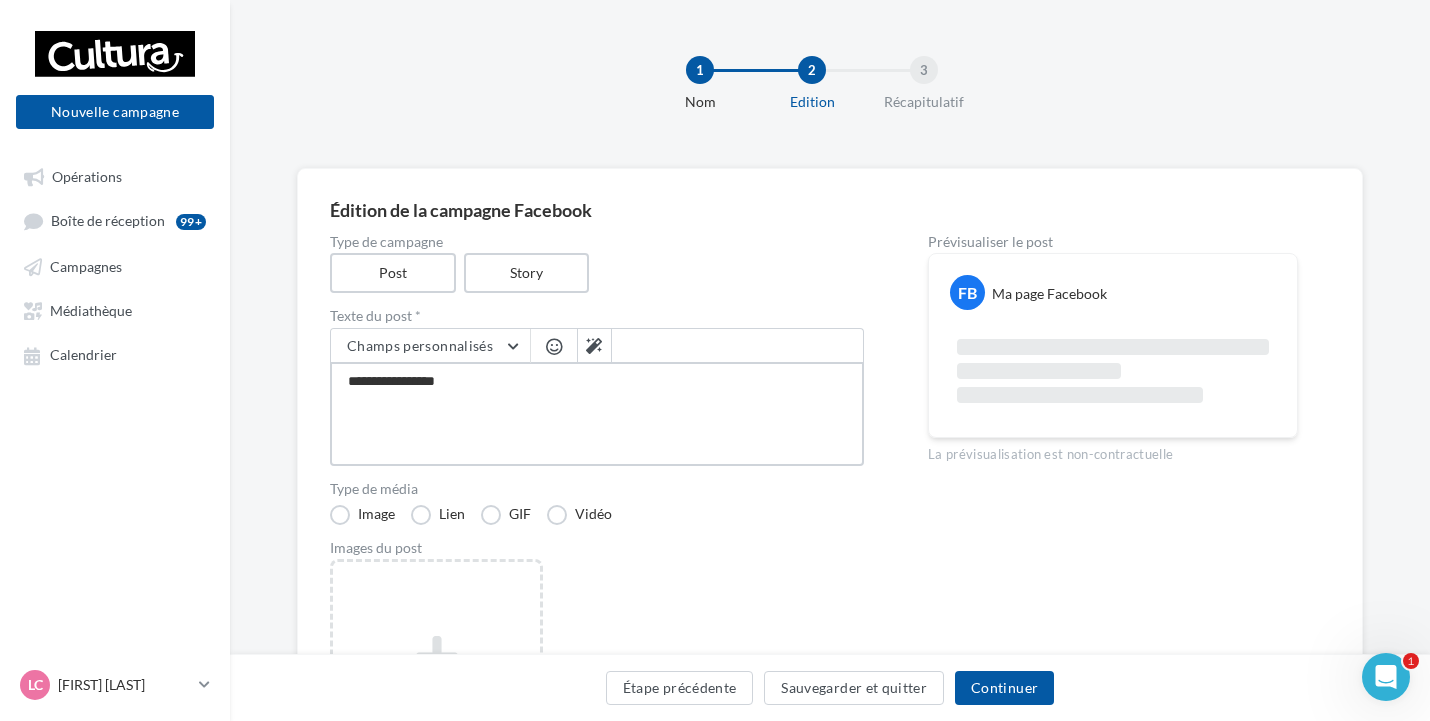 type on "**********" 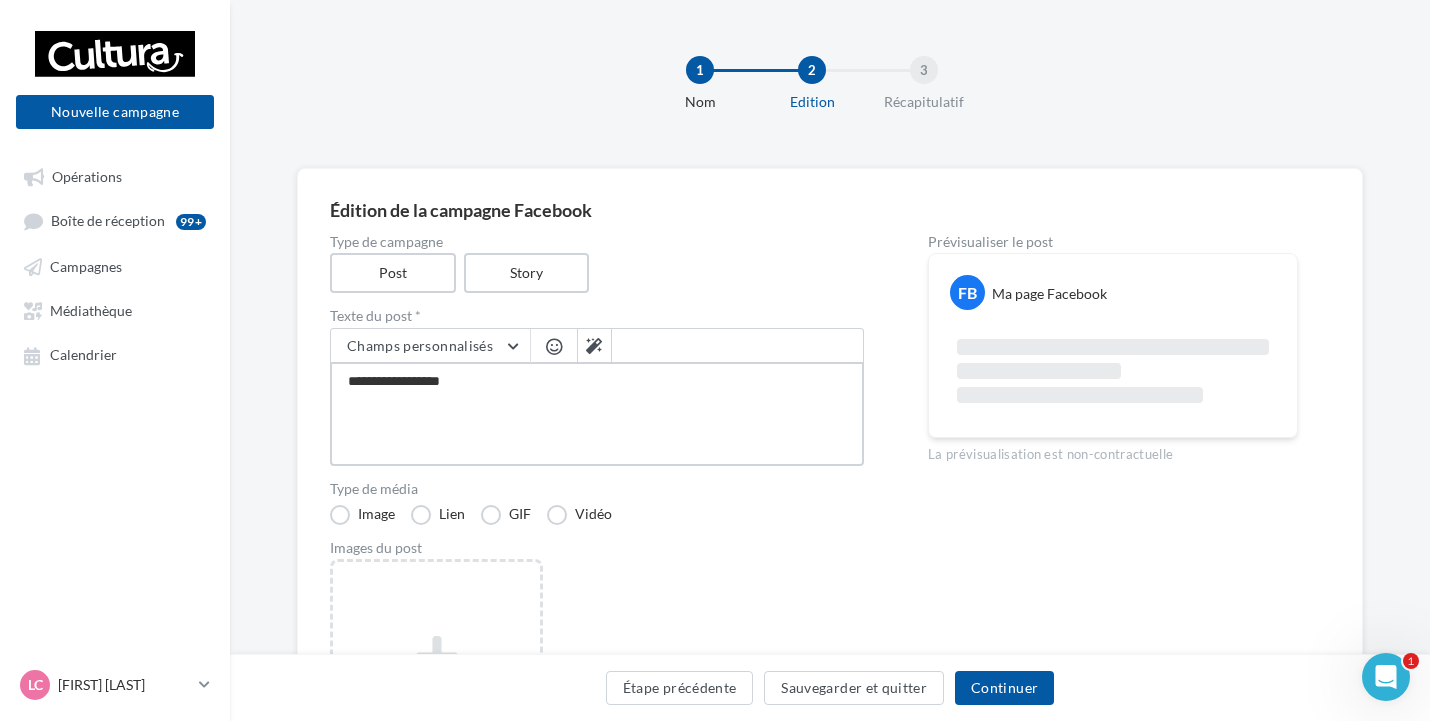 type on "**********" 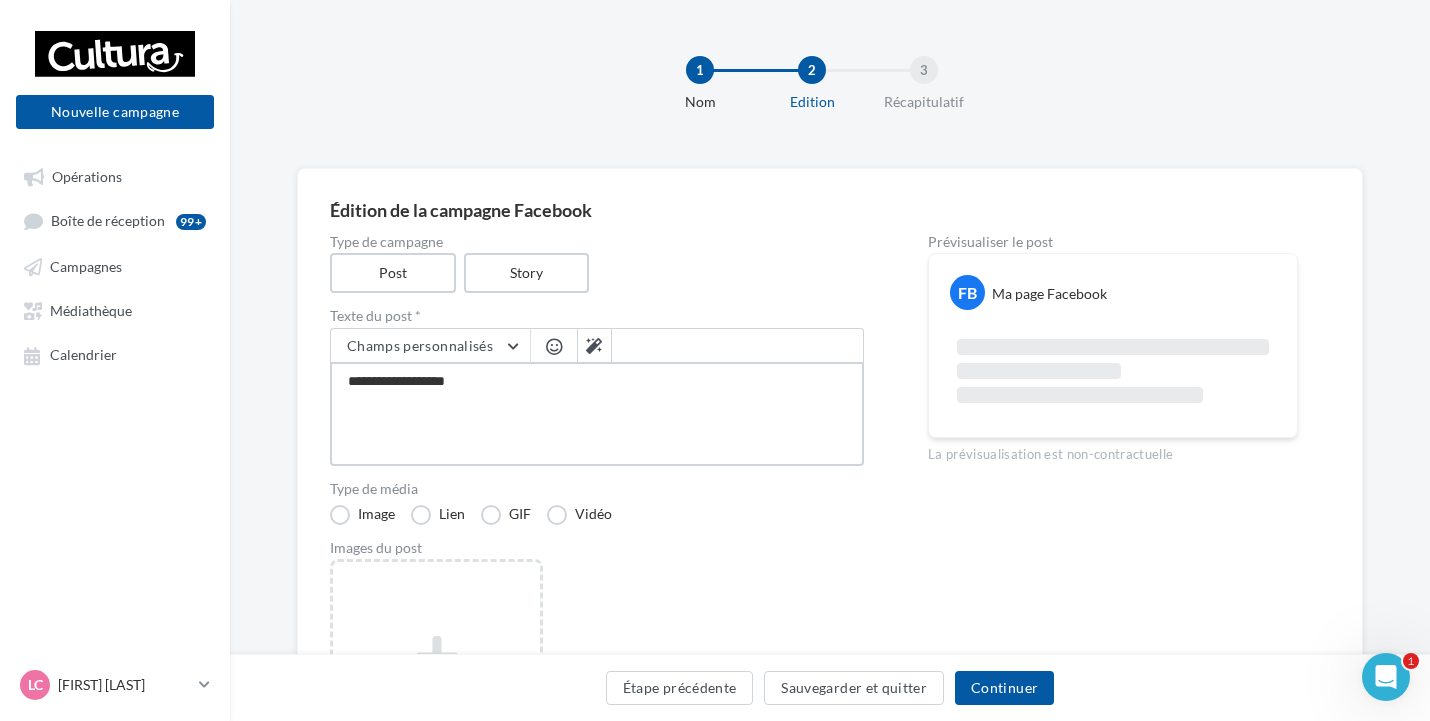 type on "**********" 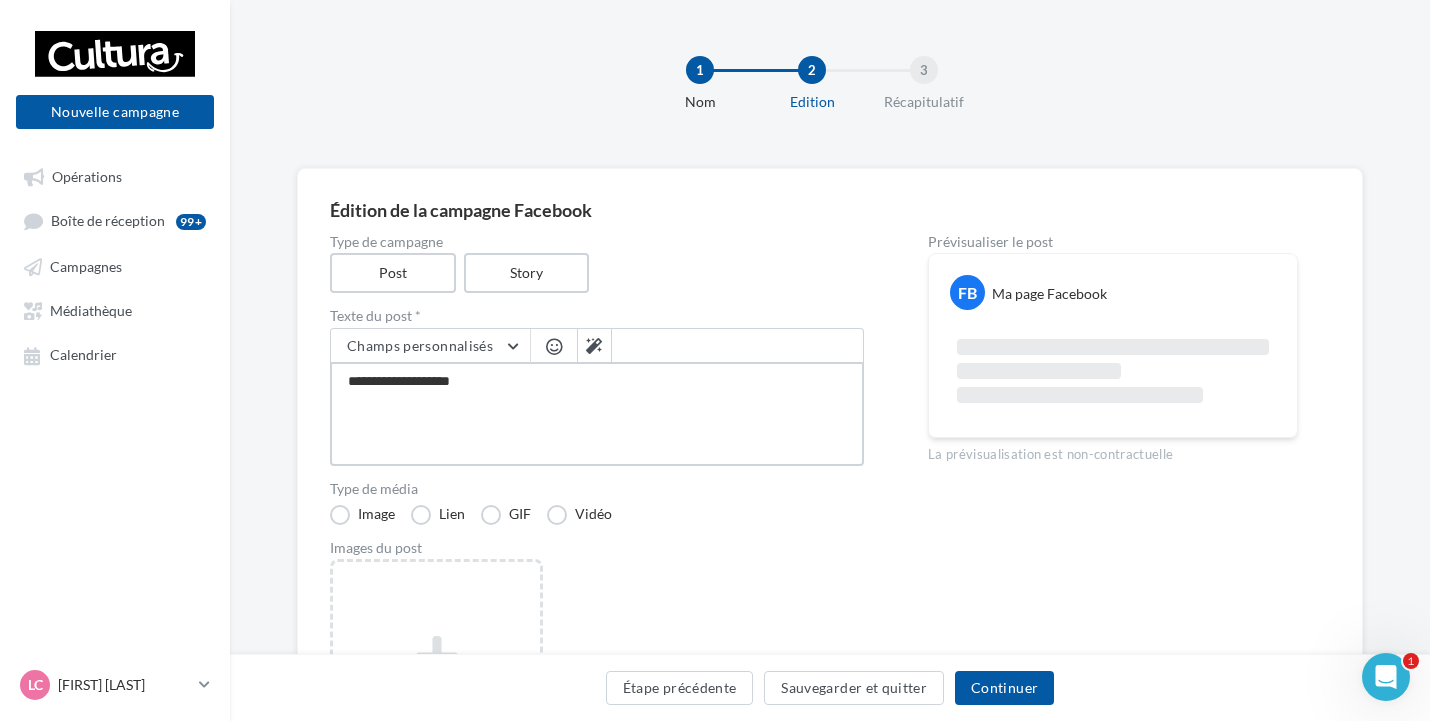 type on "**********" 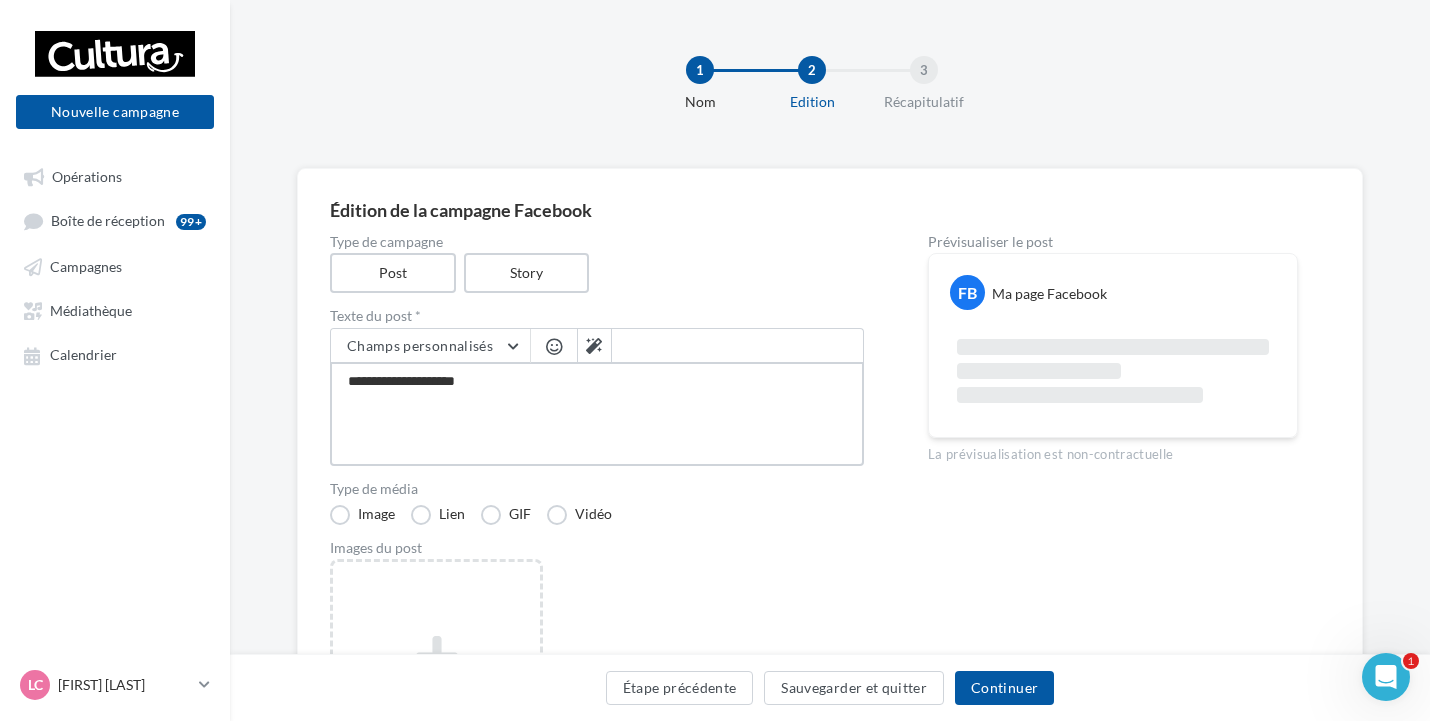 type on "**********" 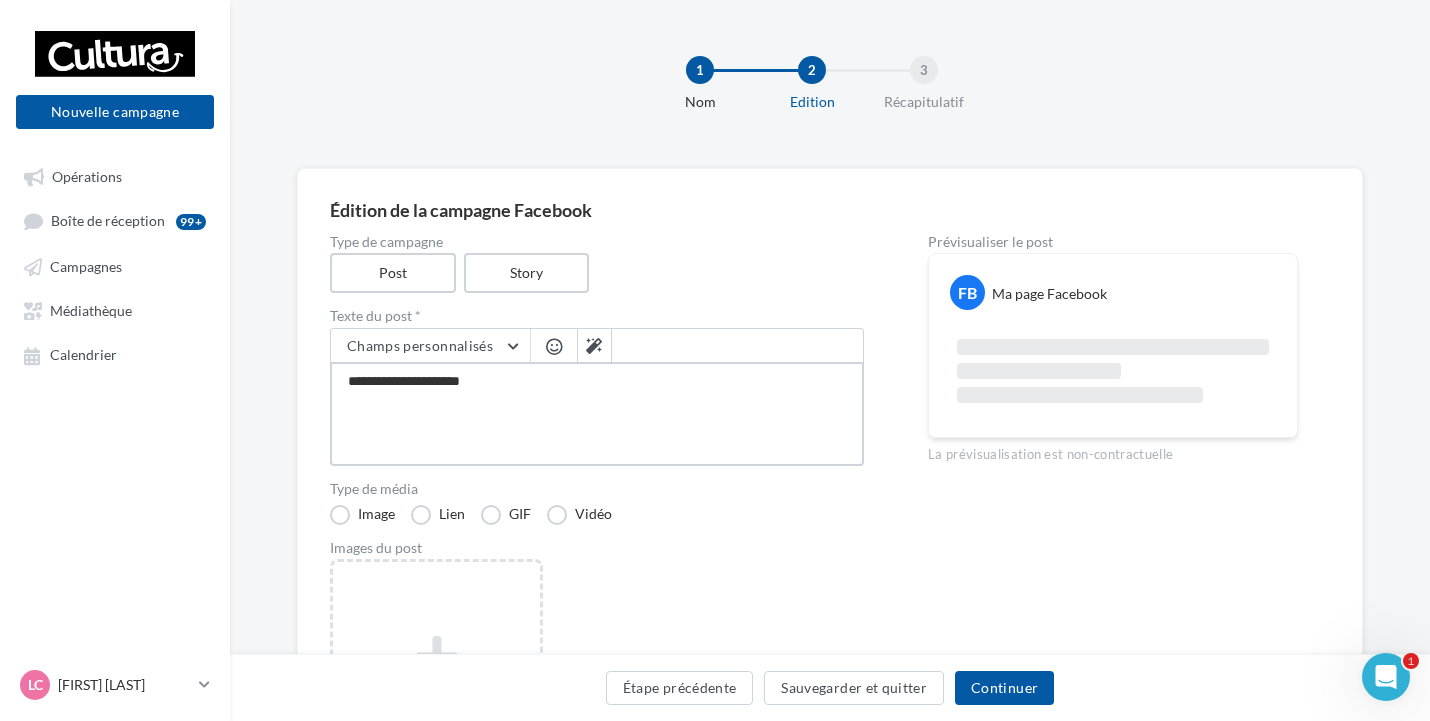 type on "**********" 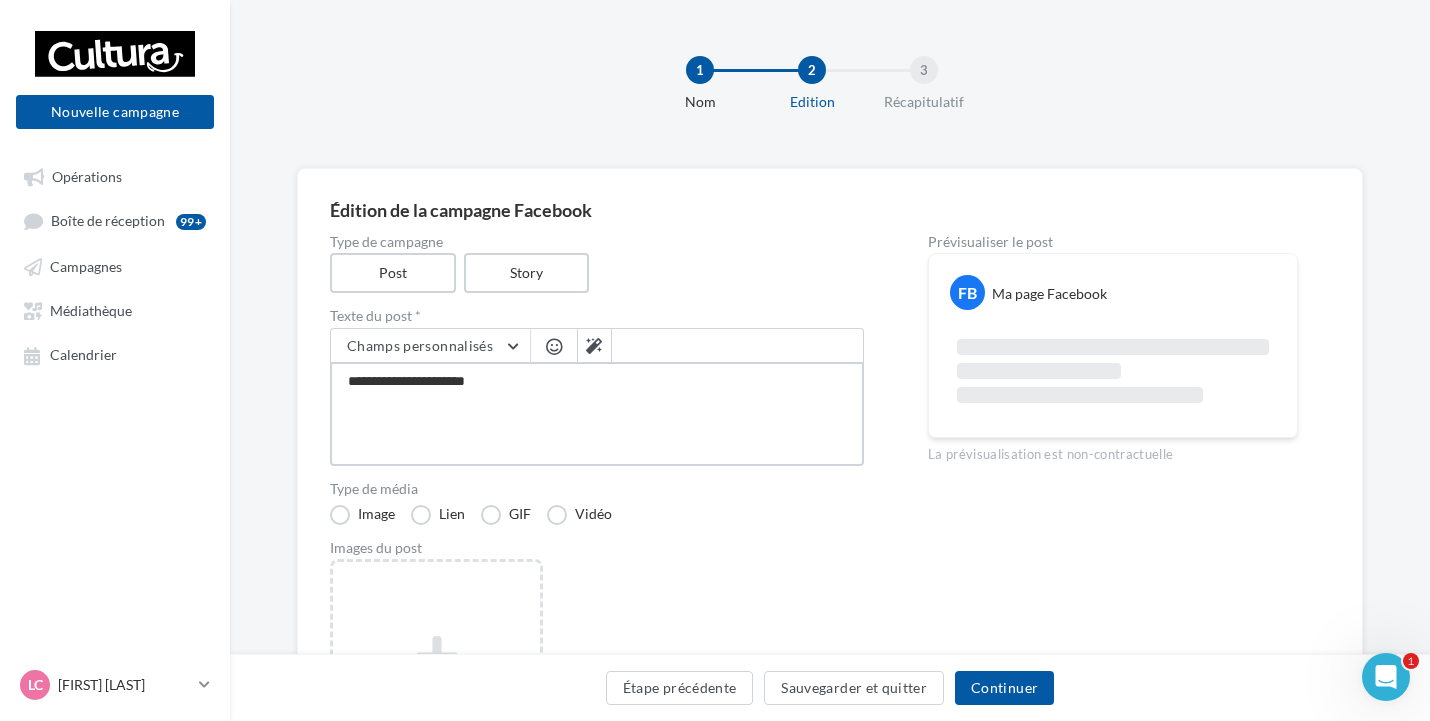 type on "**********" 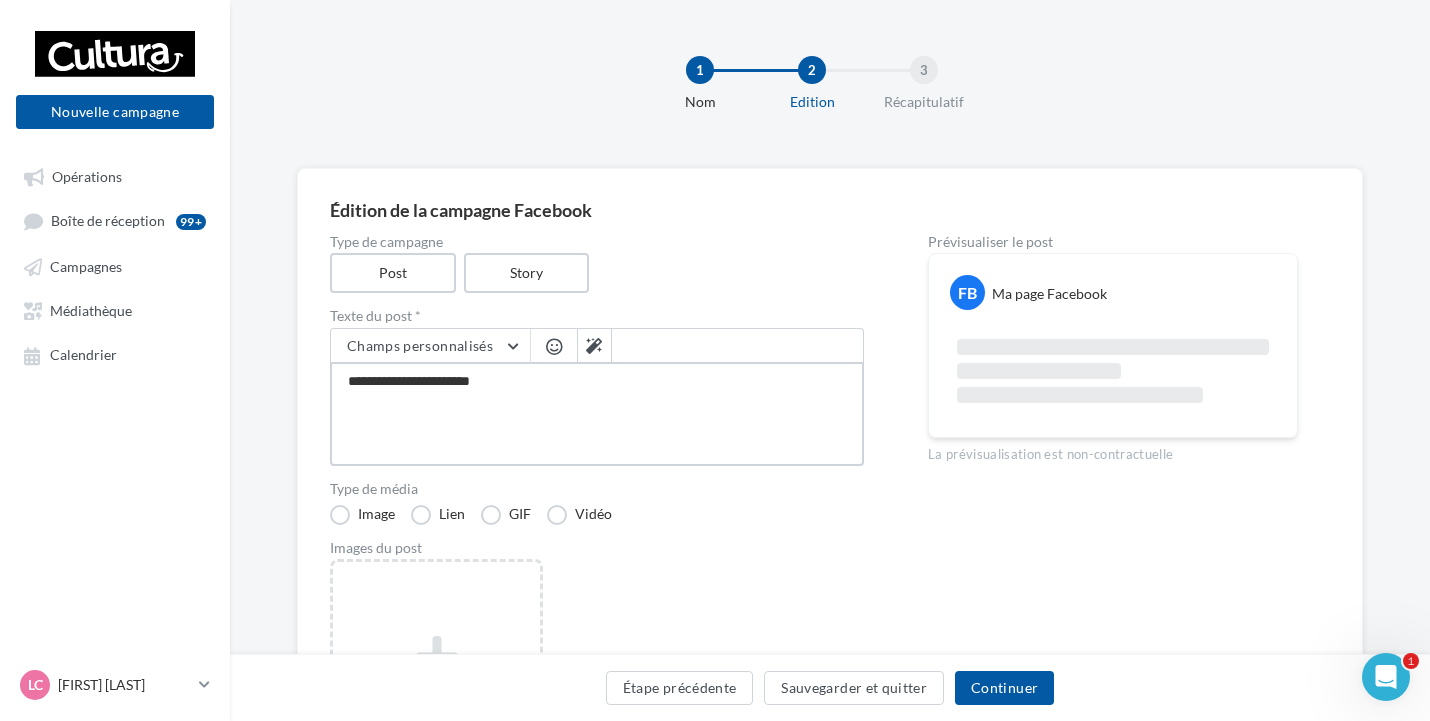 type on "**********" 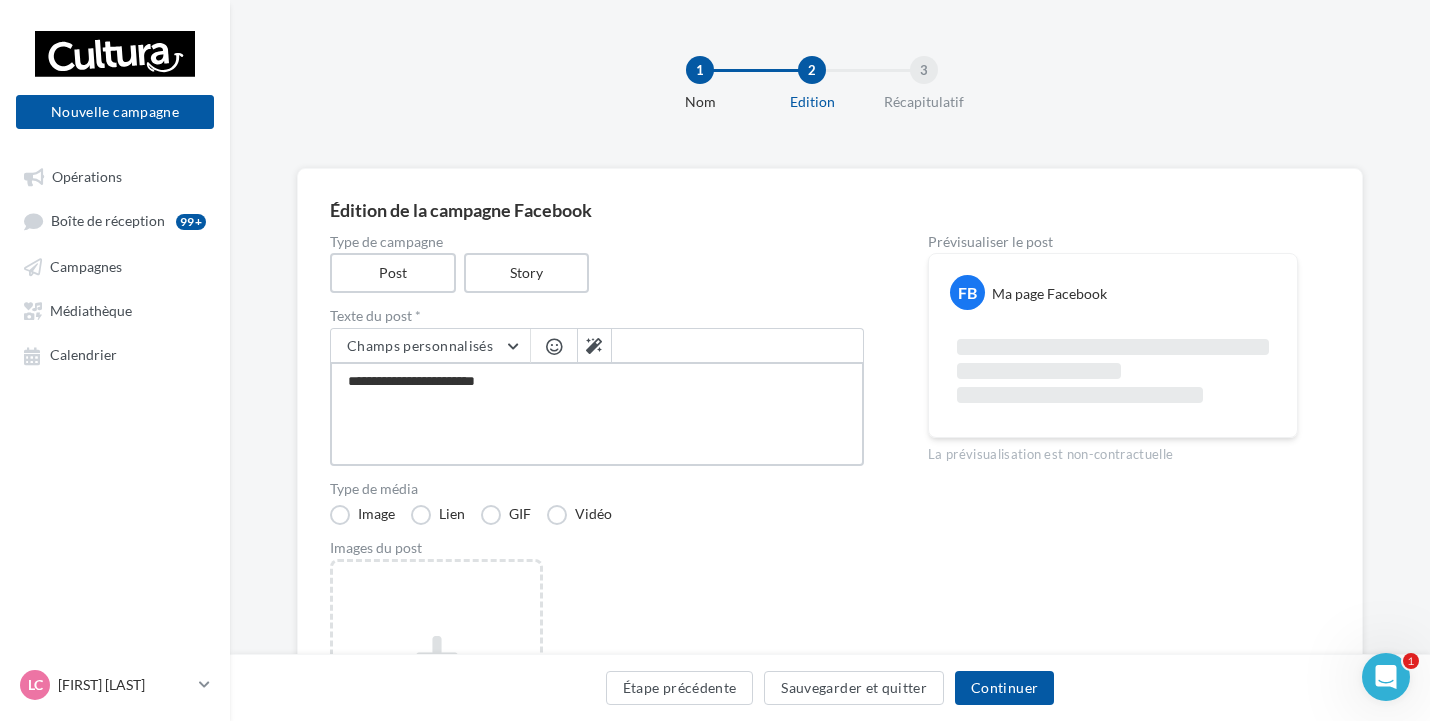 type on "**********" 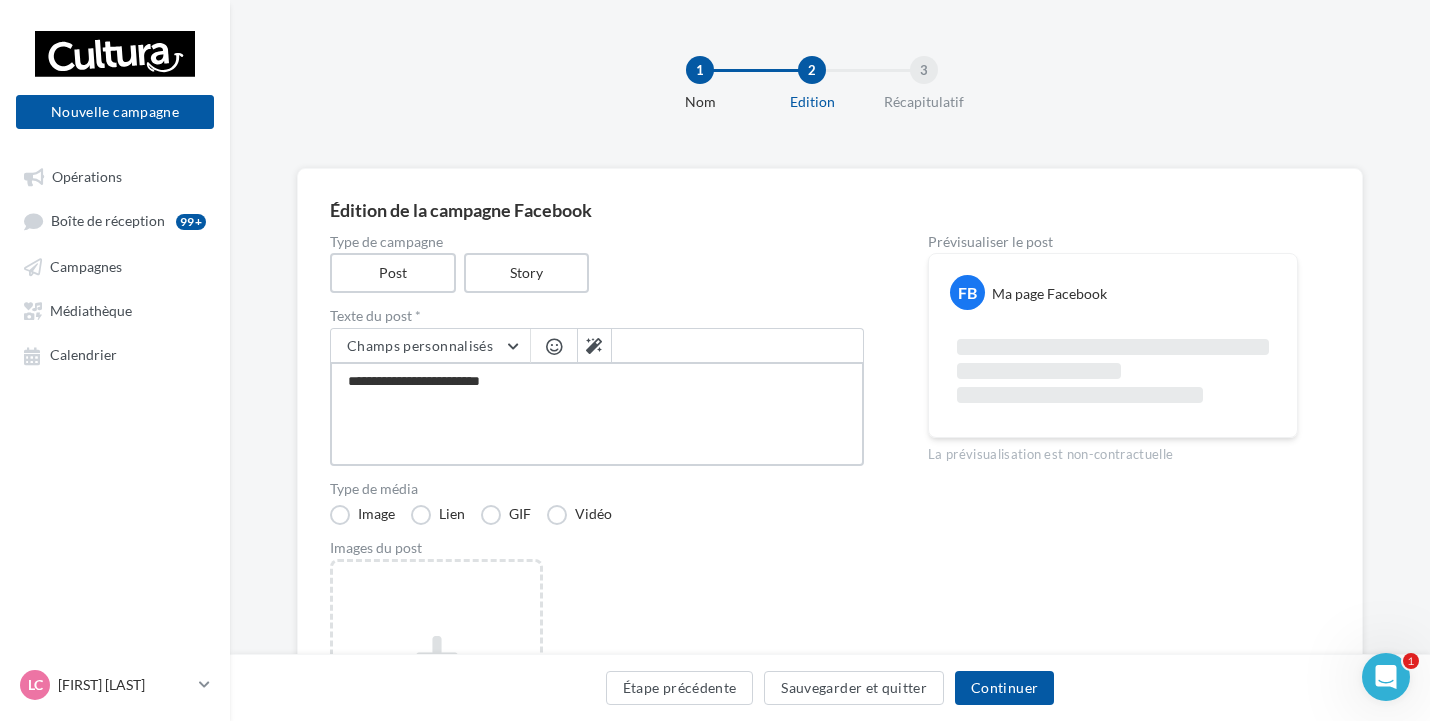 type on "**********" 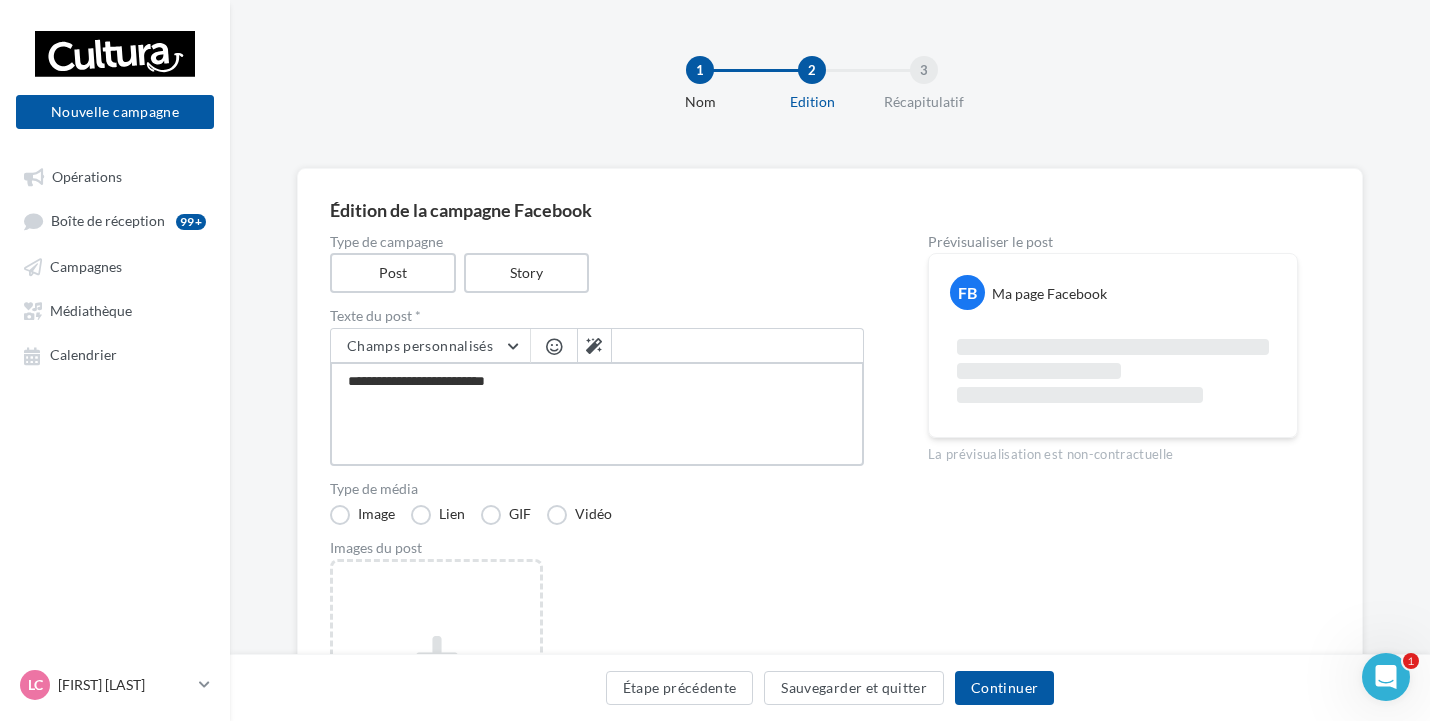 type on "**********" 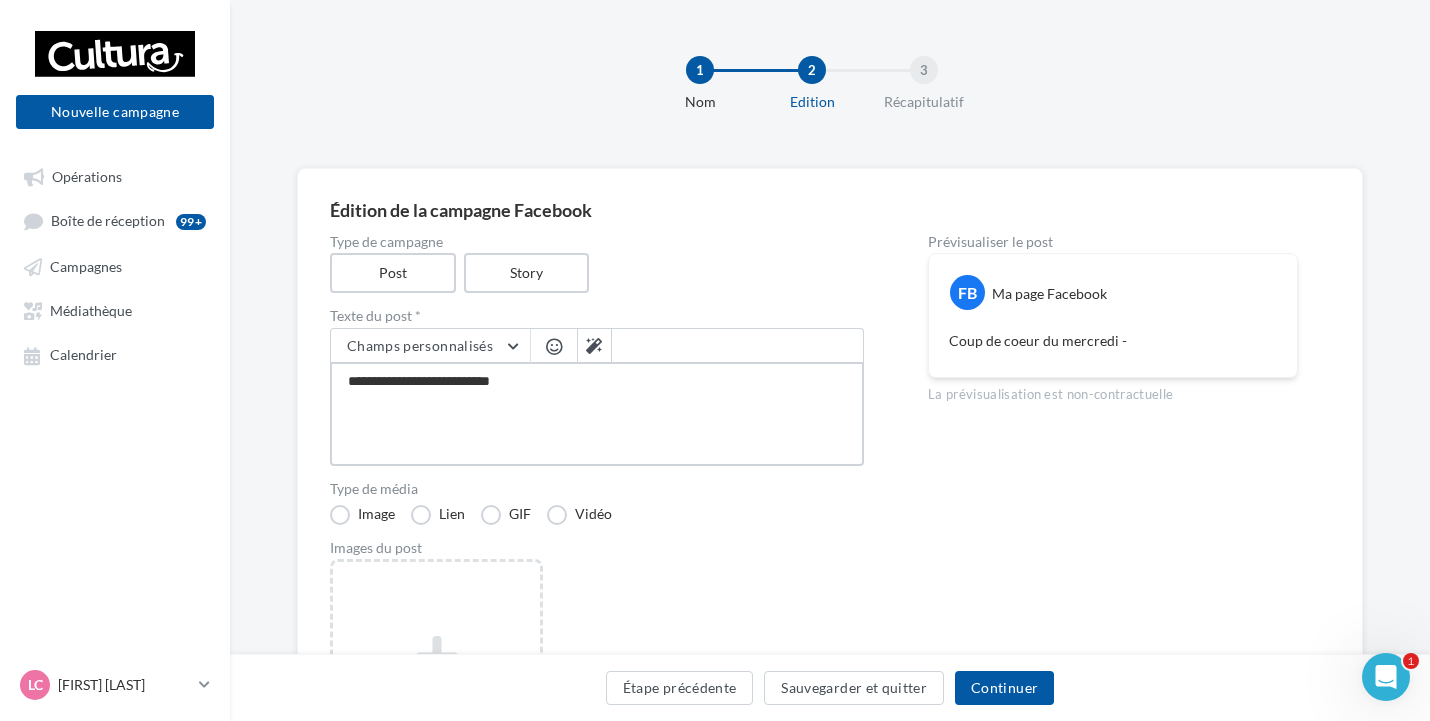 type on "**********" 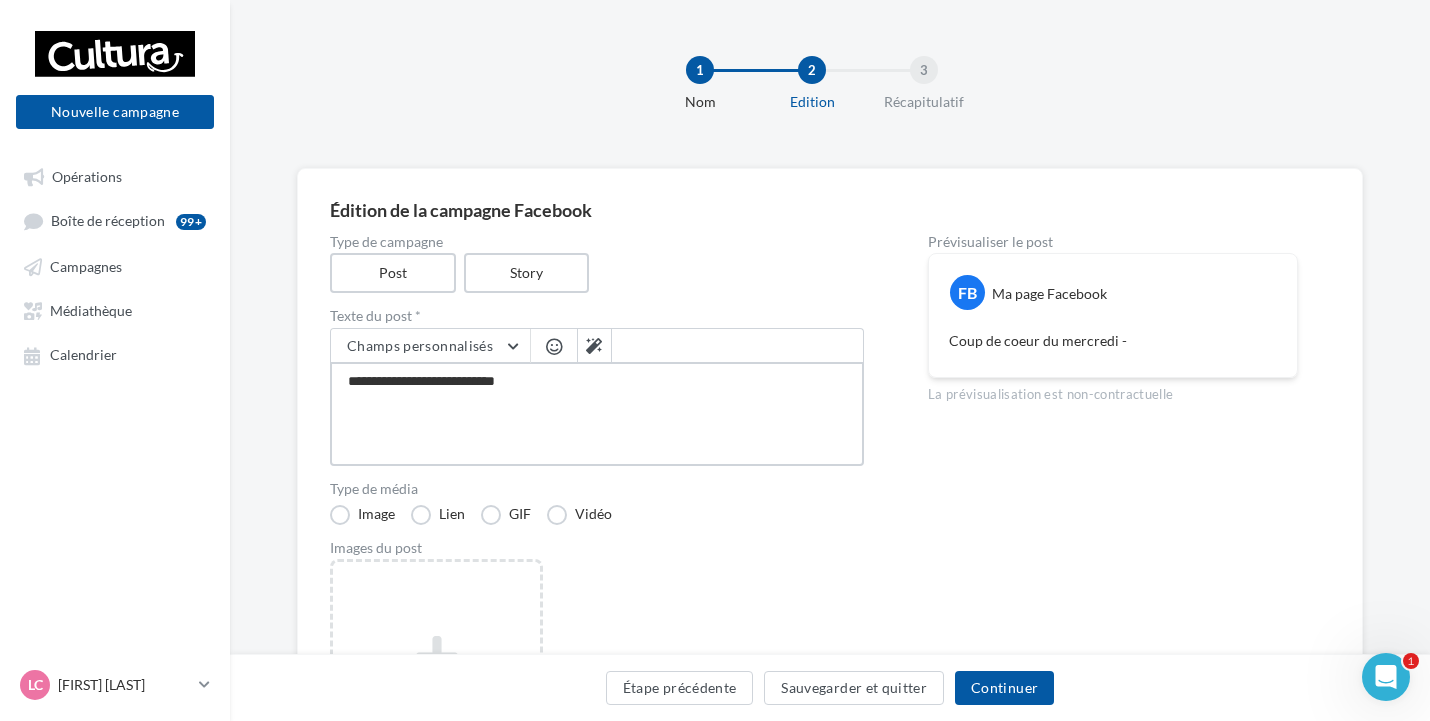type on "**********" 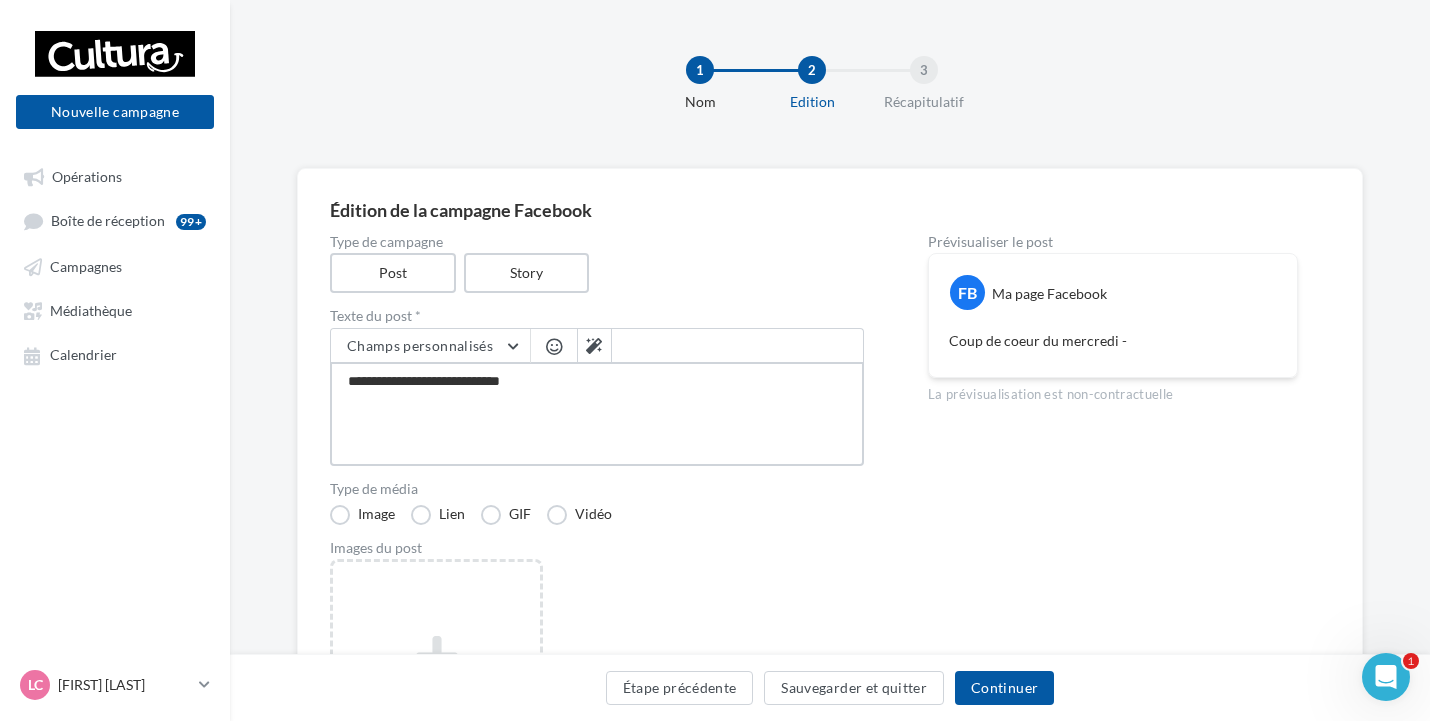 type on "**********" 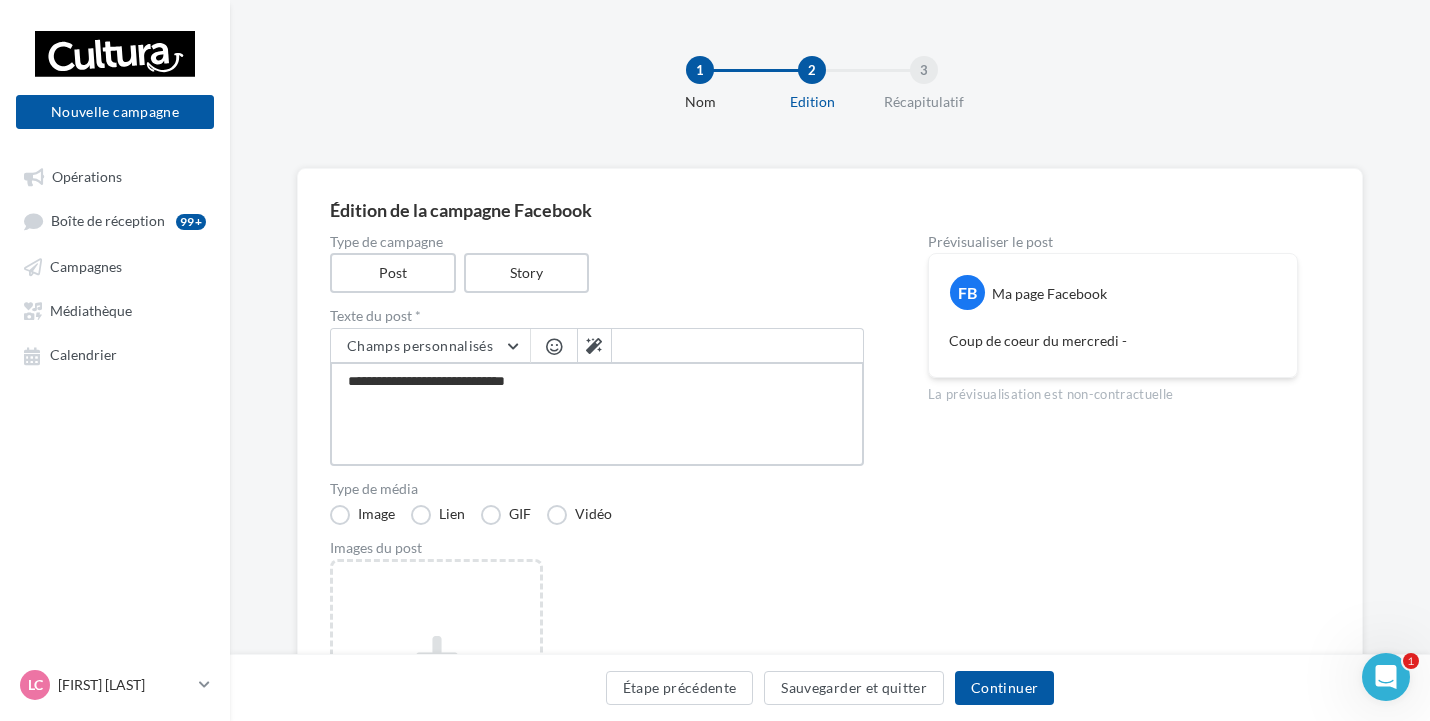 type on "**********" 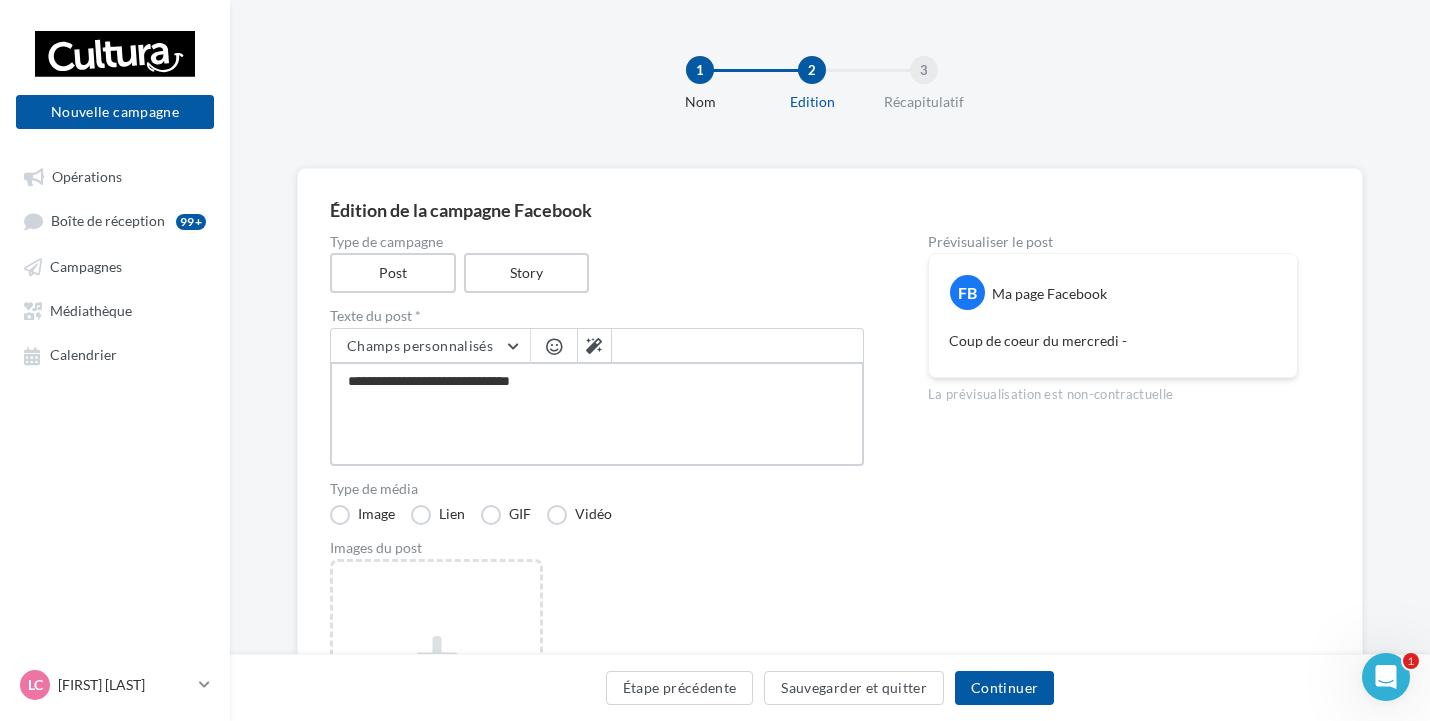 type on "**********" 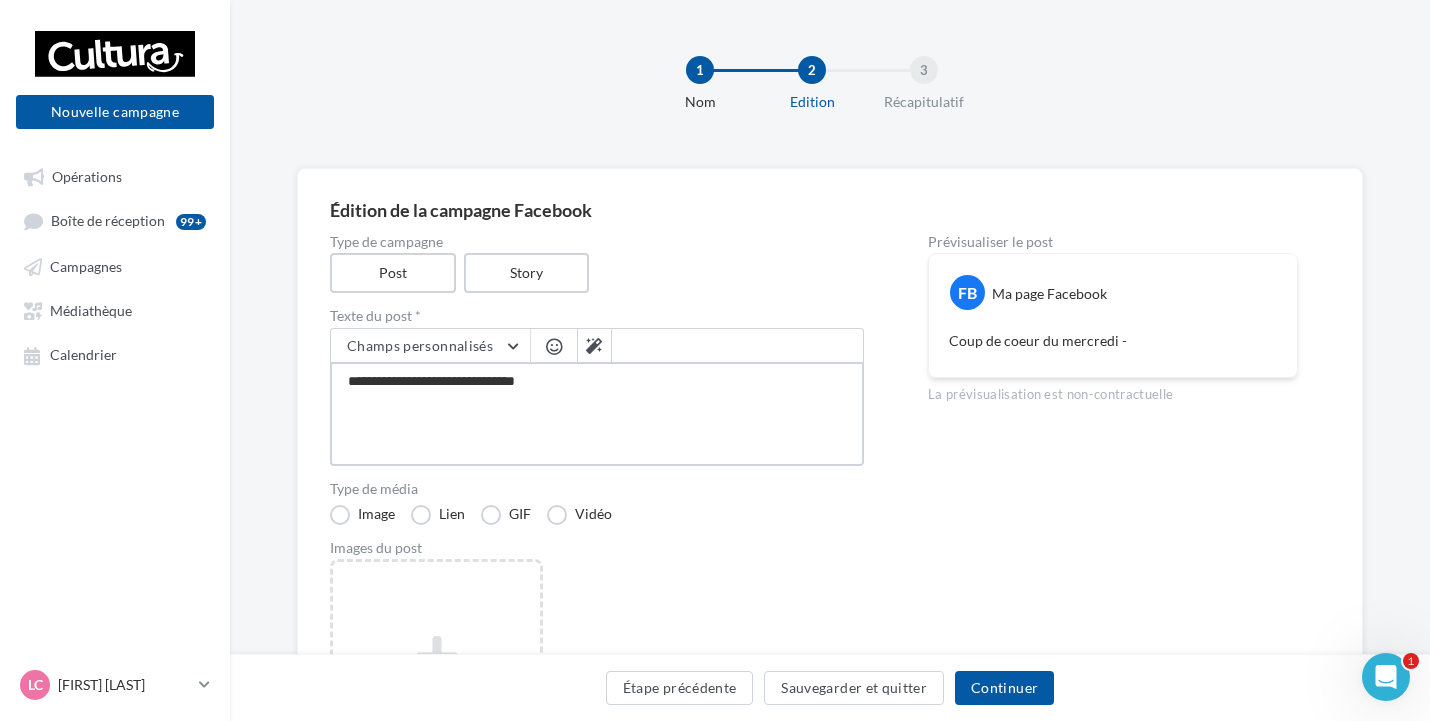type on "**********" 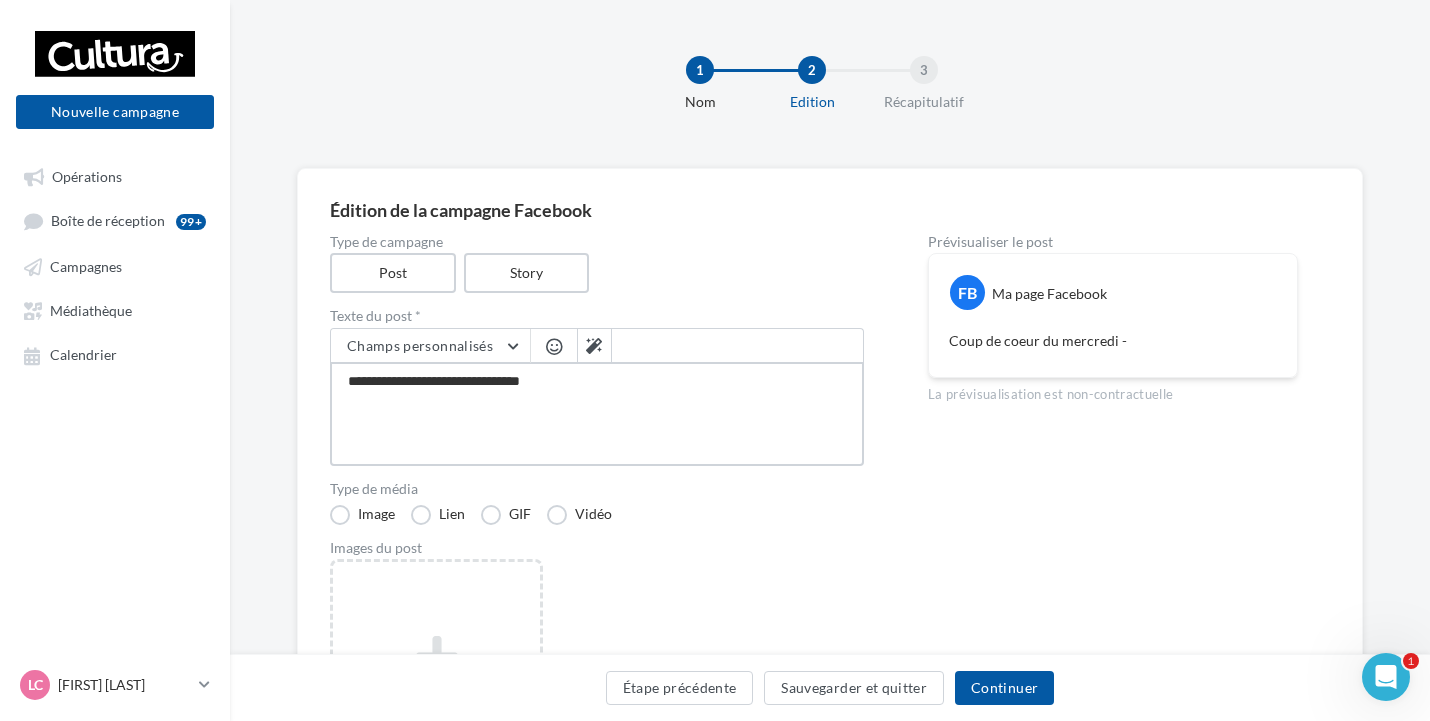 type on "**********" 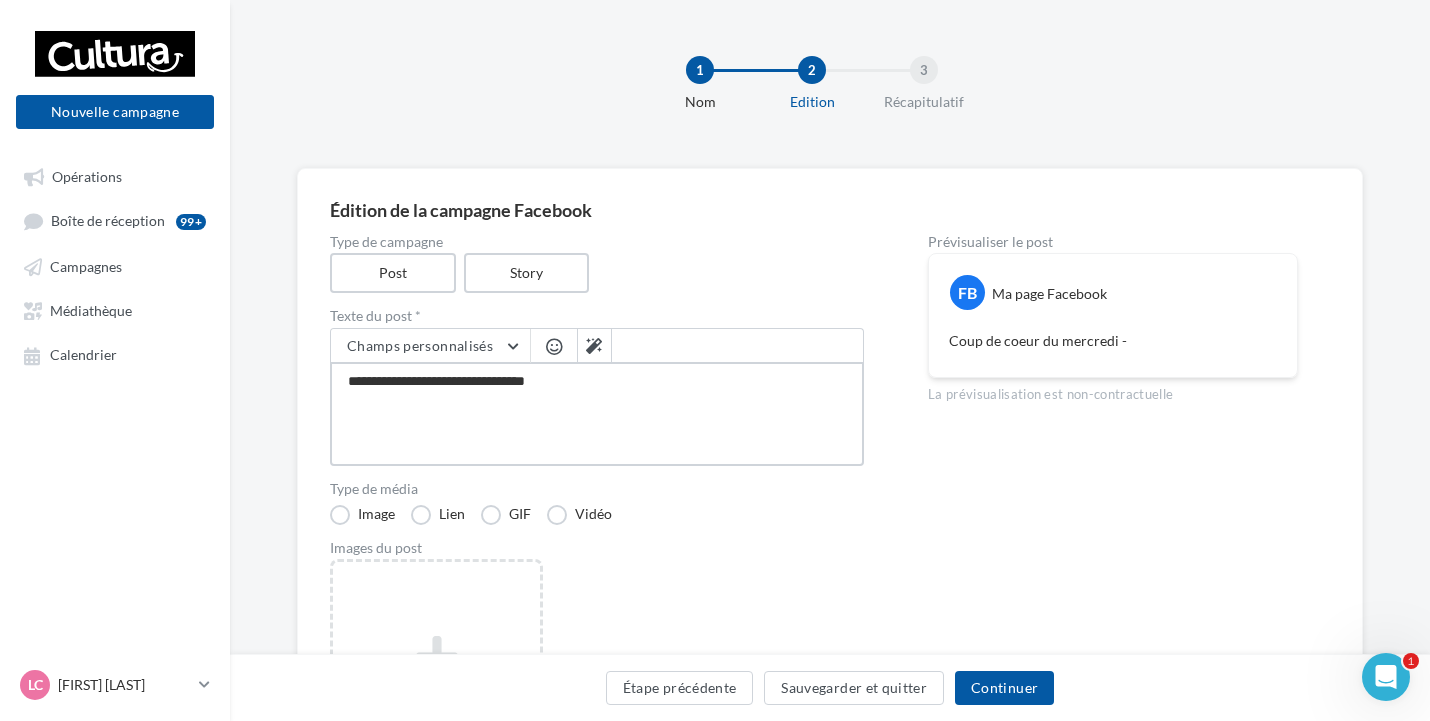 type on "**********" 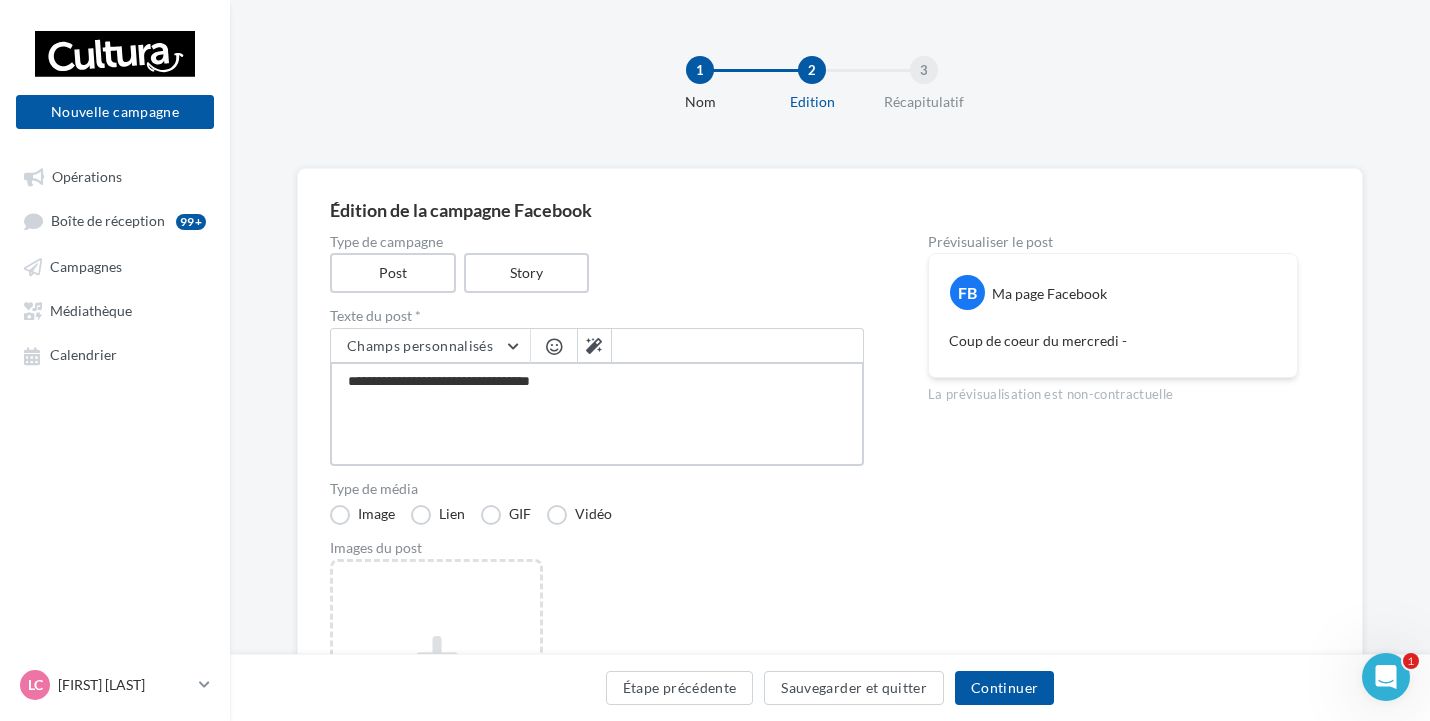type on "**********" 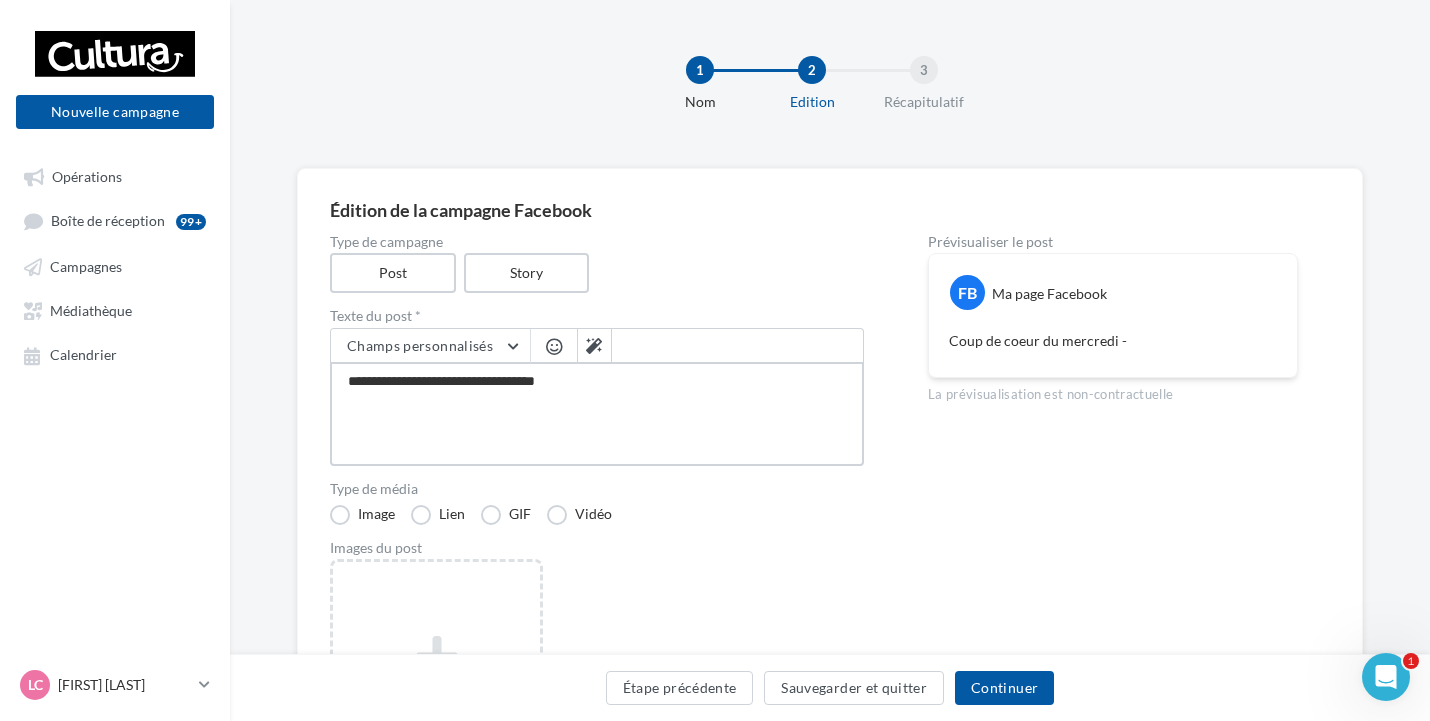 type on "**********" 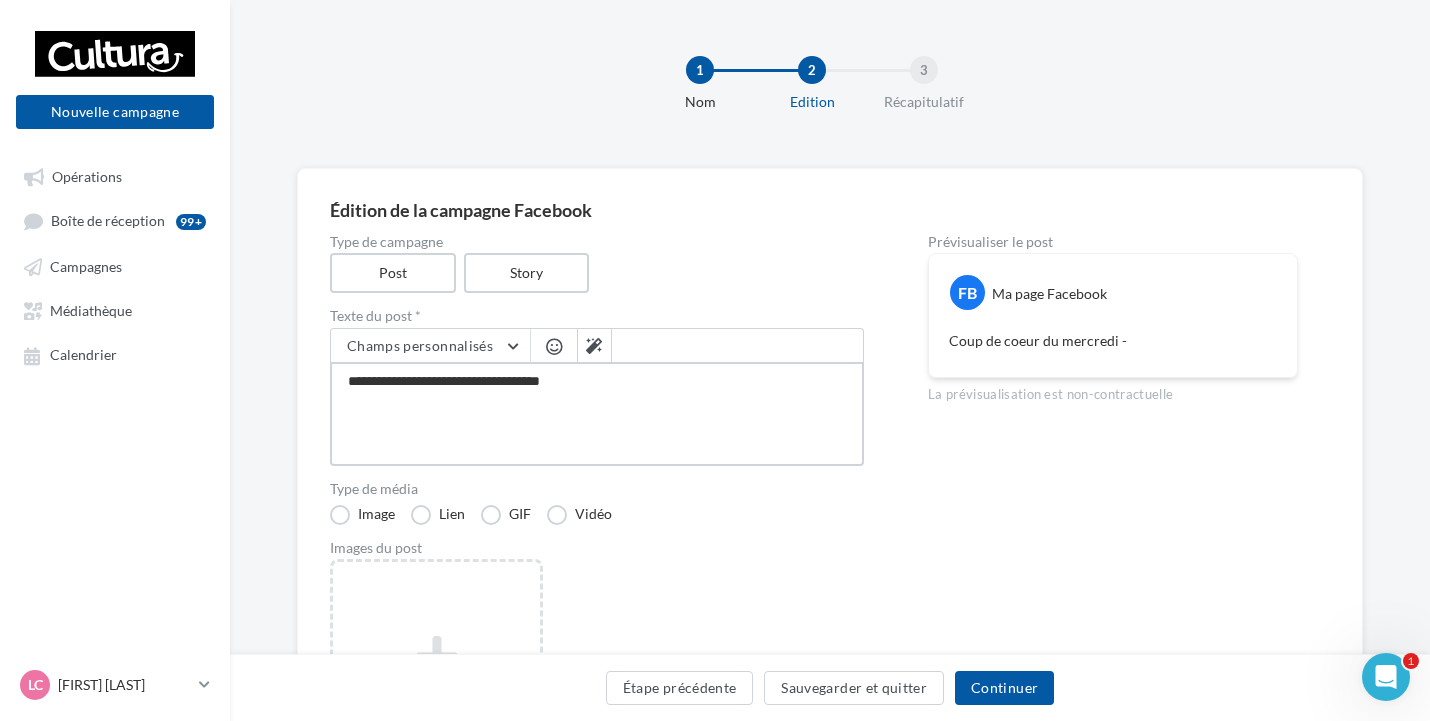 type on "**********" 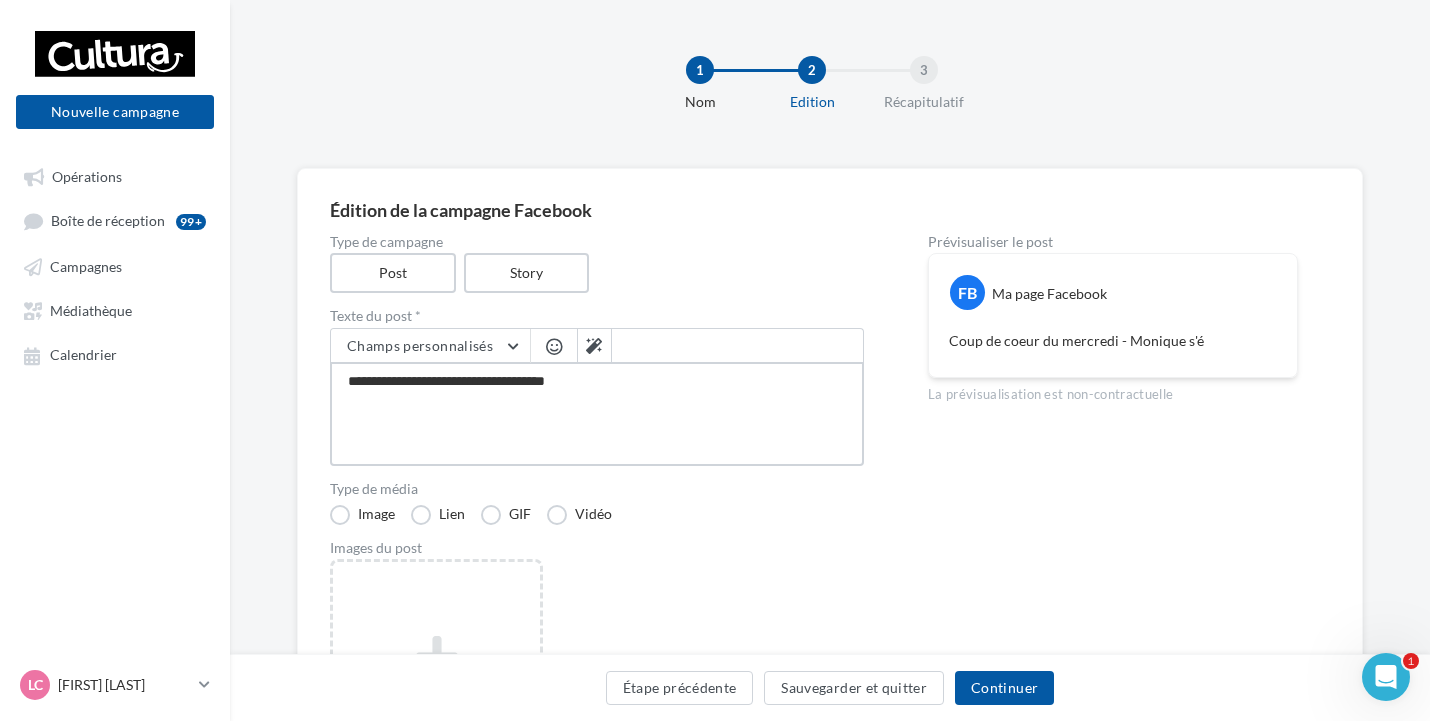 type on "**********" 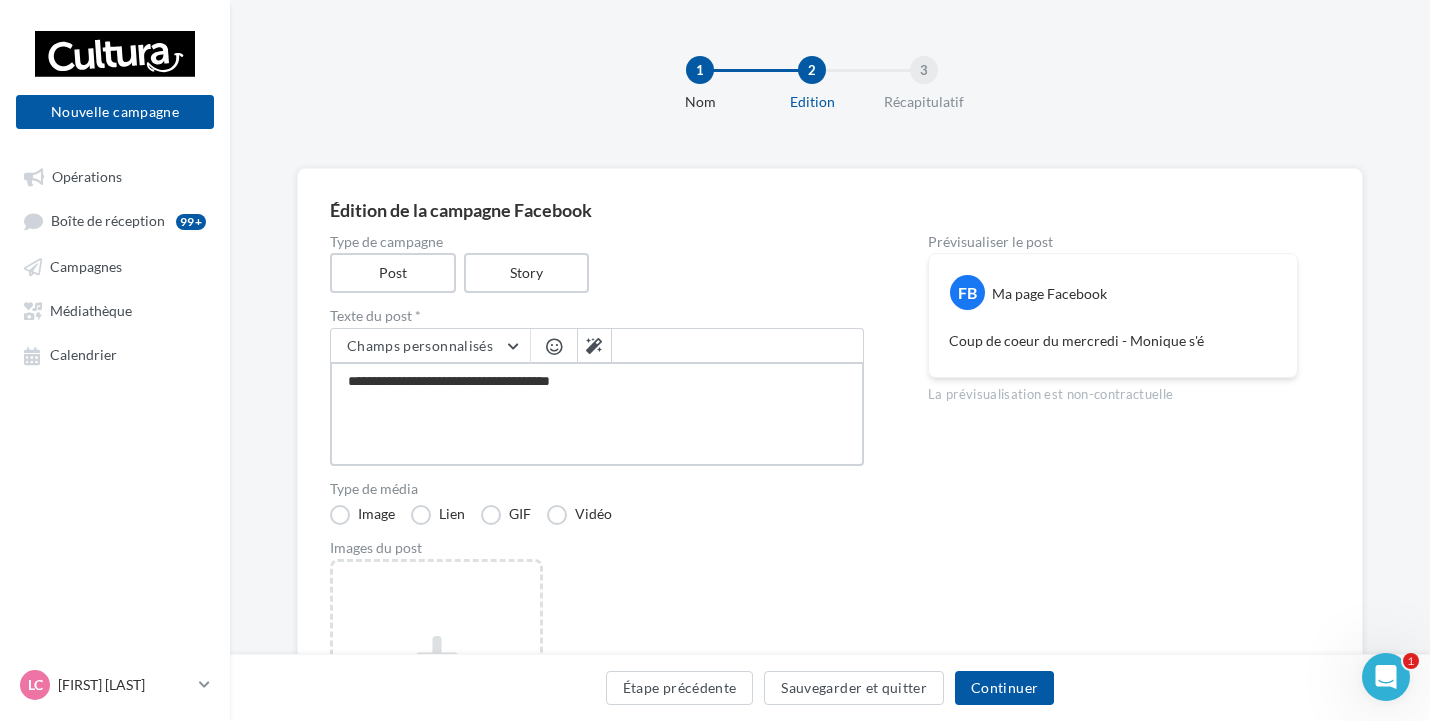 type on "**********" 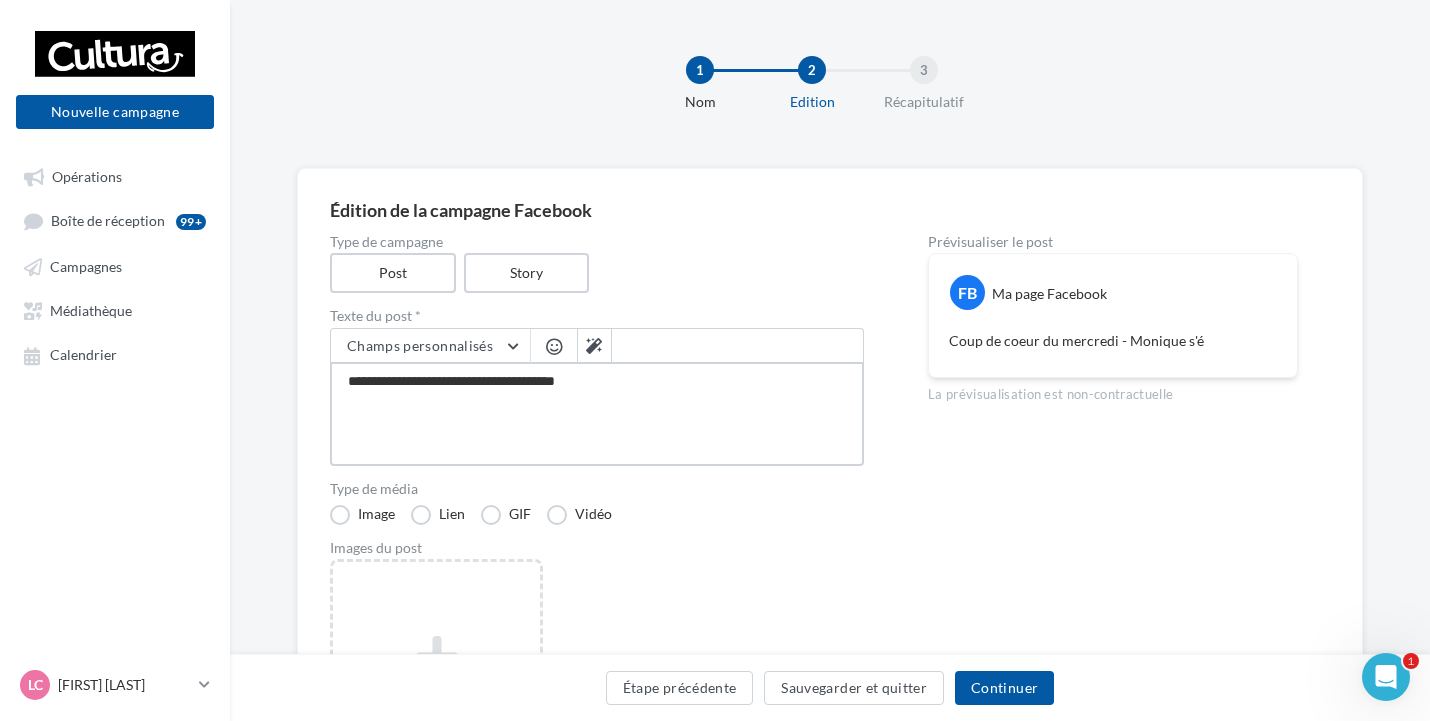 type on "**********" 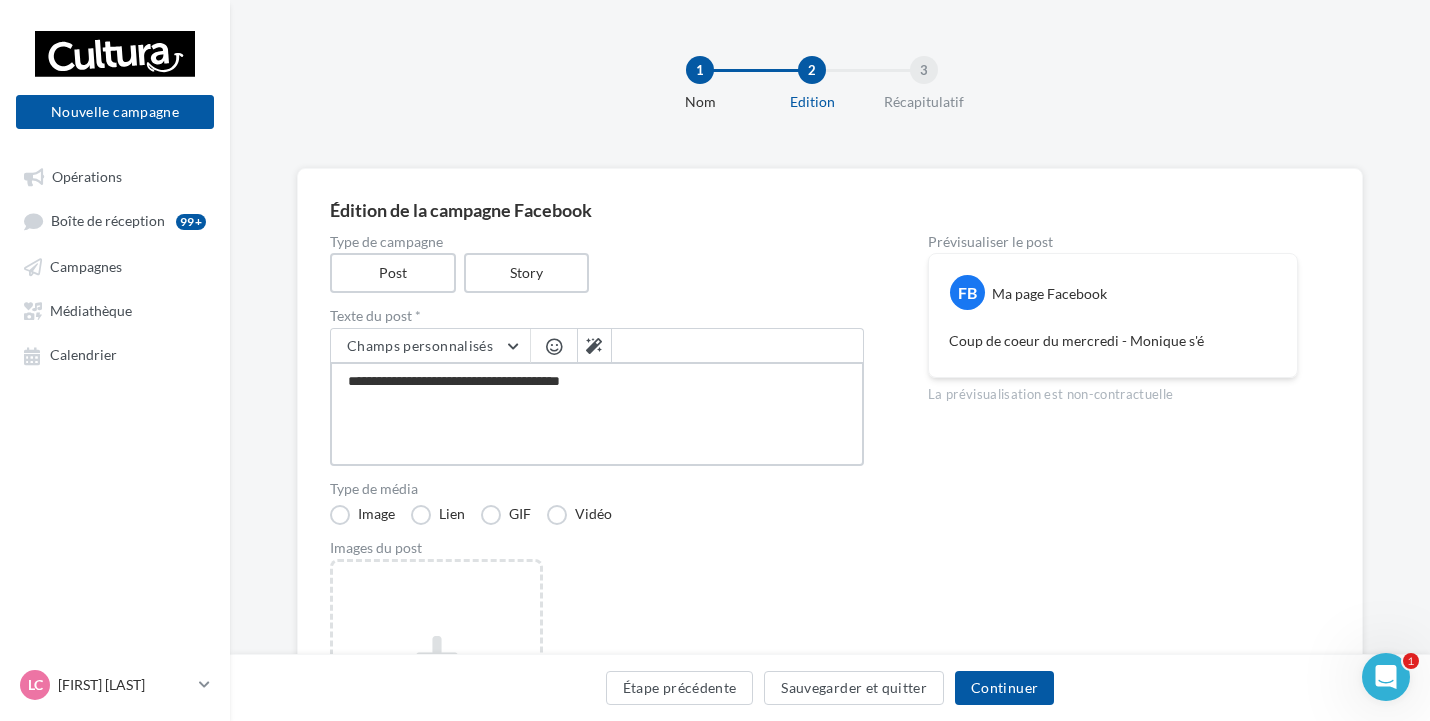 type on "**********" 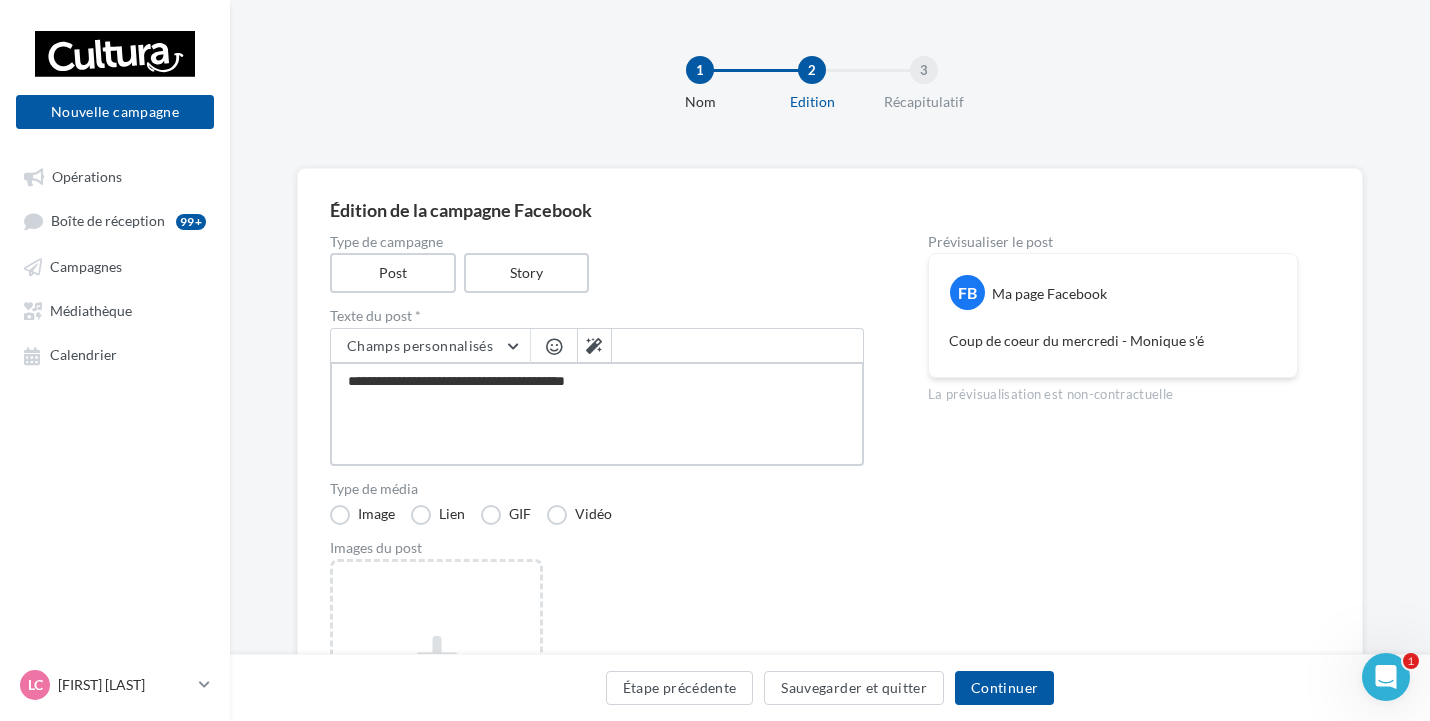 type on "**********" 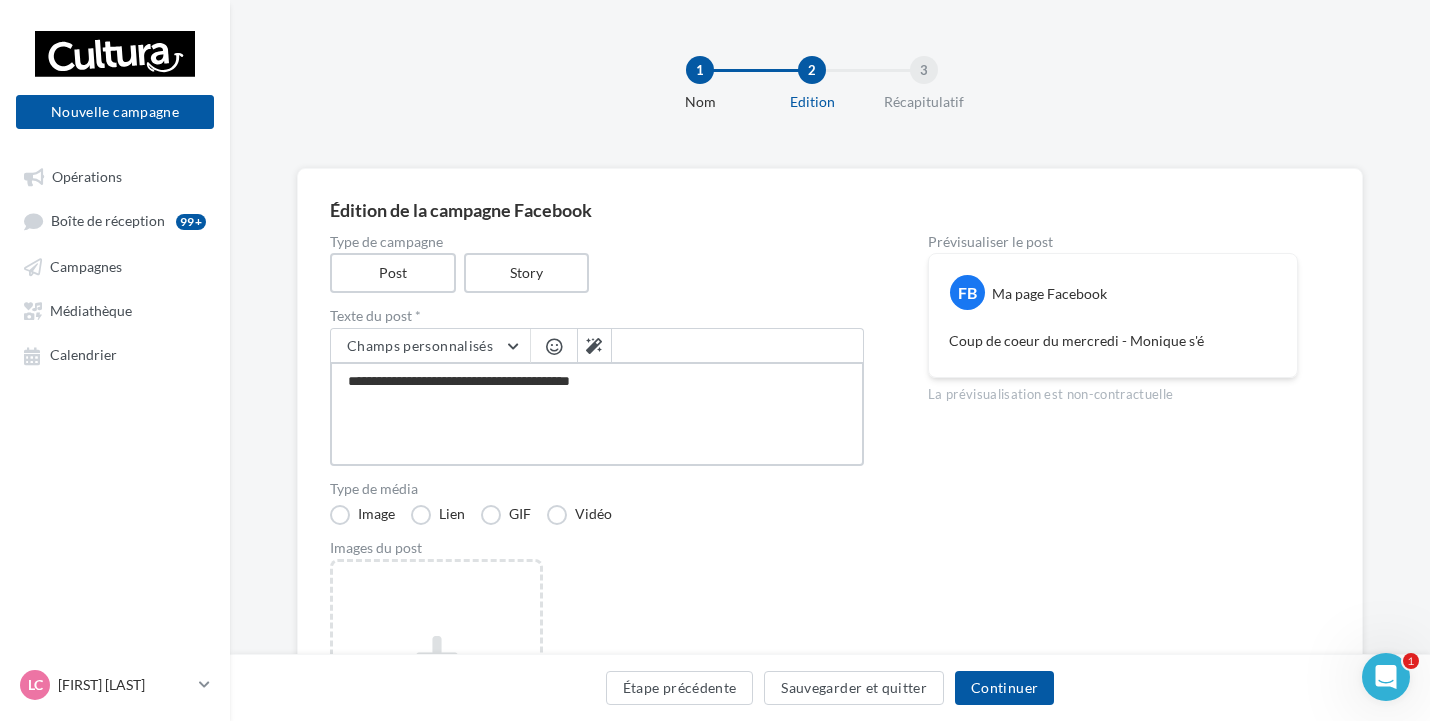 type on "**********" 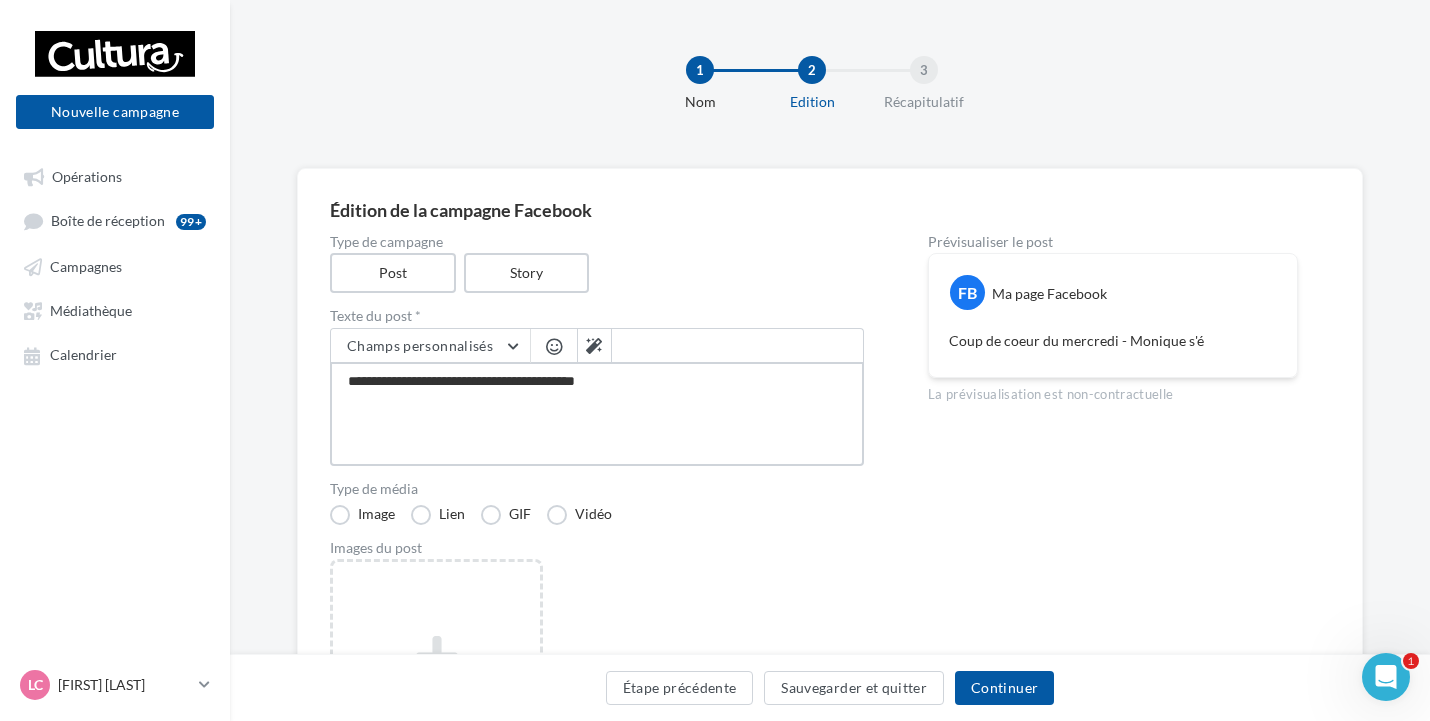 type on "**********" 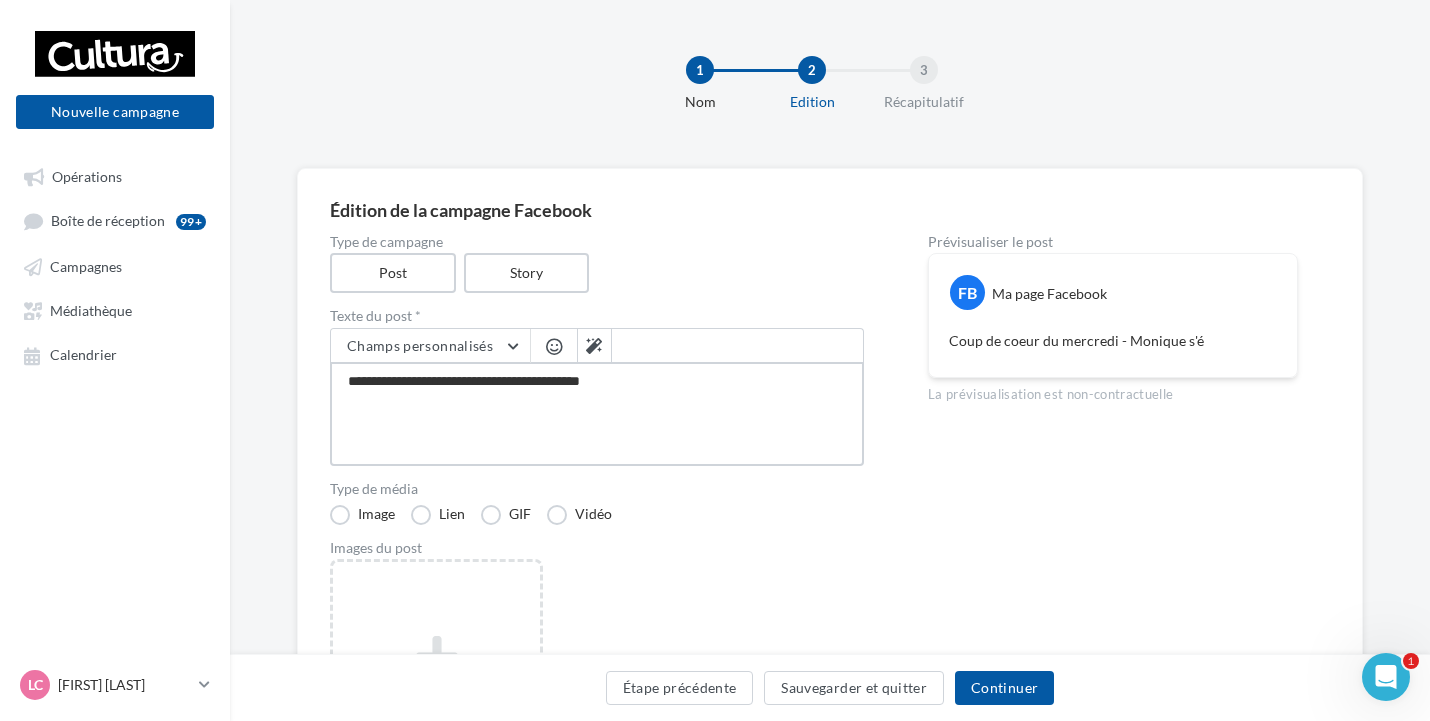 type on "**********" 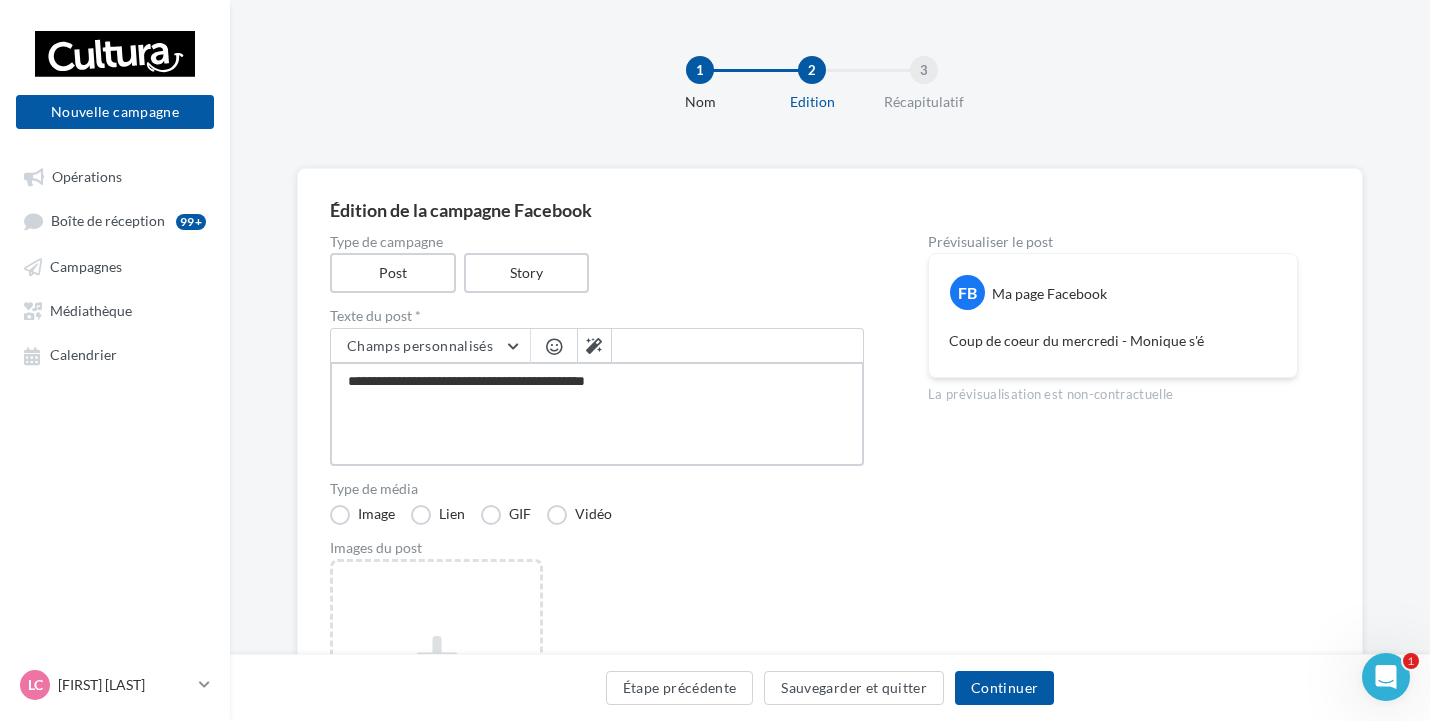 type on "**********" 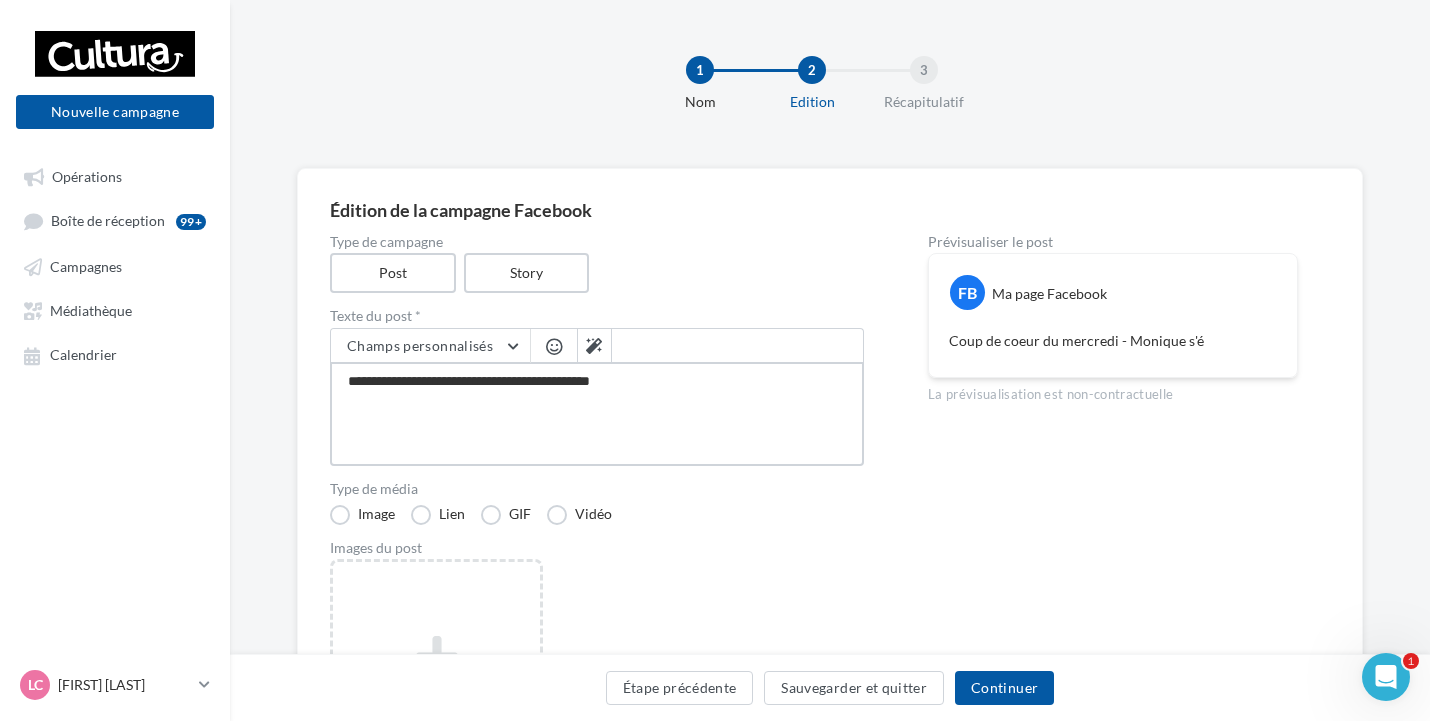 type on "**********" 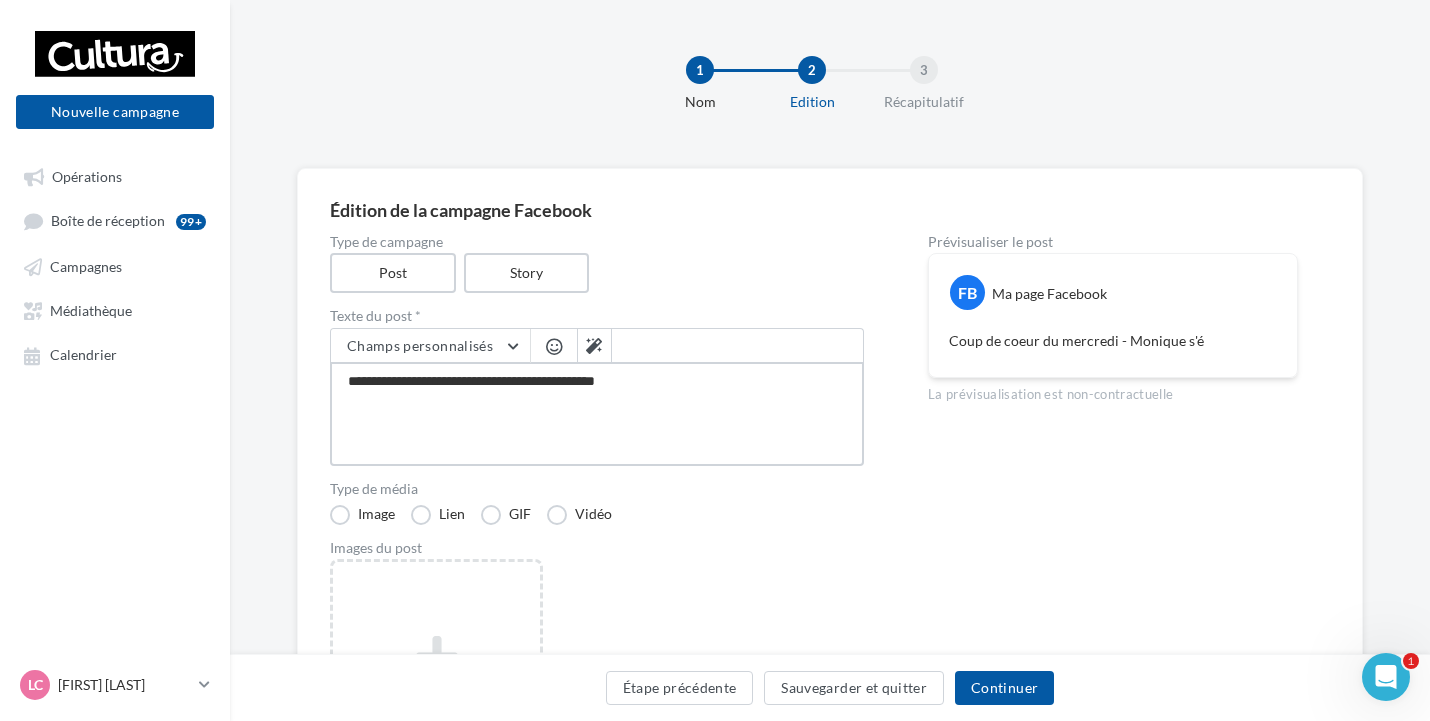 type on "**********" 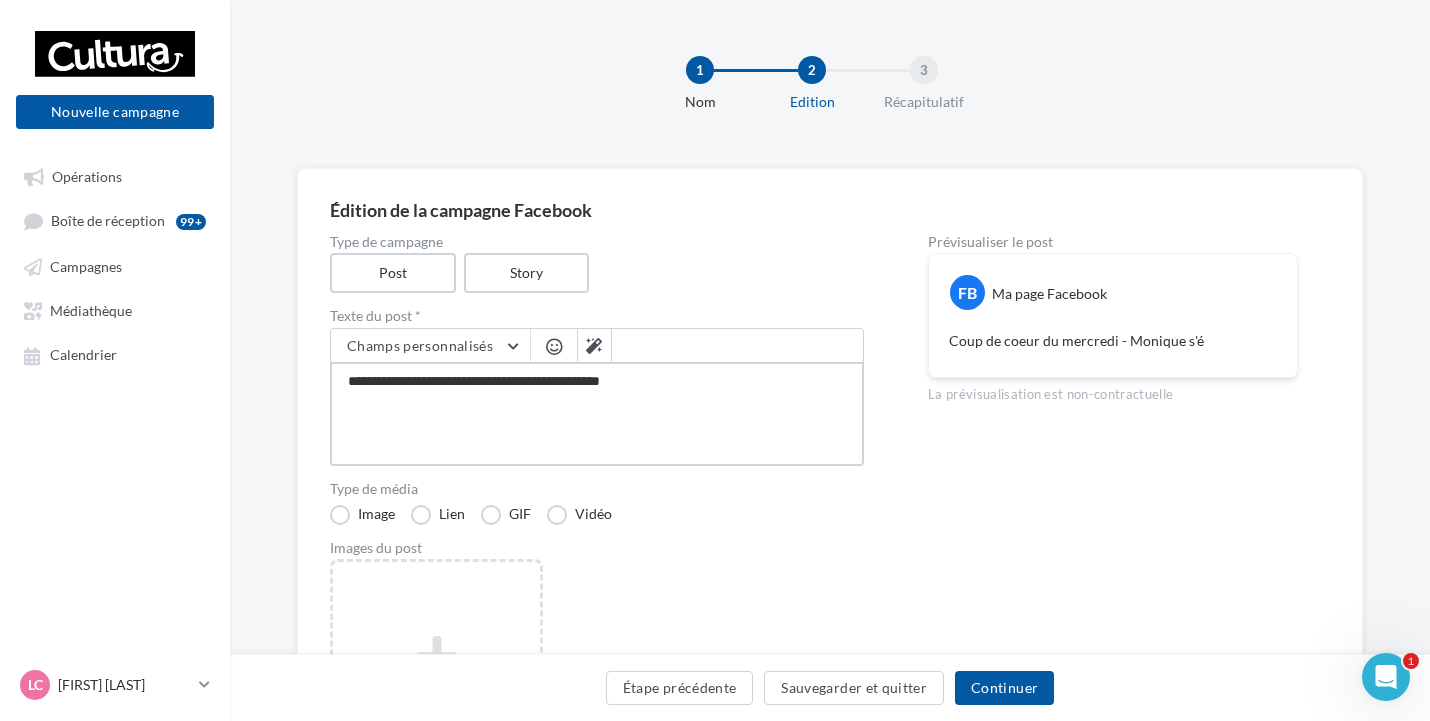 type on "**********" 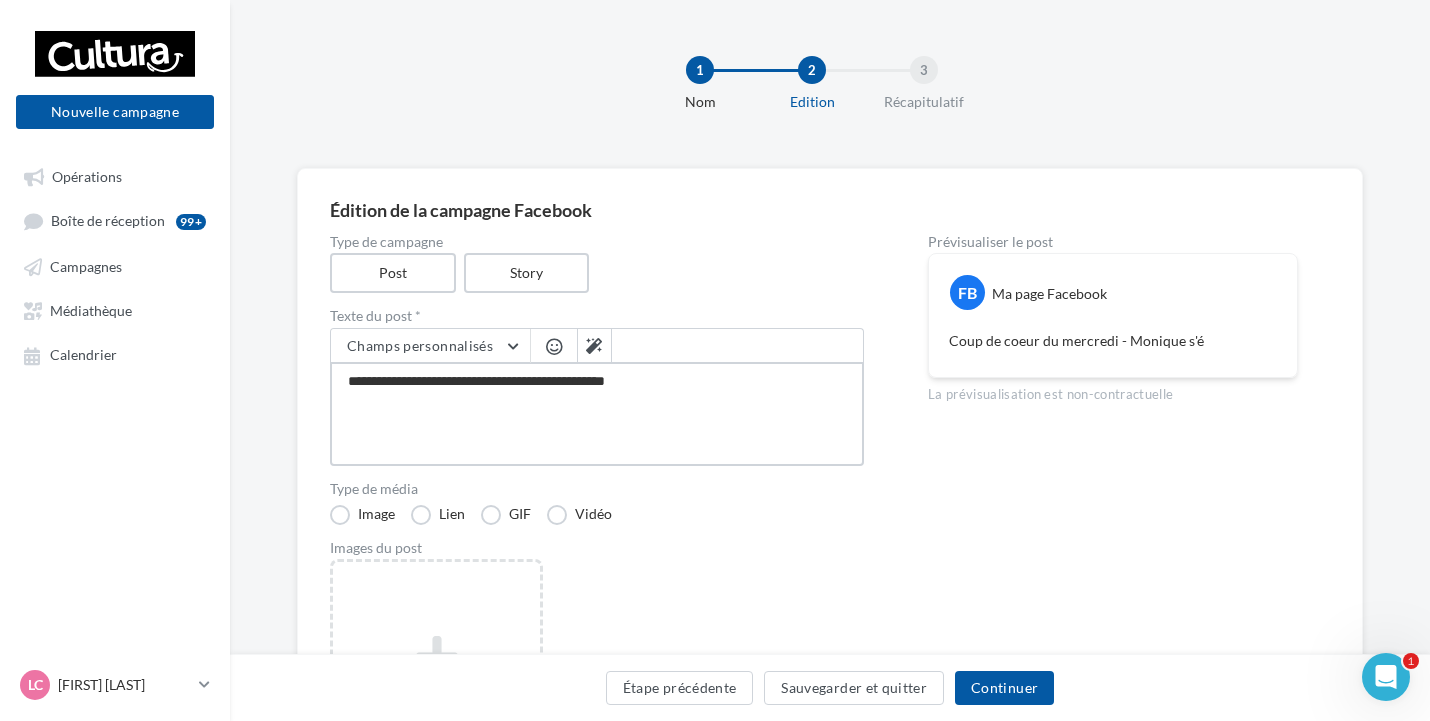 type on "**********" 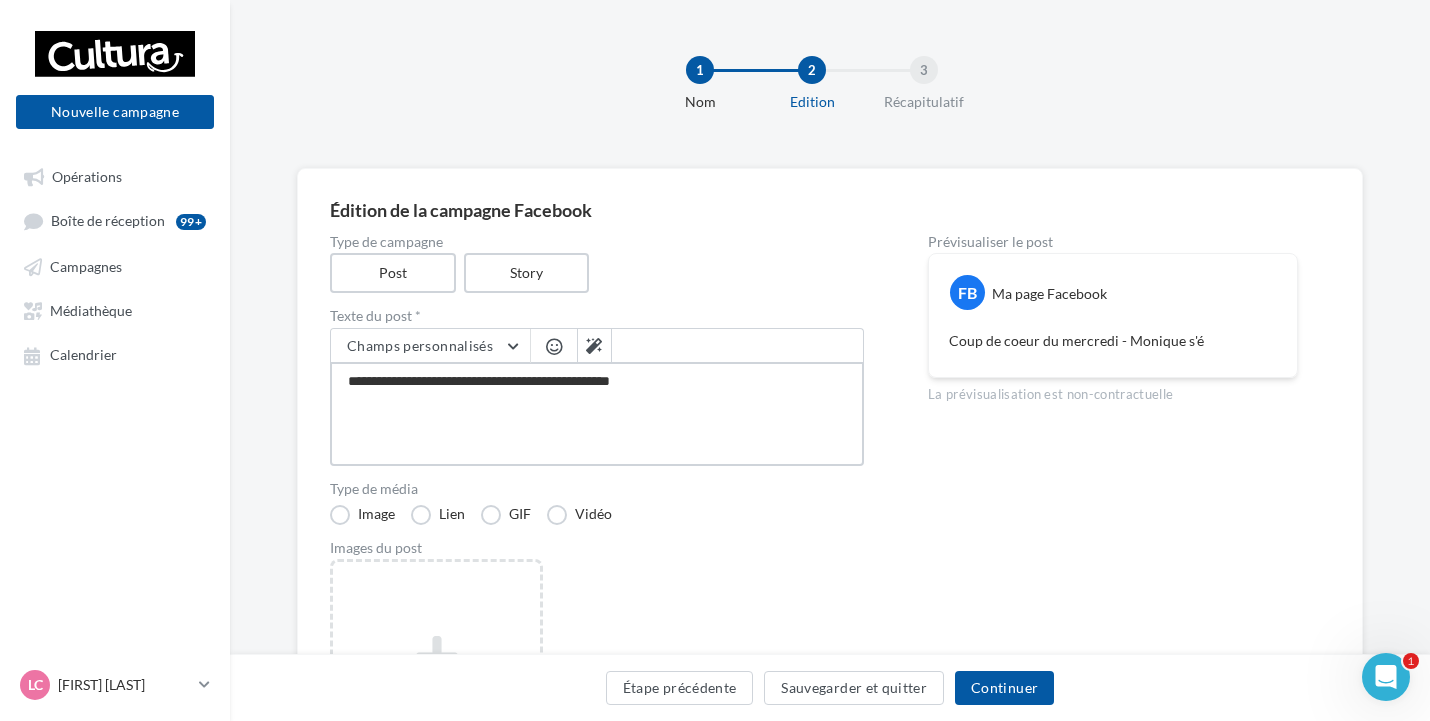 type on "**********" 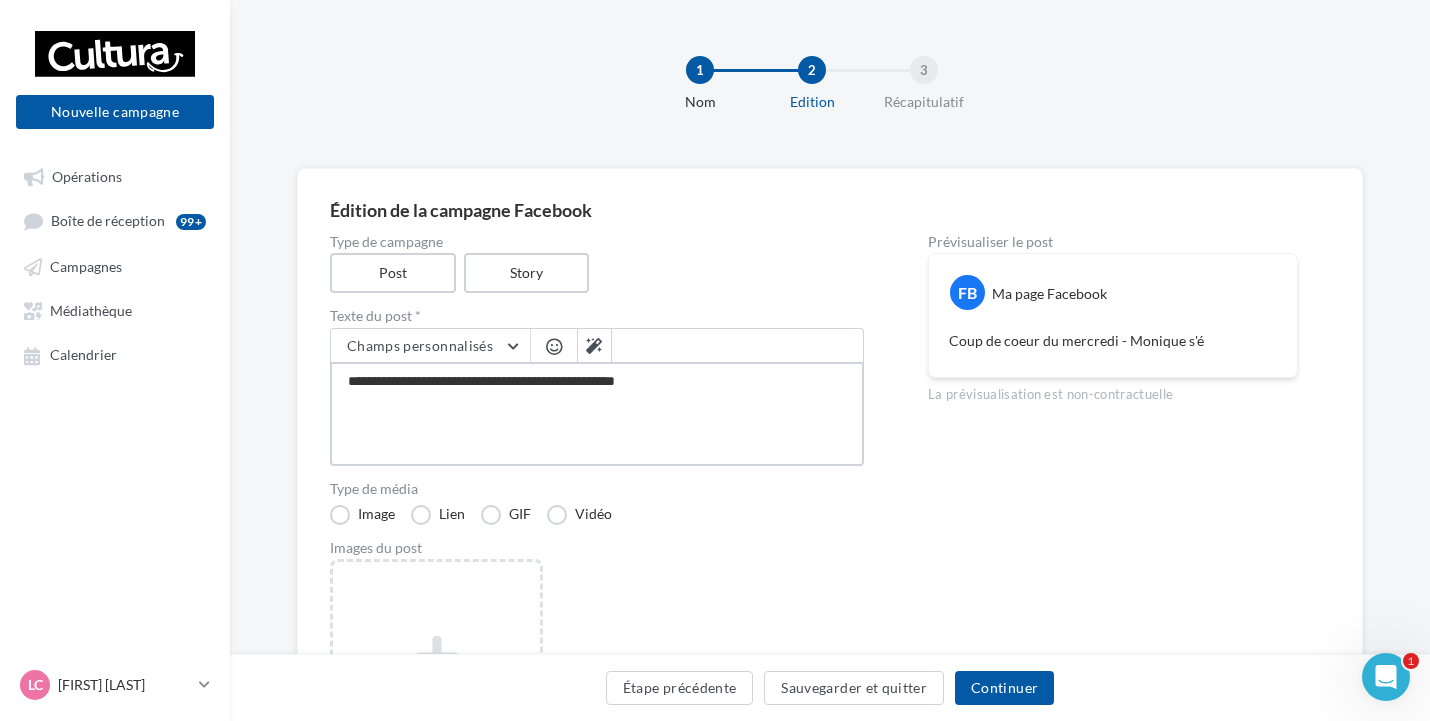 type on "**********" 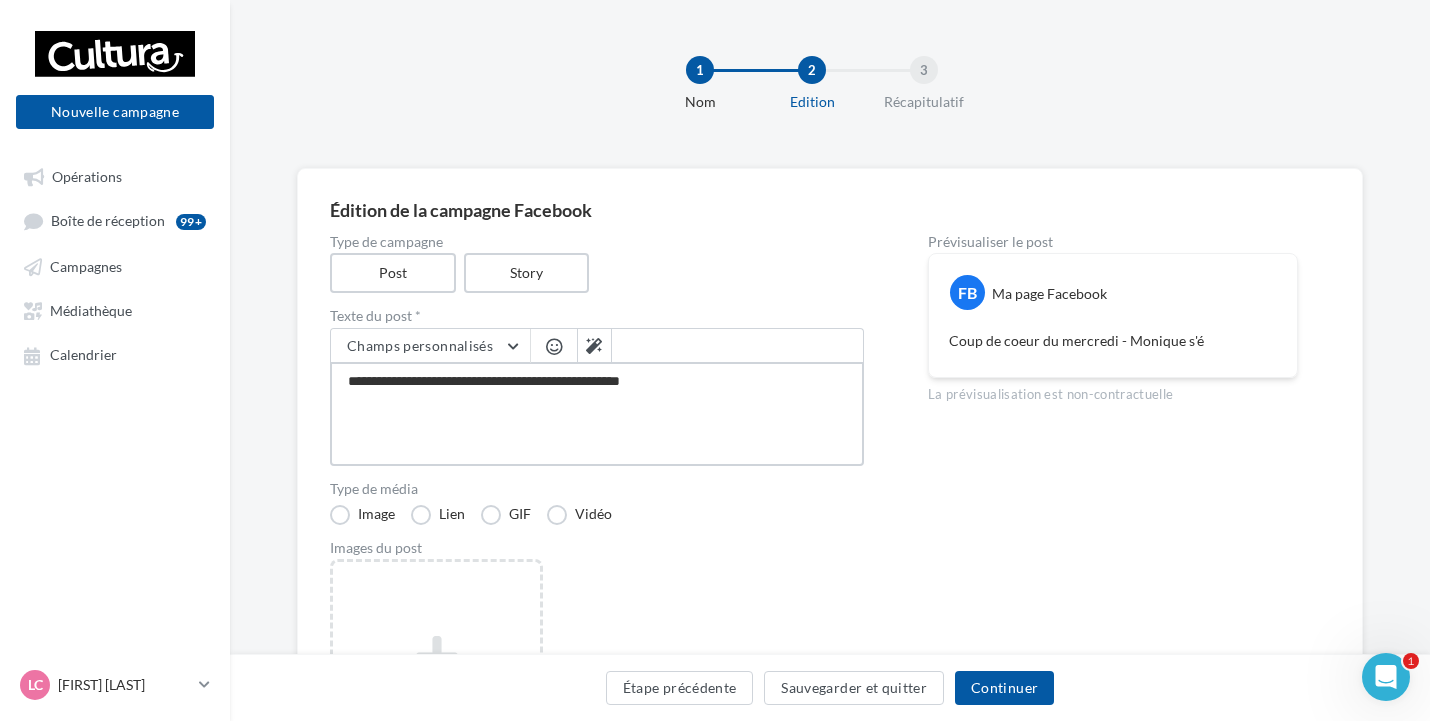 type on "**********" 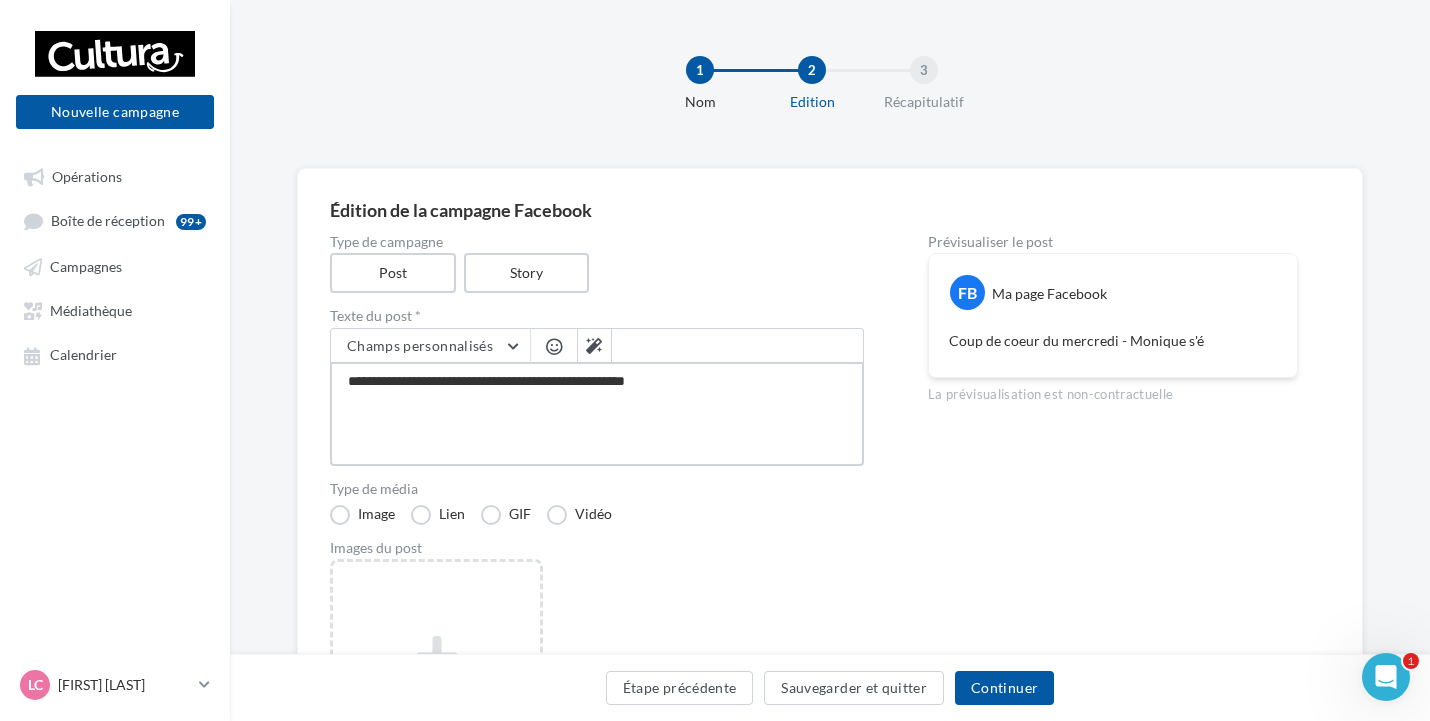 type on "**********" 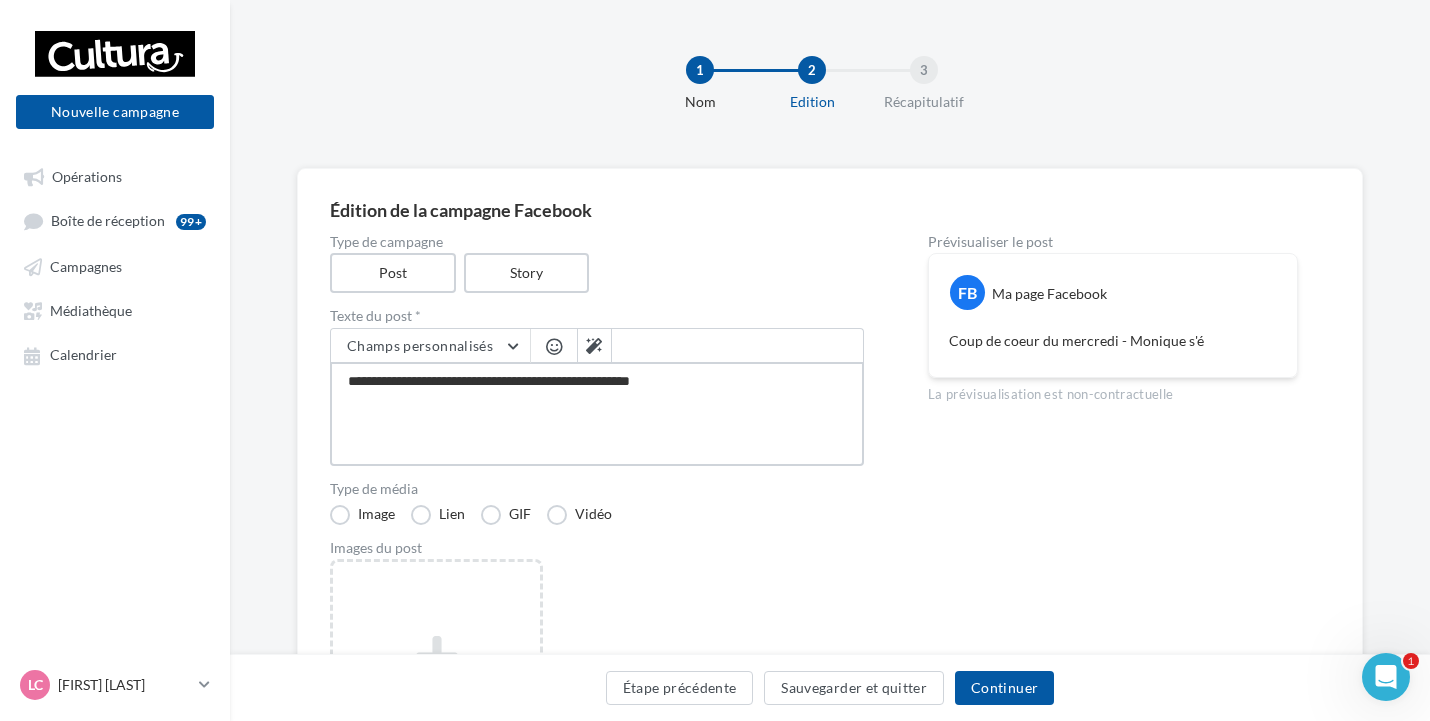 type on "**********" 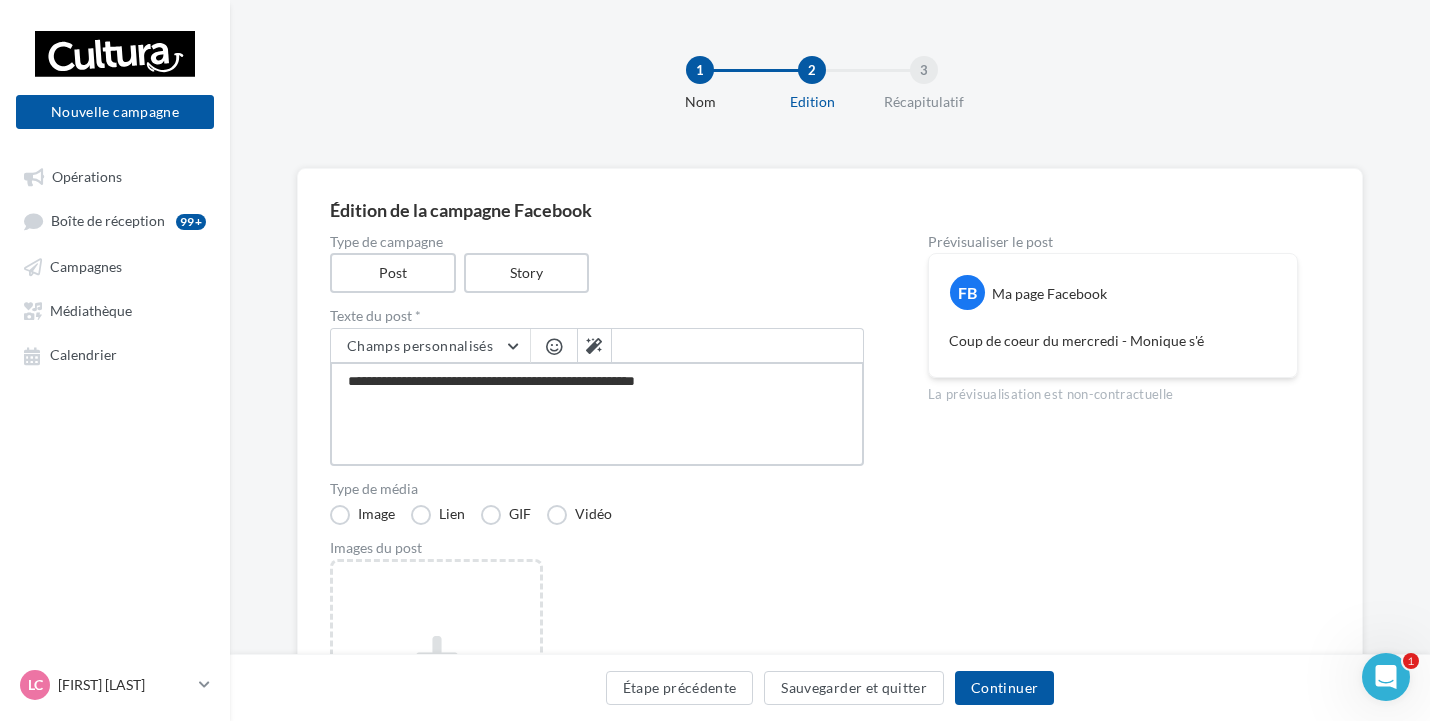type on "**********" 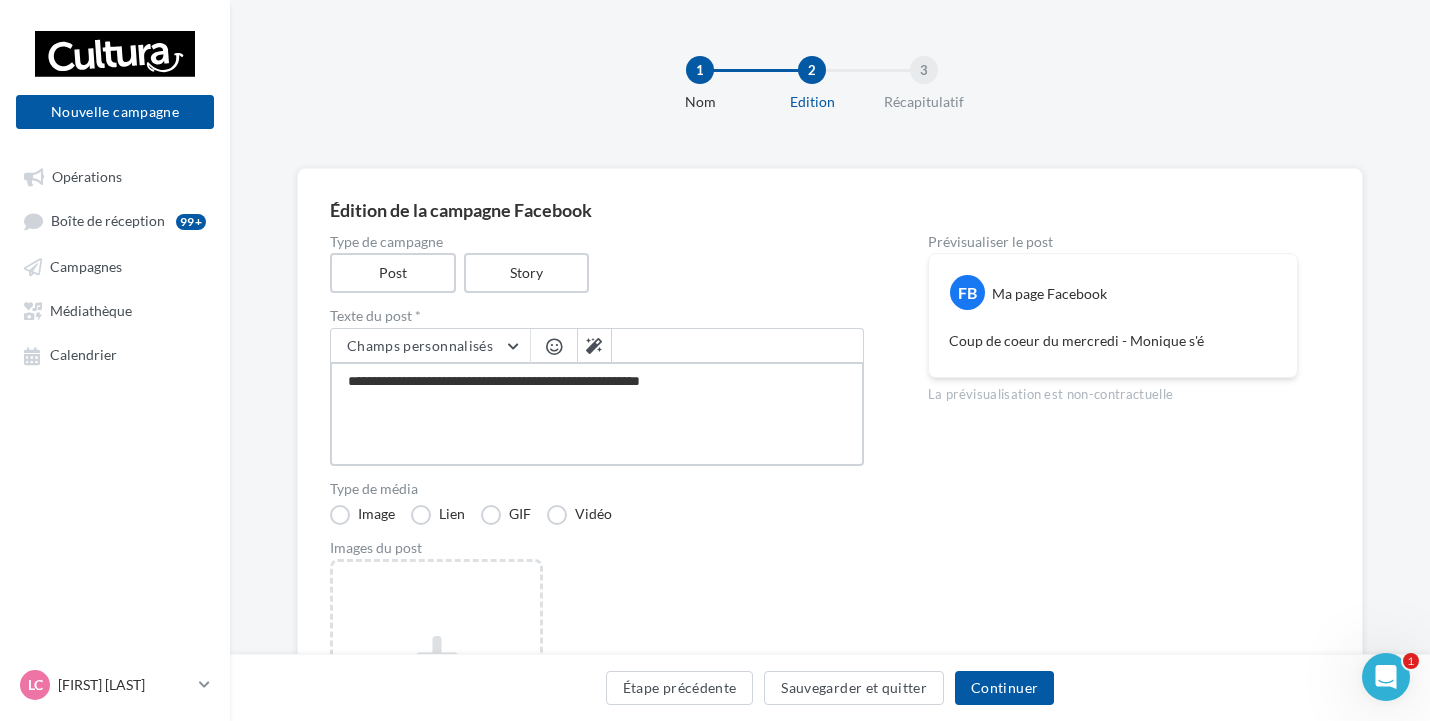 type on "**********" 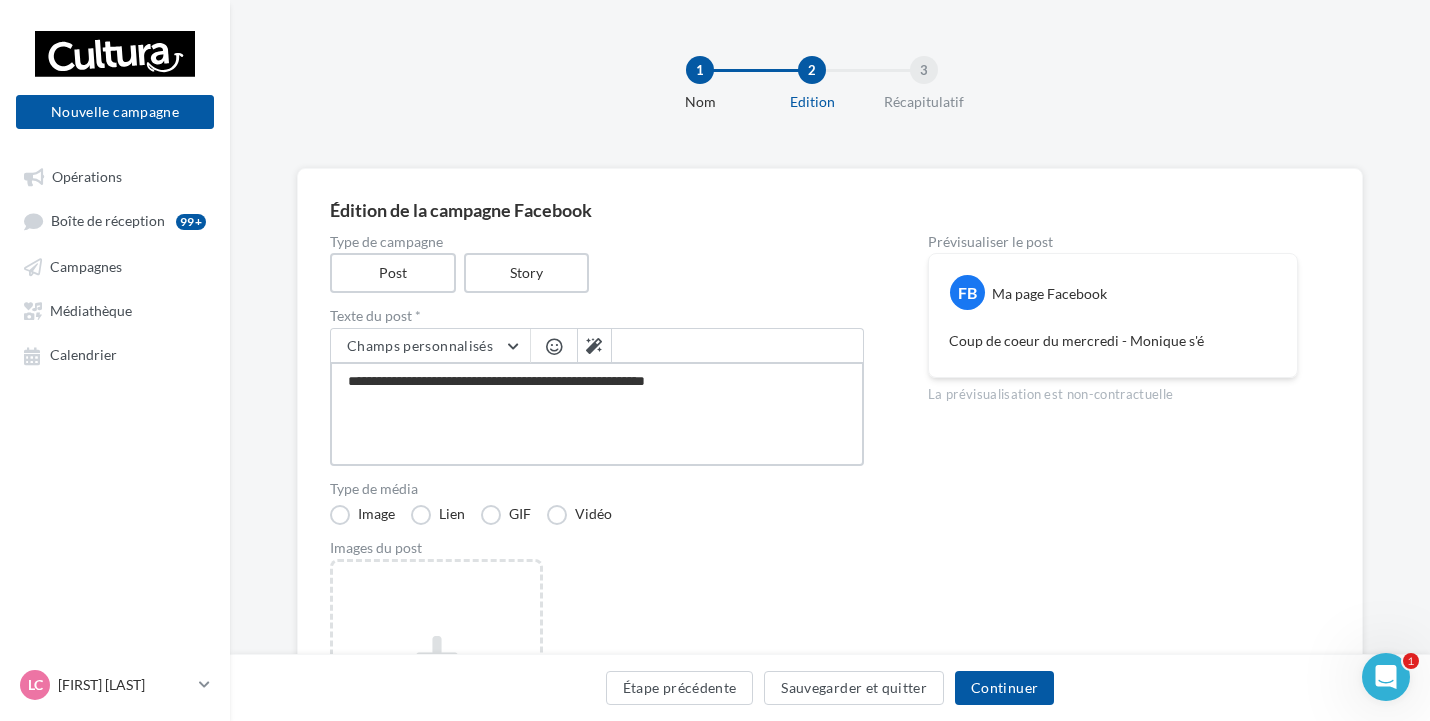 type on "**********" 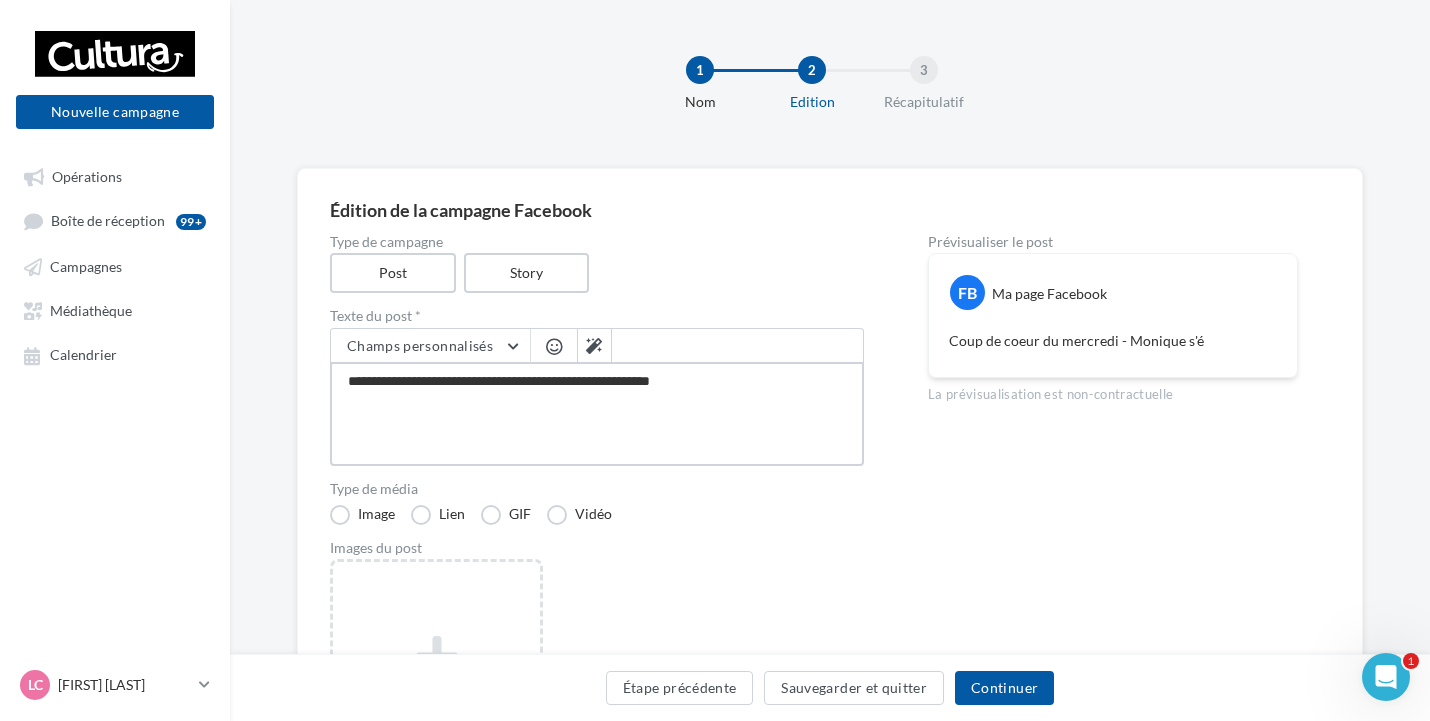type on "**********" 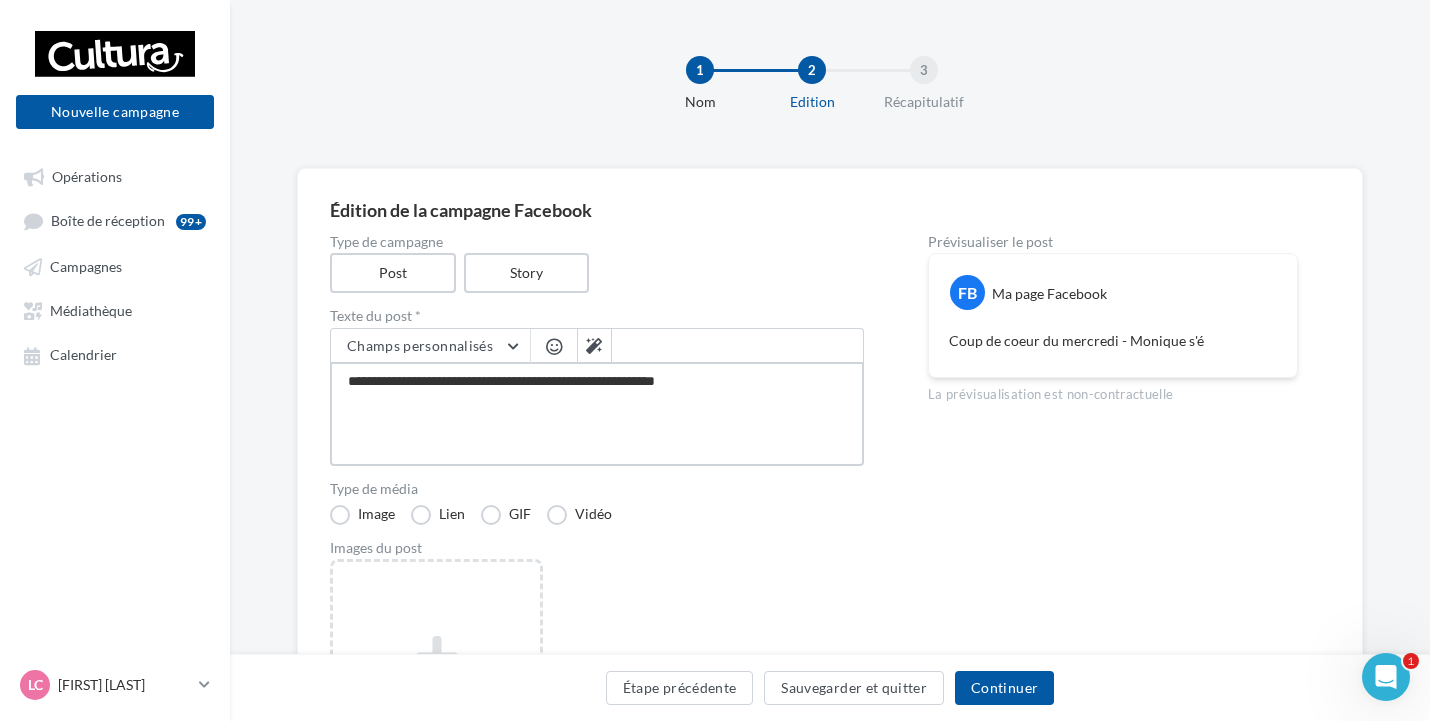 type on "**********" 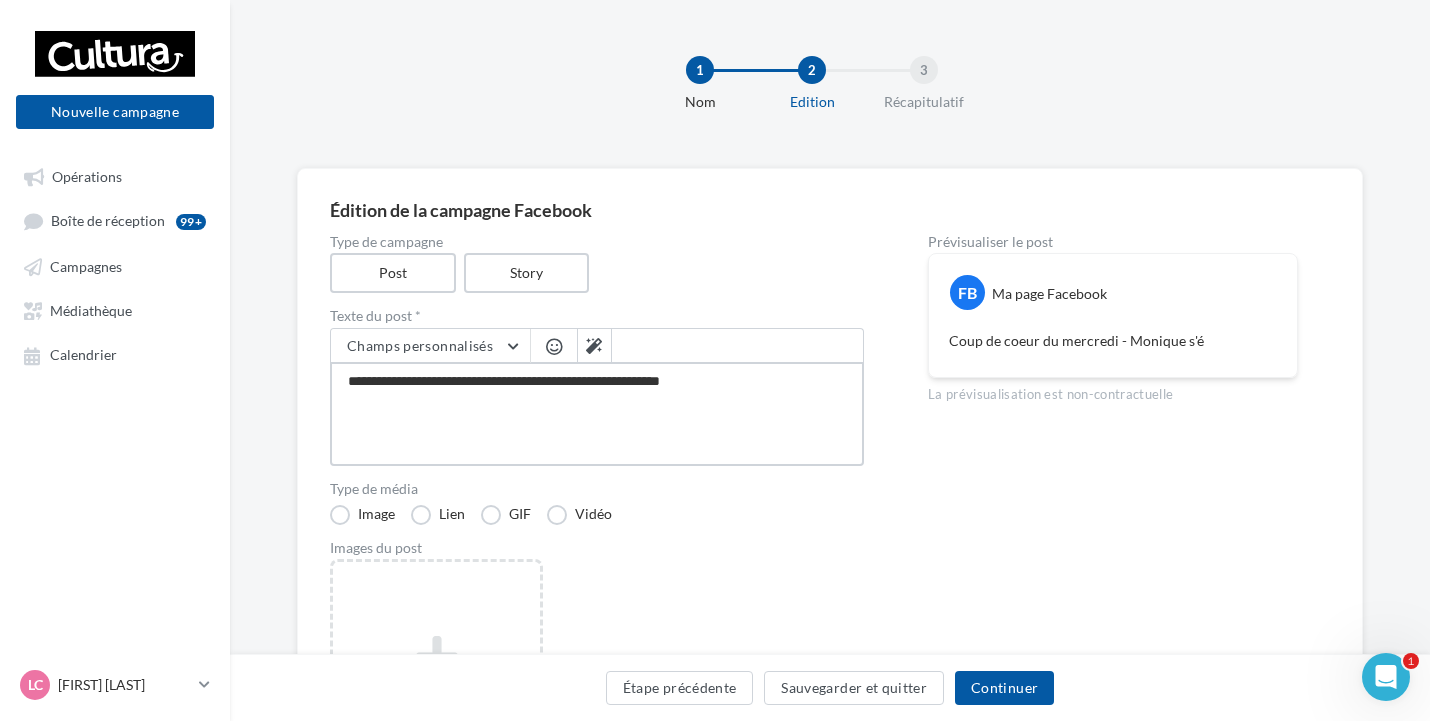 type on "**********" 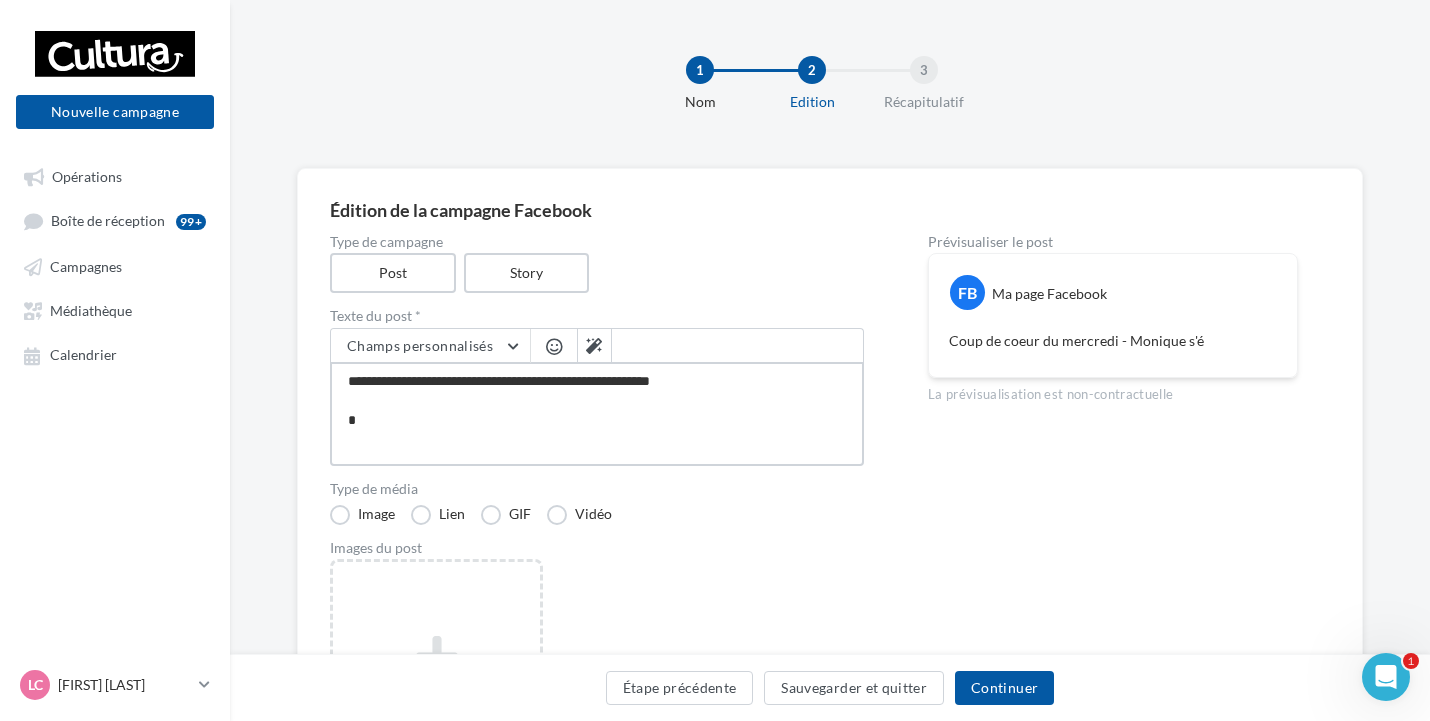 type on "**********" 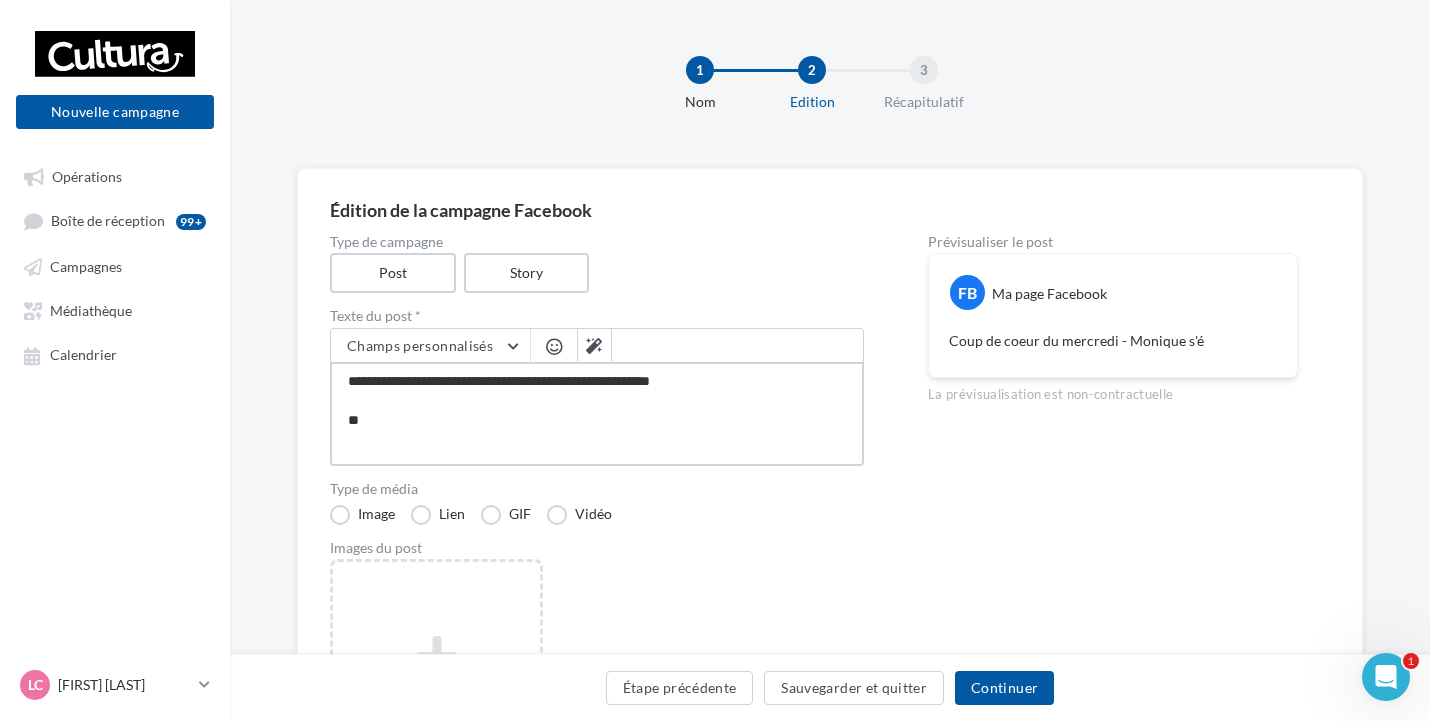 type on "**********" 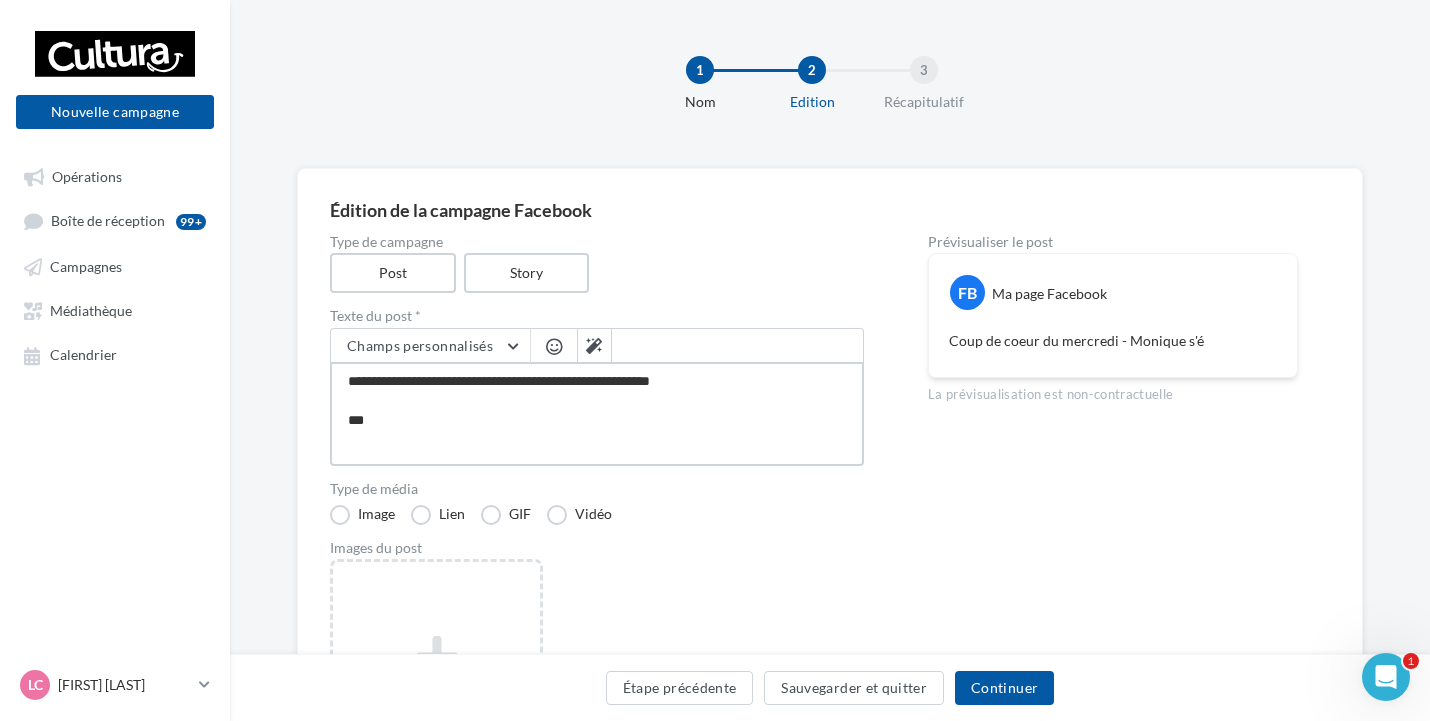 type on "**********" 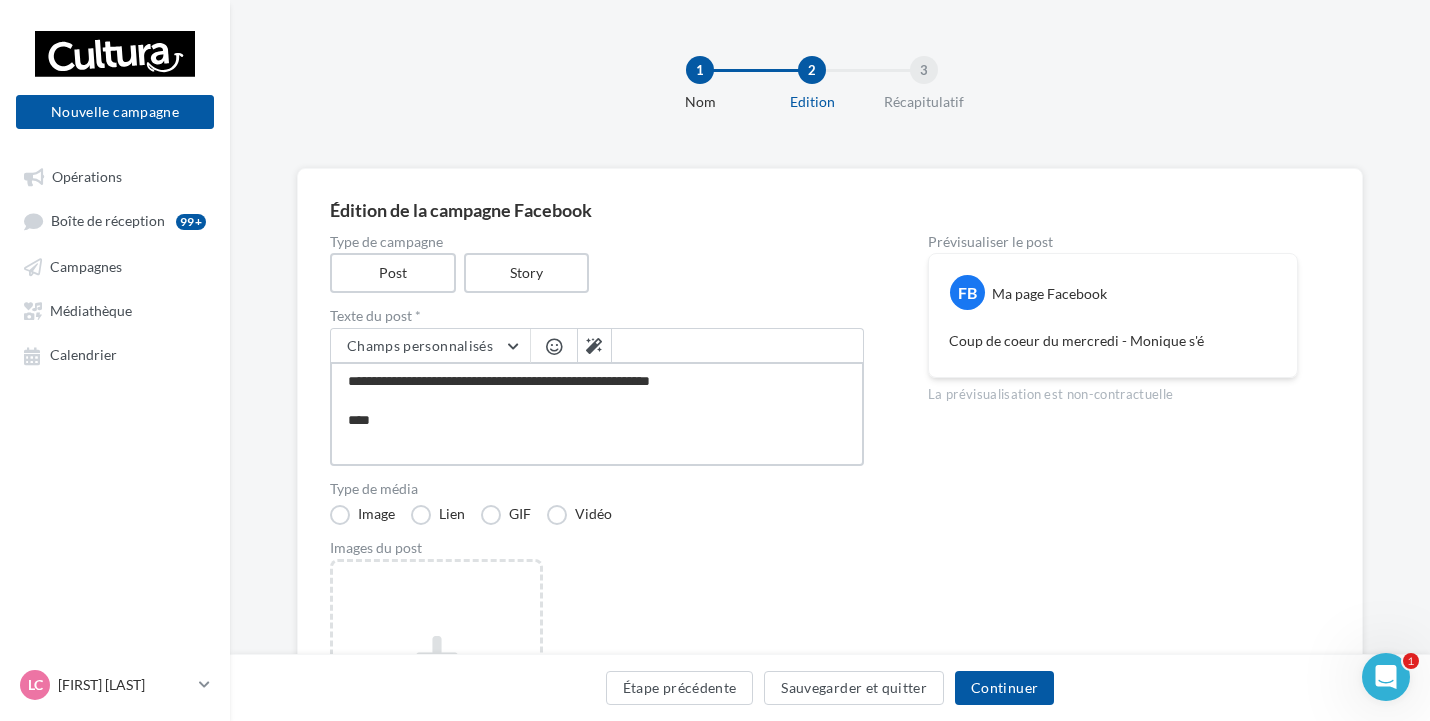type on "**********" 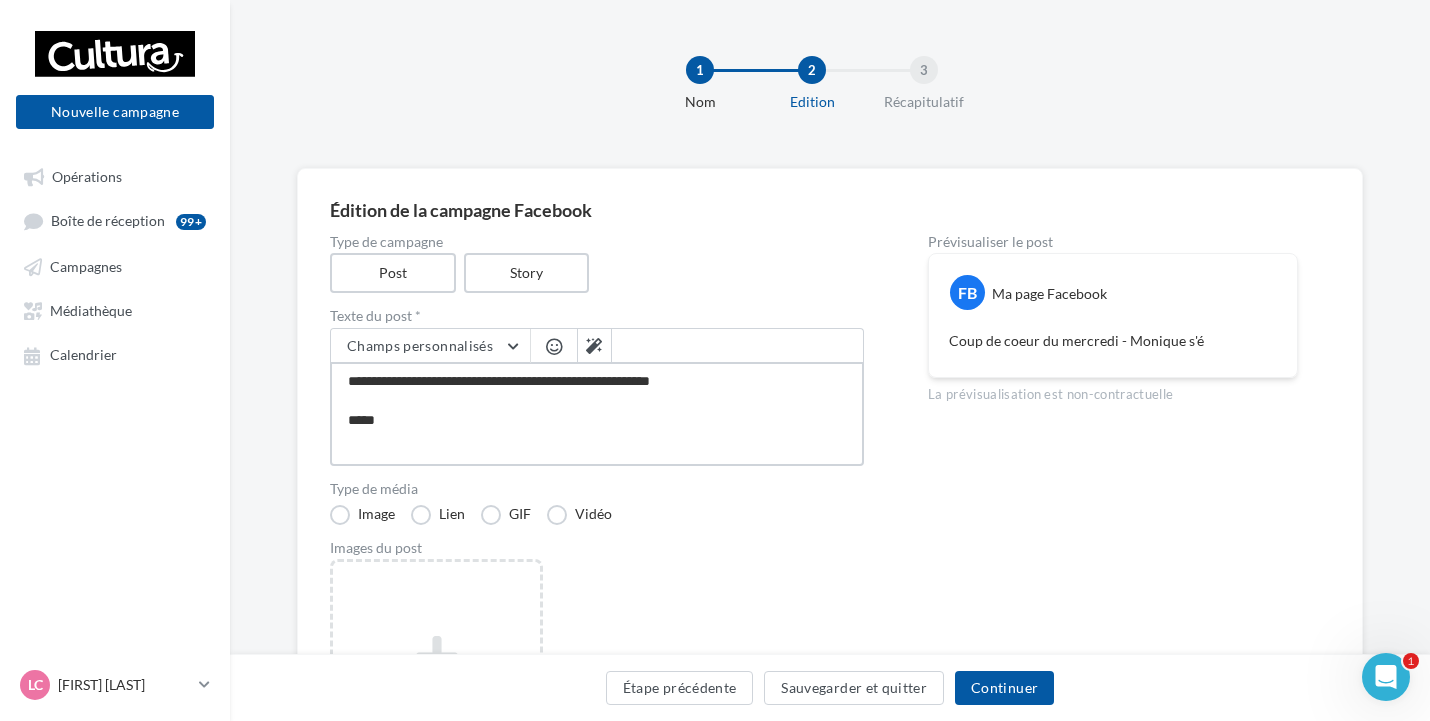 type on "**********" 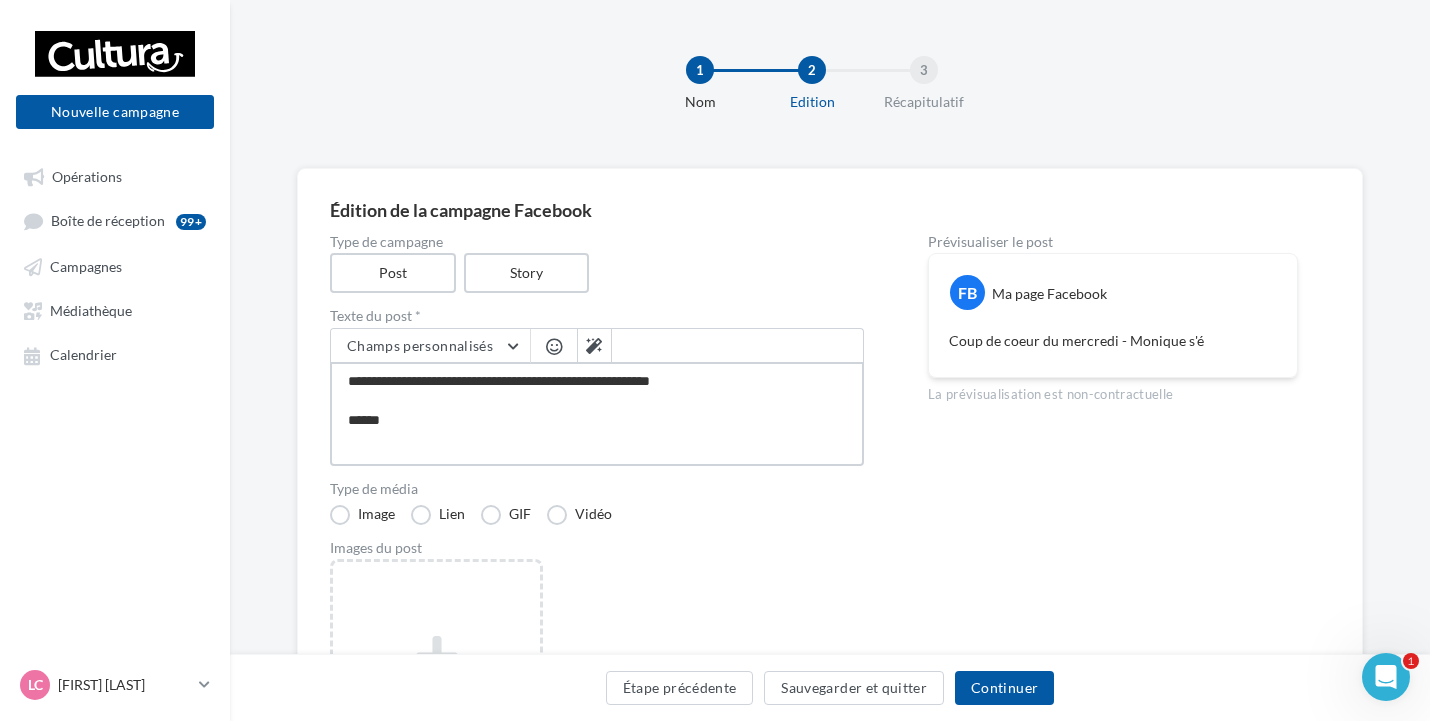 type on "**********" 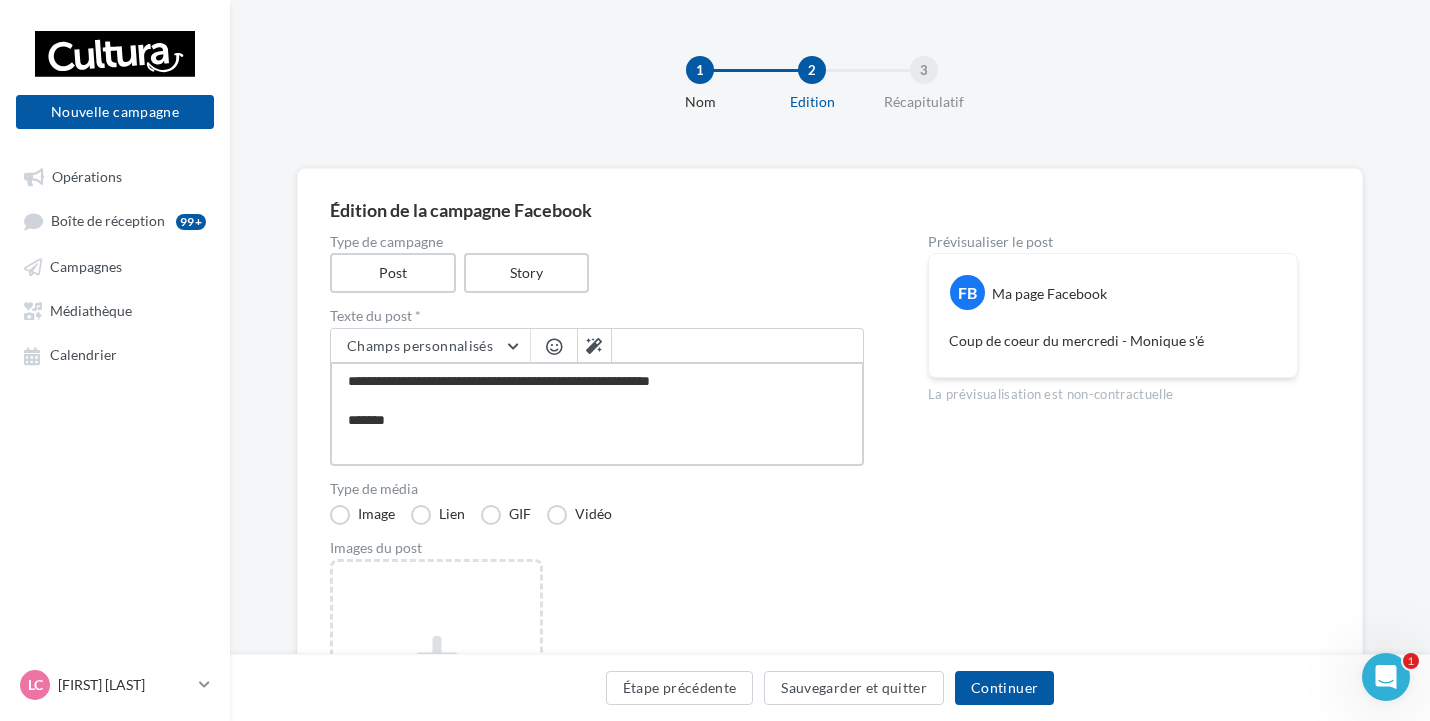 type on "**********" 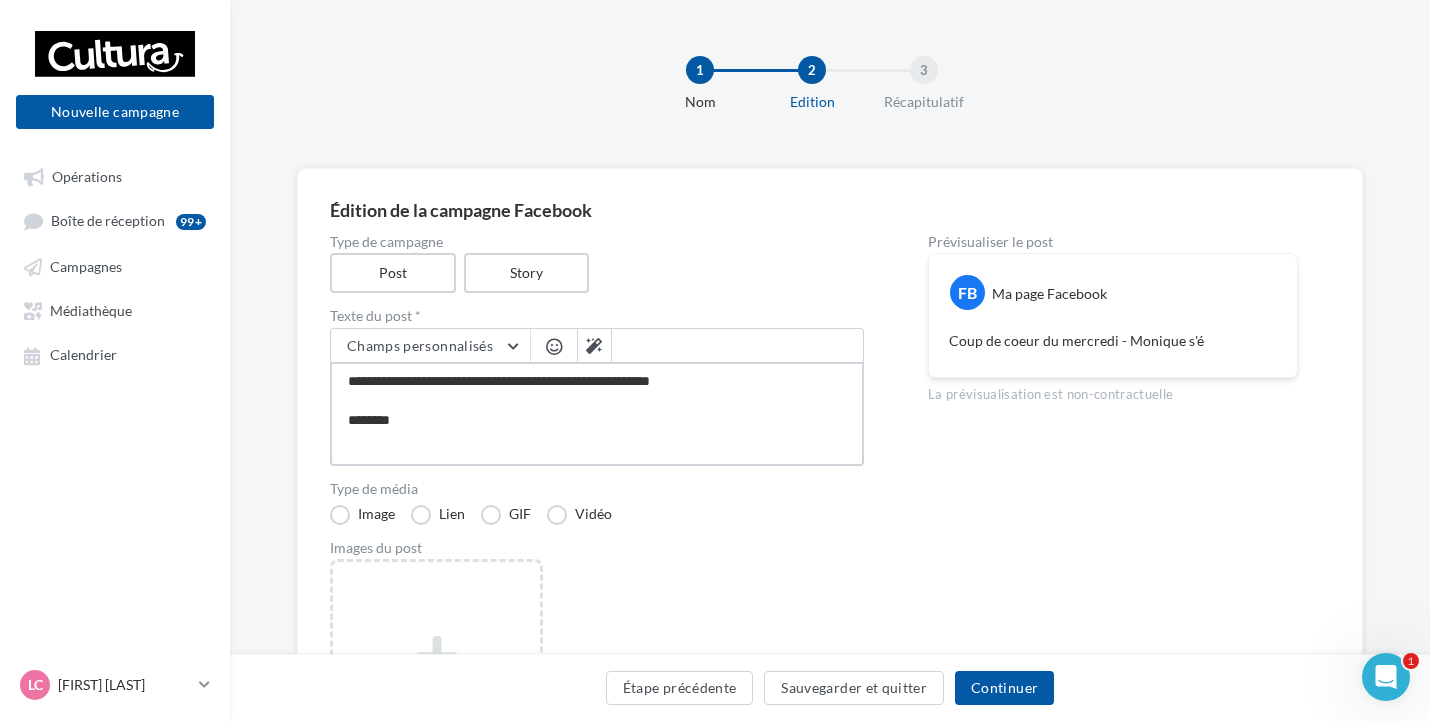 type on "**********" 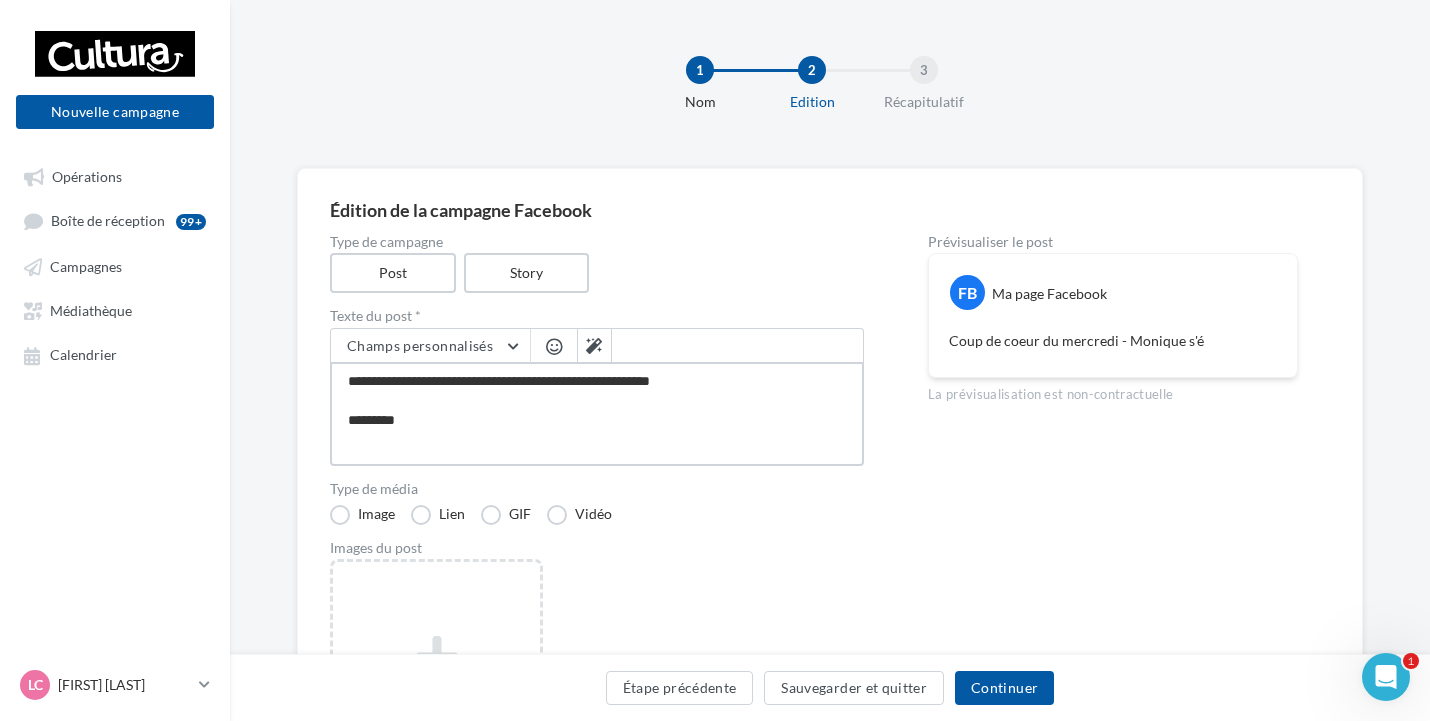 type on "**********" 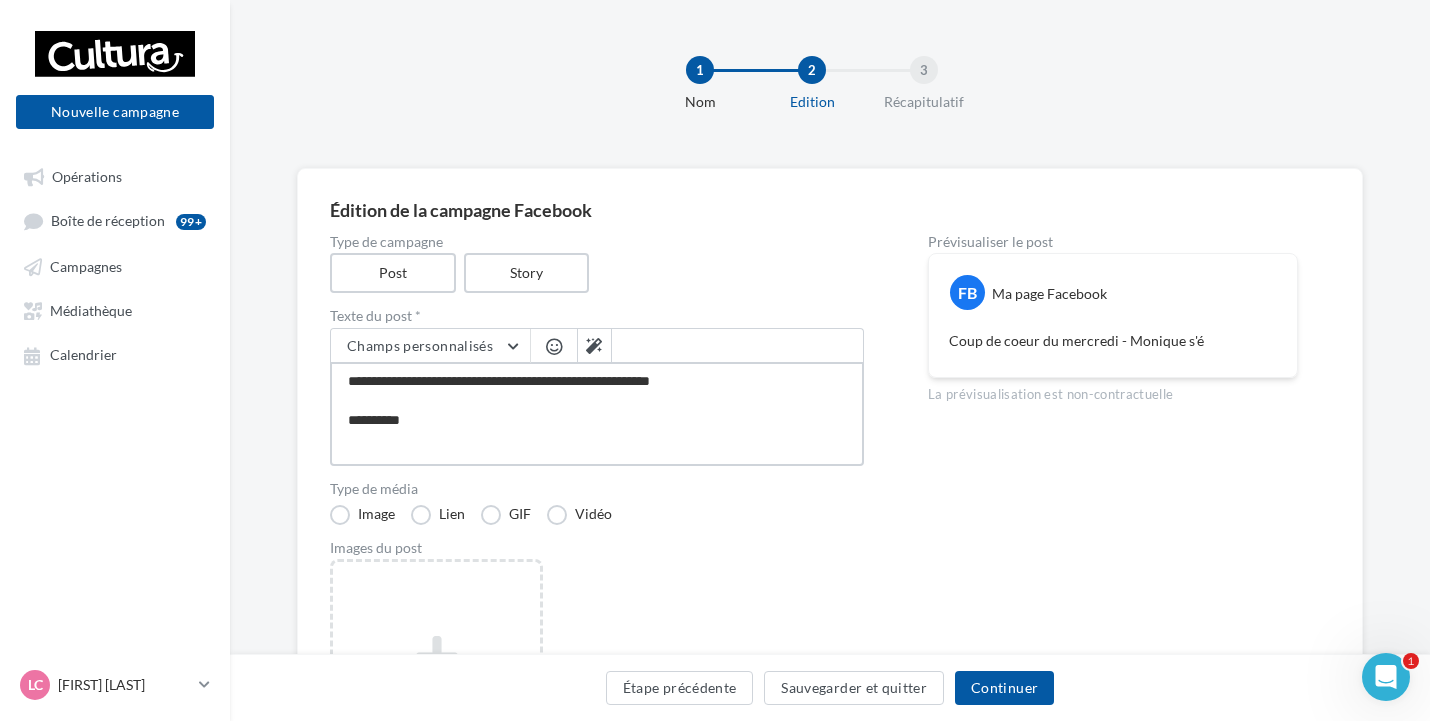 type on "**********" 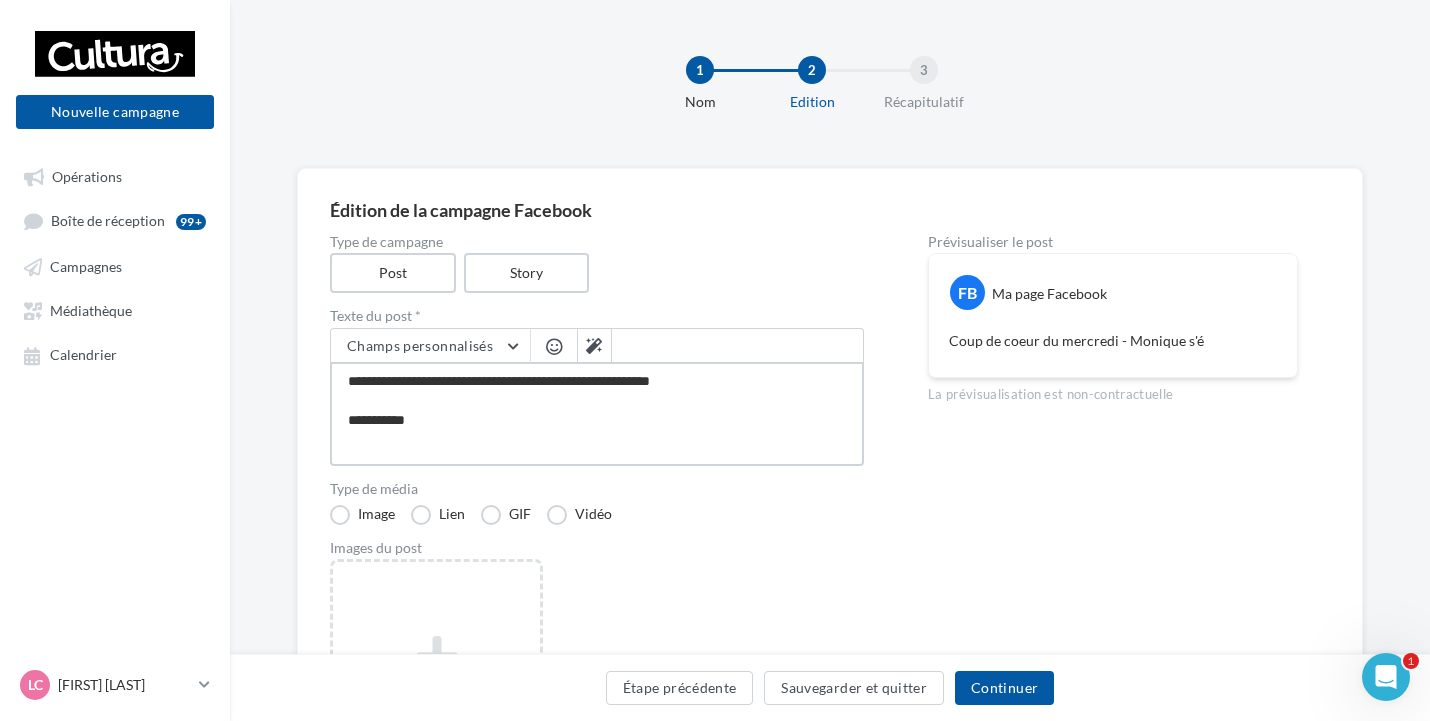 type on "**********" 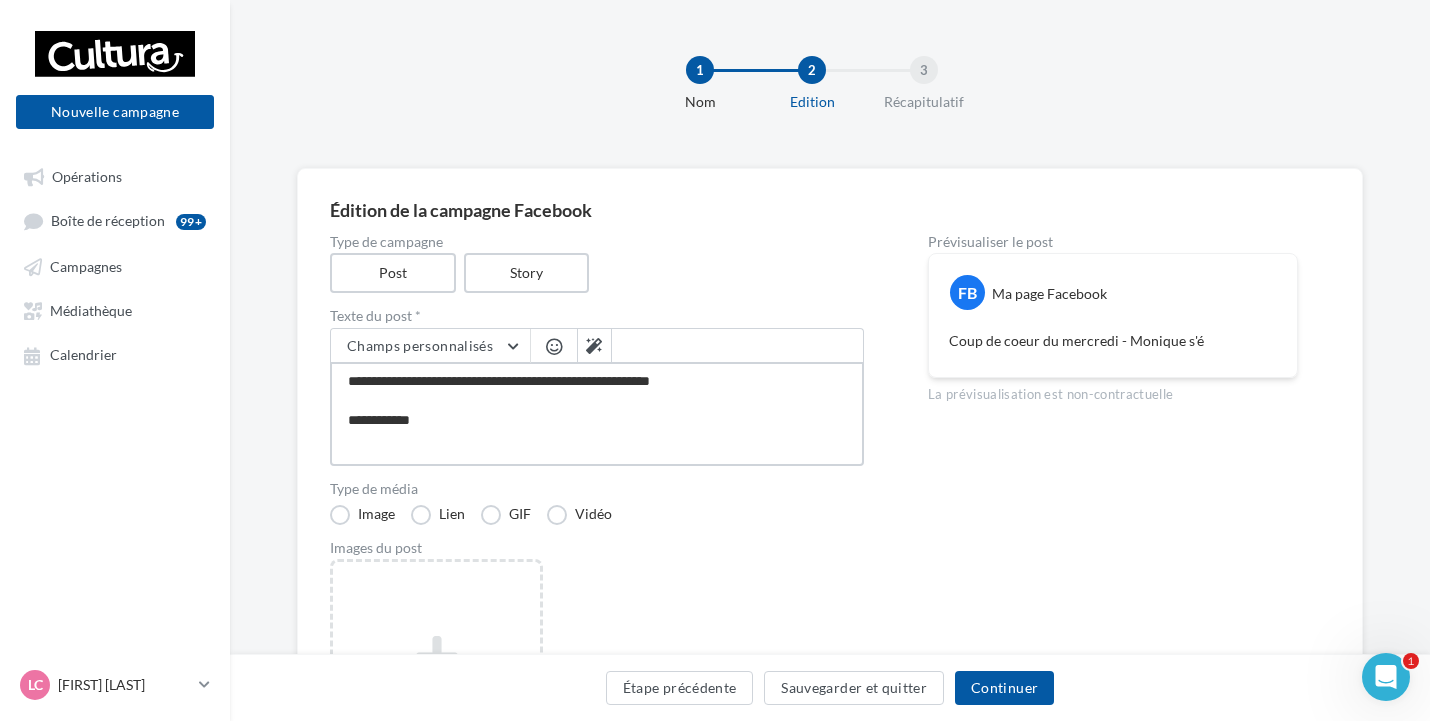 type on "**********" 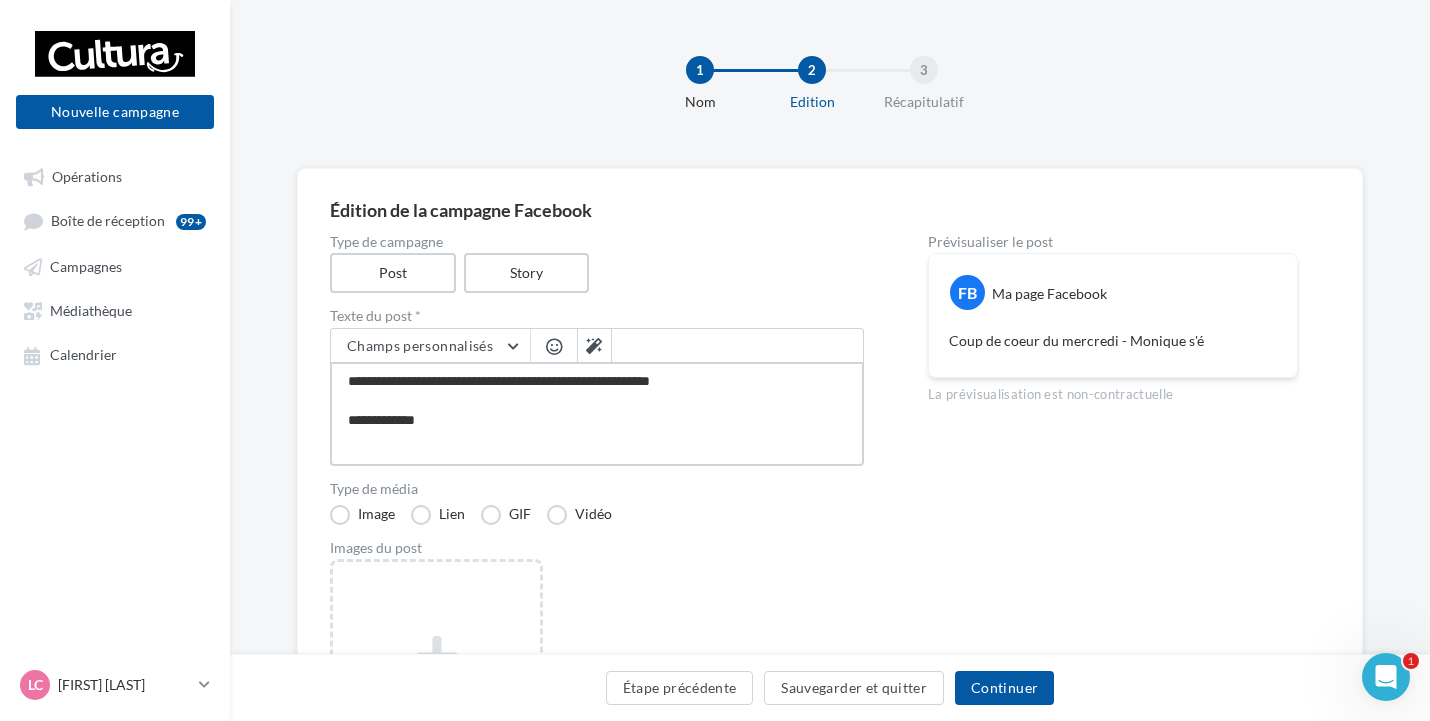 type on "**********" 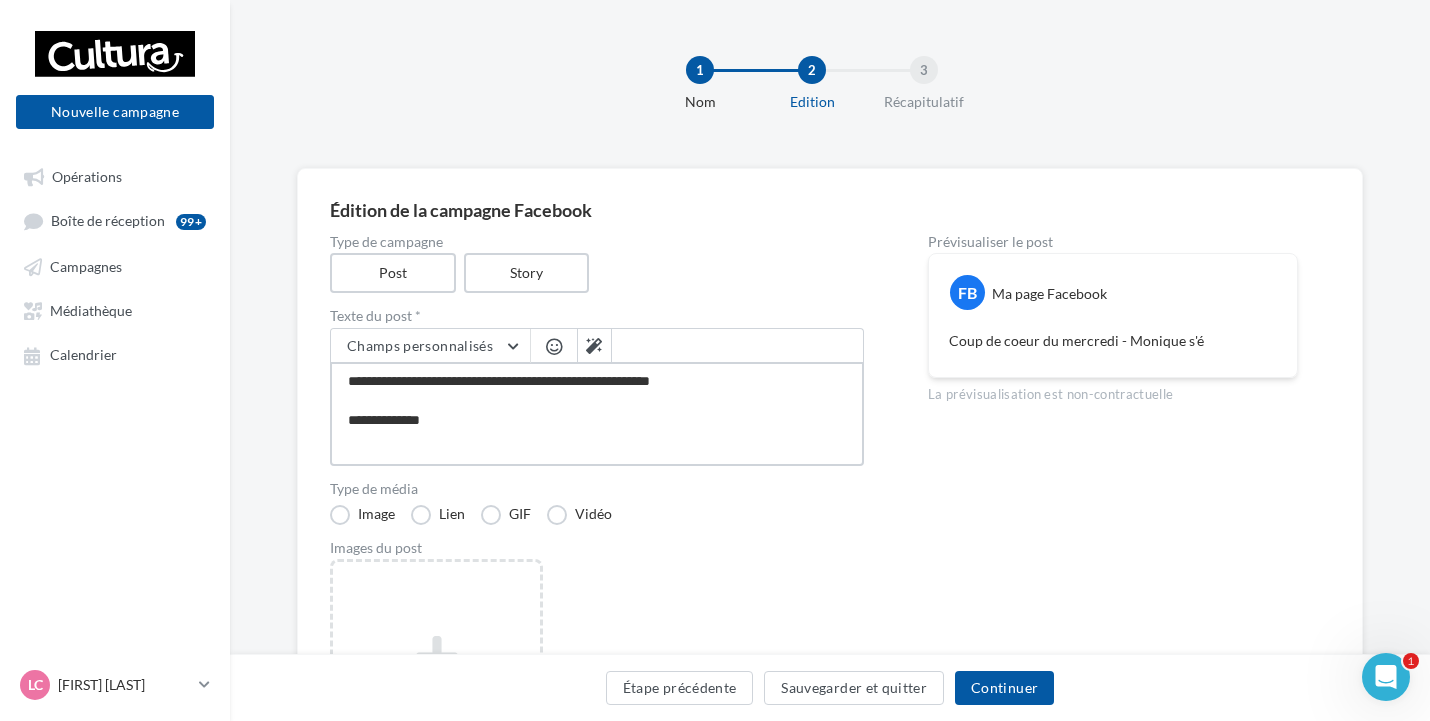 type on "**********" 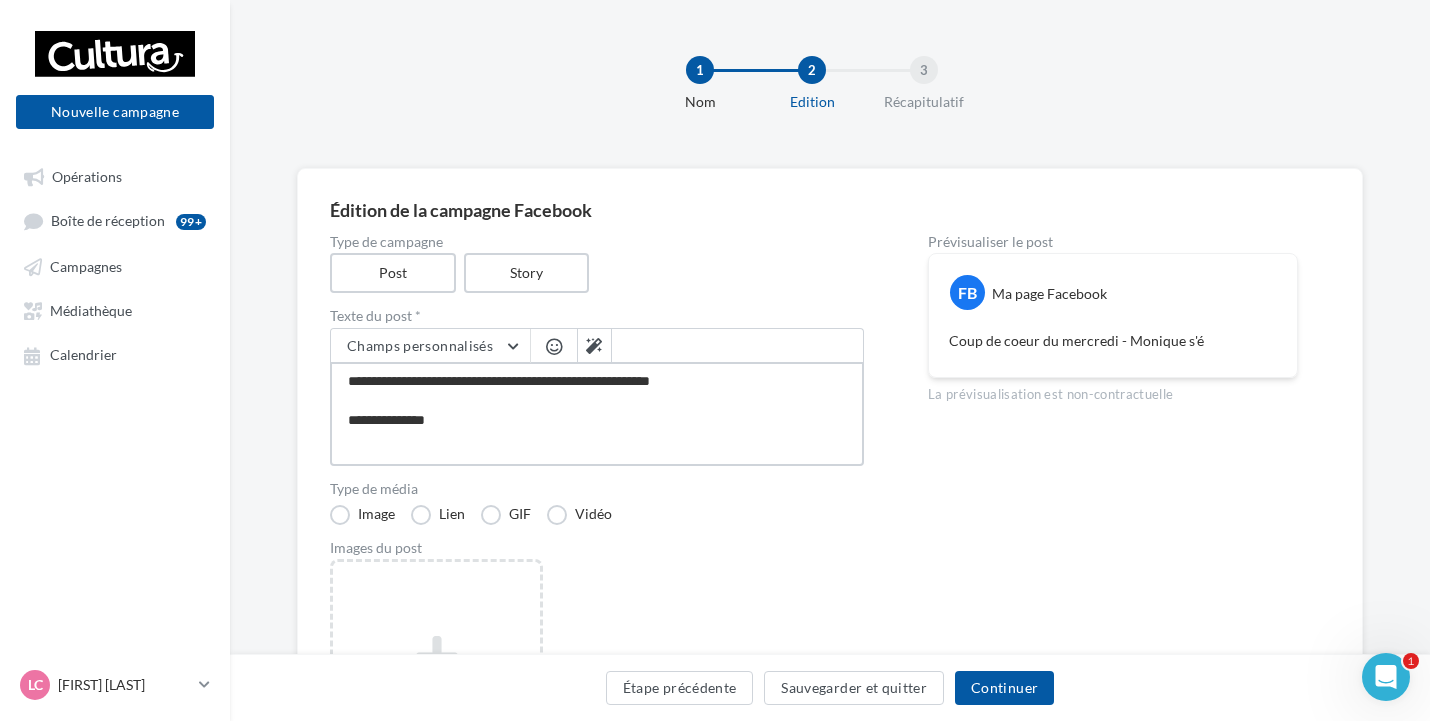 type on "**********" 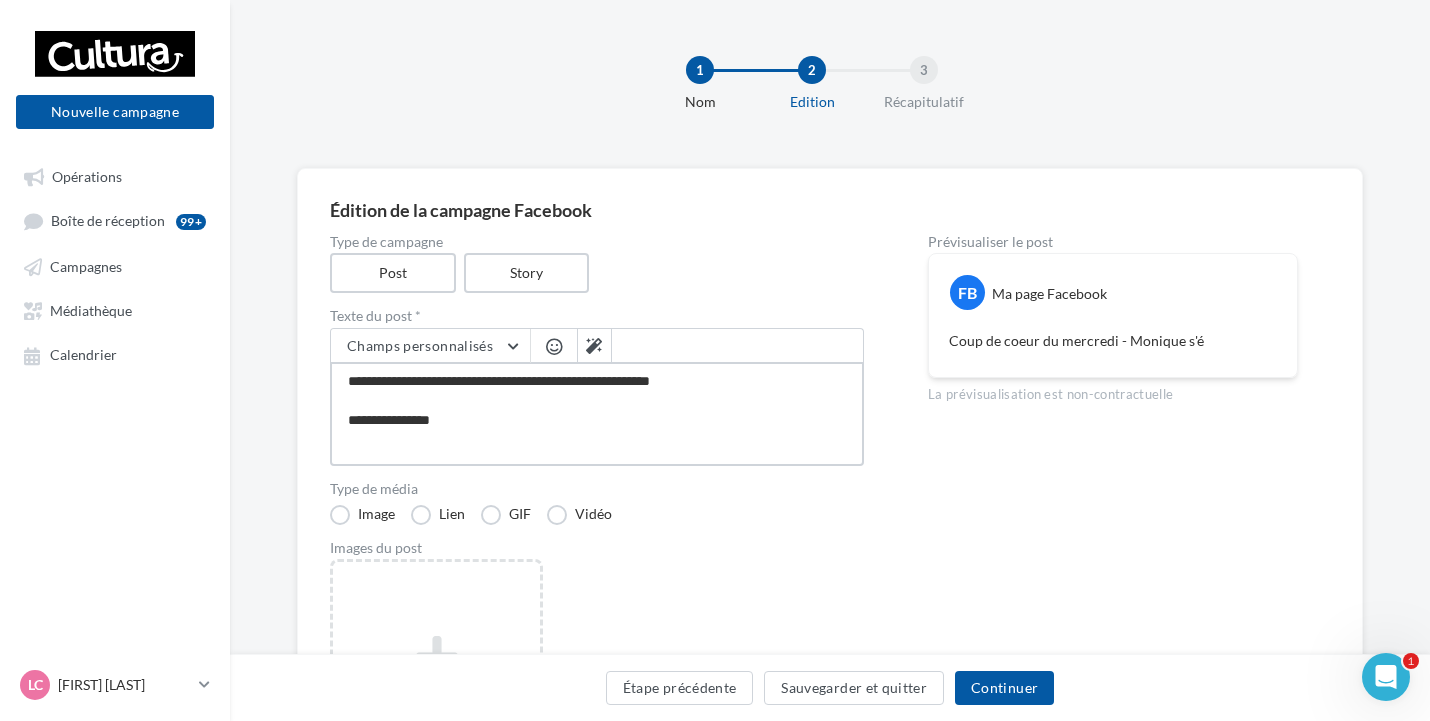 type on "**********" 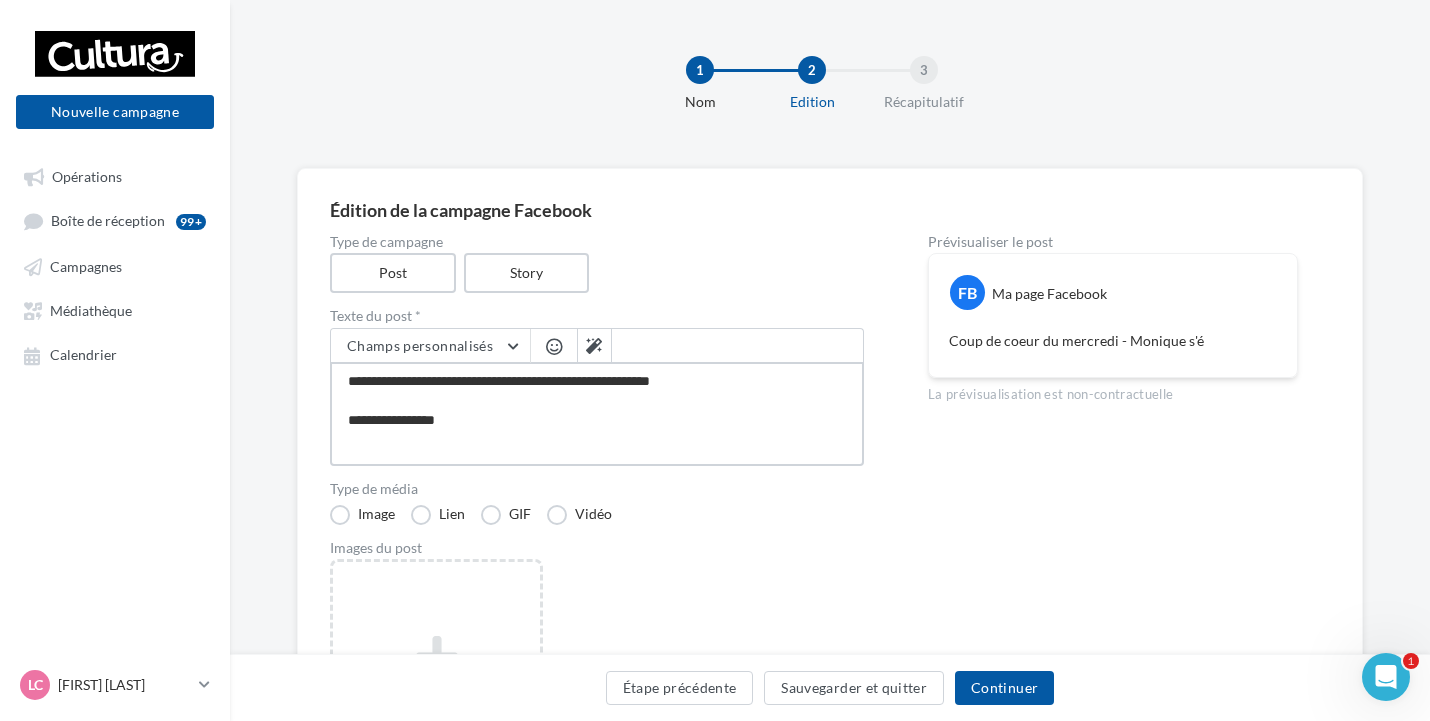type on "**********" 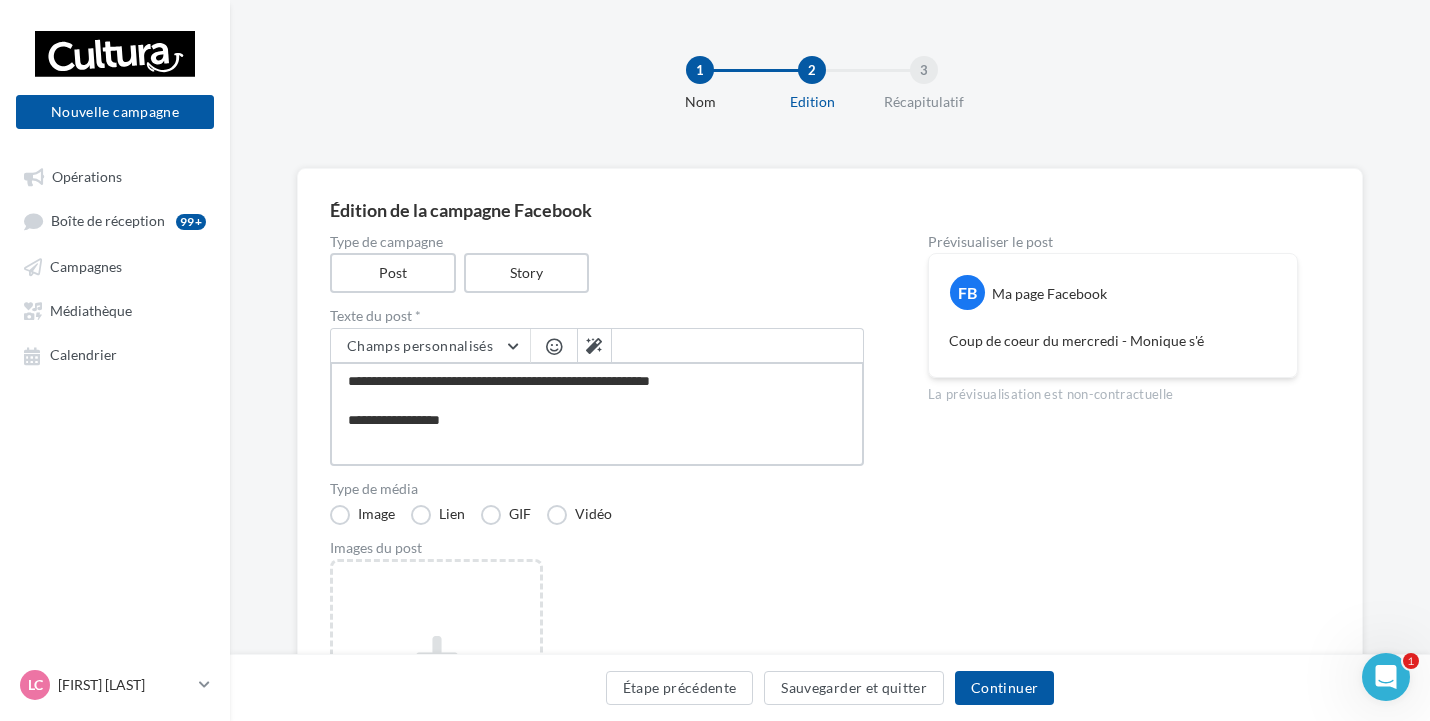 type on "**********" 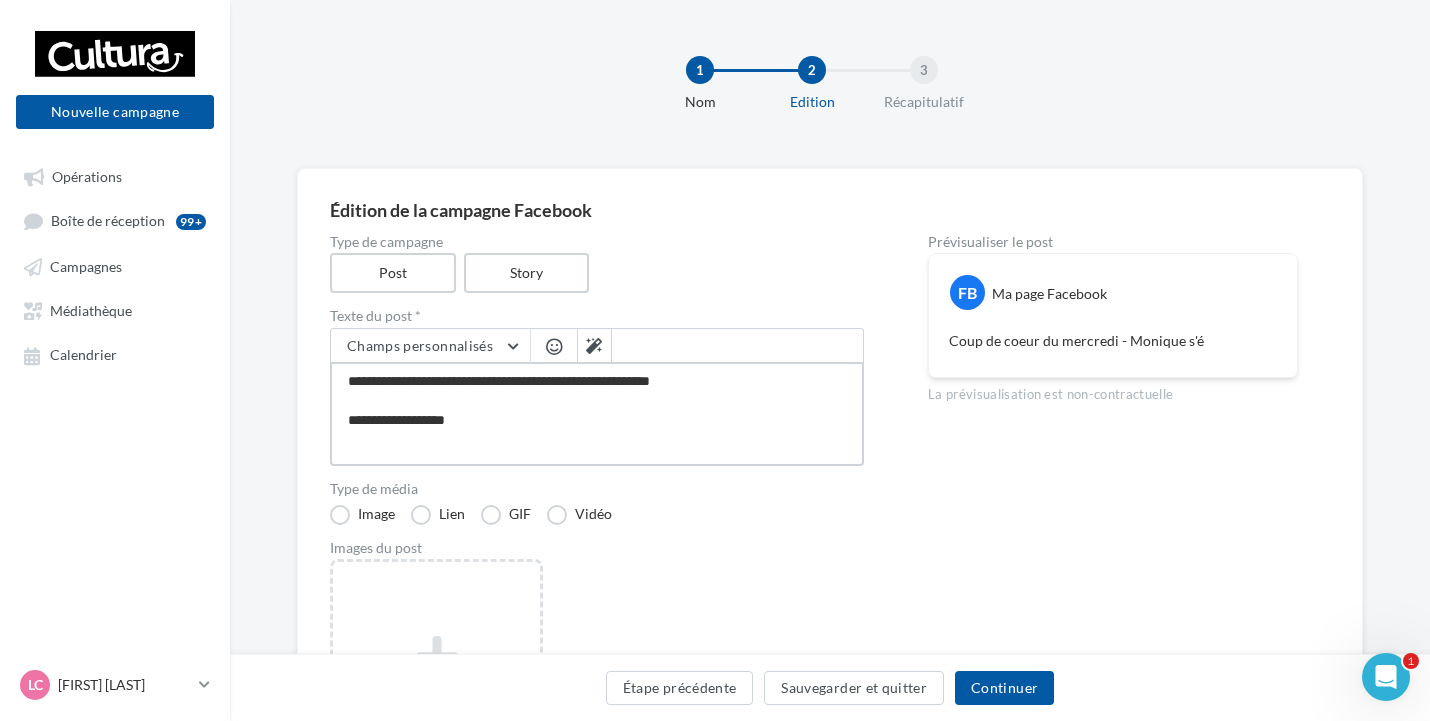 type on "**********" 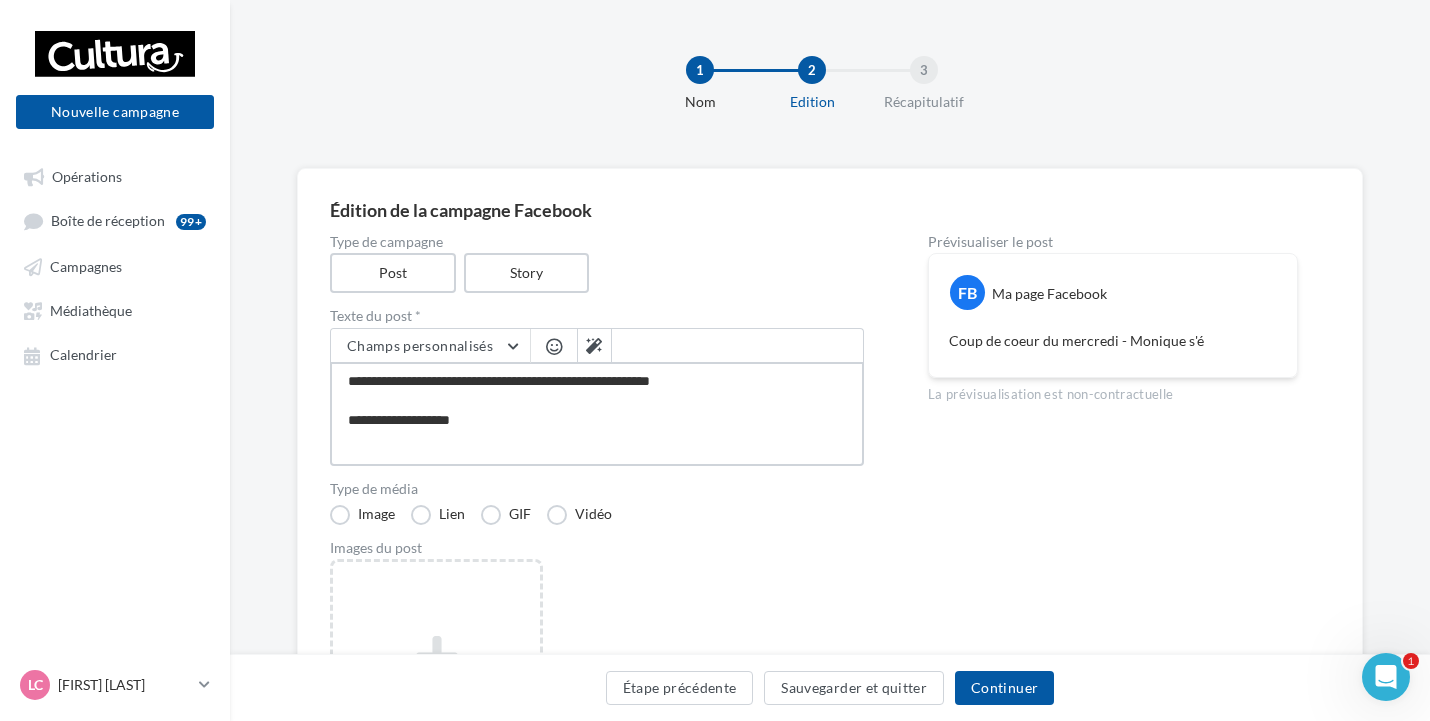 type on "**********" 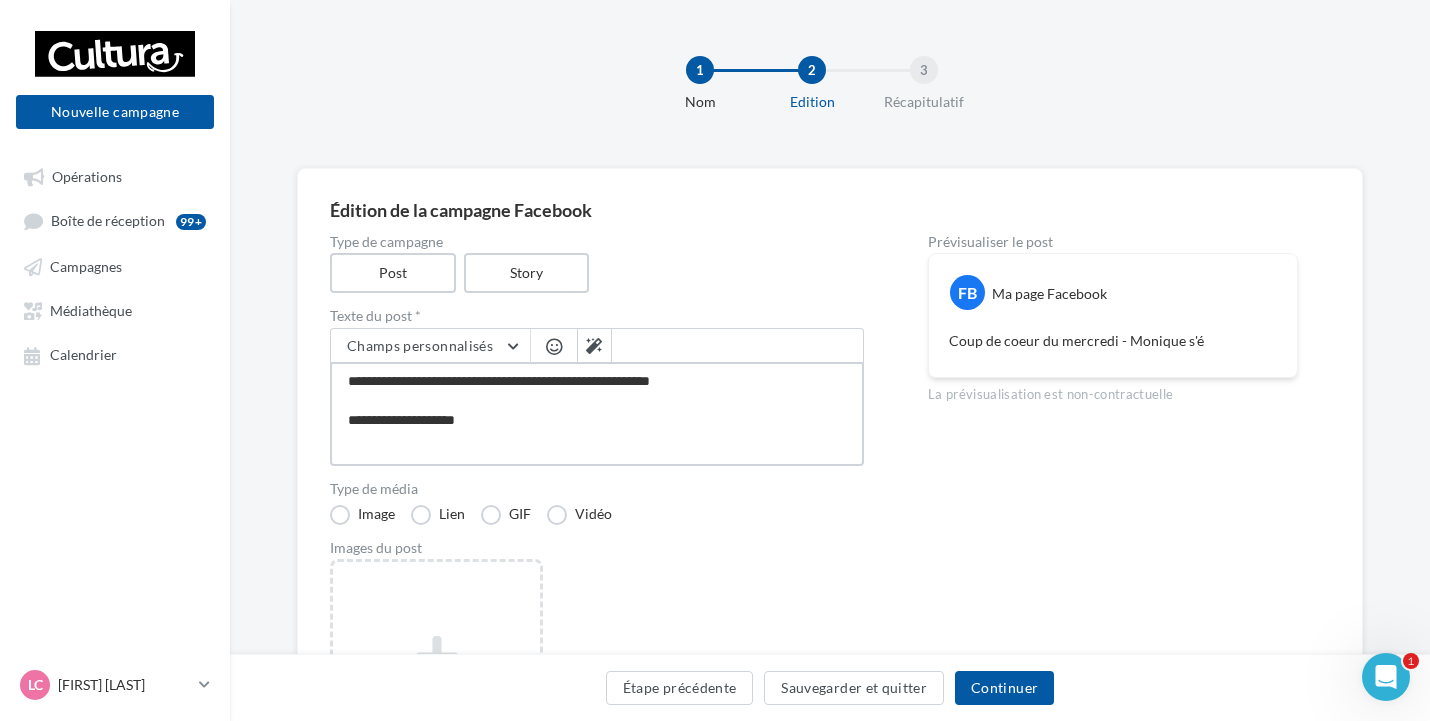 type on "**********" 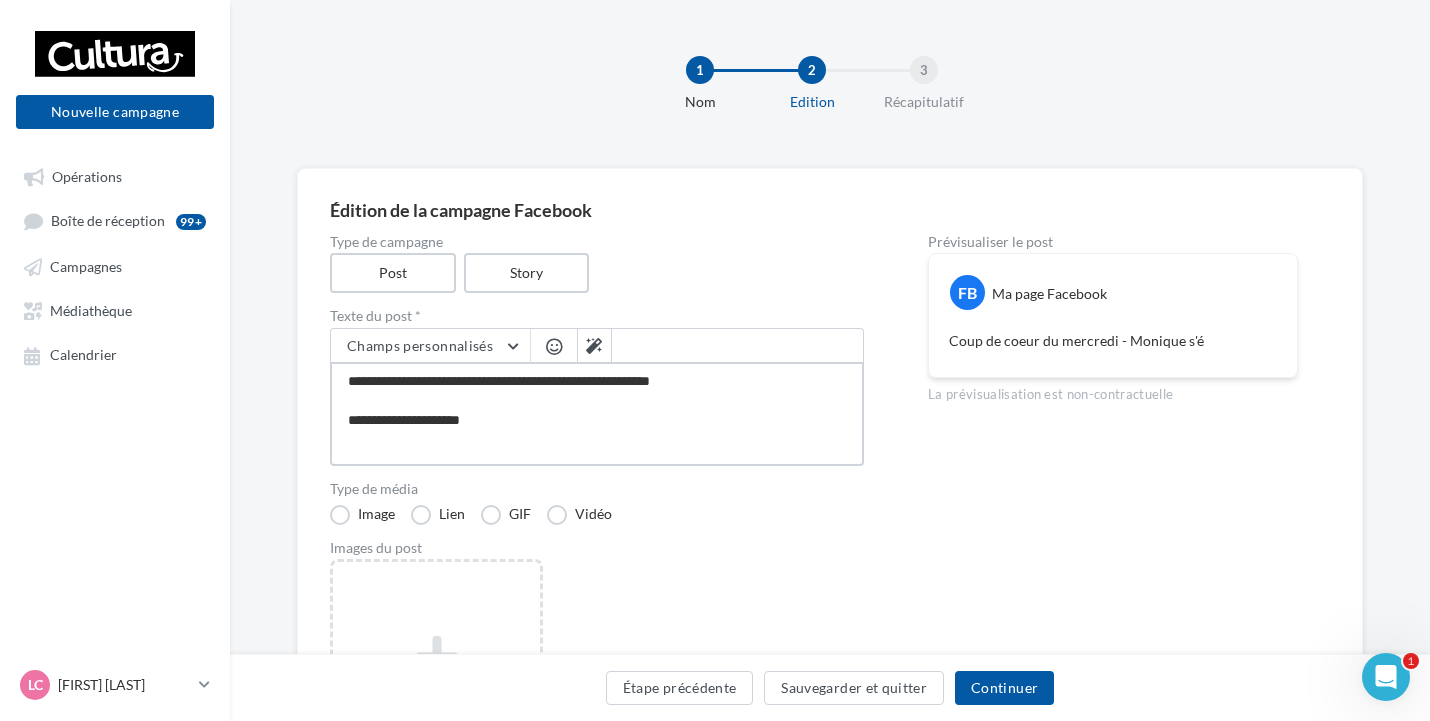 type on "**********" 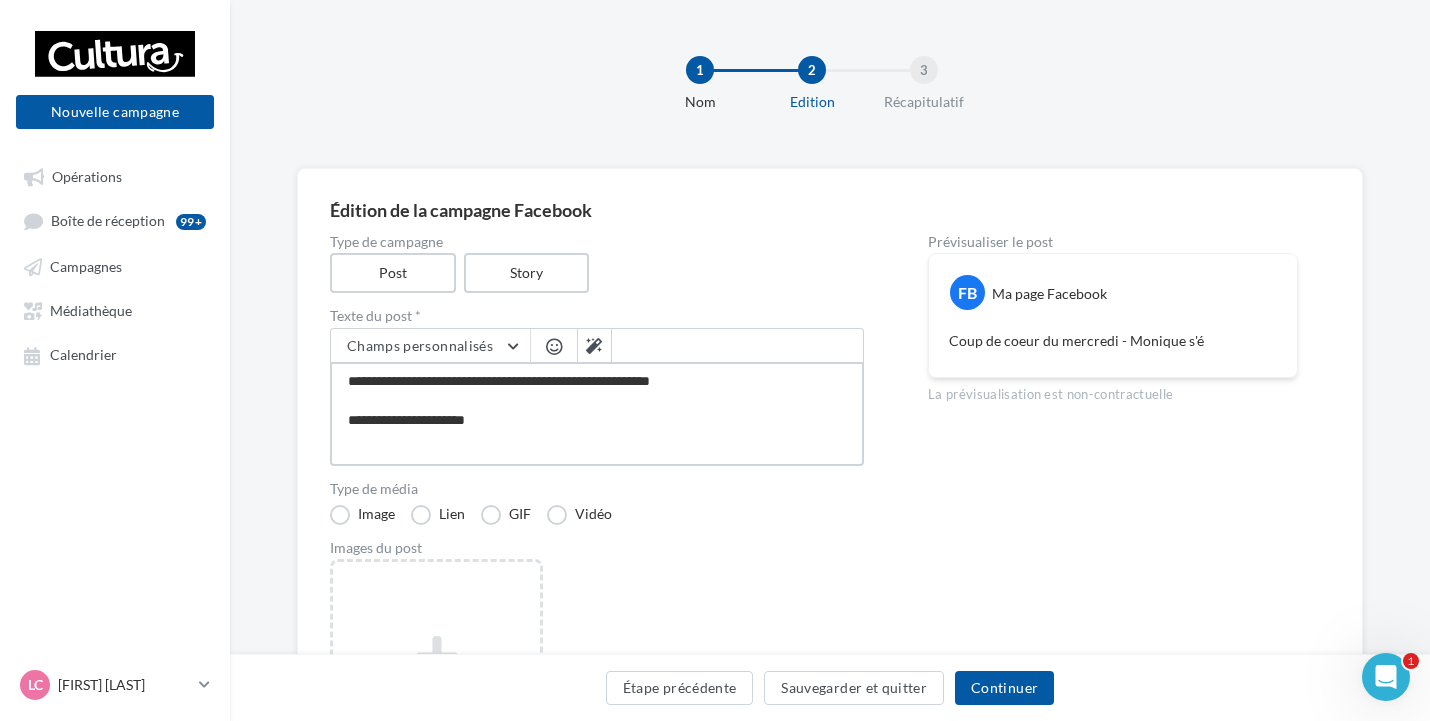type on "**********" 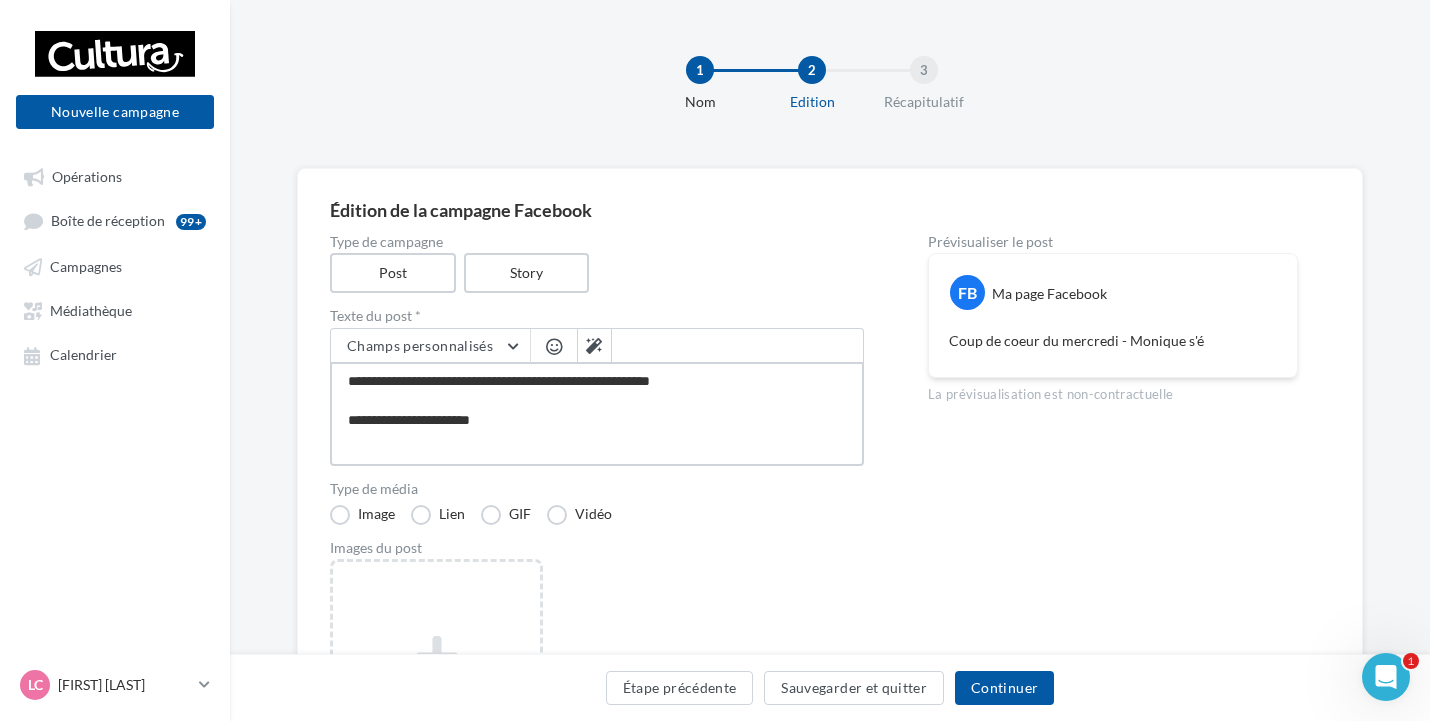 type on "**********" 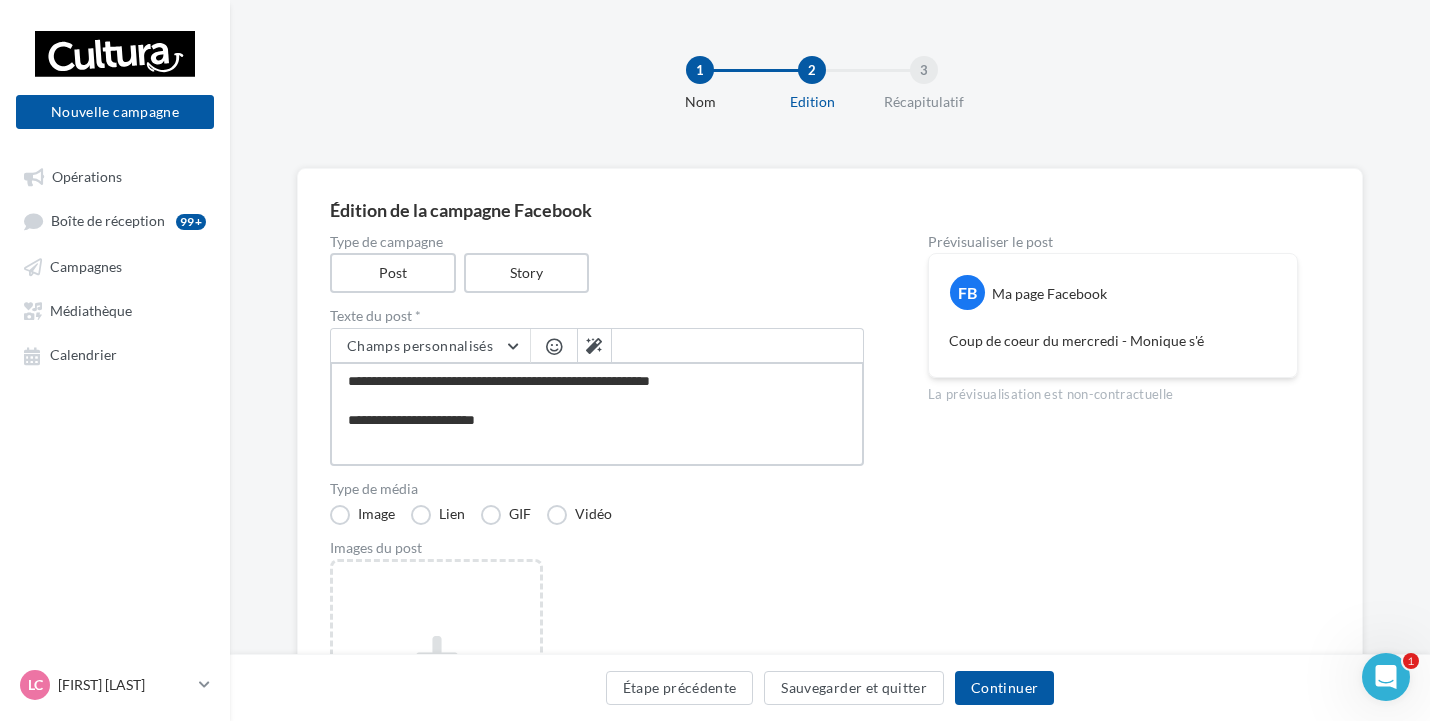 type on "**********" 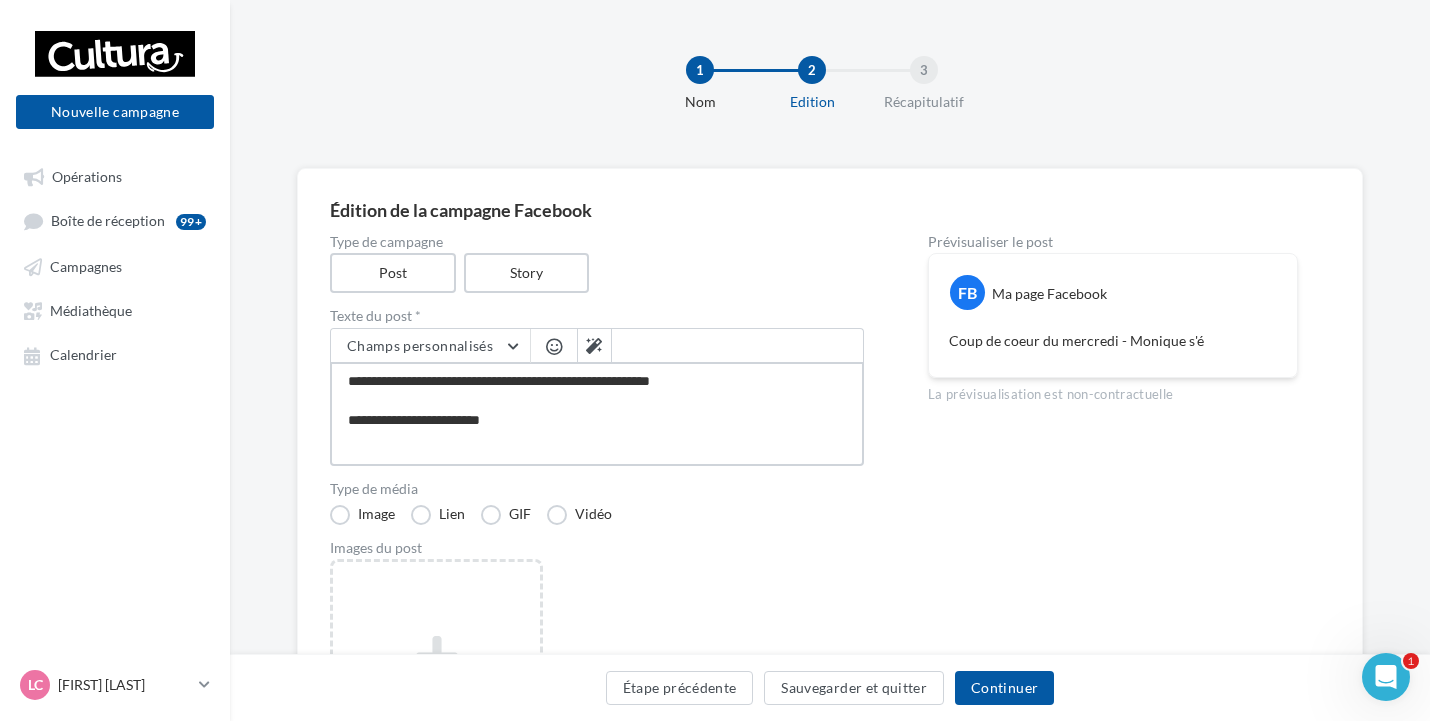 type on "**********" 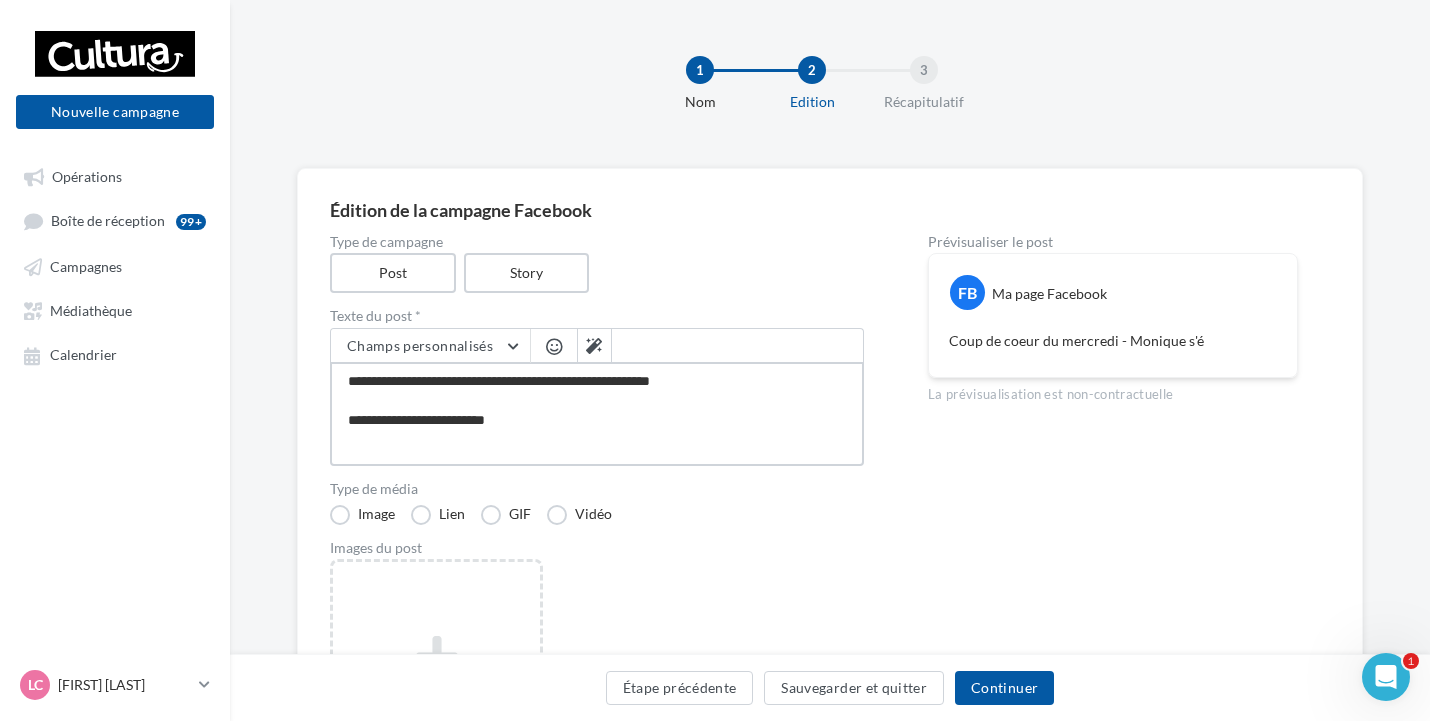 type on "**********" 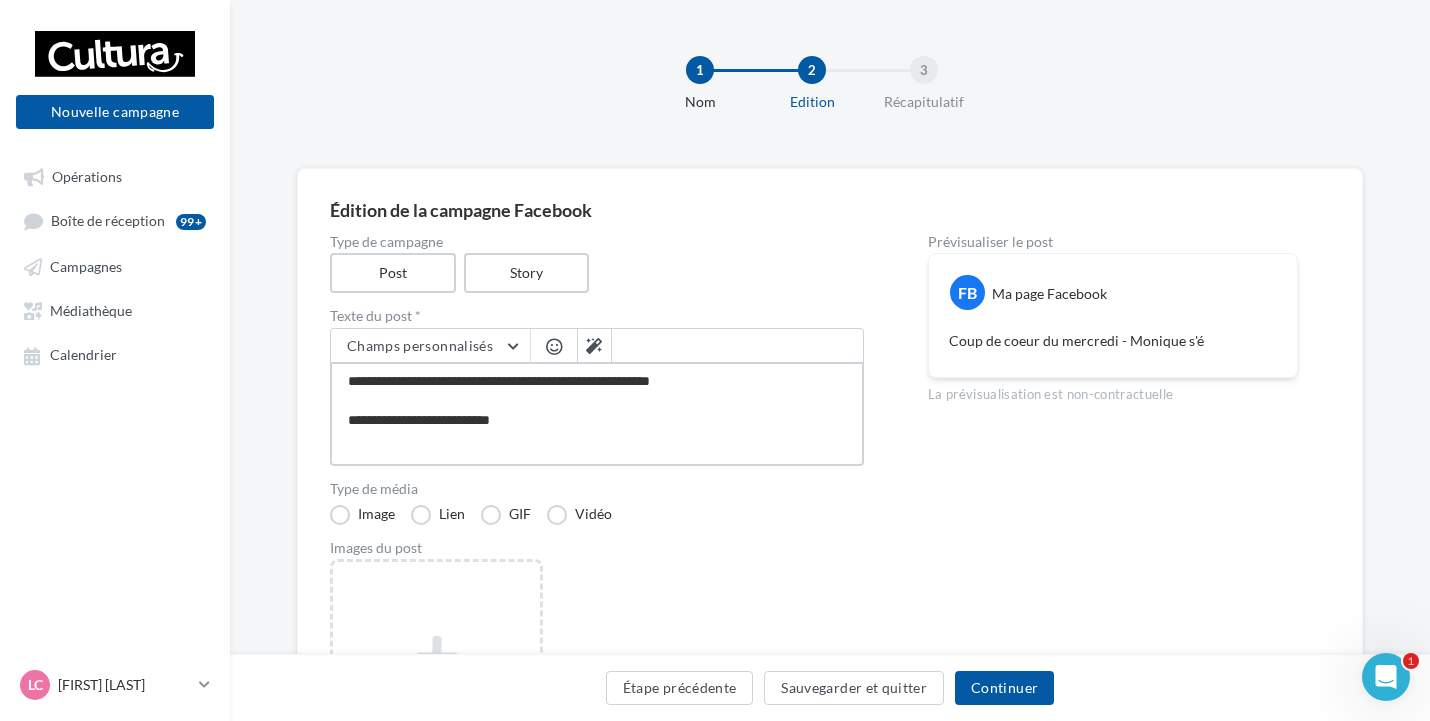 type on "**********" 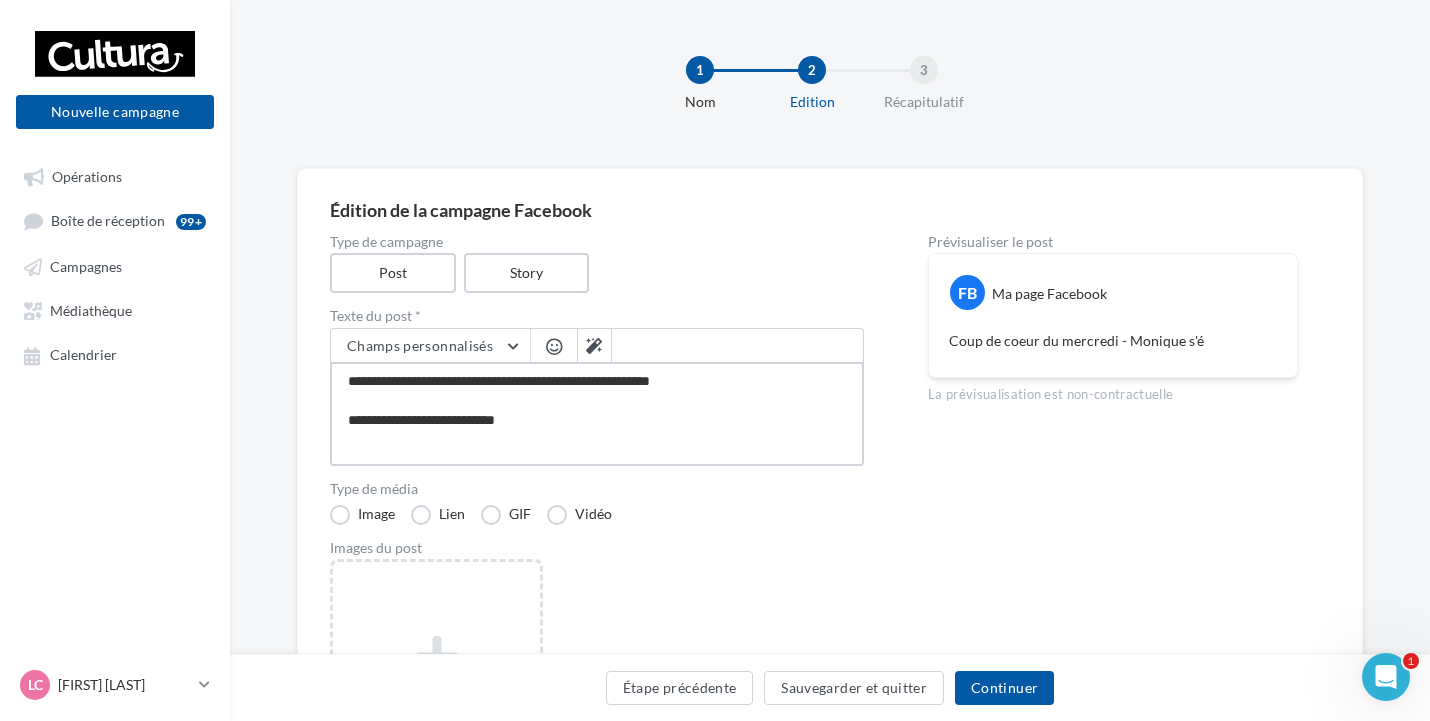 type on "**********" 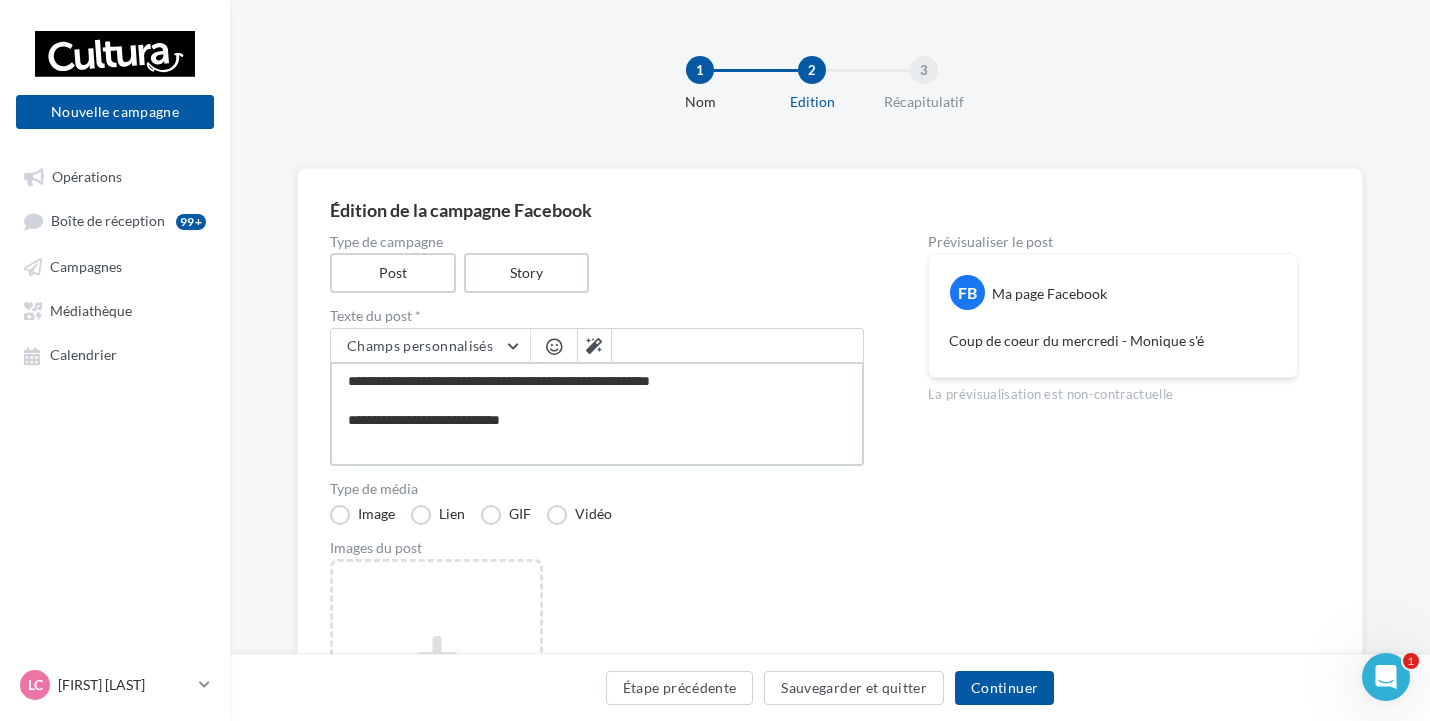 type on "**********" 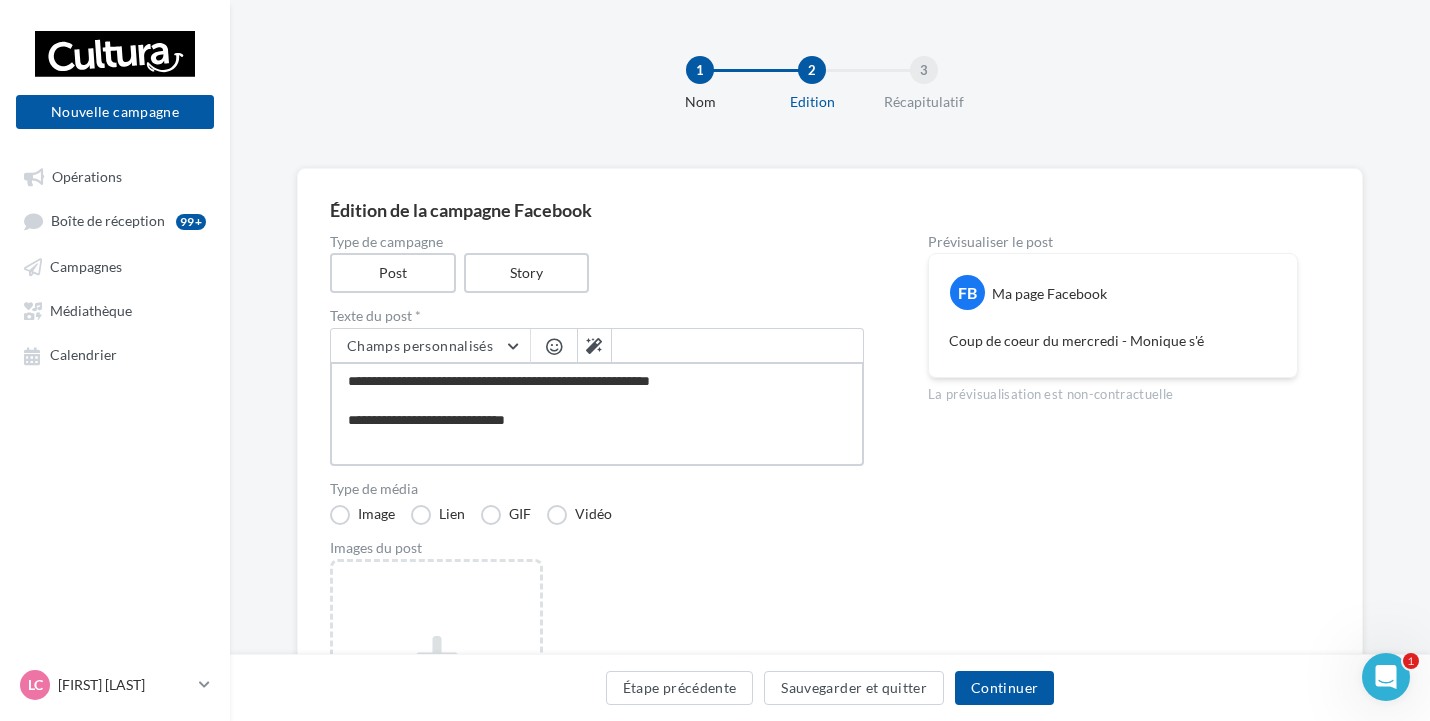 type on "**********" 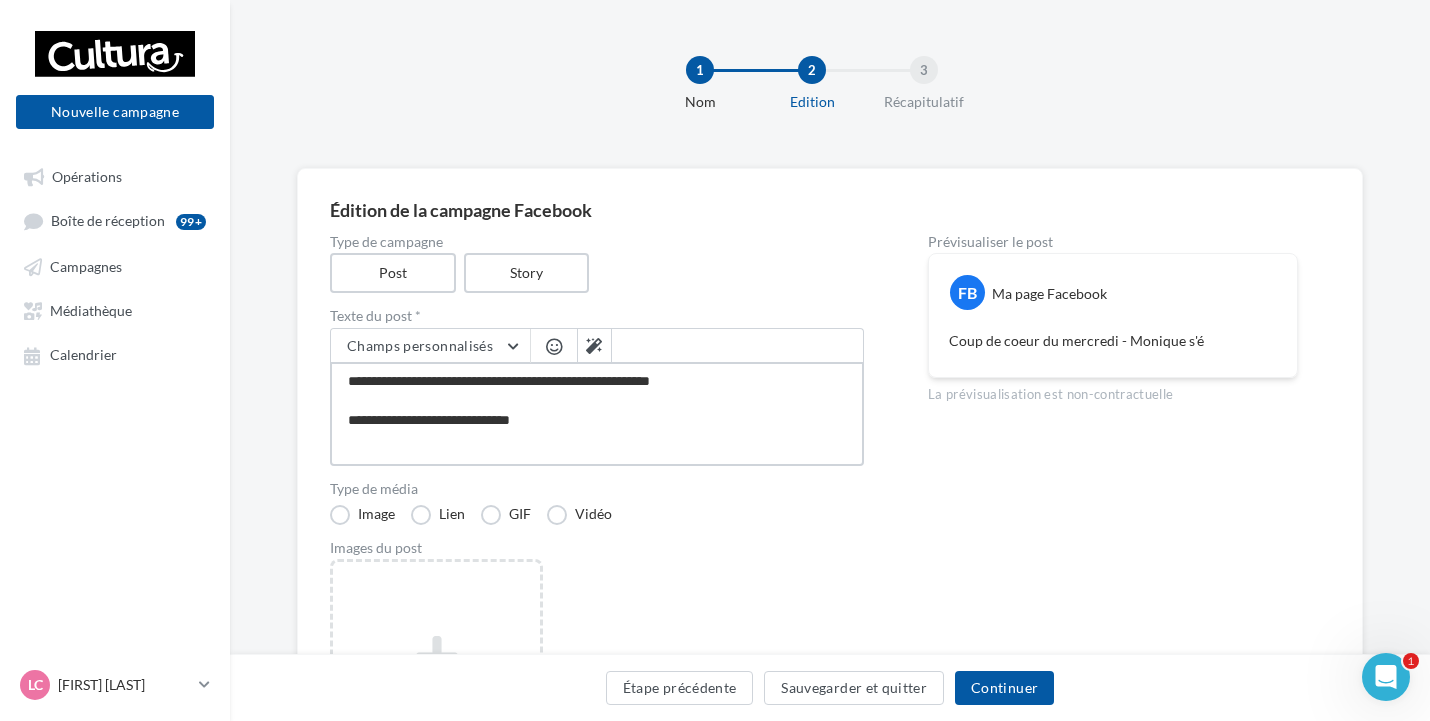 type on "**********" 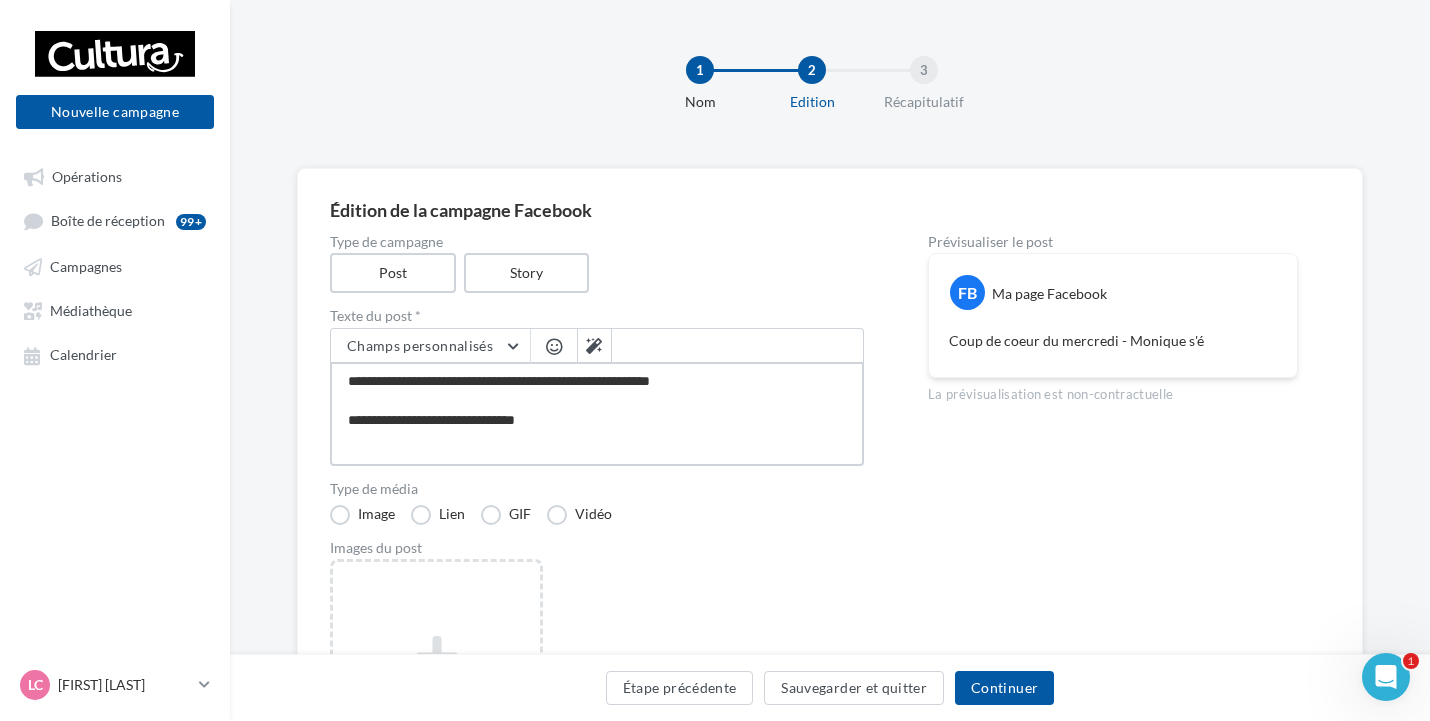type on "**********" 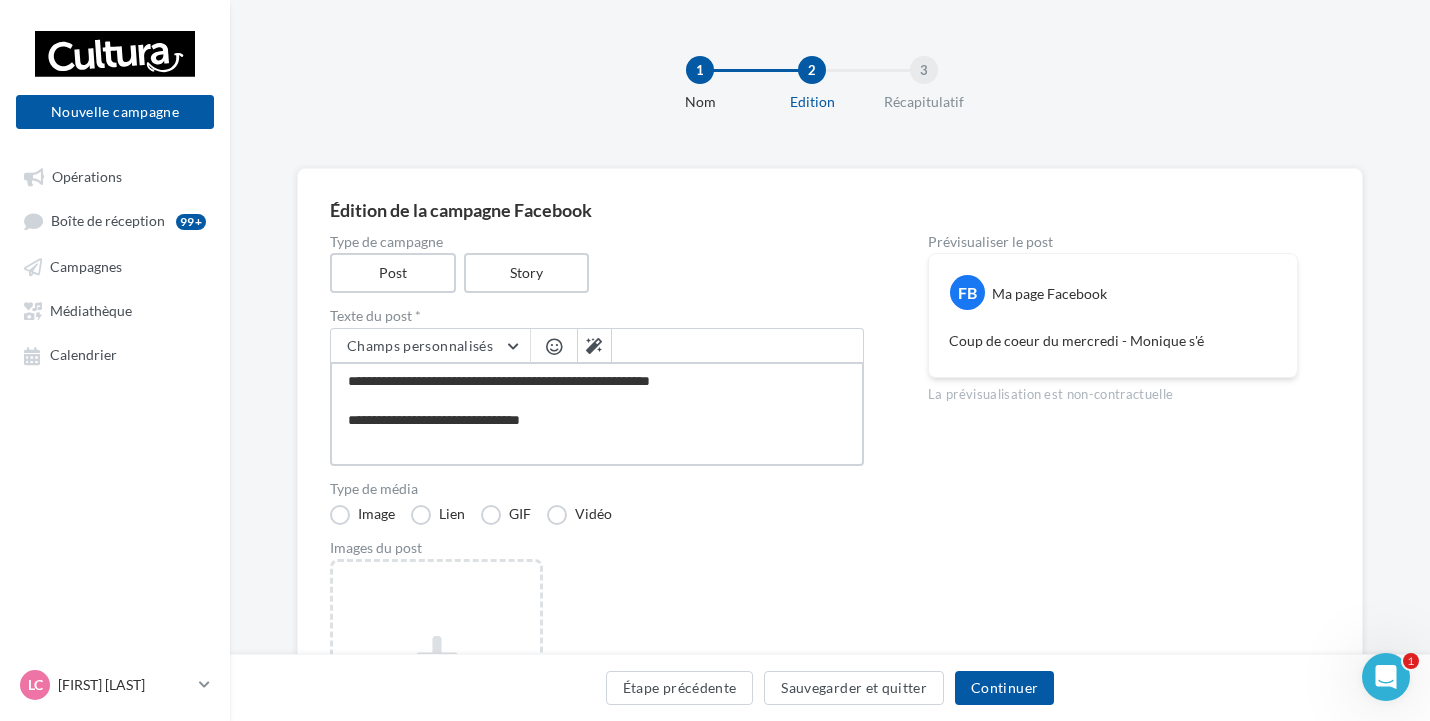 type on "**********" 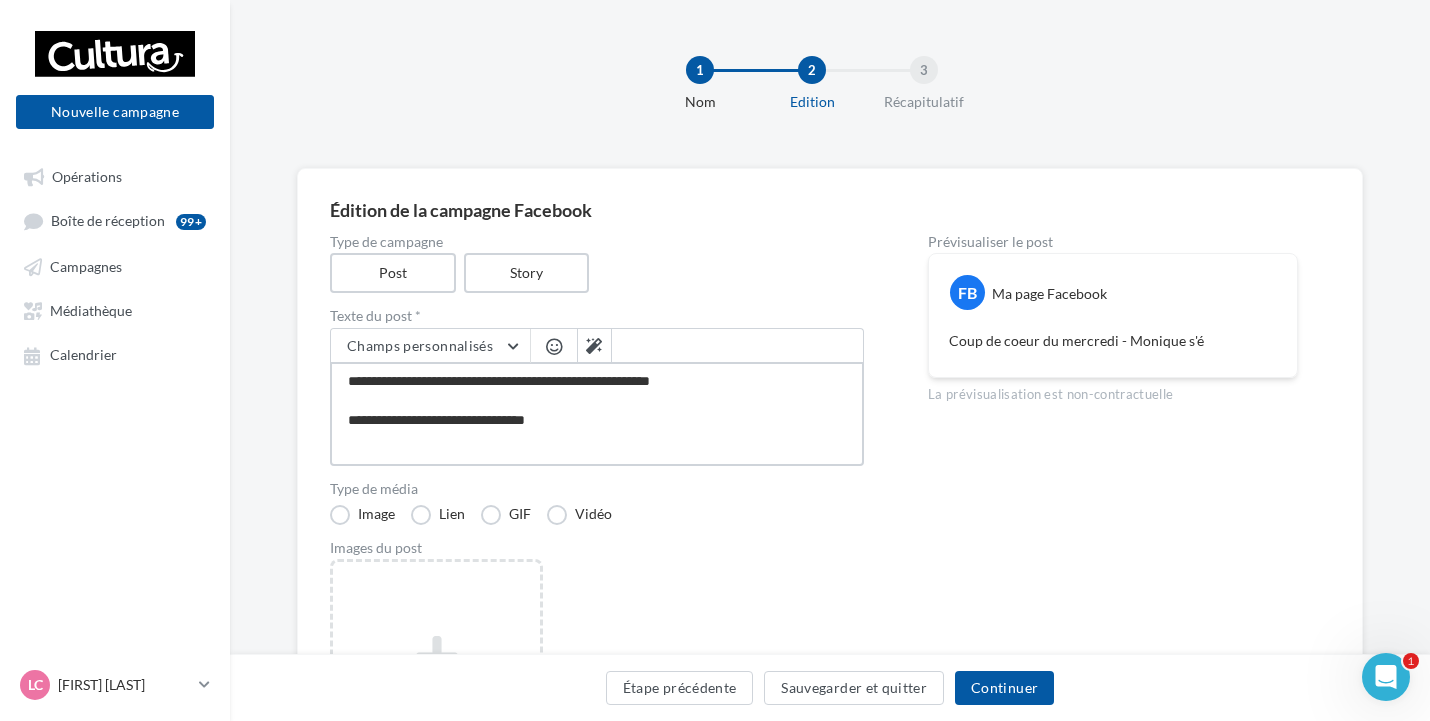 type on "**********" 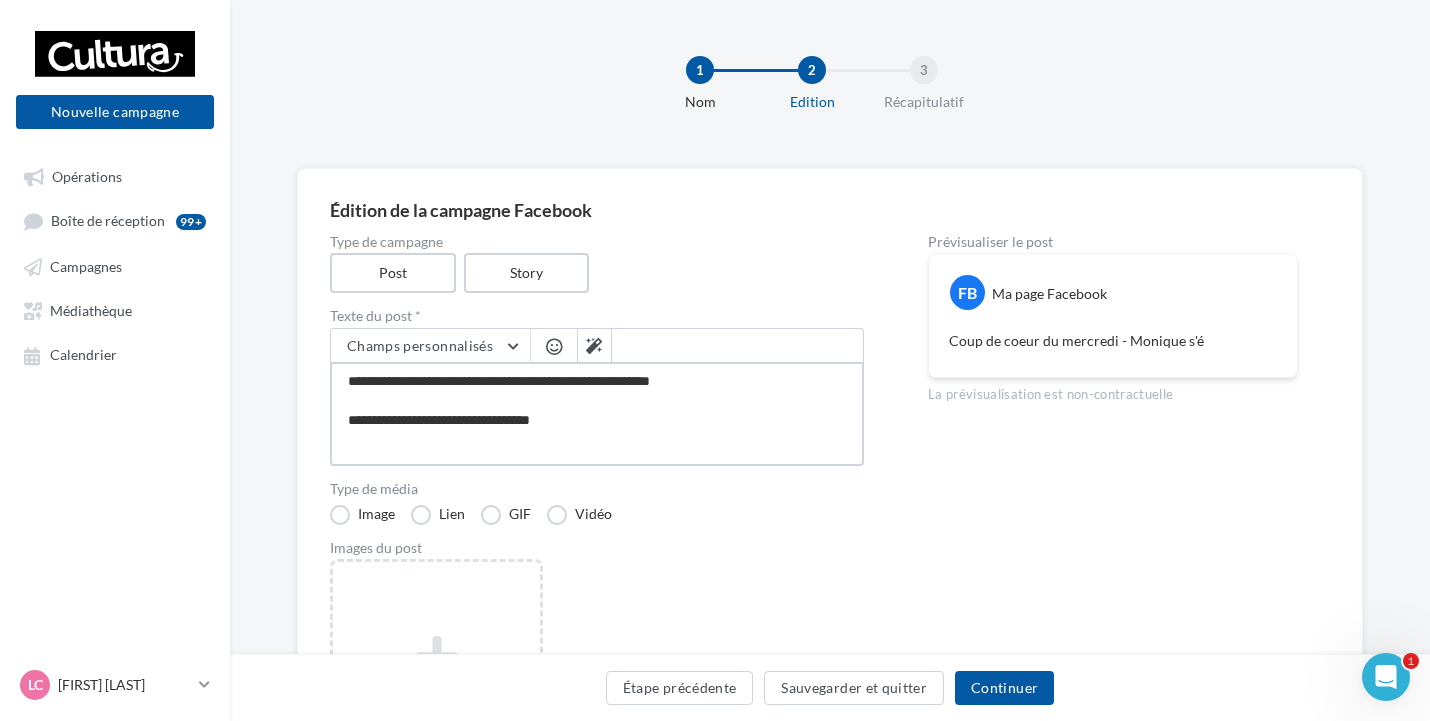 type on "**********" 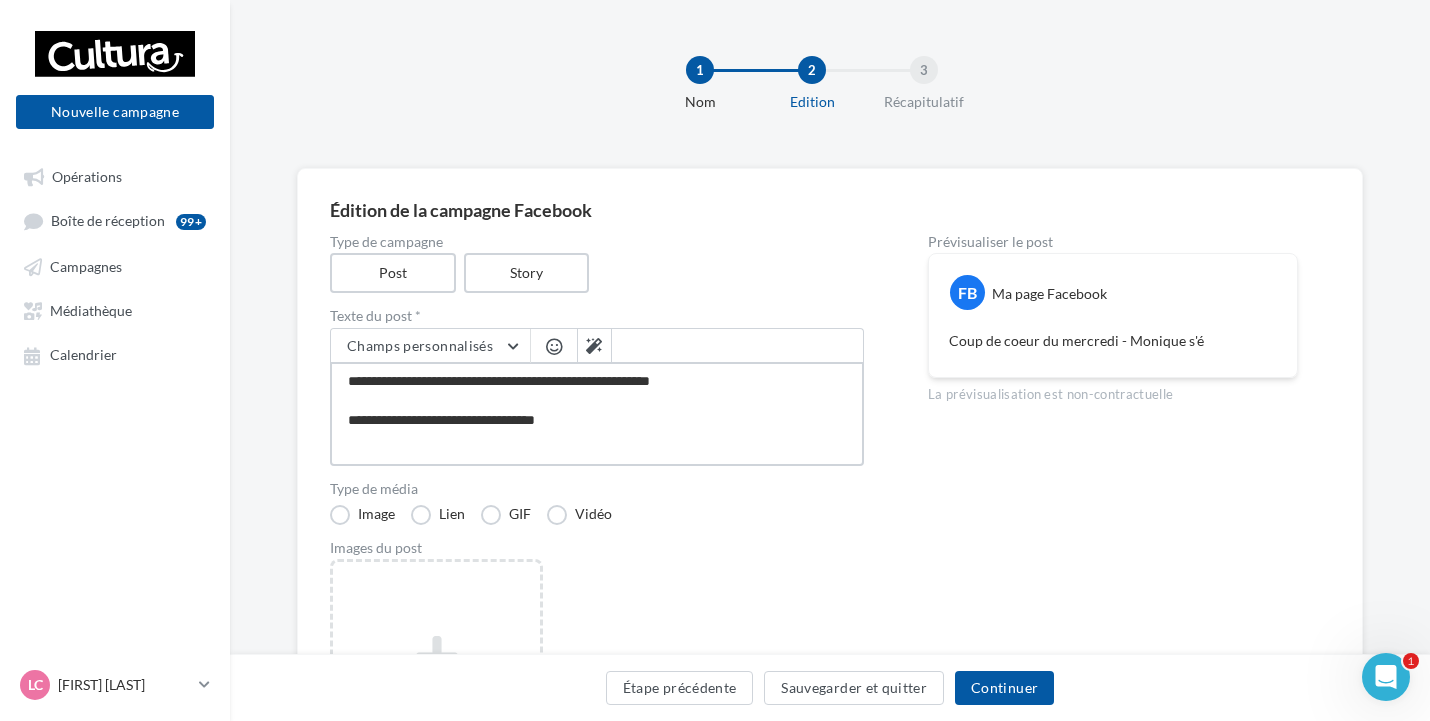 type on "**********" 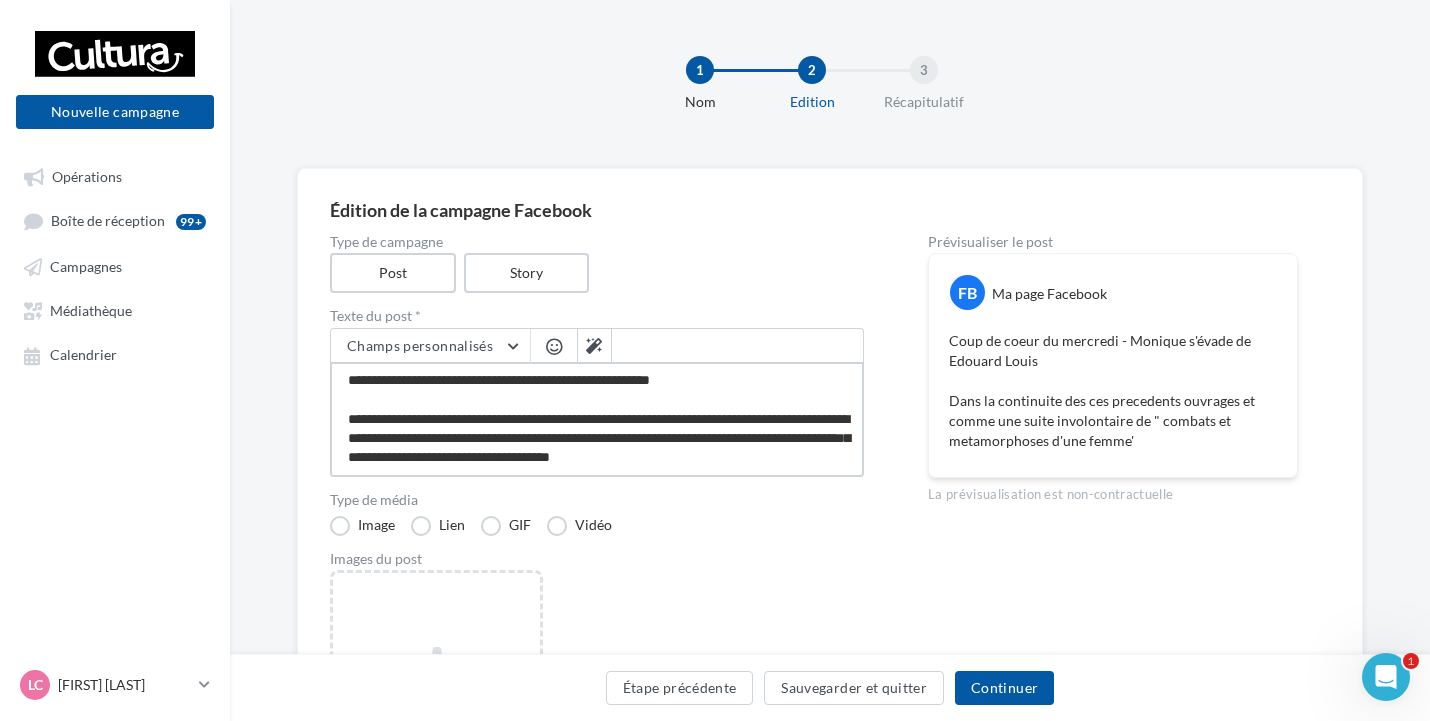 scroll, scrollTop: 12, scrollLeft: 0, axis: vertical 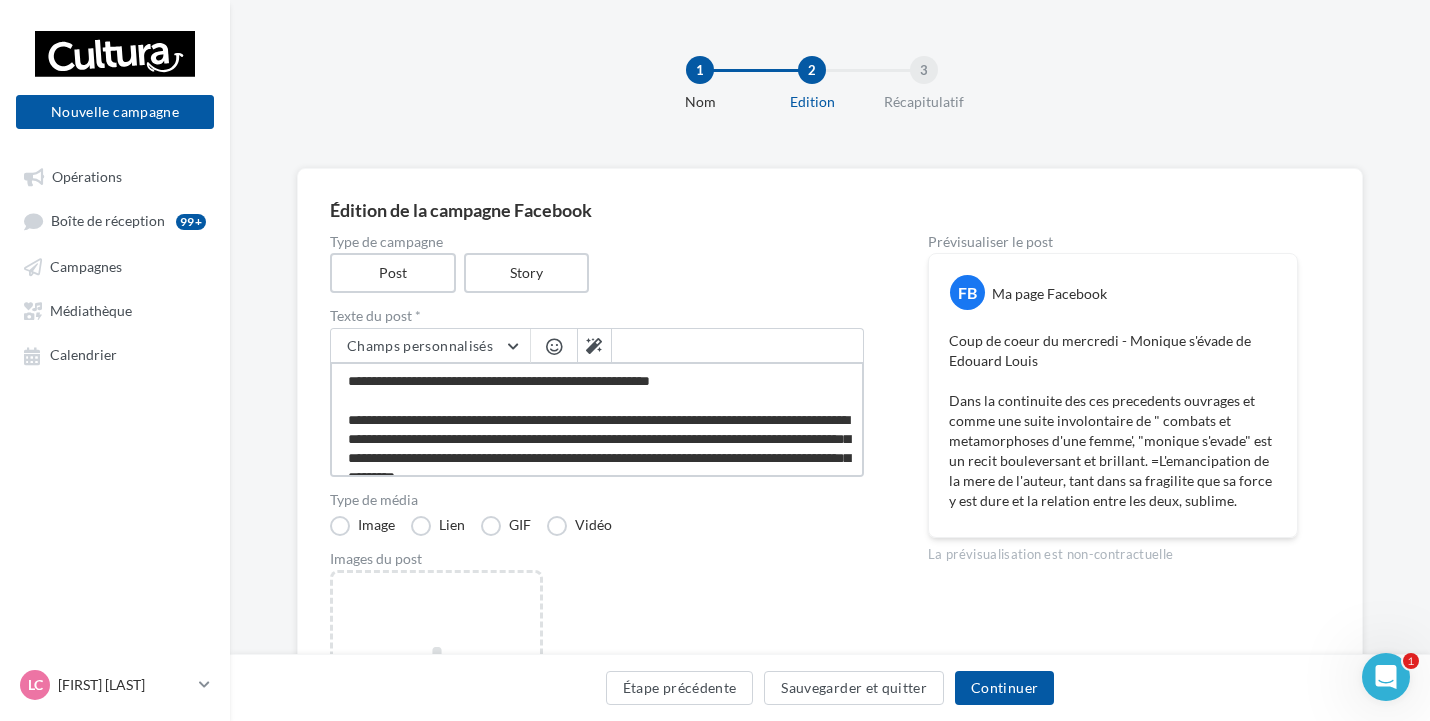 drag, startPoint x: 762, startPoint y: 461, endPoint x: 283, endPoint y: 355, distance: 490.5884 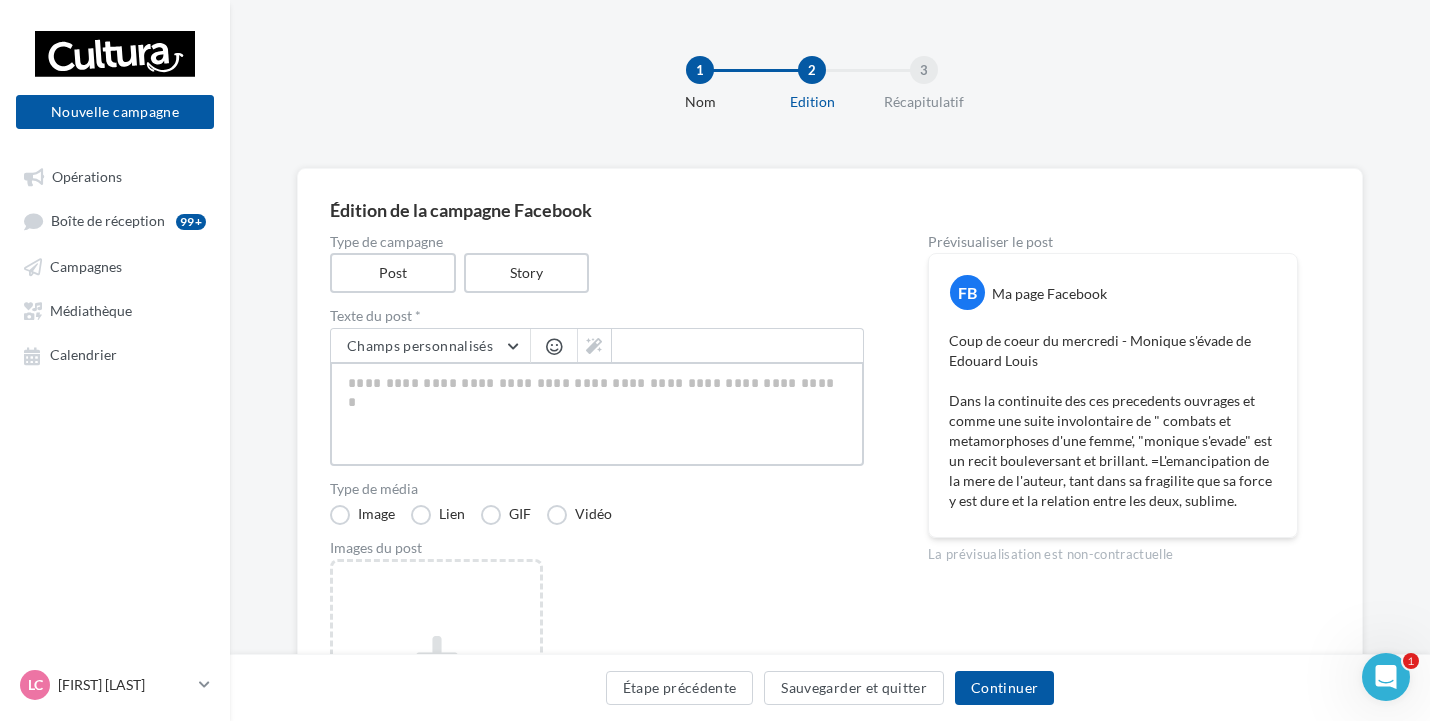 paste on "**********" 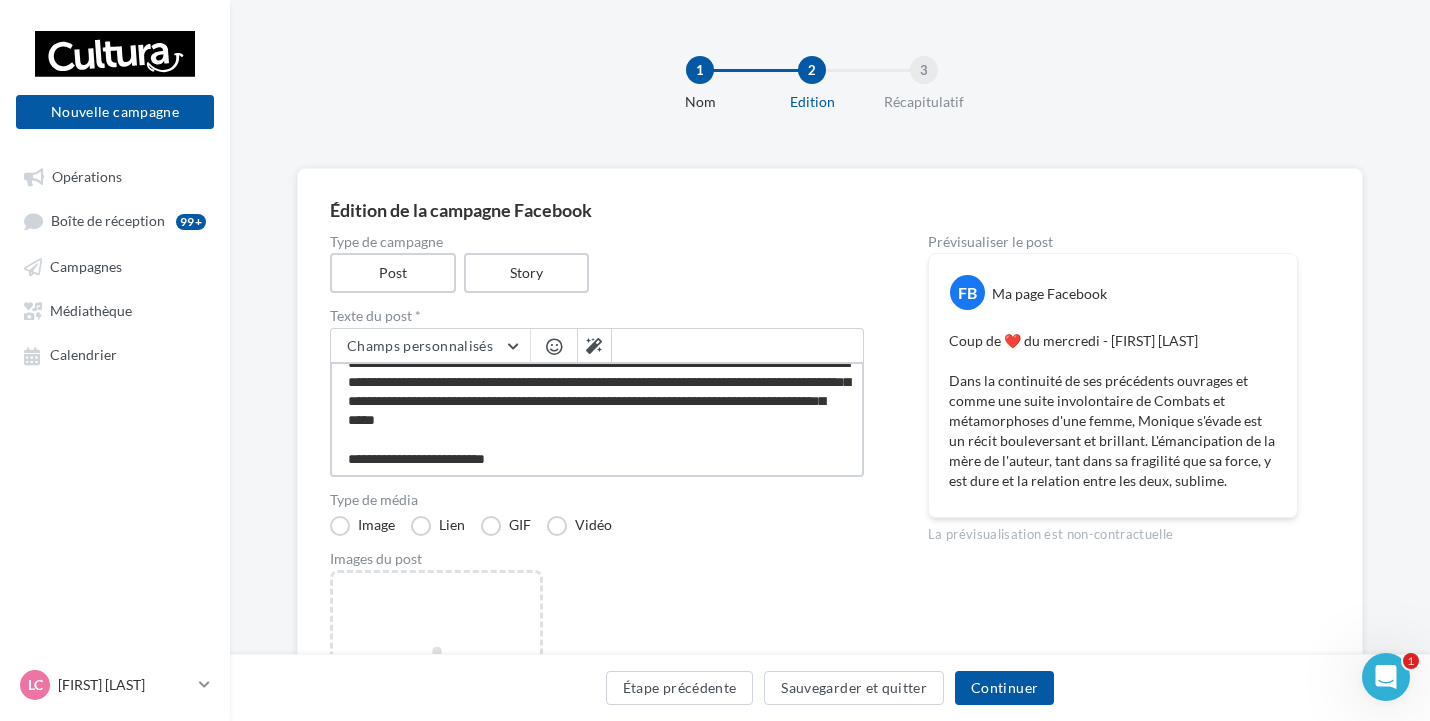 scroll, scrollTop: 59, scrollLeft: 0, axis: vertical 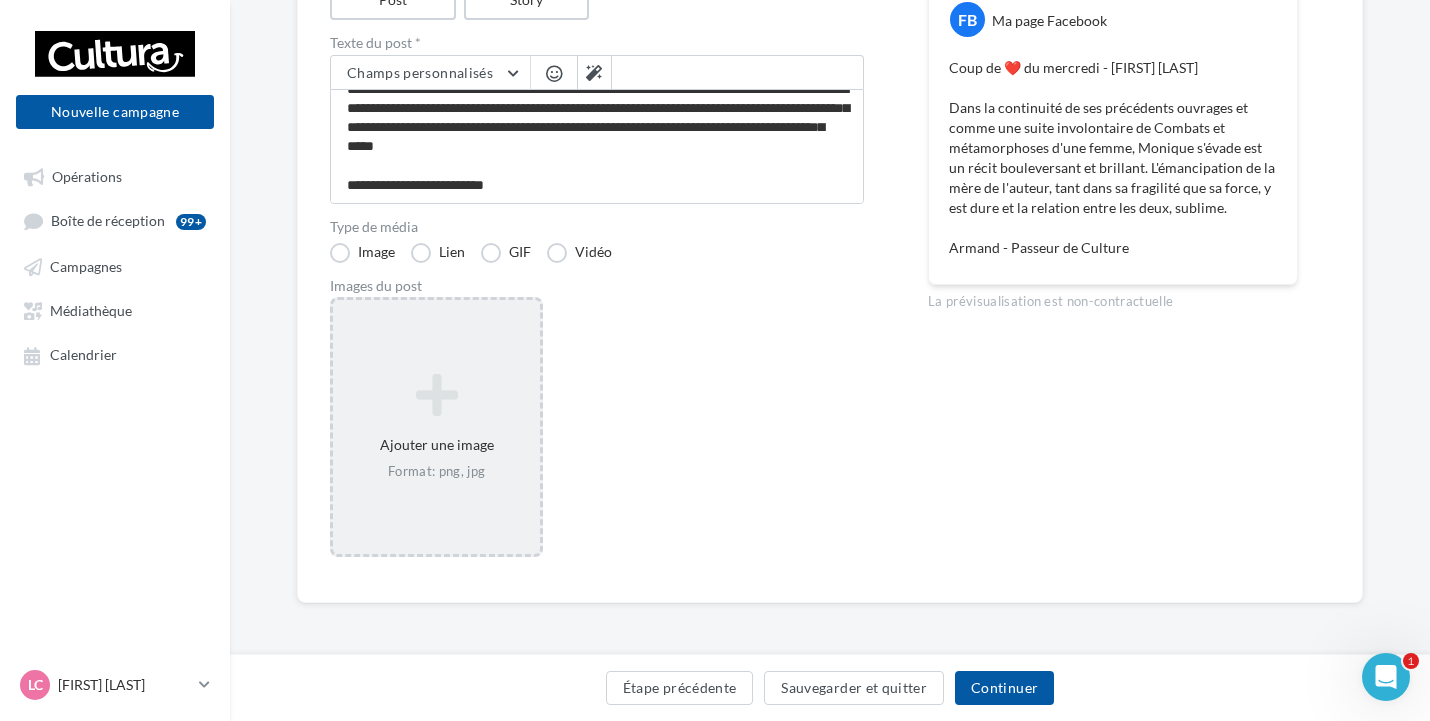 click on "Ajouter une image     Format: png, jpg" at bounding box center [436, 427] 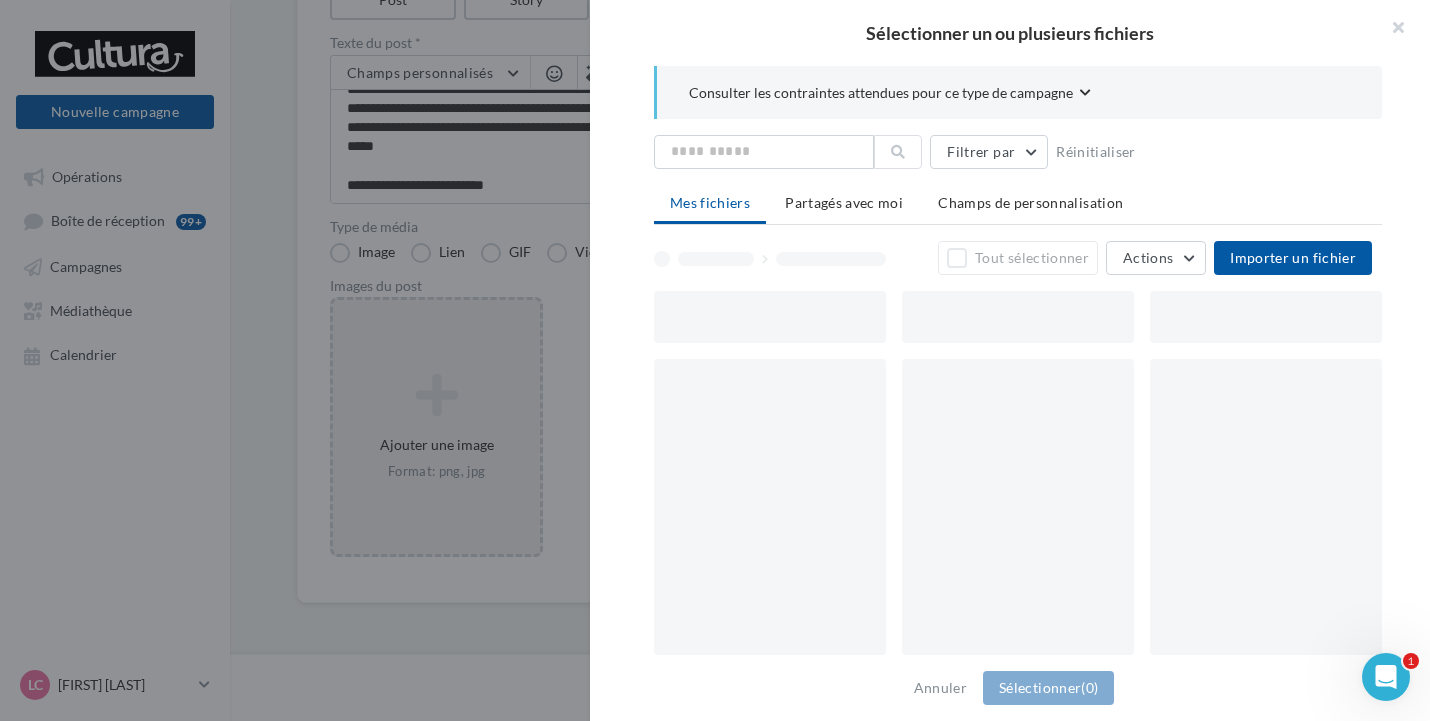scroll, scrollTop: 263, scrollLeft: 0, axis: vertical 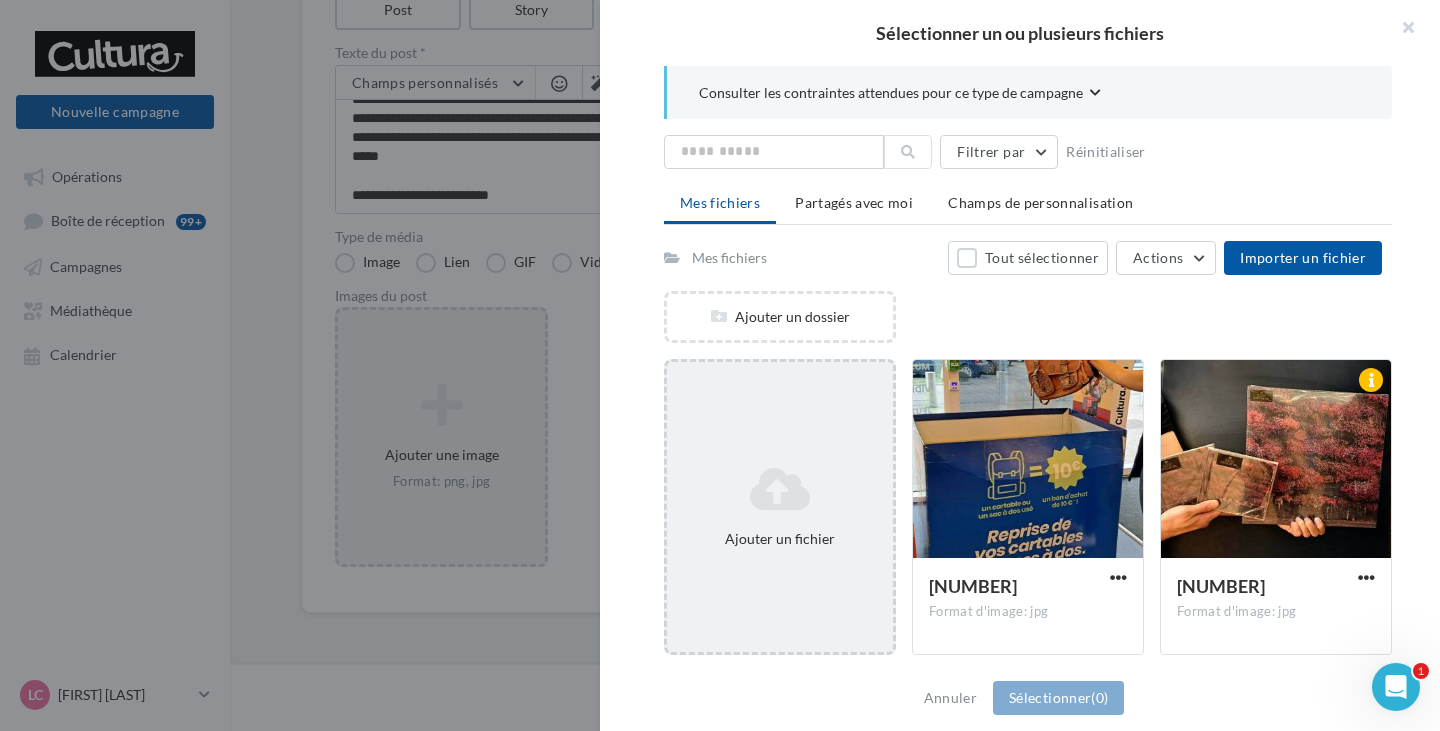 click at bounding box center (780, 489) 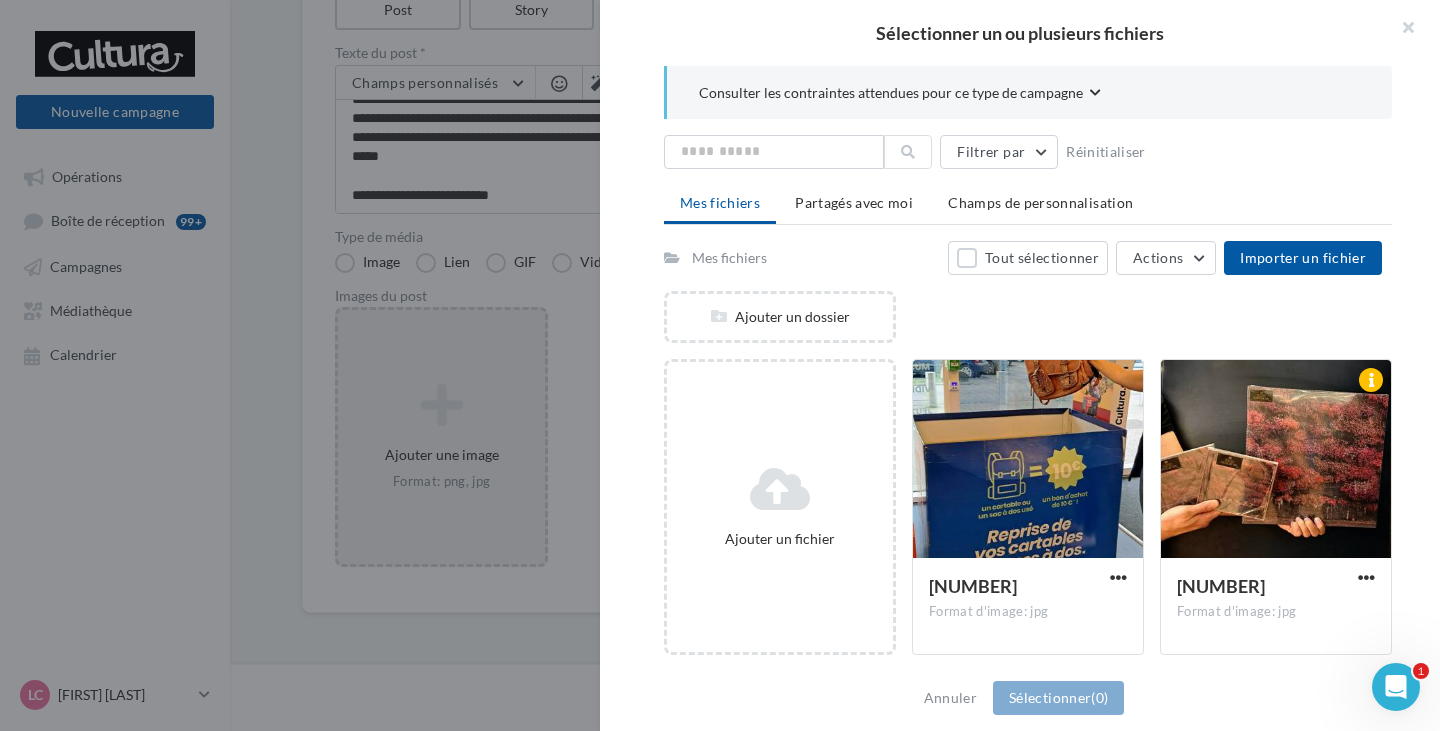 click on "Ajouter un fichier" at bounding box center (788, 507) 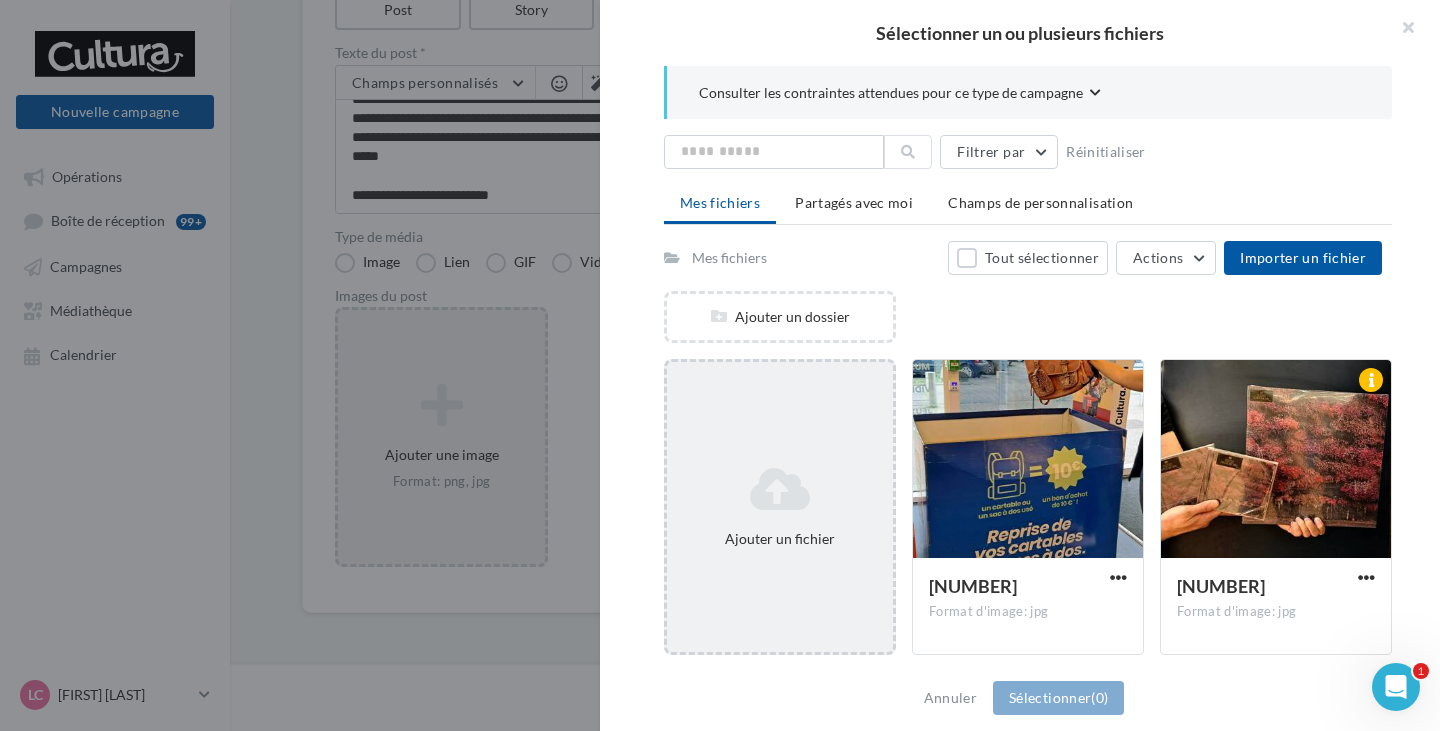 click at bounding box center (780, 489) 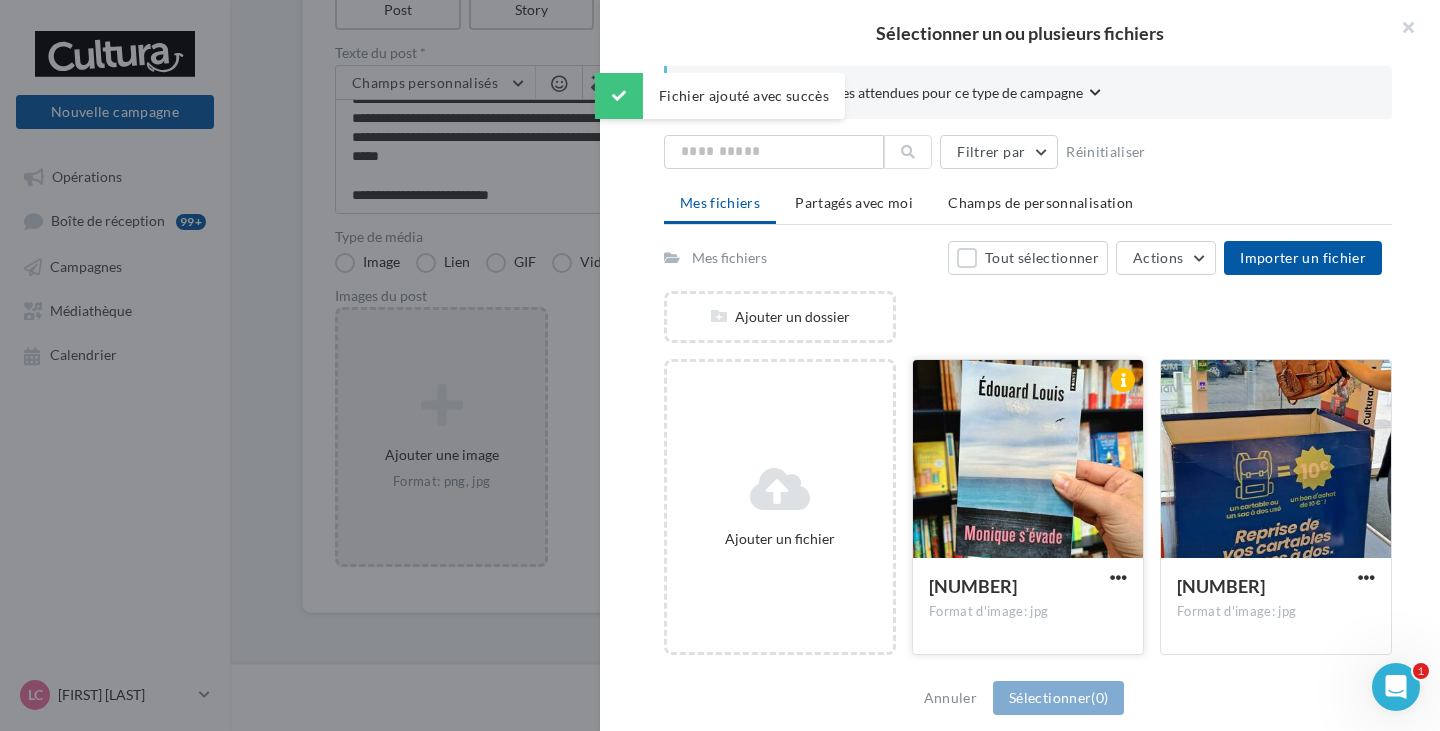 click at bounding box center [1028, 460] 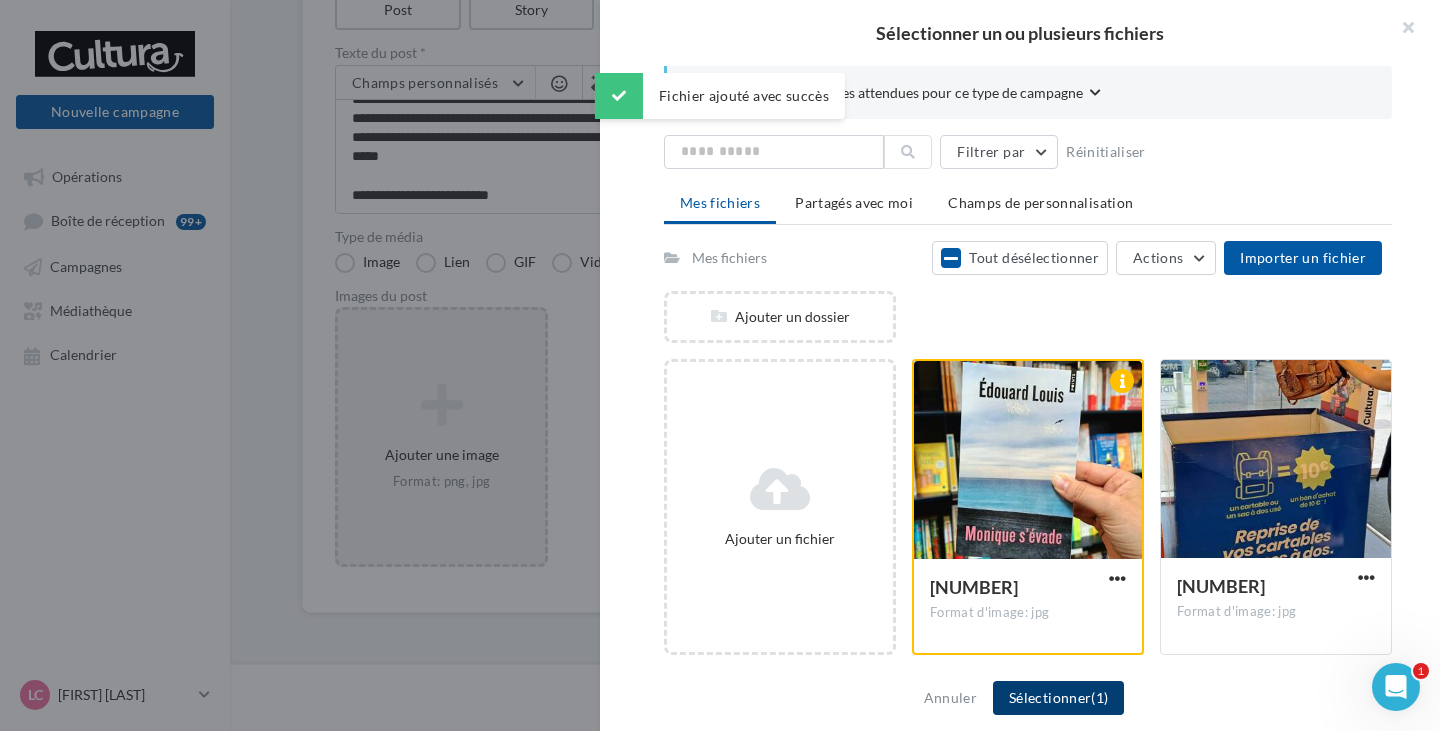 click on "Sélectionner   (1)" at bounding box center (1058, 698) 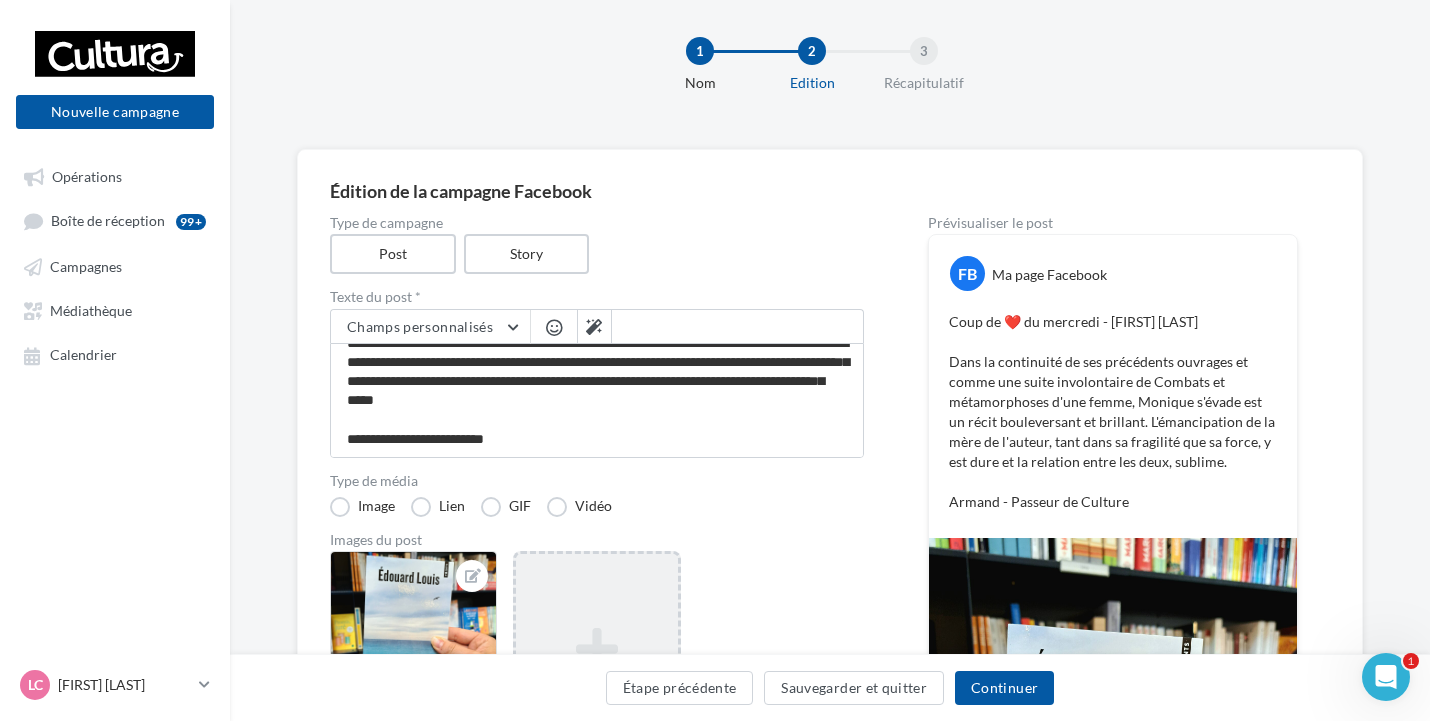 scroll, scrollTop: 0, scrollLeft: 0, axis: both 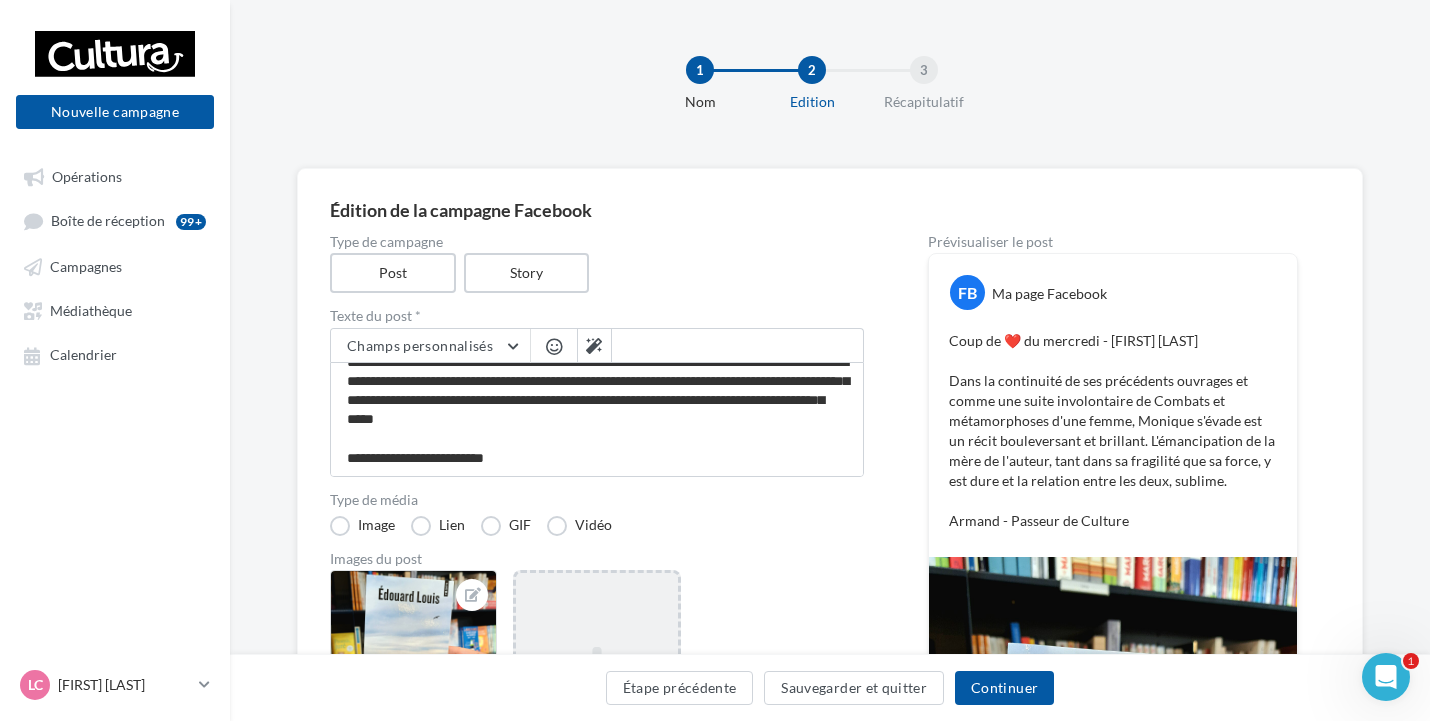 click on "Coup de ❤️ du mercredi - Monique s'évade de Édouard Louis Dans la continuité de ses précédents ouvrages et comme une suite involontaire de Combats et métamorphoses d'une femme, Monique s'évade est un récit bouleversant et brillant. L'émancipation de la mère de l'auteur, tant dans sa fragilité que sa force, y est dure et la relation entre les deux, sublime. Armand - Passeur de Culture" at bounding box center [1113, 431] 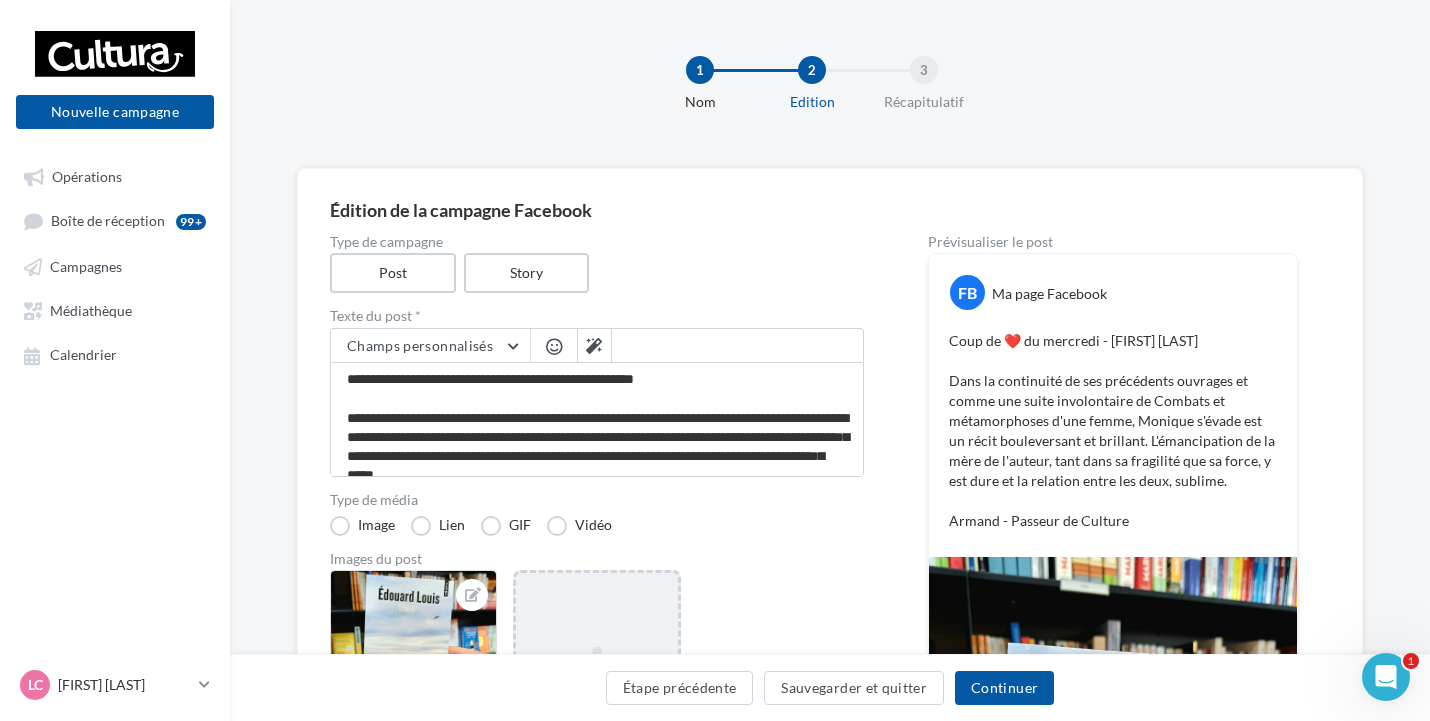 scroll, scrollTop: 0, scrollLeft: 0, axis: both 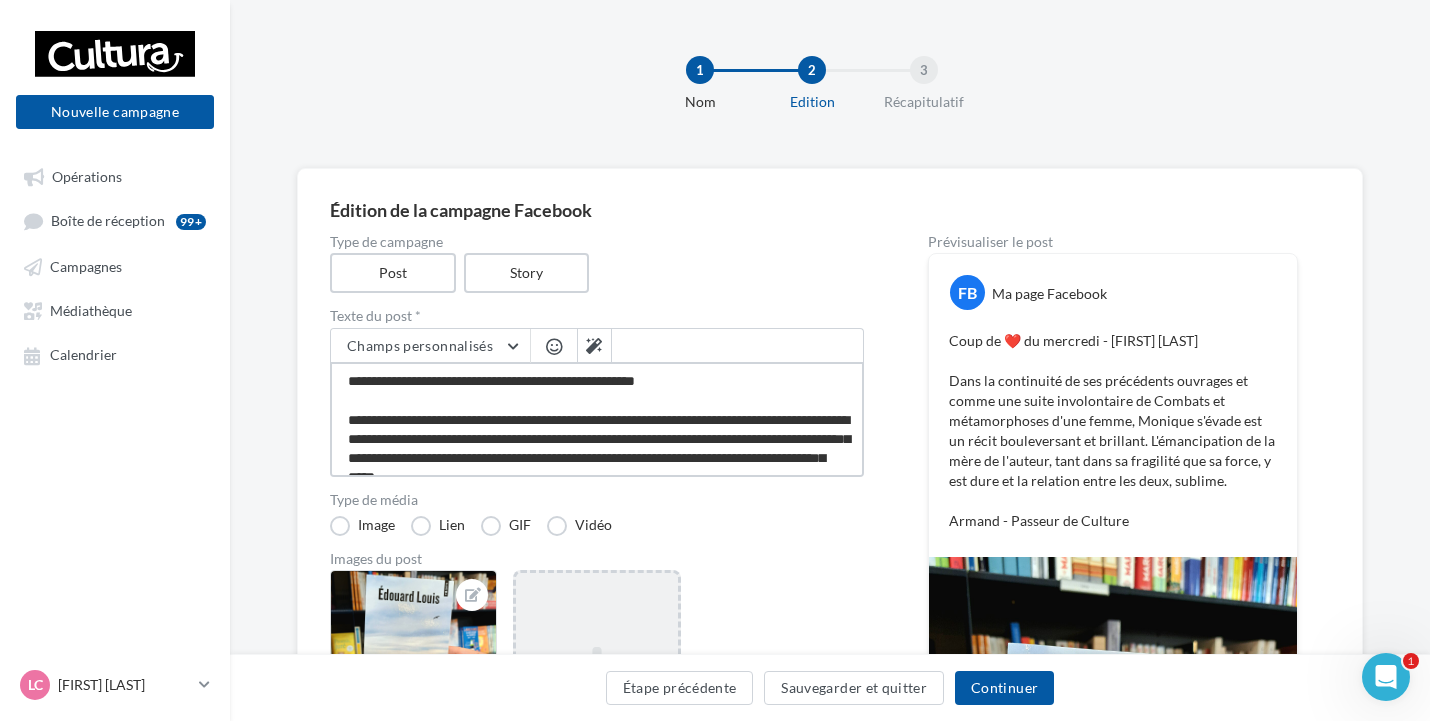 click on "**********" at bounding box center [597, 419] 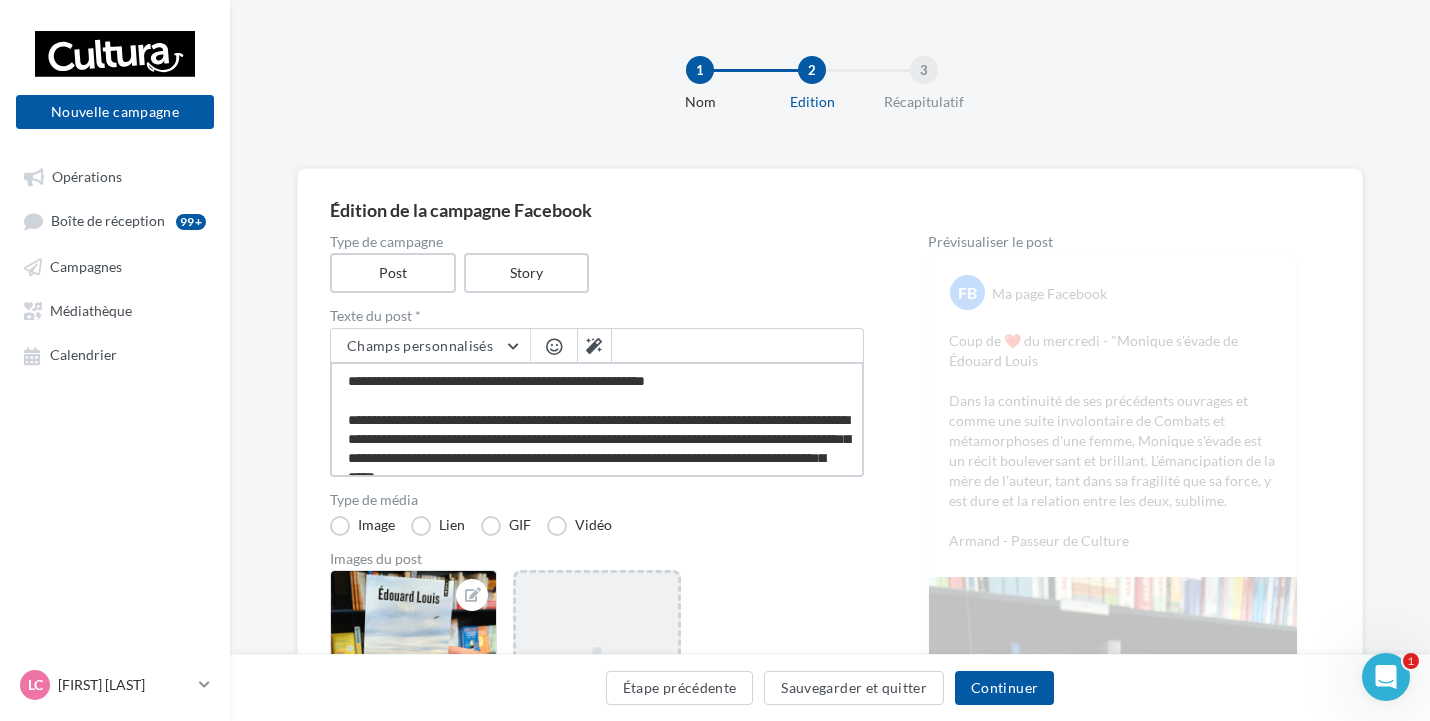 click on "**********" at bounding box center [597, 419] 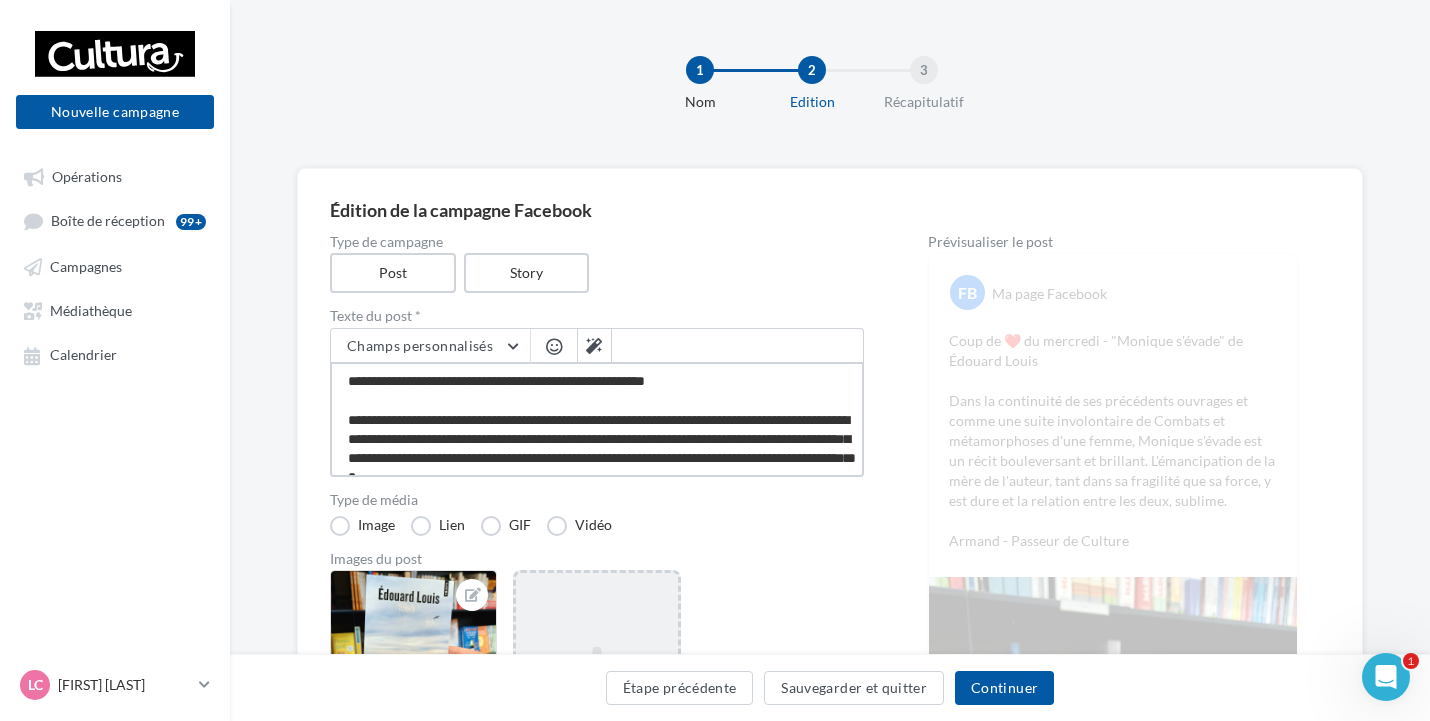 click on "**********" at bounding box center (597, 419) 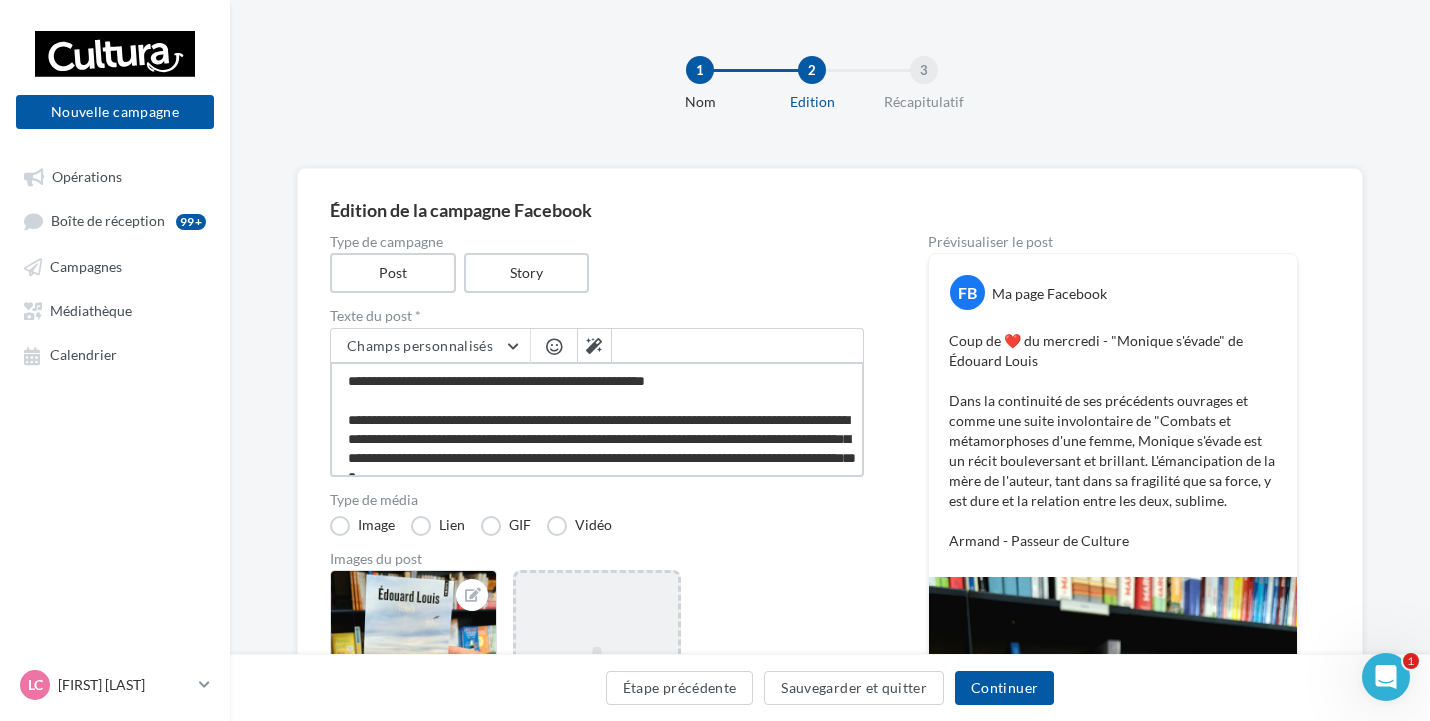 click on "**********" at bounding box center [597, 419] 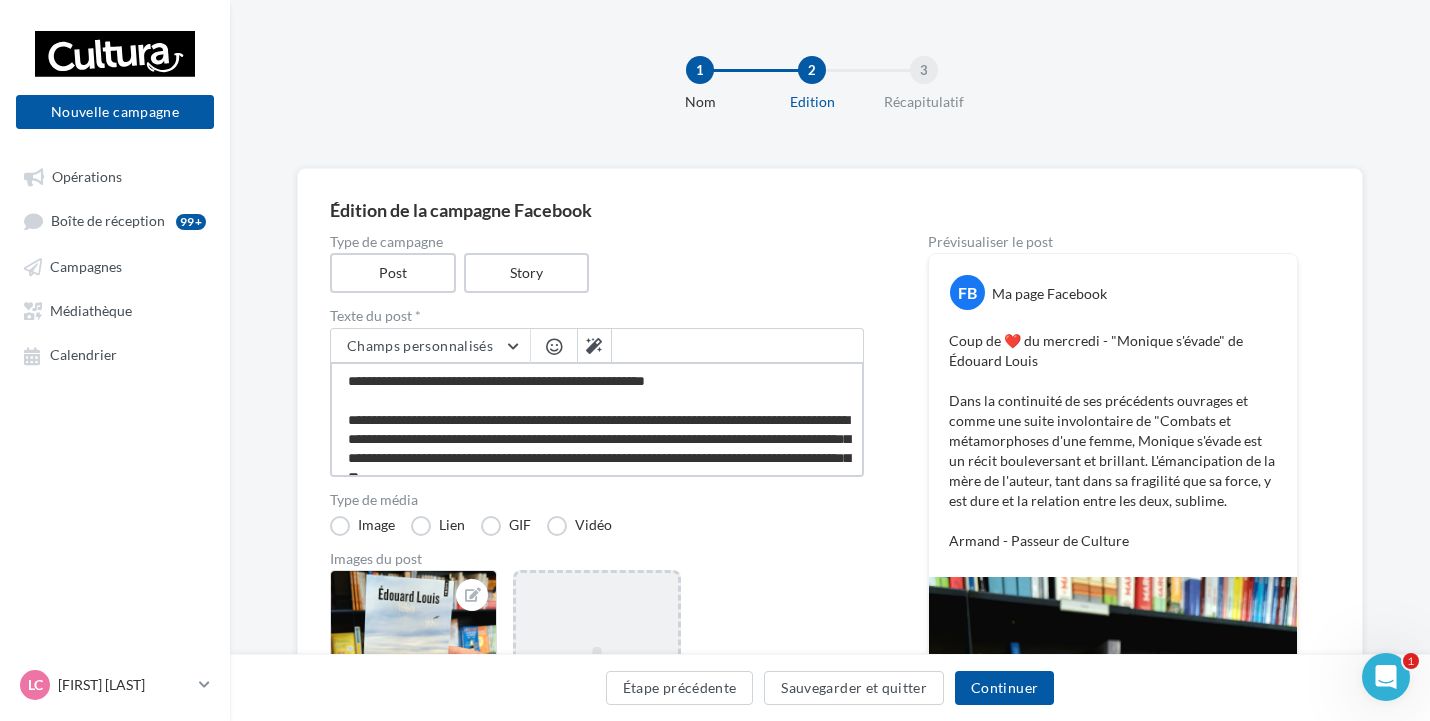 click on "**********" at bounding box center (597, 419) 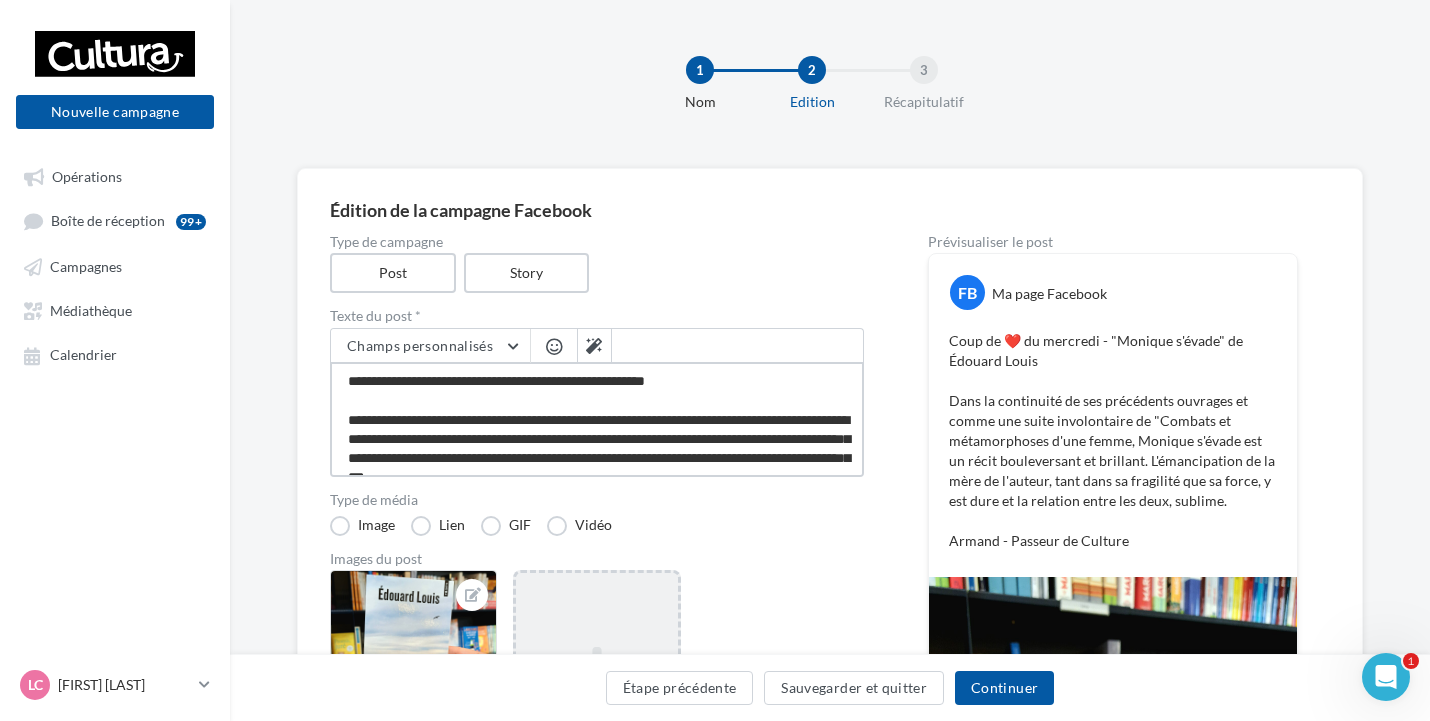 click on "**********" at bounding box center [597, 419] 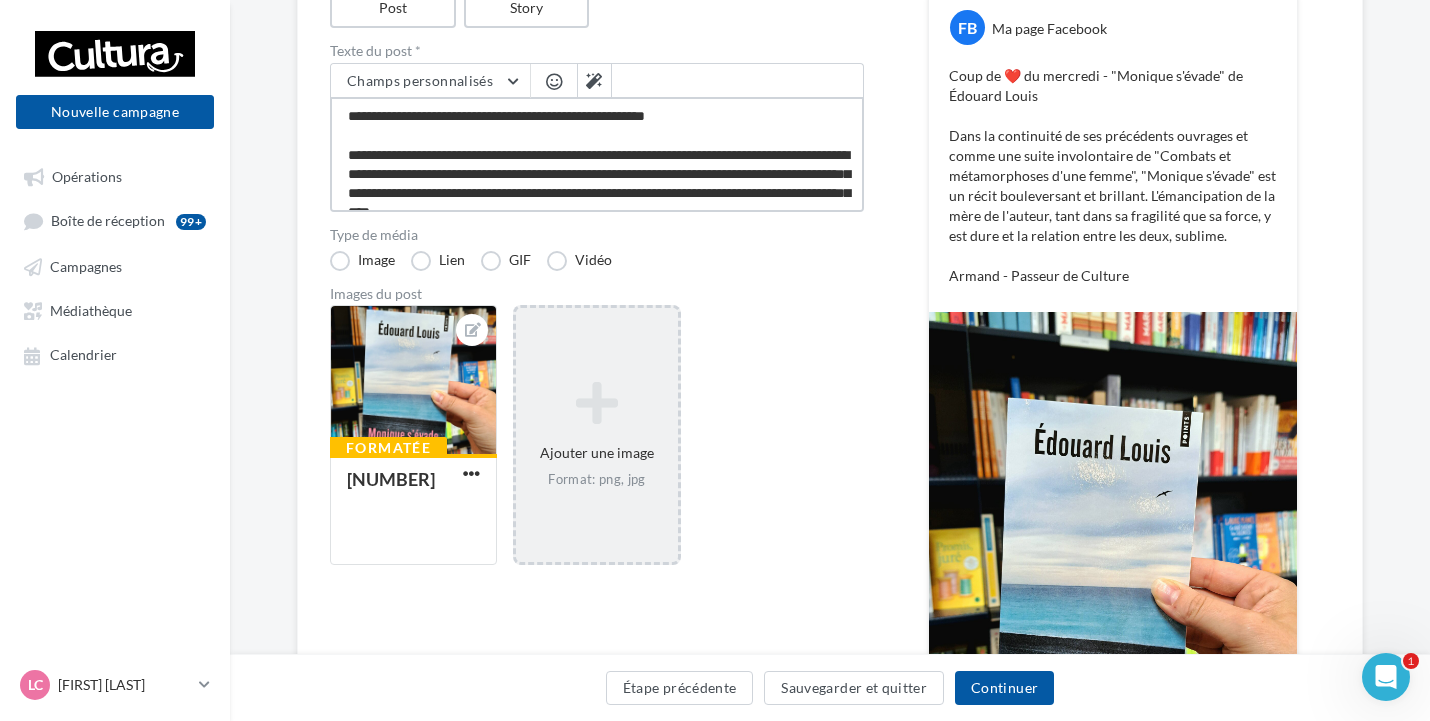 scroll, scrollTop: 300, scrollLeft: 0, axis: vertical 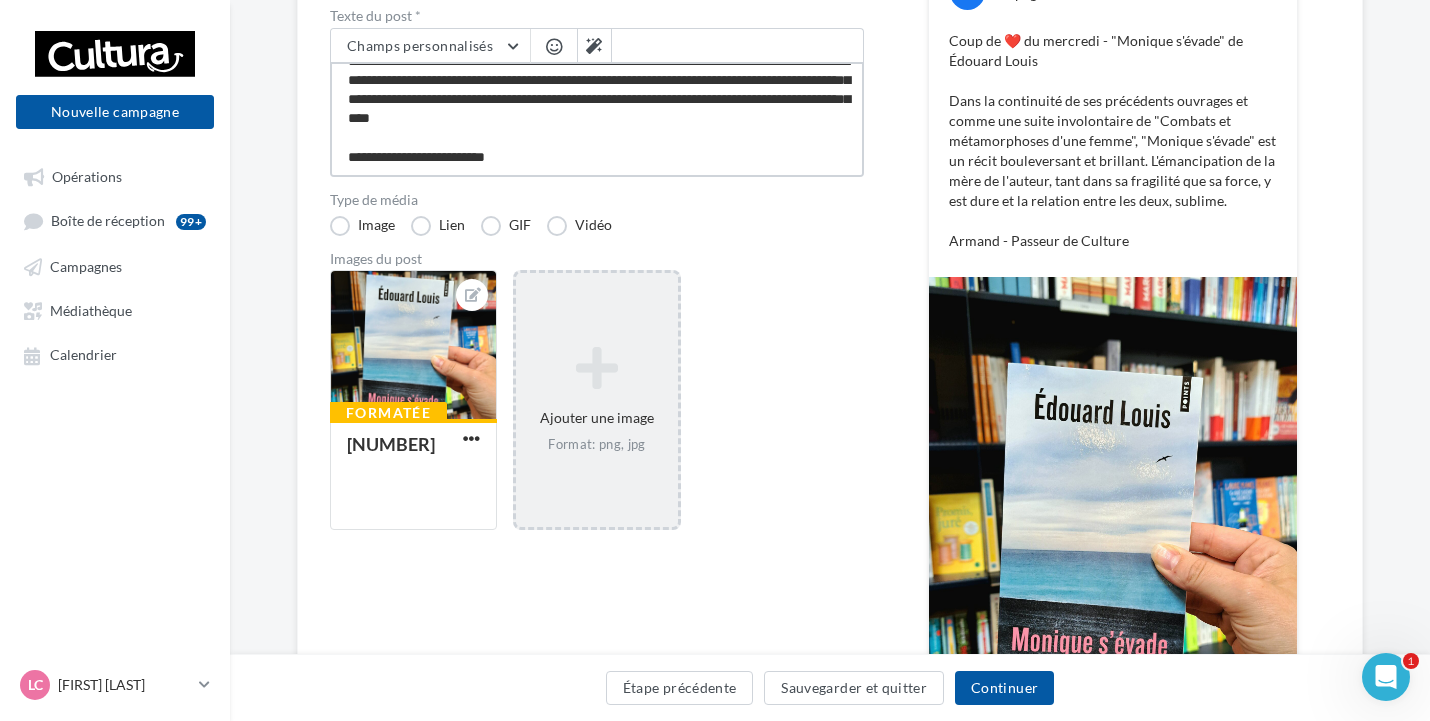 click on "**********" at bounding box center (597, 119) 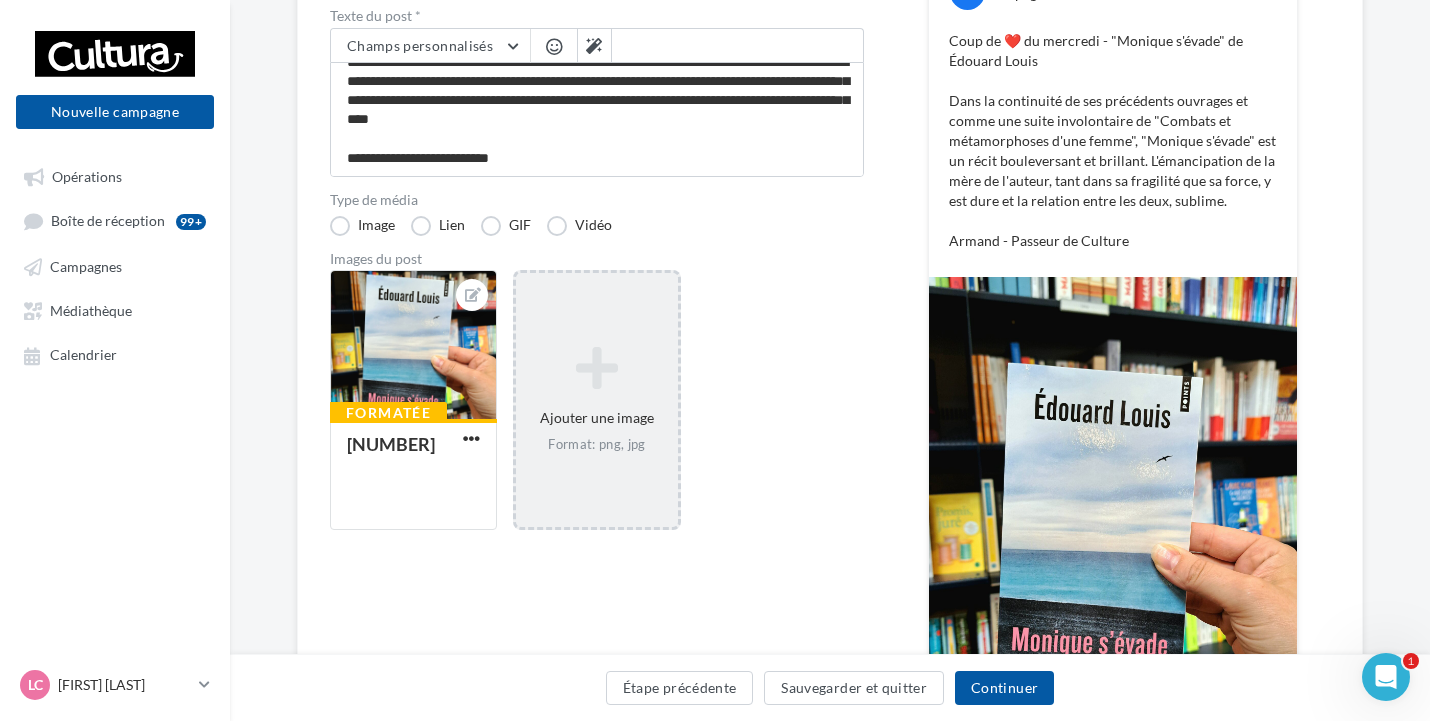 scroll, scrollTop: 57, scrollLeft: 0, axis: vertical 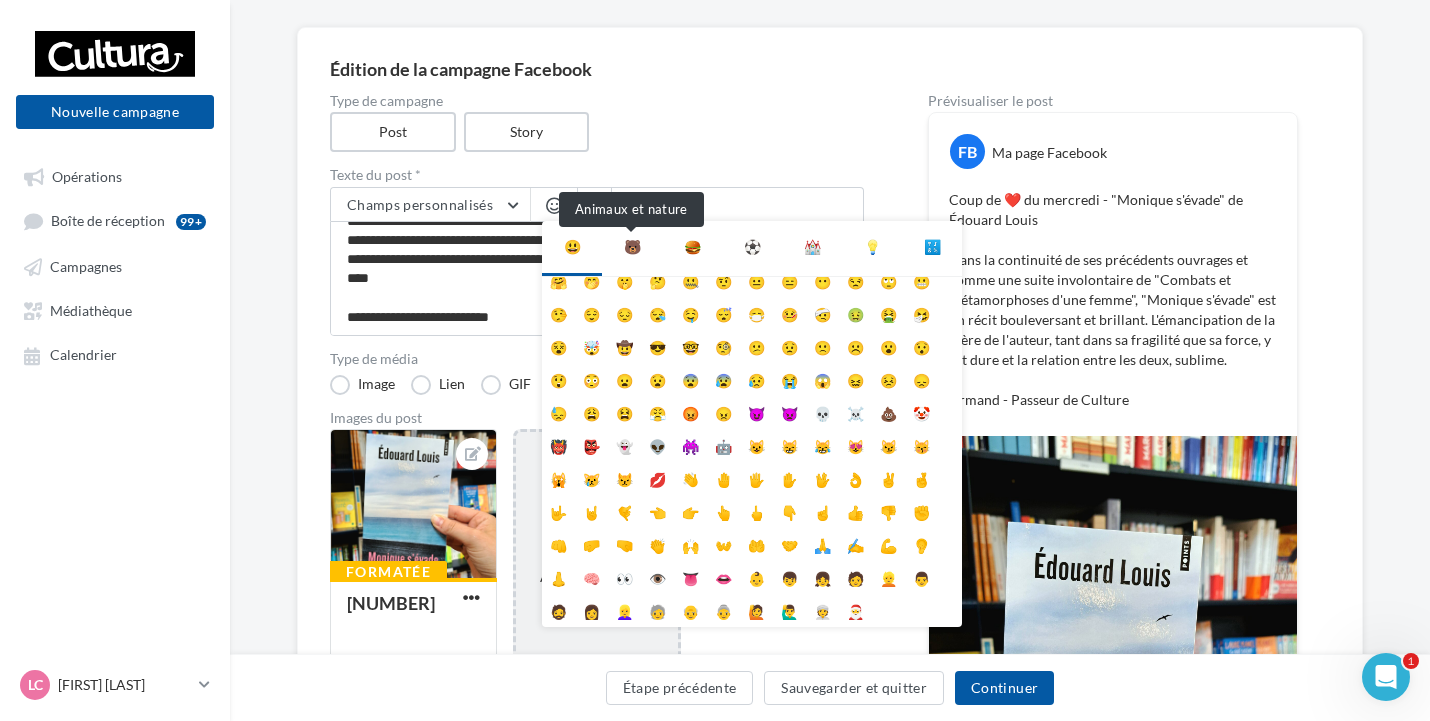 click on "🐻" at bounding box center (632, 247) 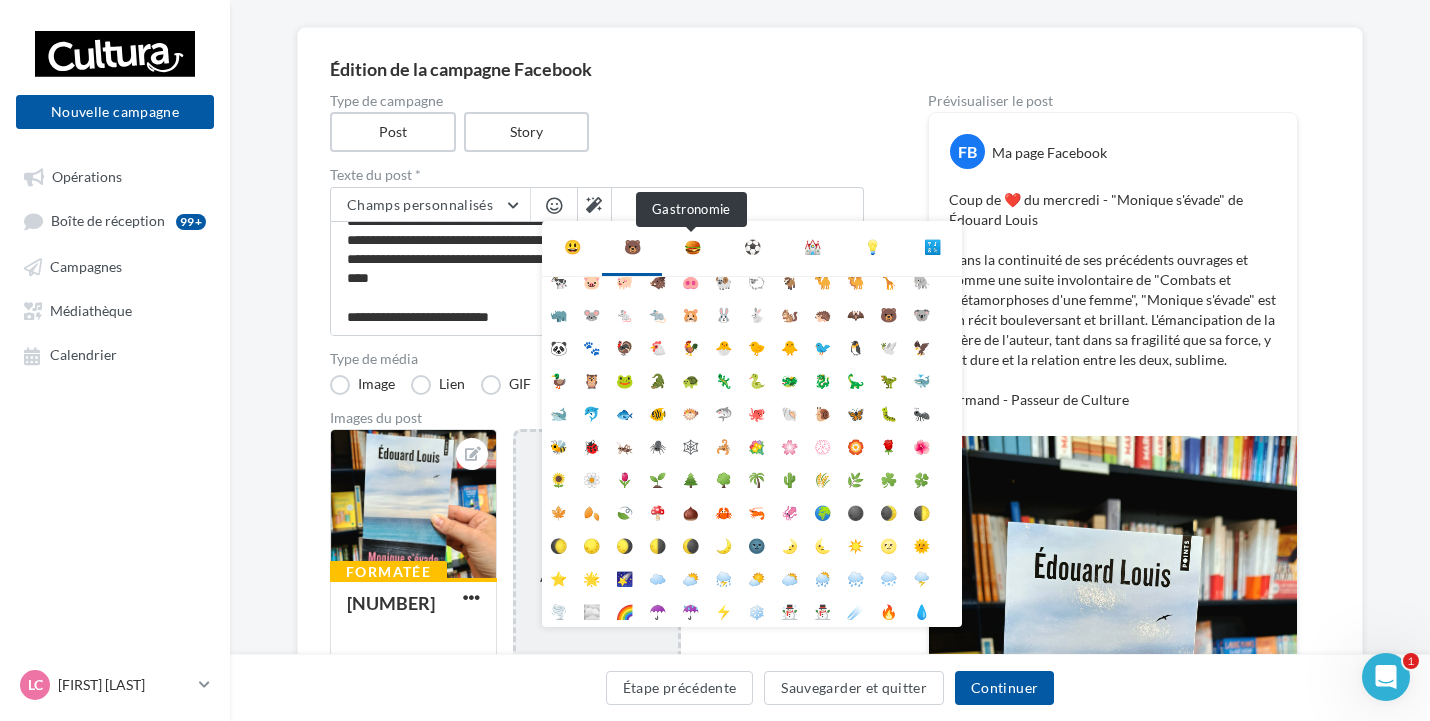 click on "🍔" at bounding box center (692, 247) 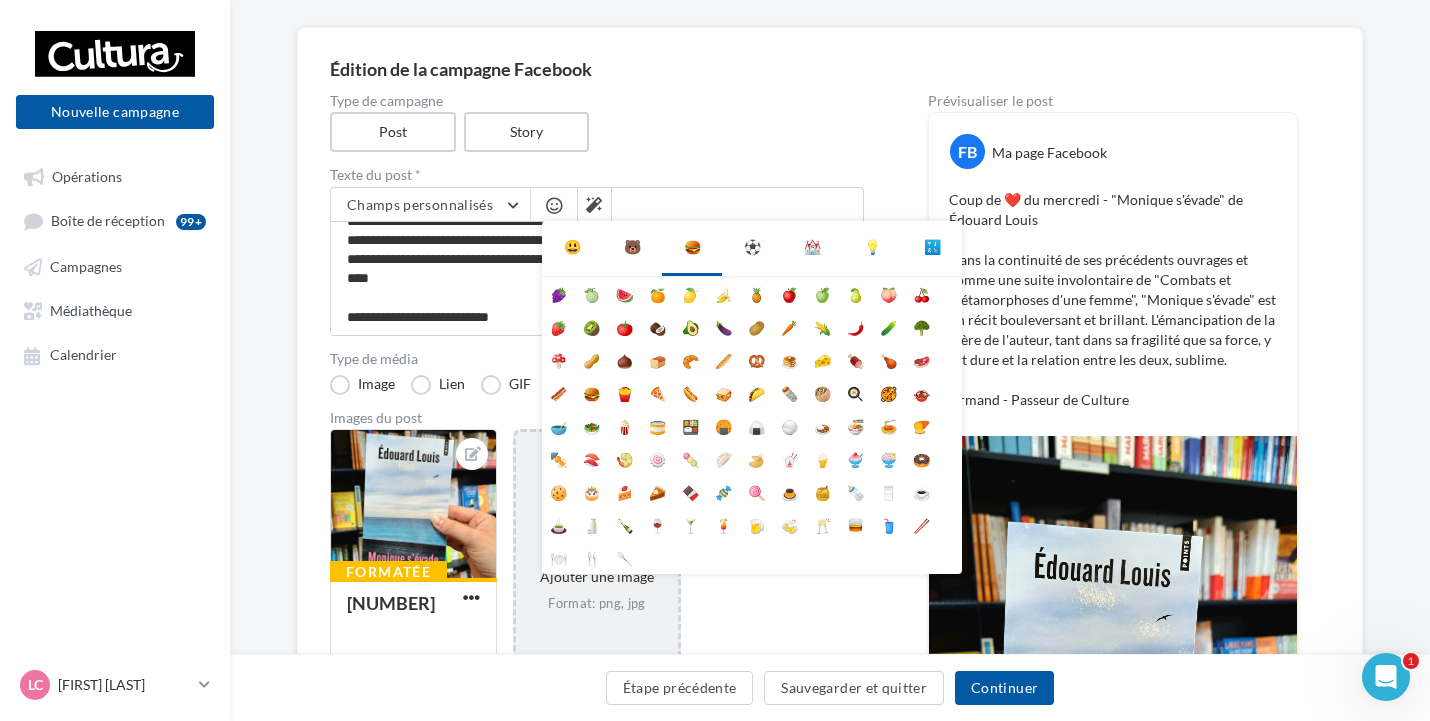 scroll, scrollTop: 0, scrollLeft: 0, axis: both 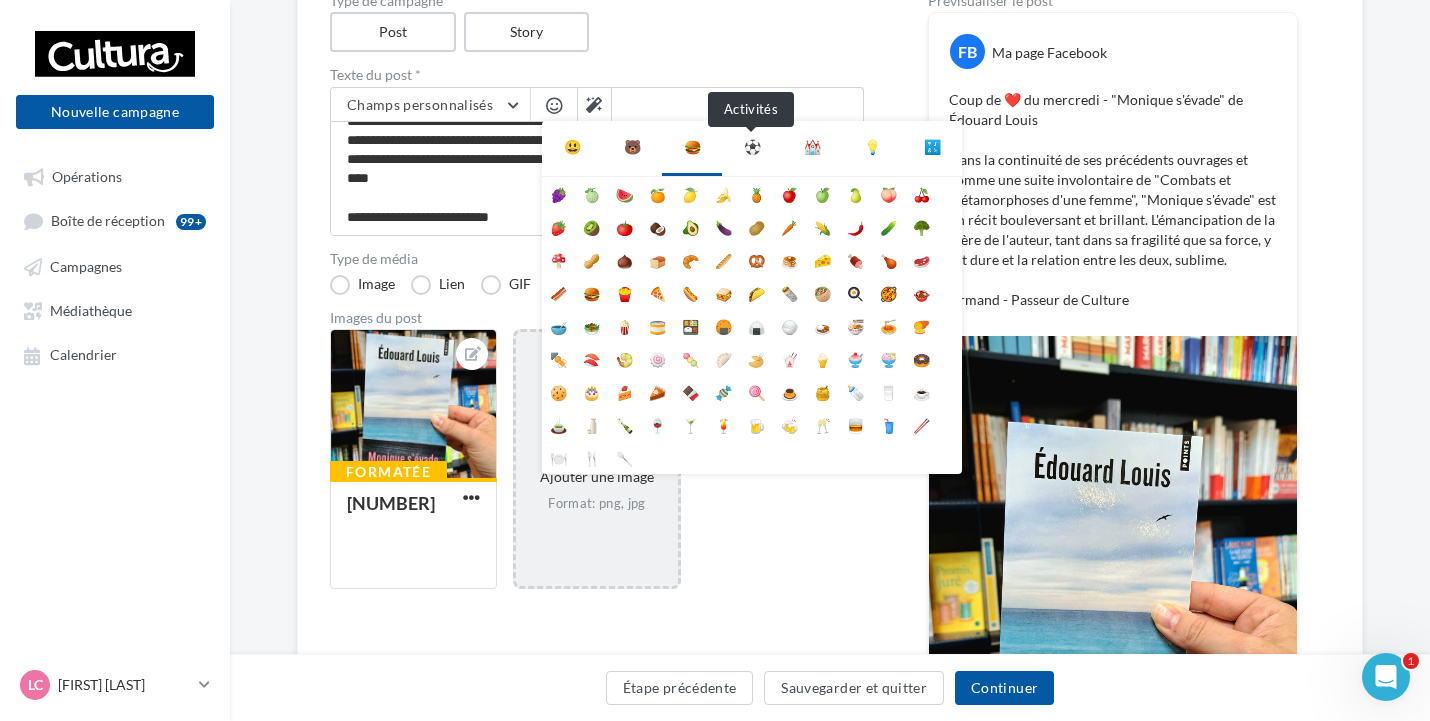 click on "⚽" at bounding box center [752, 147] 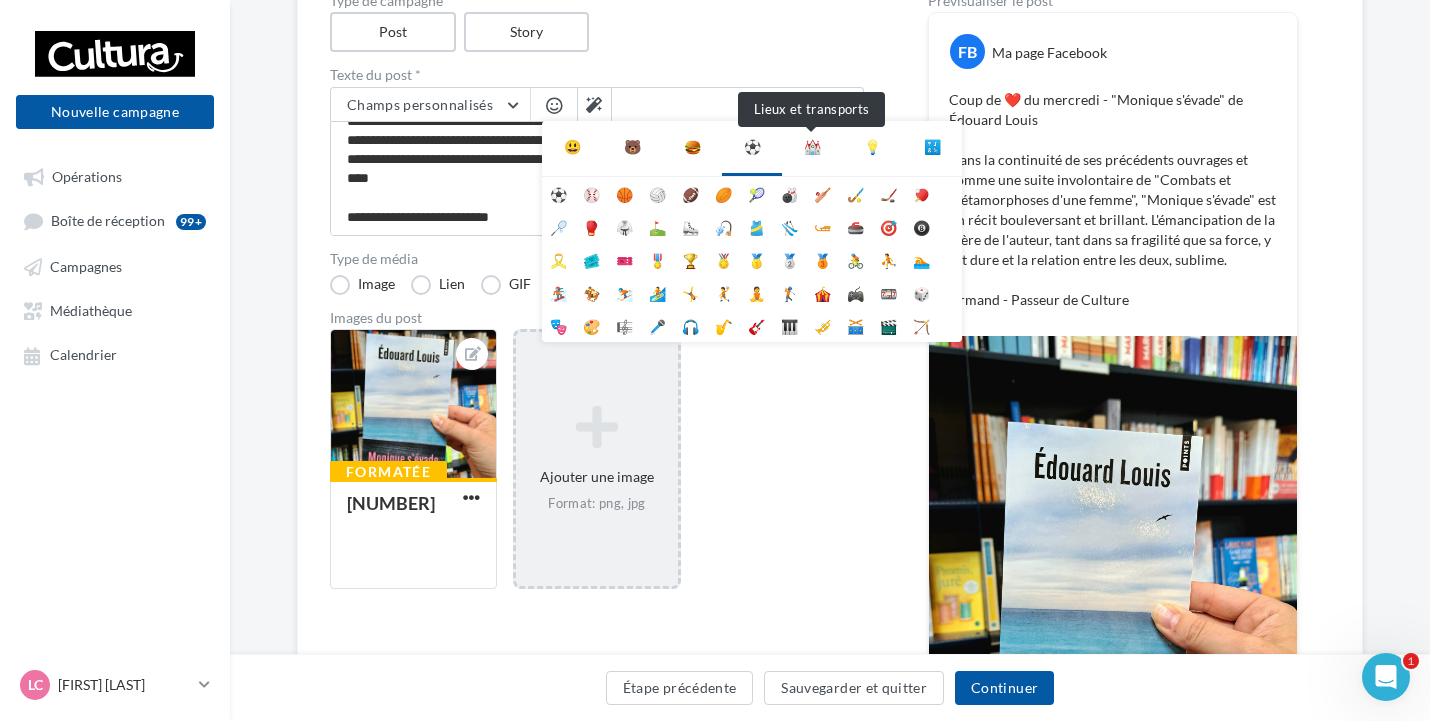 click on "⛪" at bounding box center [812, 147] 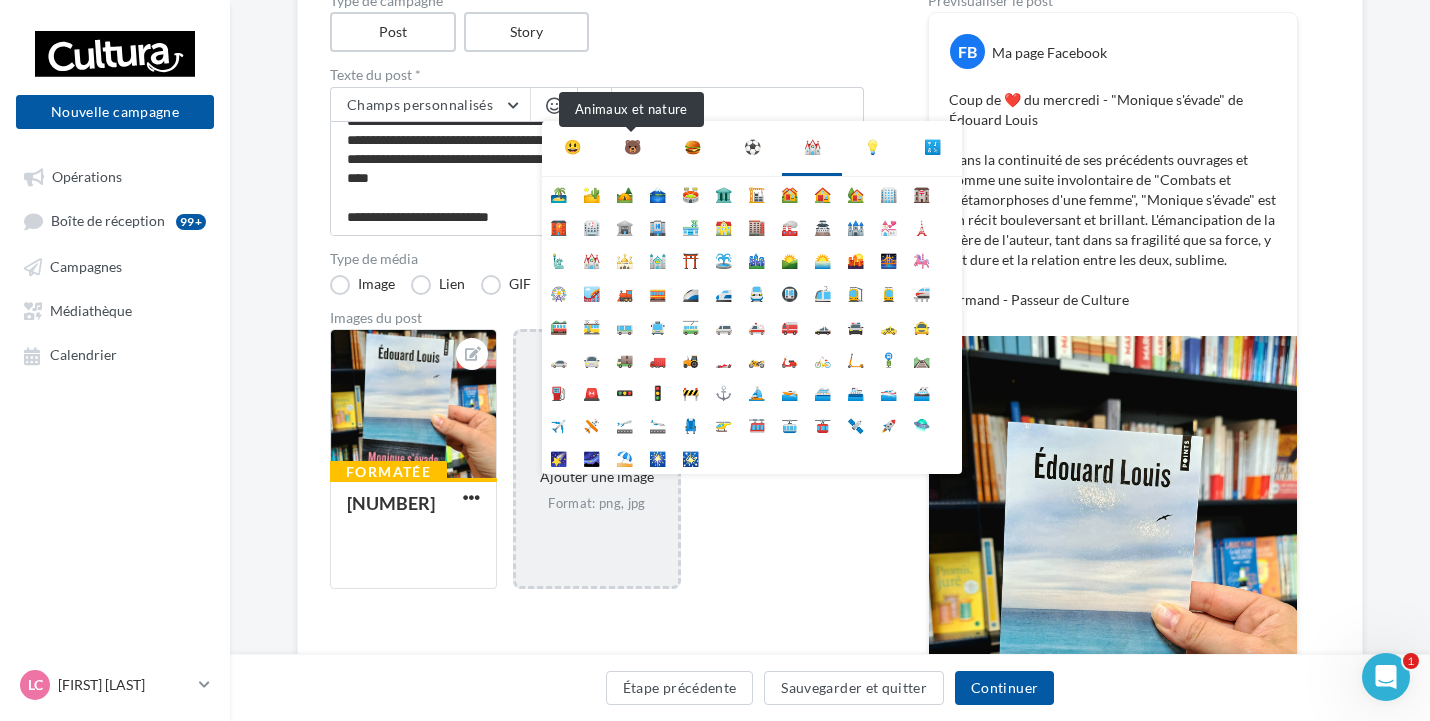 click on "🐻" at bounding box center (632, 147) 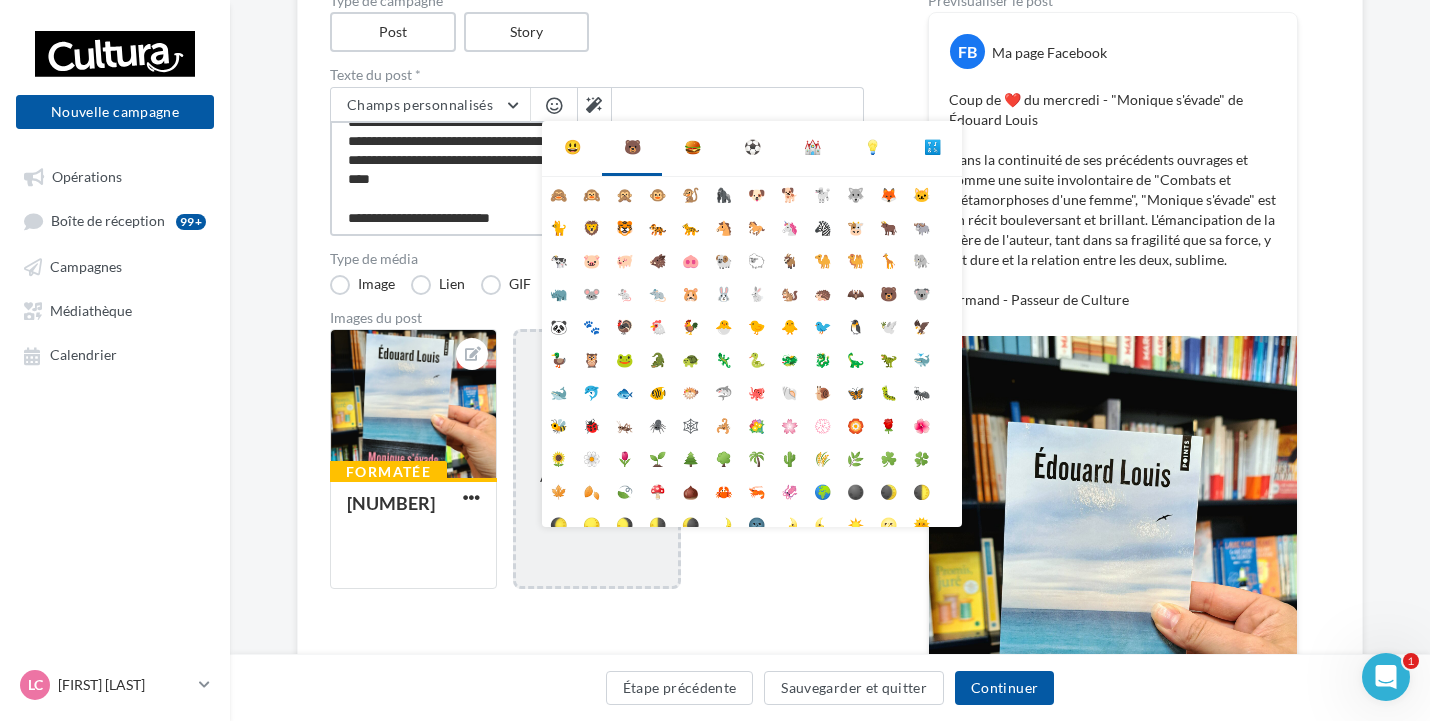 click on "**********" at bounding box center [597, 178] 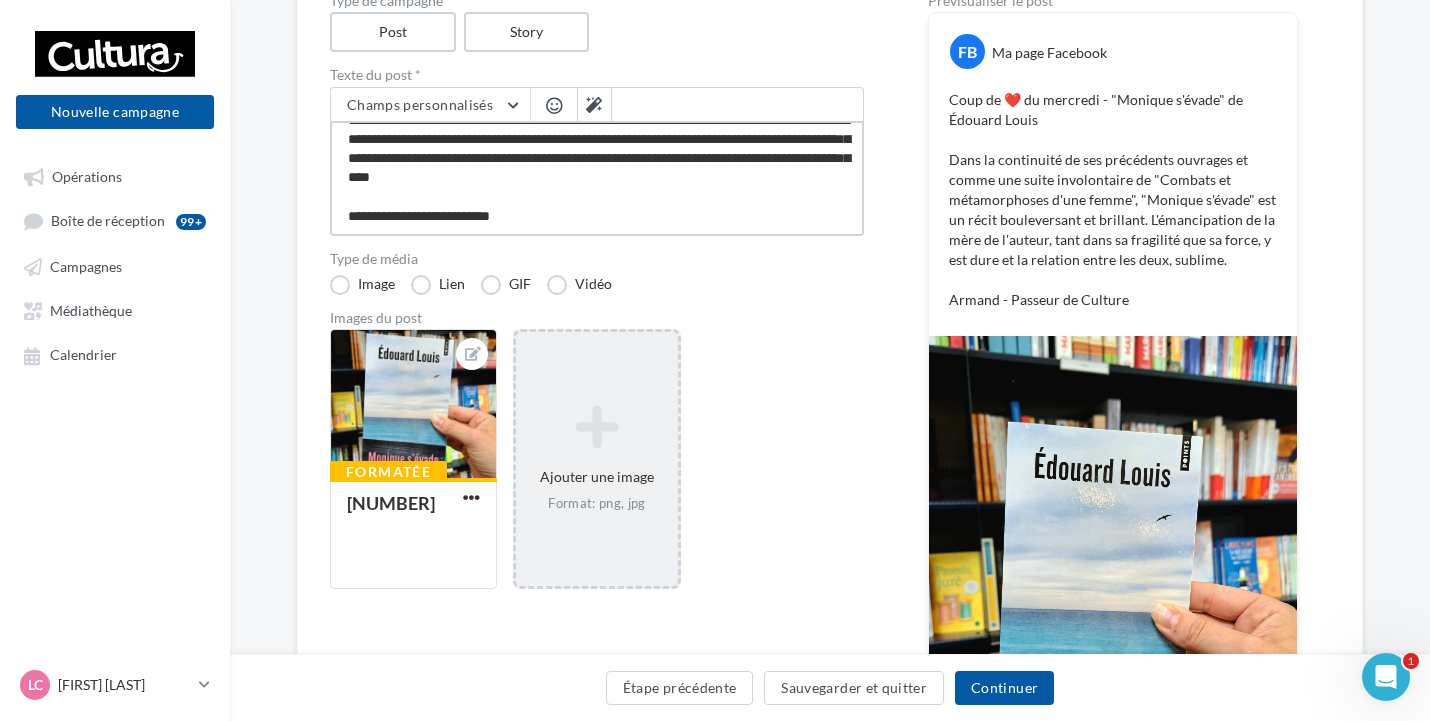click on "**********" at bounding box center [597, 178] 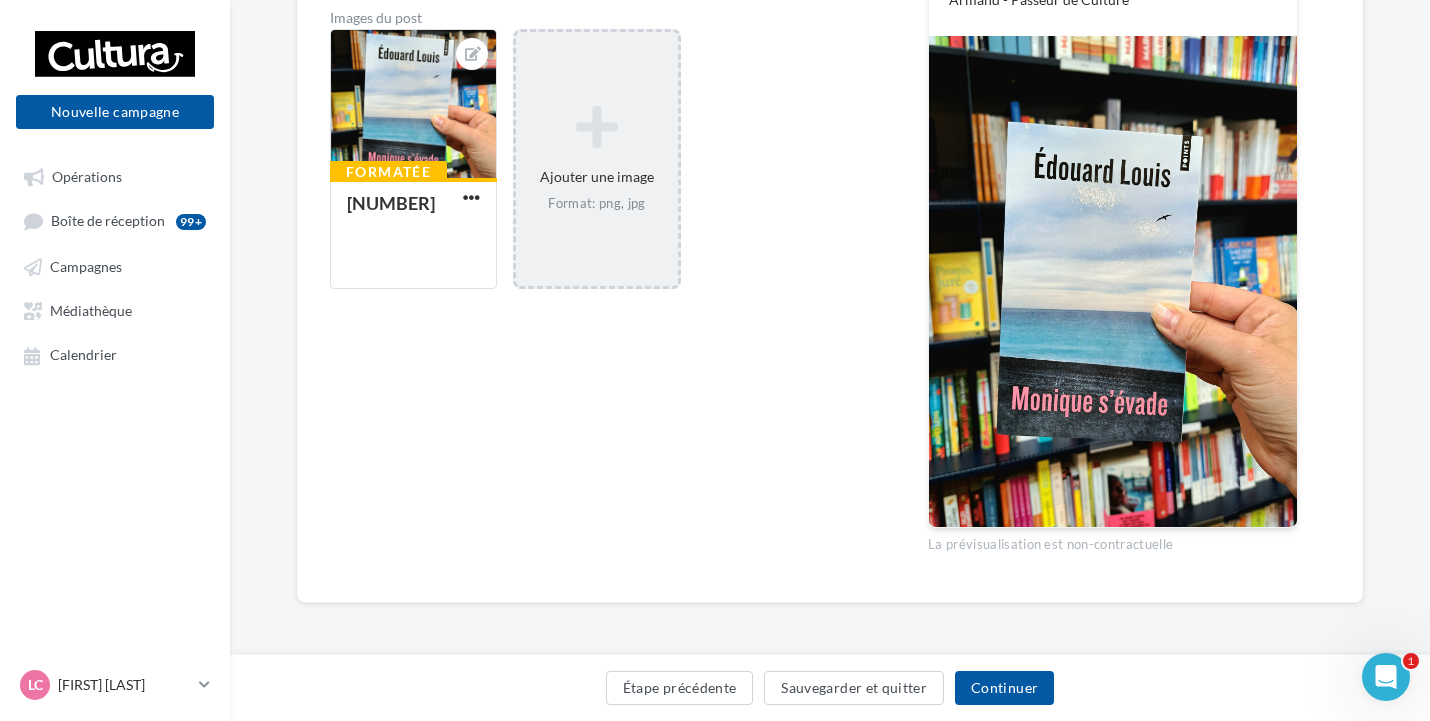 scroll, scrollTop: 141, scrollLeft: 0, axis: vertical 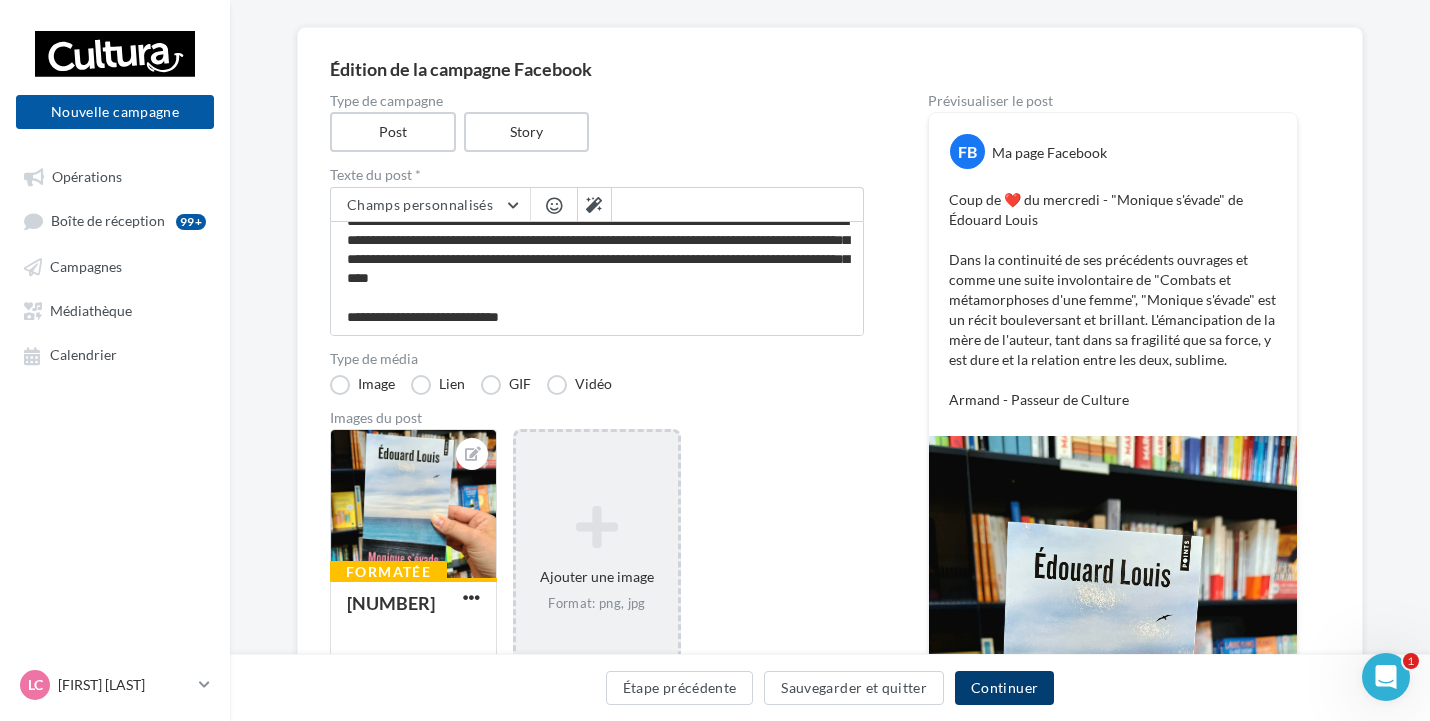 click on "Continuer" at bounding box center (1004, 688) 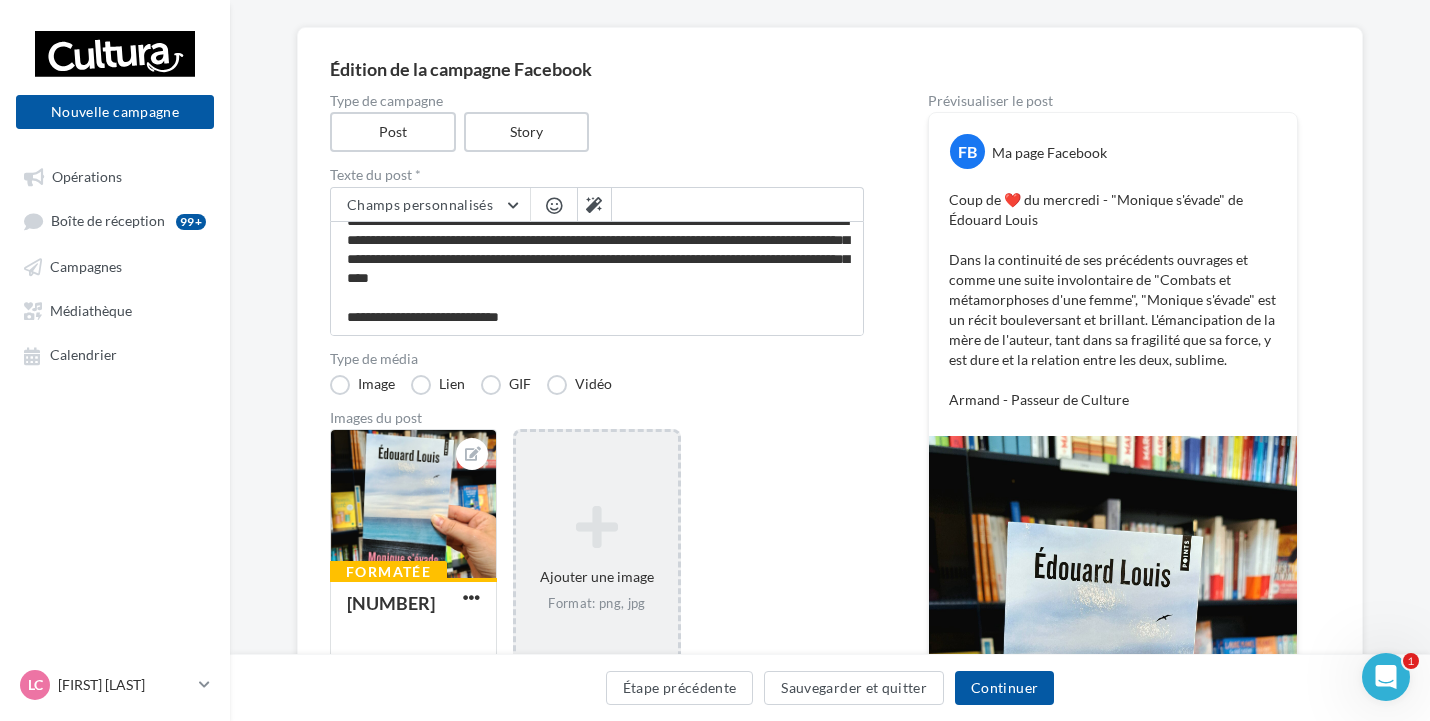 scroll, scrollTop: 0, scrollLeft: 0, axis: both 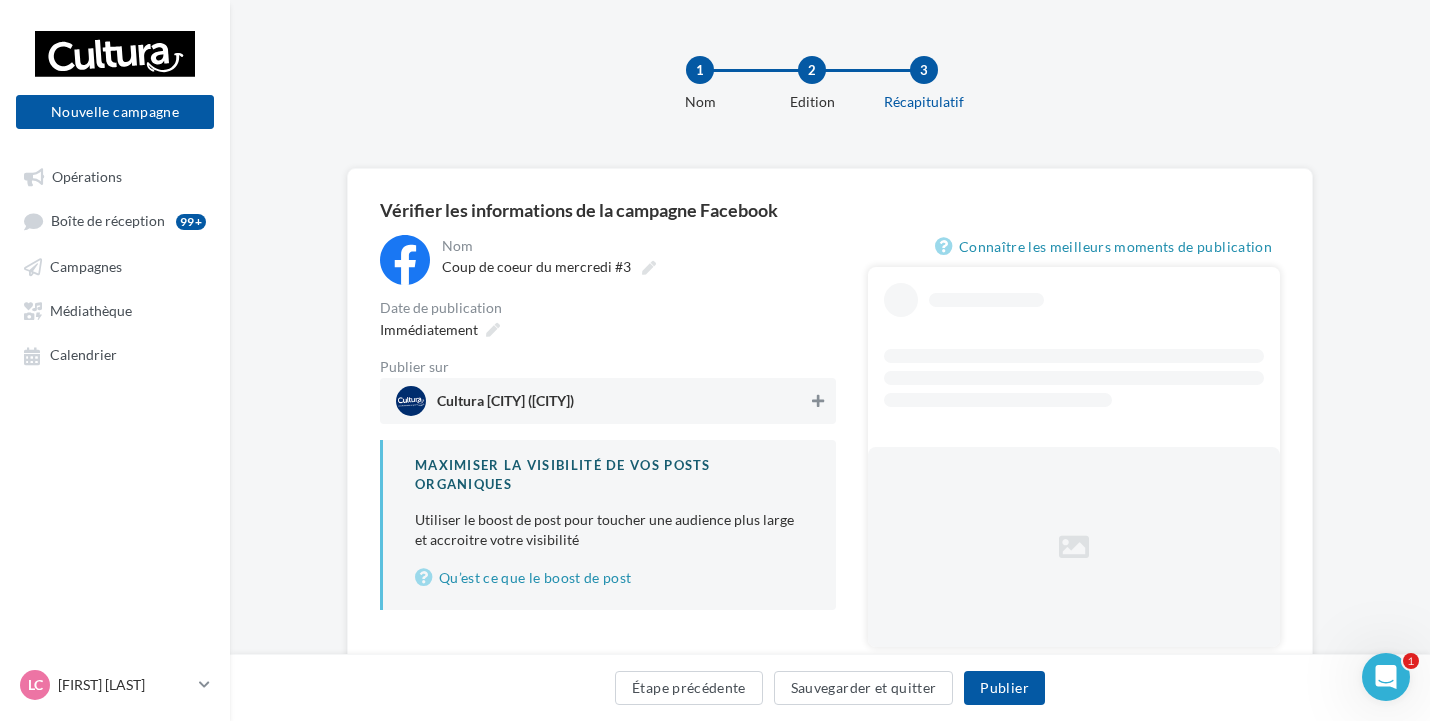 click at bounding box center (818, 401) 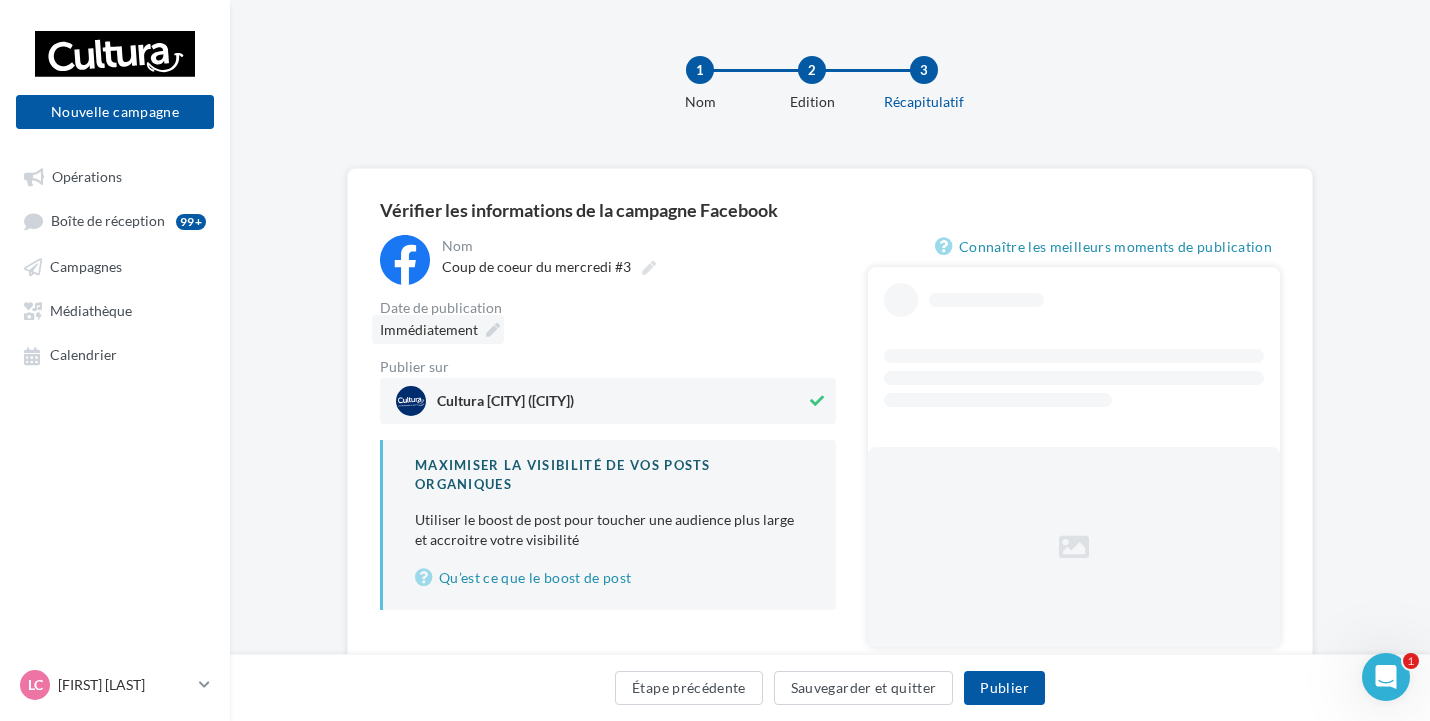 click at bounding box center (493, 330) 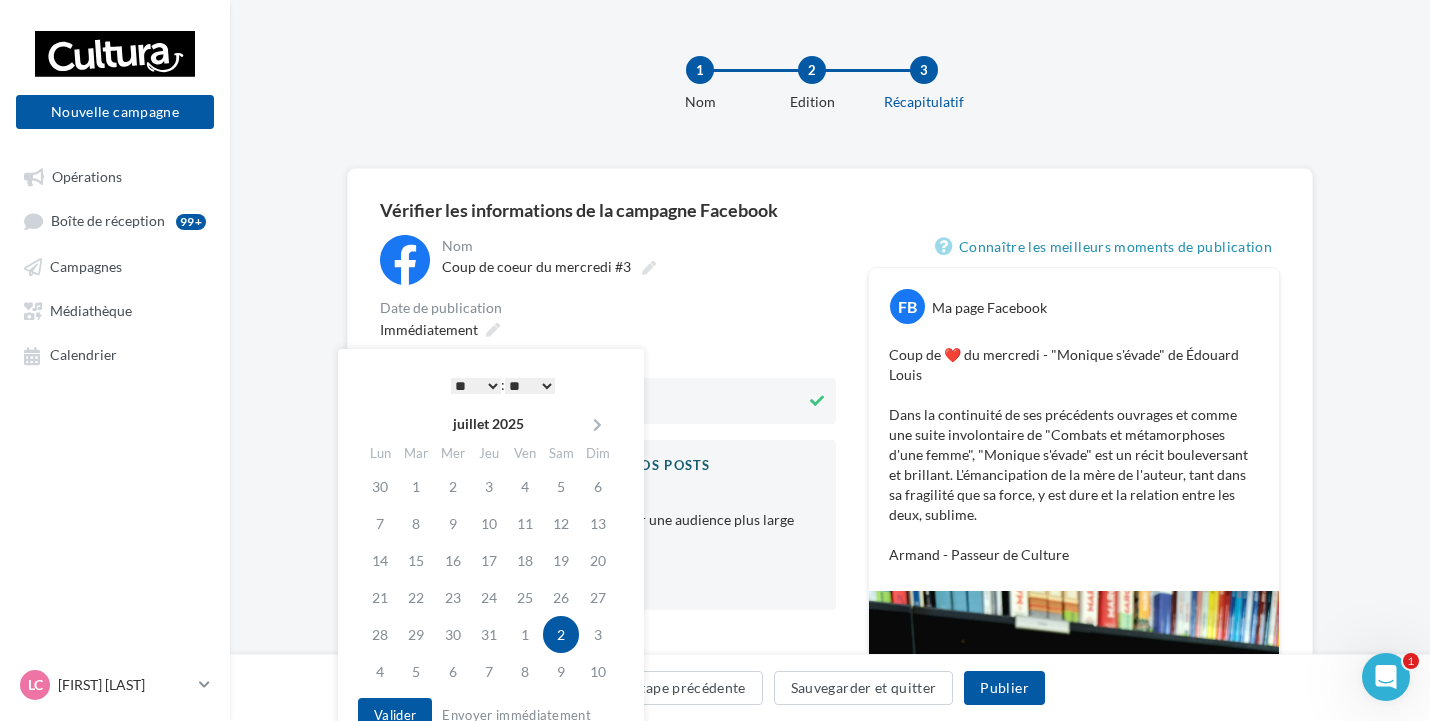 click on "* * * * * * * * * * ** ** ** ** ** ** ** ** ** ** ** ** ** **" at bounding box center (476, 386) 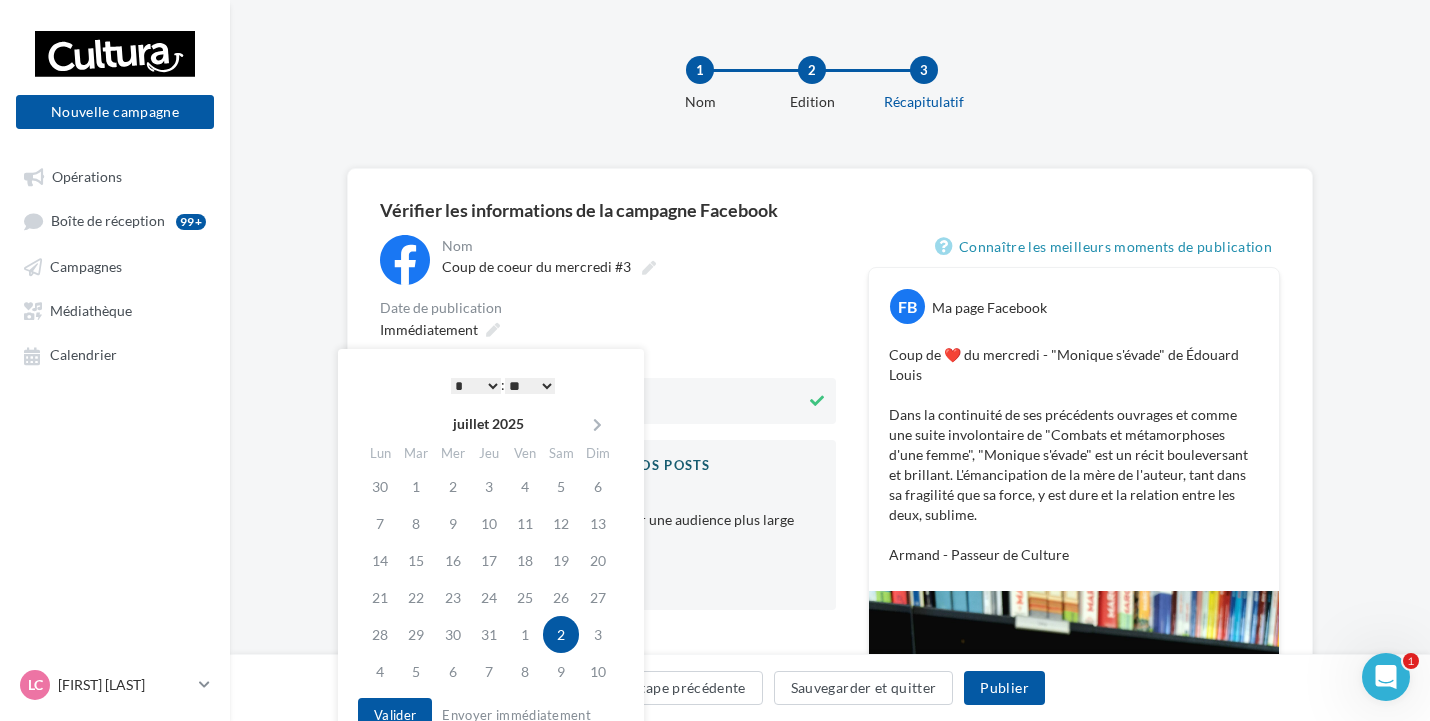 click on "** ** ** ** ** **" at bounding box center (530, 386) 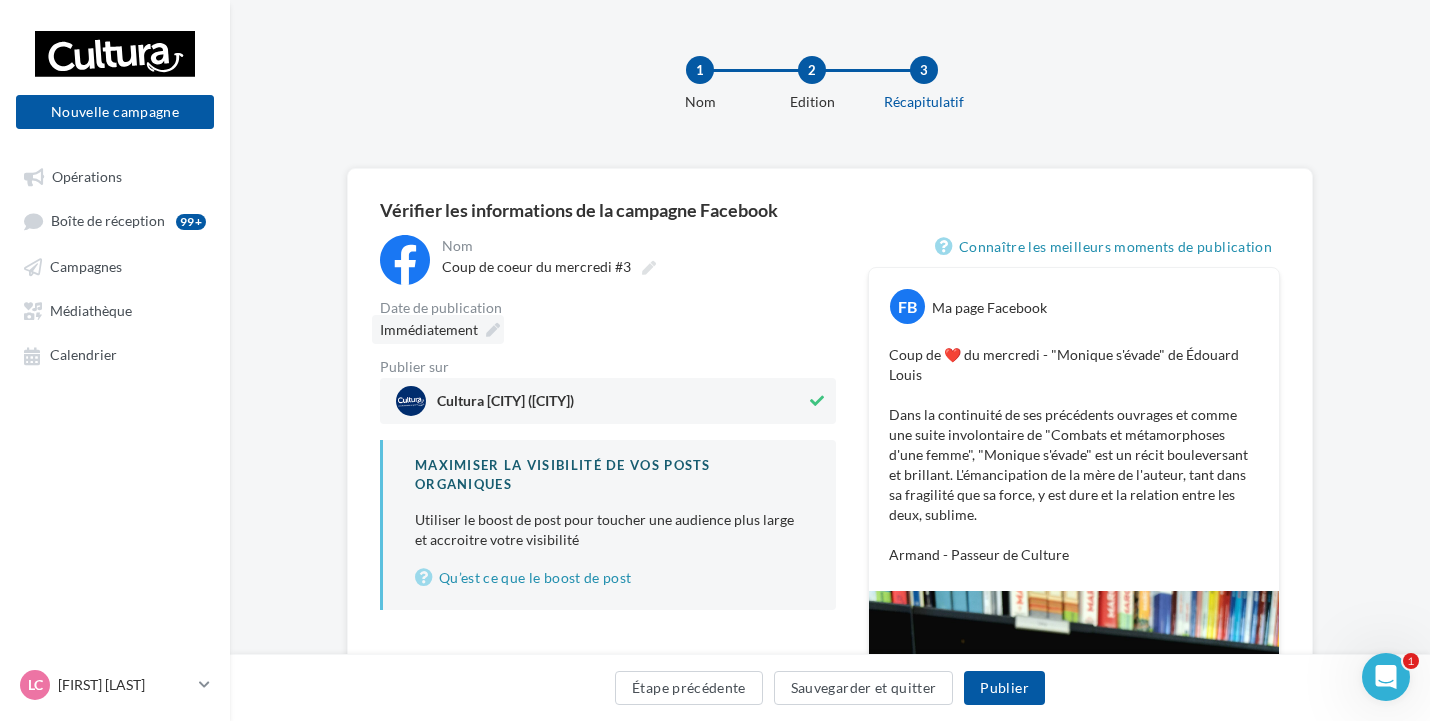 click at bounding box center [493, 330] 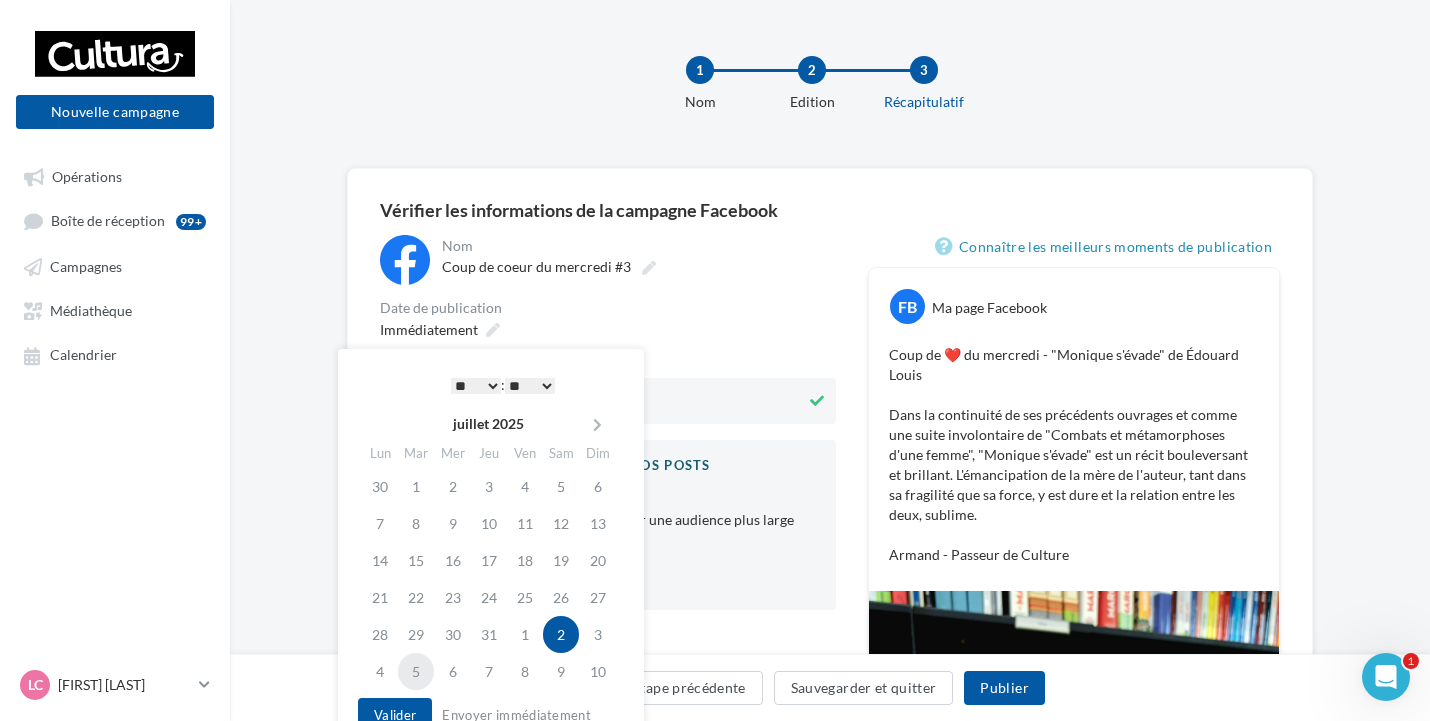 click on "5" at bounding box center (416, 671) 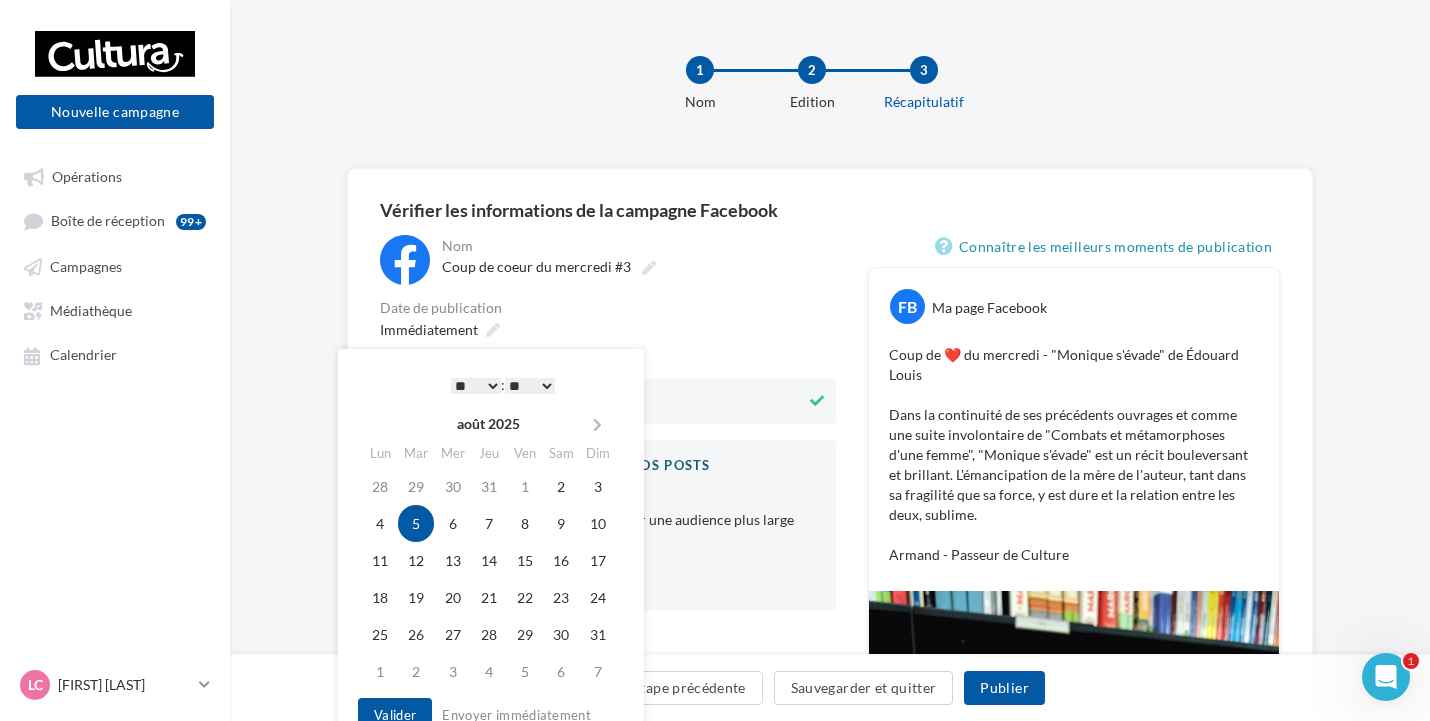 click on "* * * * * * * * * * ** ** ** ** ** ** ** ** ** ** ** ** ** **" at bounding box center (476, 386) 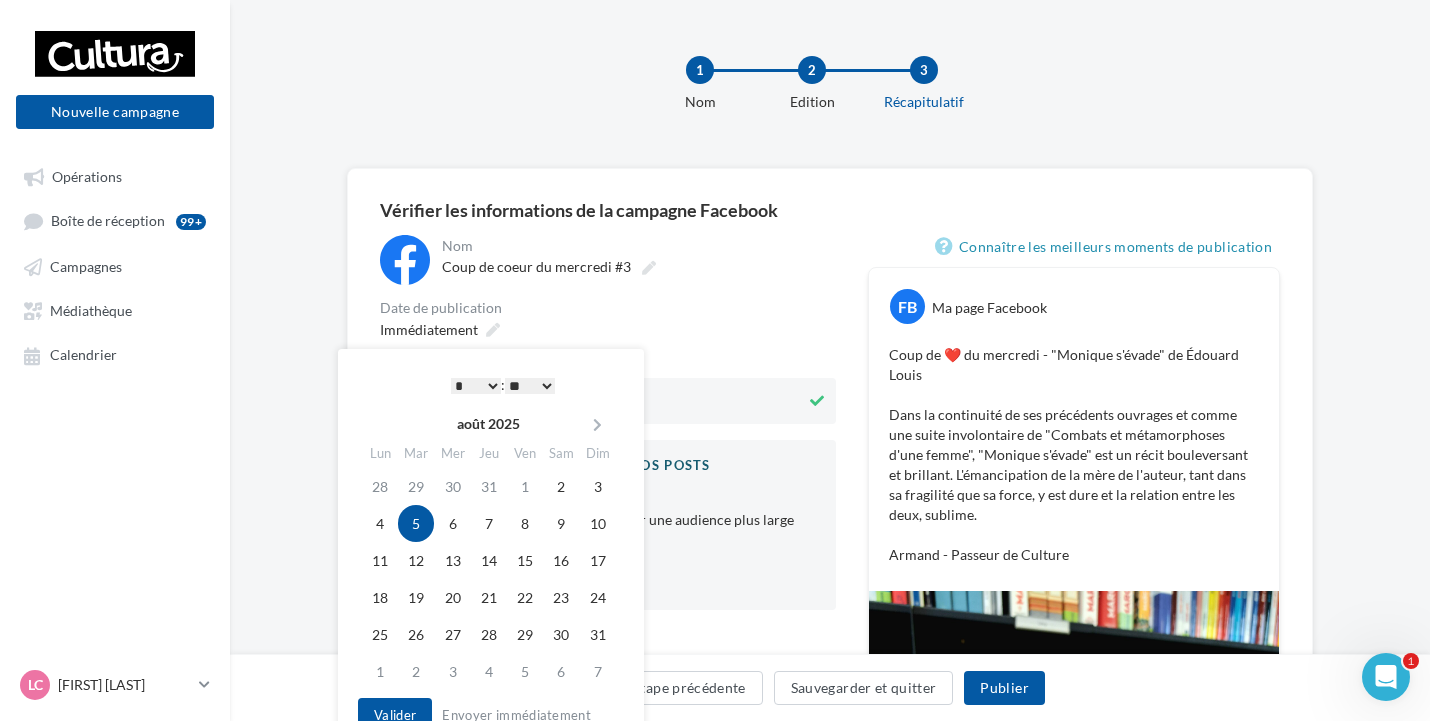 click on "** ** ** ** ** **" at bounding box center [530, 386] 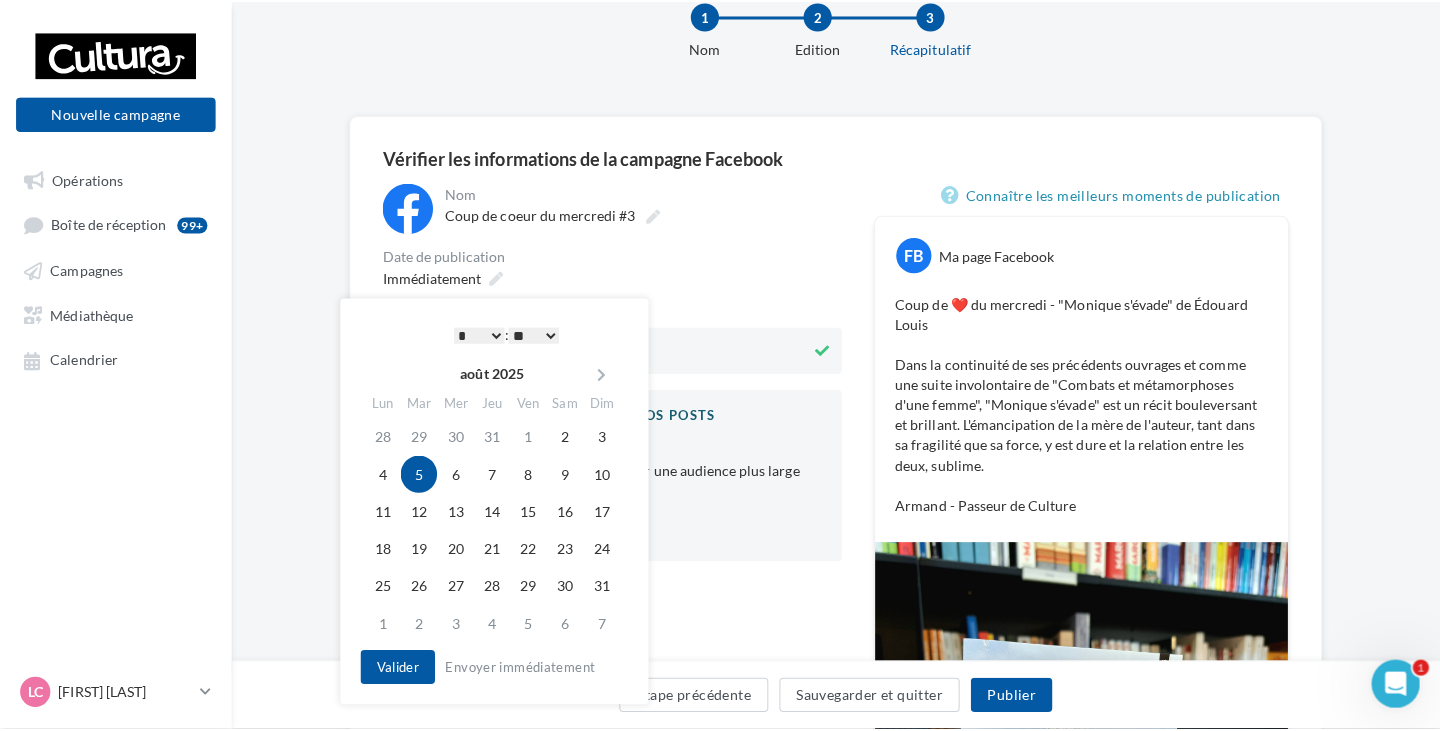 scroll, scrollTop: 100, scrollLeft: 0, axis: vertical 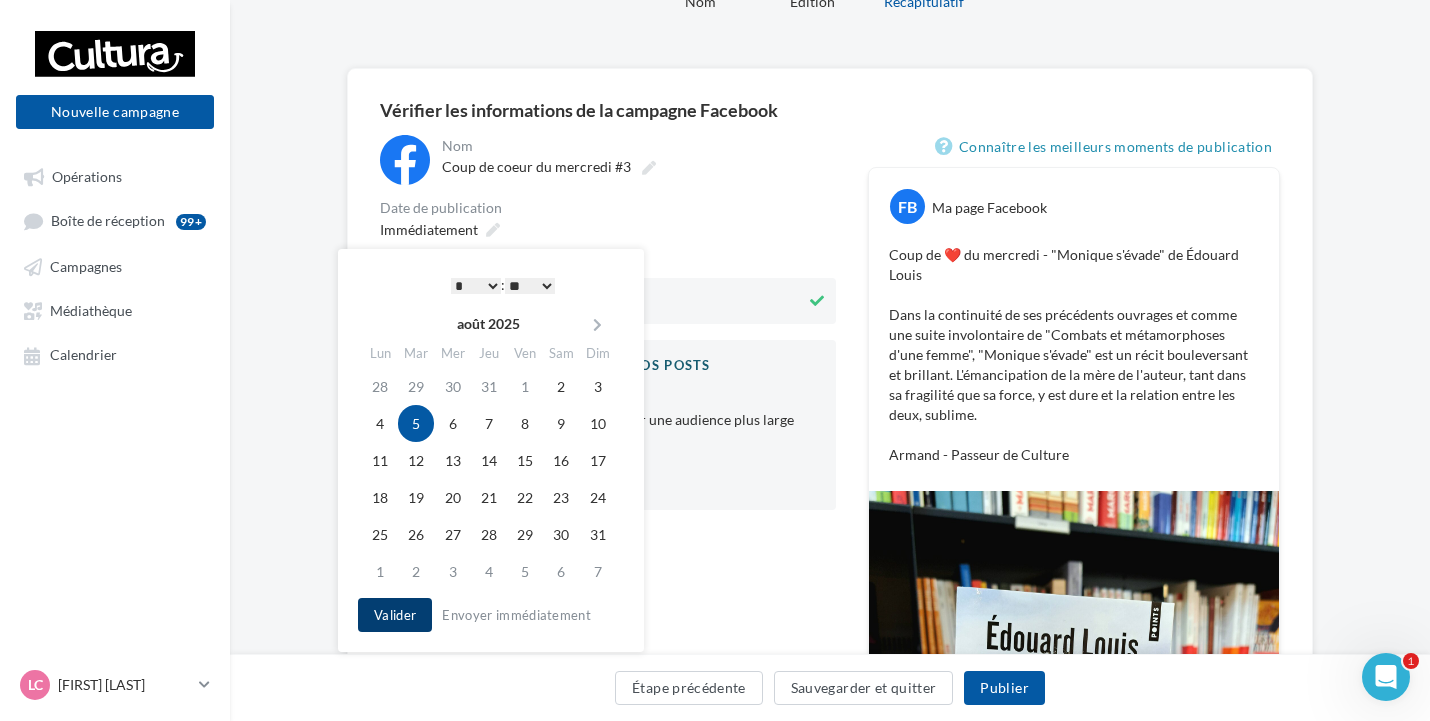 click on "Valider" at bounding box center (395, 615) 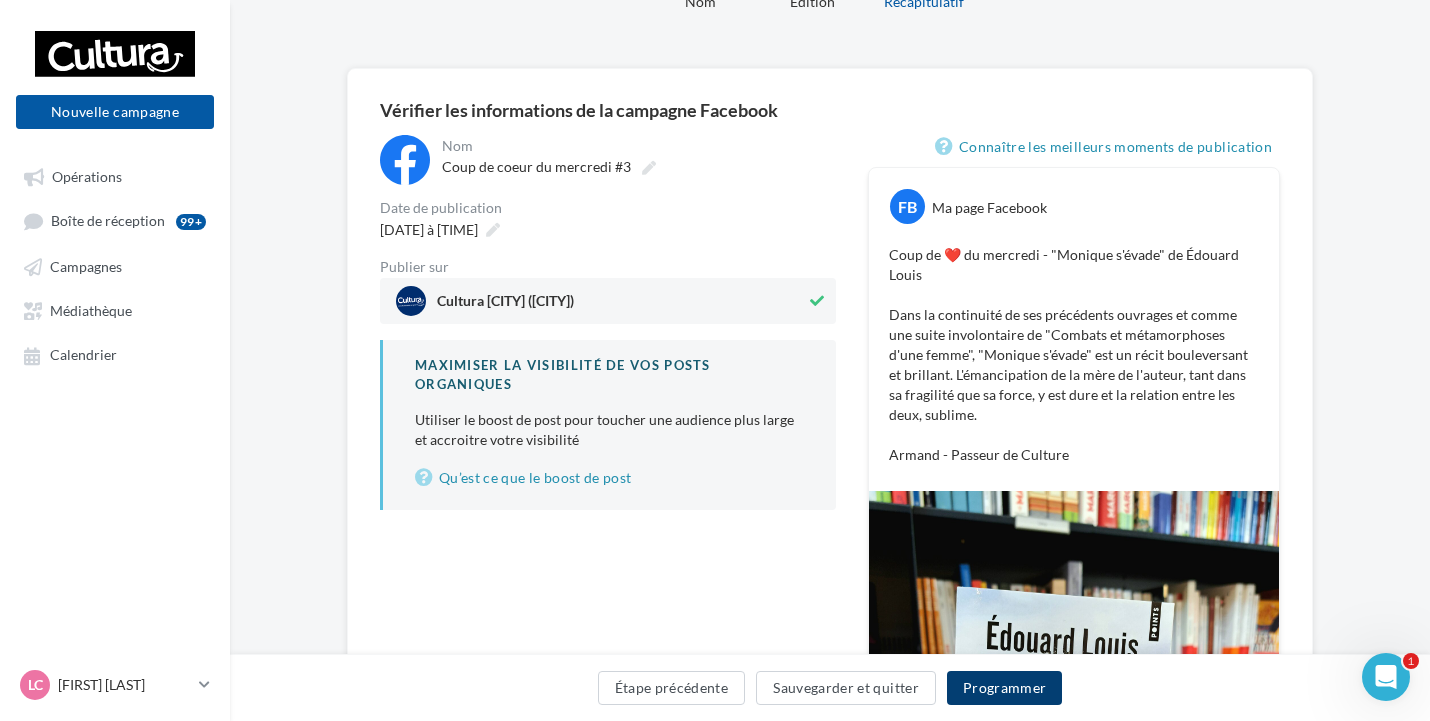click on "Programmer" at bounding box center [1005, 688] 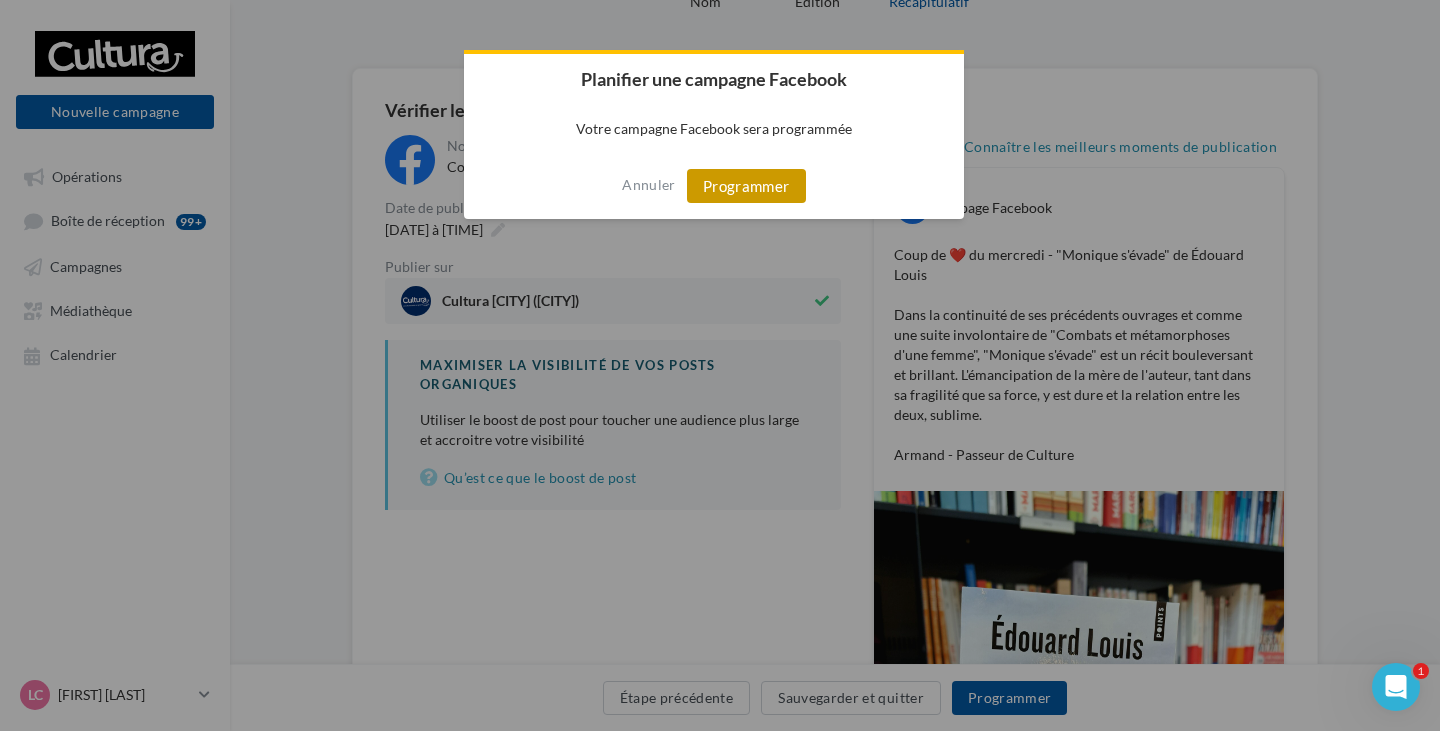 click on "Programmer" at bounding box center (746, 186) 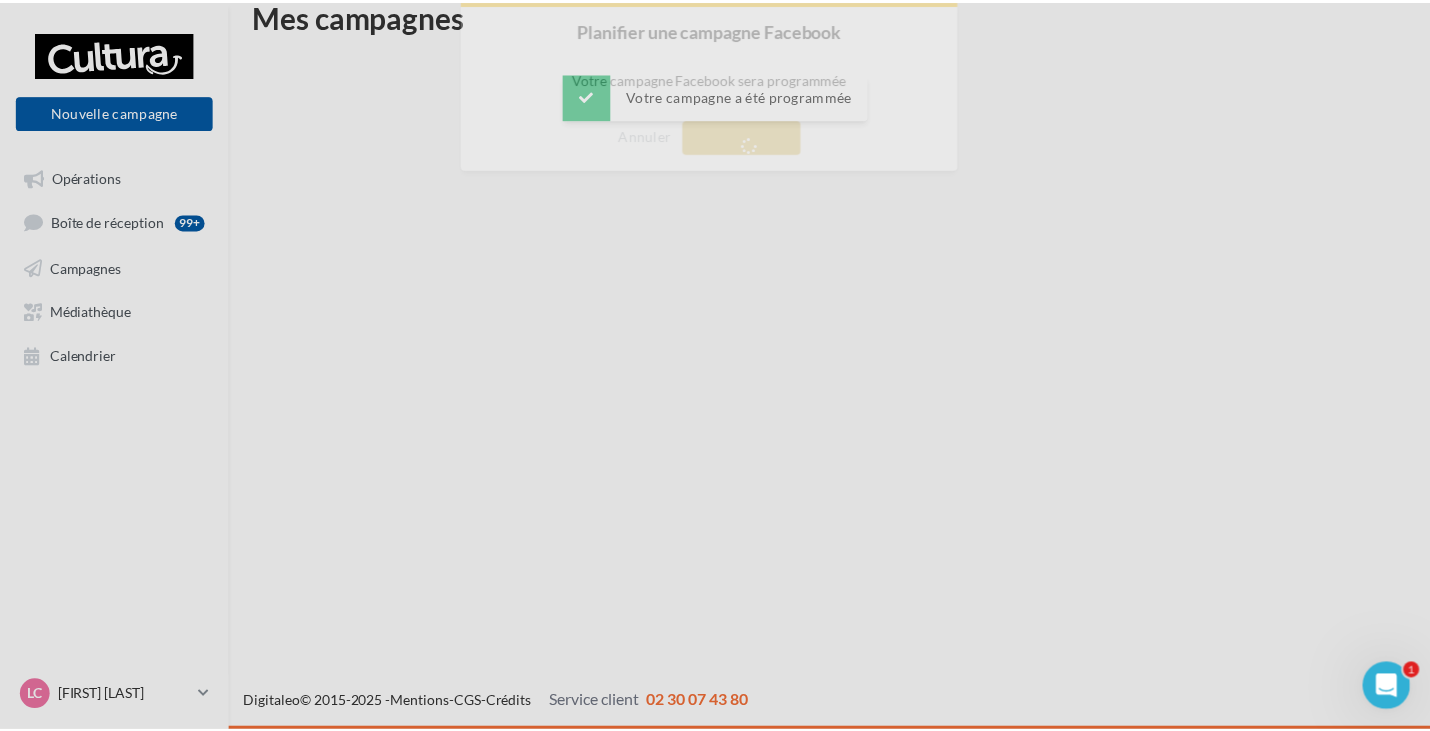 scroll, scrollTop: 32, scrollLeft: 0, axis: vertical 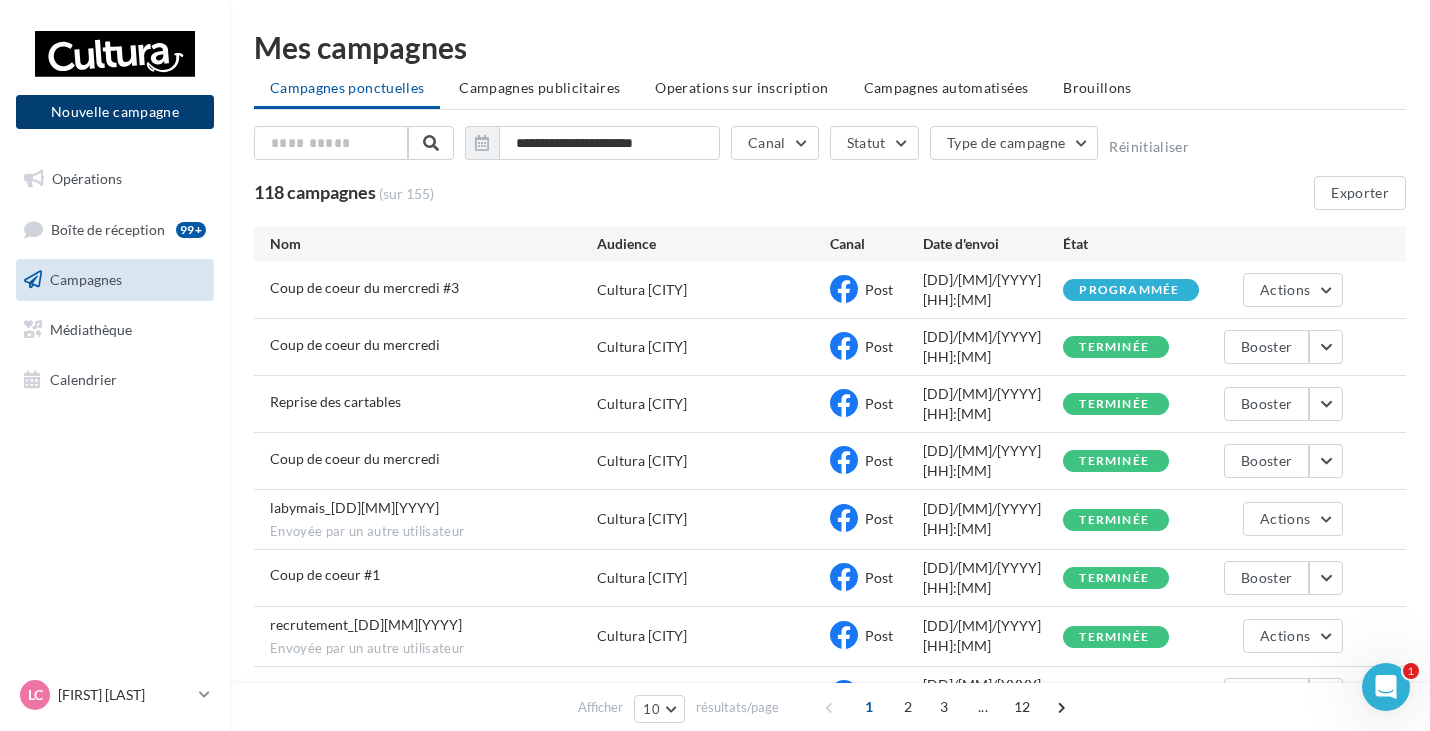 click on "Nouvelle campagne" at bounding box center [115, 112] 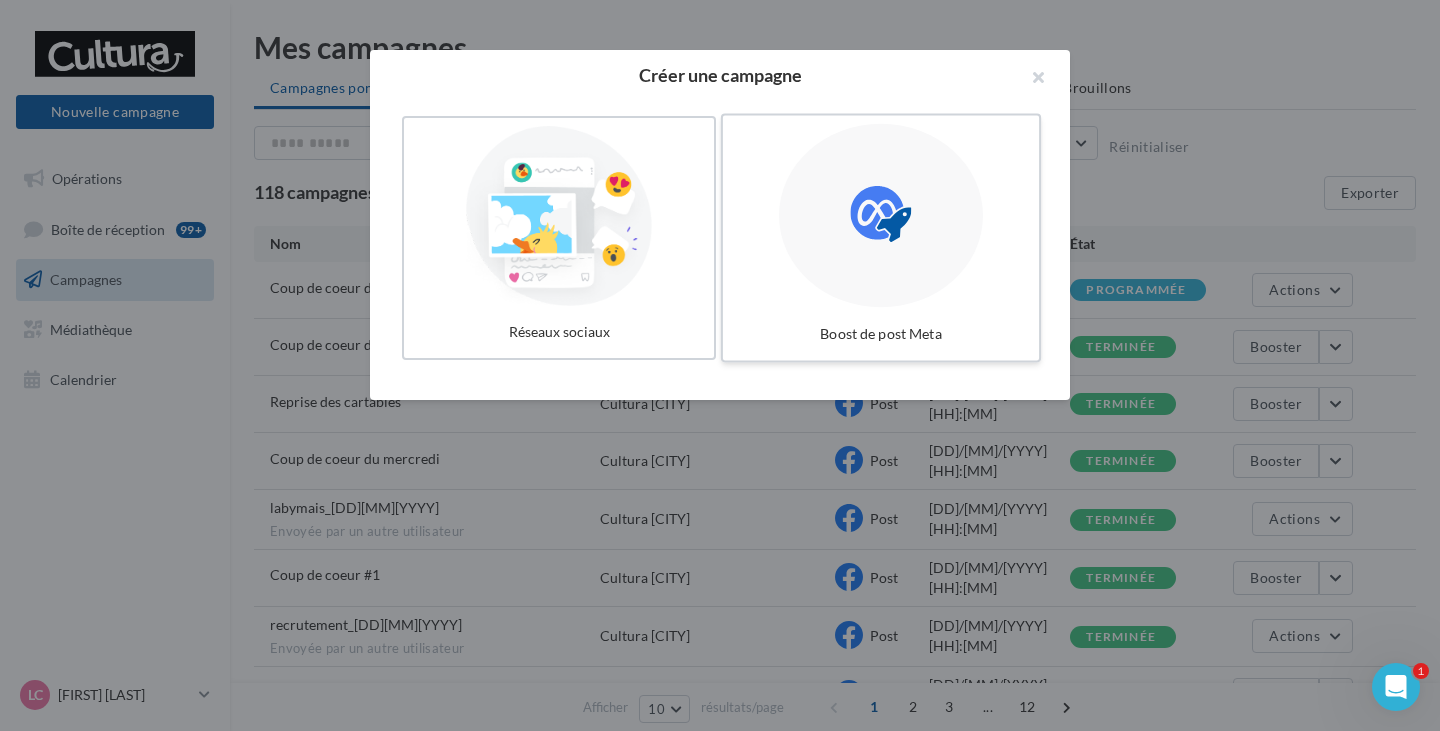 click at bounding box center (881, 216) 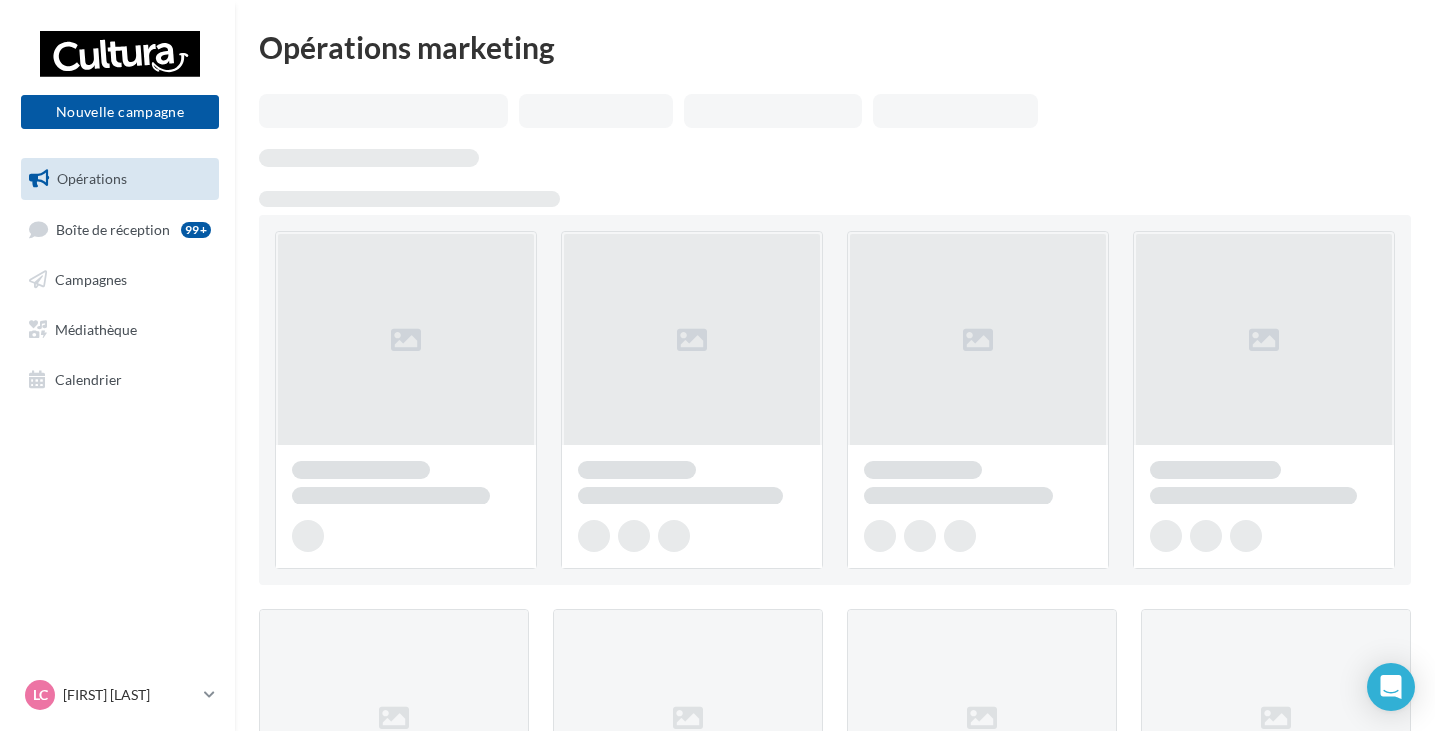 scroll, scrollTop: 0, scrollLeft: 0, axis: both 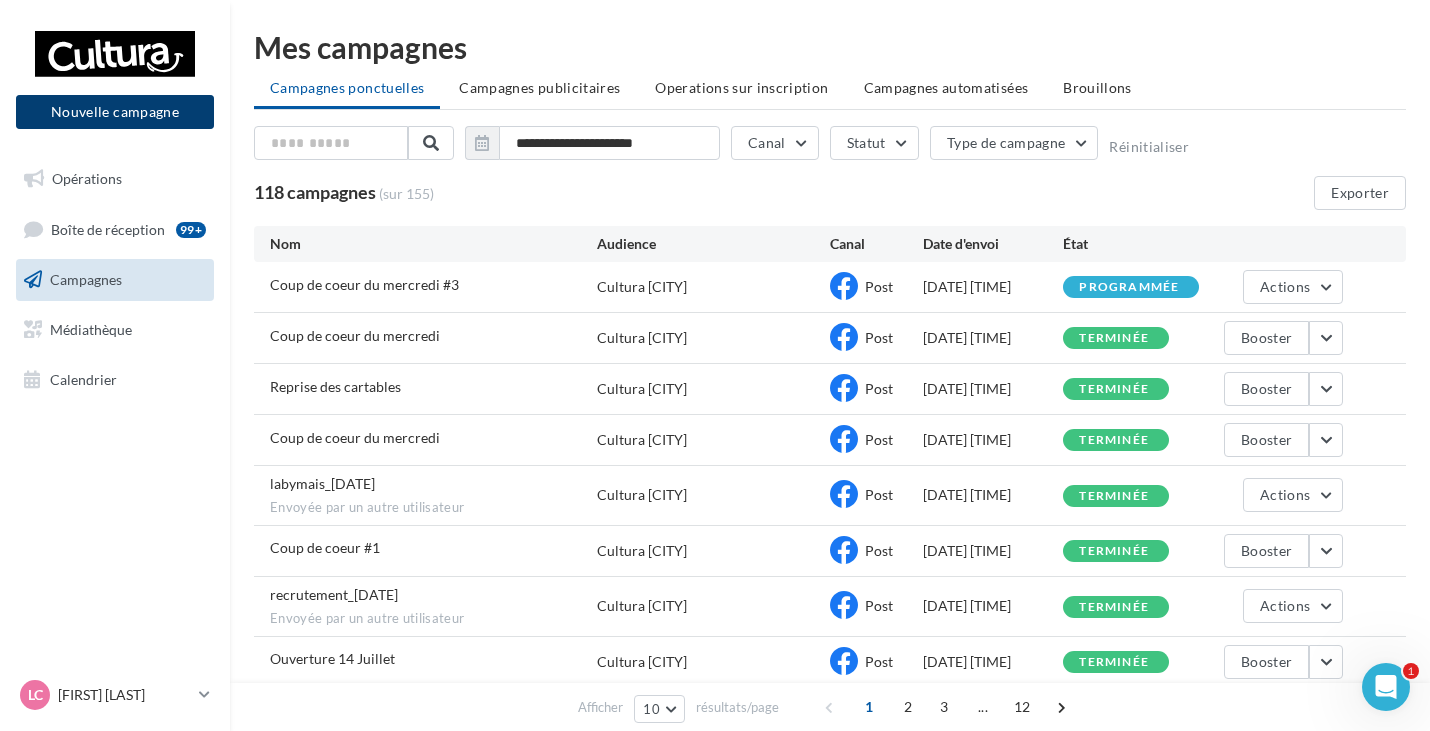 click on "Nouvelle campagne" at bounding box center [115, 112] 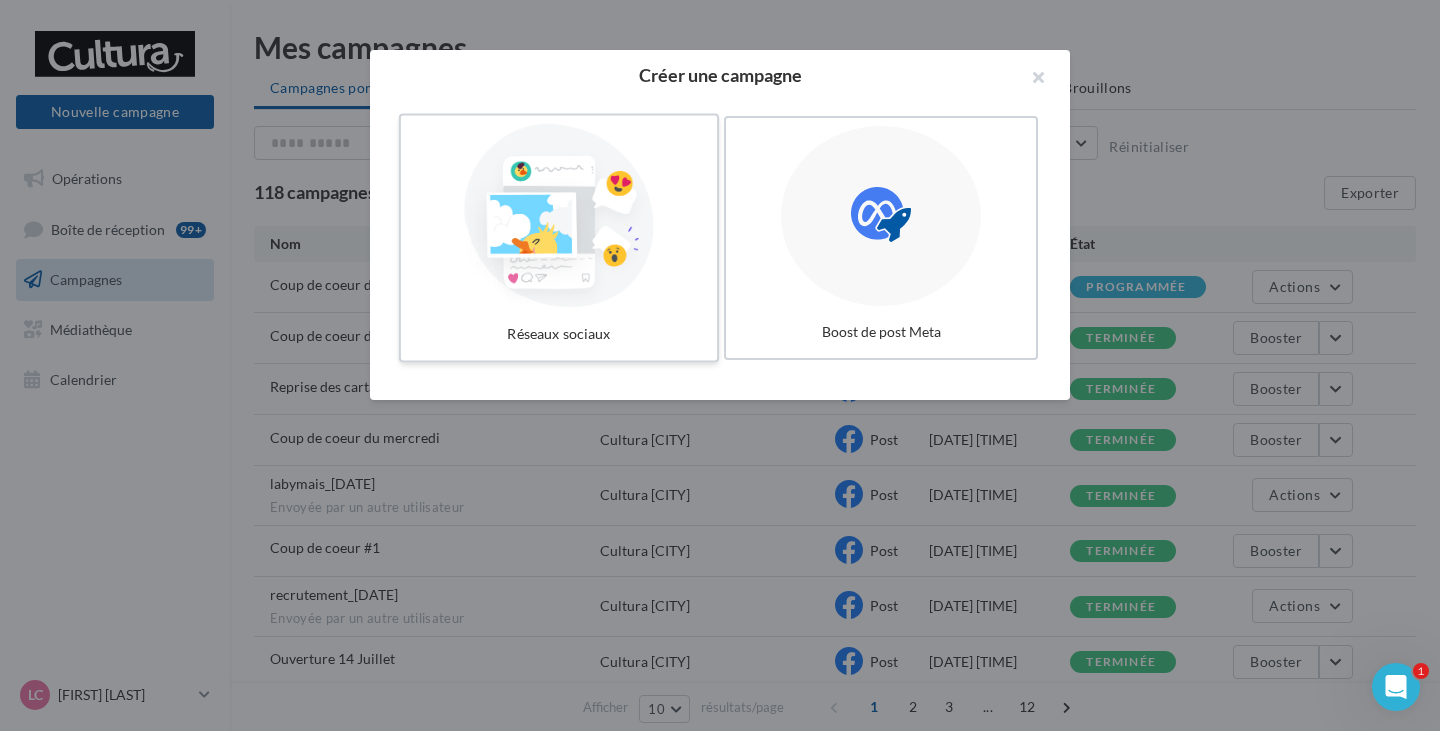 click at bounding box center (559, 216) 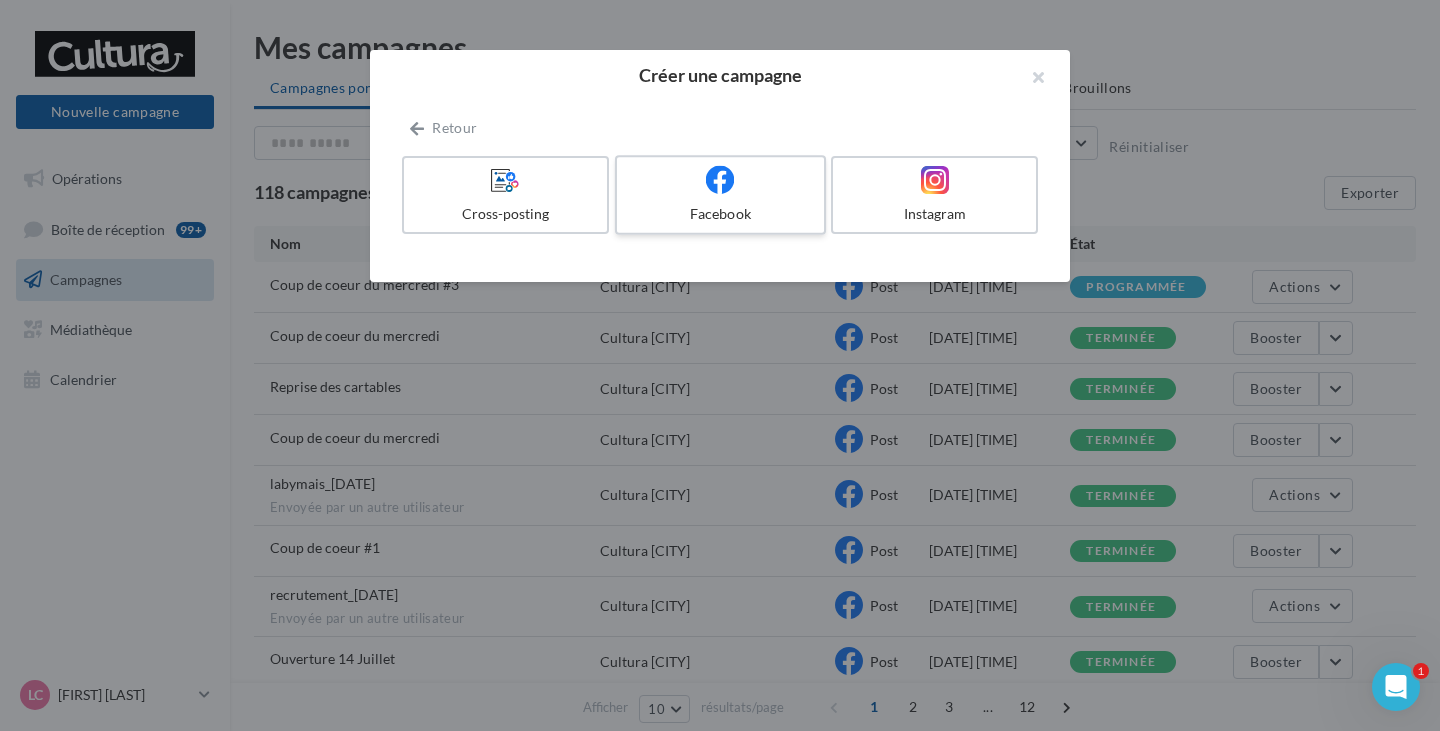 click at bounding box center [720, 179] 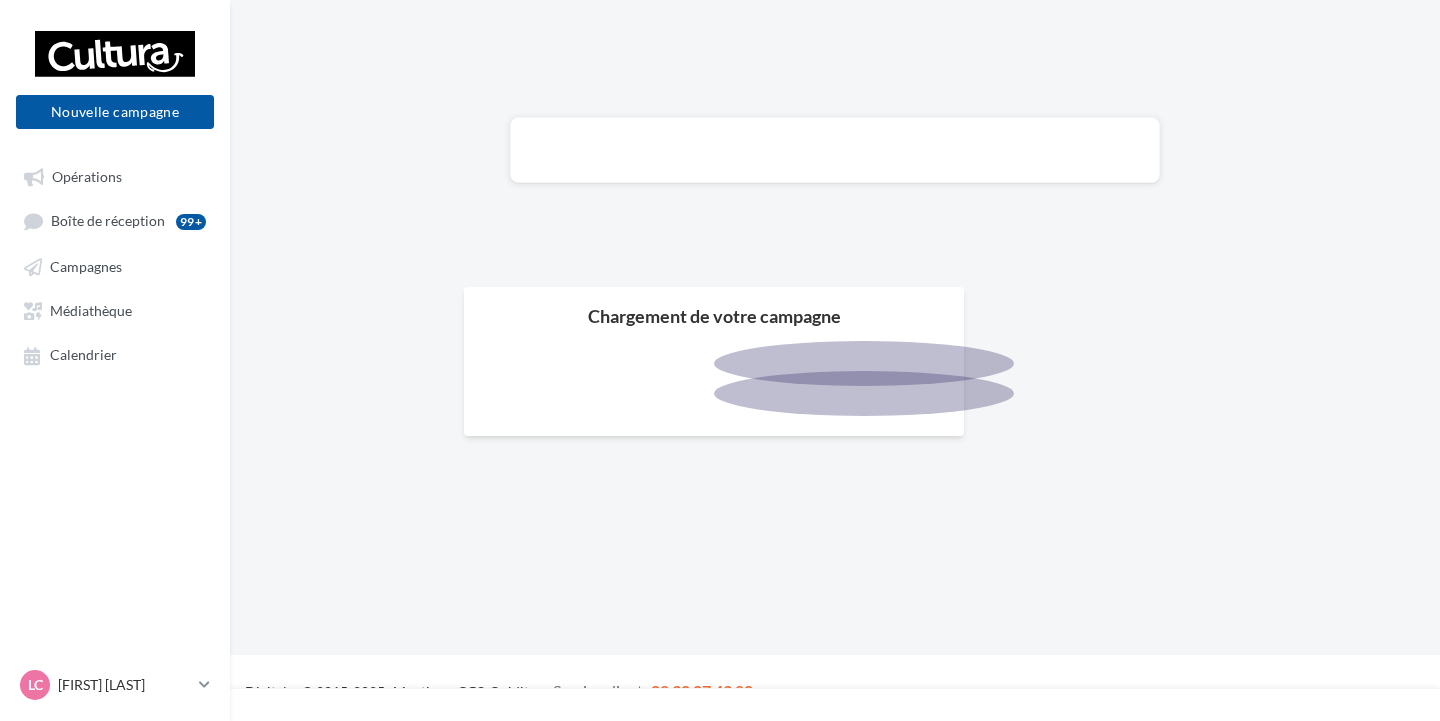 scroll, scrollTop: 0, scrollLeft: 0, axis: both 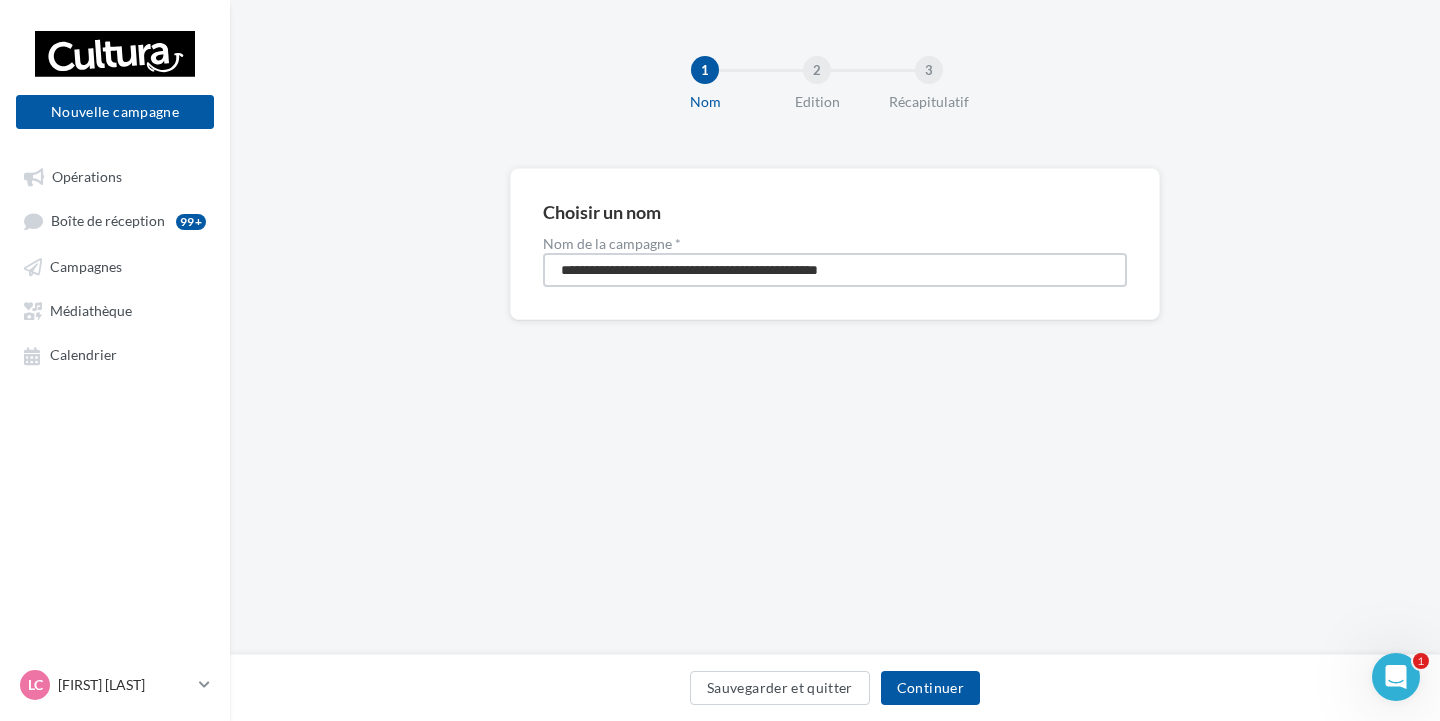 drag, startPoint x: 905, startPoint y: 280, endPoint x: 630, endPoint y: 268, distance: 275.2617 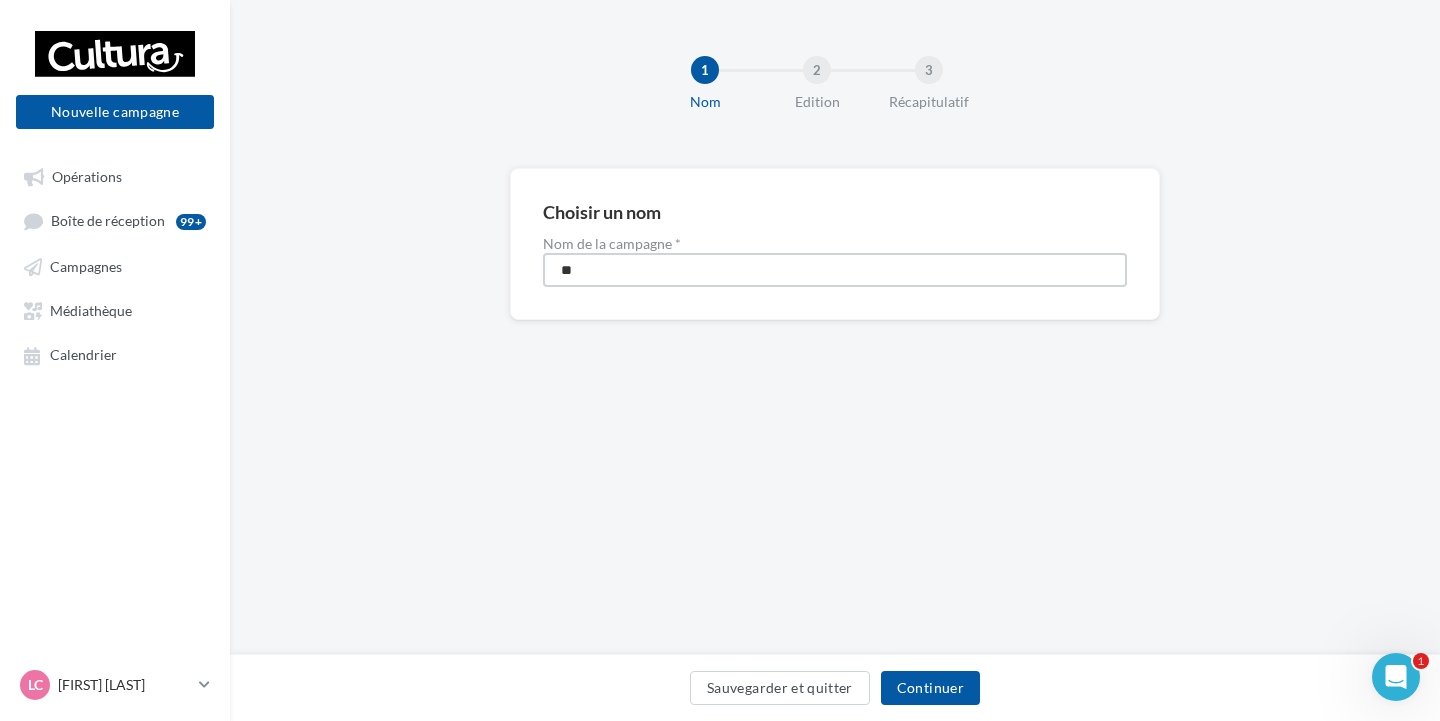 type on "*" 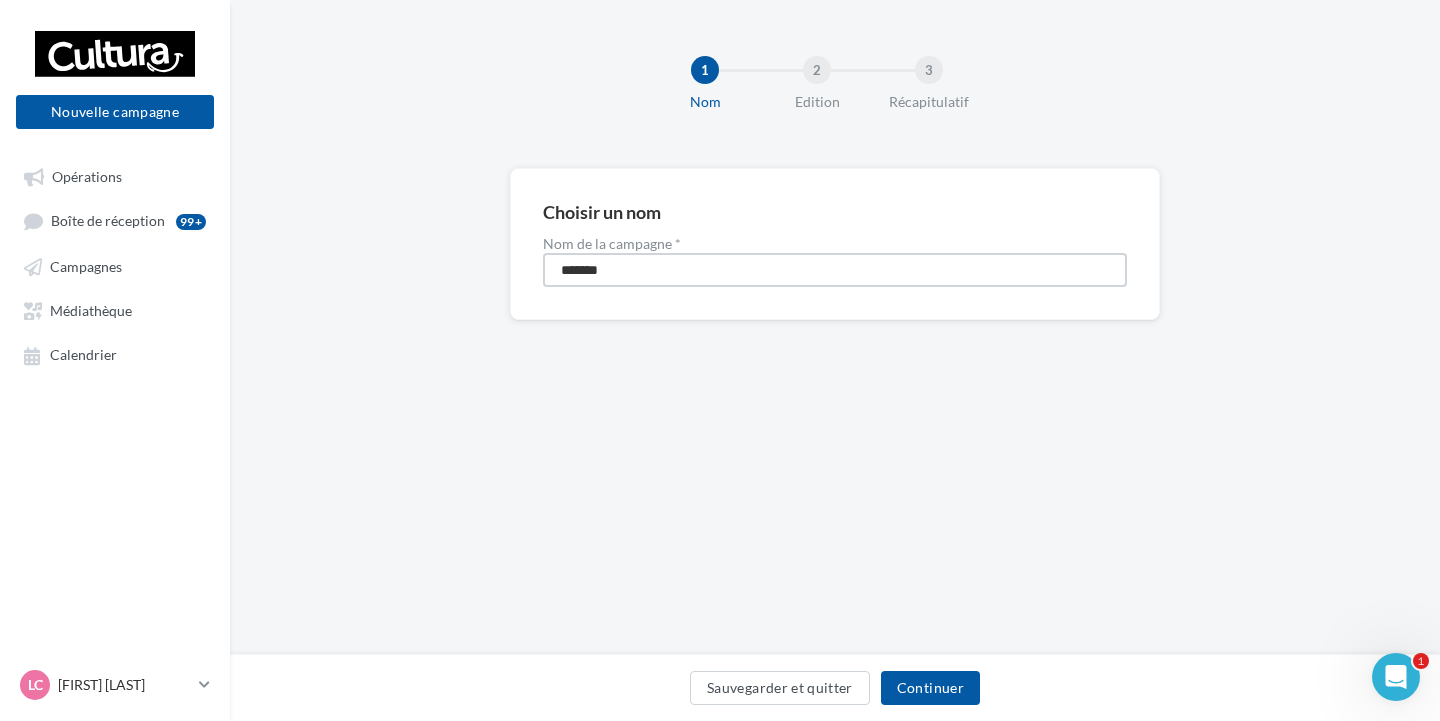 click on "*******" at bounding box center [835, 270] 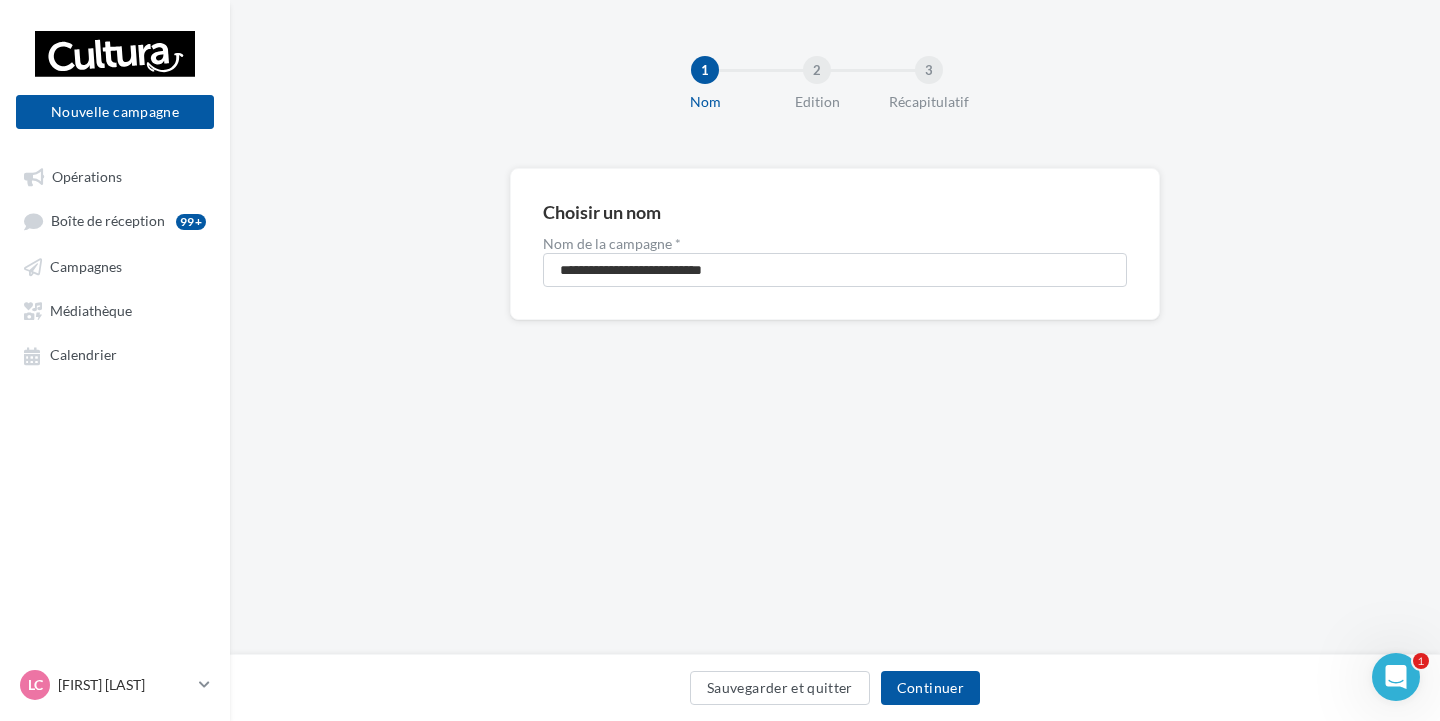 drag, startPoint x: 884, startPoint y: 471, endPoint x: 861, endPoint y: 448, distance: 32.526913 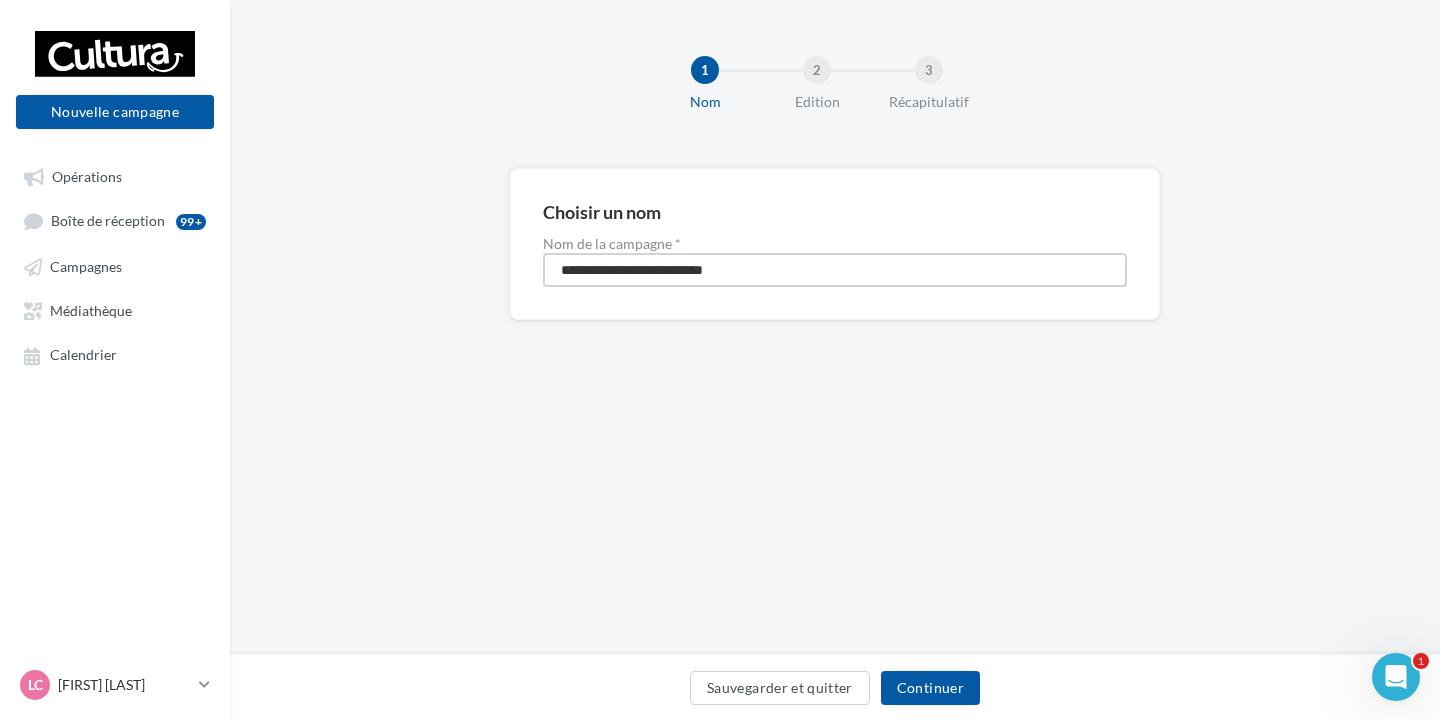 click on "**********" at bounding box center (835, 270) 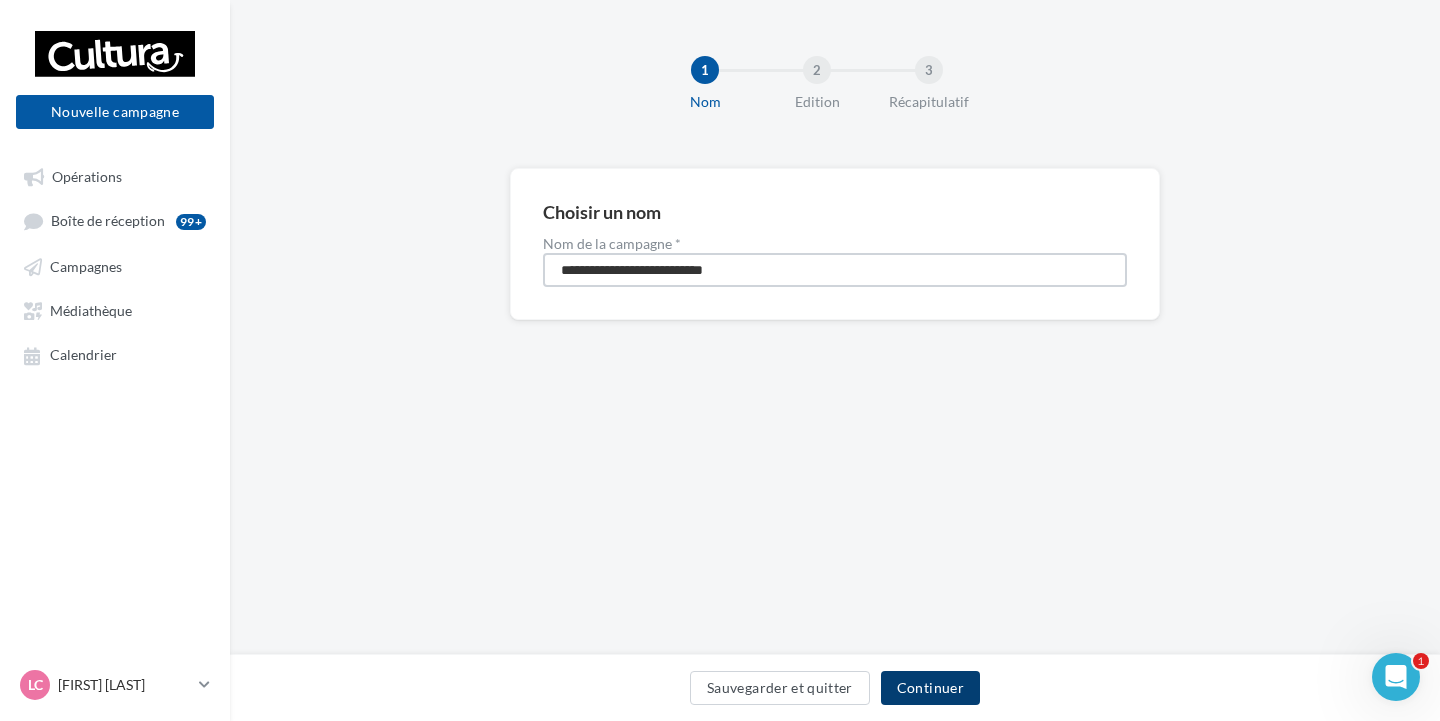 type on "**********" 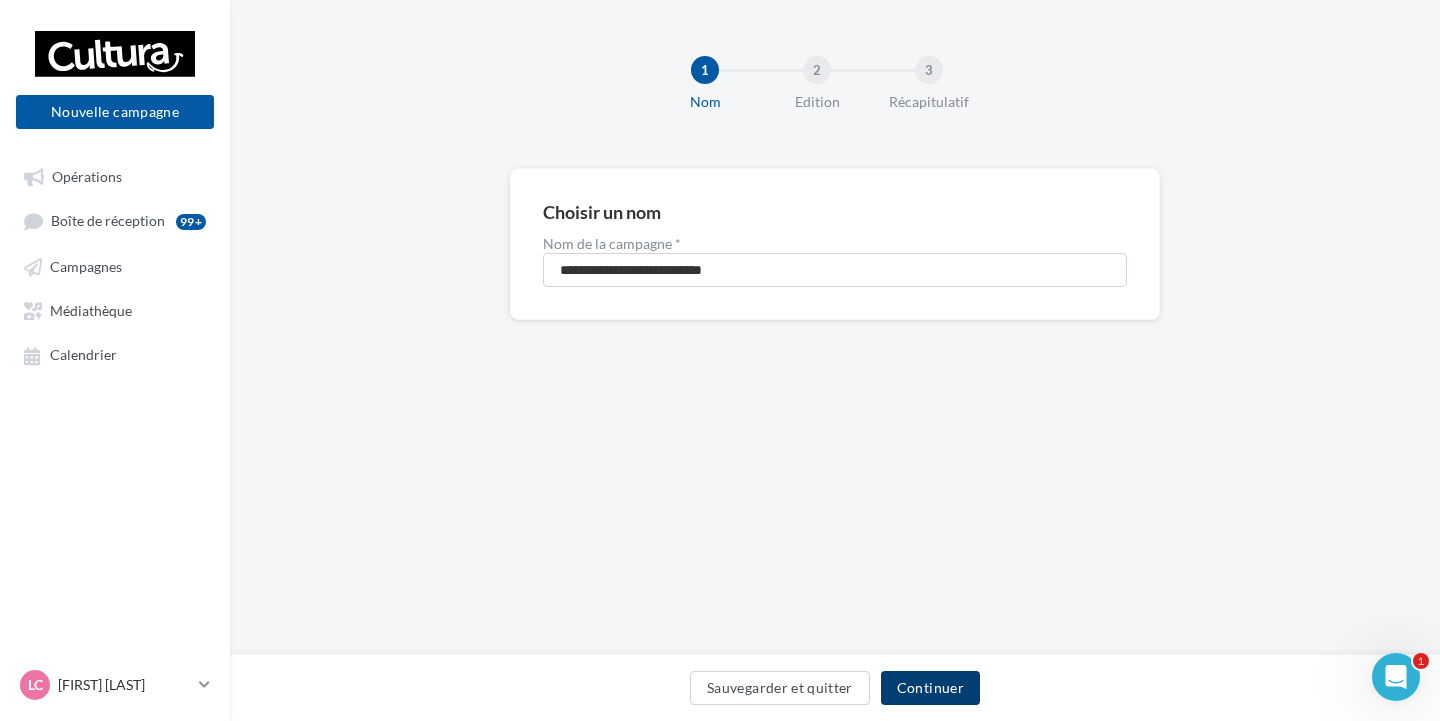 click on "Continuer" at bounding box center [930, 688] 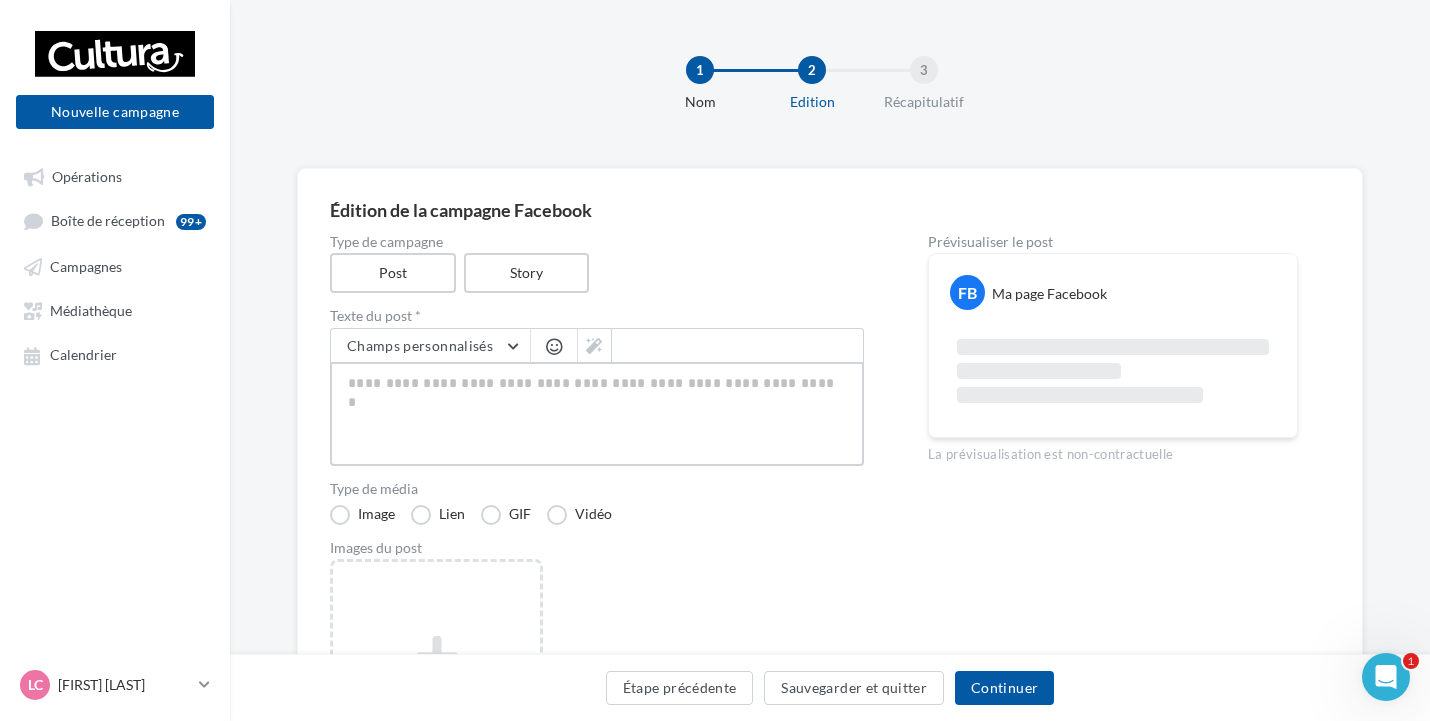 click at bounding box center [597, 414] 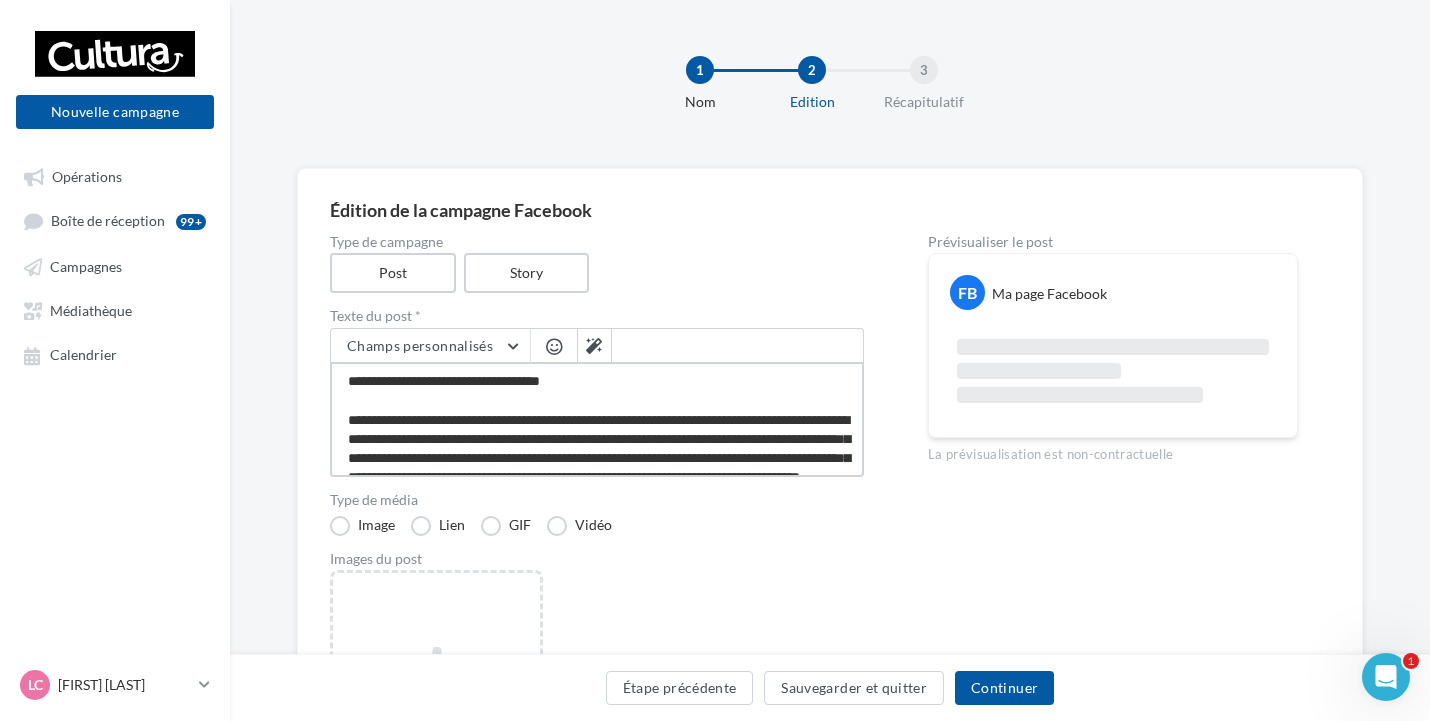 scroll, scrollTop: 31, scrollLeft: 0, axis: vertical 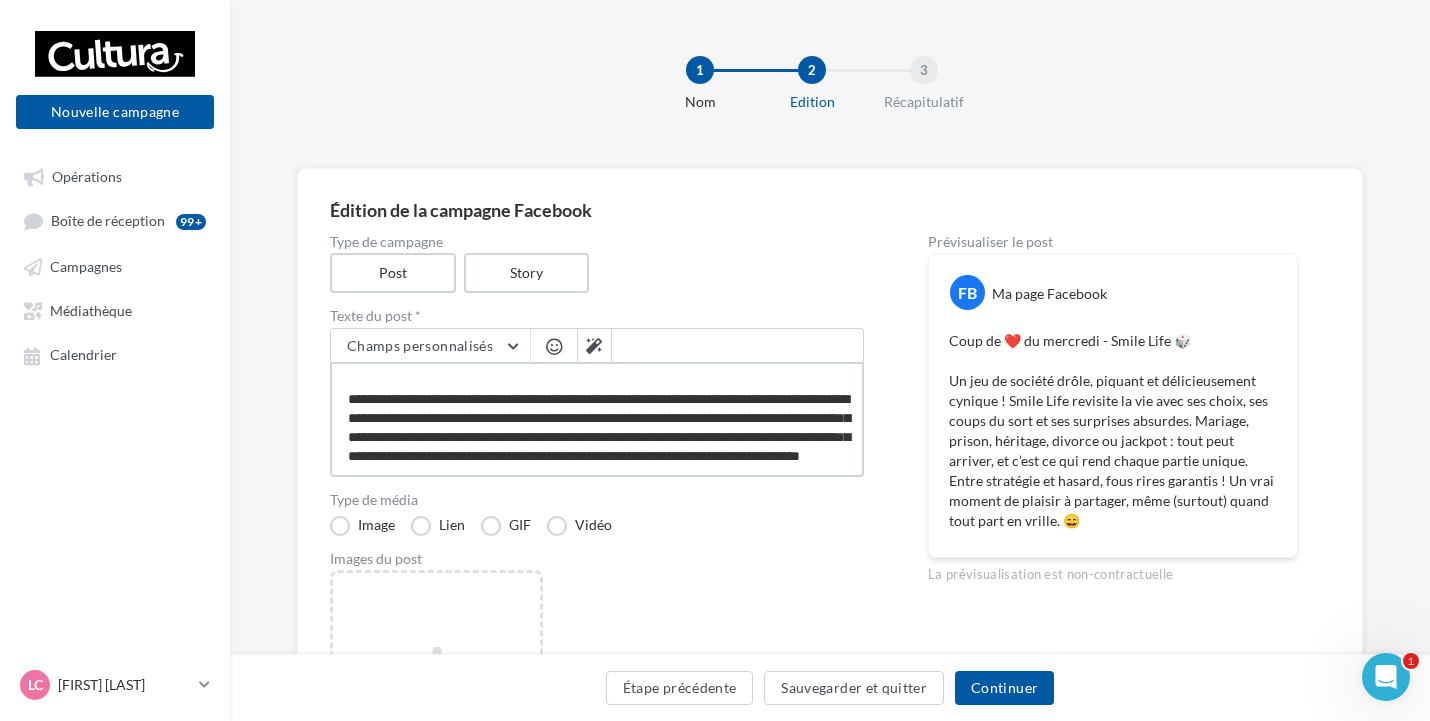 click on "**********" at bounding box center [597, 419] 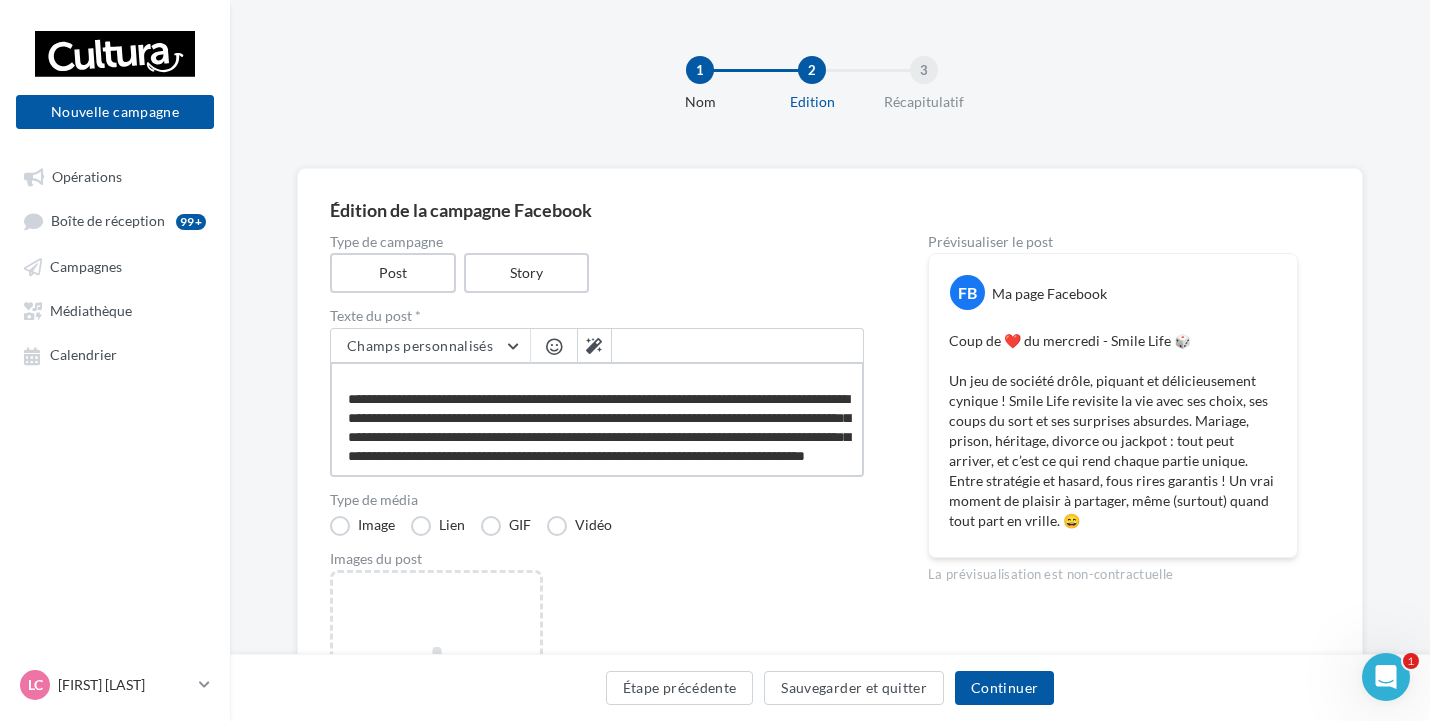 type on "**********" 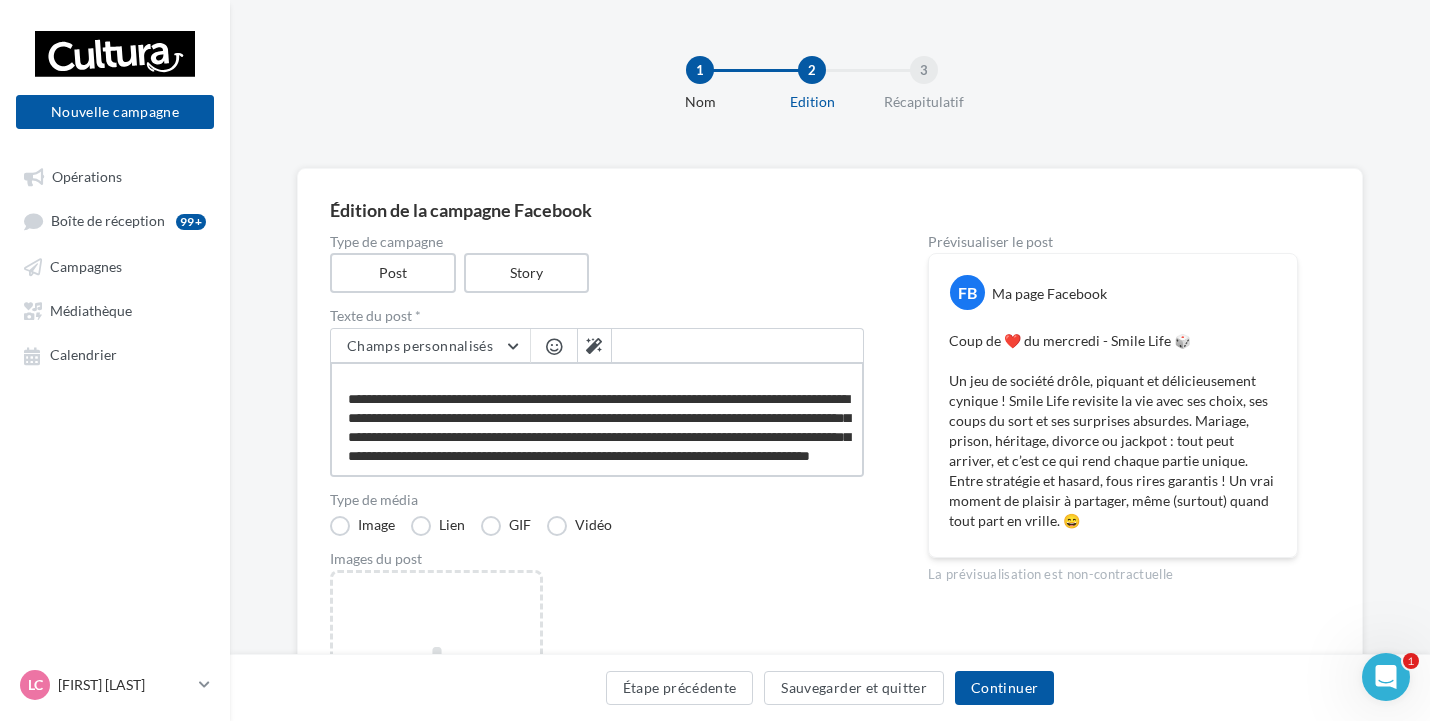 type on "**********" 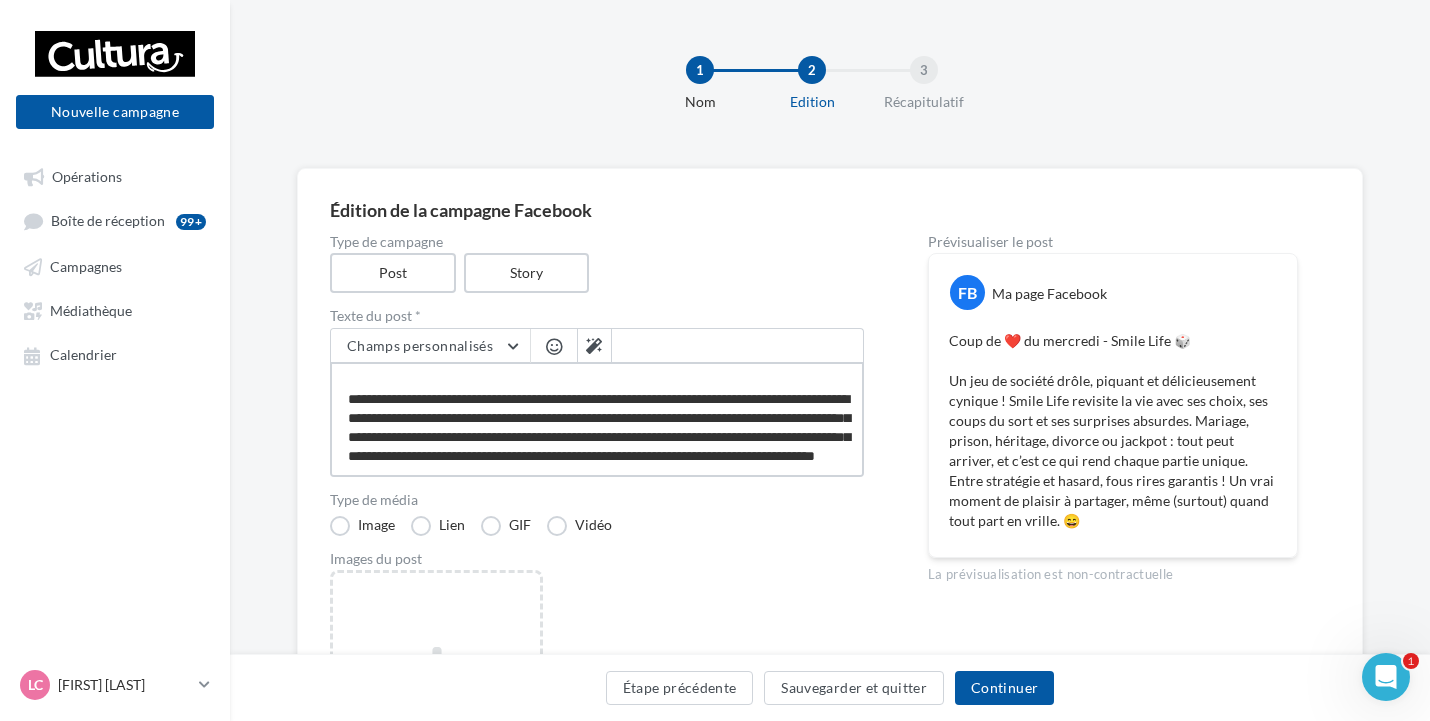 type on "**********" 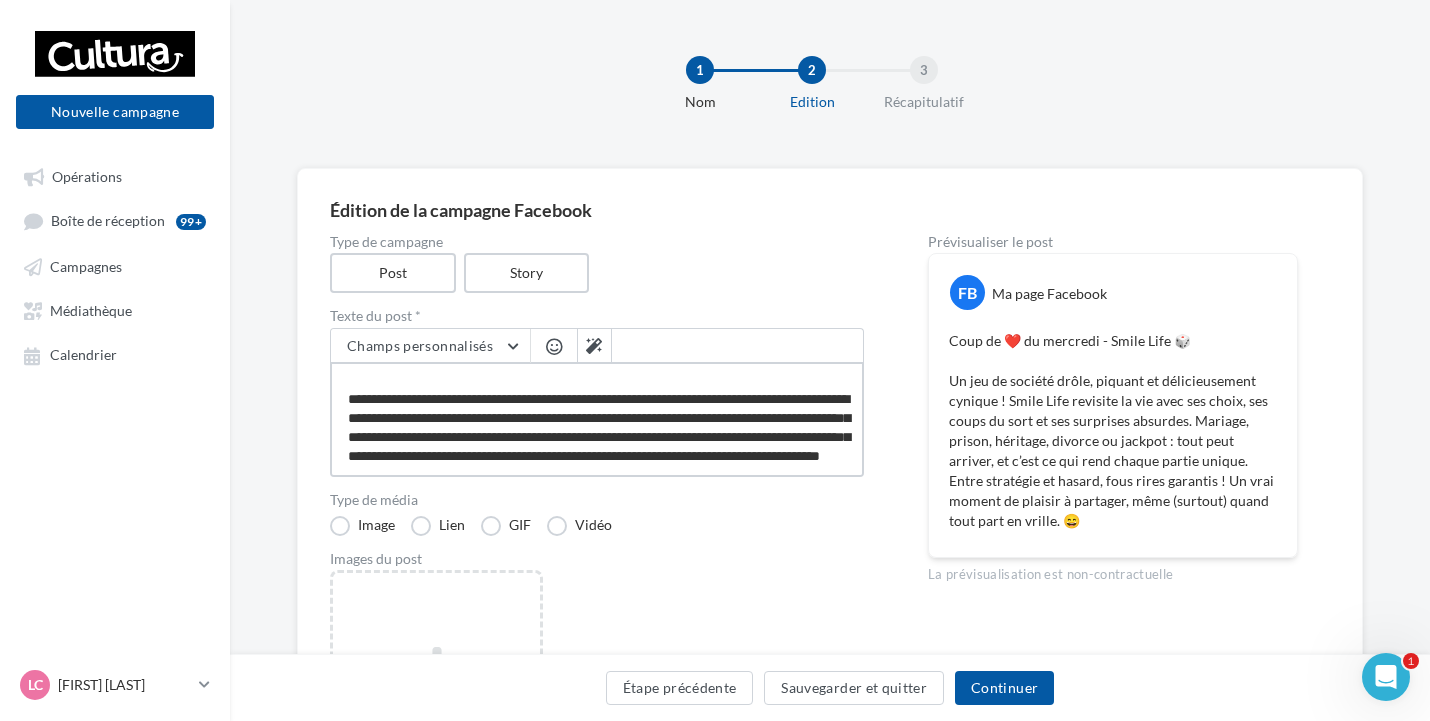 type on "**********" 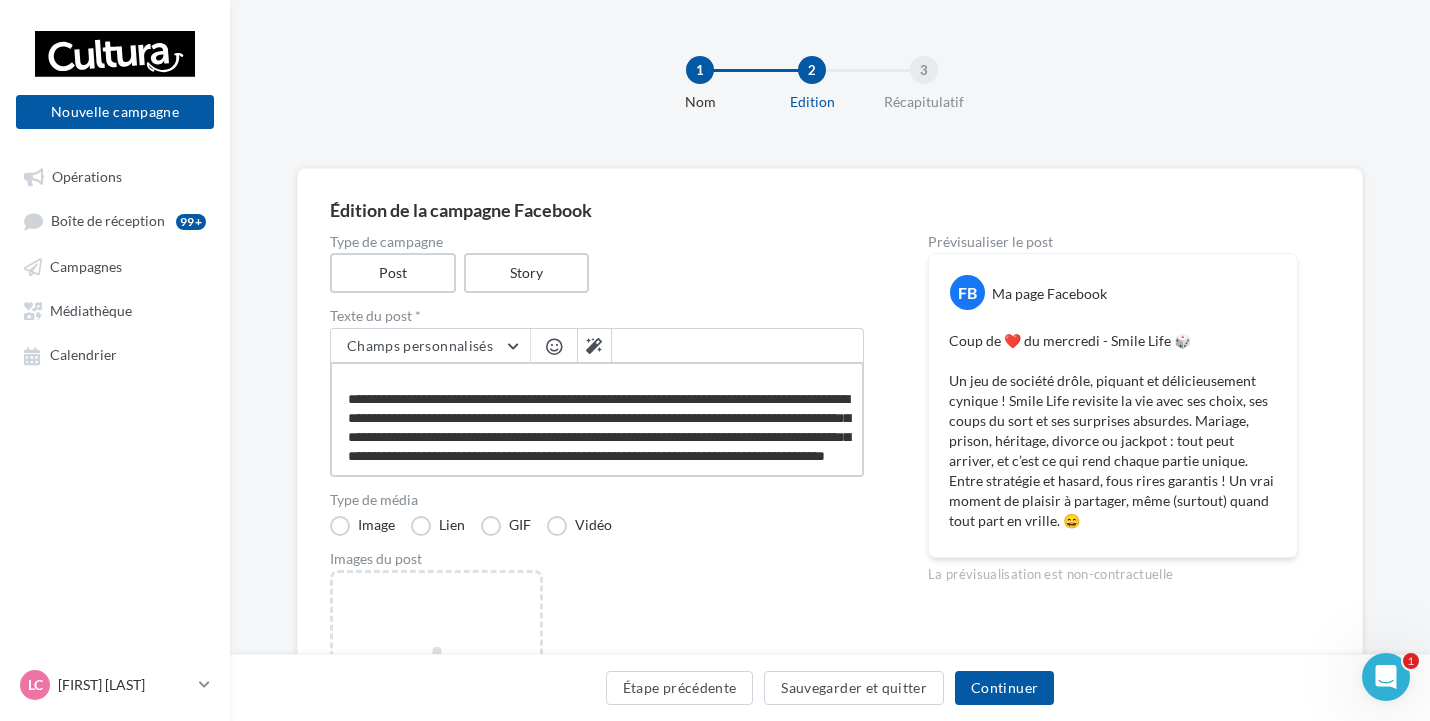 type on "**********" 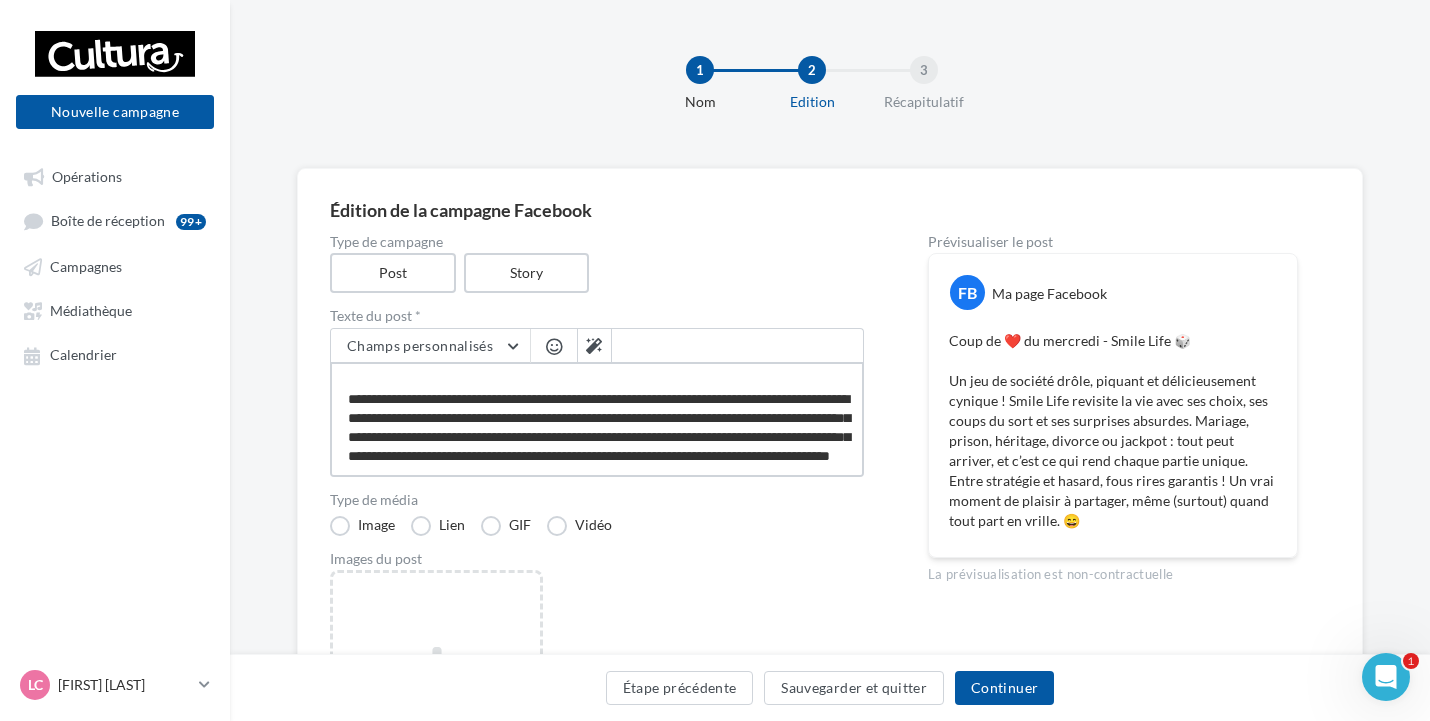 type on "**********" 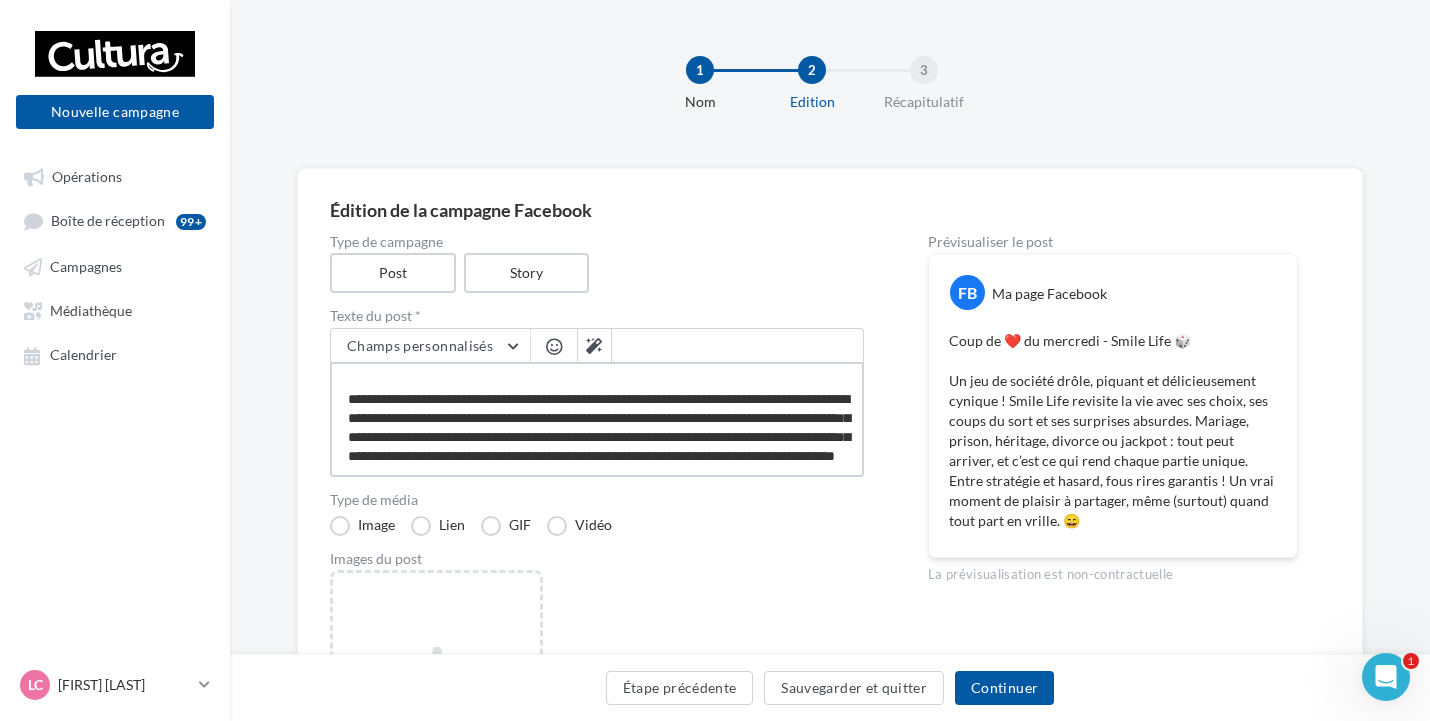 type on "**********" 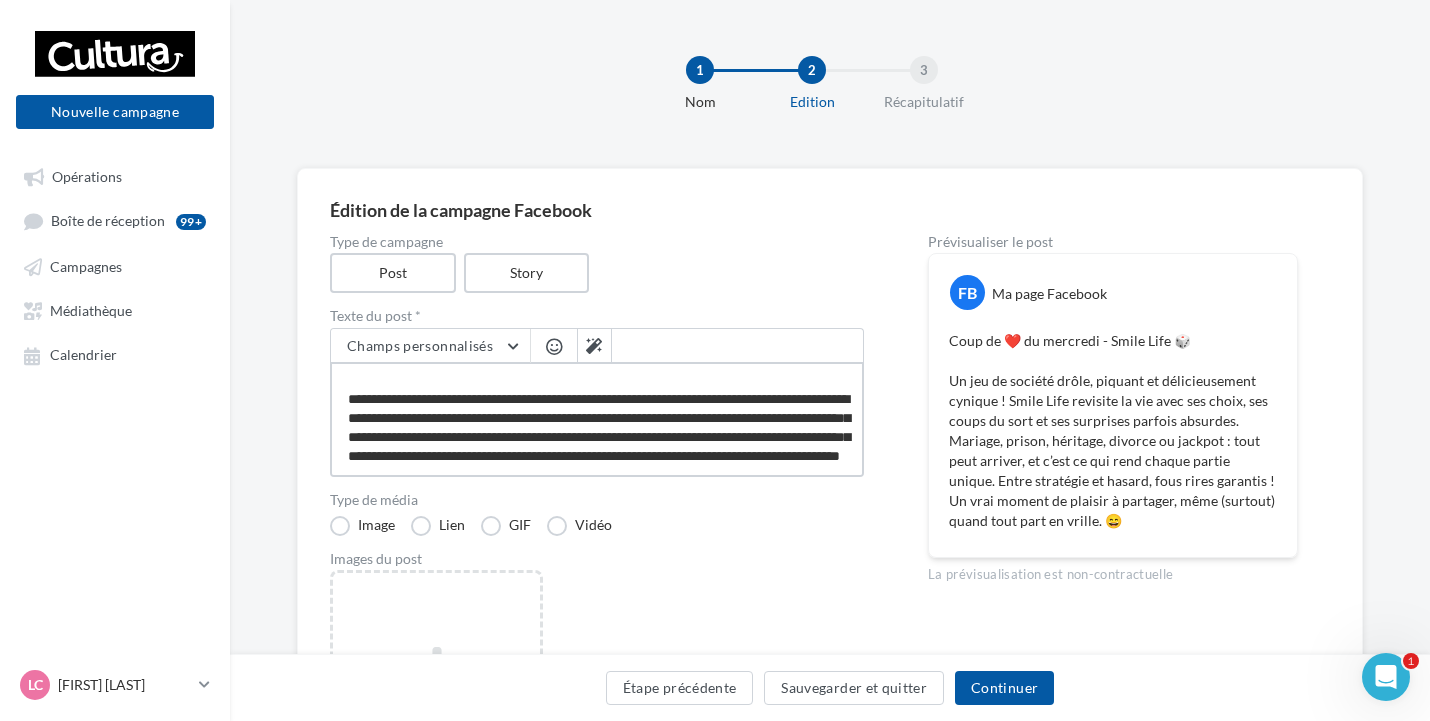 click on "**********" at bounding box center [597, 419] 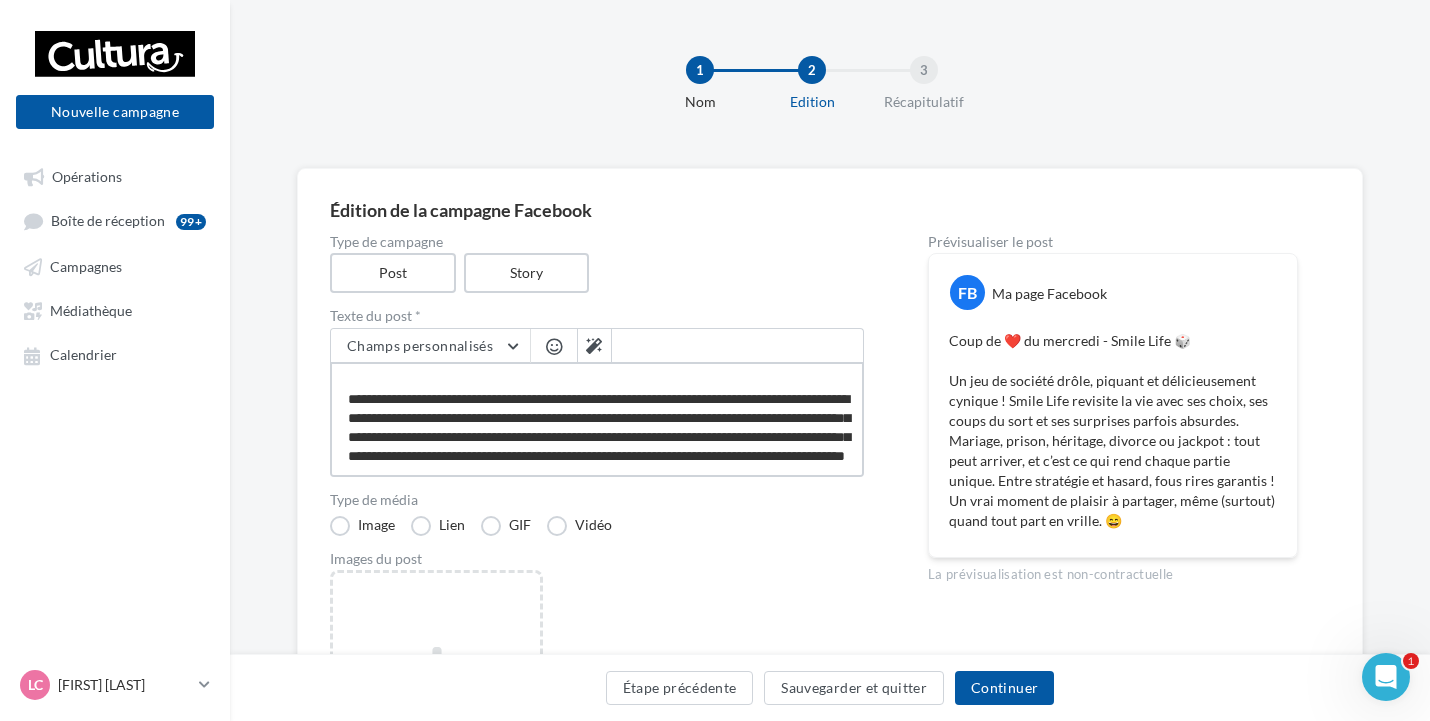 type on "**********" 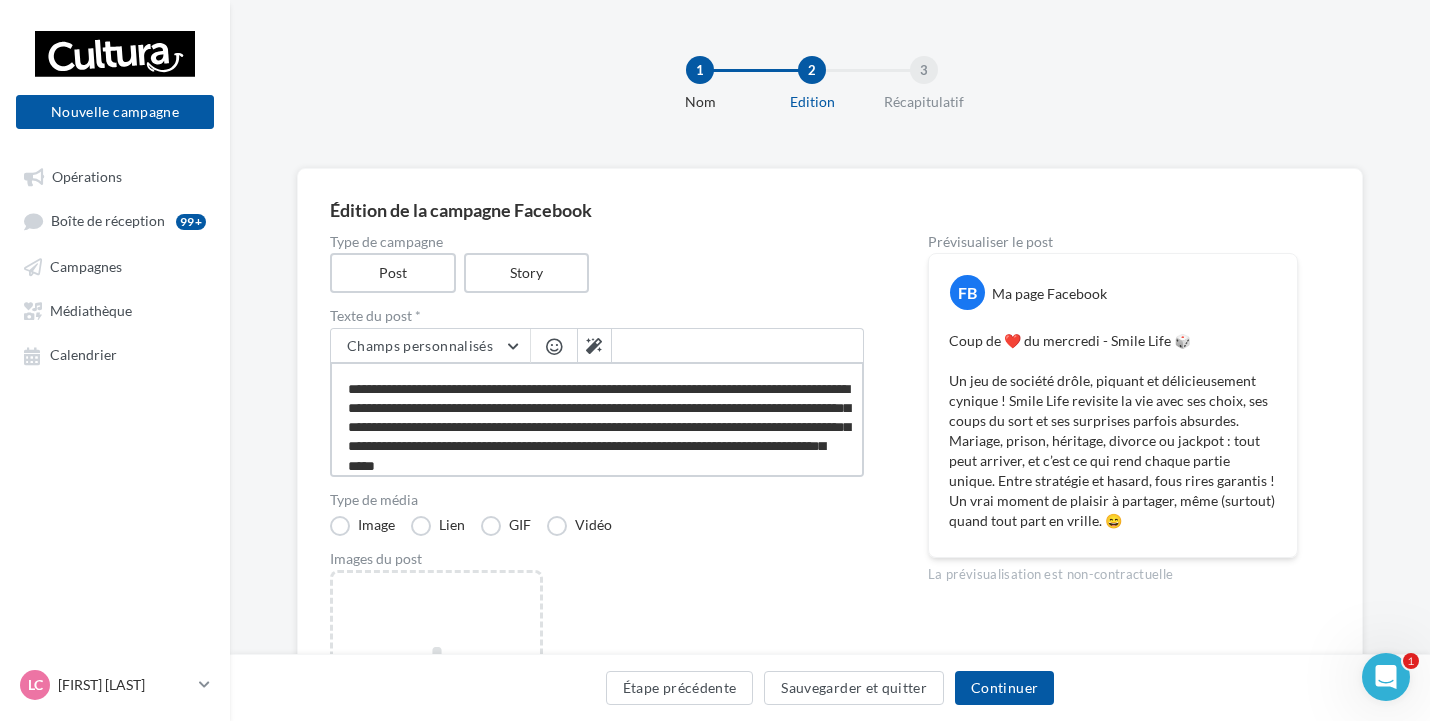type on "**********" 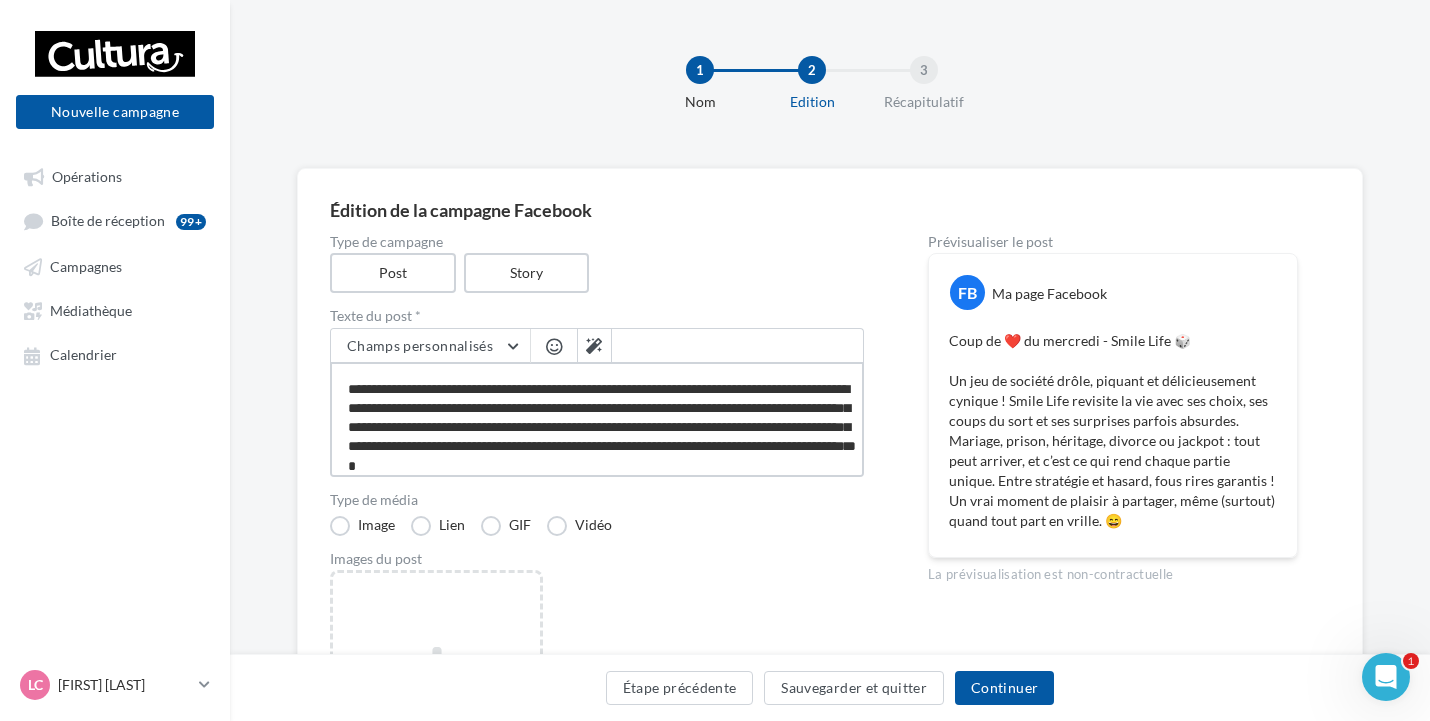 type on "**********" 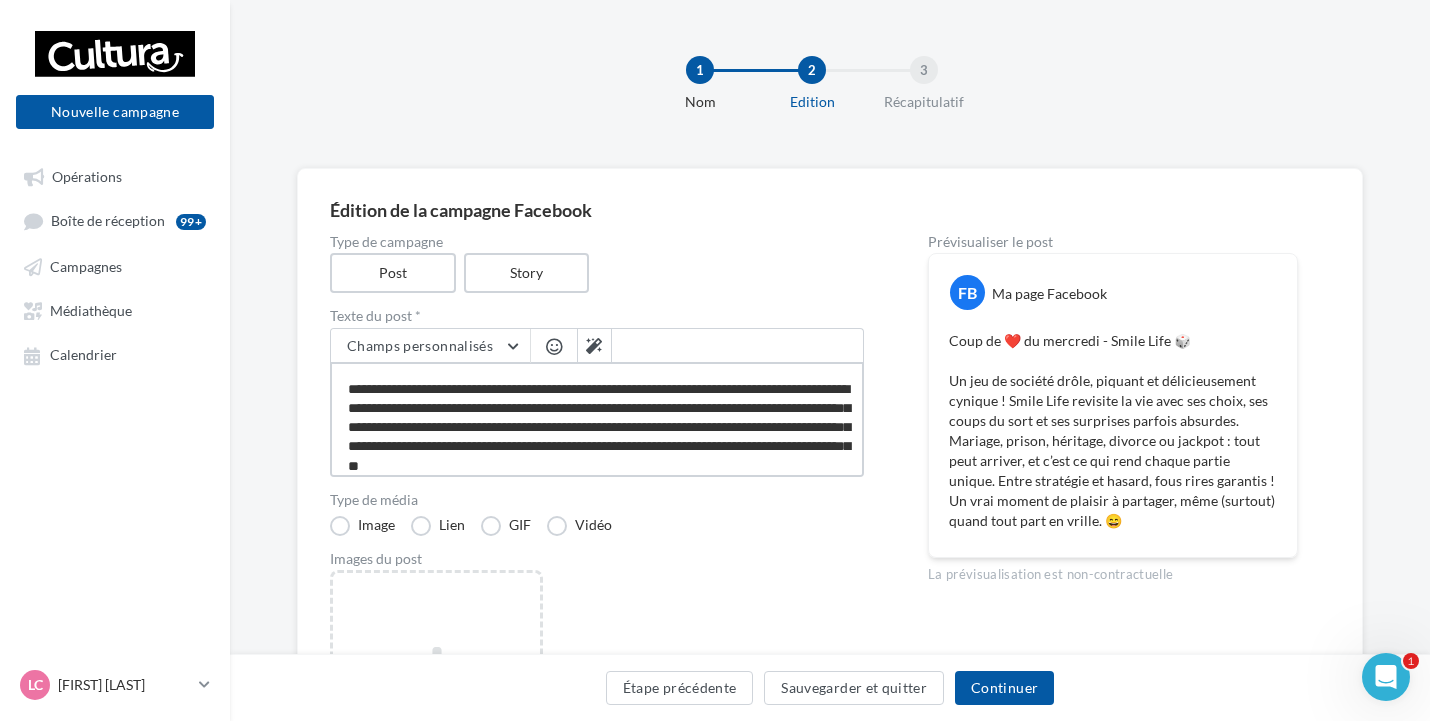 click on "**********" at bounding box center (597, 419) 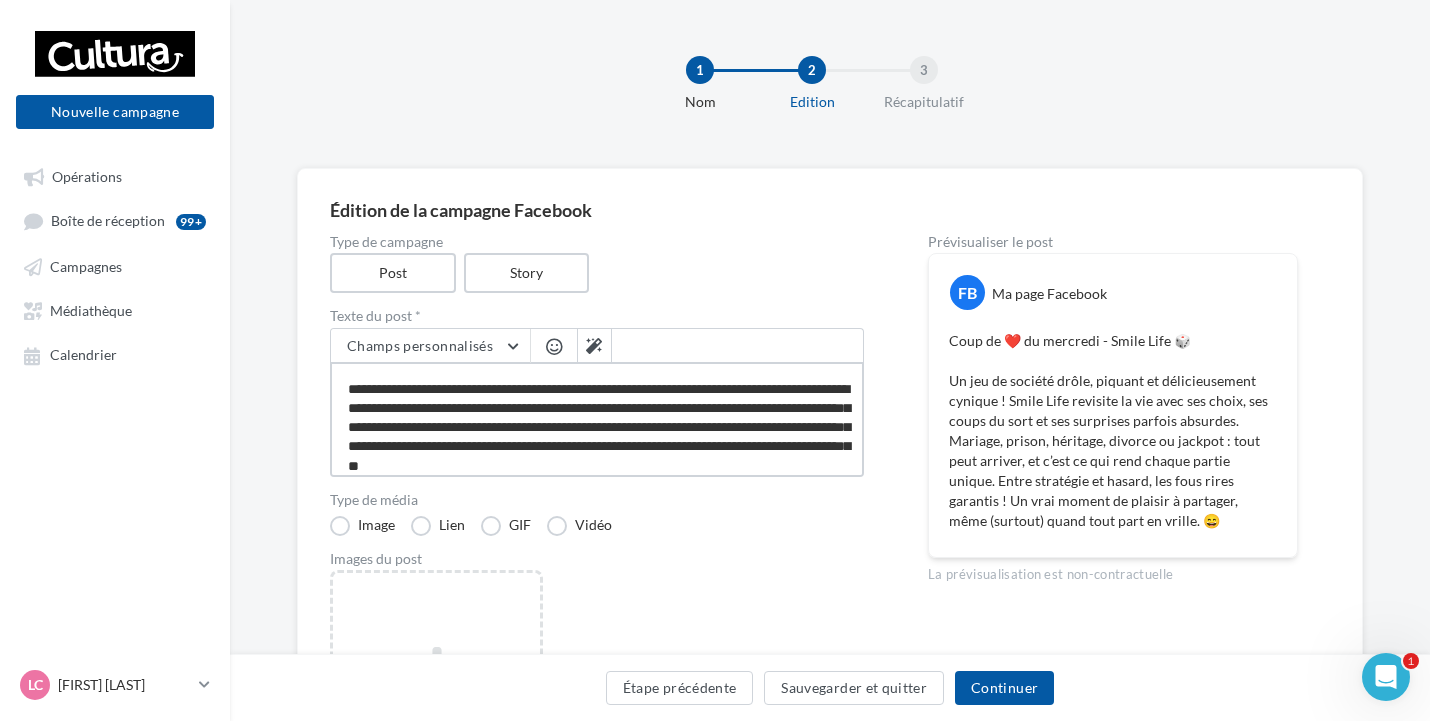 type on "**********" 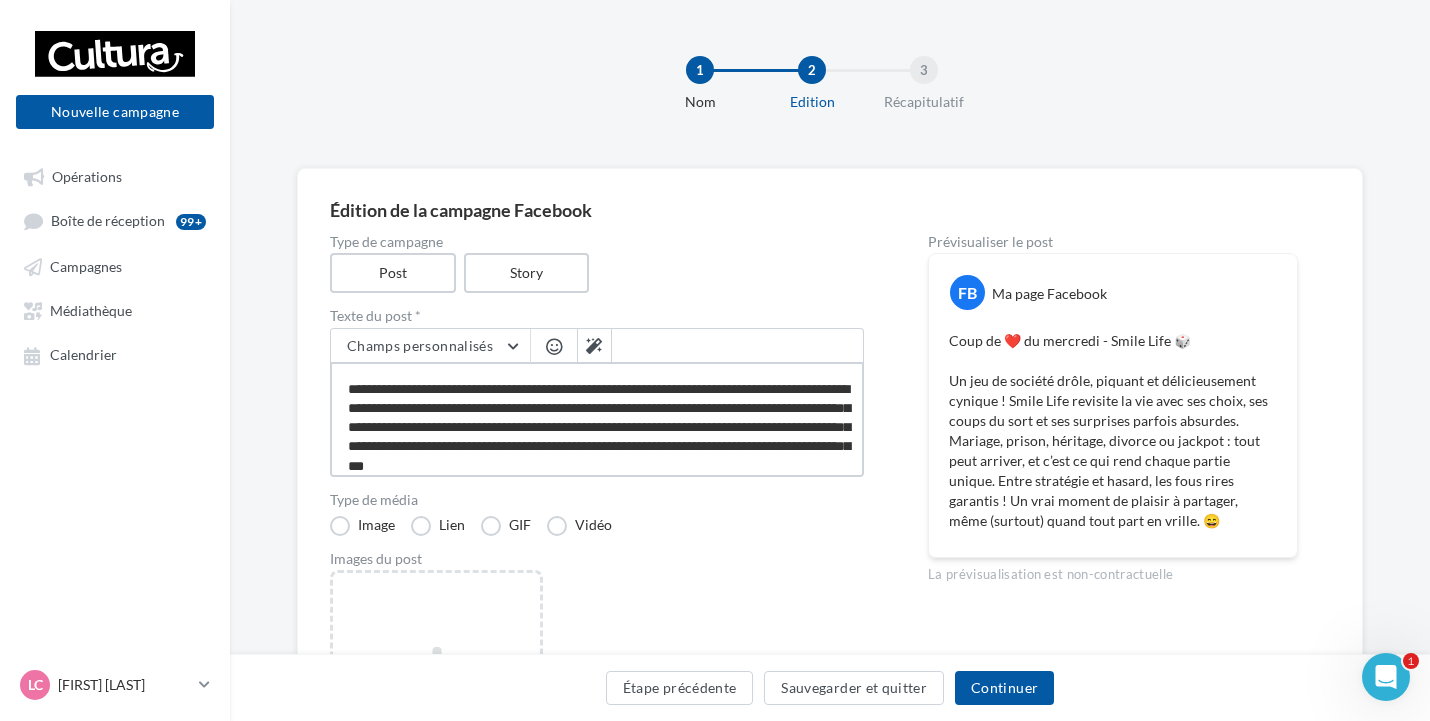 type on "**********" 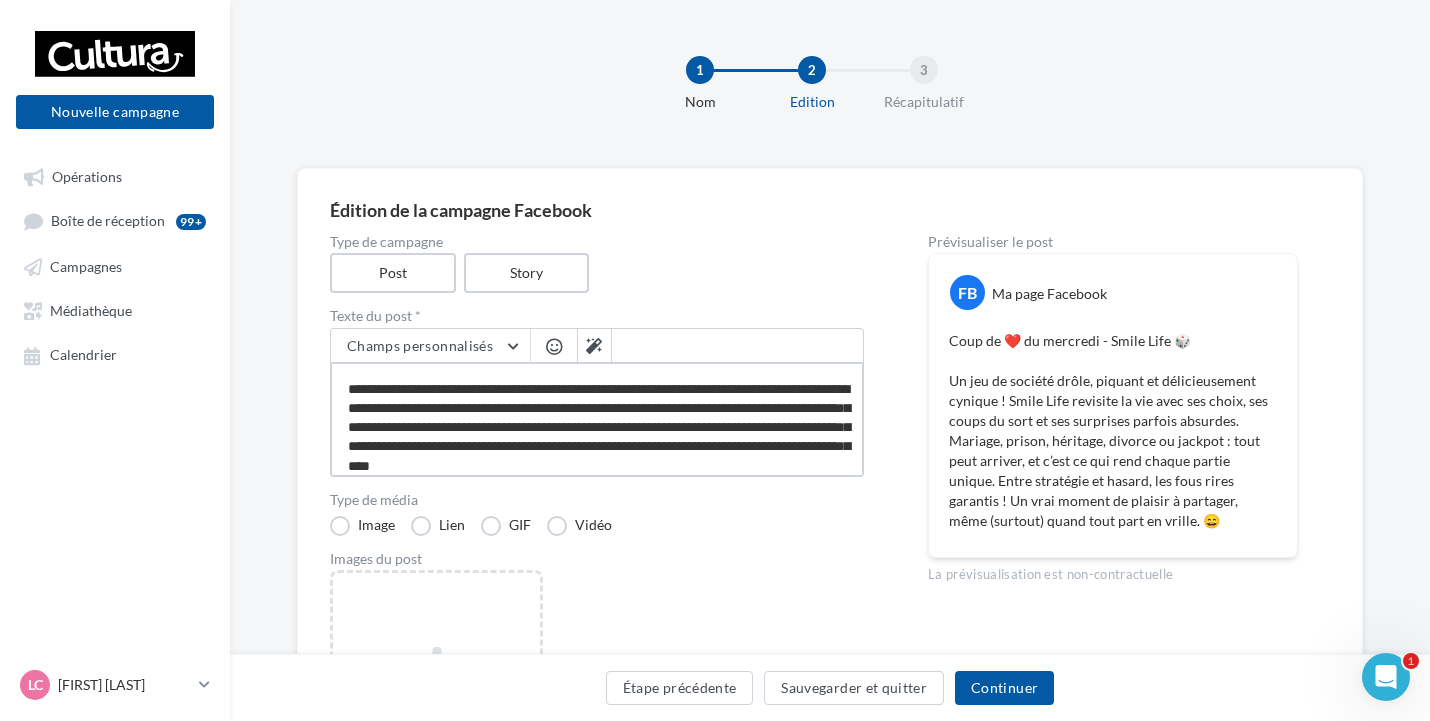 type on "**********" 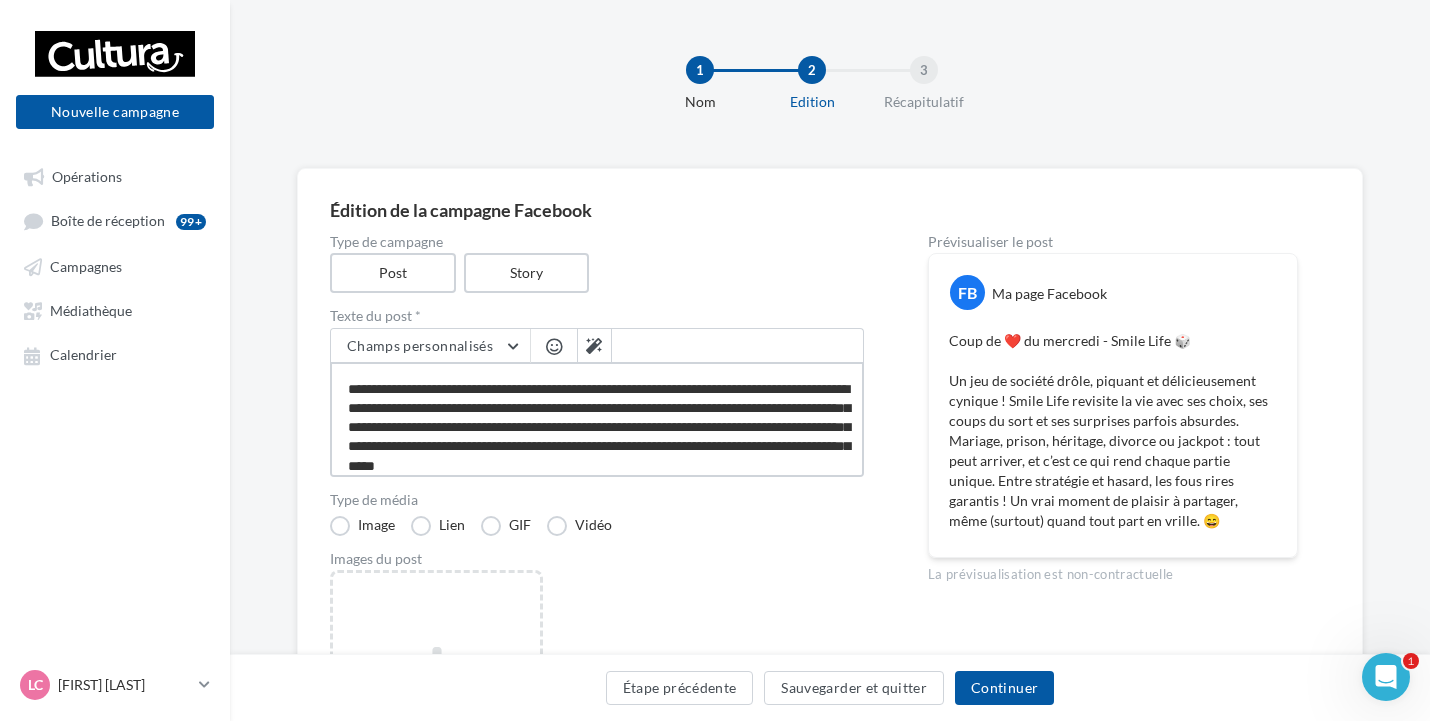 type on "**********" 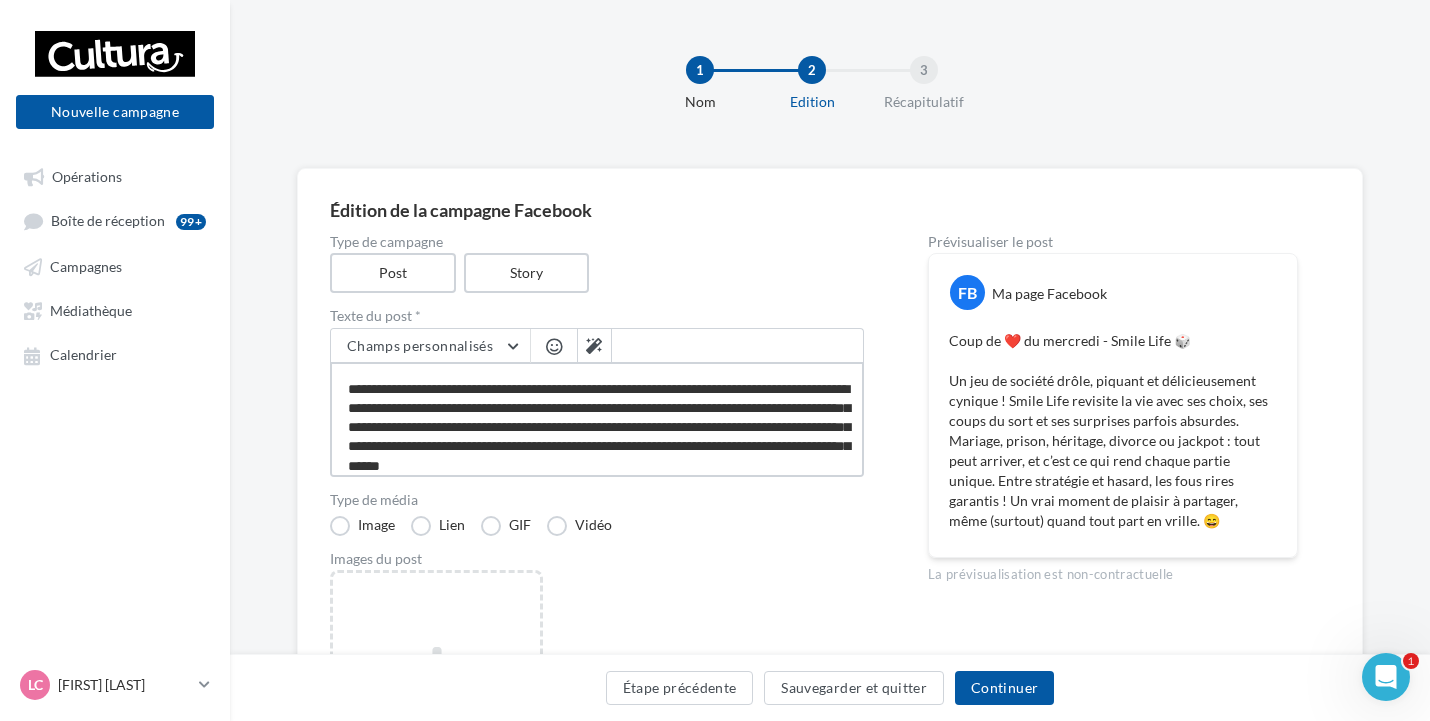 type on "**********" 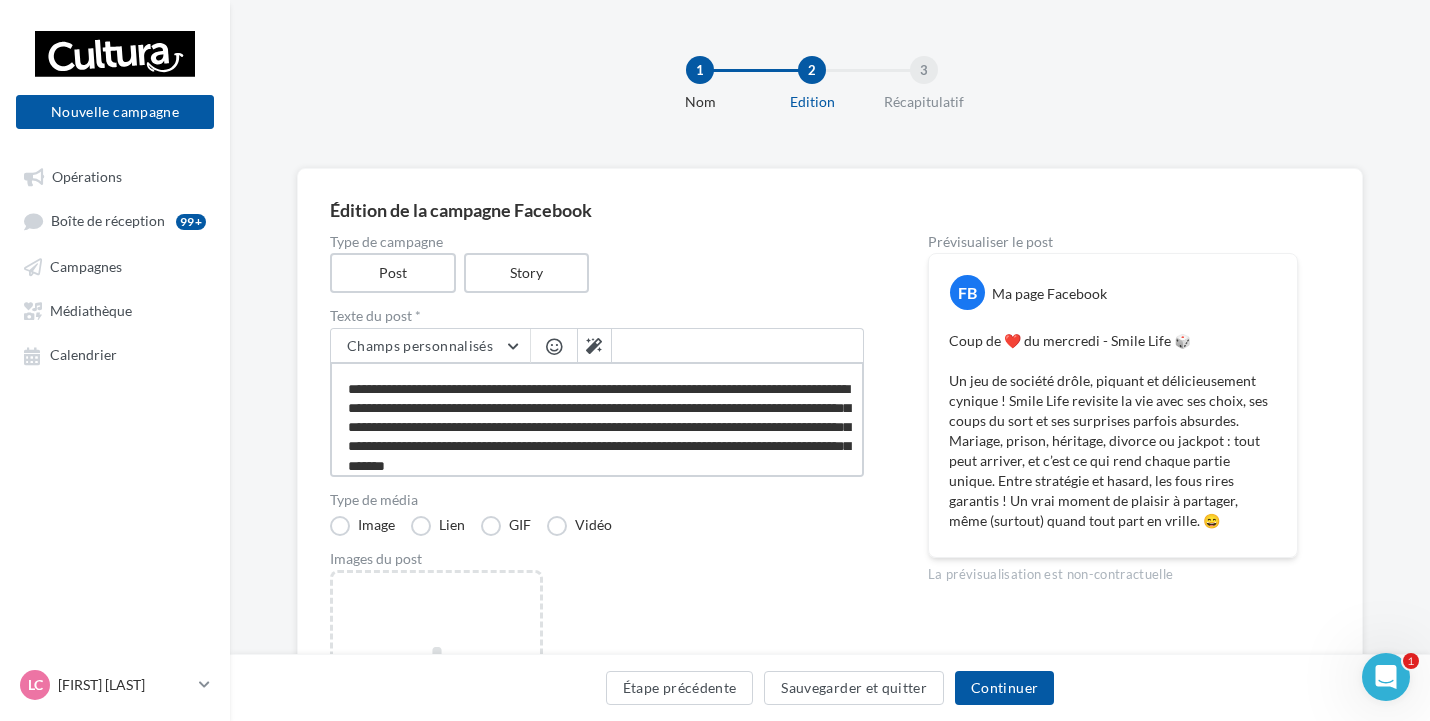 type on "**********" 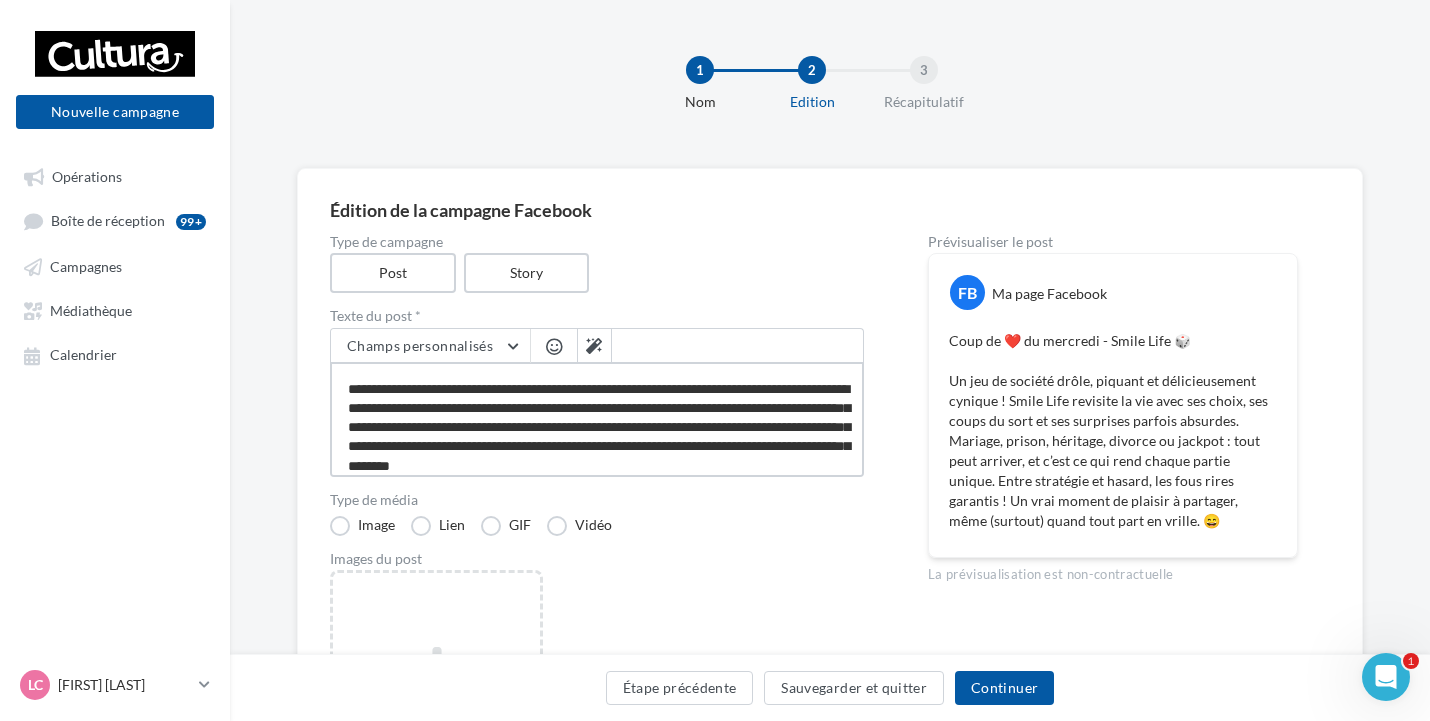 type on "**********" 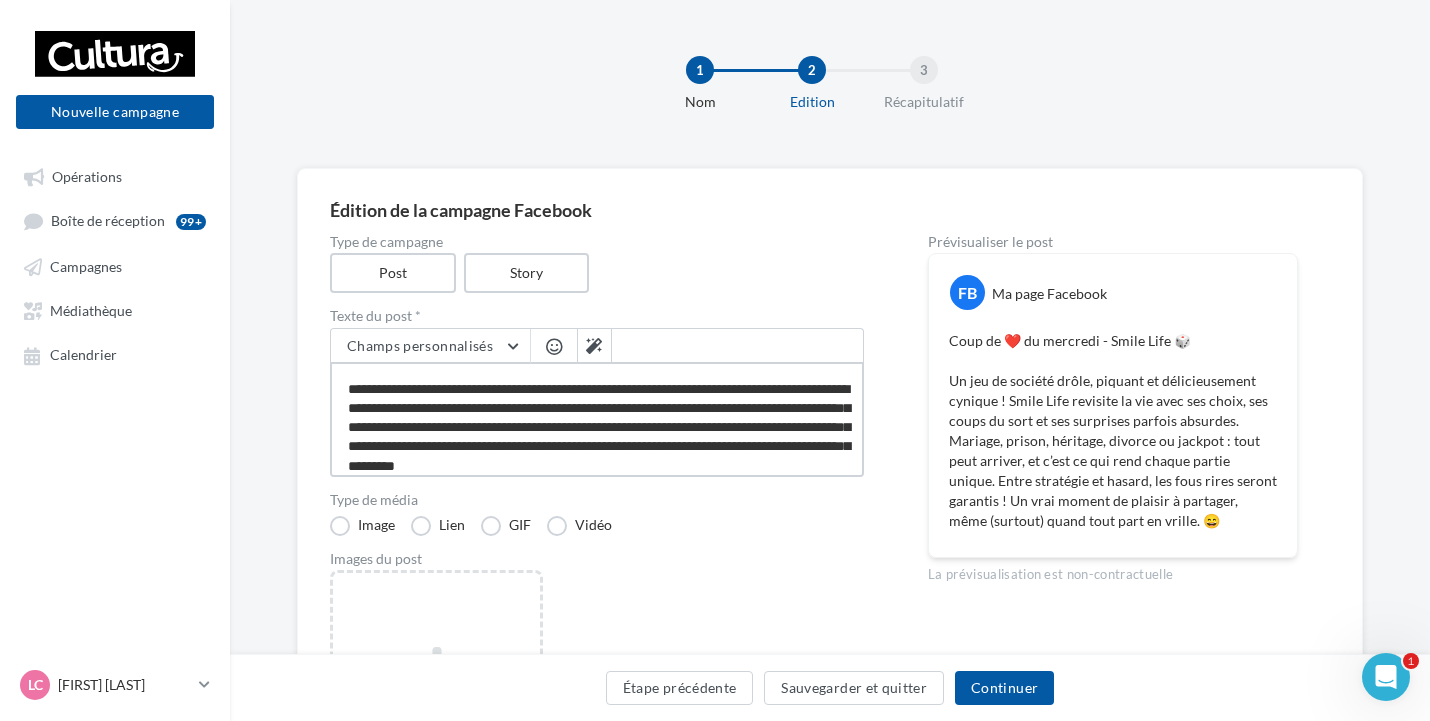 click on "**********" at bounding box center [597, 419] 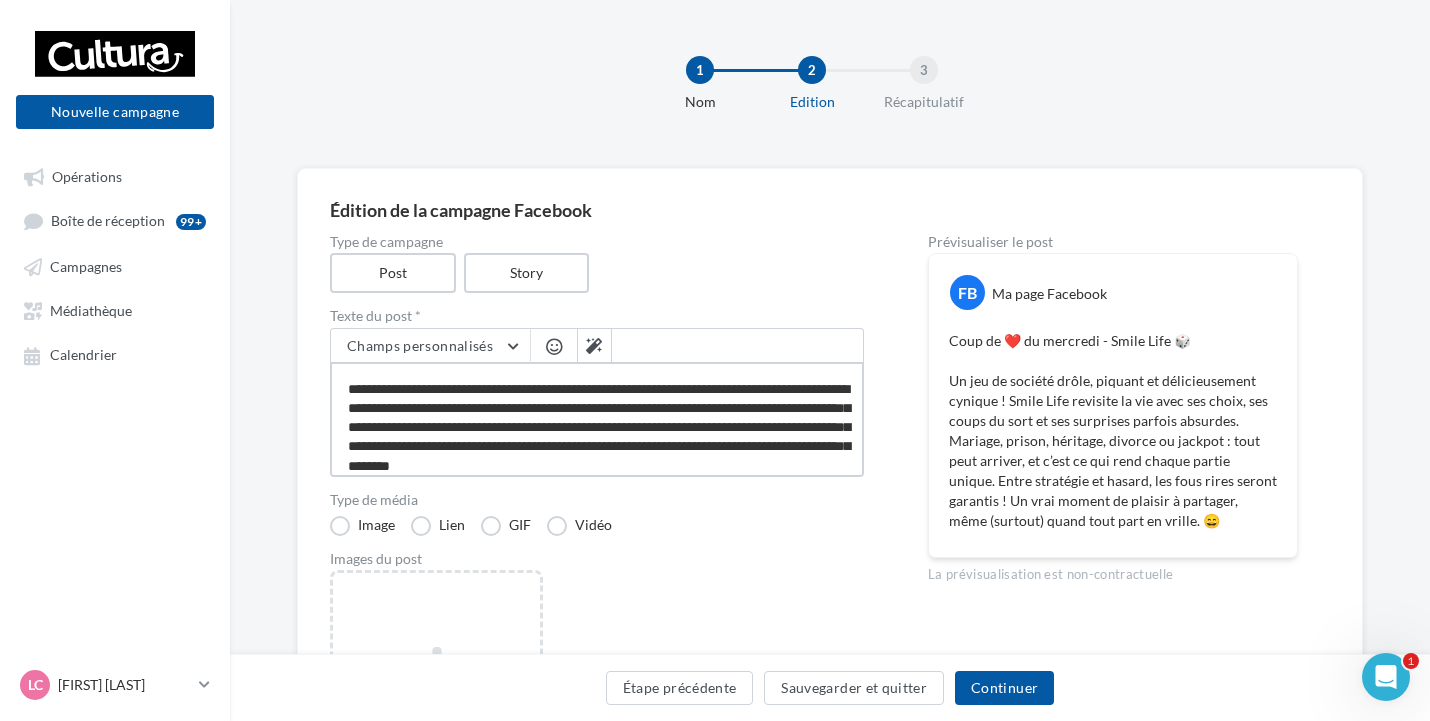 type on "**********" 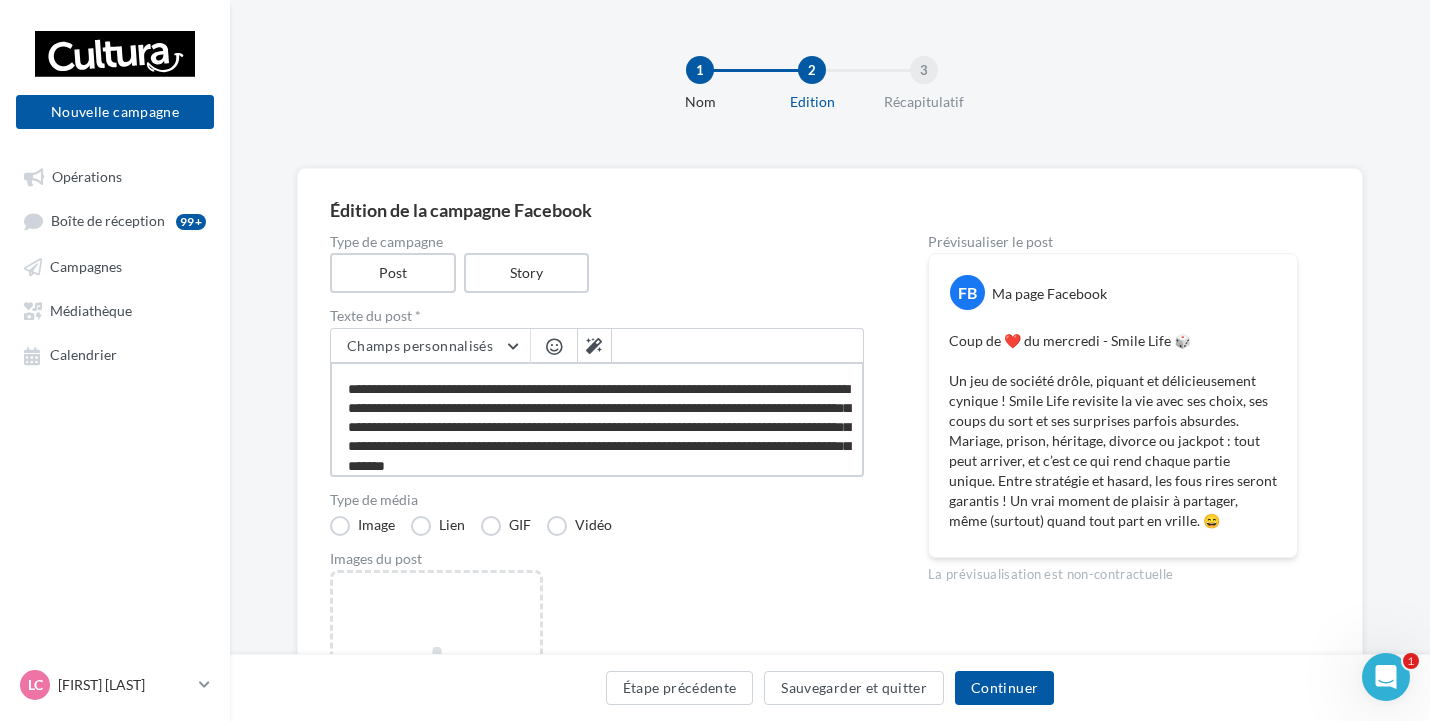 type on "**********" 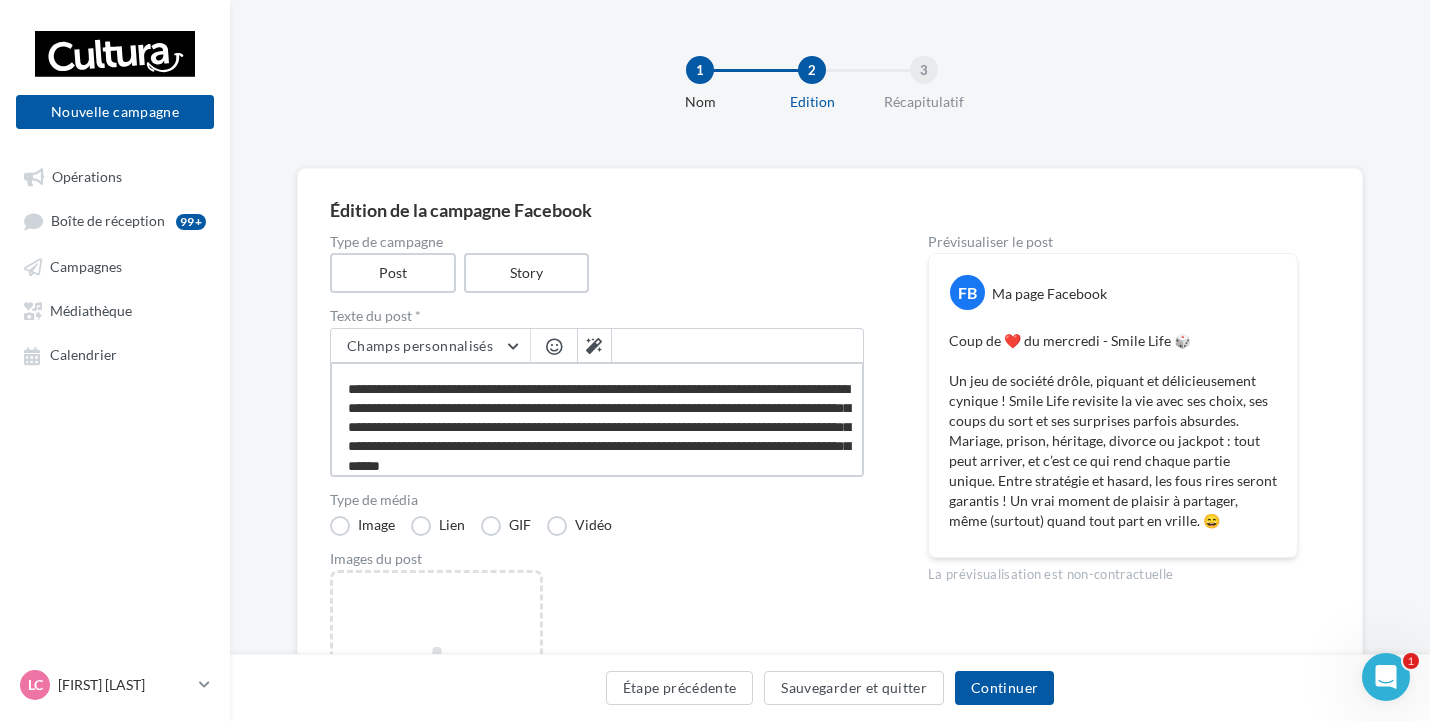 type on "**********" 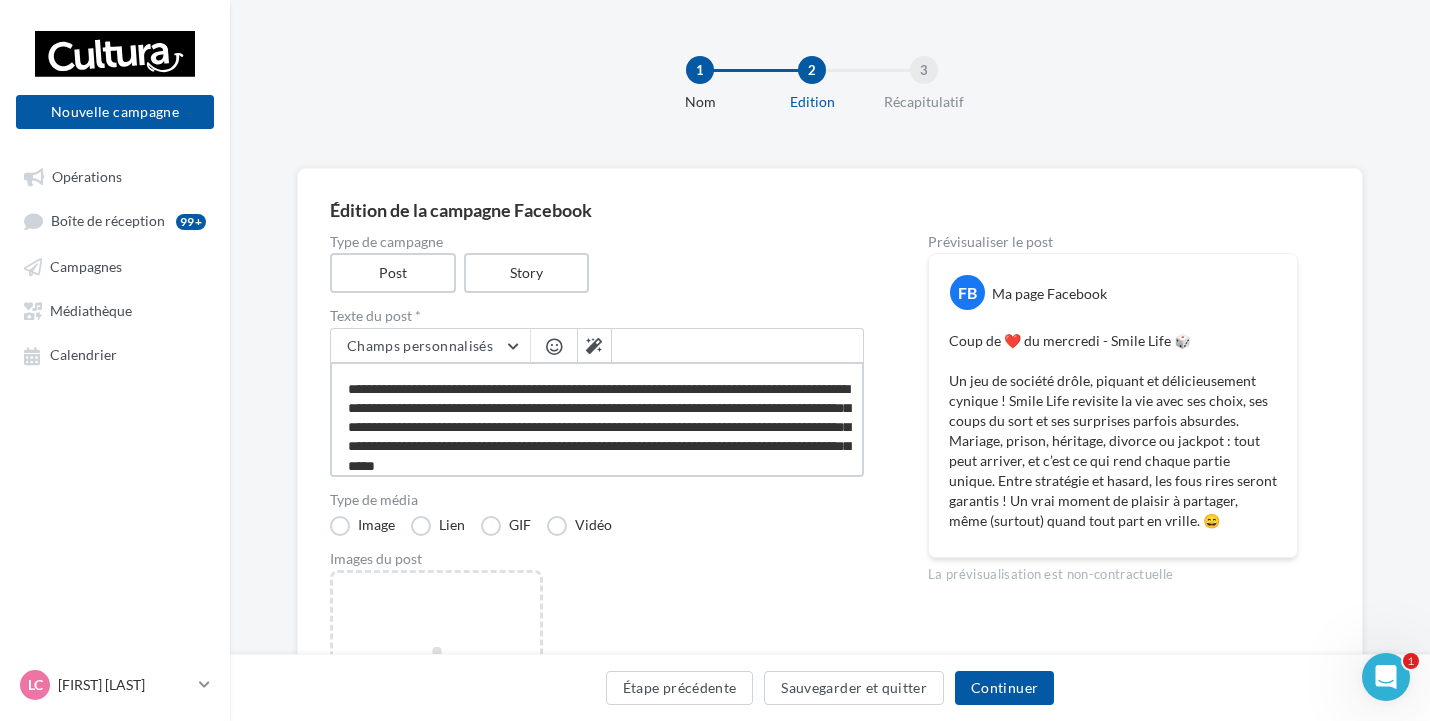 type on "**********" 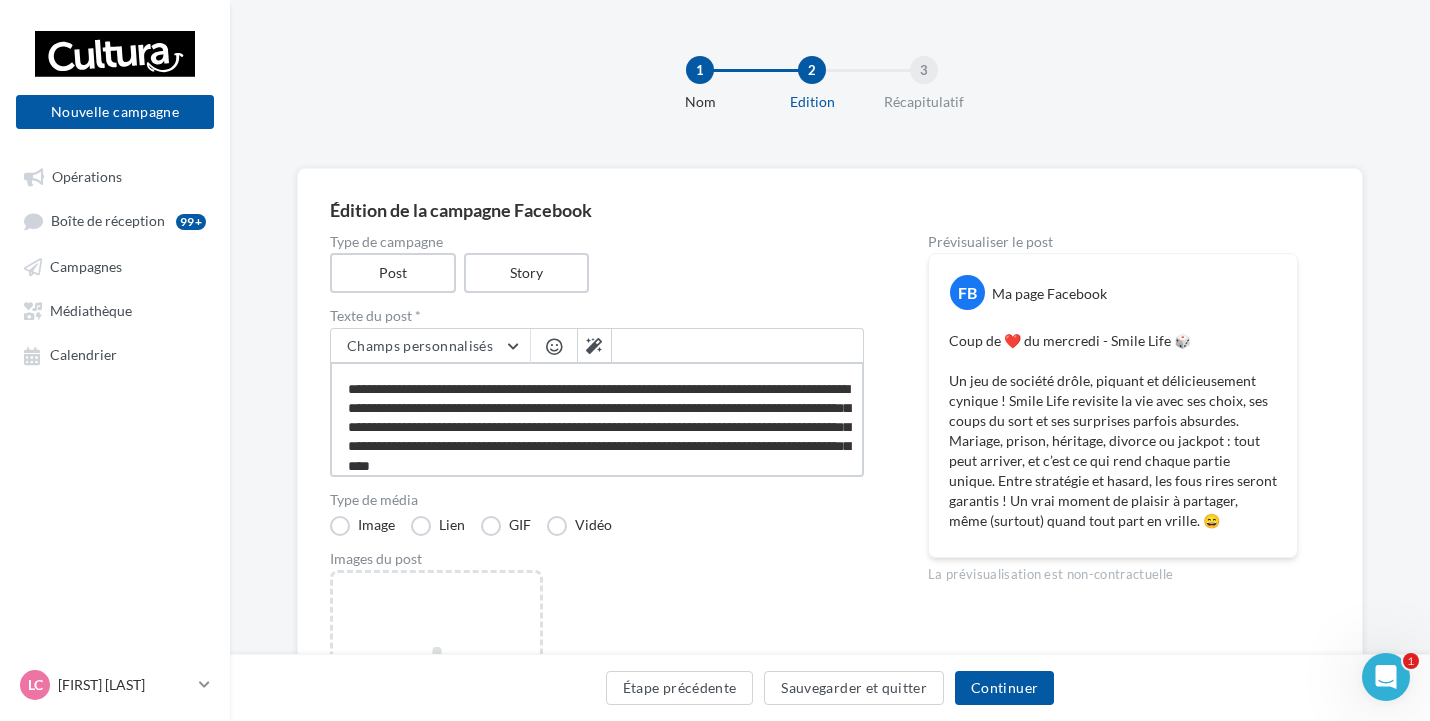 type on "**********" 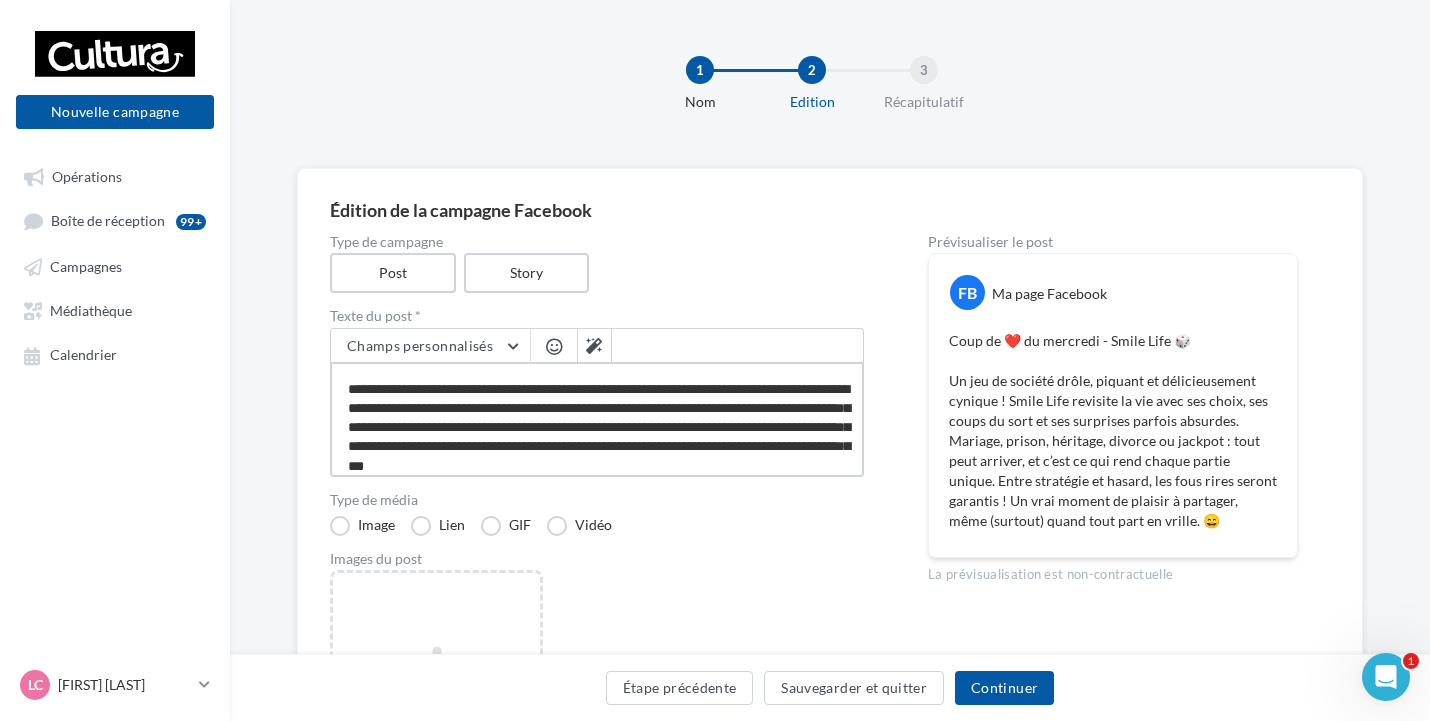 type on "**********" 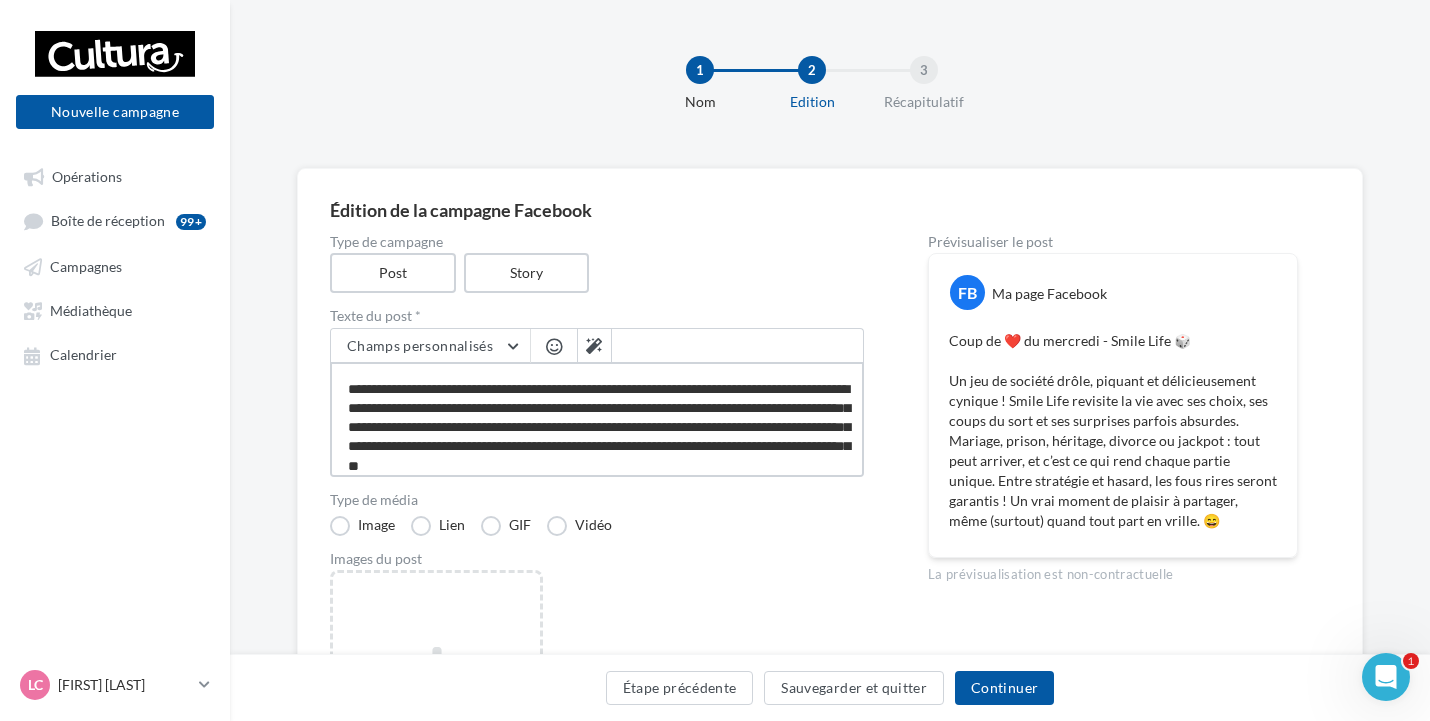 type on "**********" 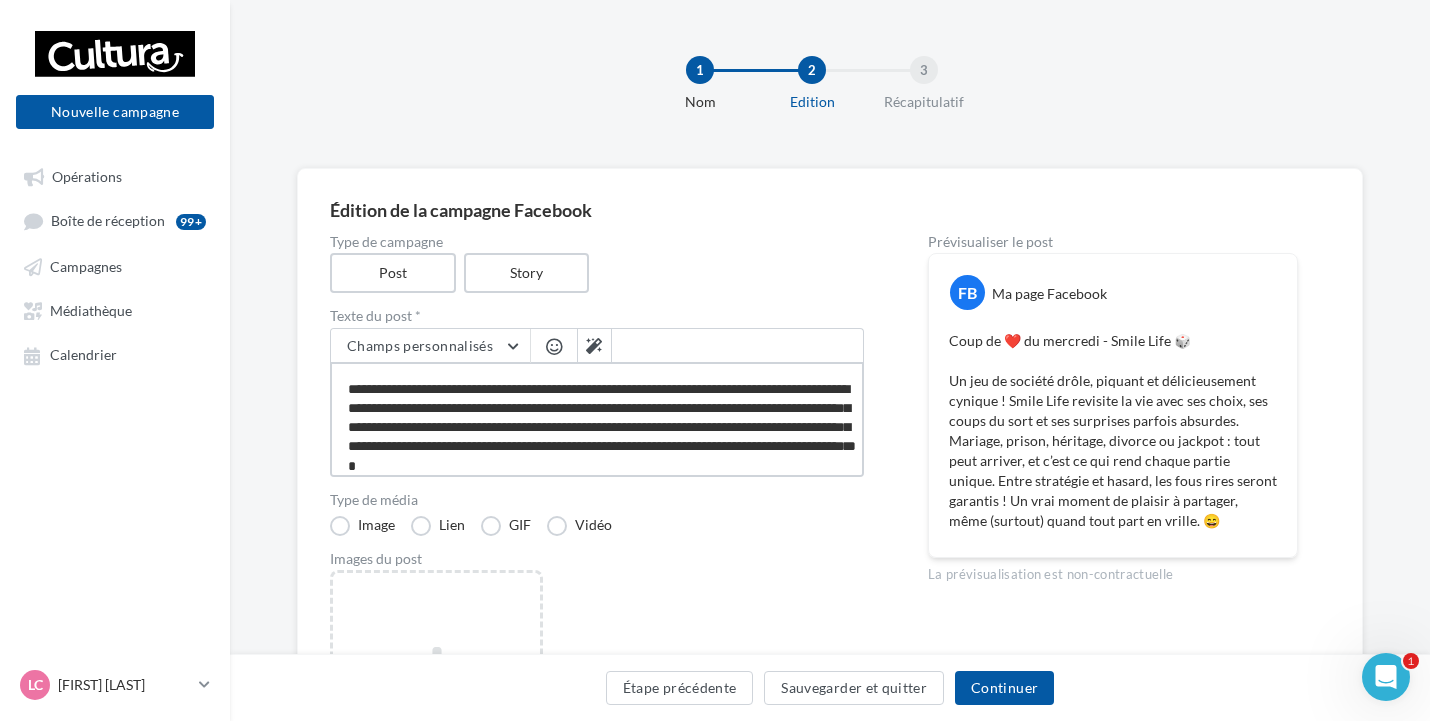 type on "**********" 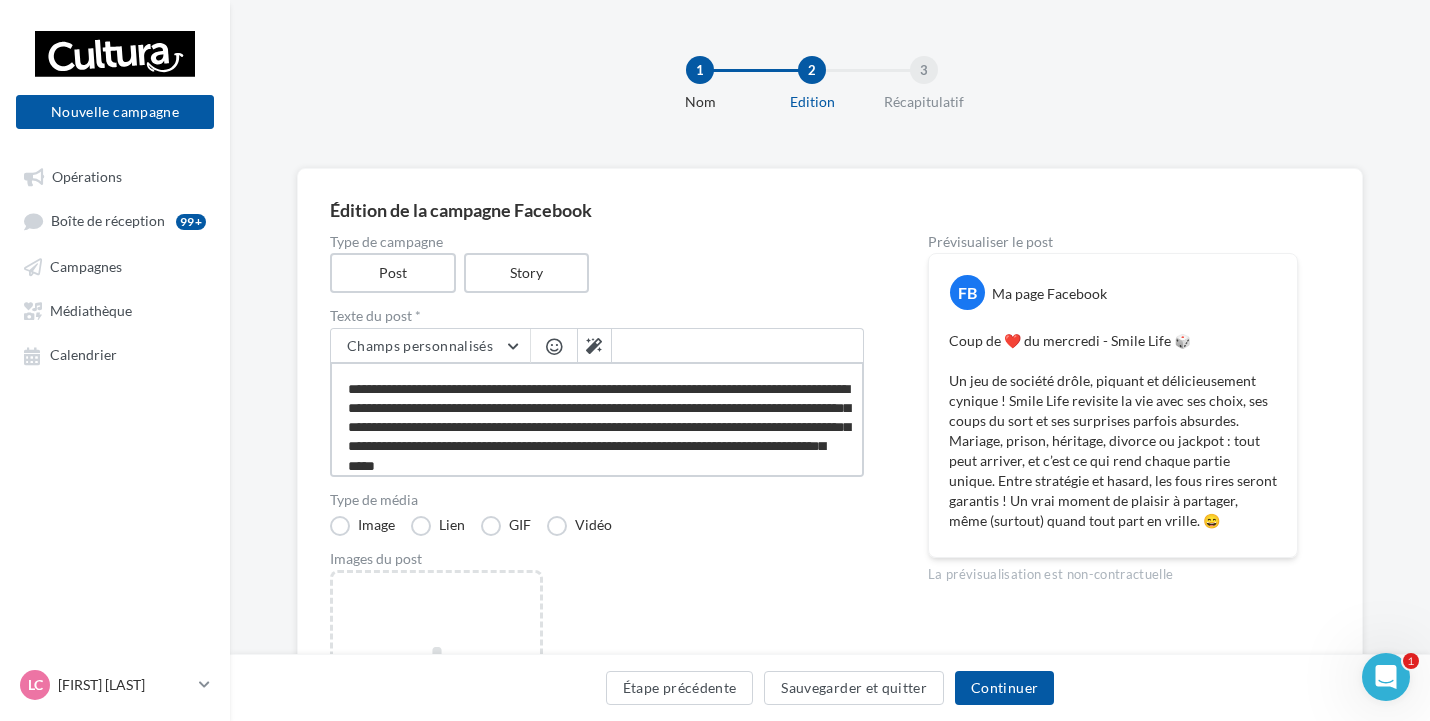 type on "**********" 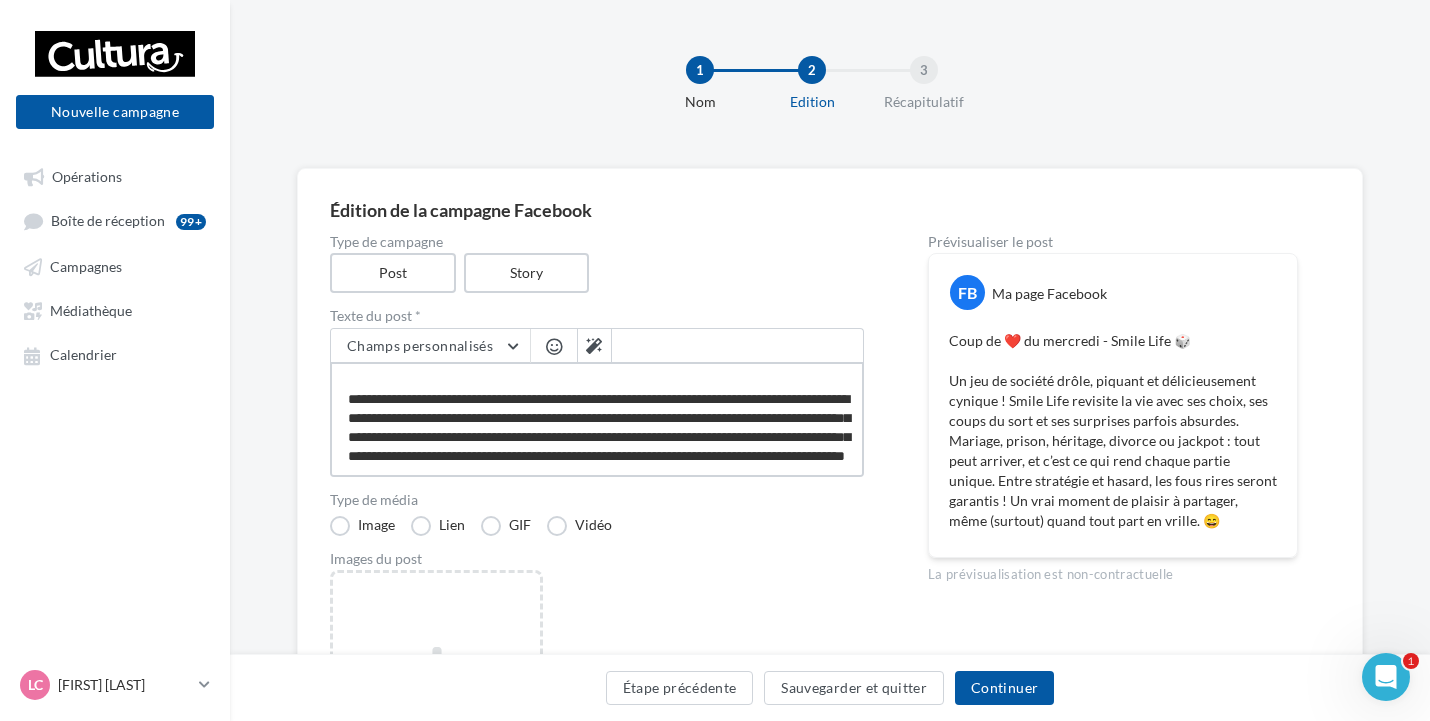 type on "**********" 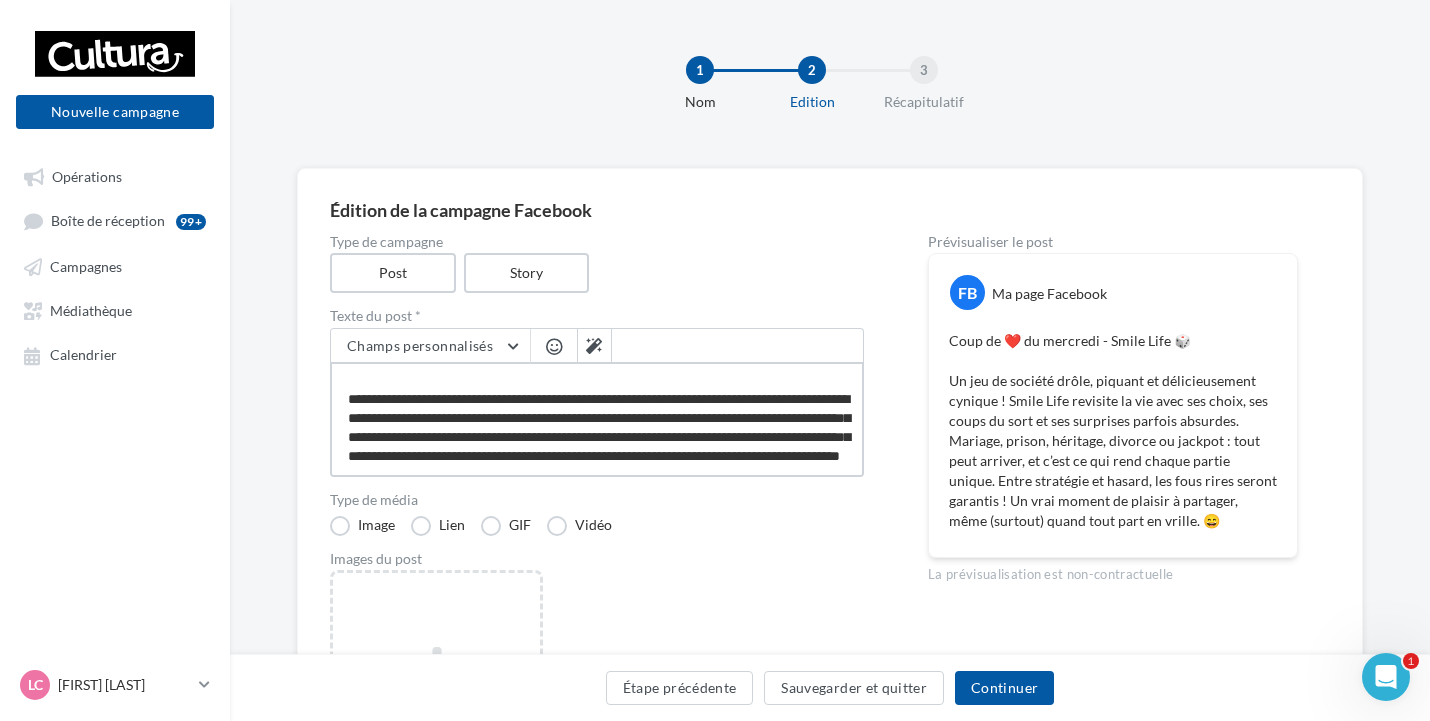 type on "**********" 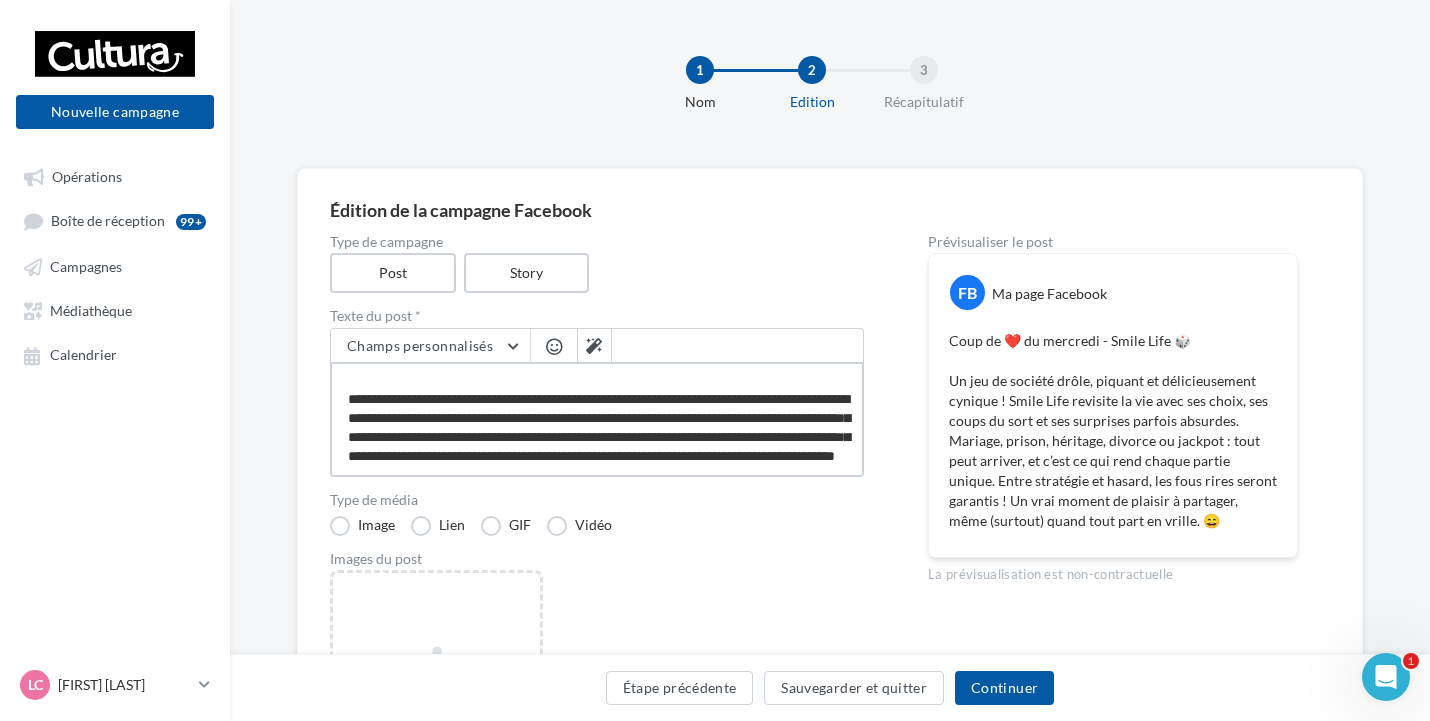 type on "**********" 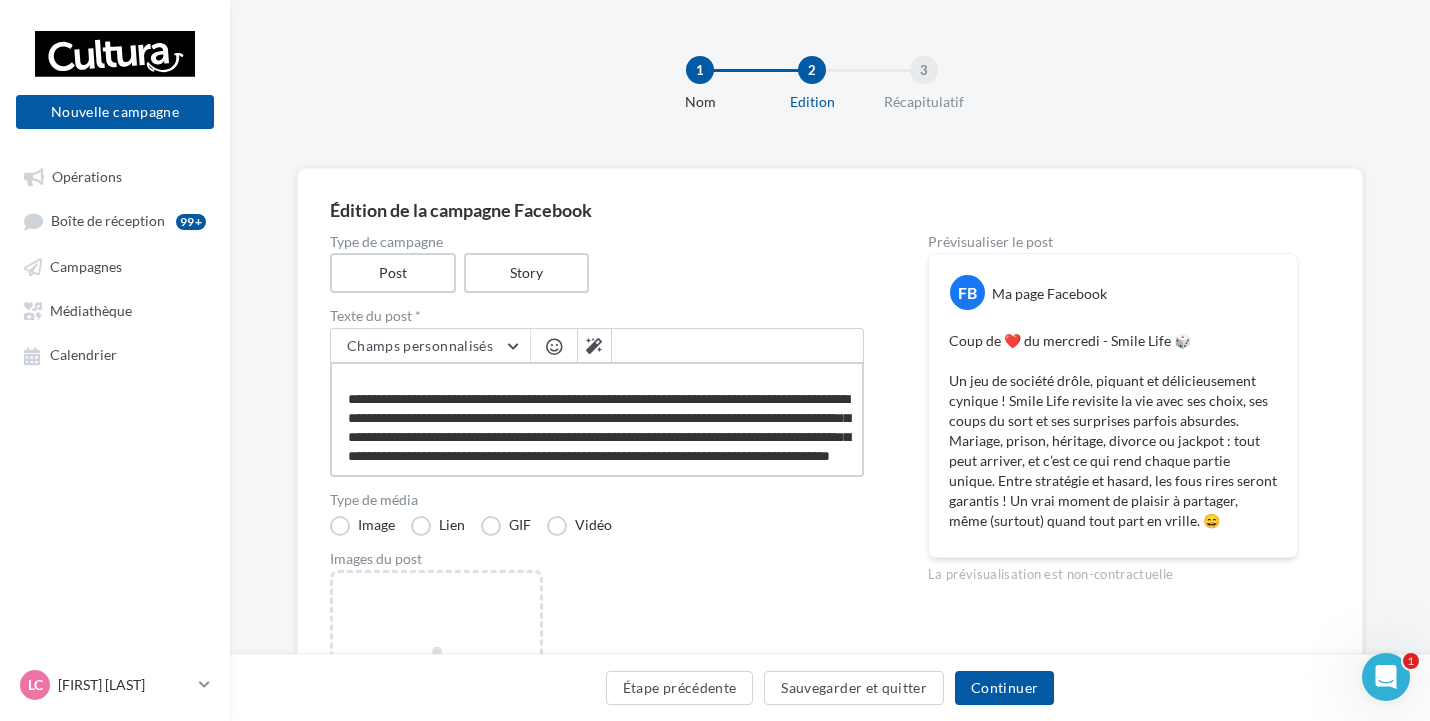 type on "**********" 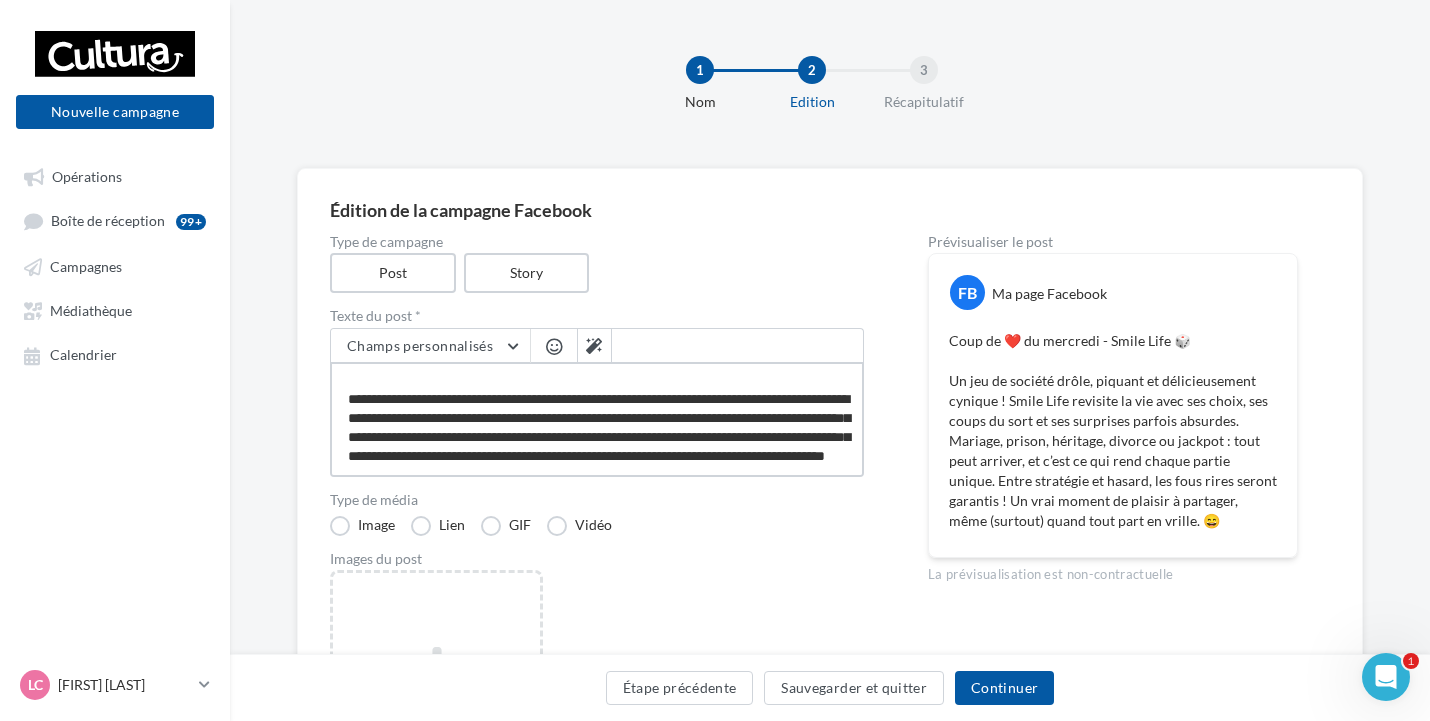 type on "**********" 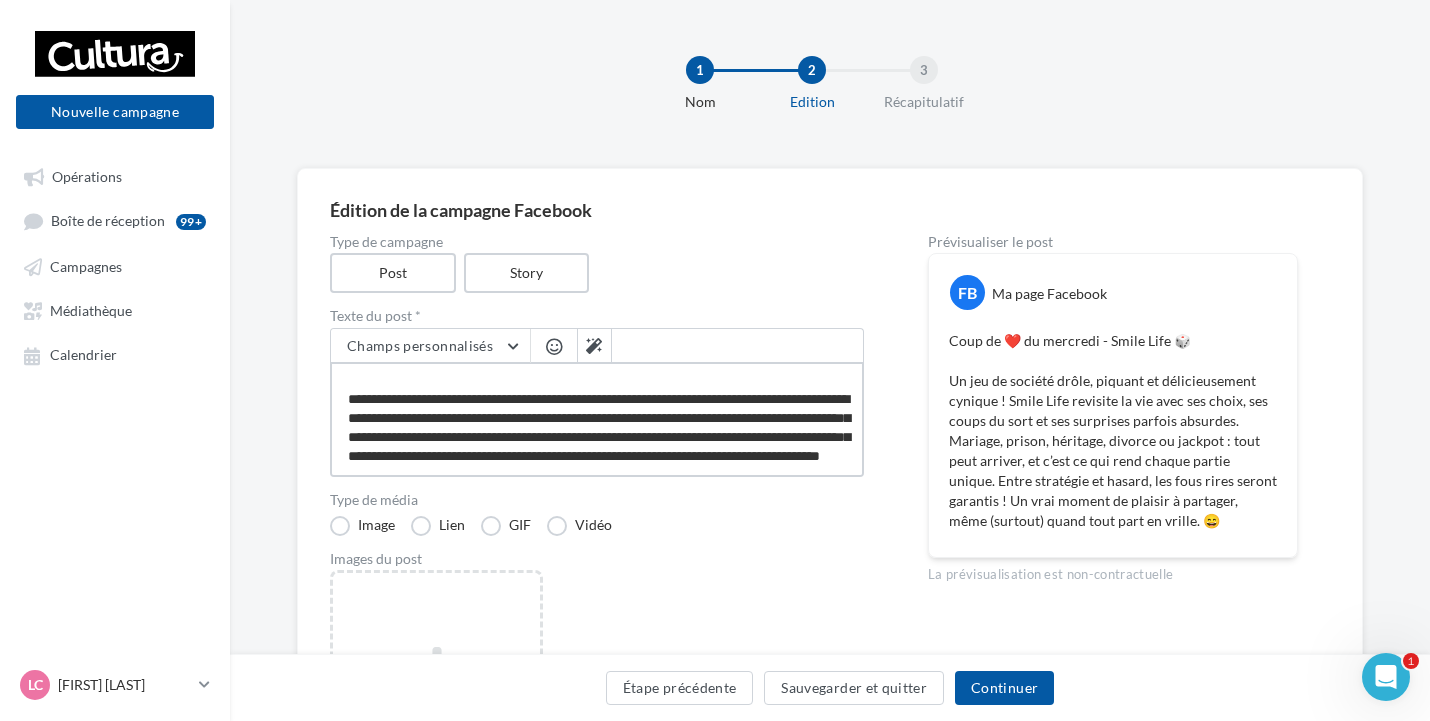 type on "**********" 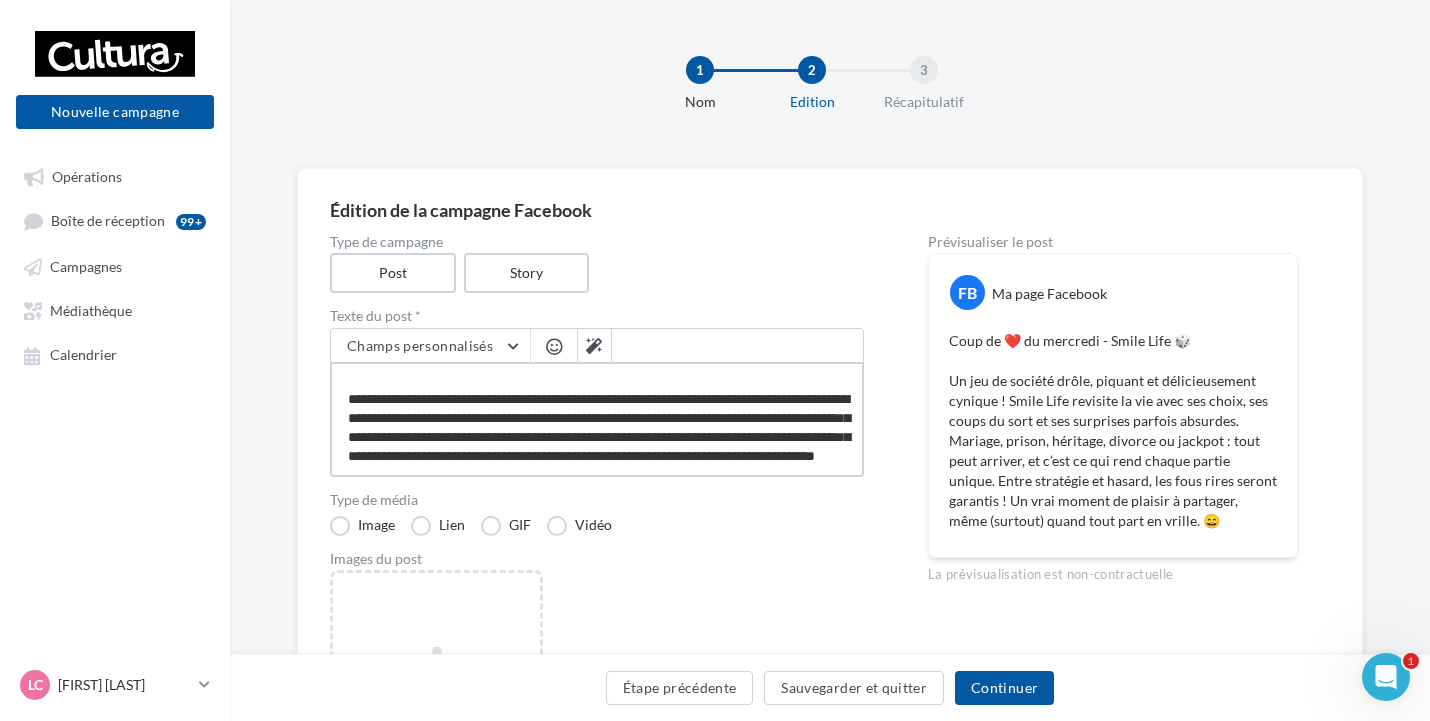 type on "**********" 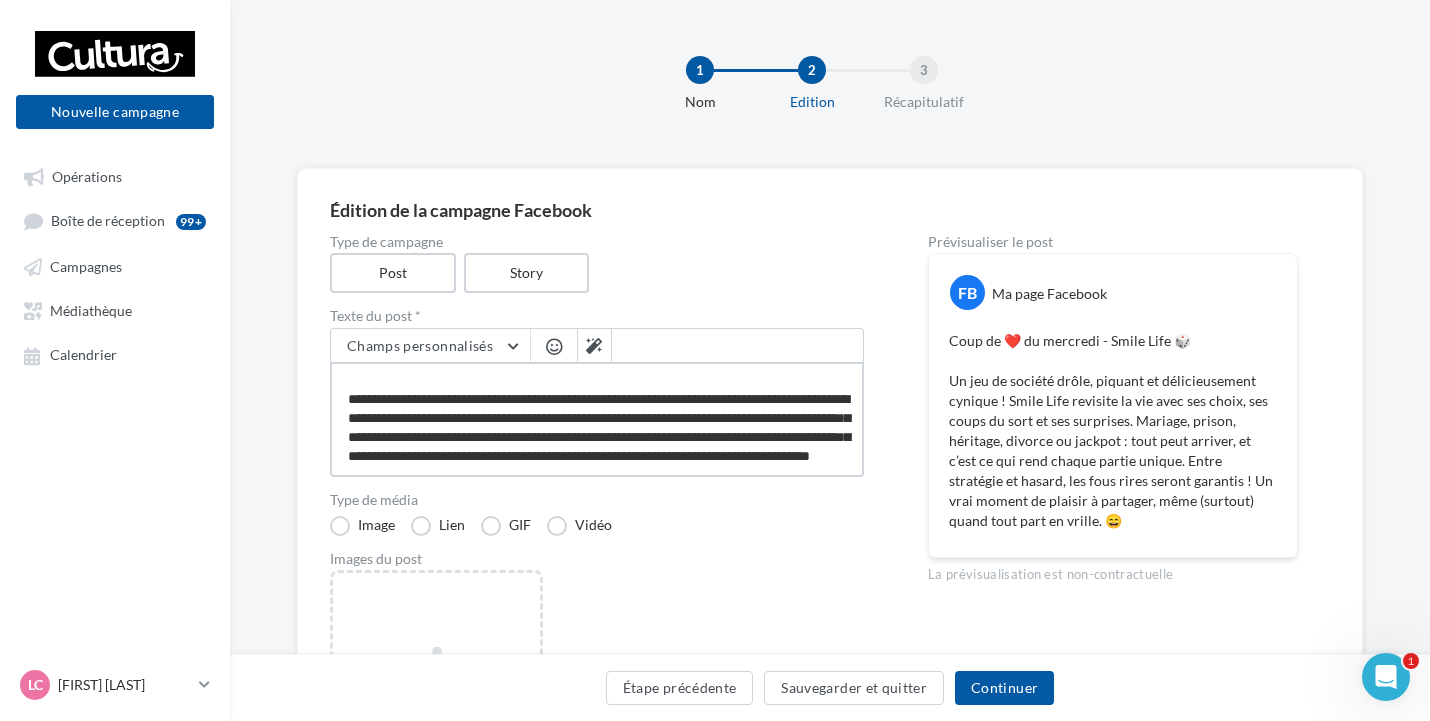 type on "**********" 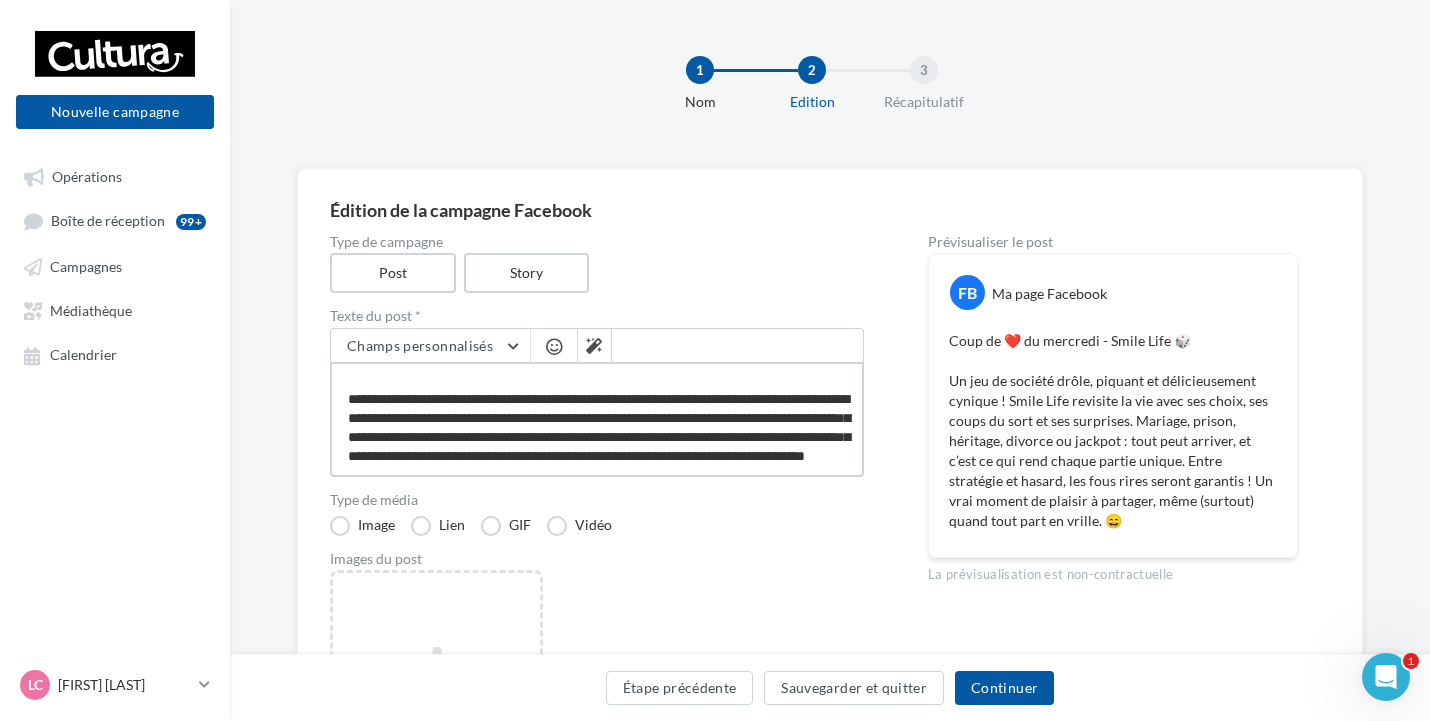 type on "**********" 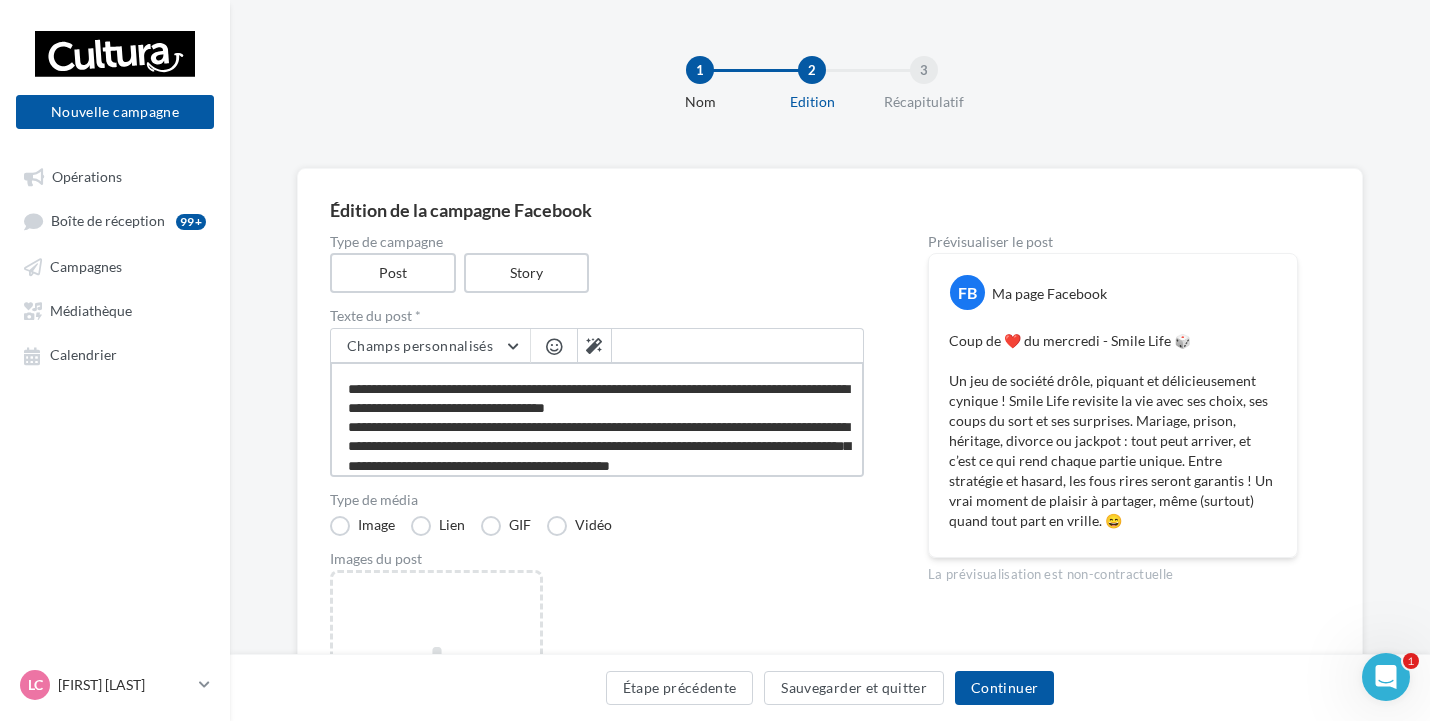 scroll, scrollTop: 59, scrollLeft: 0, axis: vertical 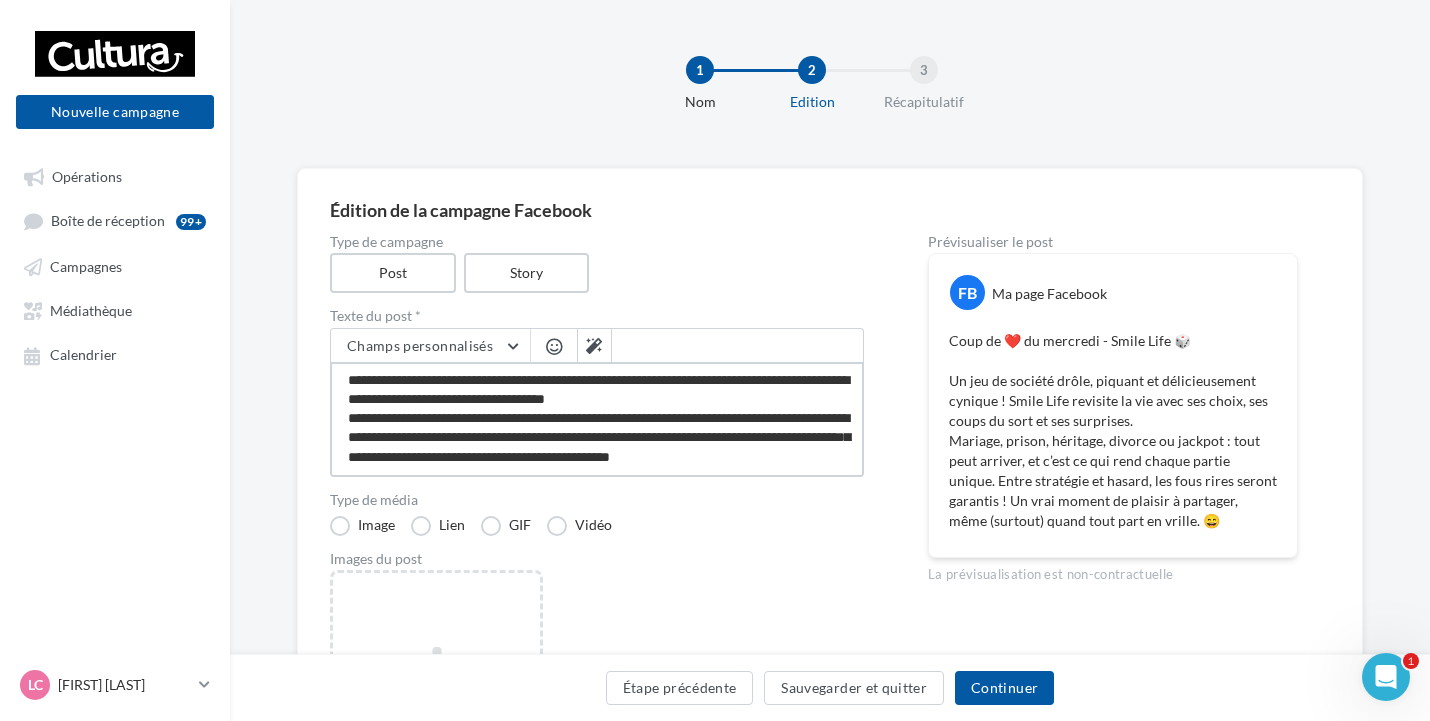 click on "**********" at bounding box center [597, 419] 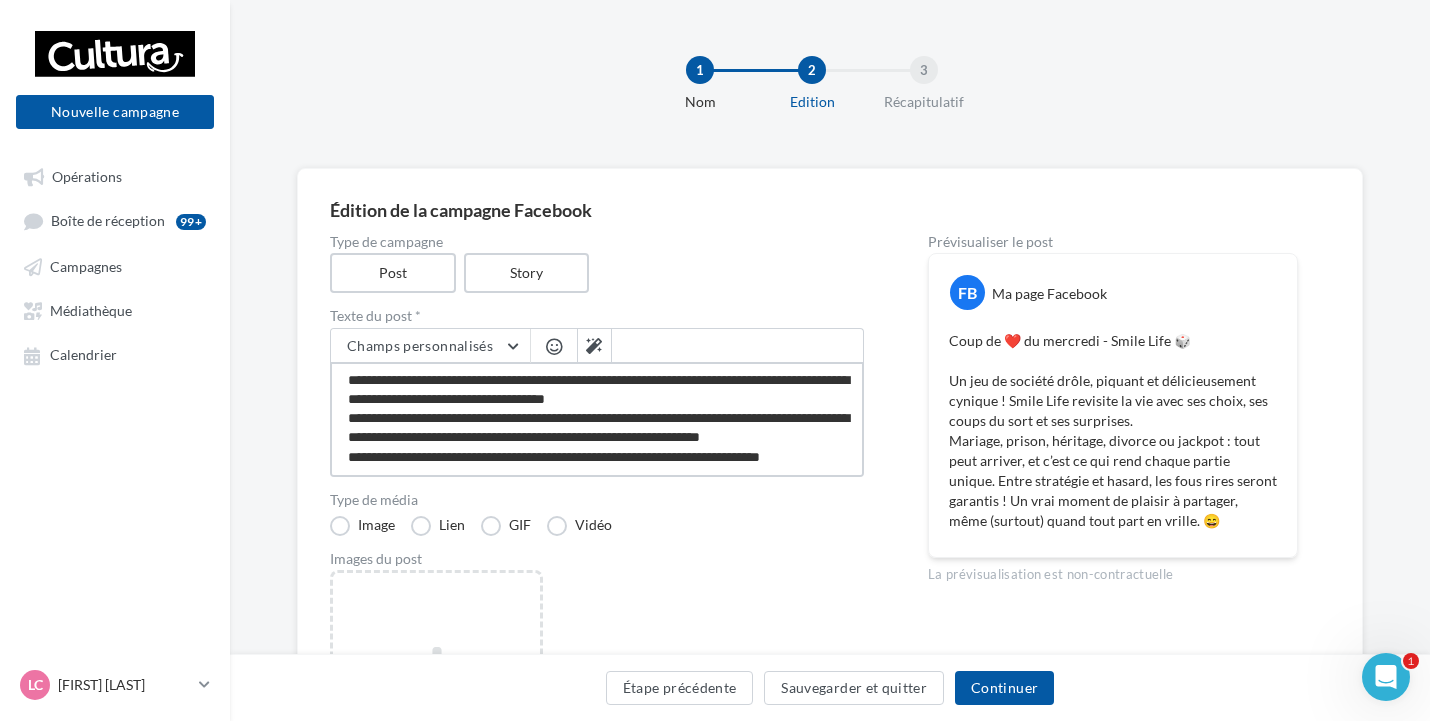 scroll, scrollTop: 78, scrollLeft: 0, axis: vertical 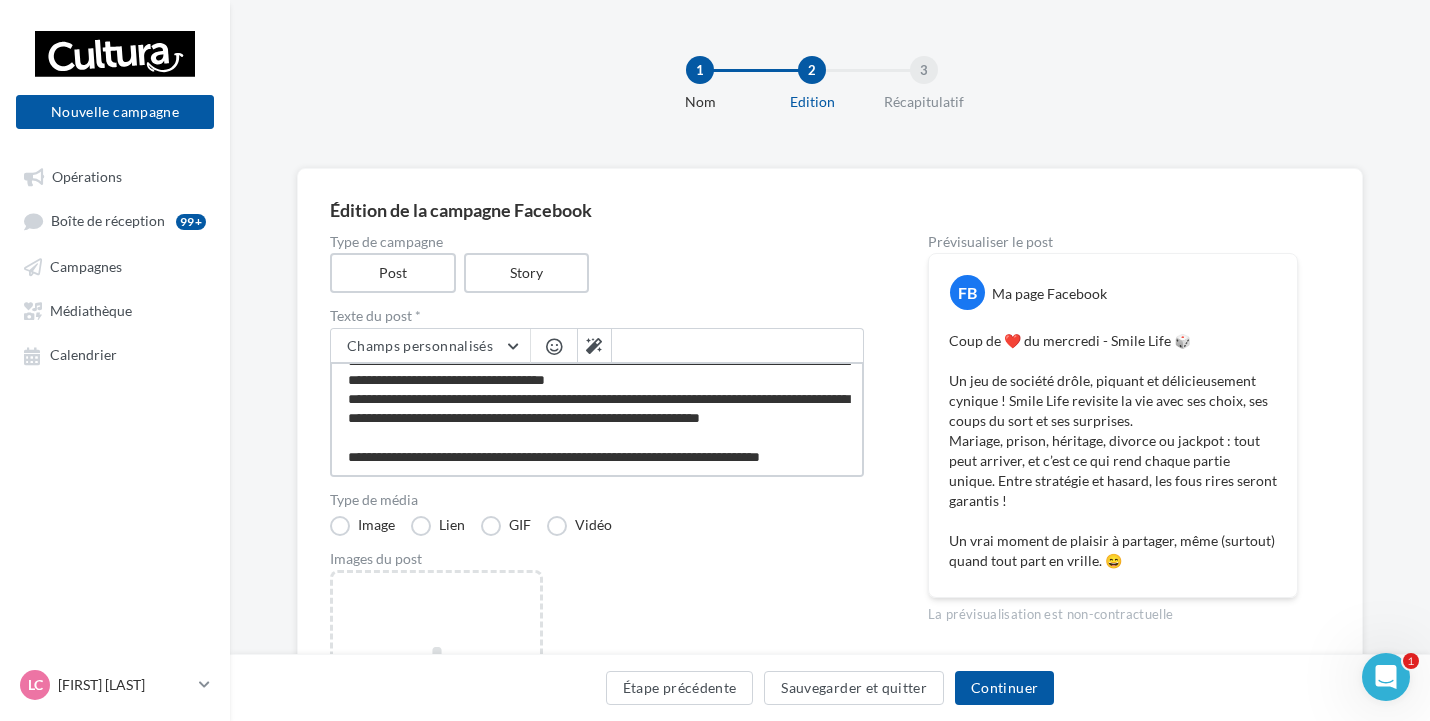 click on "**********" at bounding box center [597, 419] 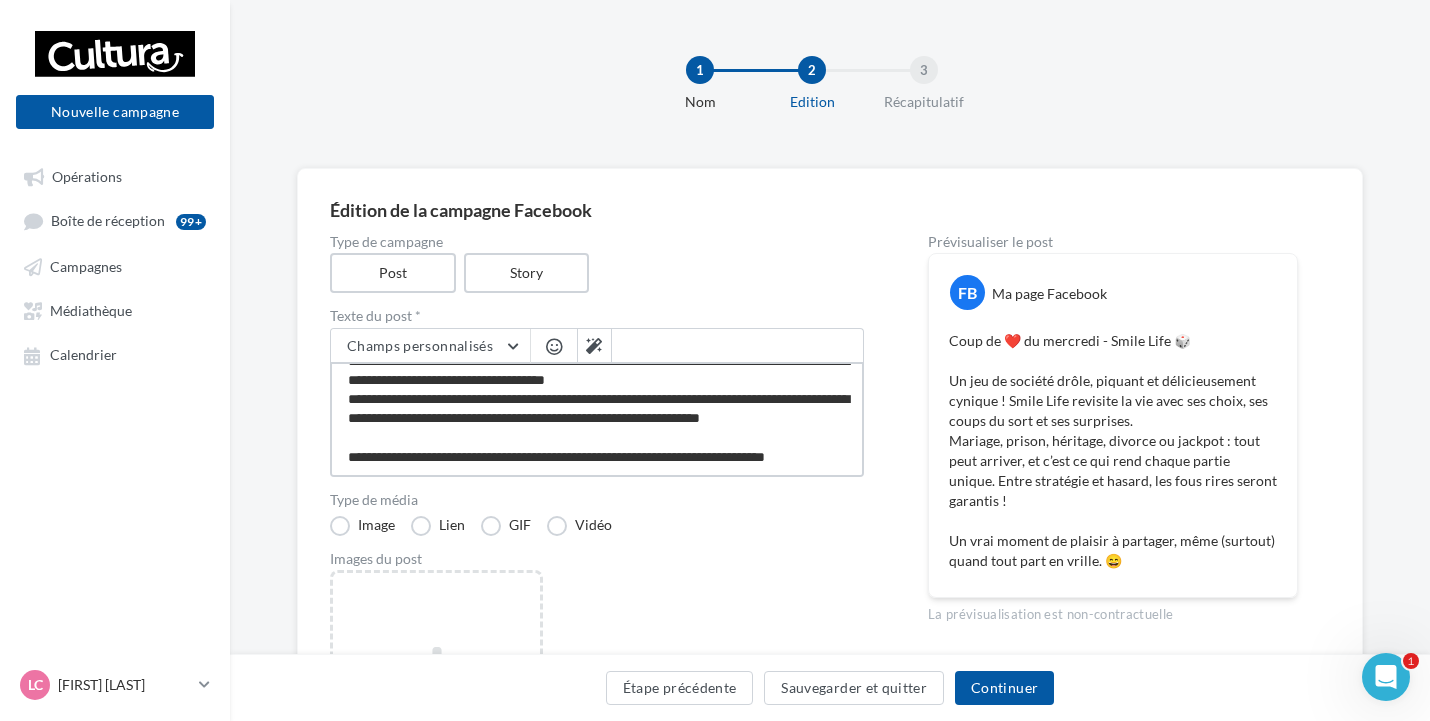type on "**********" 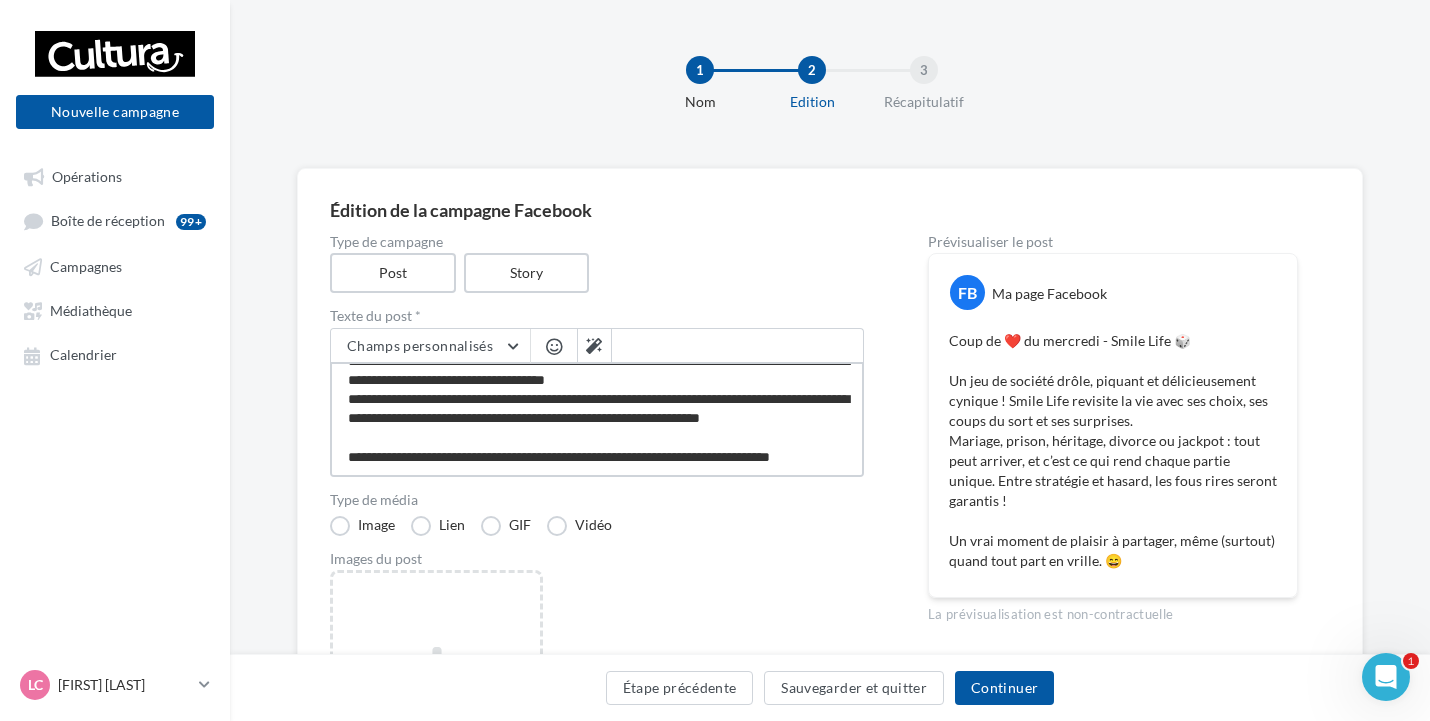 scroll, scrollTop: 127, scrollLeft: 0, axis: vertical 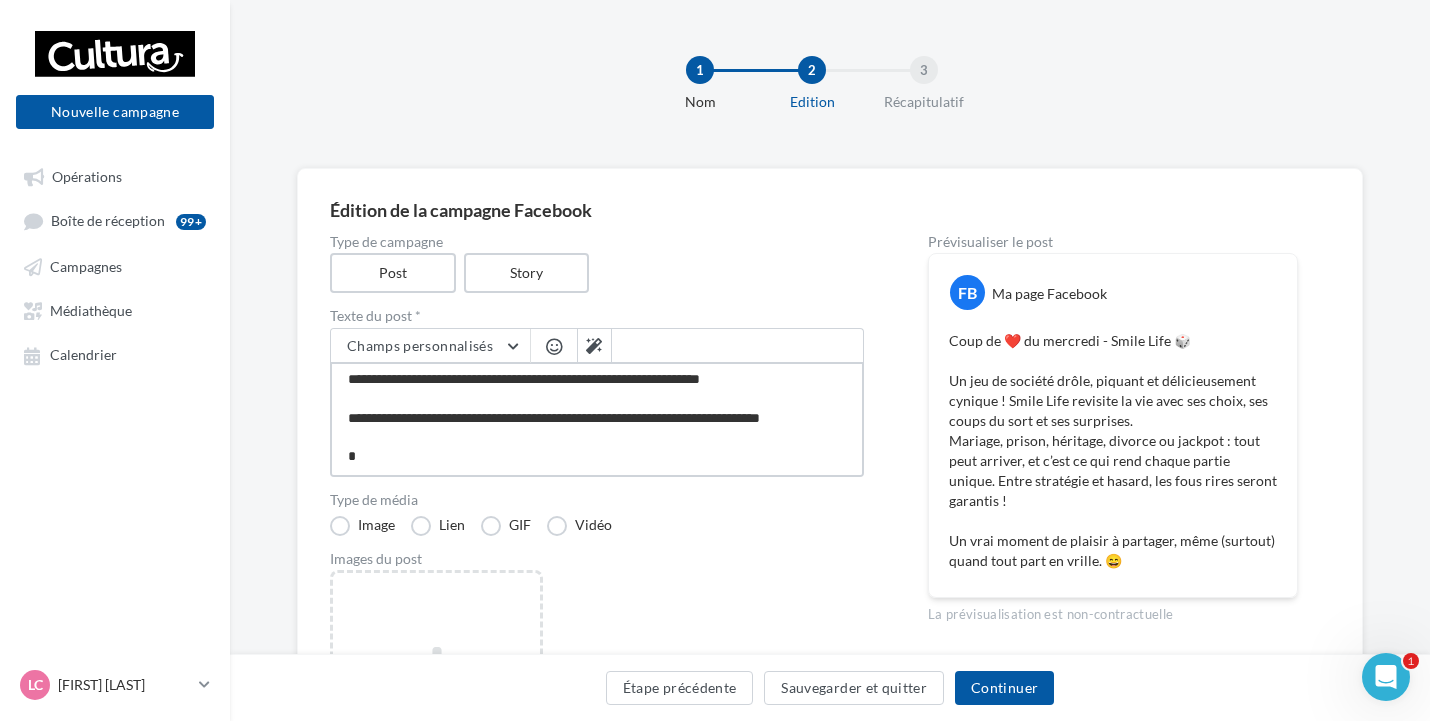 type on "**********" 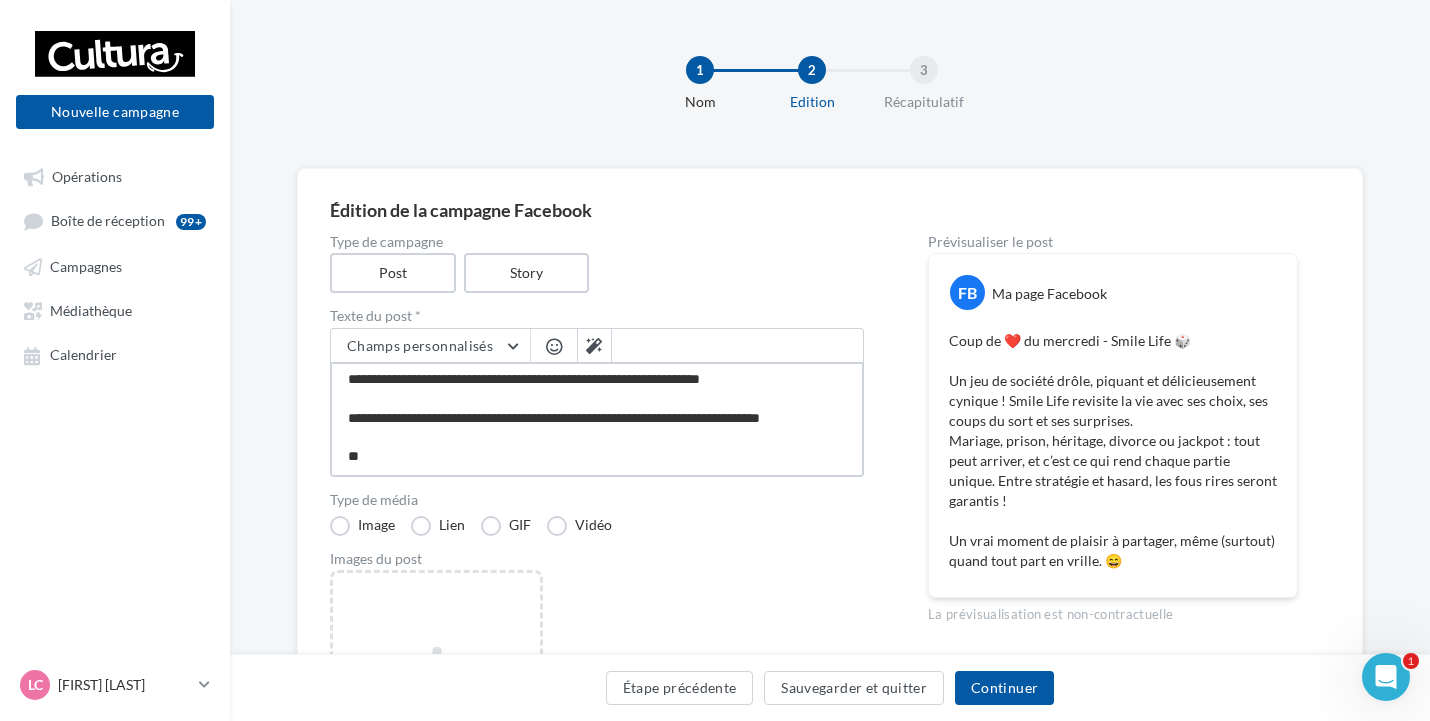 type on "**********" 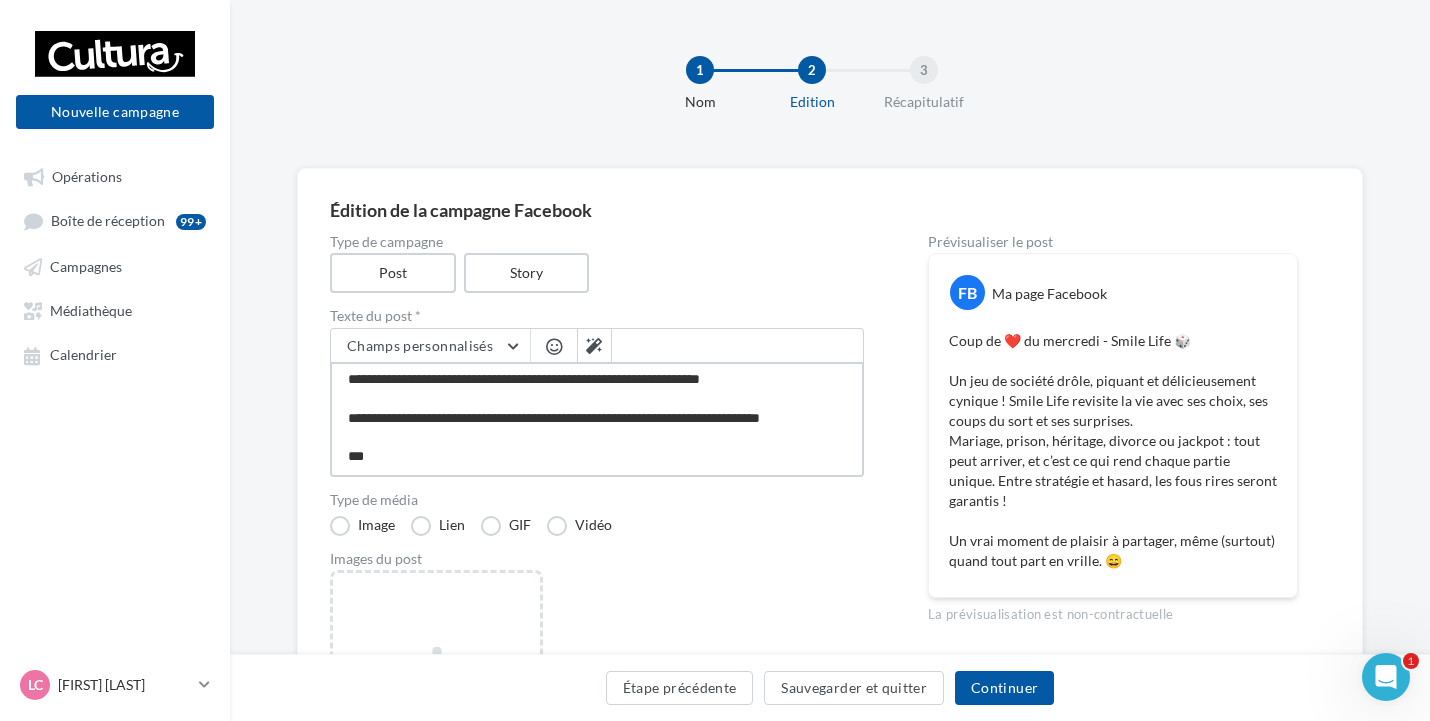 type on "**********" 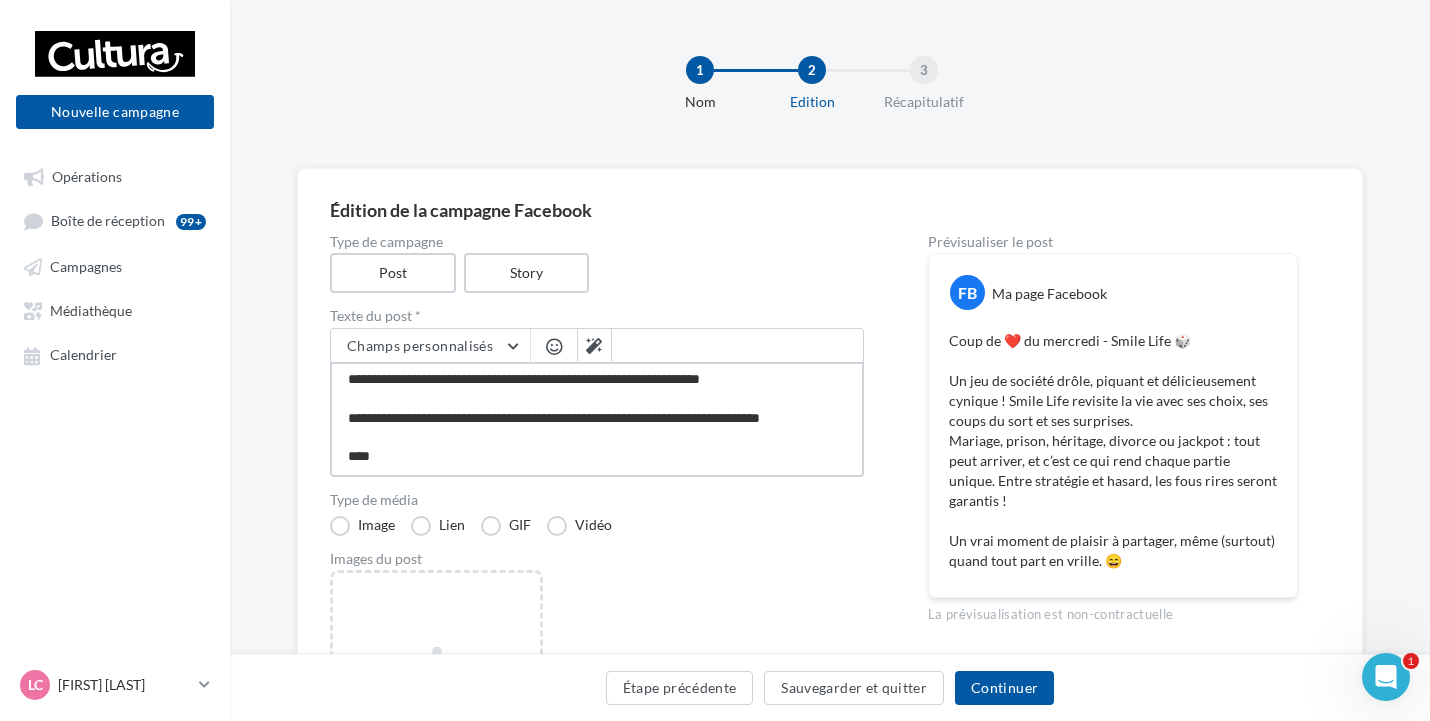 type on "**********" 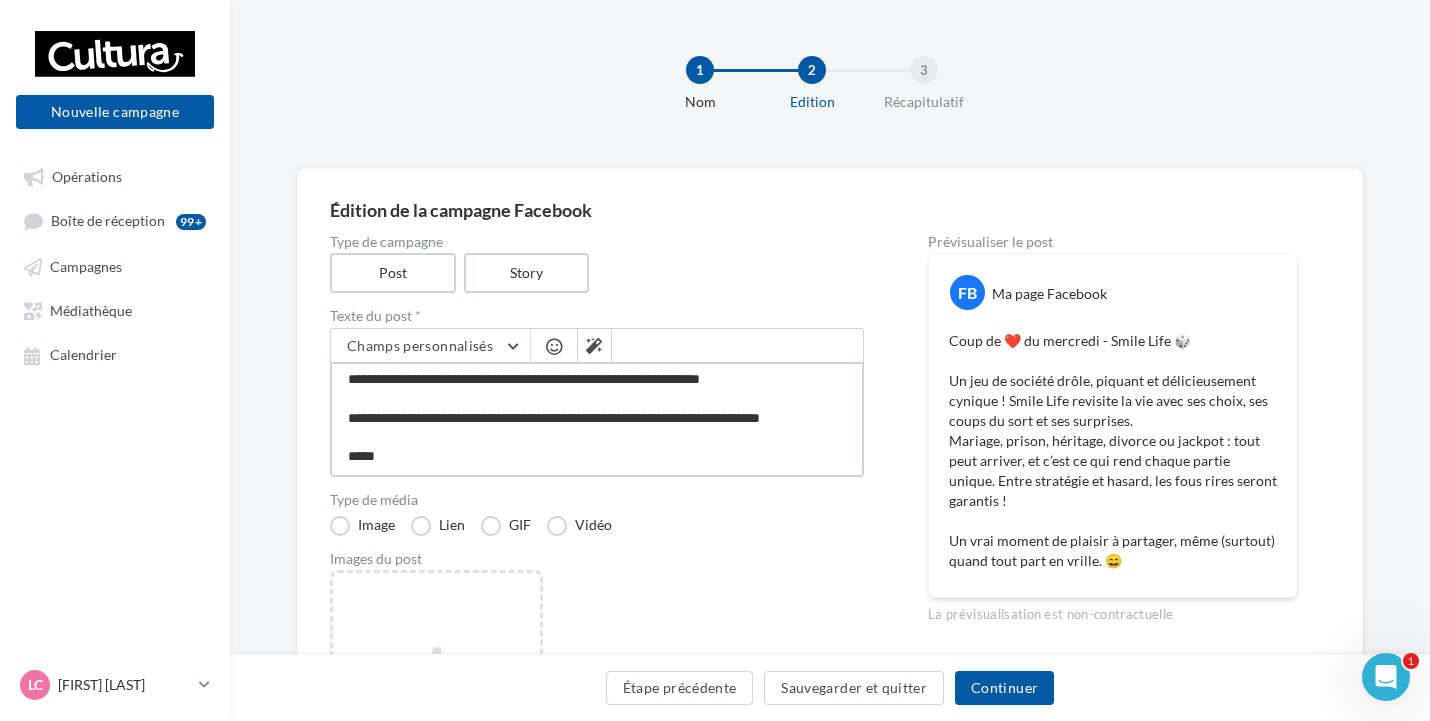 type on "**********" 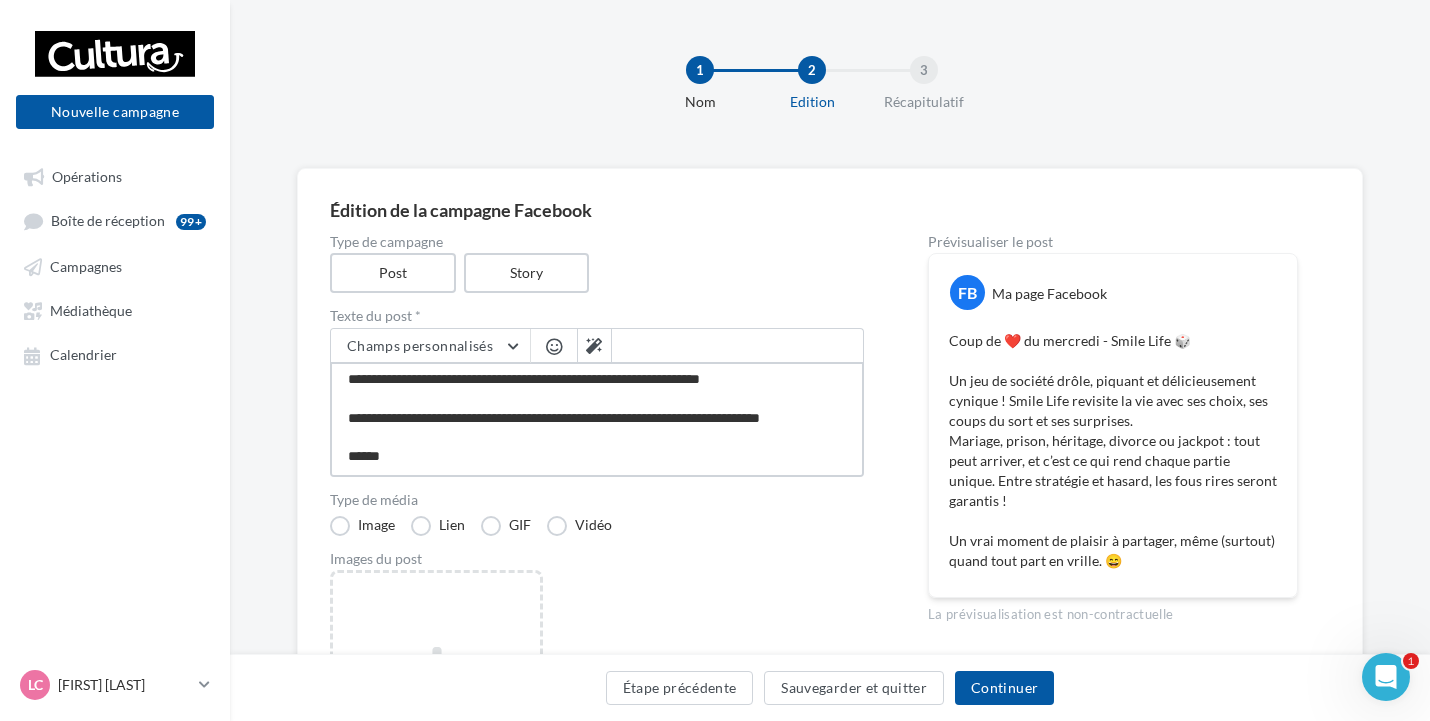 type on "**********" 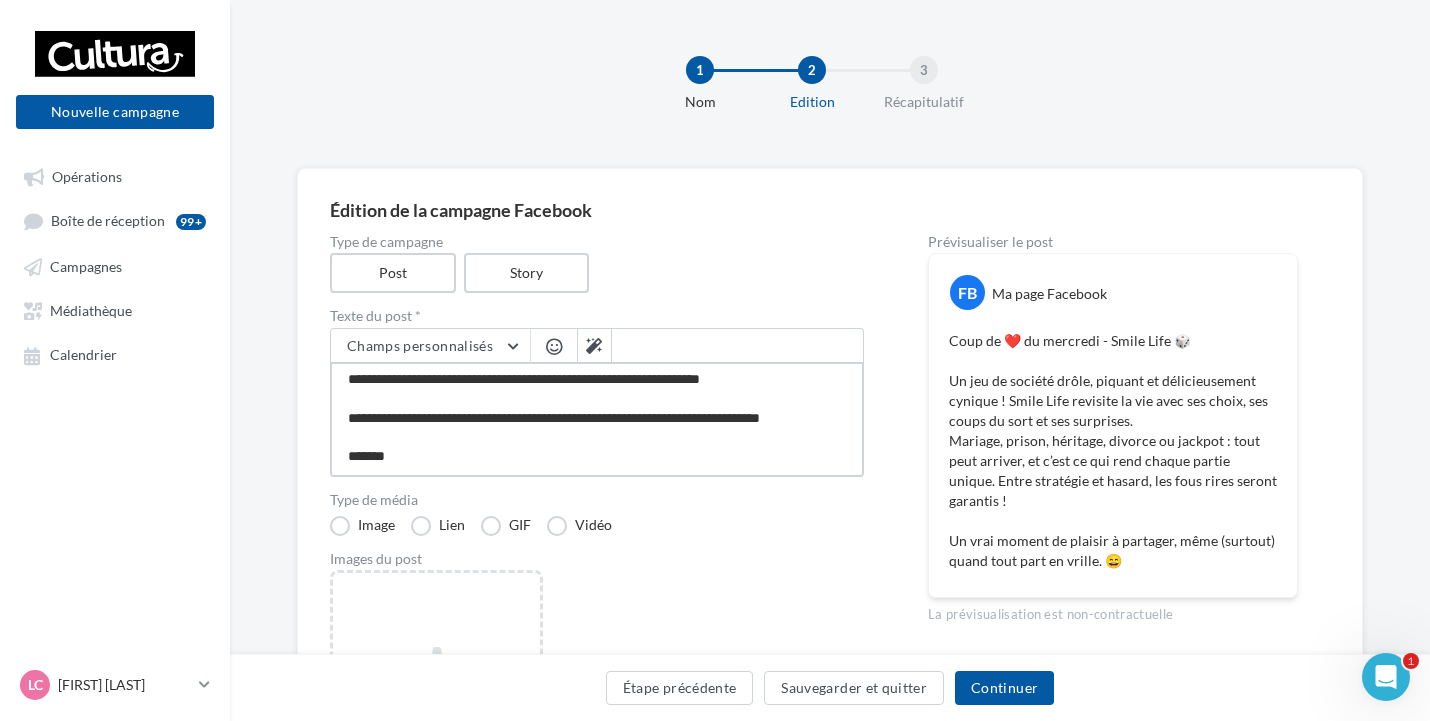 type on "**********" 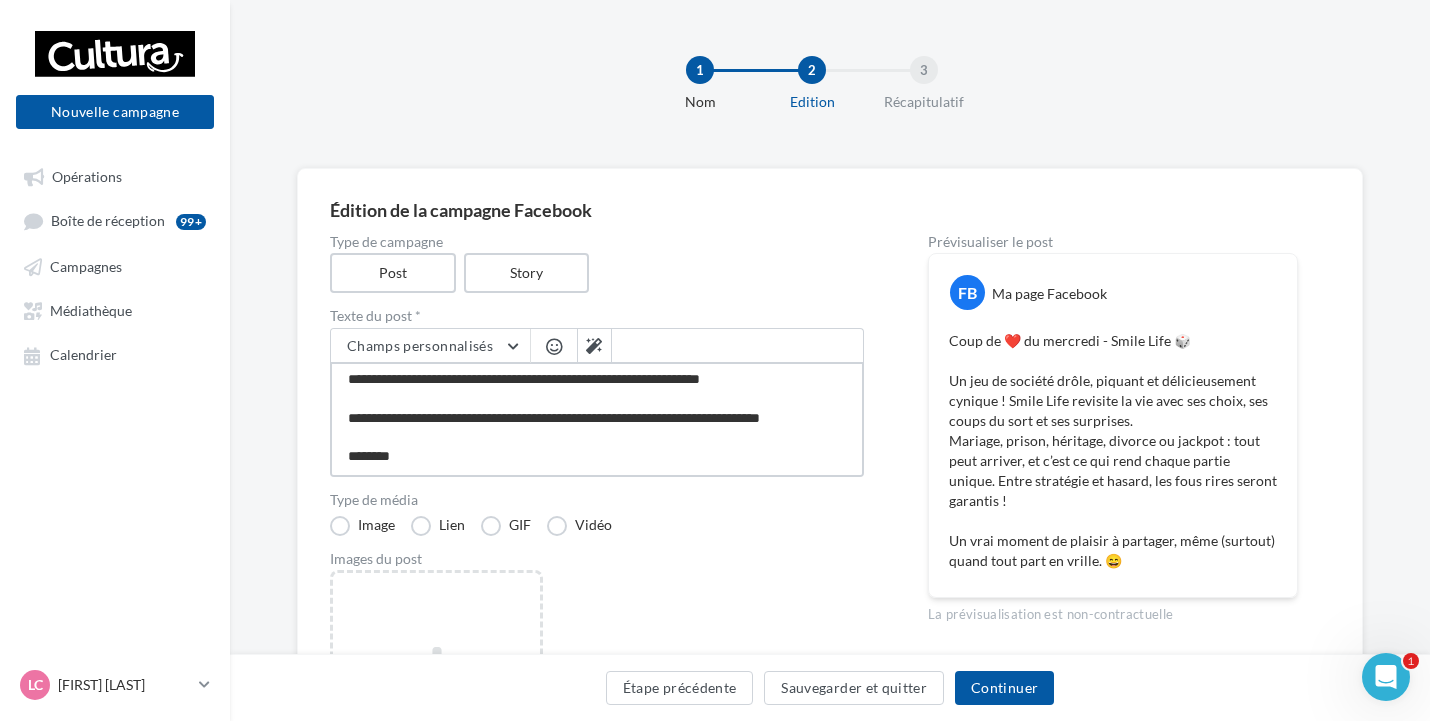 type on "**********" 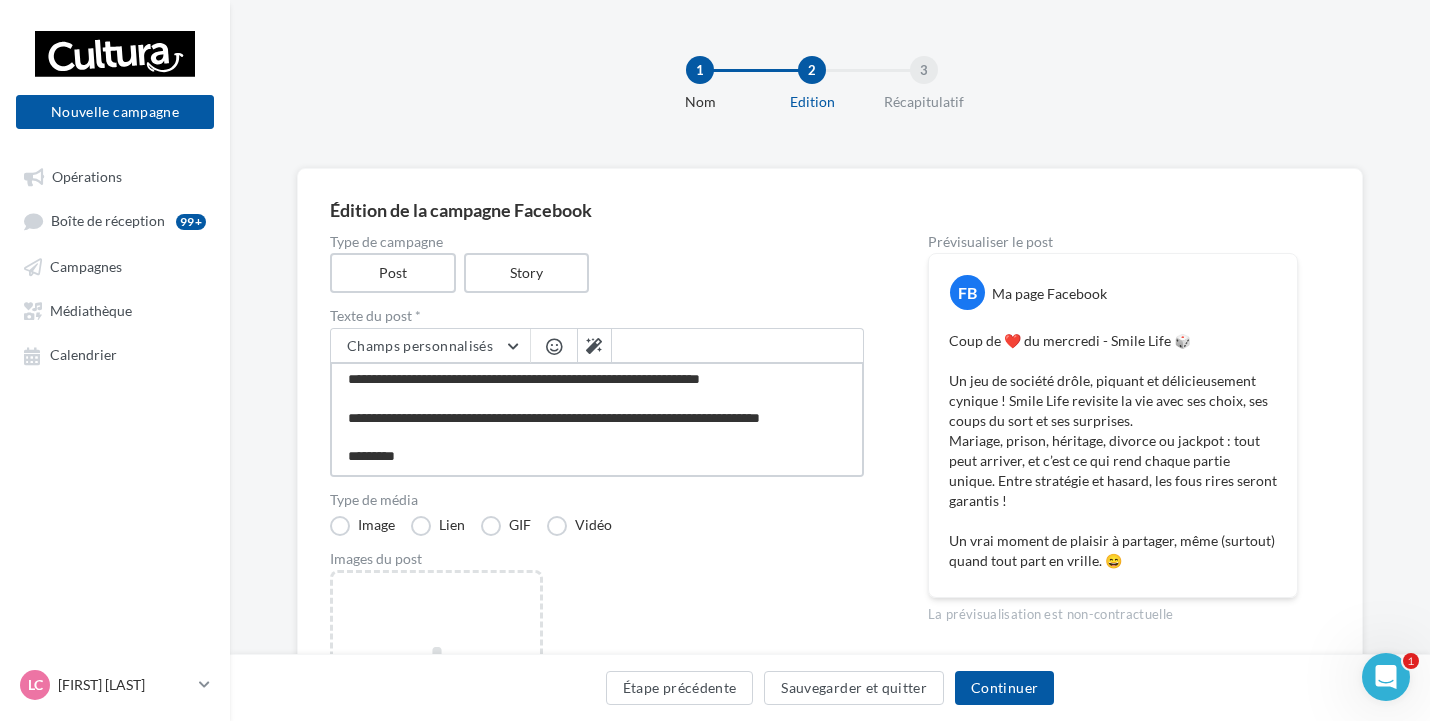 type on "**********" 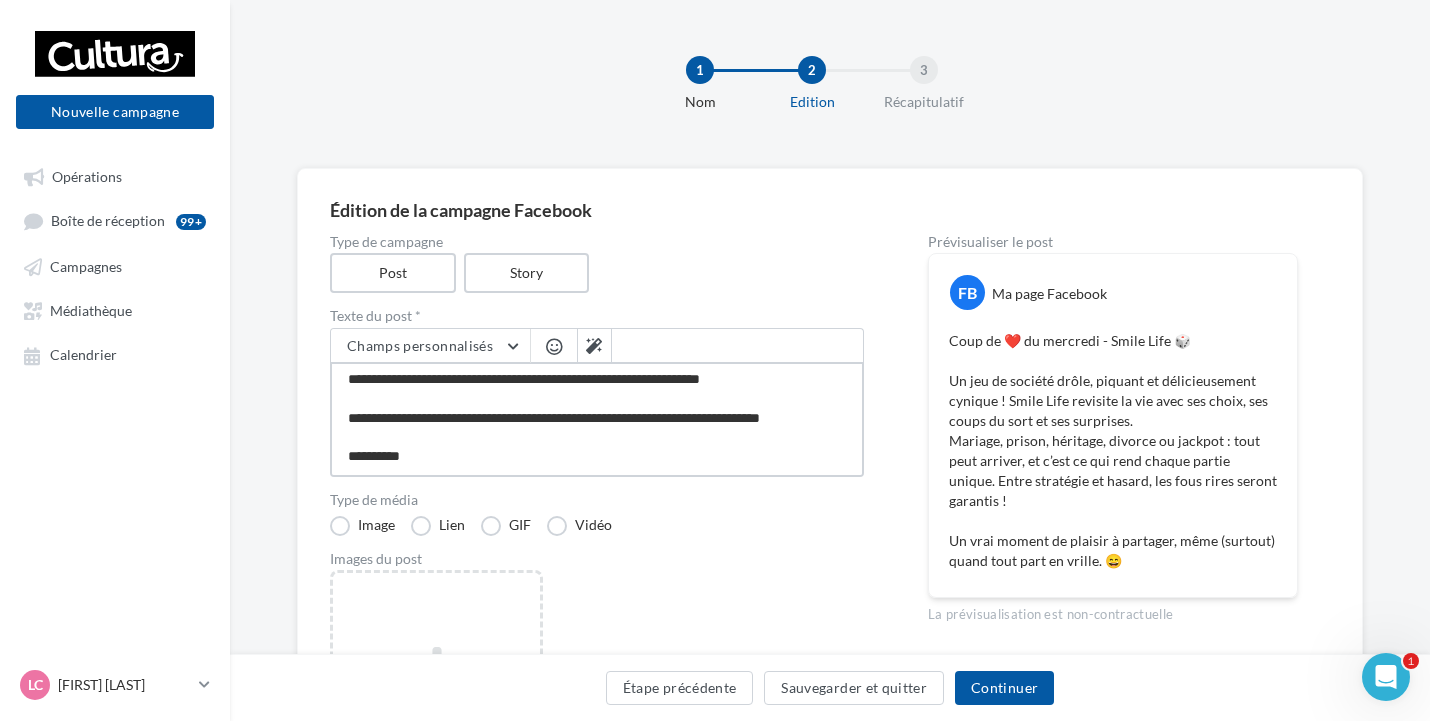 type on "**********" 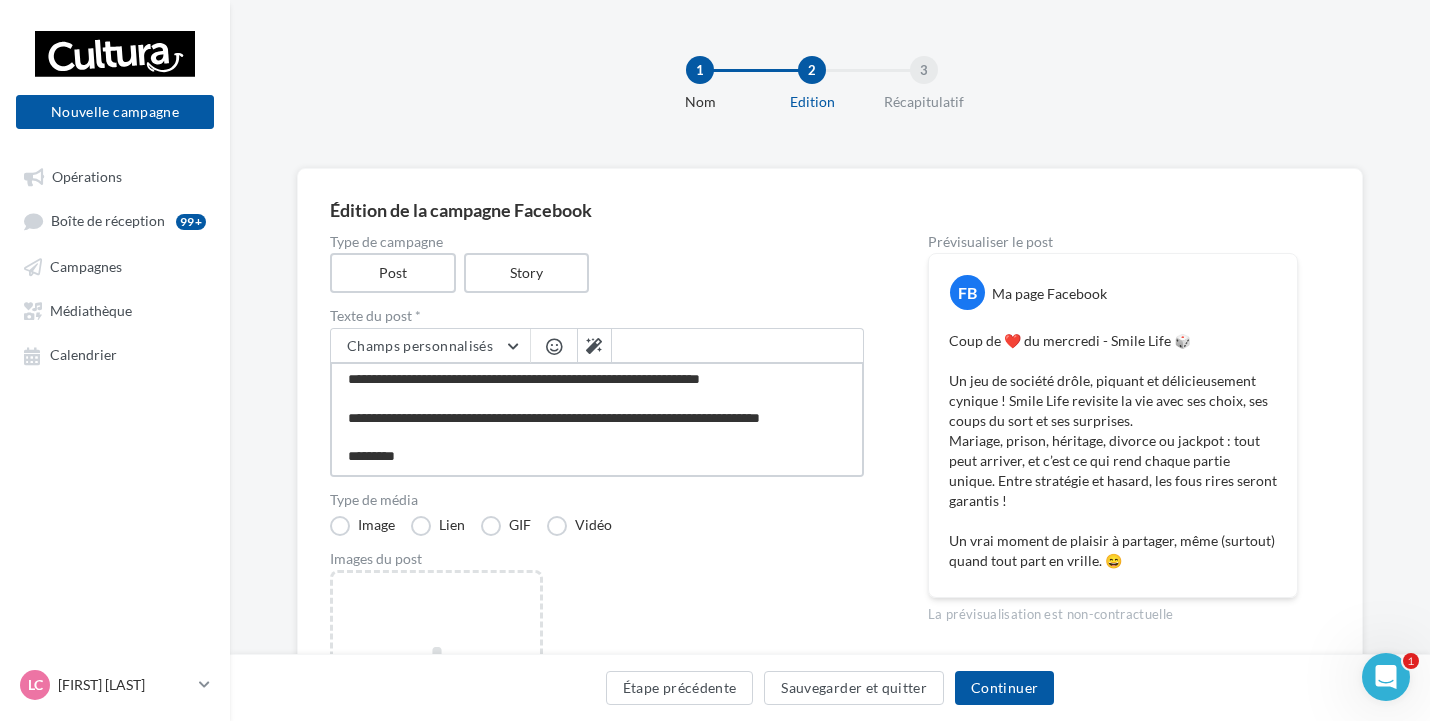 type on "**********" 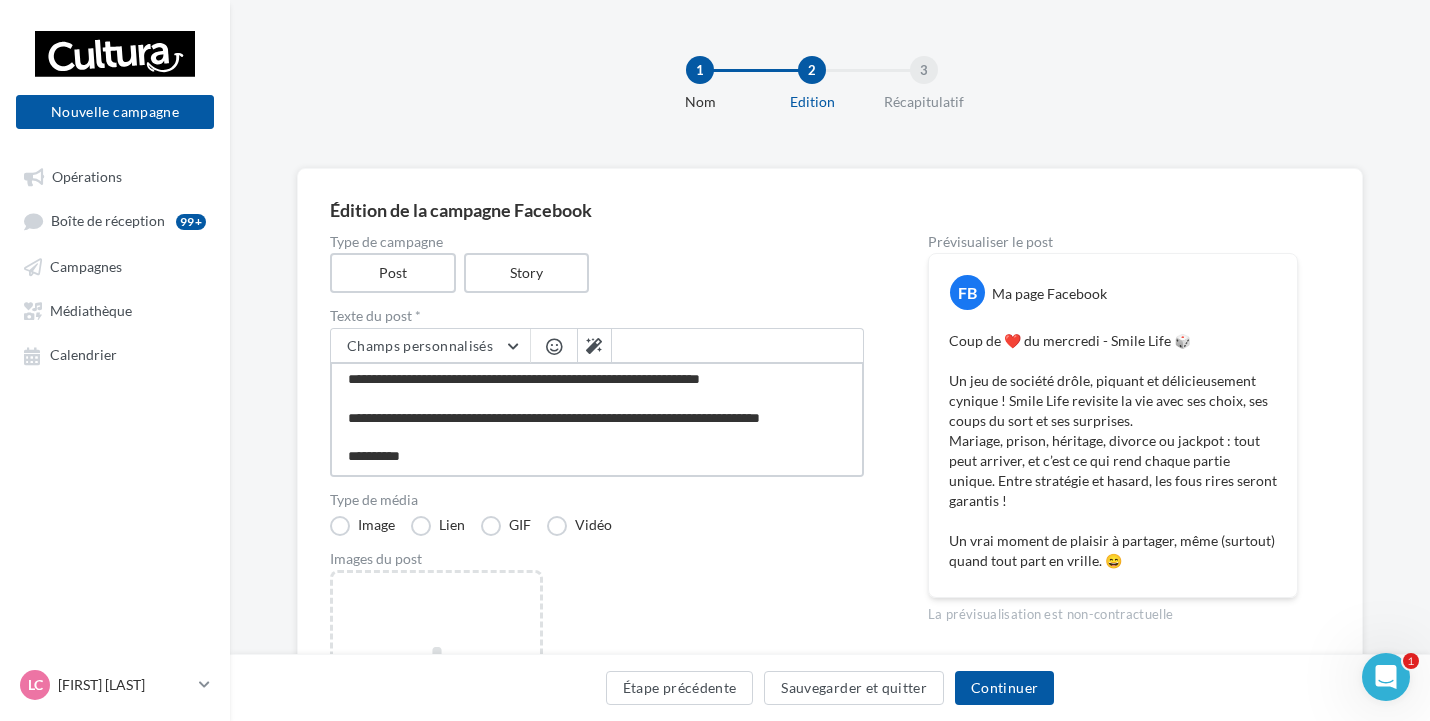 type on "**********" 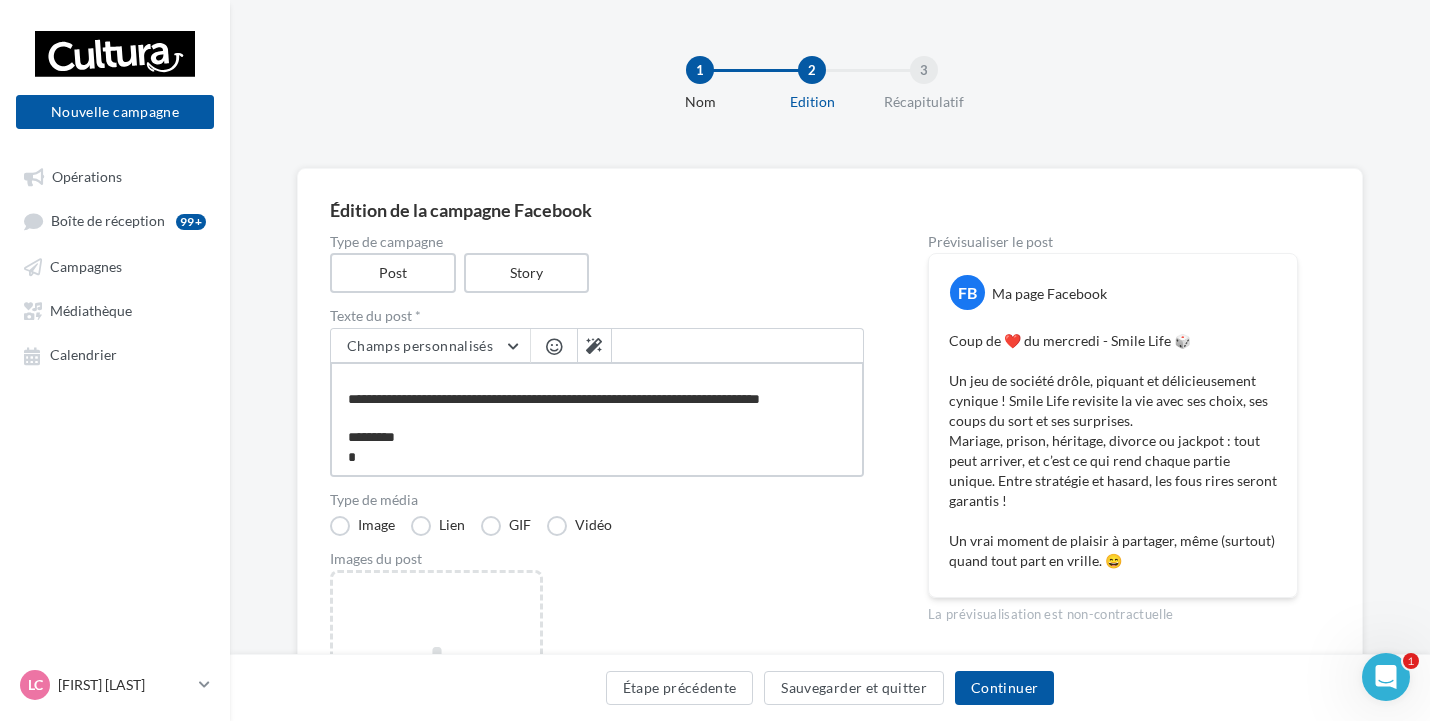 type on "**********" 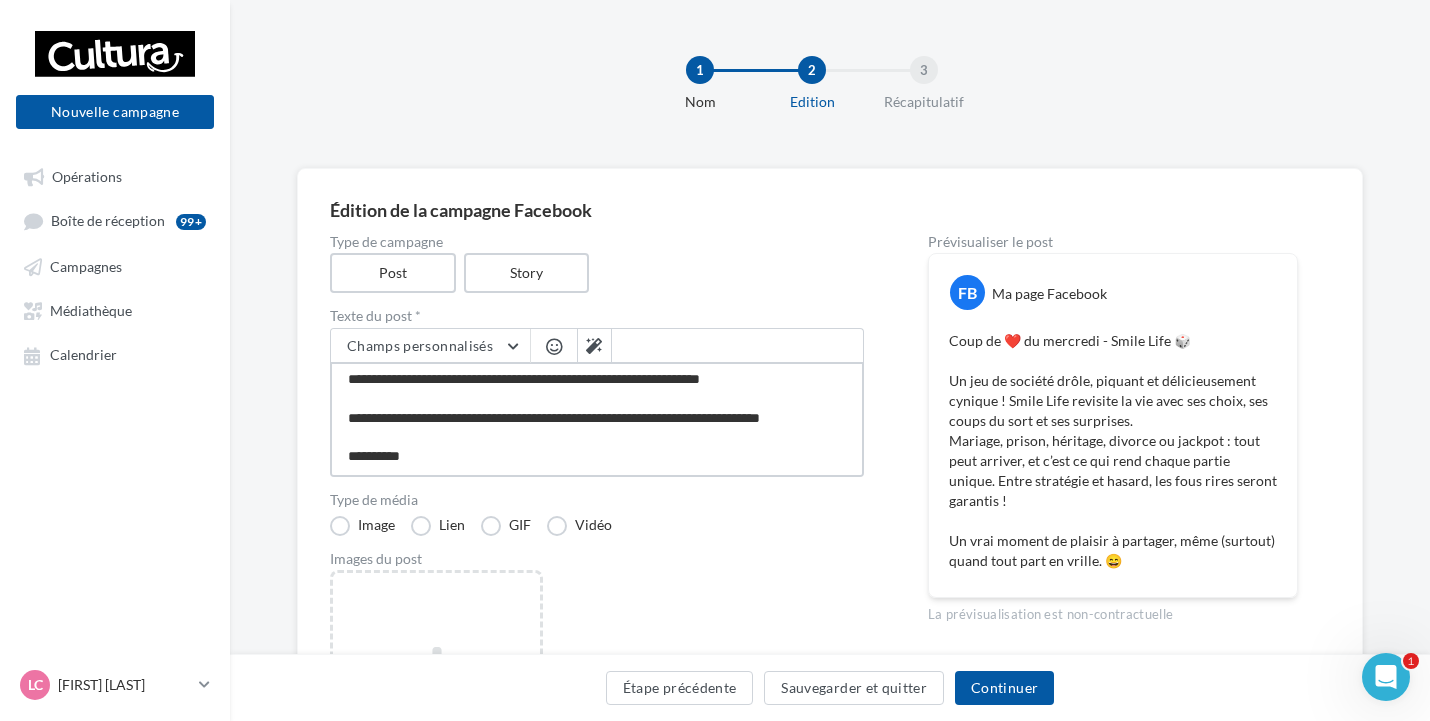 type on "**********" 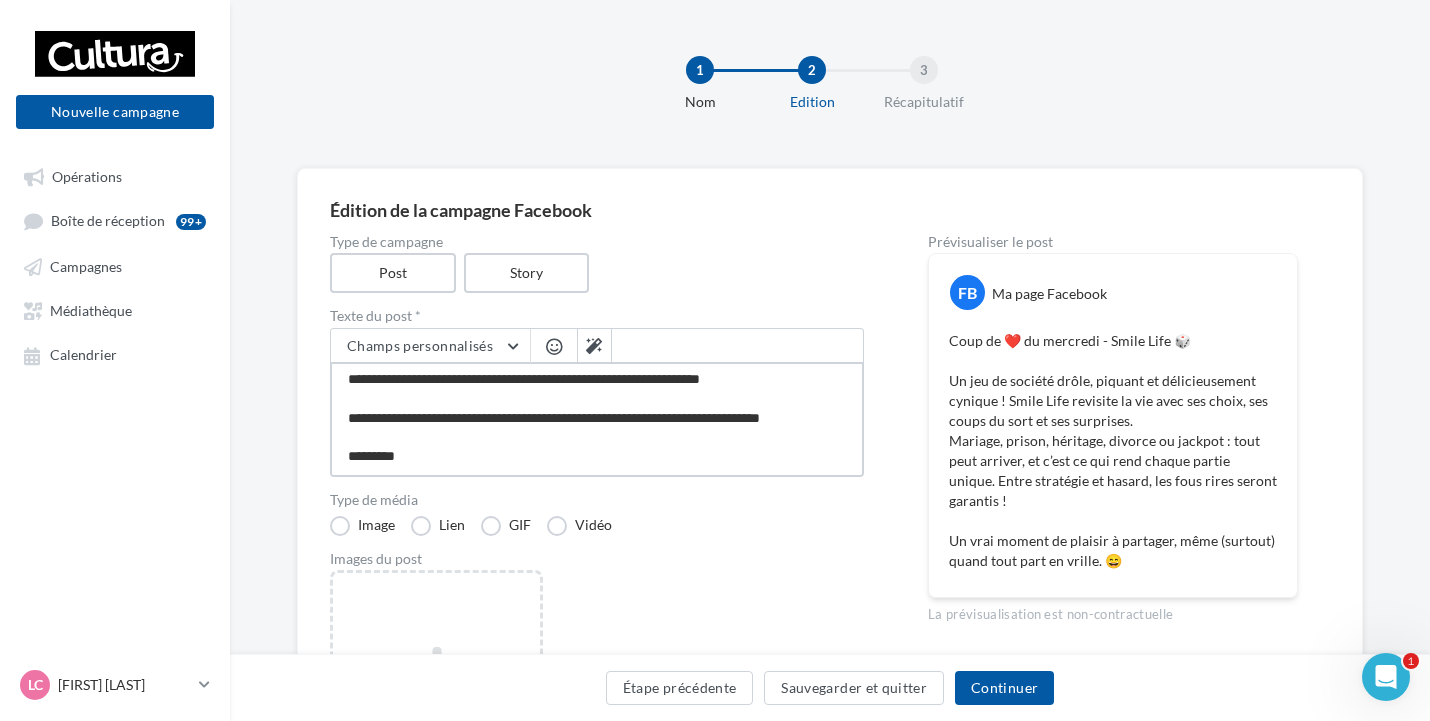 scroll, scrollTop: 136, scrollLeft: 0, axis: vertical 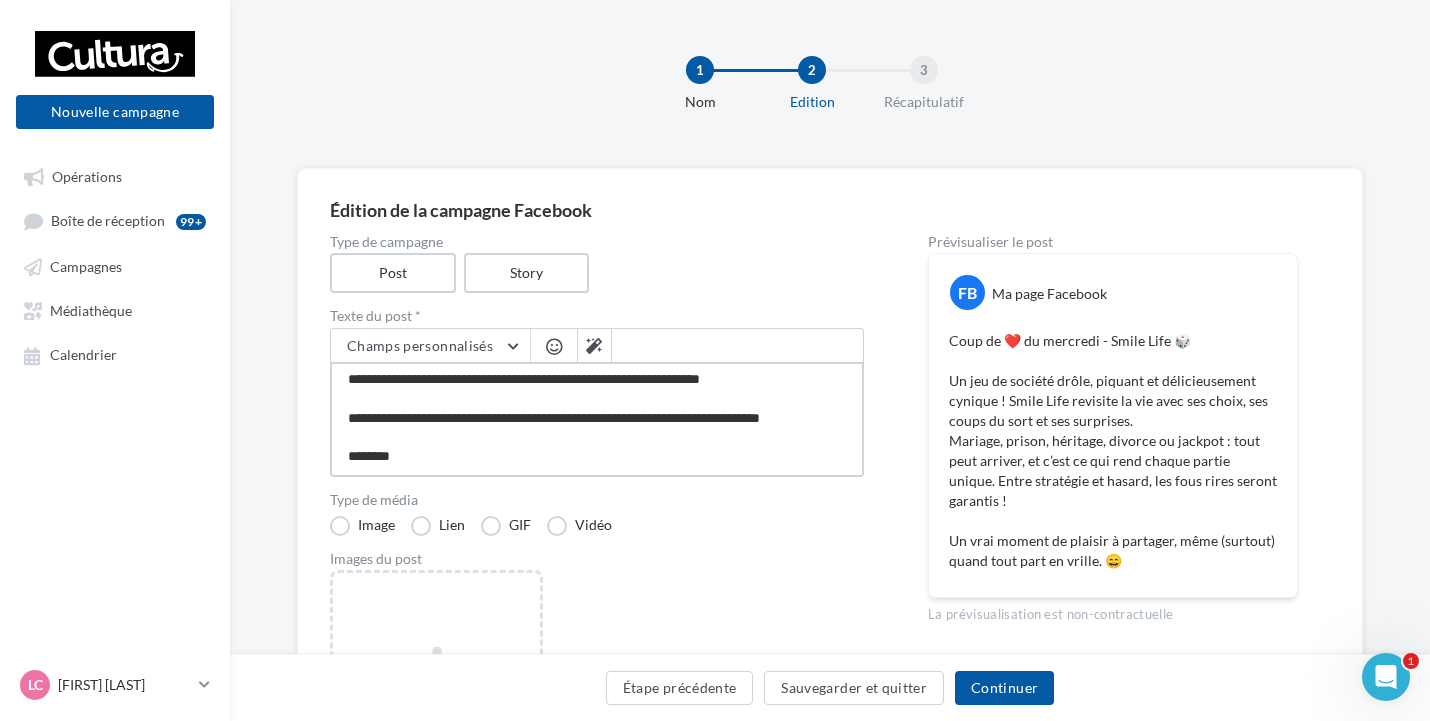 type on "**********" 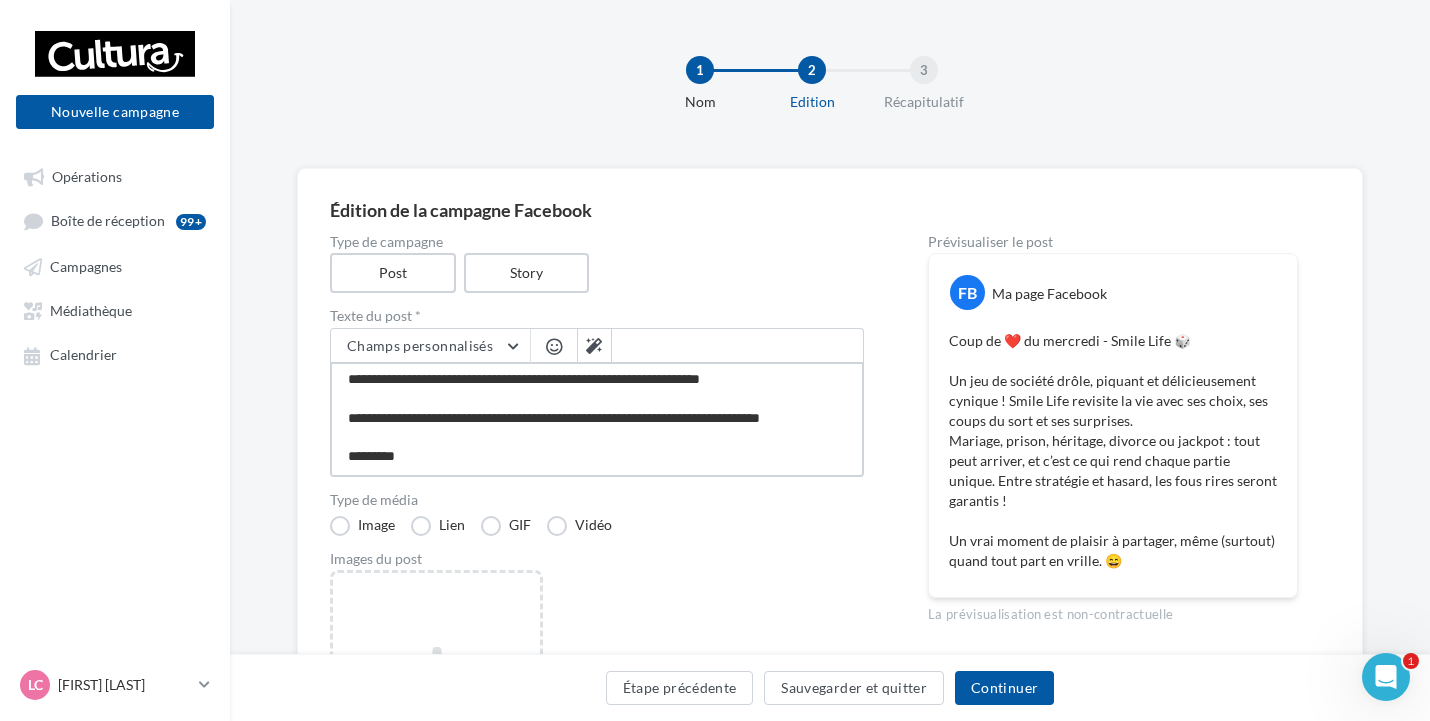 type on "**********" 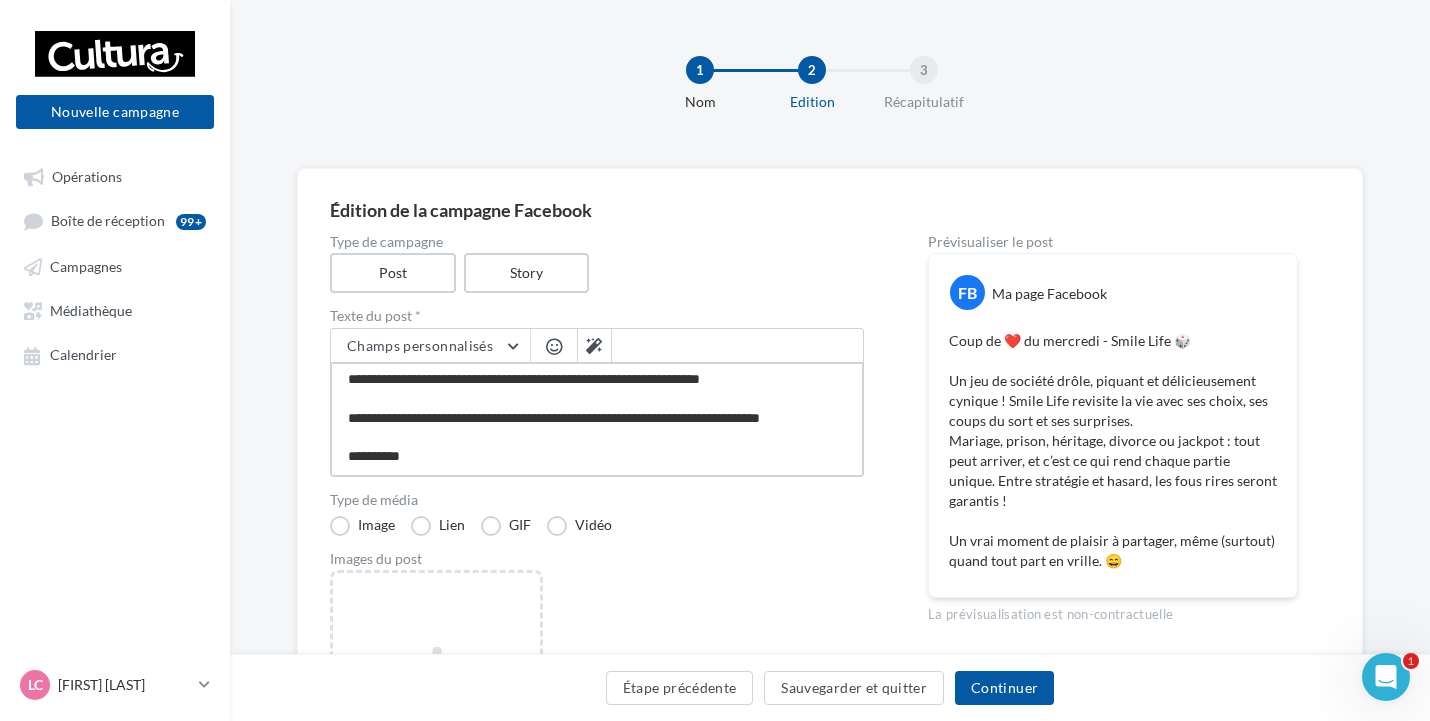 type on "**********" 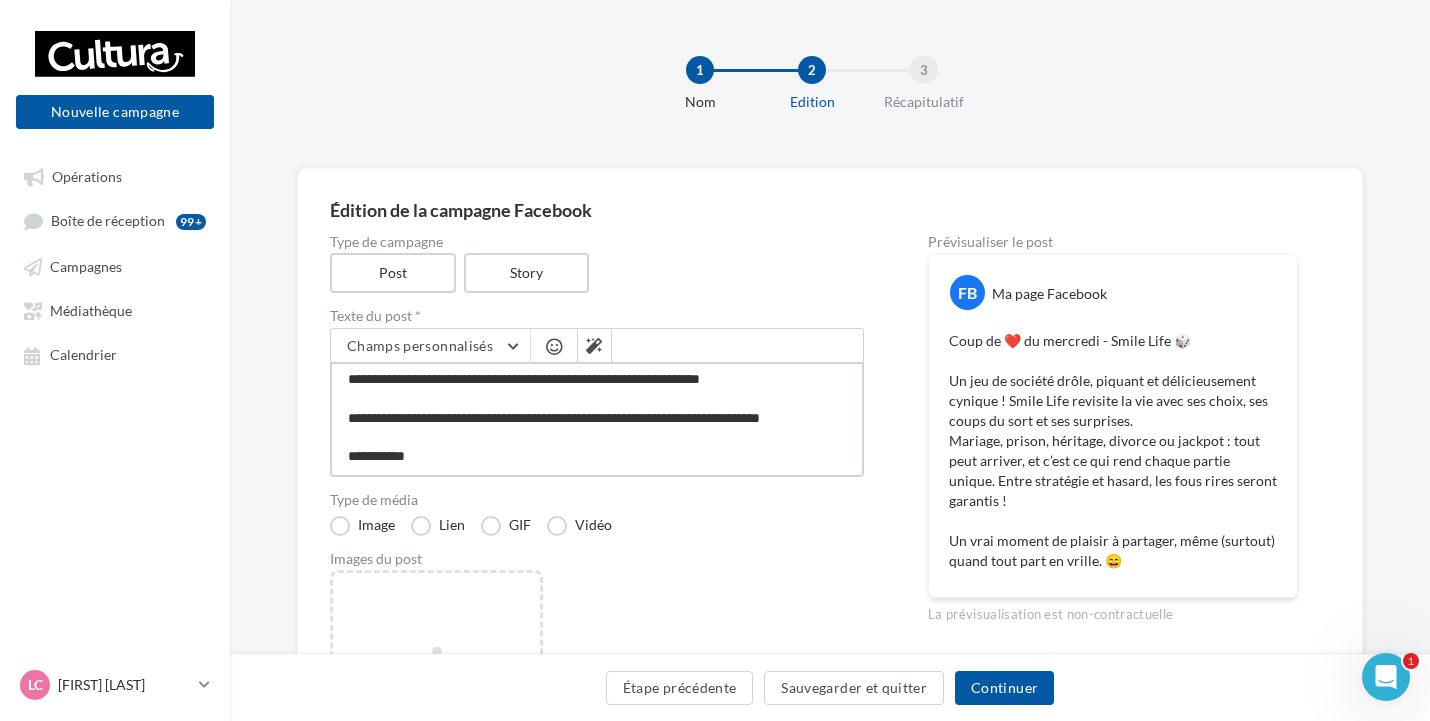type on "**********" 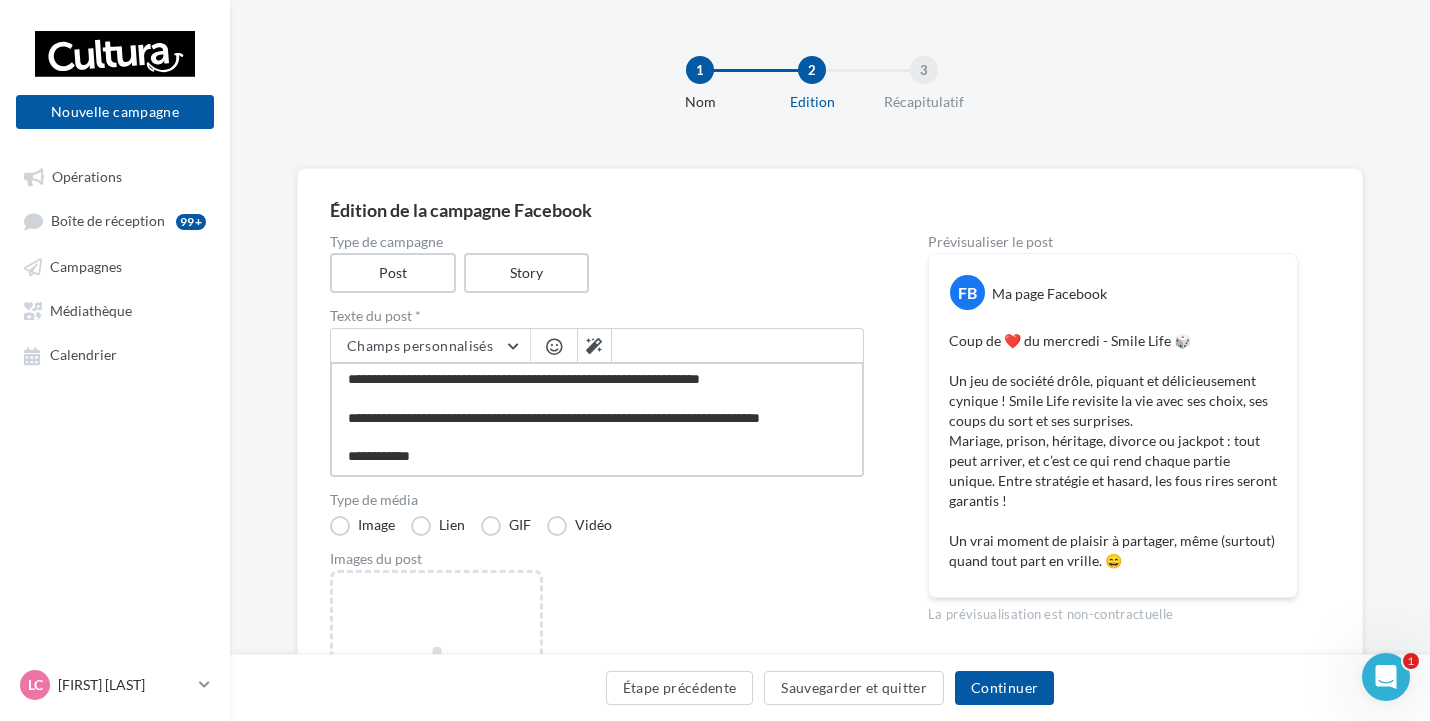 type on "**********" 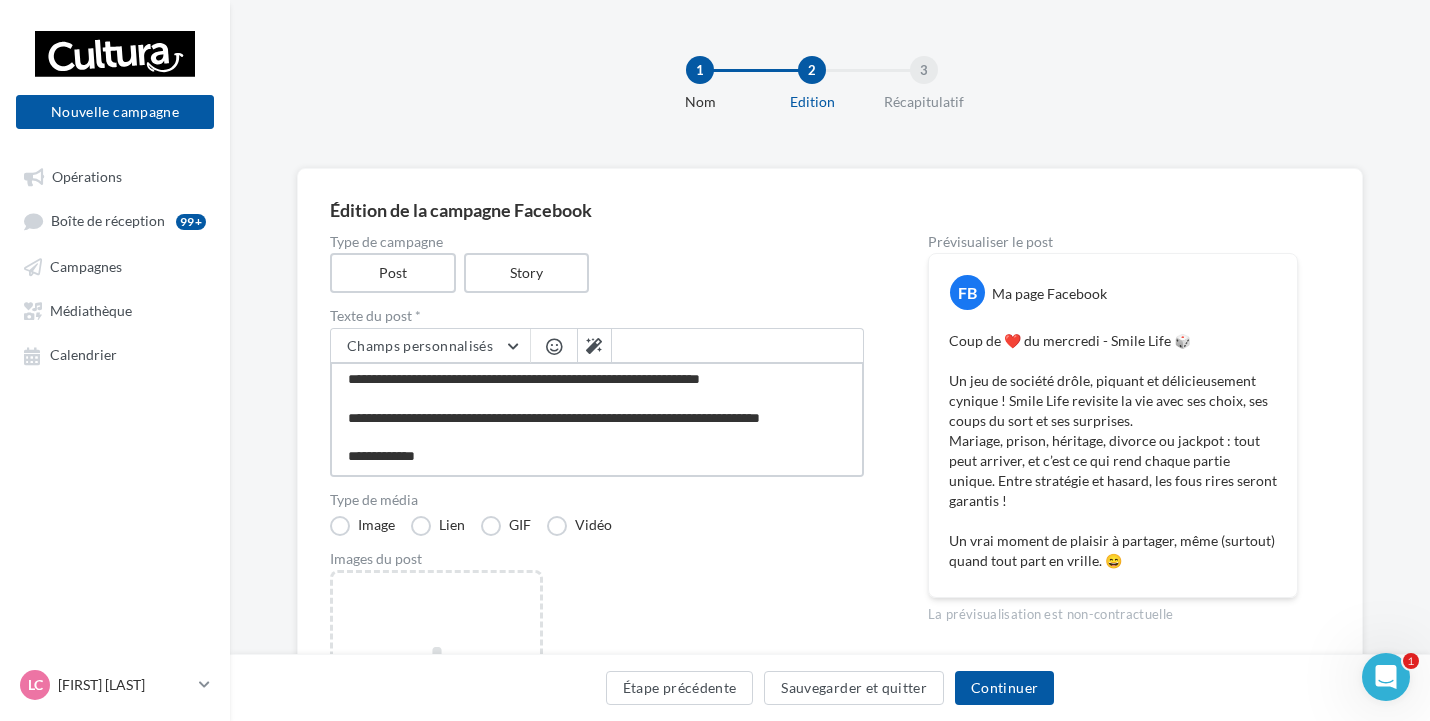 type on "**********" 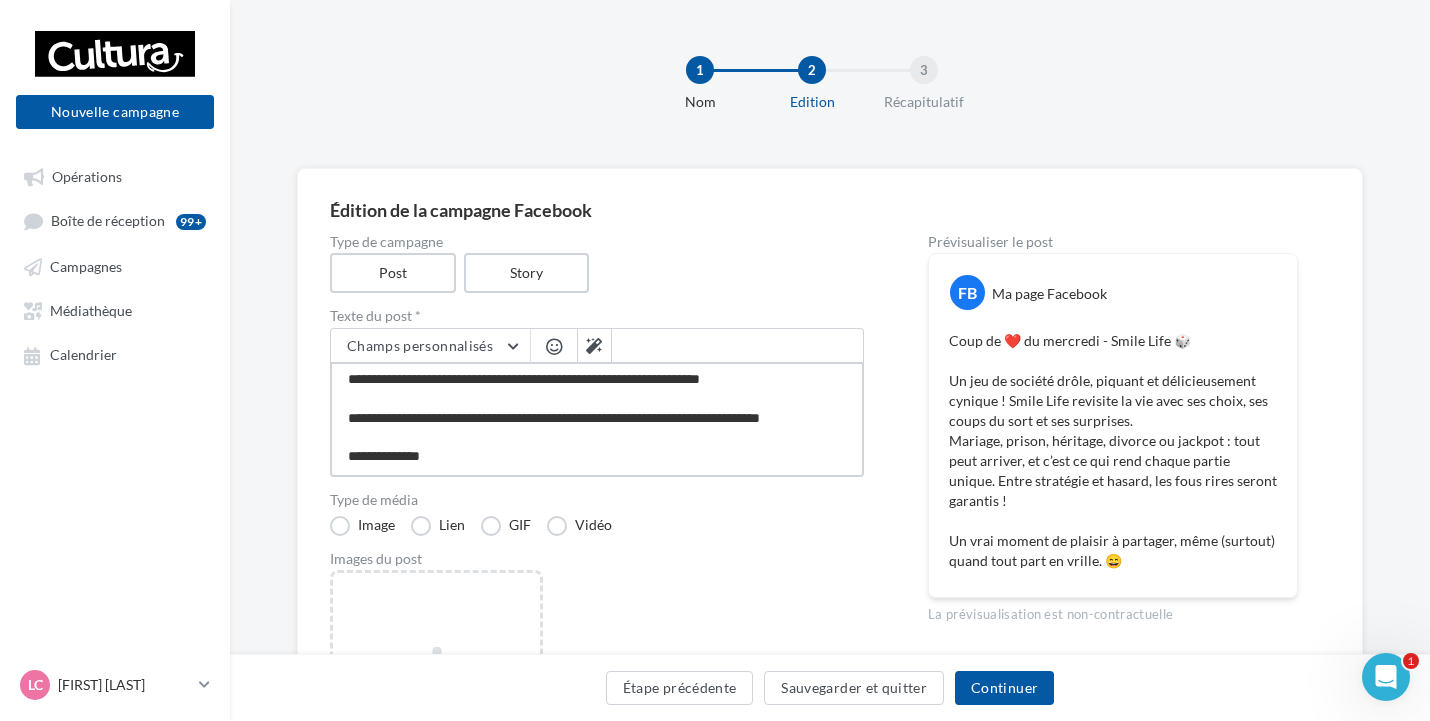 type on "**********" 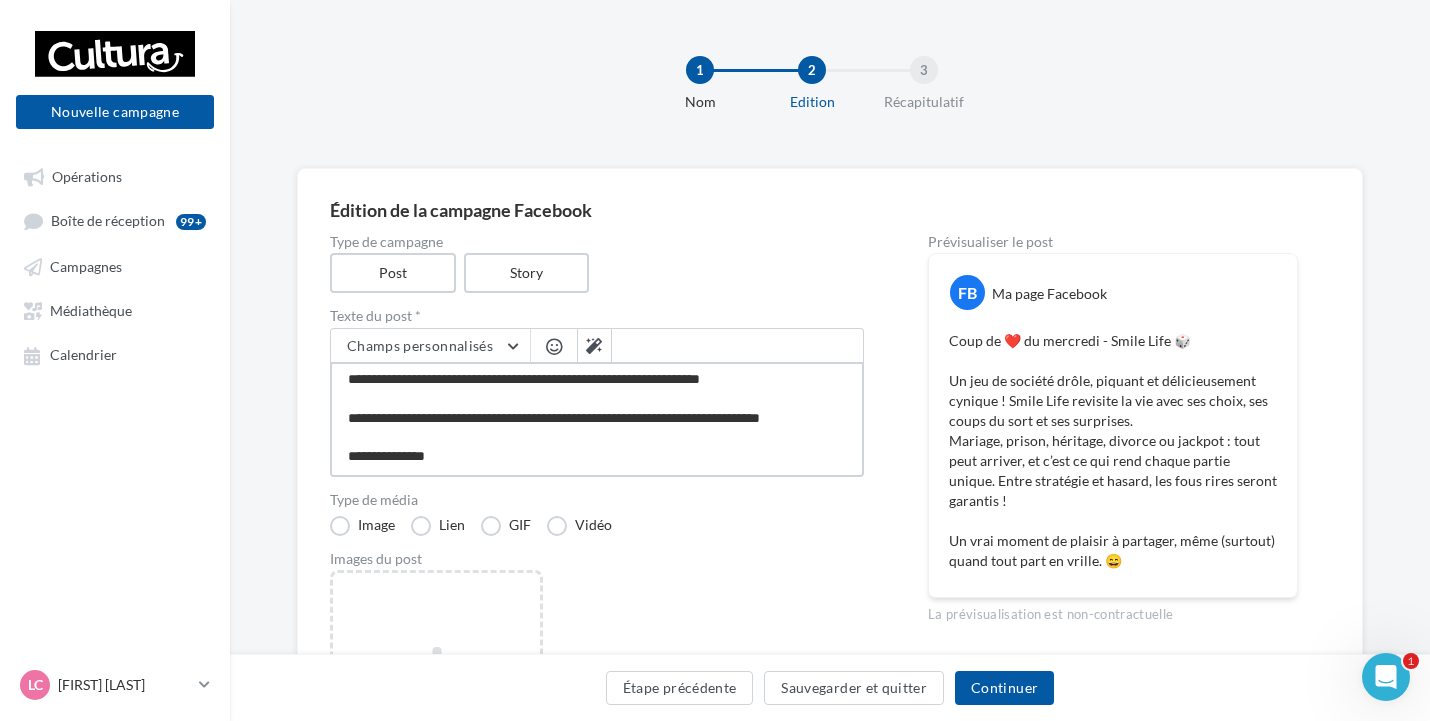 type on "**********" 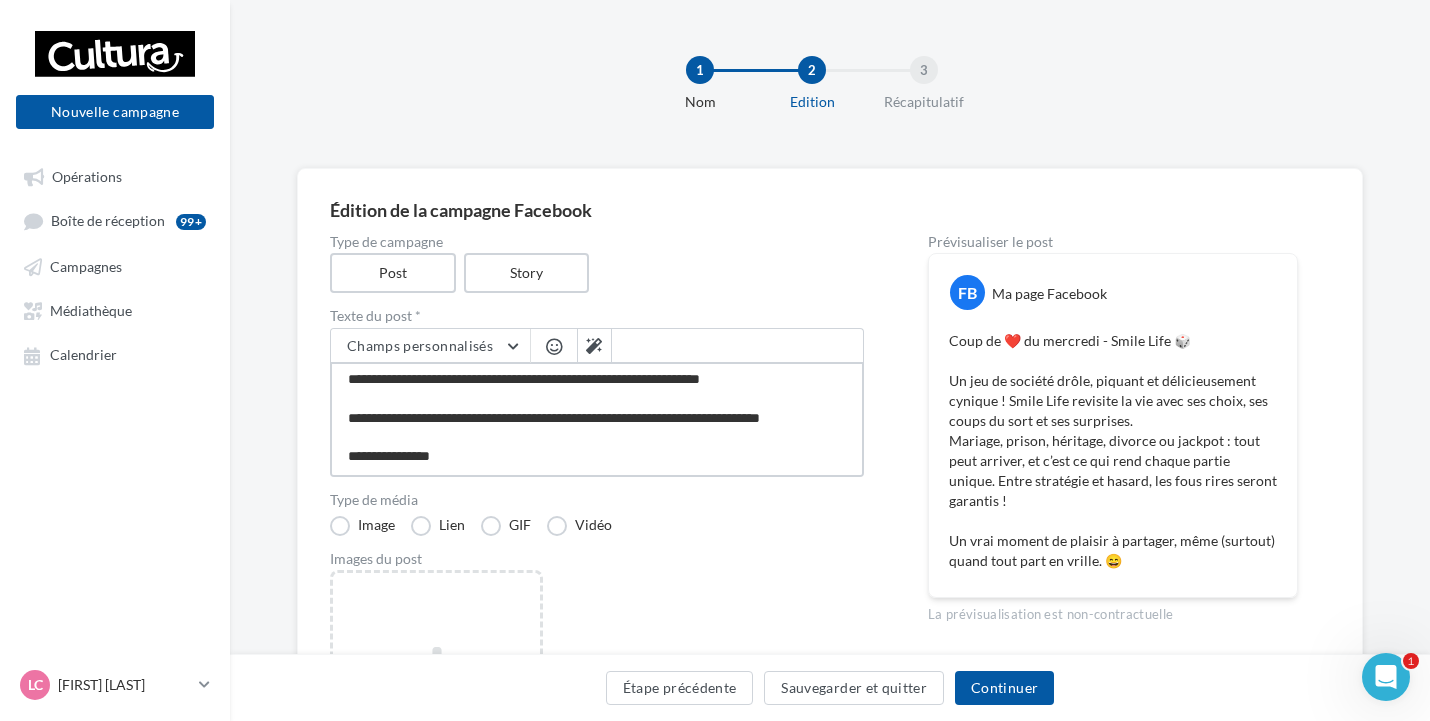 type on "**********" 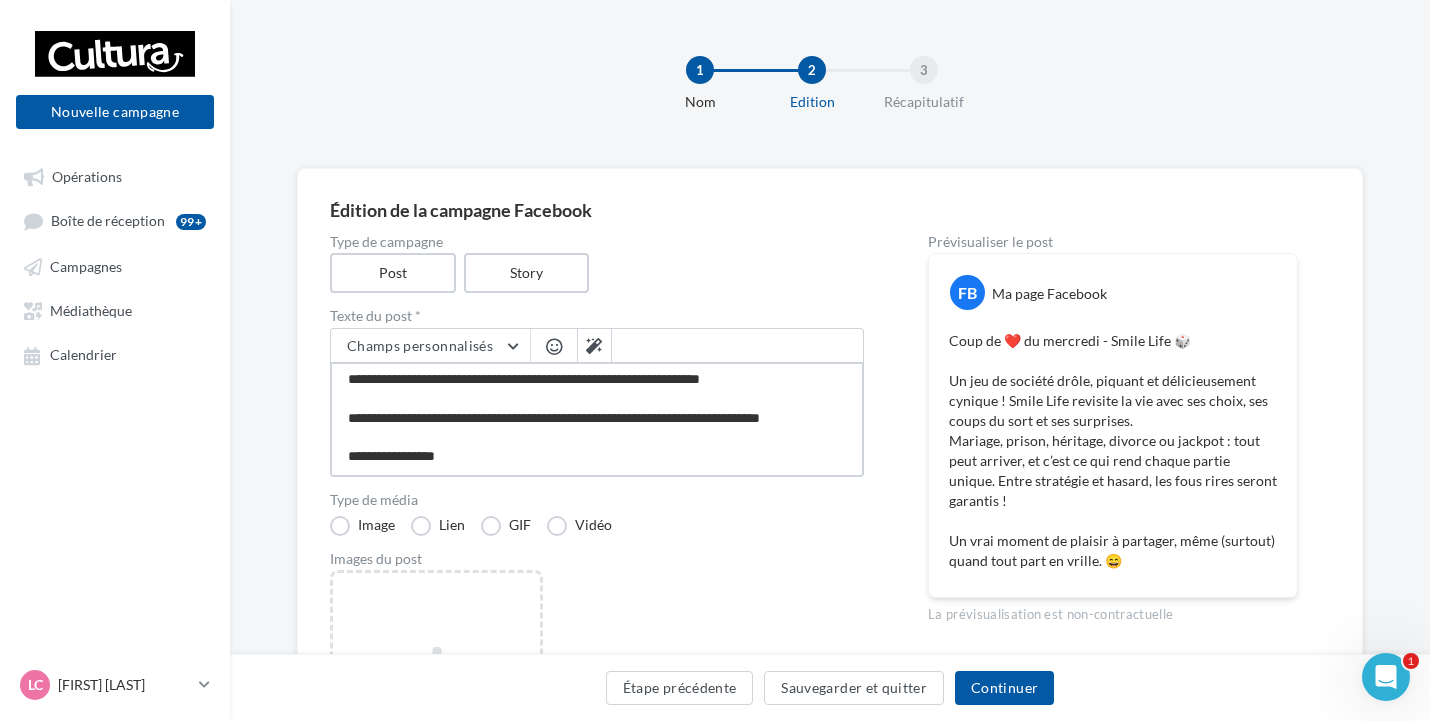 type on "**********" 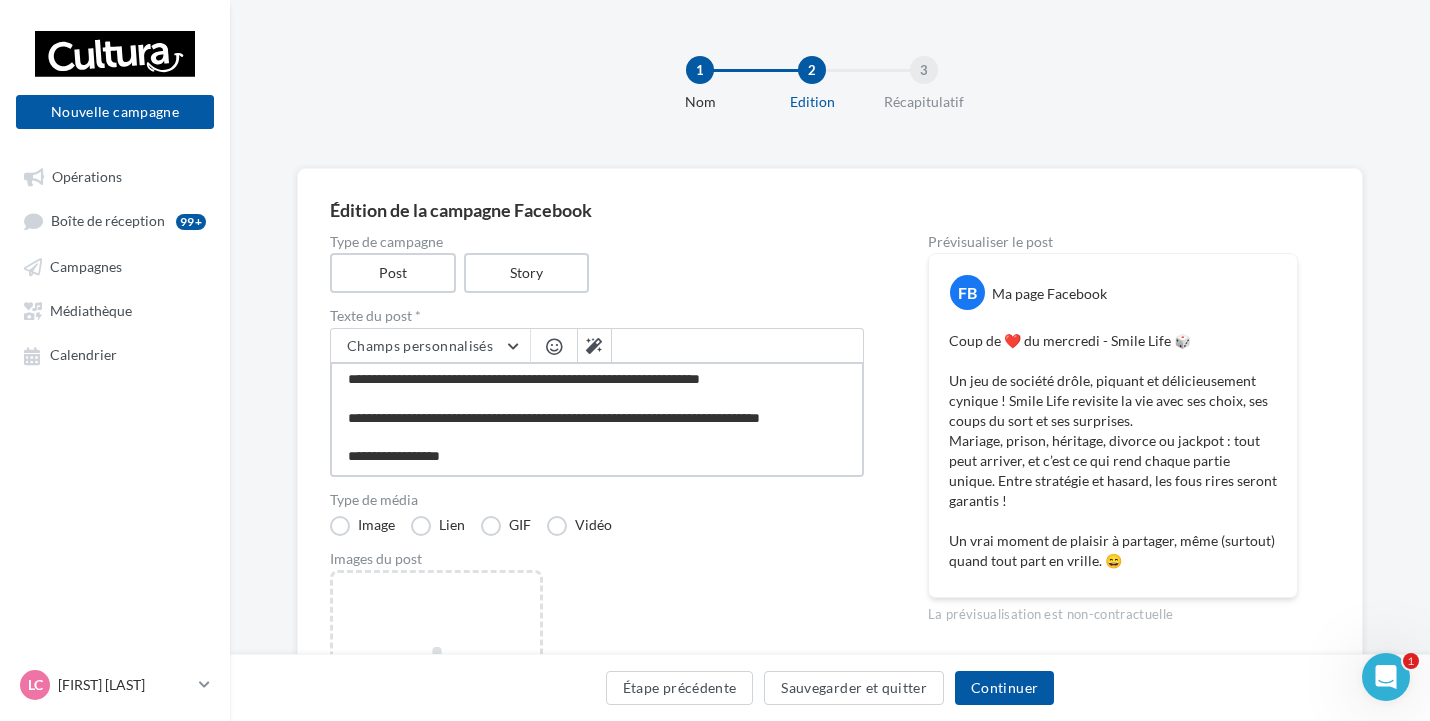type on "**********" 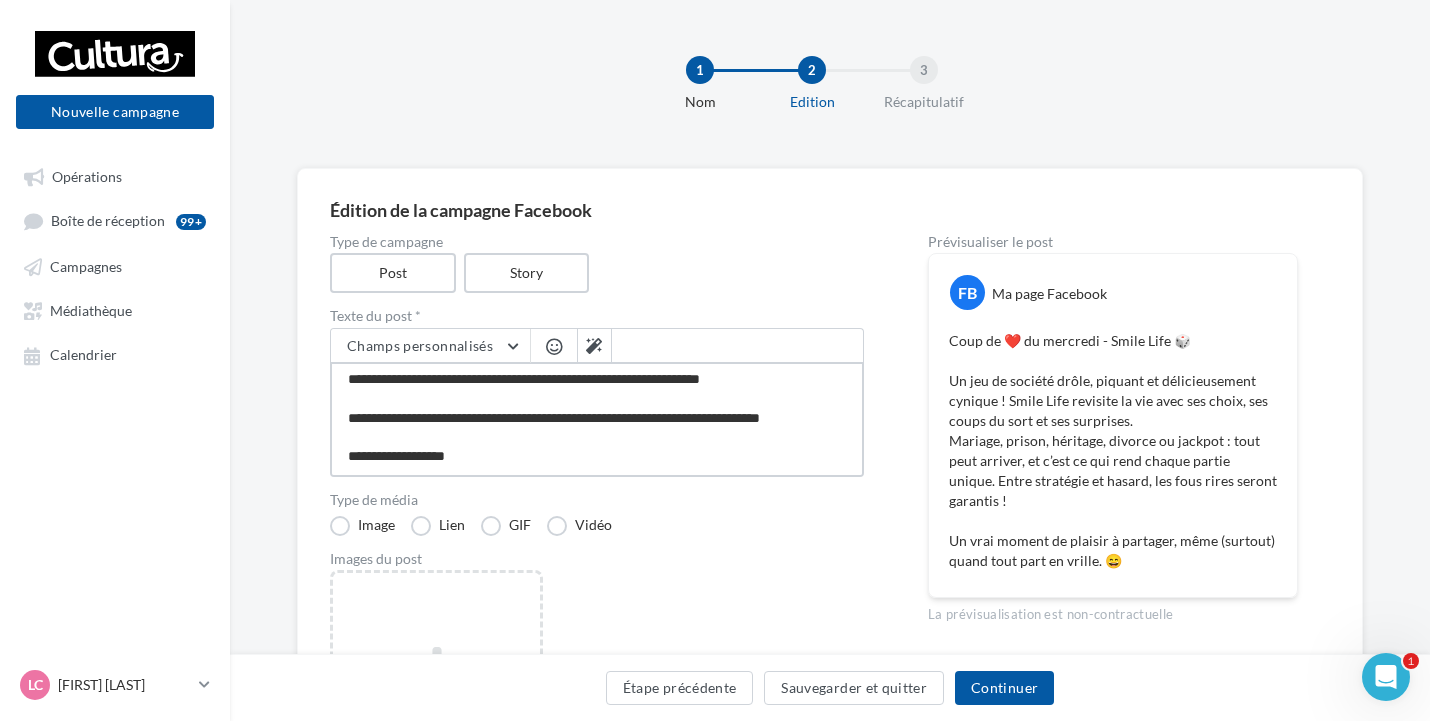 type on "**********" 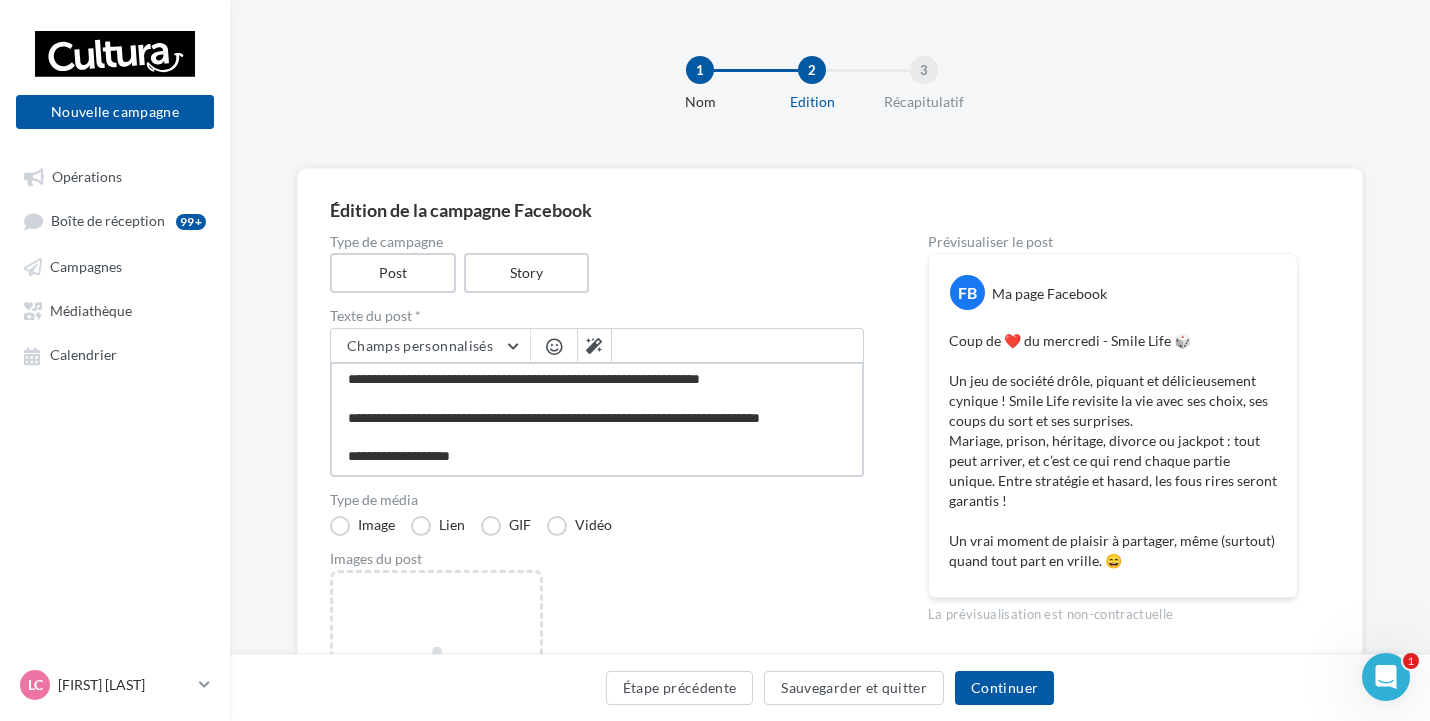 type on "**********" 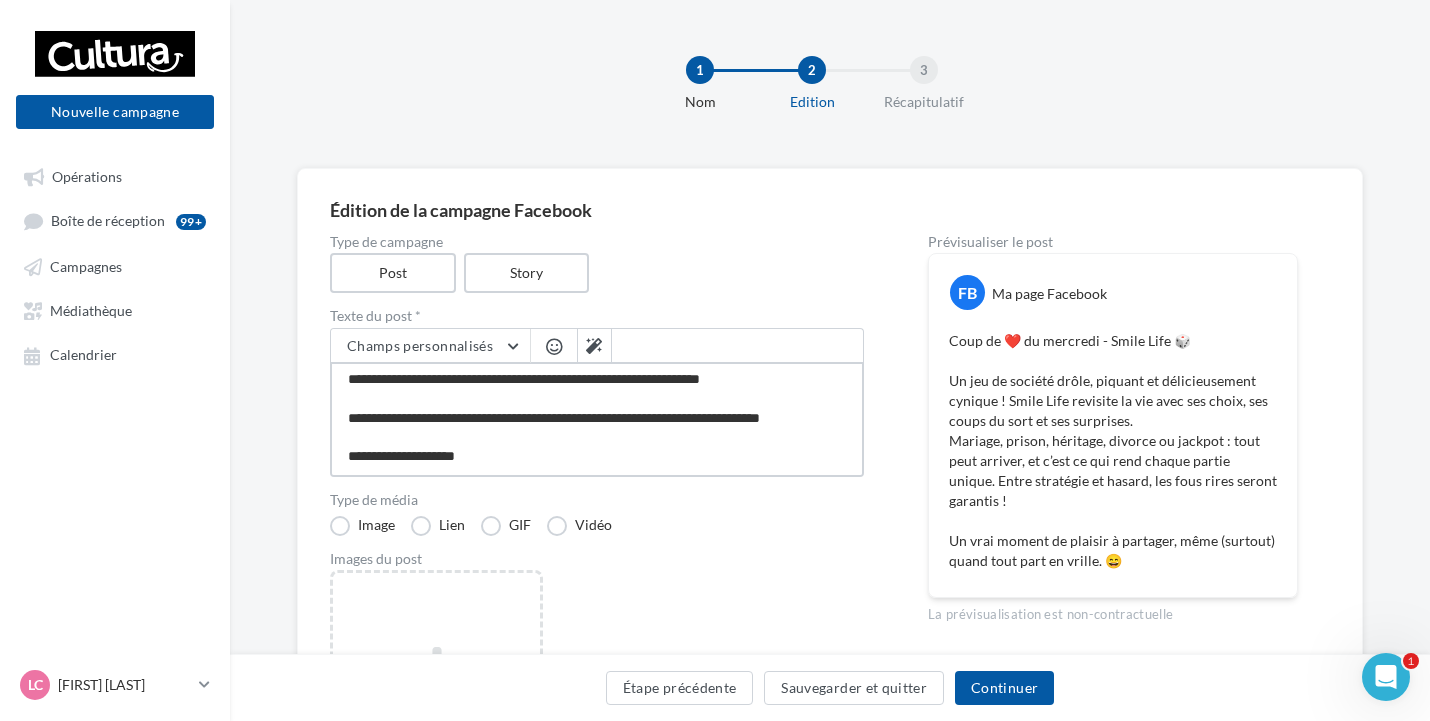 type on "**********" 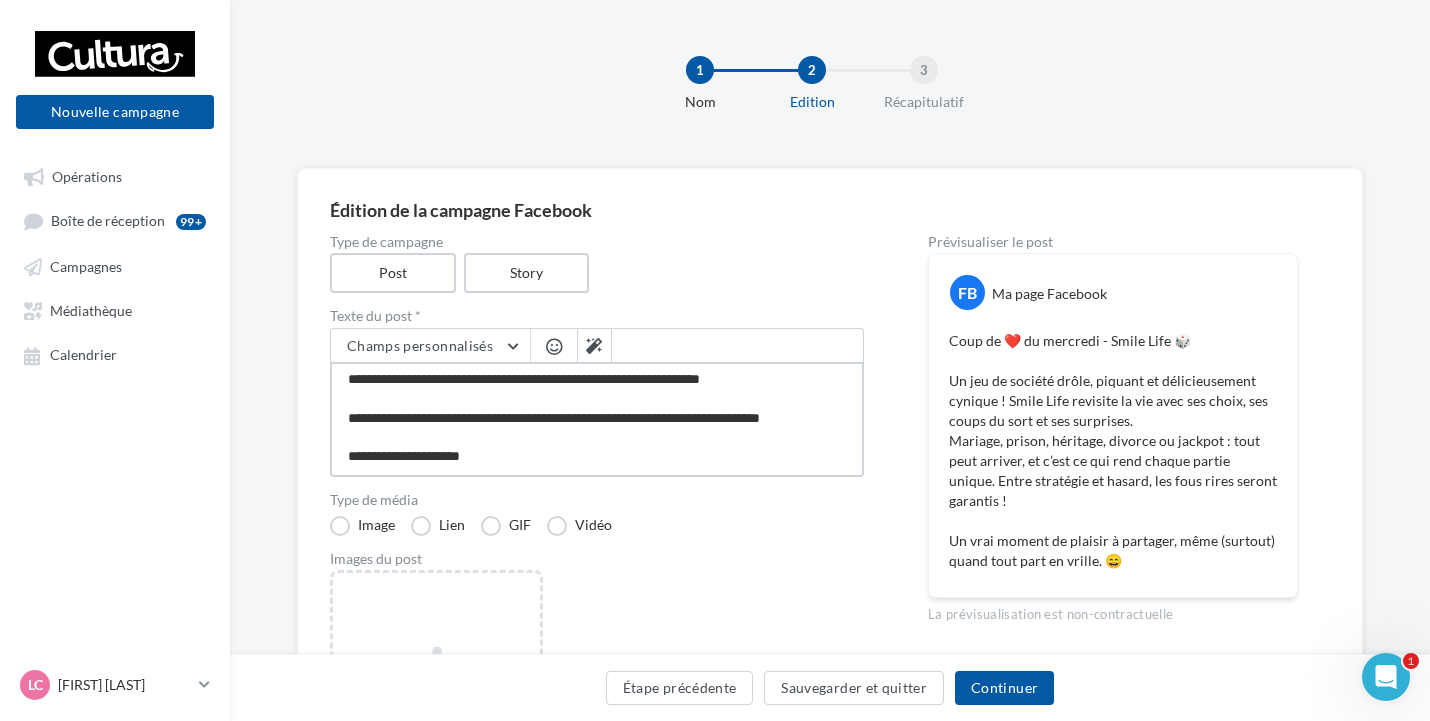 type on "**********" 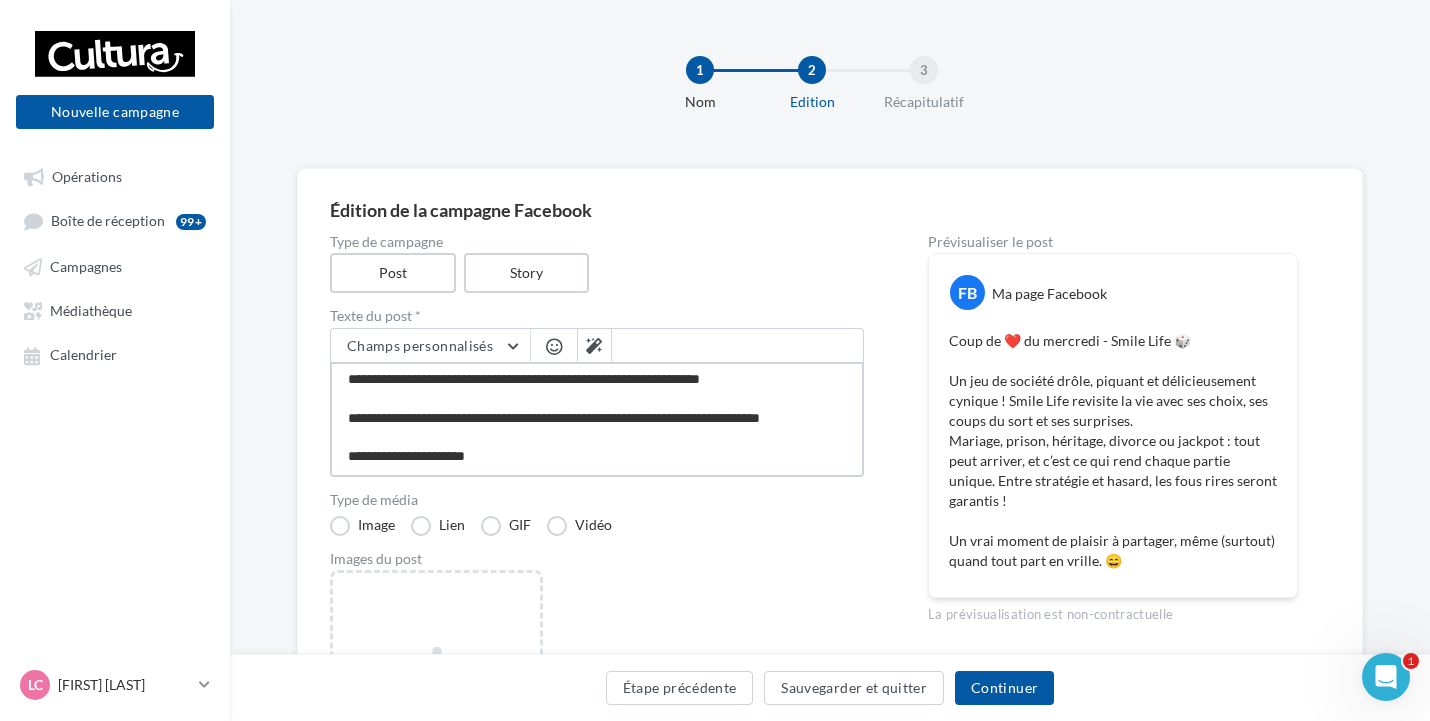 type on "**********" 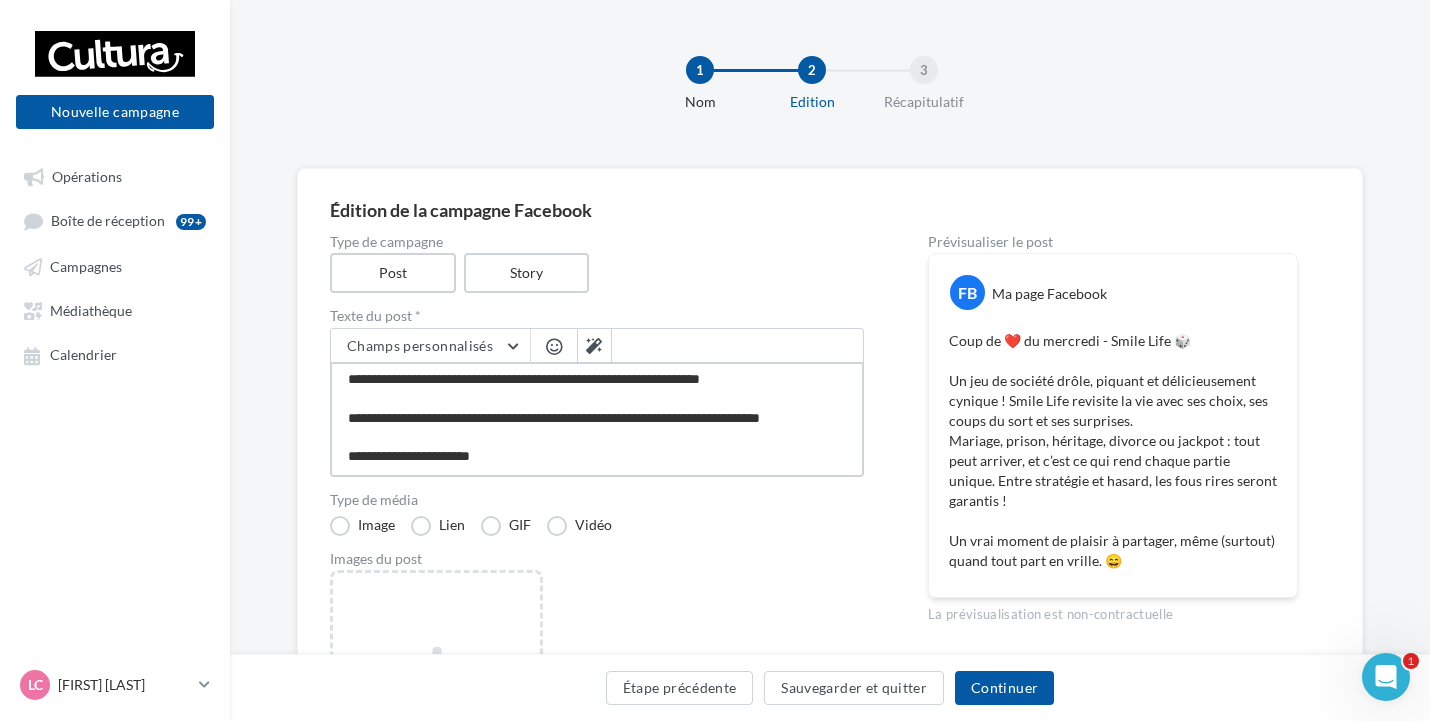 type on "**********" 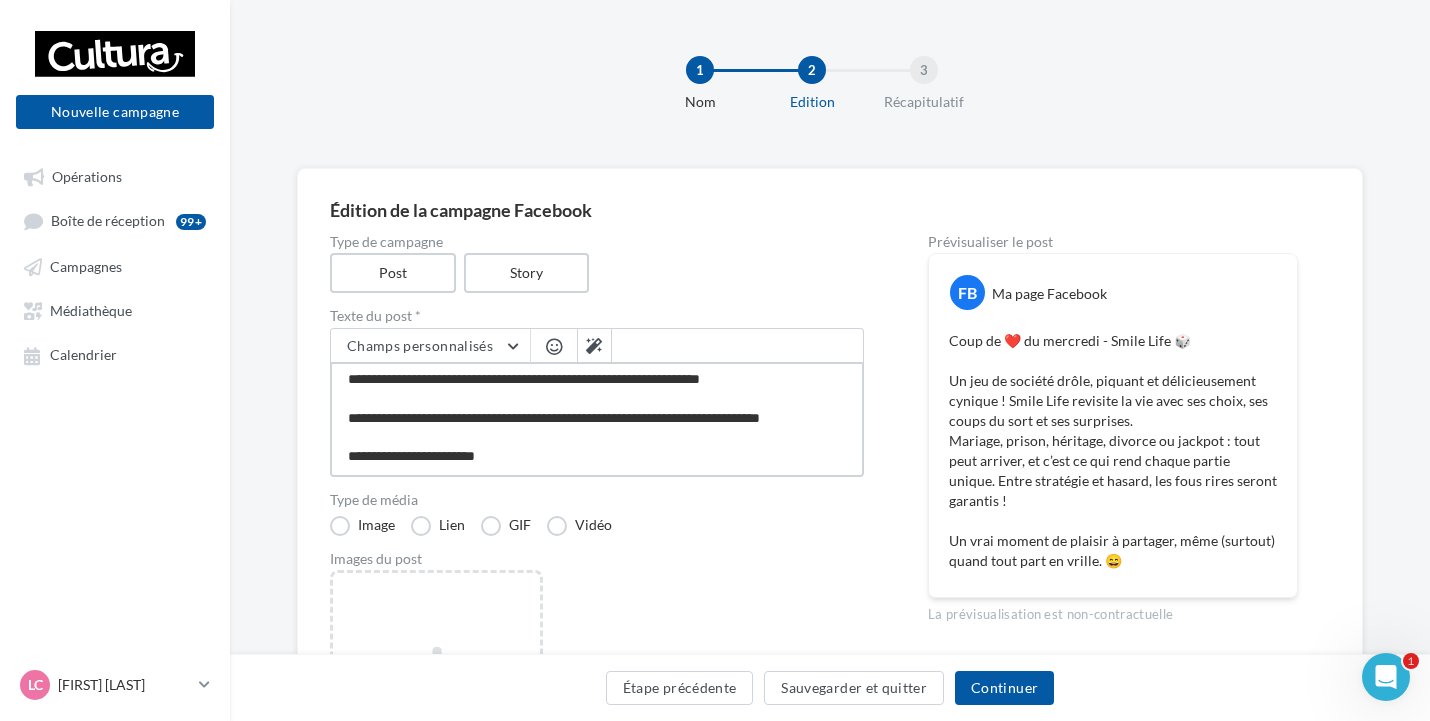 type on "**********" 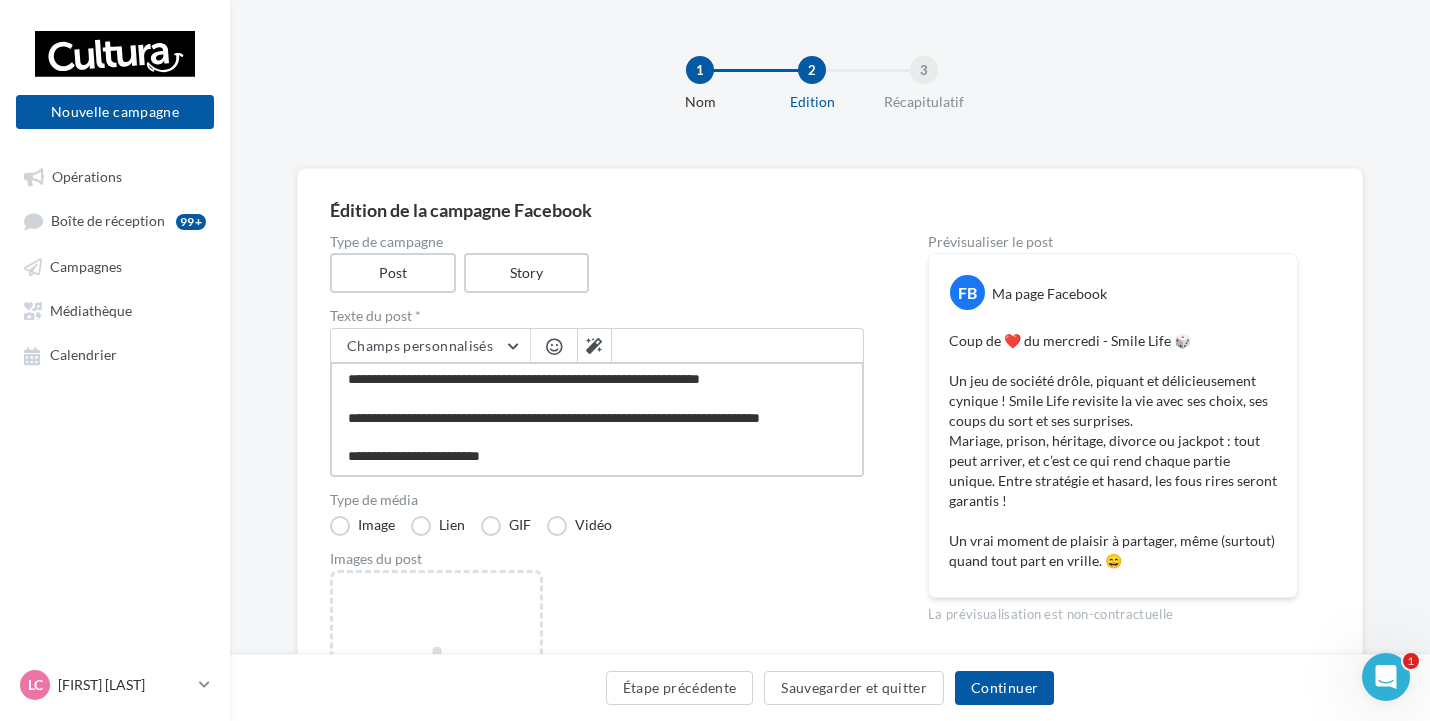 type on "**********" 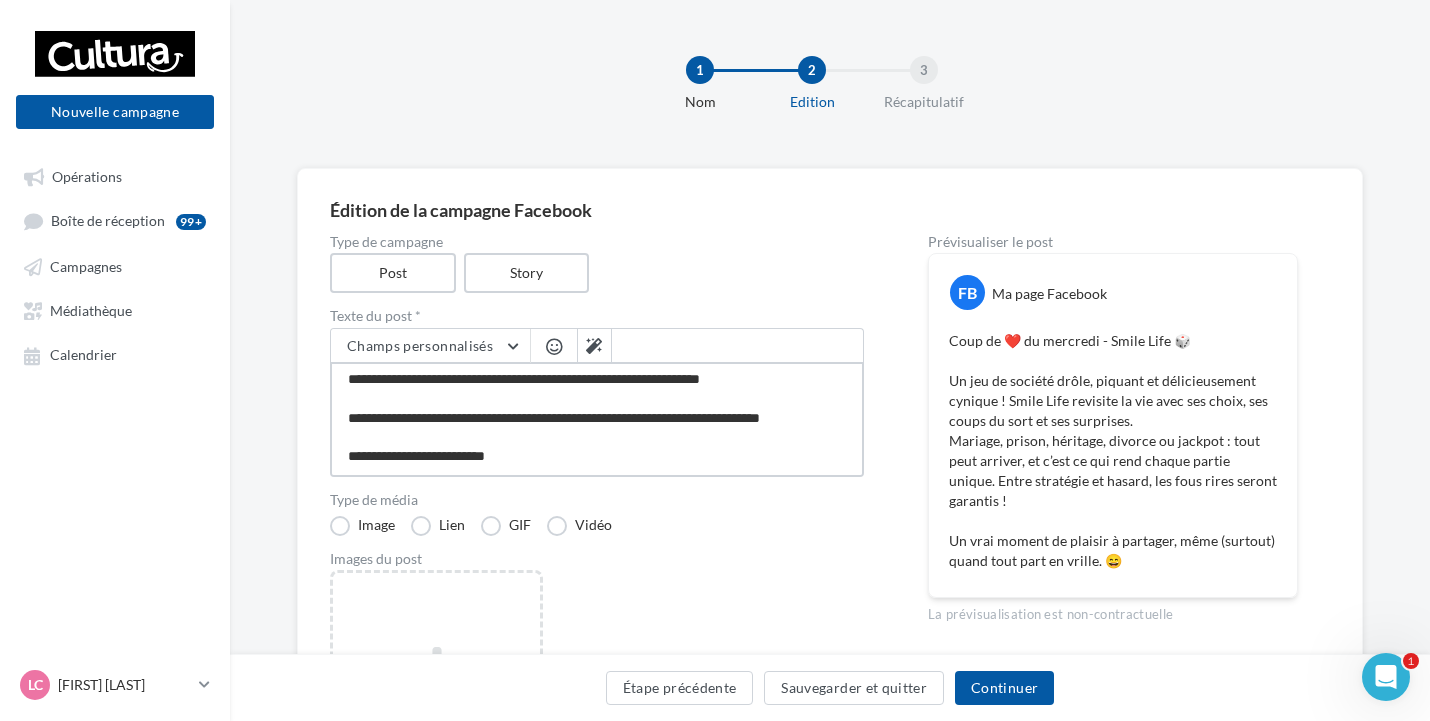 type on "**********" 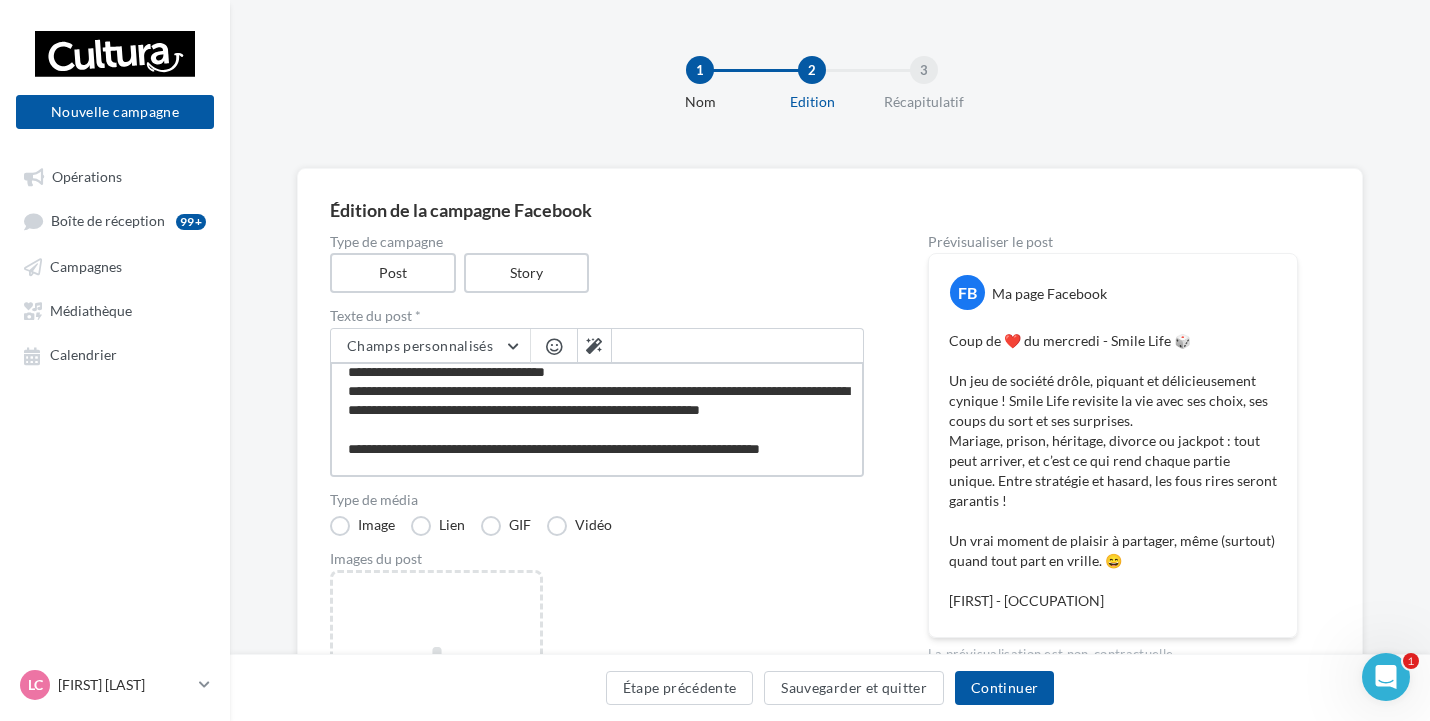 scroll, scrollTop: 136, scrollLeft: 0, axis: vertical 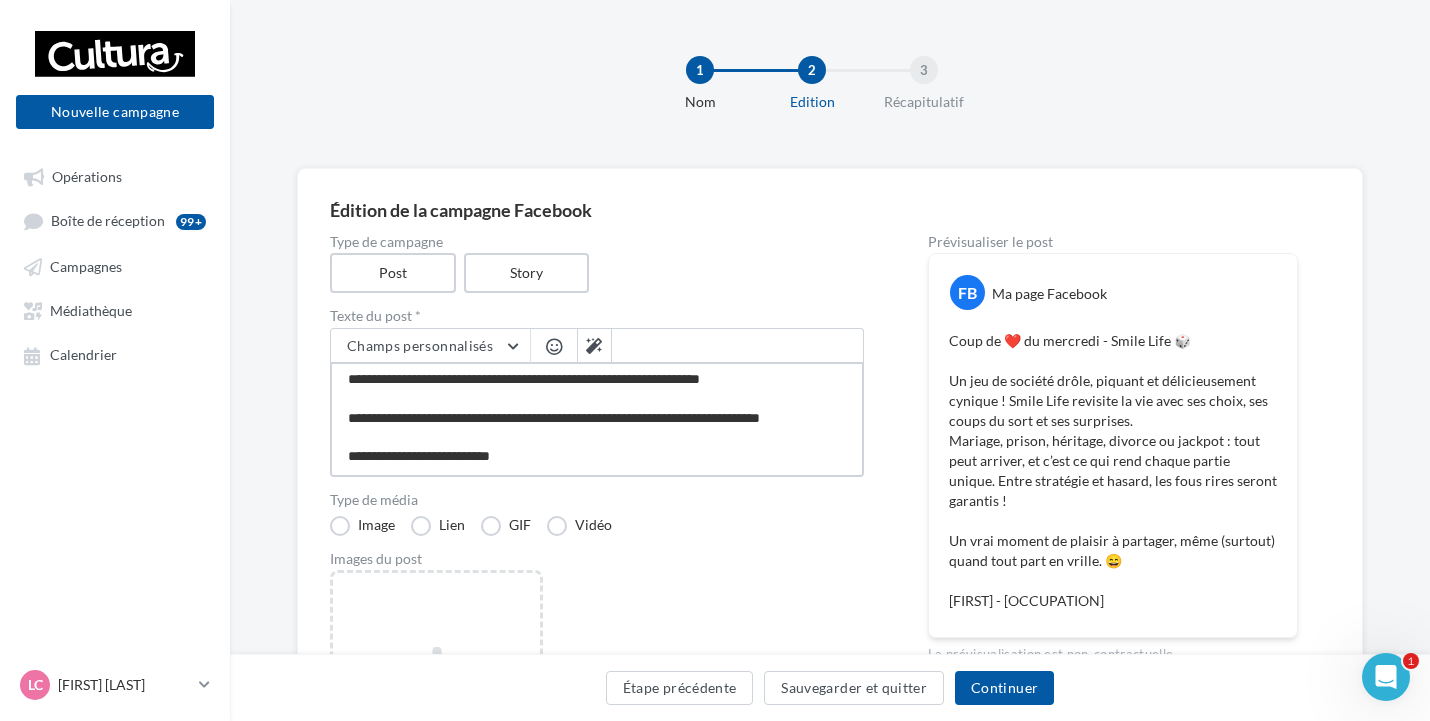 click on "**********" at bounding box center (597, 419) 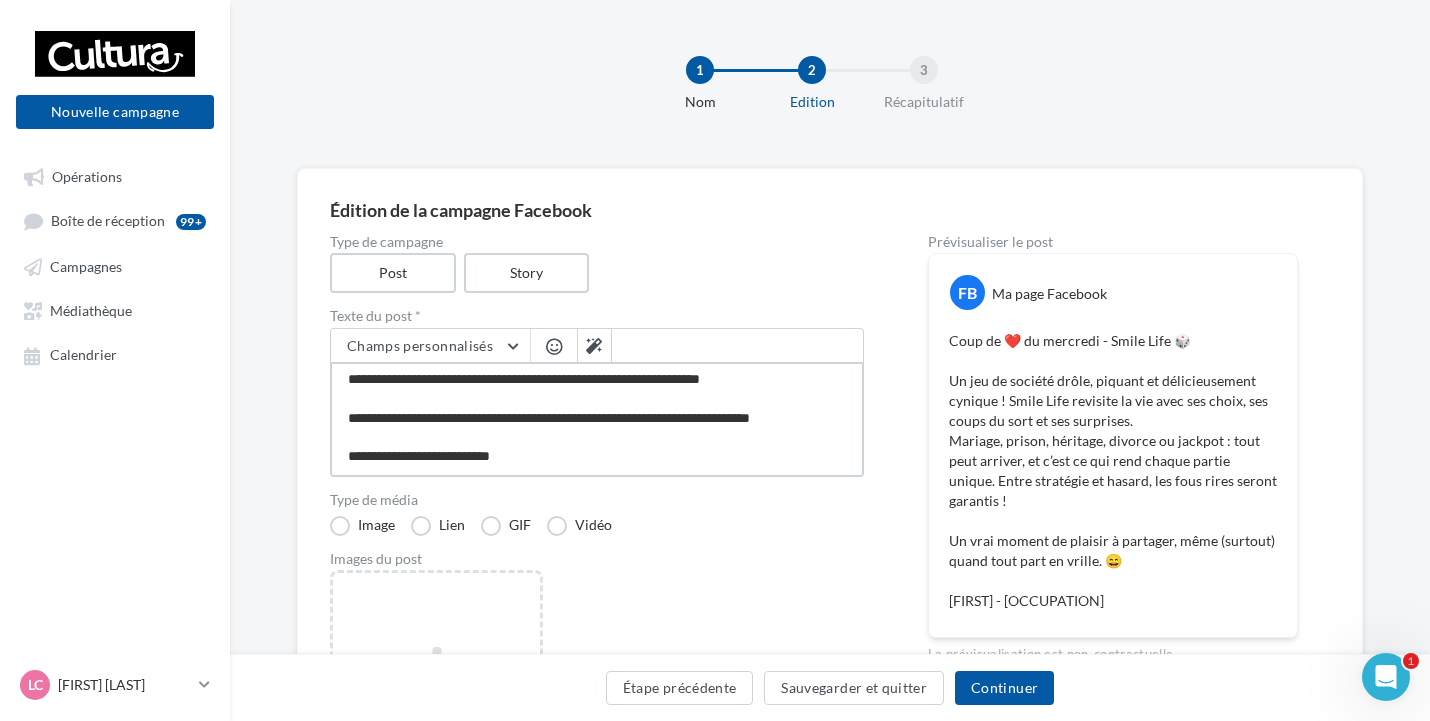 scroll, scrollTop: 117, scrollLeft: 0, axis: vertical 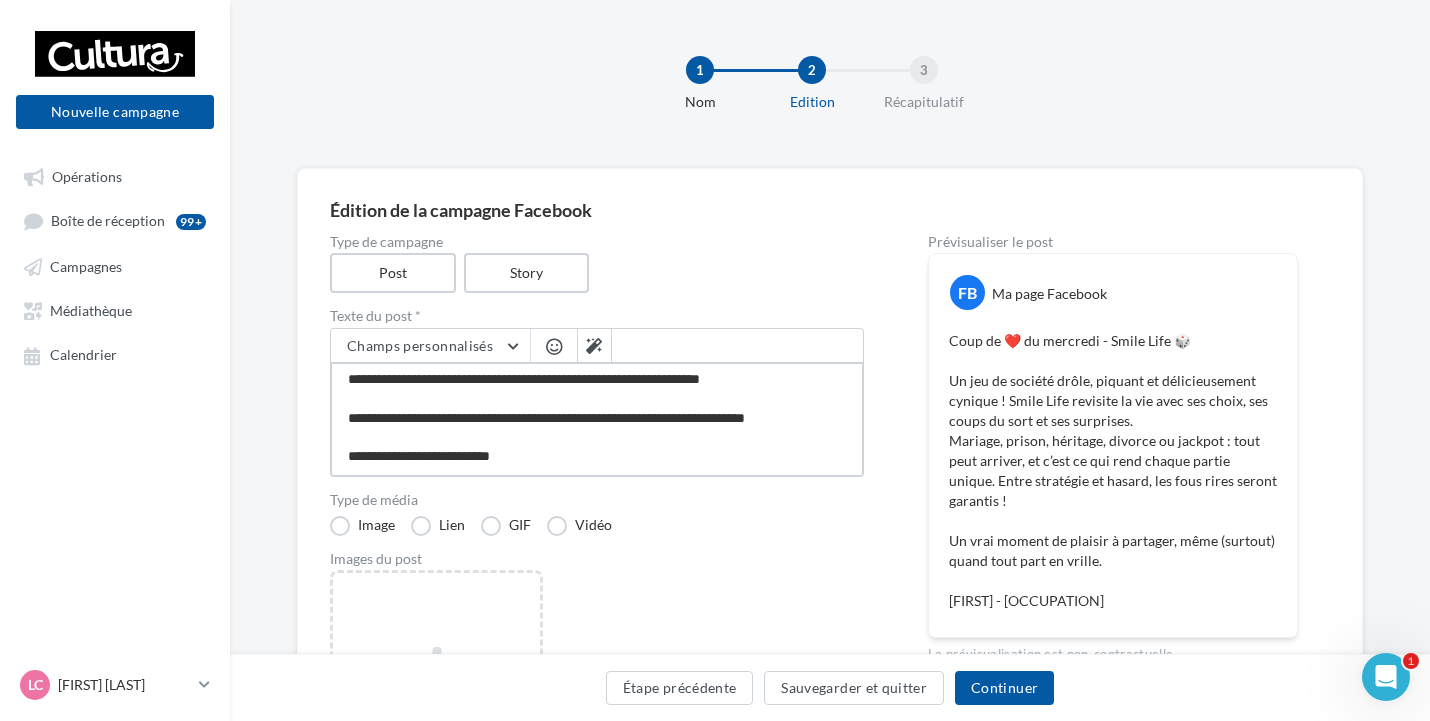 click on "**********" at bounding box center (597, 419) 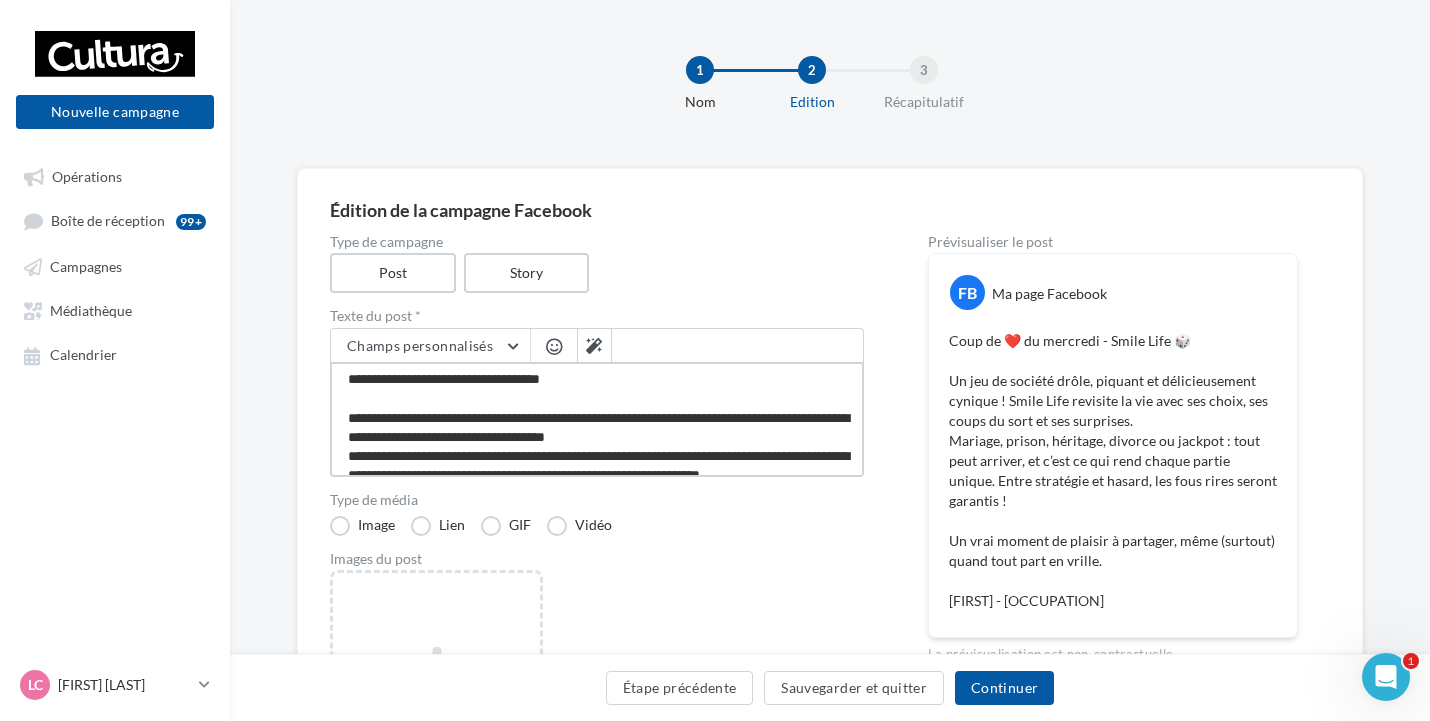 scroll, scrollTop: 0, scrollLeft: 0, axis: both 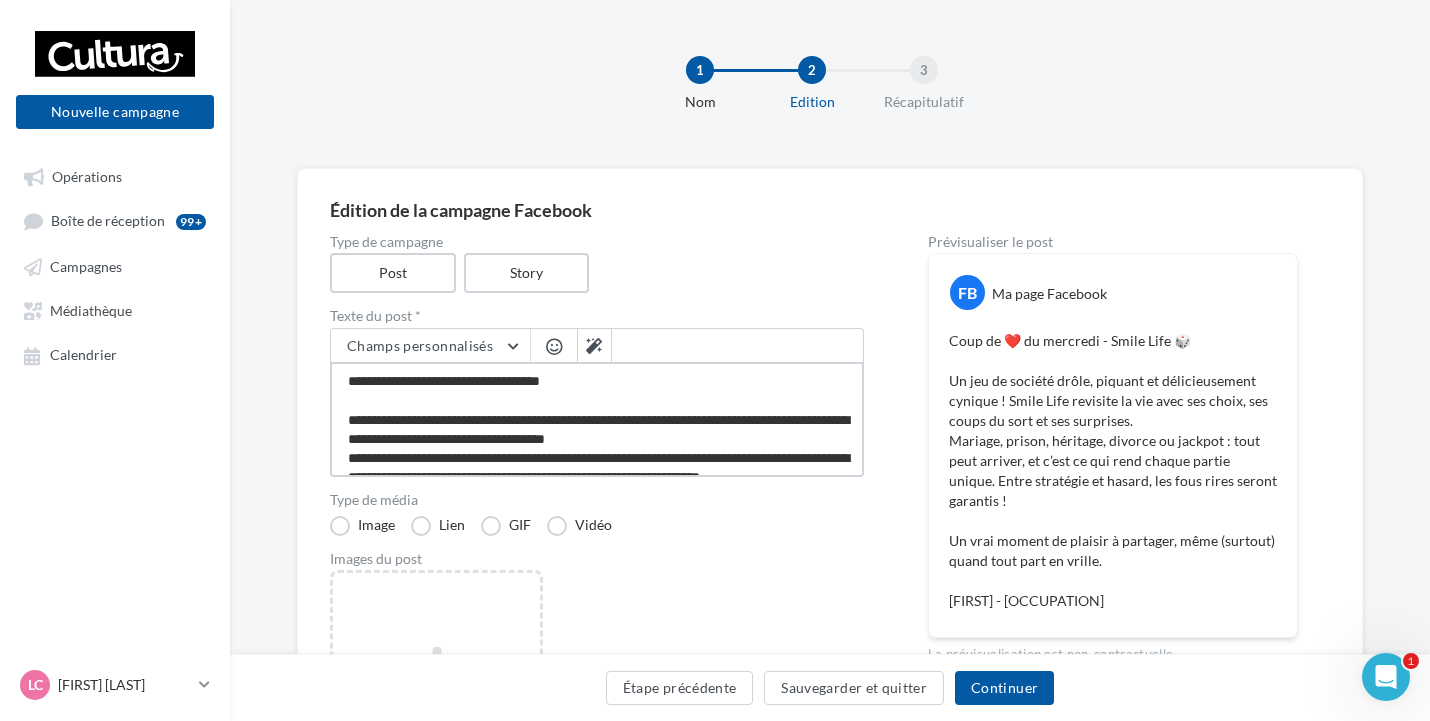 type on "**********" 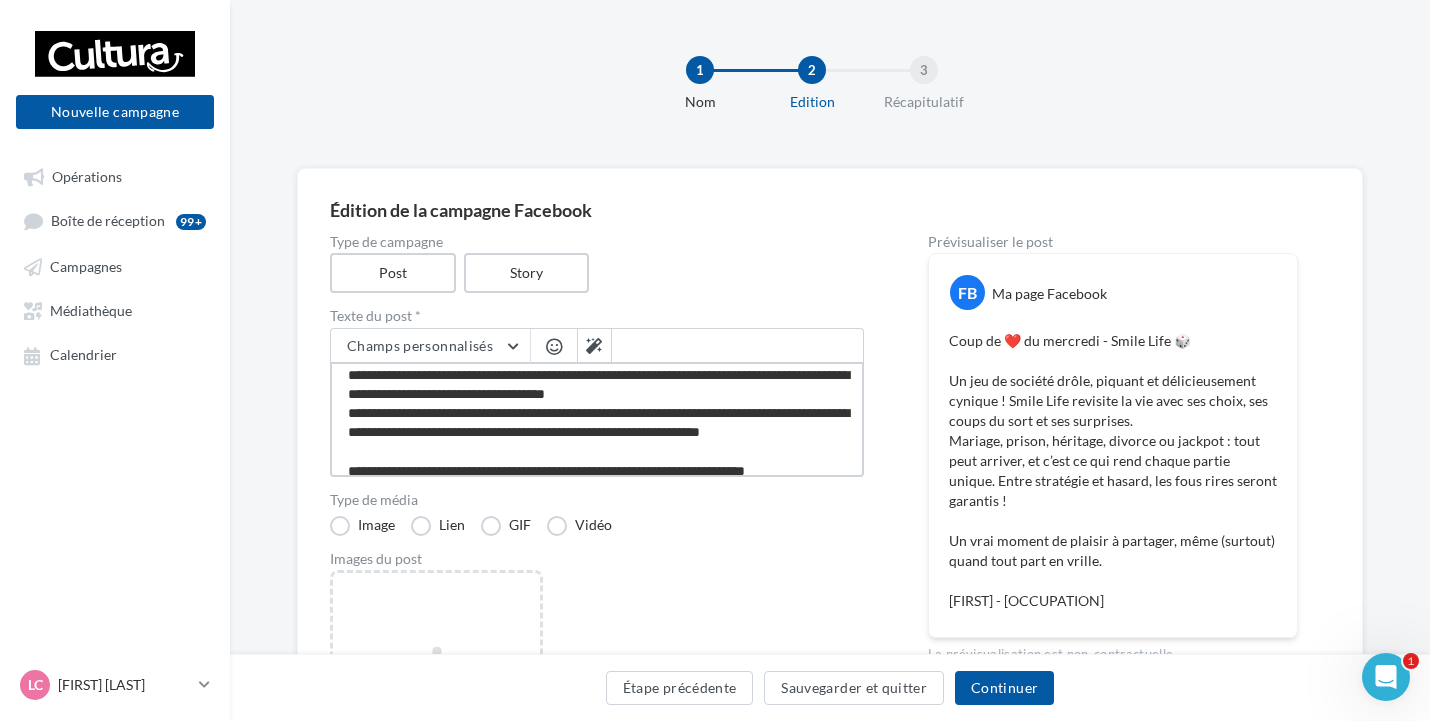 scroll, scrollTop: 117, scrollLeft: 0, axis: vertical 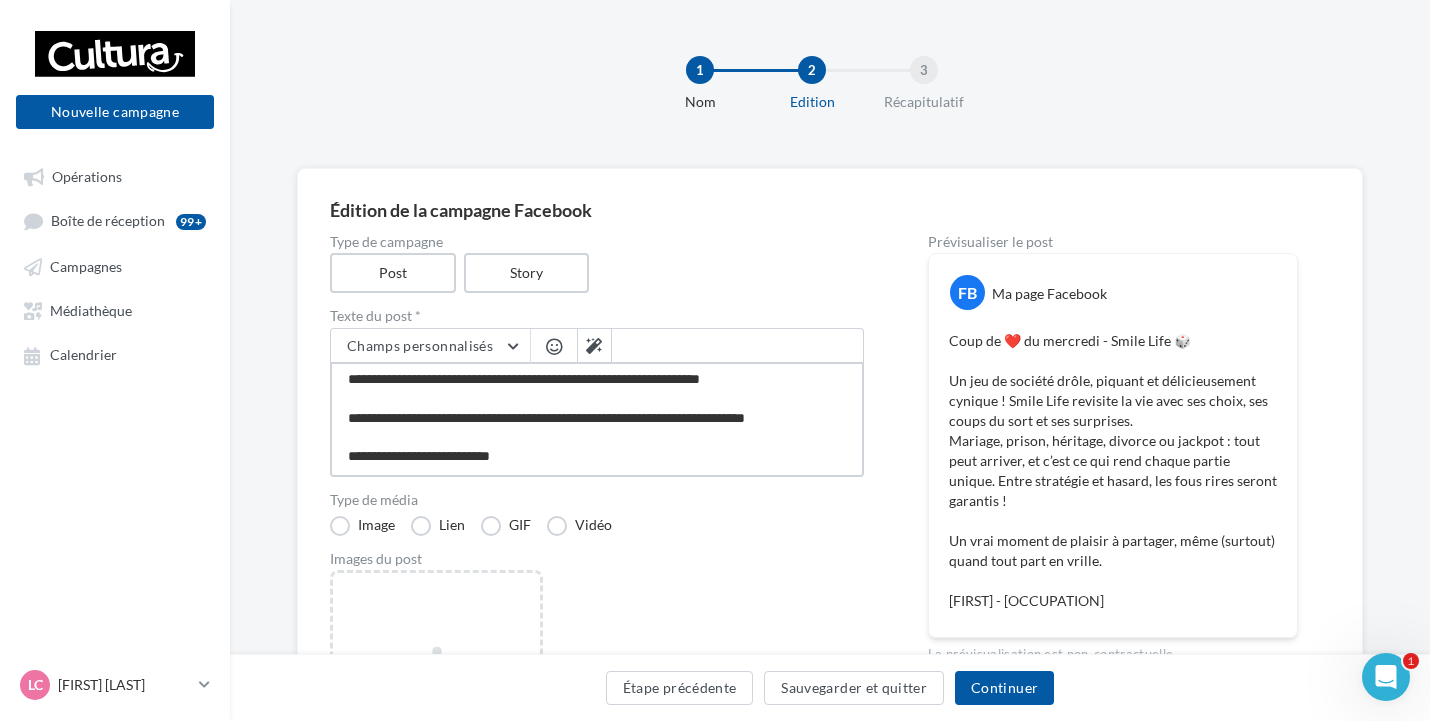 click on "**********" at bounding box center [597, 419] 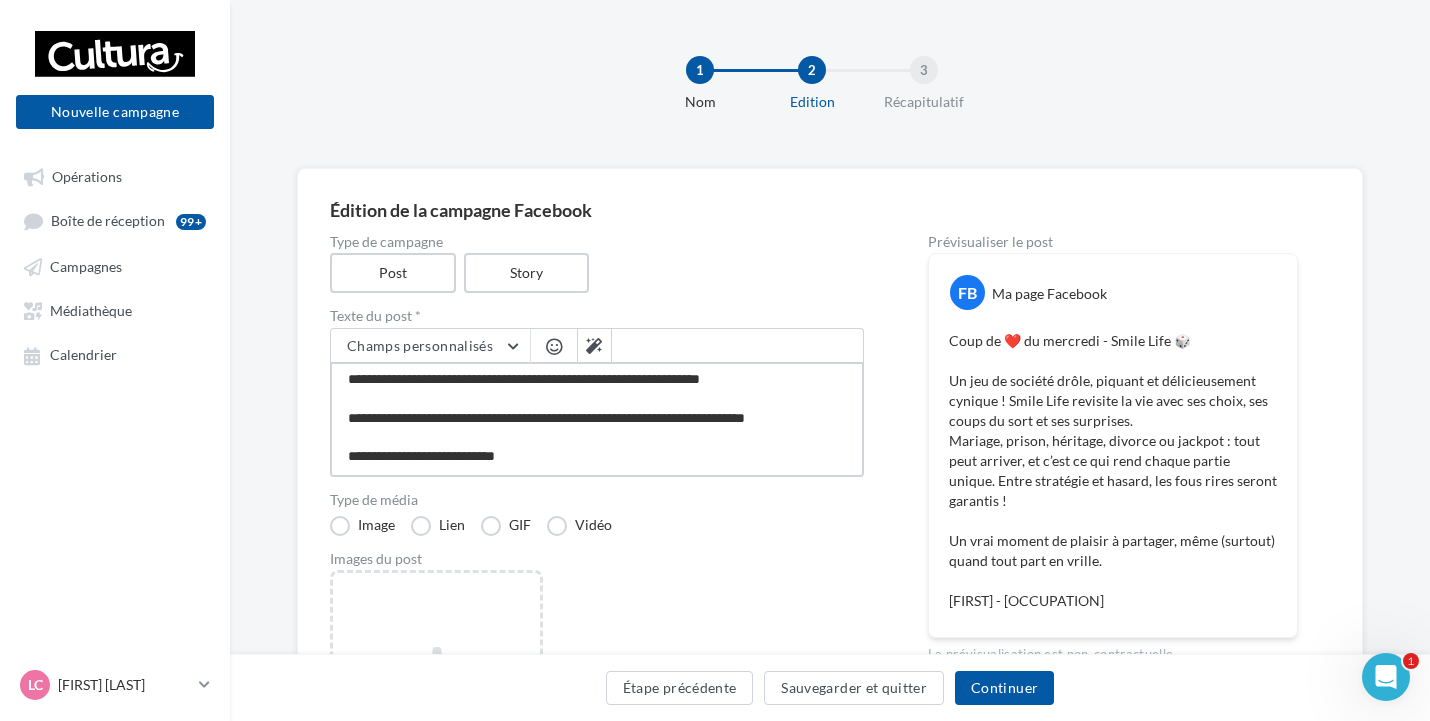 paste on "**" 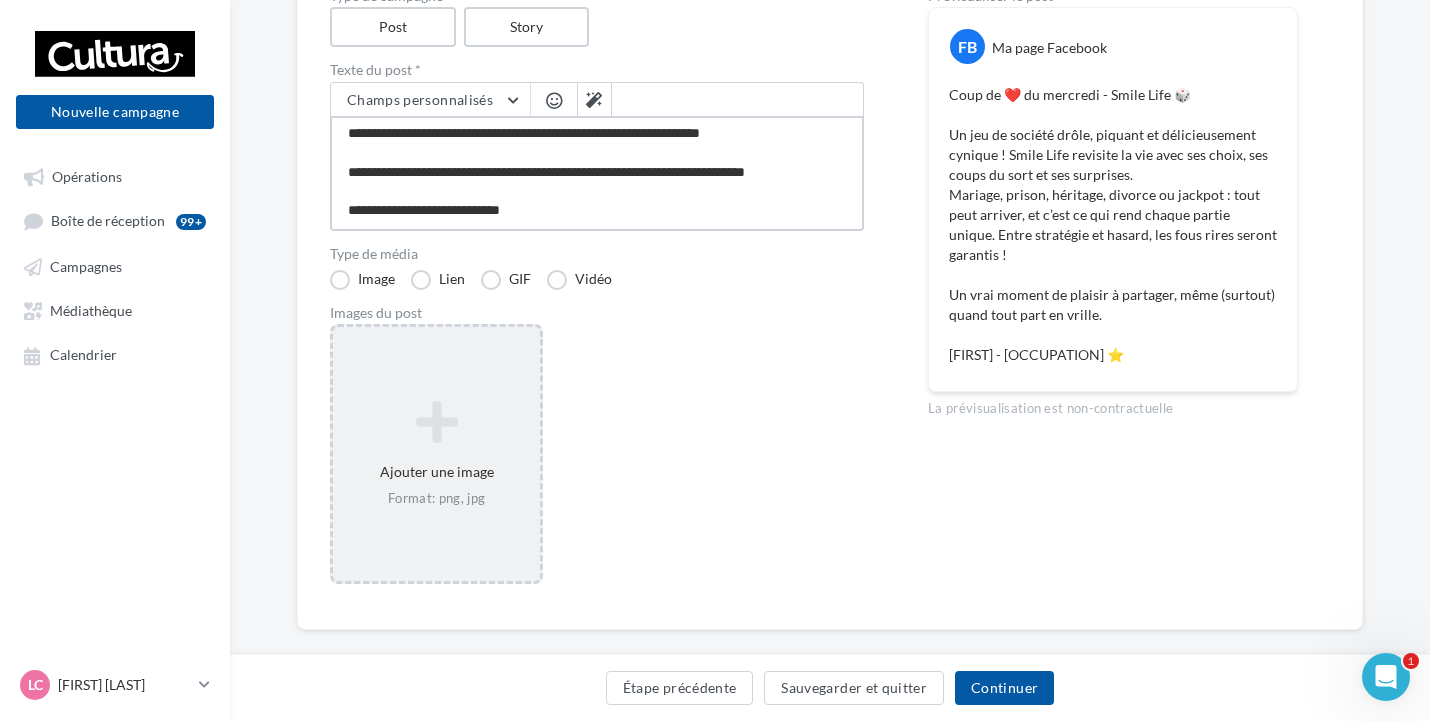 scroll, scrollTop: 273, scrollLeft: 0, axis: vertical 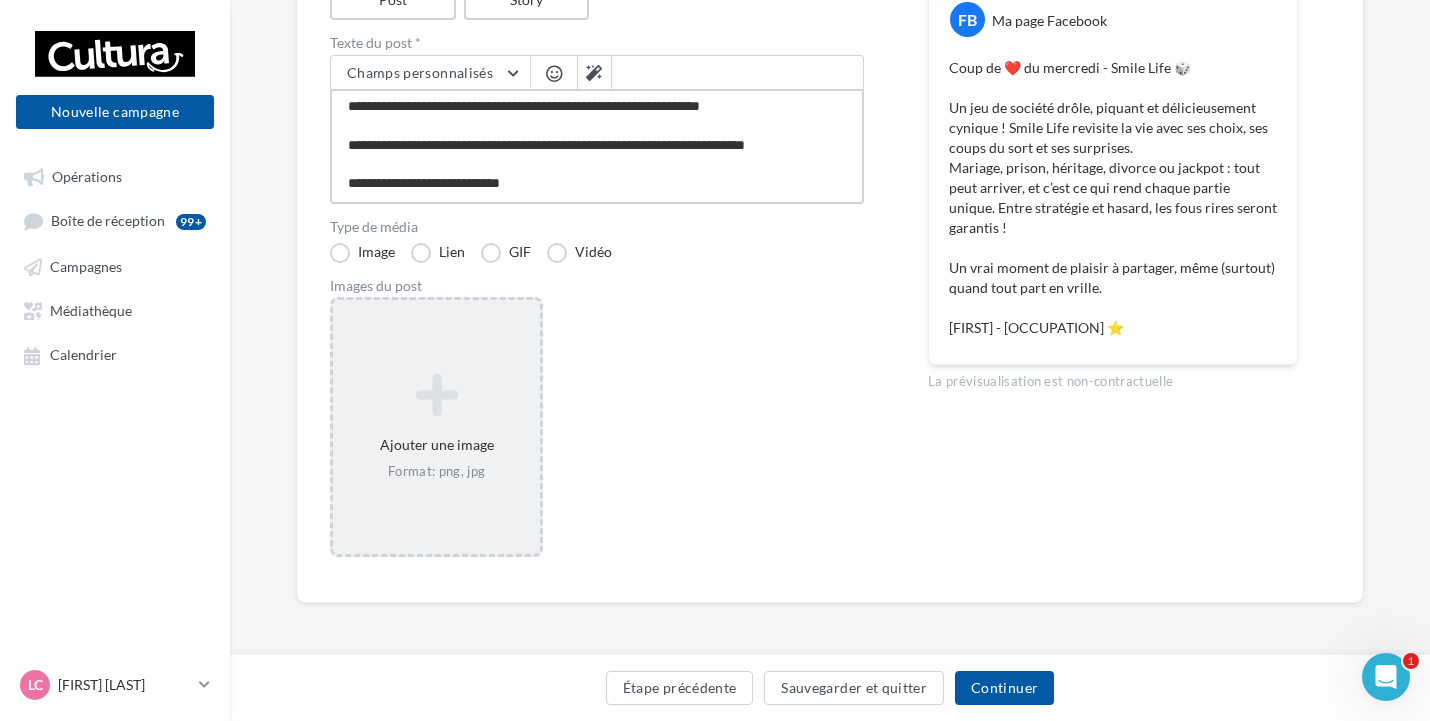 type on "**********" 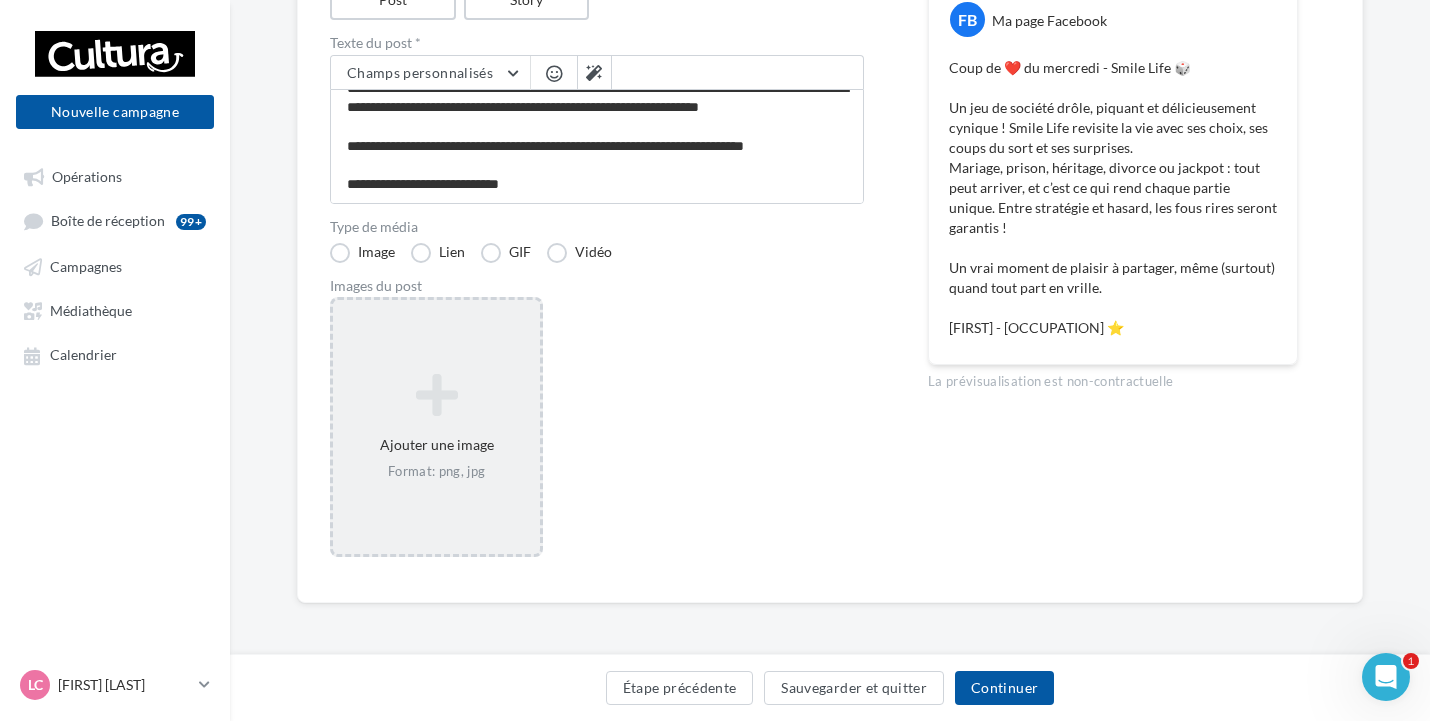click on "Ajouter une image     Format: png, jpg" at bounding box center [436, 427] 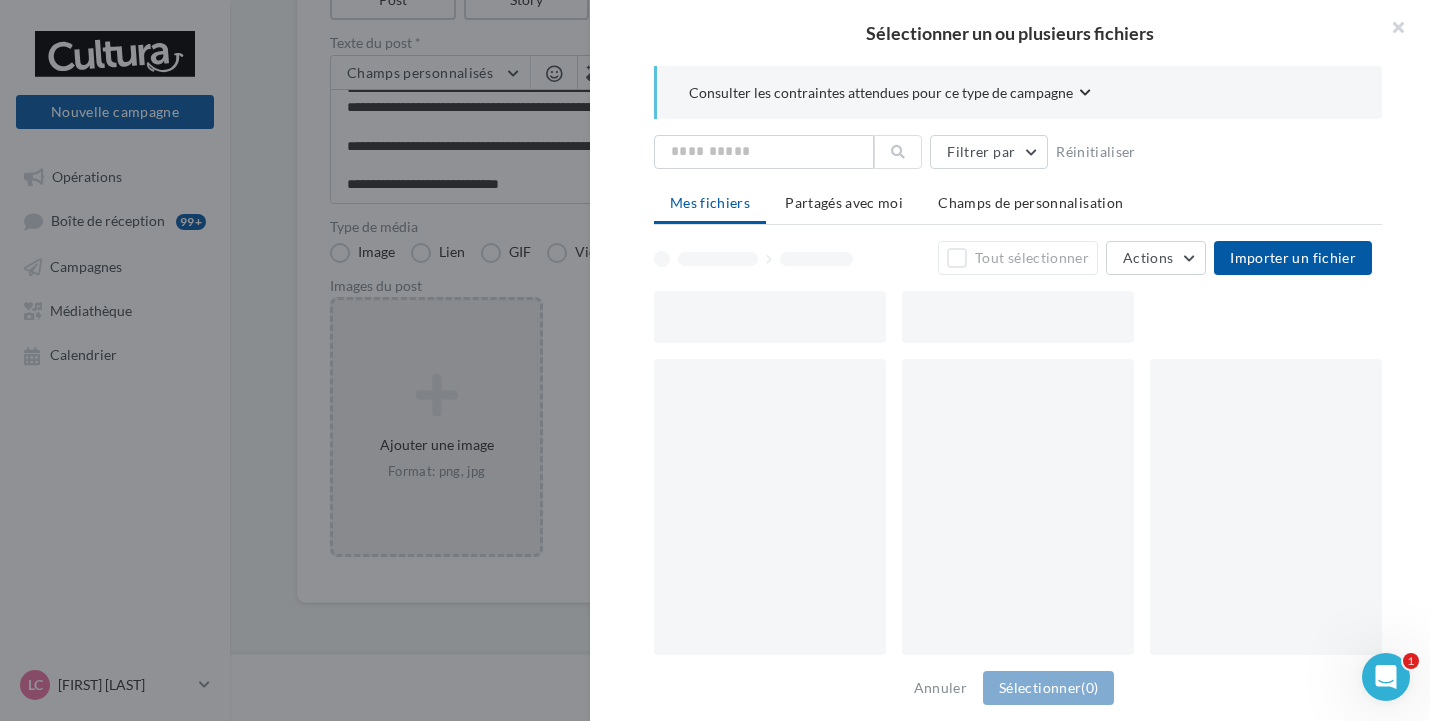 scroll, scrollTop: 263, scrollLeft: 0, axis: vertical 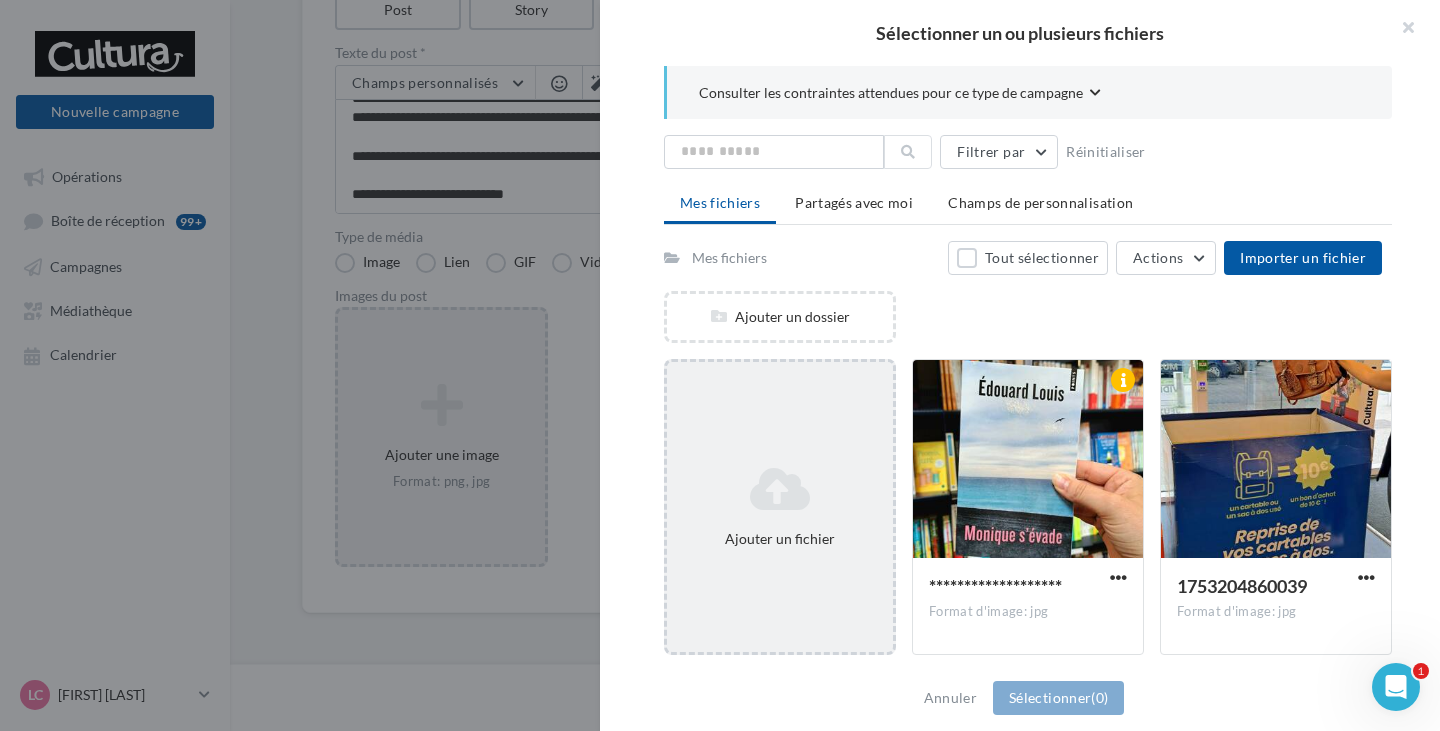 click at bounding box center (780, 489) 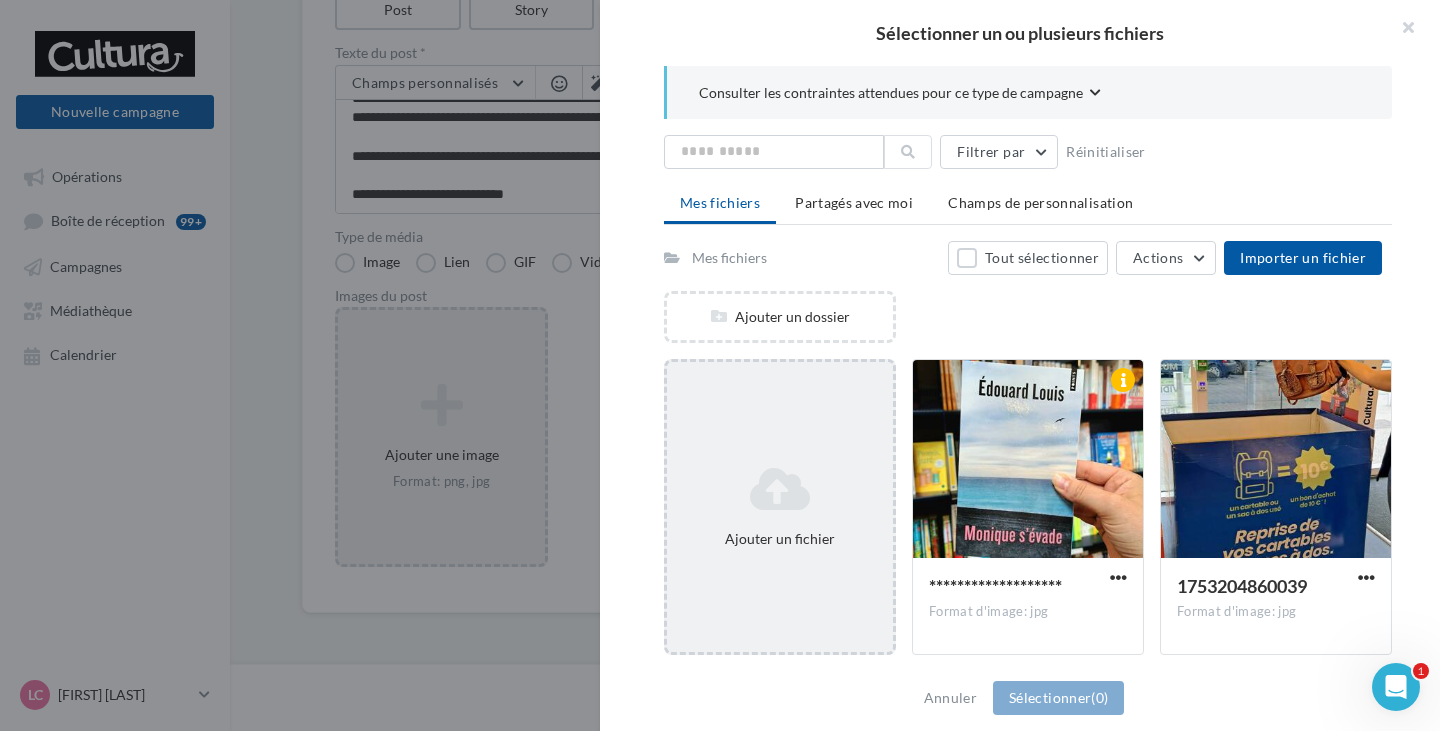 click on "Ajouter un fichier" at bounding box center [780, 507] 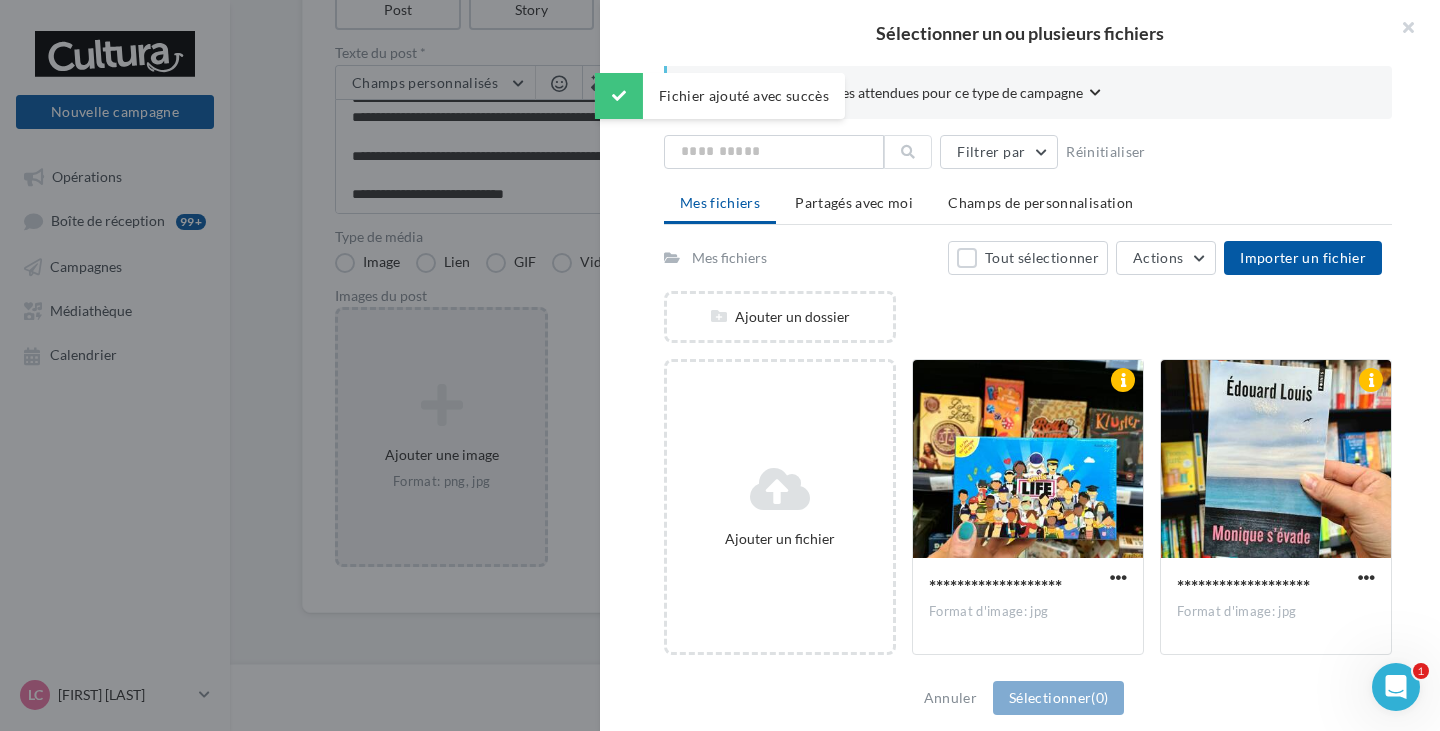 click on "Annuler    Sélectionner   (0)" at bounding box center [1020, 698] 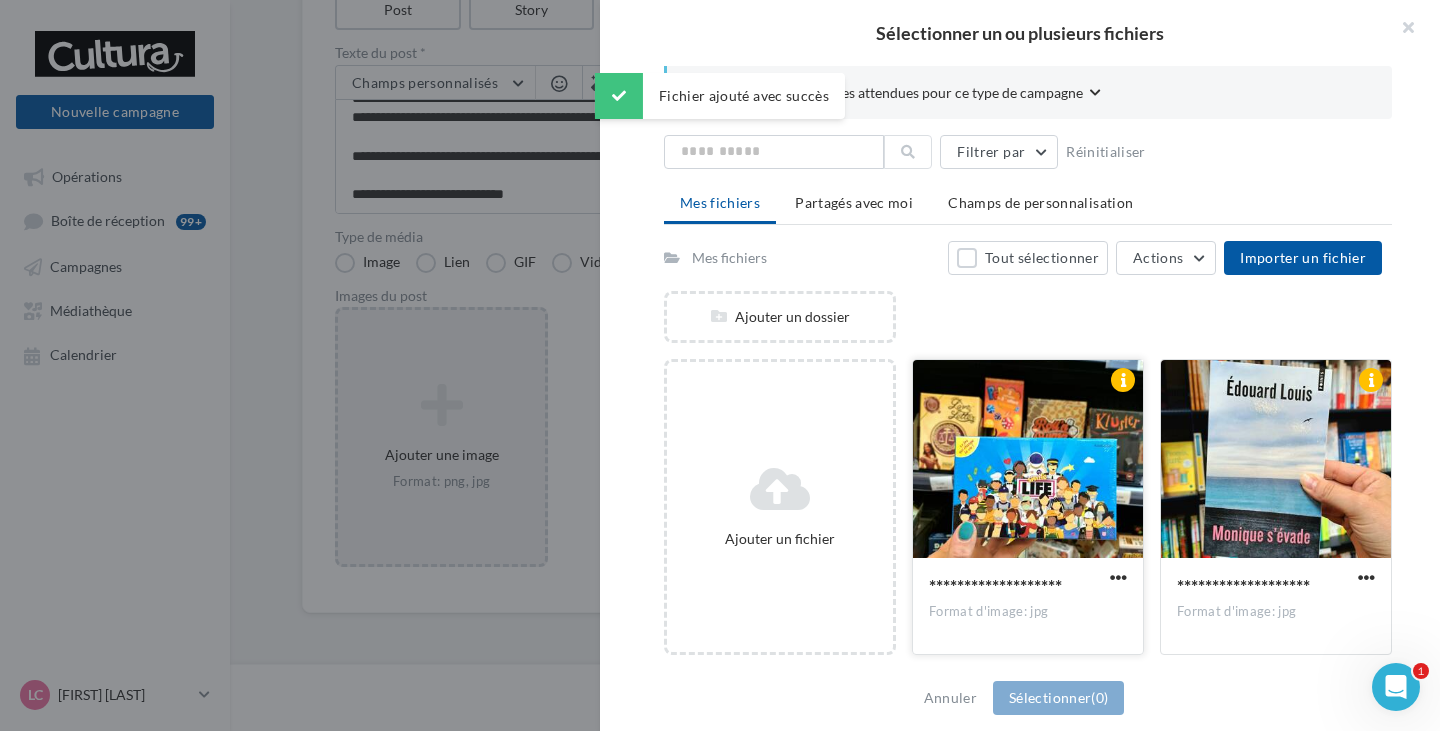 click at bounding box center [1028, 460] 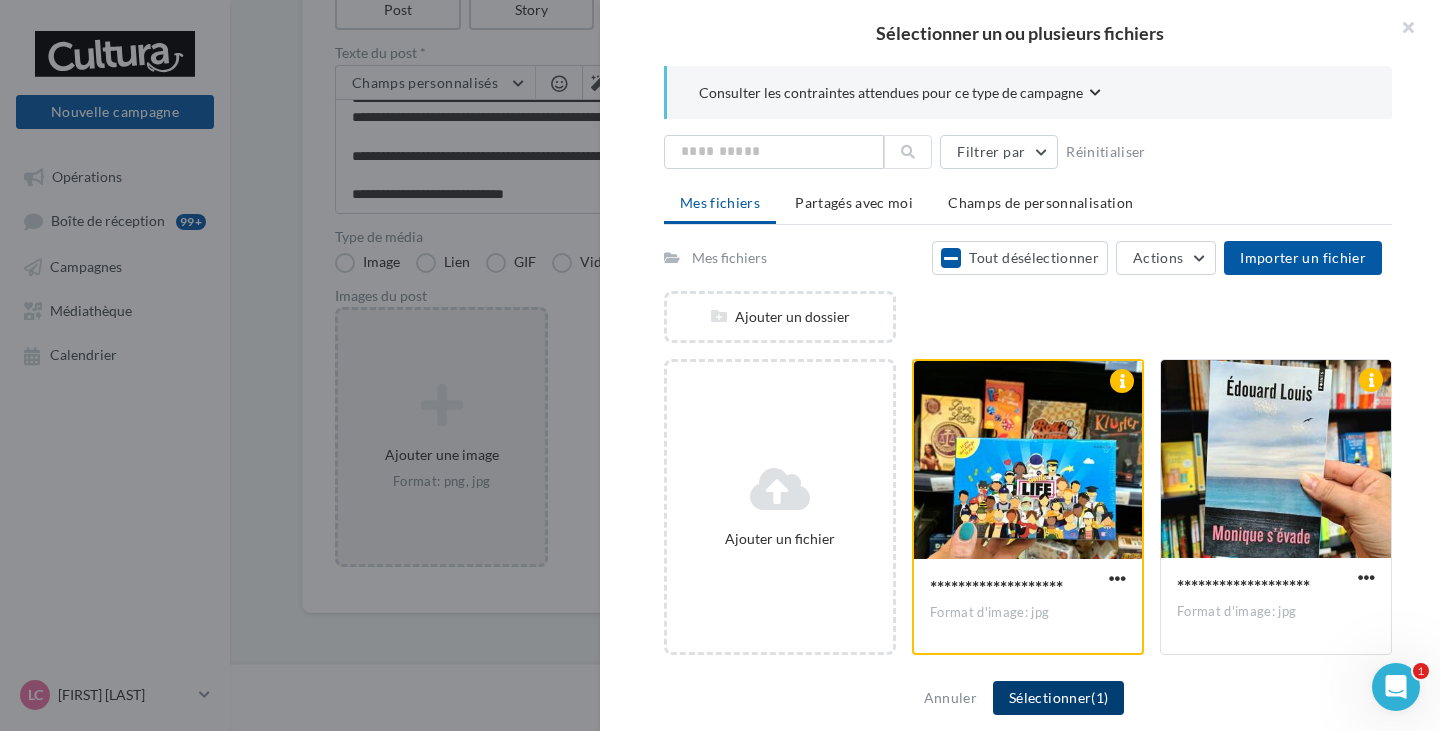 click on "Sélectionner   (1)" at bounding box center (1058, 698) 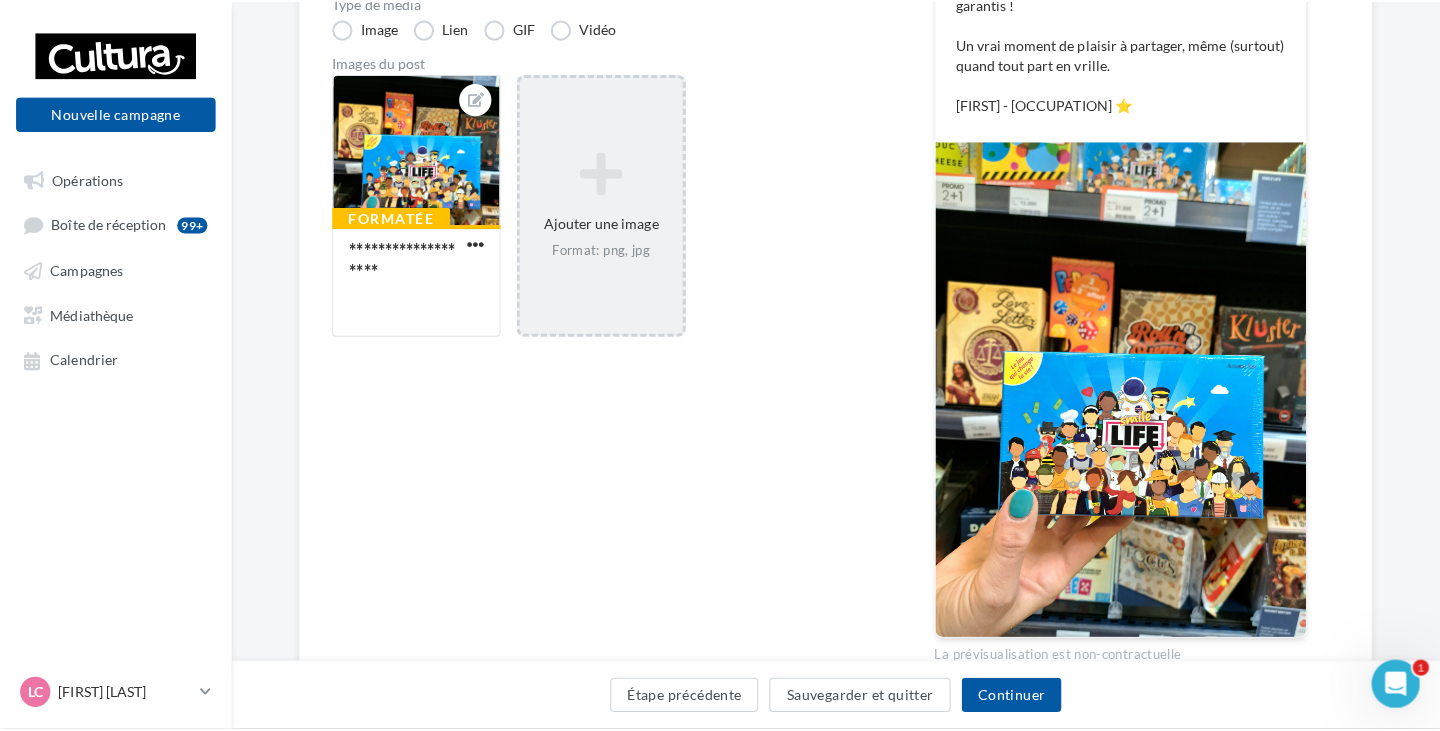 scroll, scrollTop: 463, scrollLeft: 0, axis: vertical 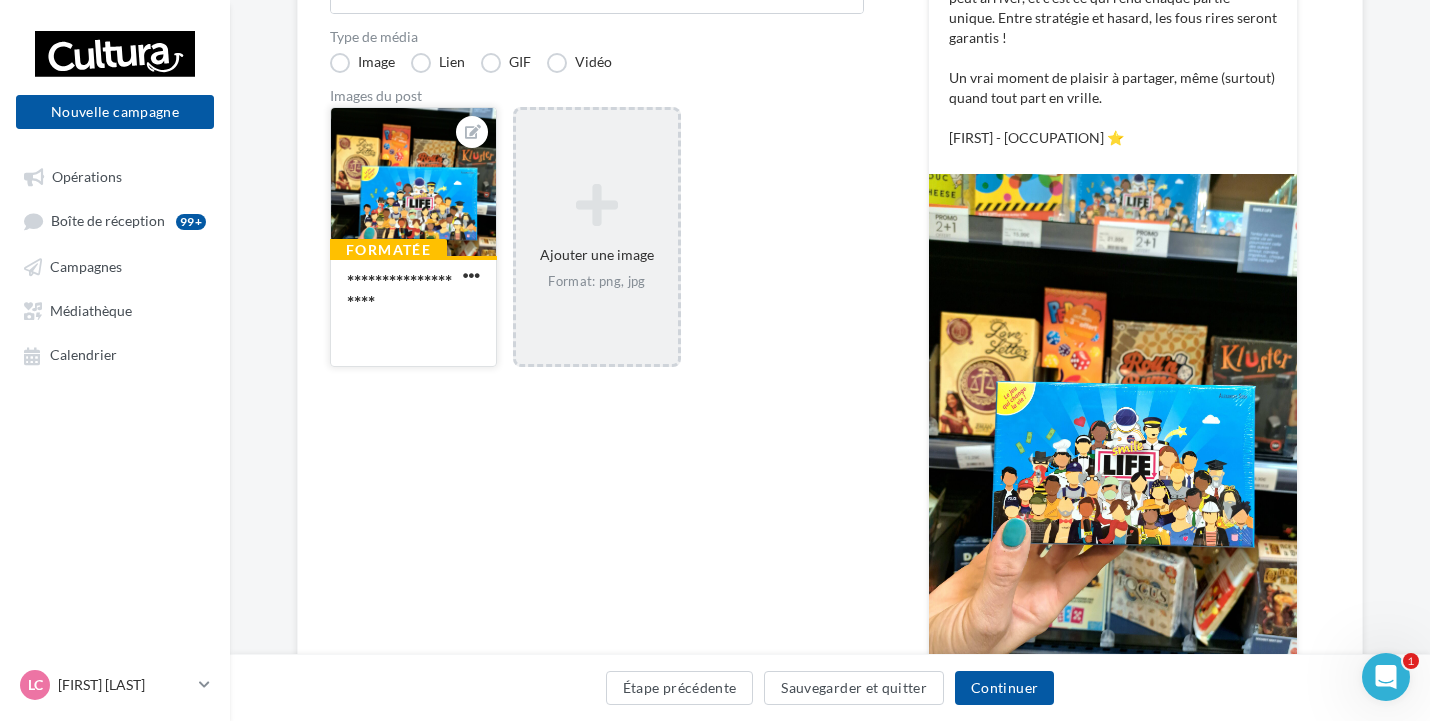 click at bounding box center (472, 132) 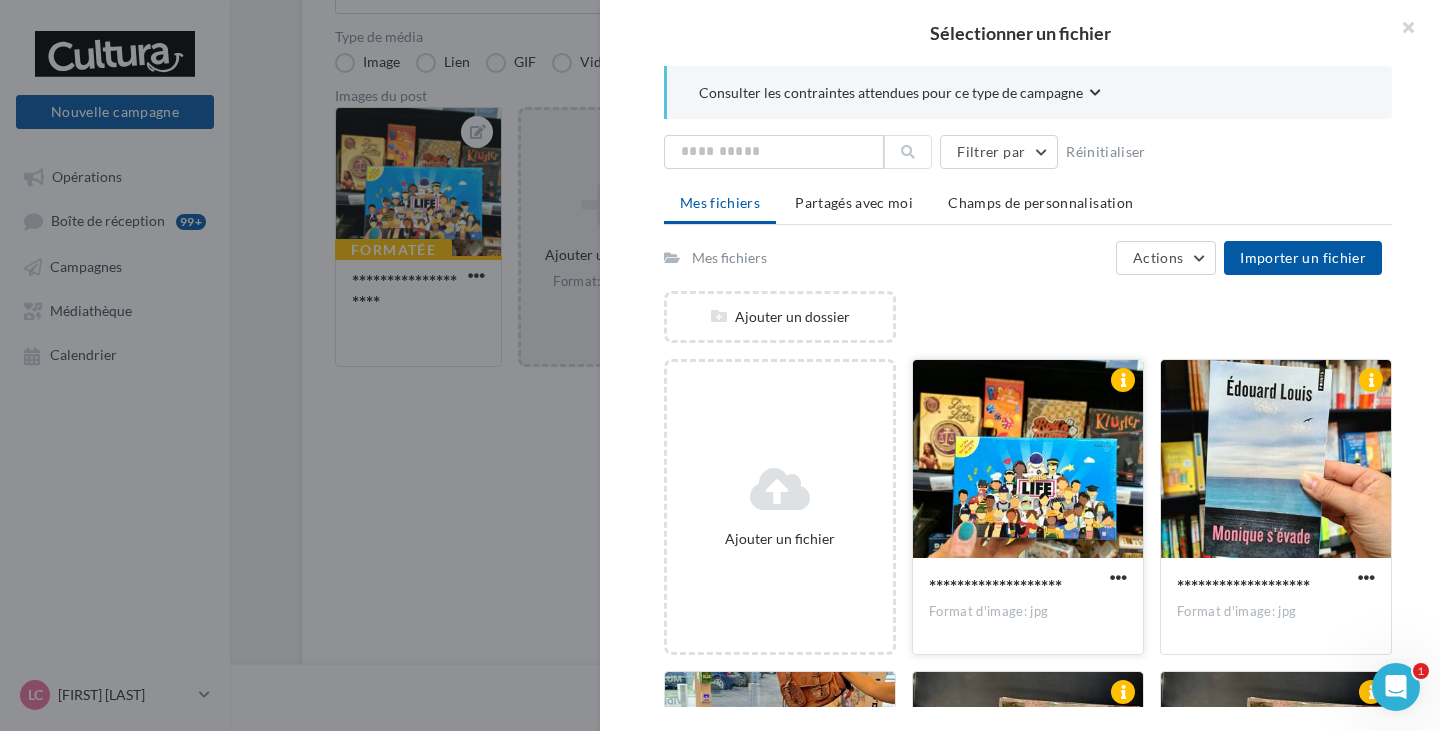 click at bounding box center (1028, 460) 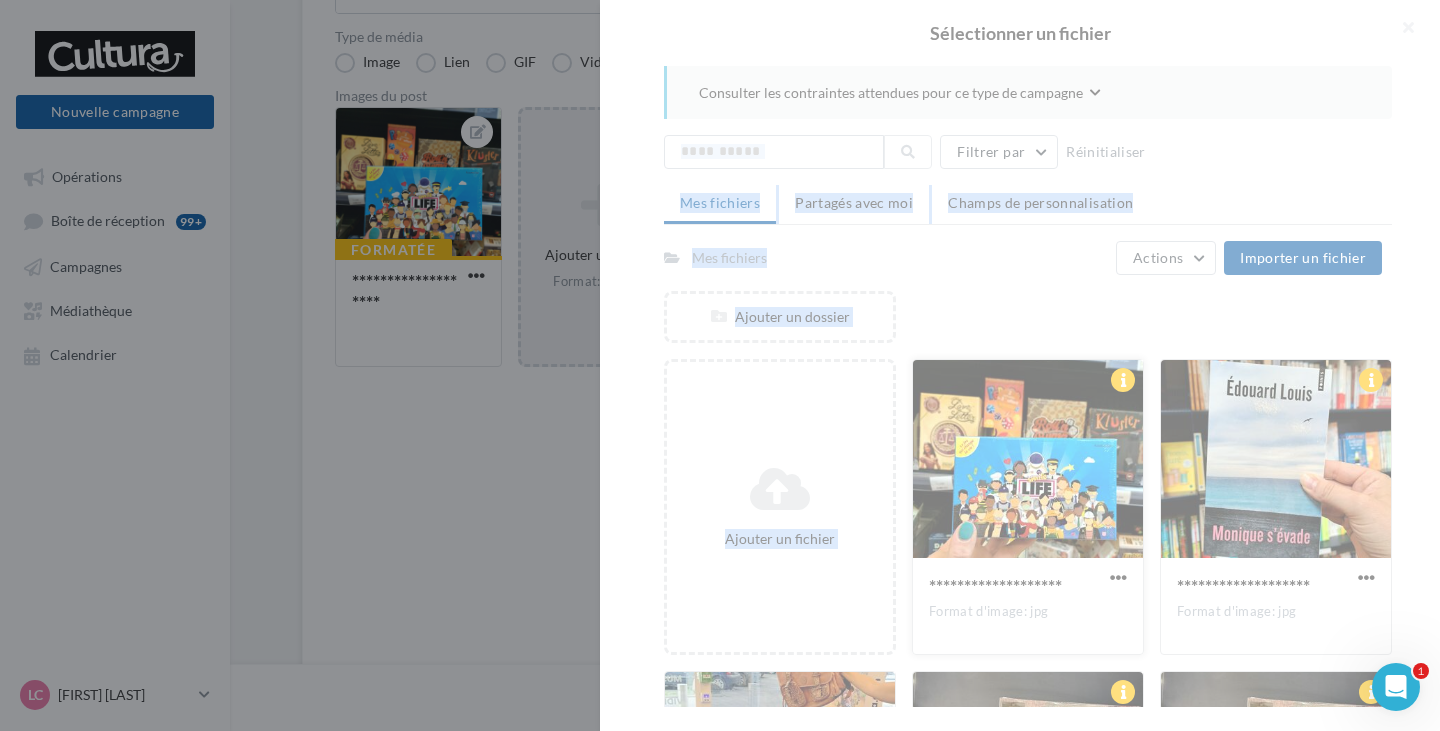 click at bounding box center (1020, 365) 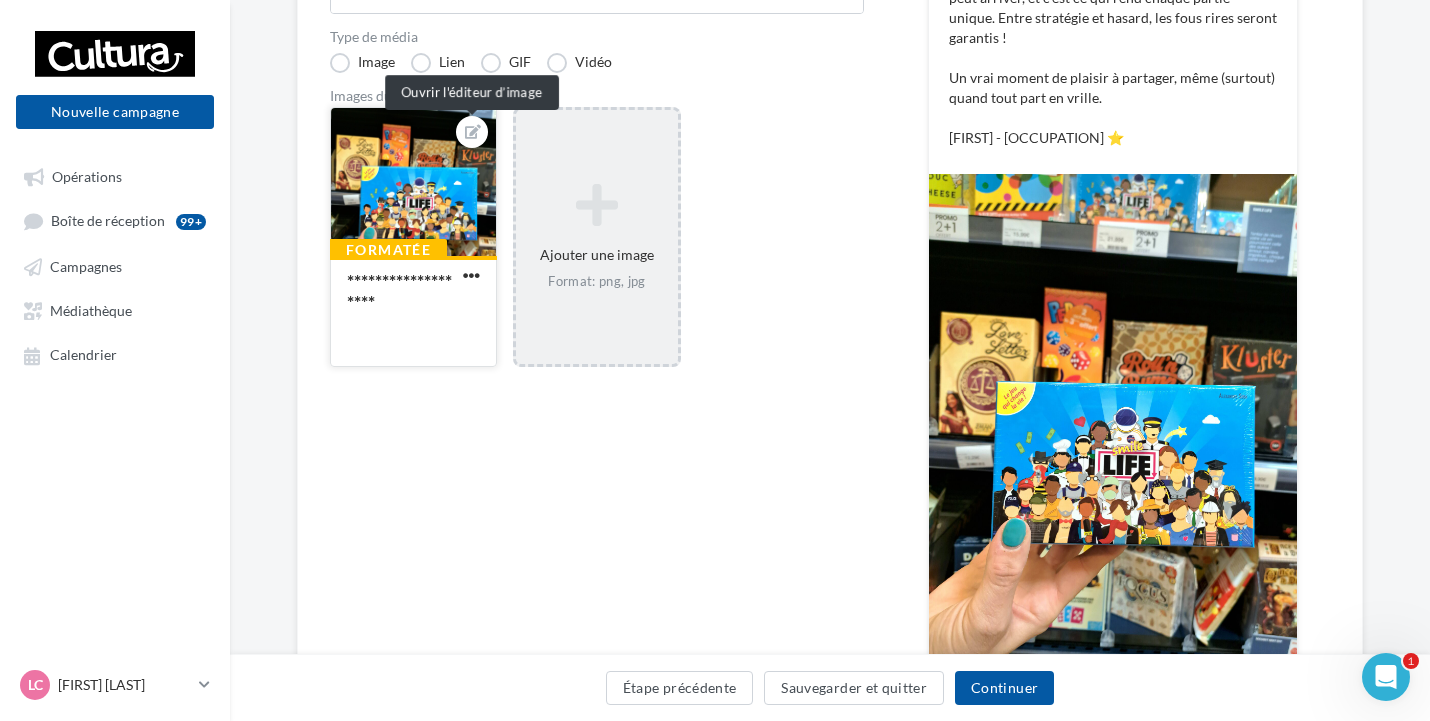 click at bounding box center (472, 132) 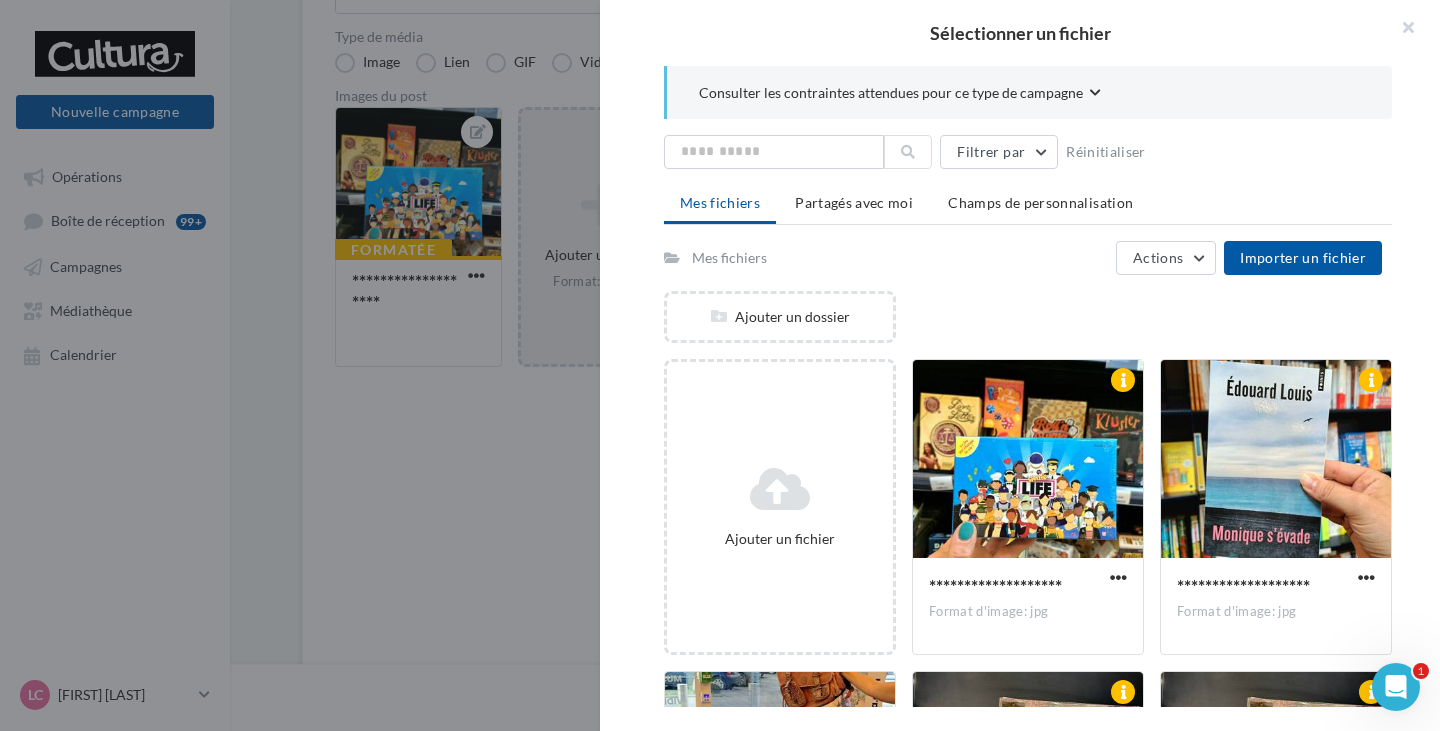 click at bounding box center (720, 365) 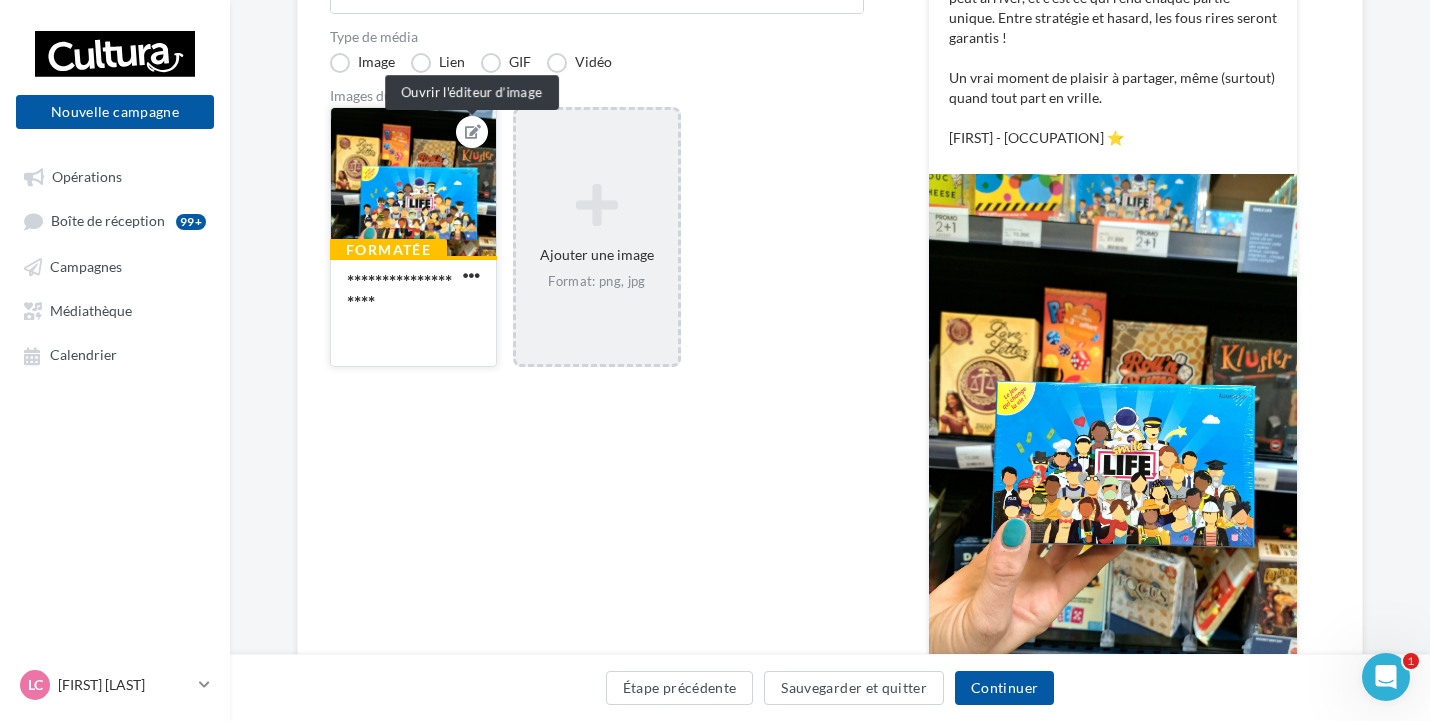 click at bounding box center [473, 132] 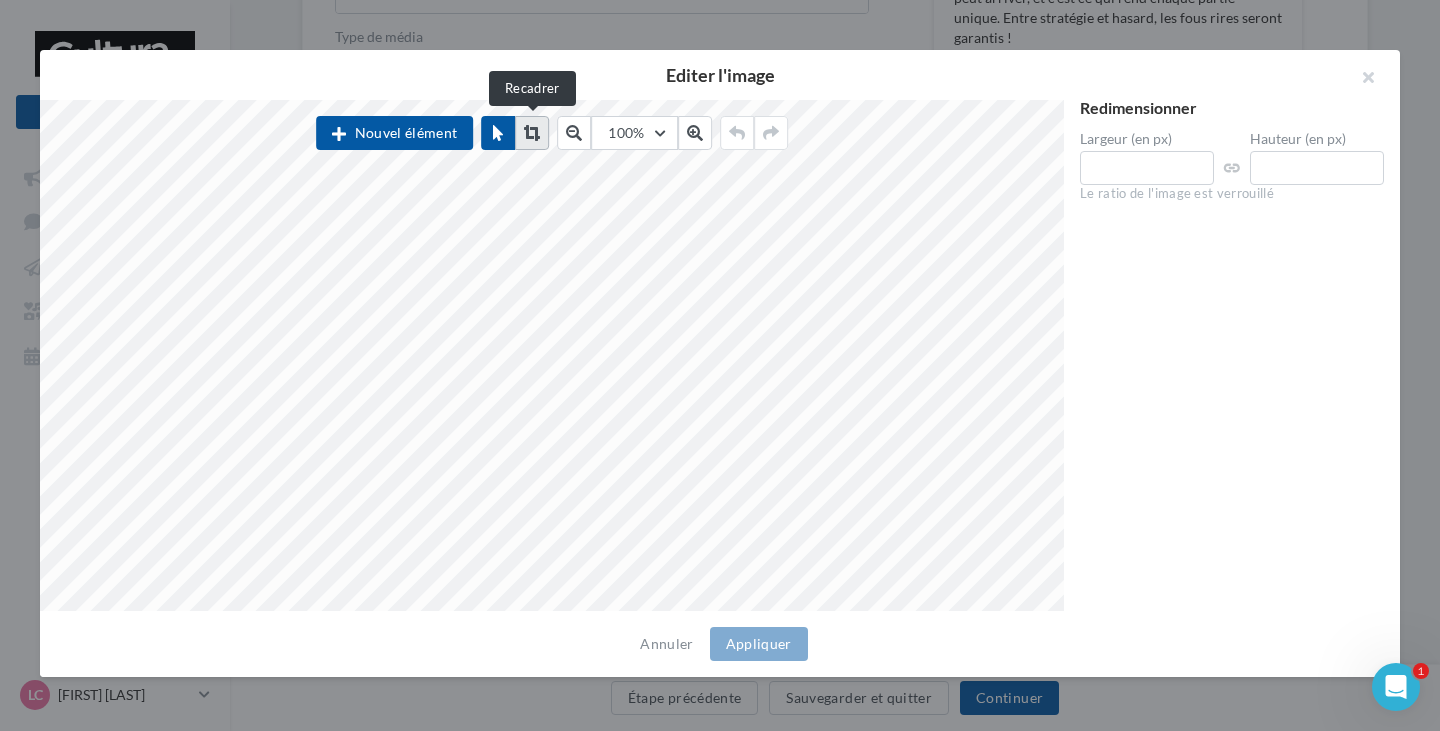 click at bounding box center [532, 133] 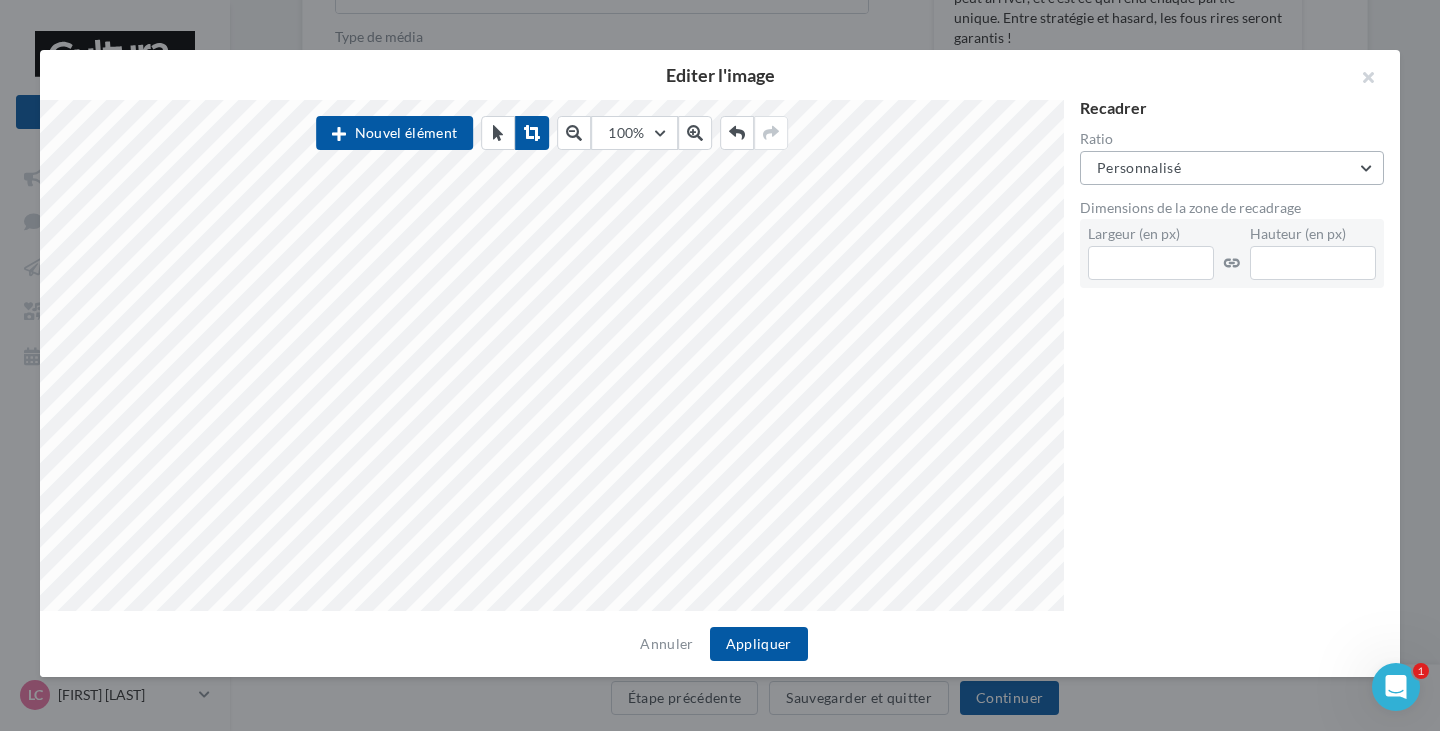 click on "Personnalisé" at bounding box center (1139, 167) 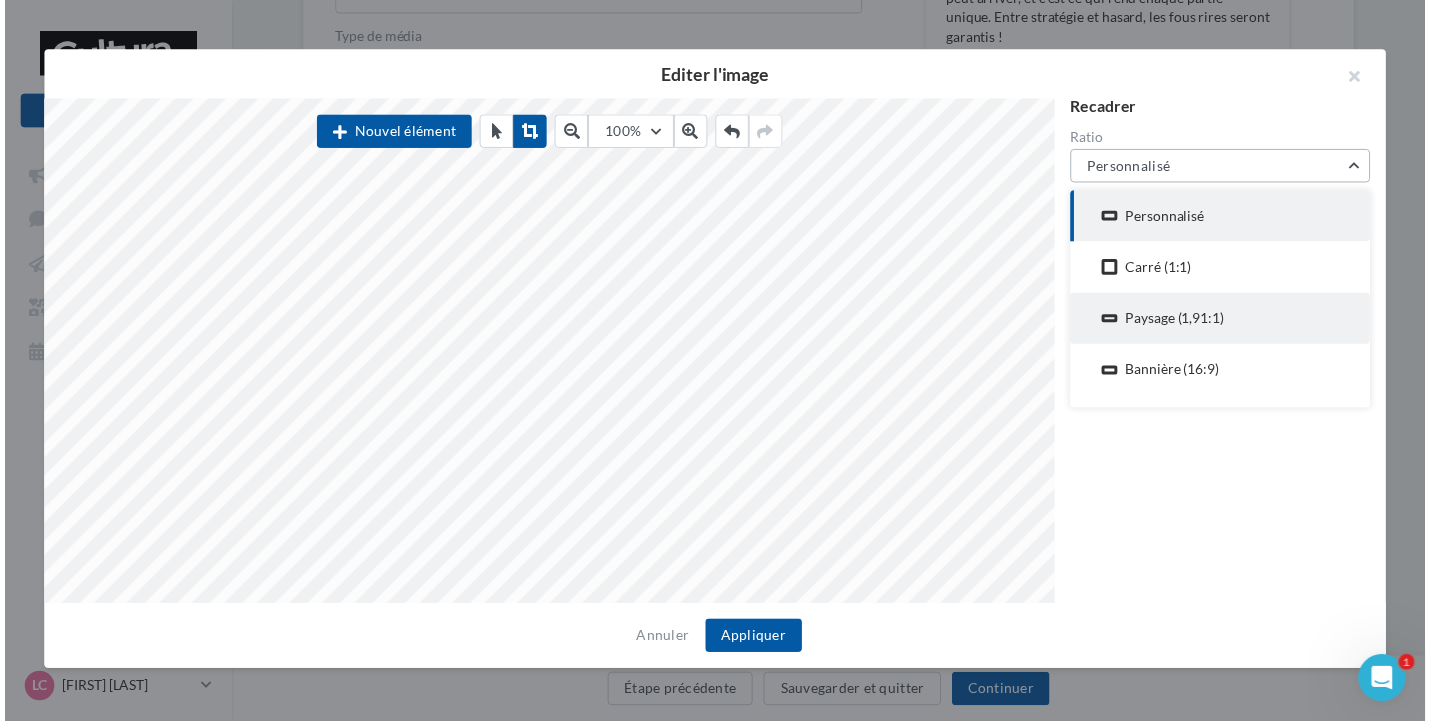 scroll, scrollTop: 92, scrollLeft: 0, axis: vertical 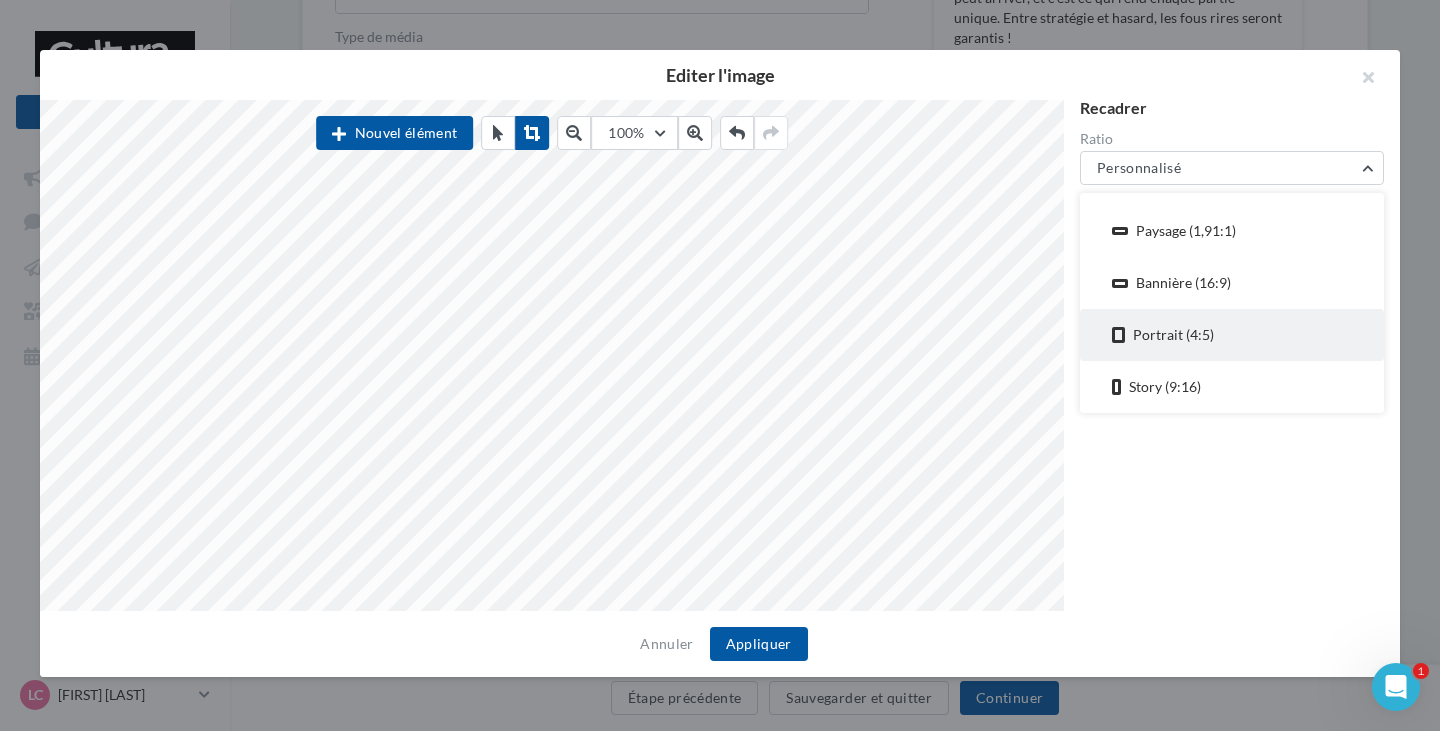 click on "Portrait (4:5)" at bounding box center (1173, 335) 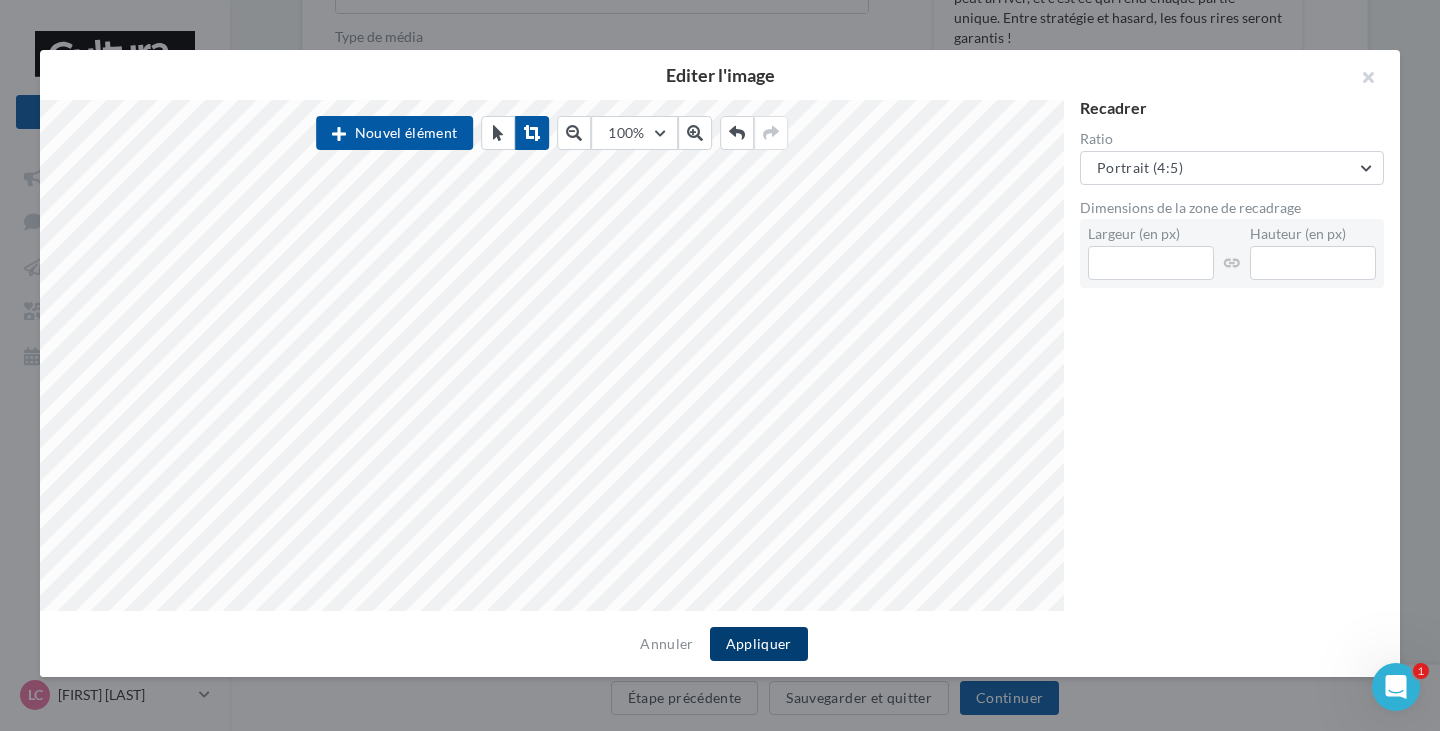 click on "Appliquer" at bounding box center (759, 644) 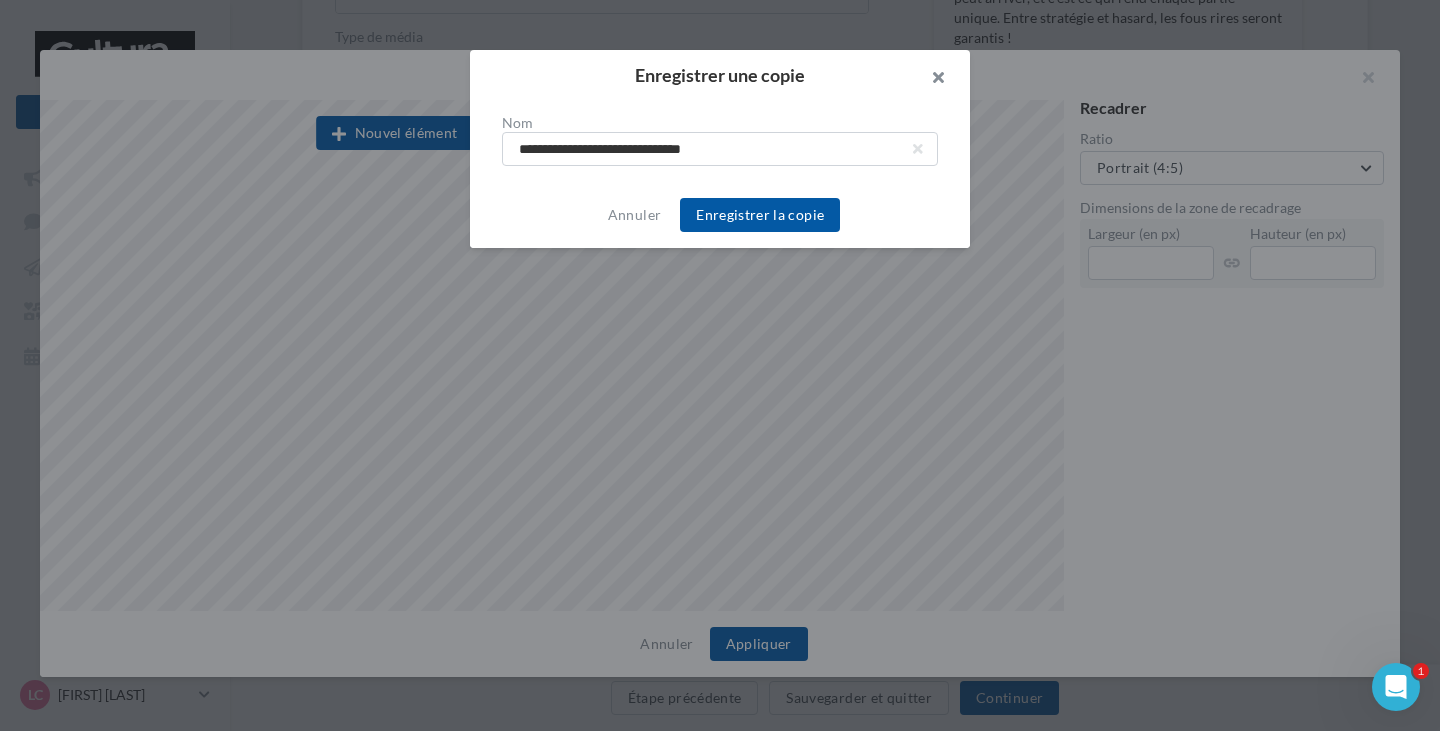 click at bounding box center (930, 80) 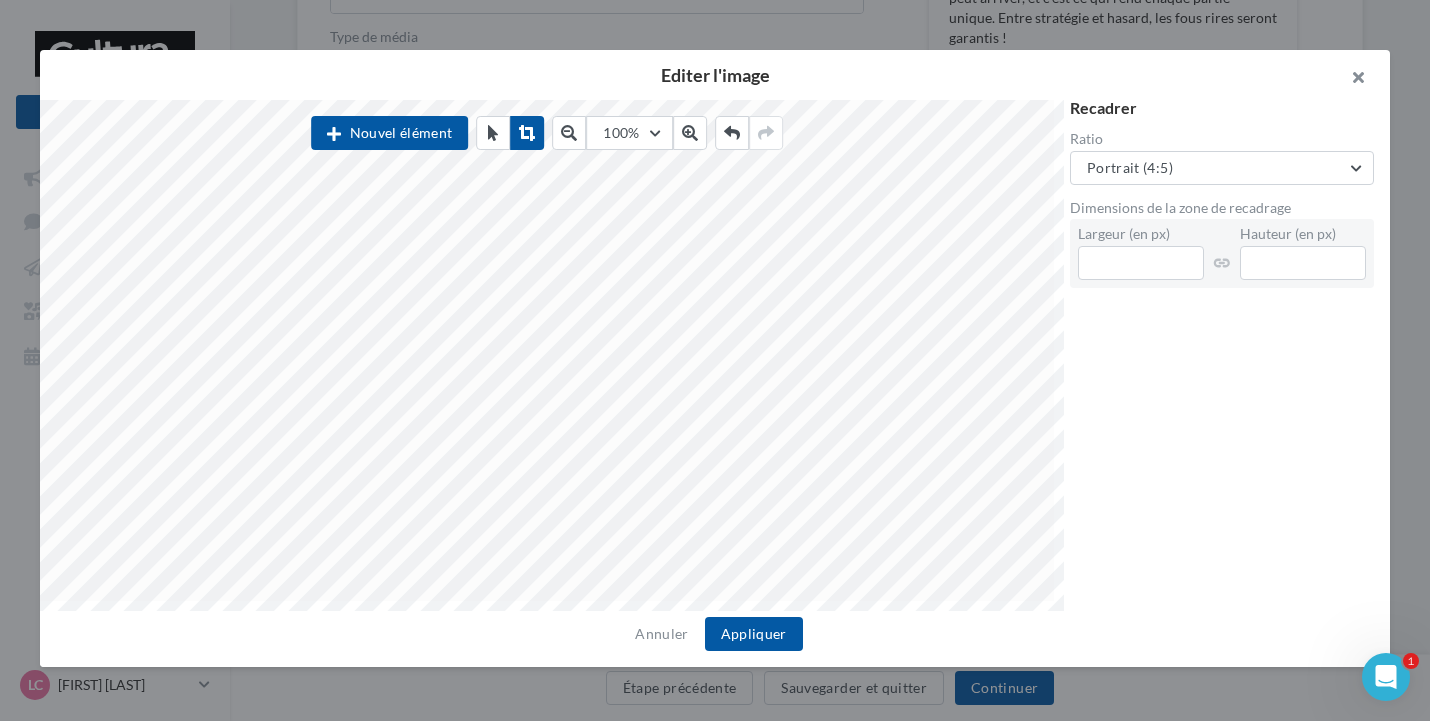 click at bounding box center [1350, 80] 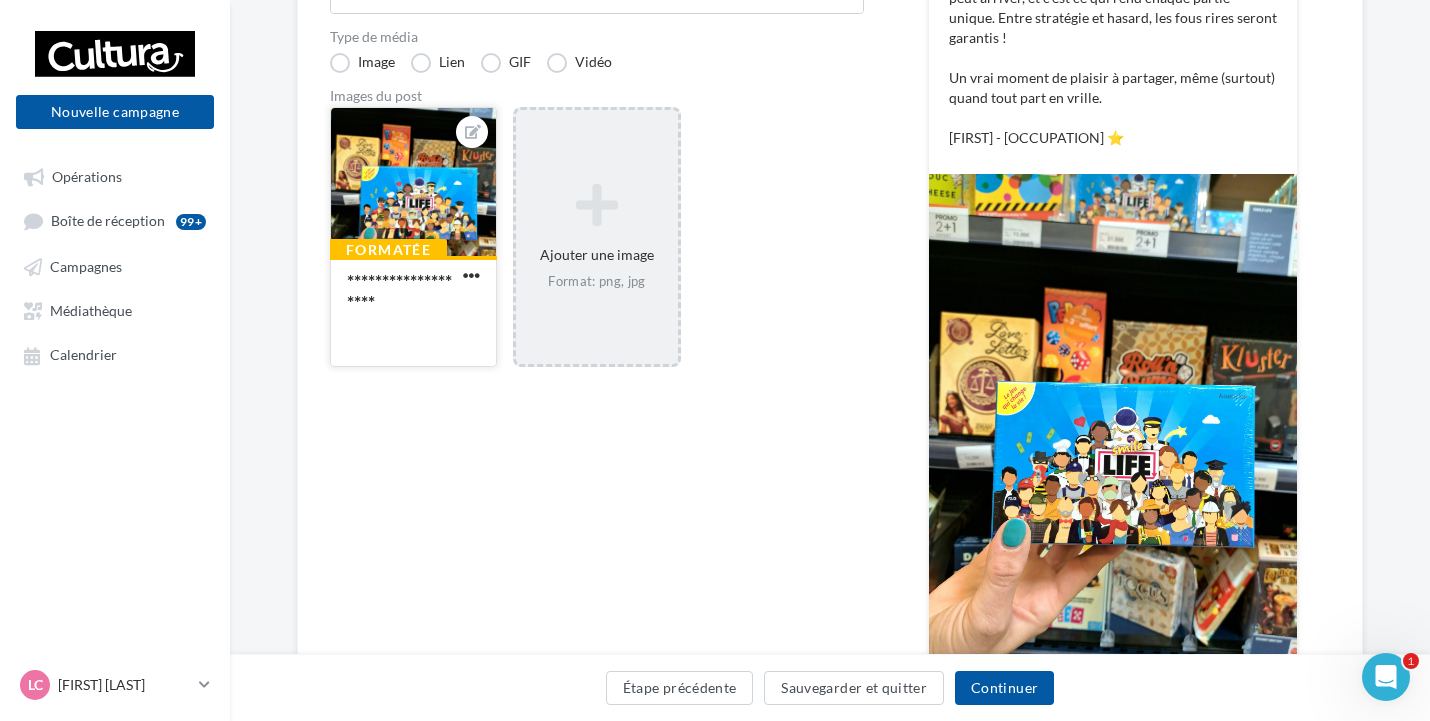 click at bounding box center [471, 276] 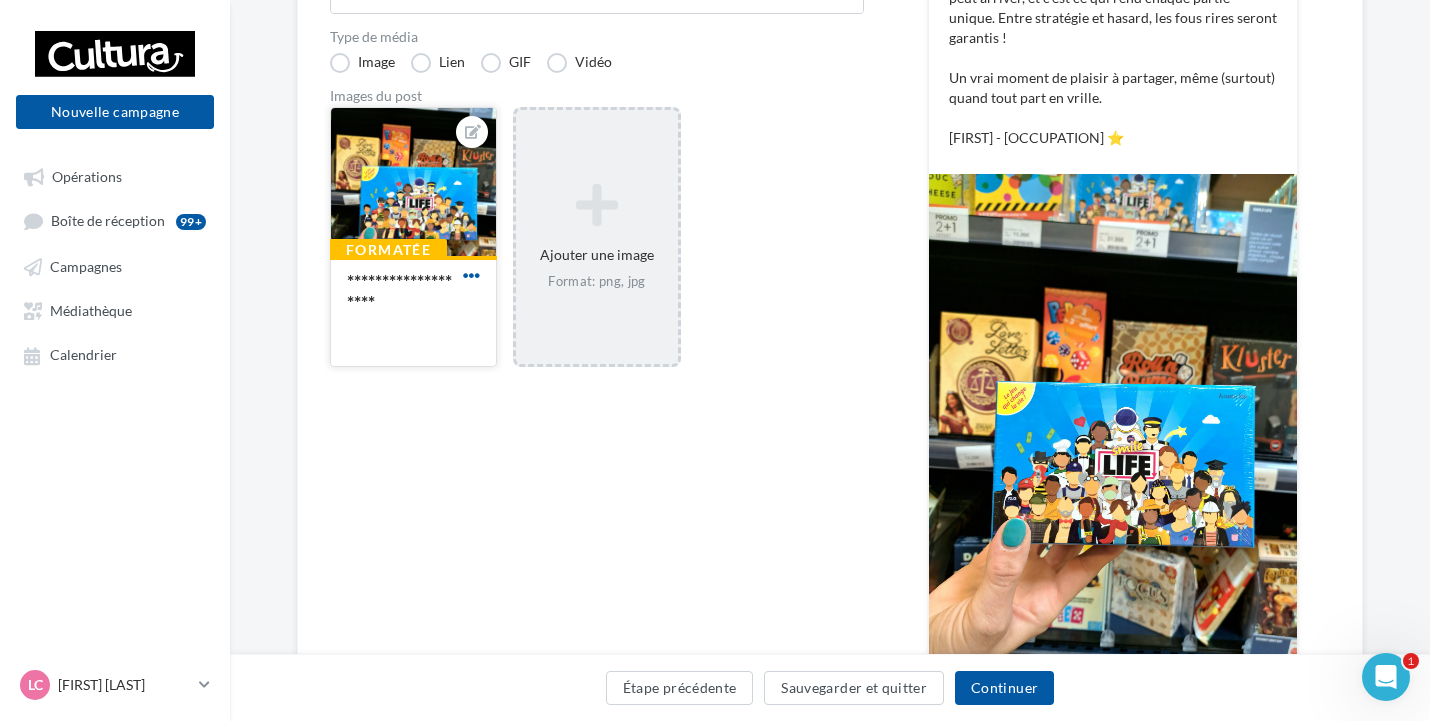 click at bounding box center (471, 275) 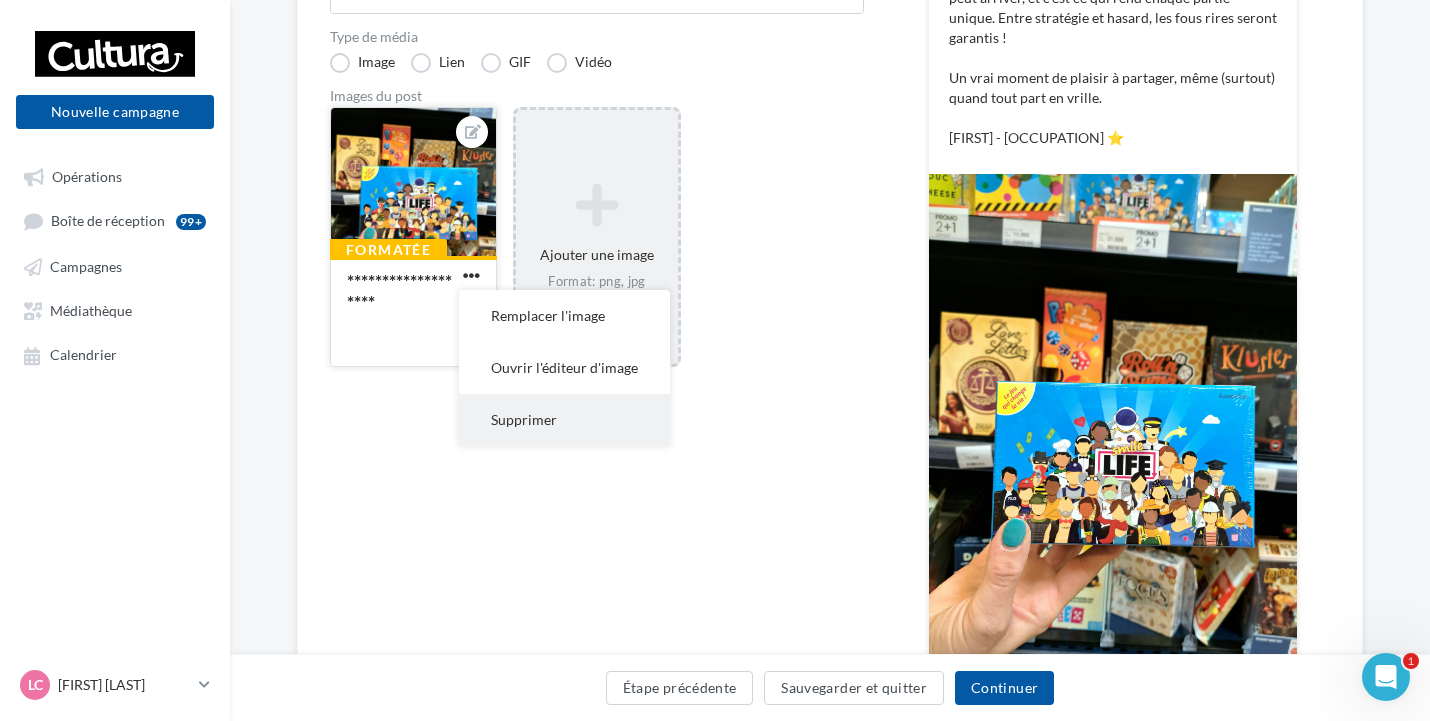 click on "Supprimer" at bounding box center (564, 420) 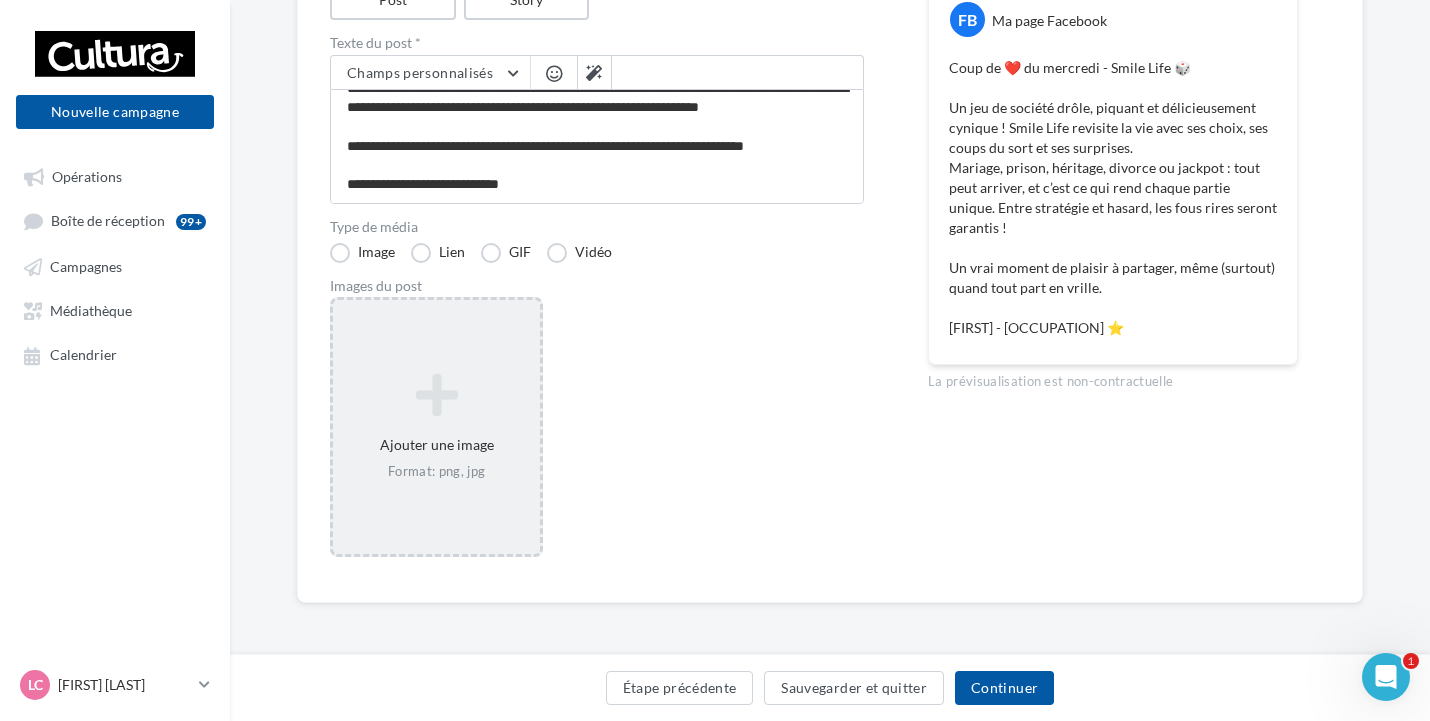 scroll, scrollTop: 273, scrollLeft: 0, axis: vertical 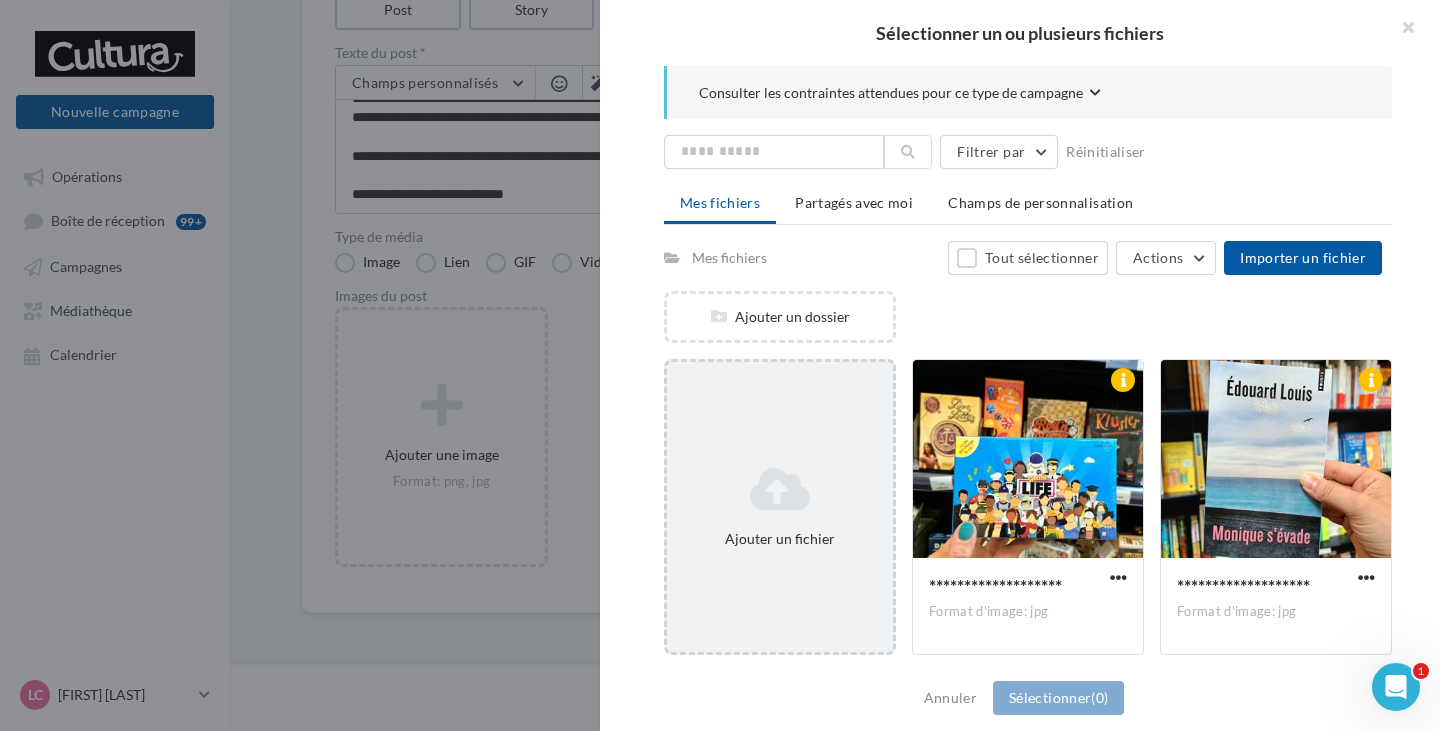 click at bounding box center (780, 489) 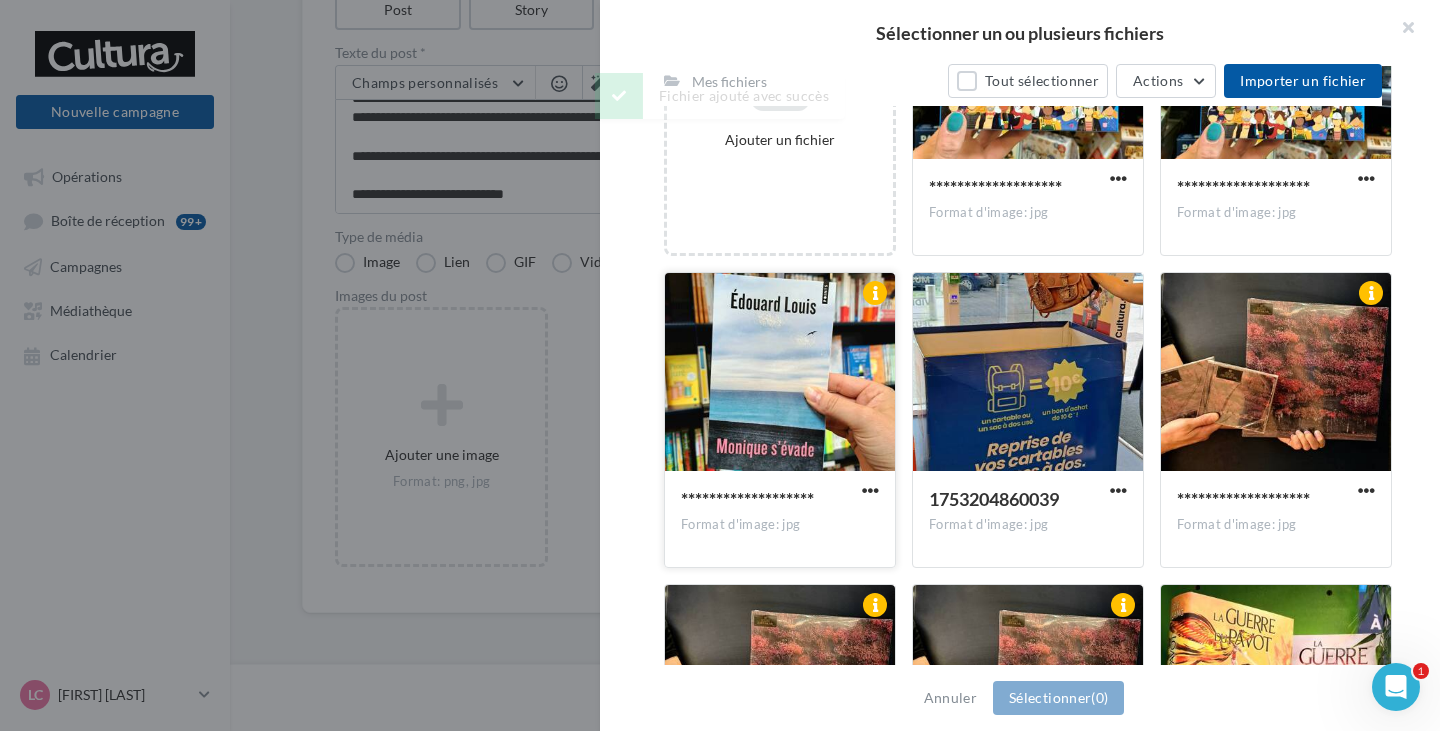 scroll, scrollTop: 400, scrollLeft: 0, axis: vertical 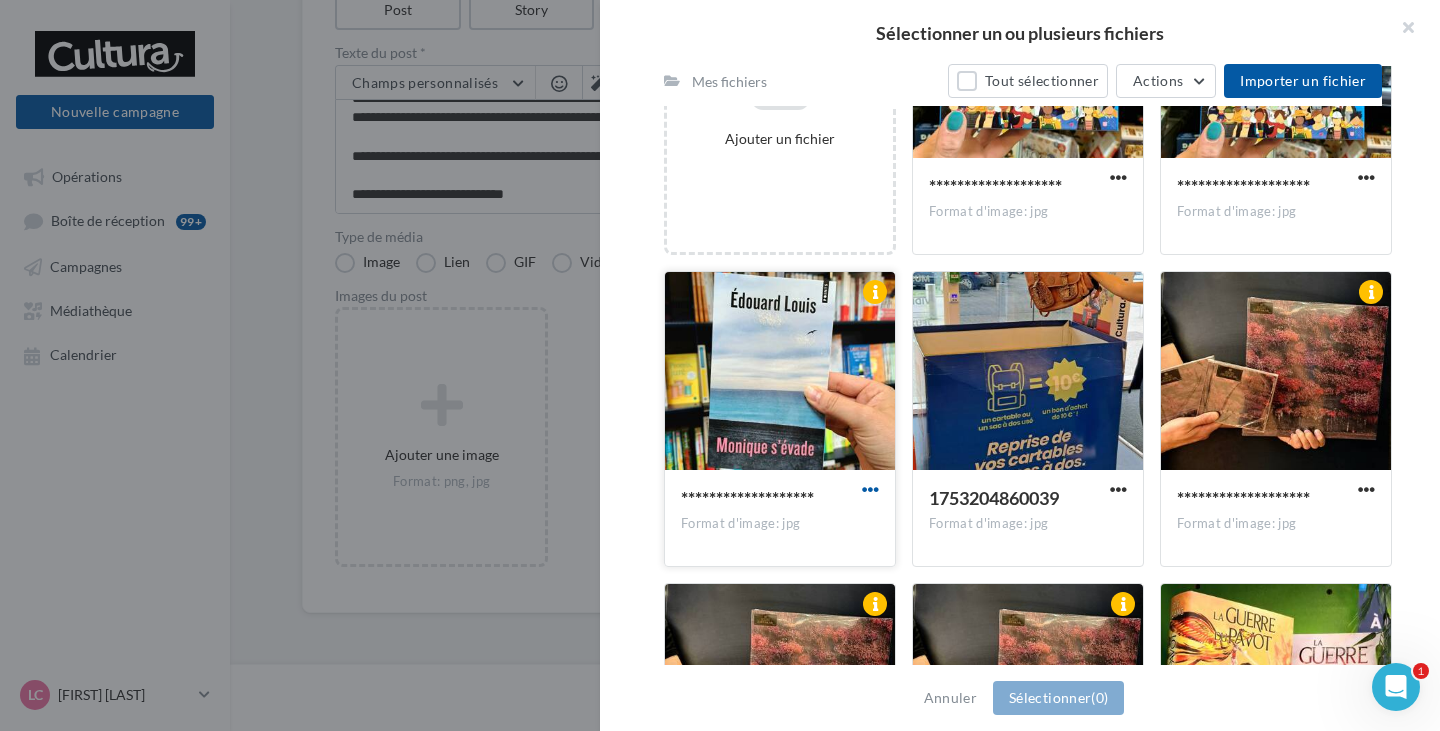 click at bounding box center [870, 489] 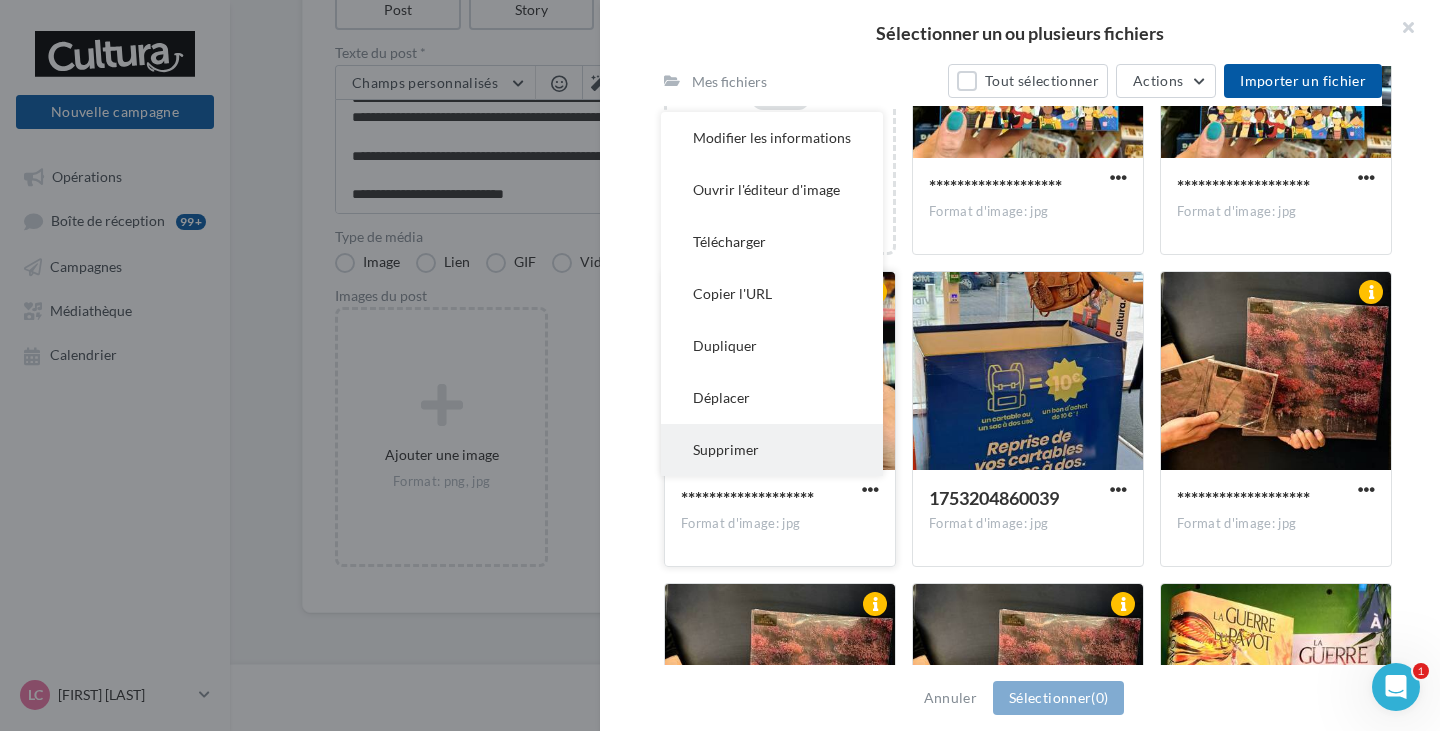 click on "Supprimer" at bounding box center (772, 450) 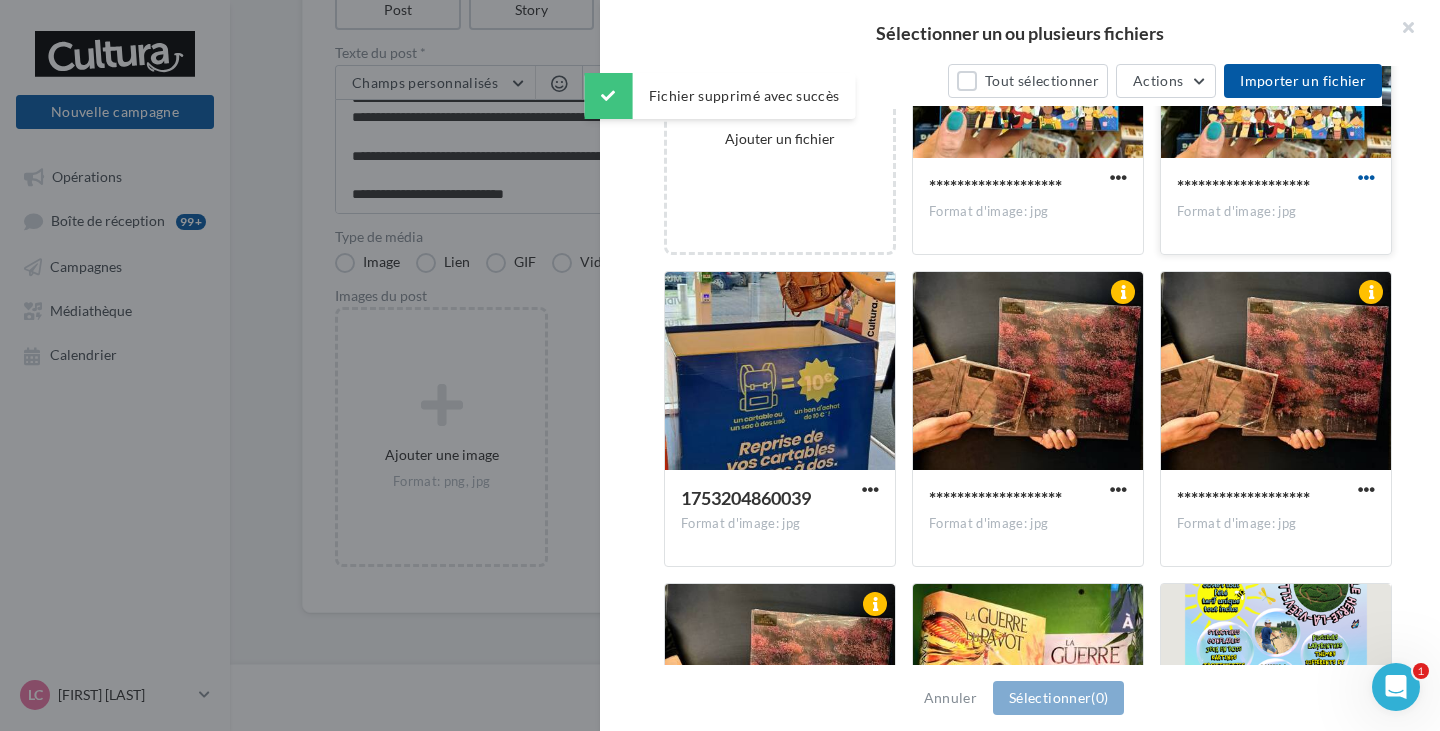 click at bounding box center [1366, 177] 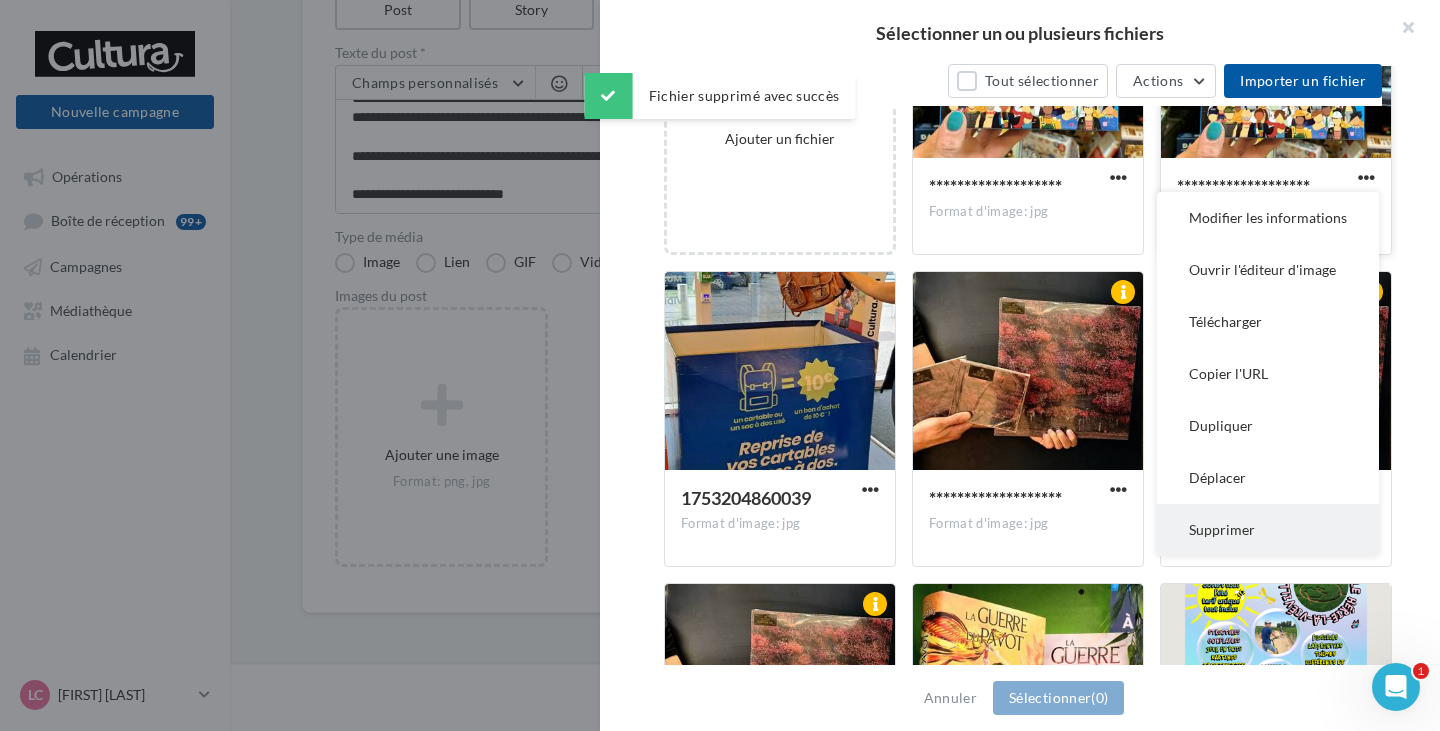 click on "Supprimer" at bounding box center (1268, 530) 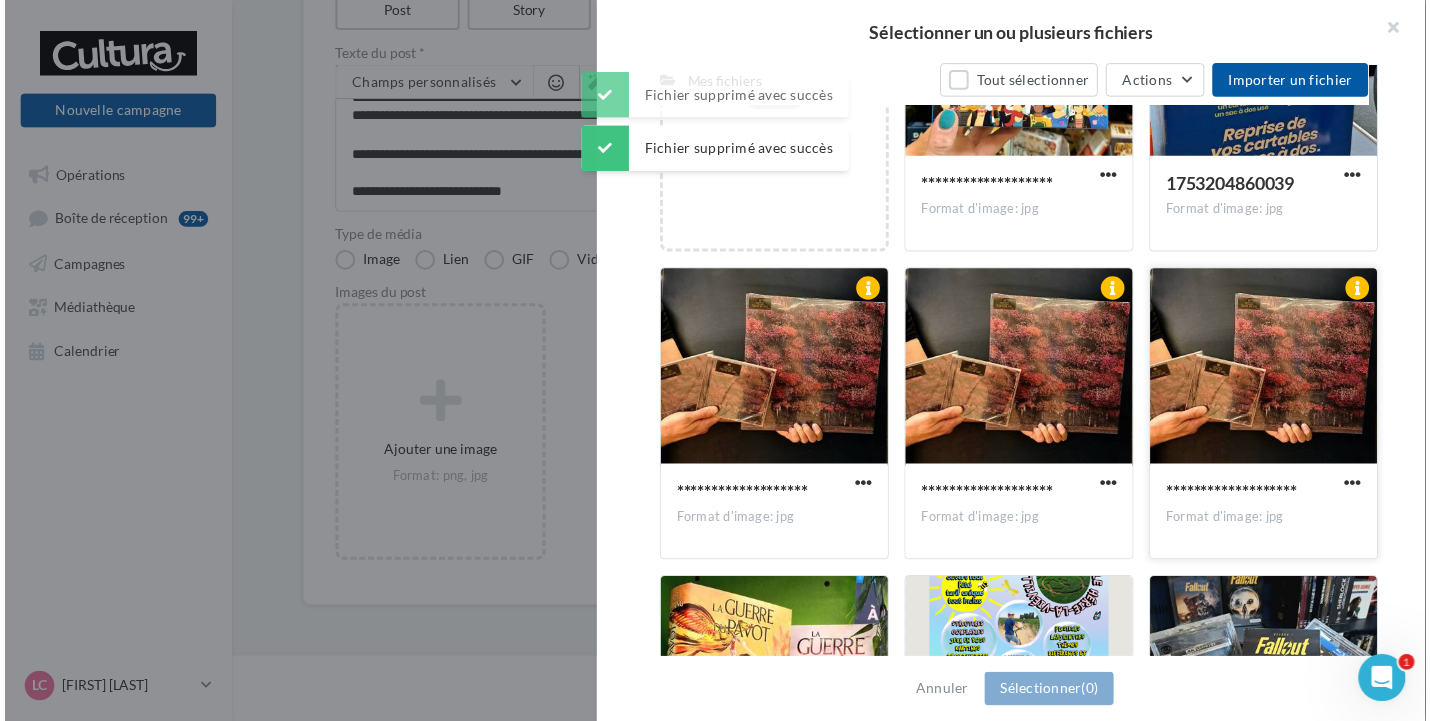 scroll, scrollTop: 100, scrollLeft: 0, axis: vertical 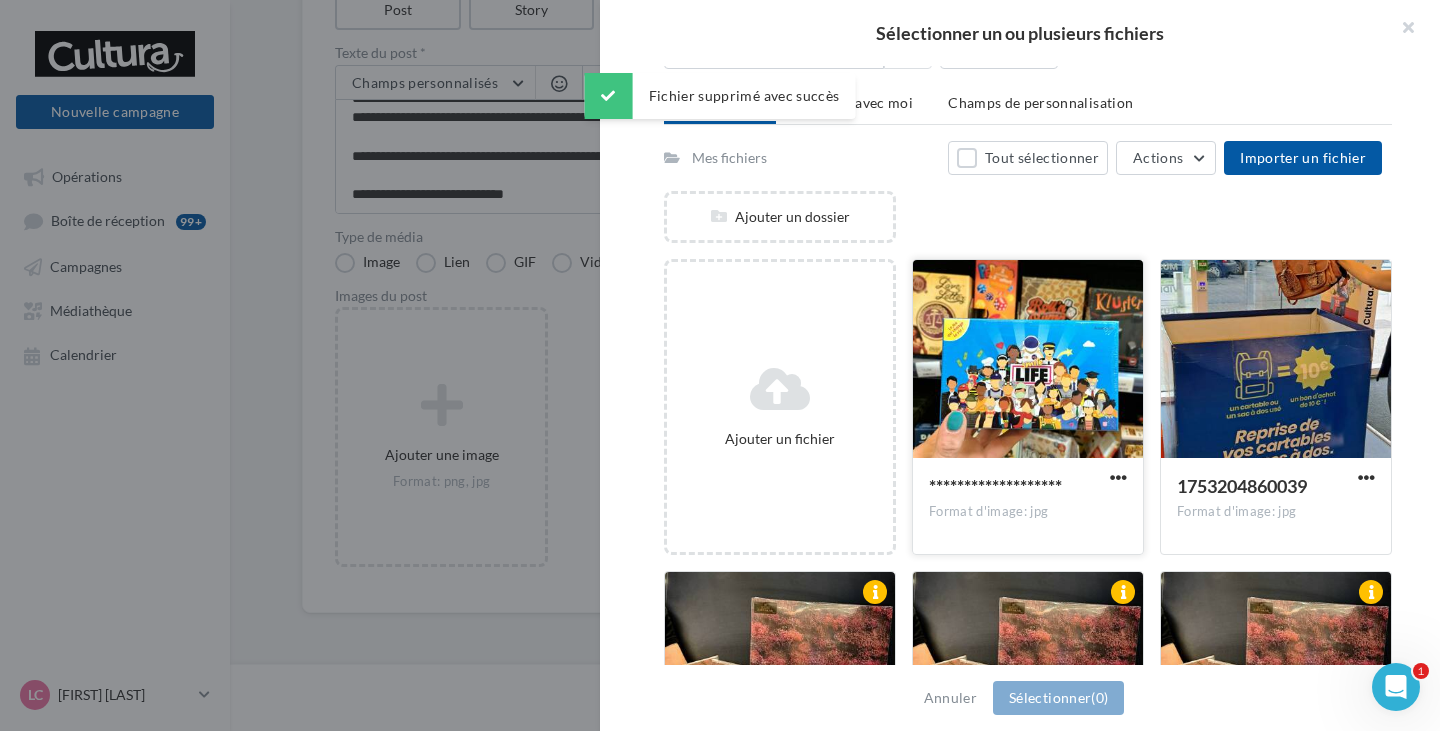 click at bounding box center (1028, 360) 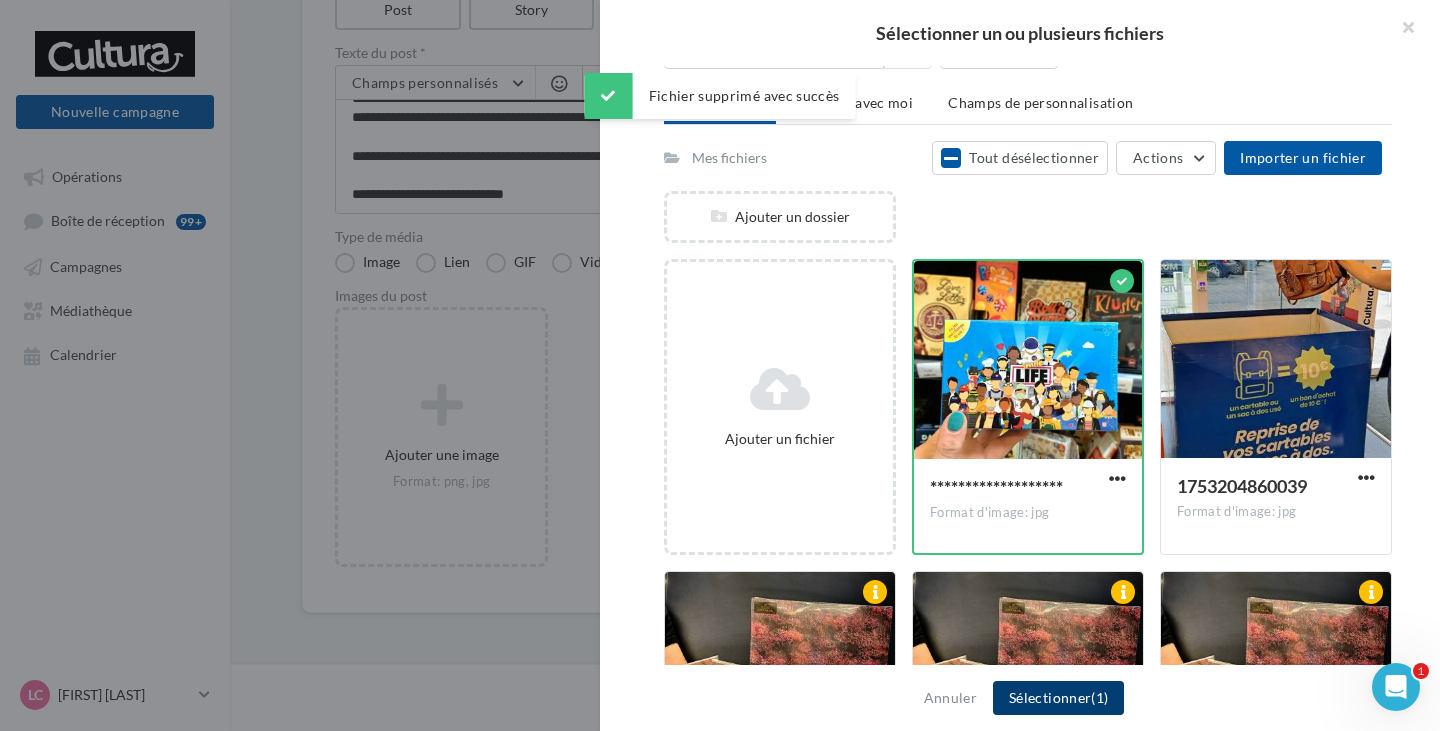click on "Sélectionner   (1)" at bounding box center (1058, 698) 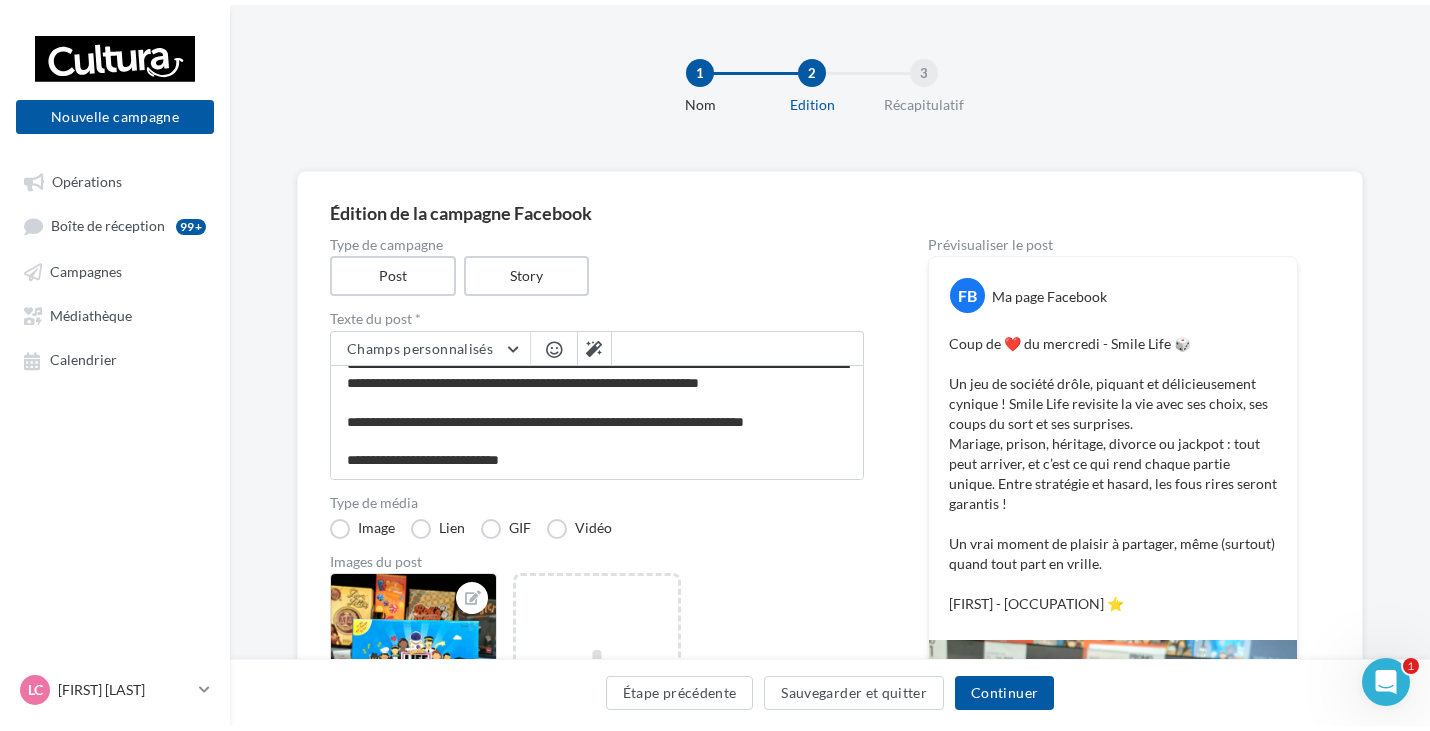 scroll, scrollTop: 0, scrollLeft: 0, axis: both 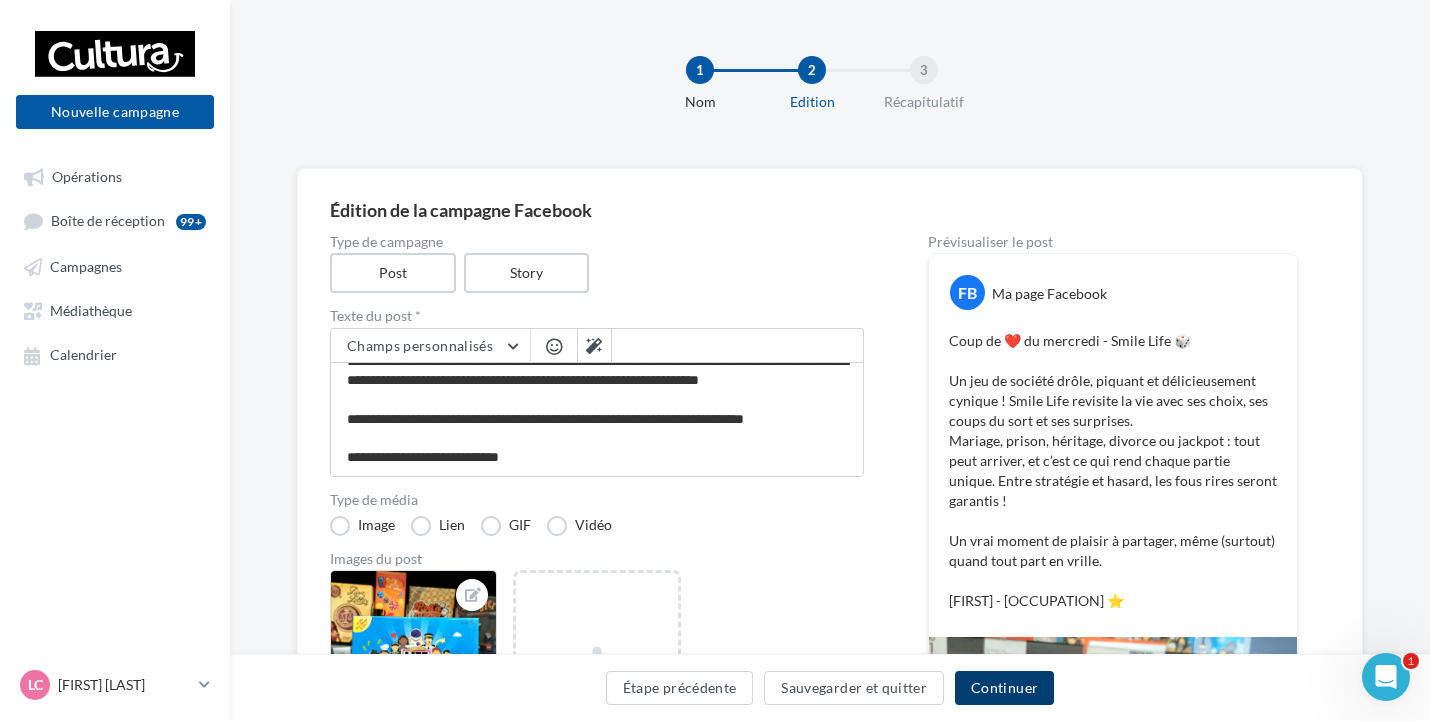 click on "Continuer" at bounding box center [1004, 688] 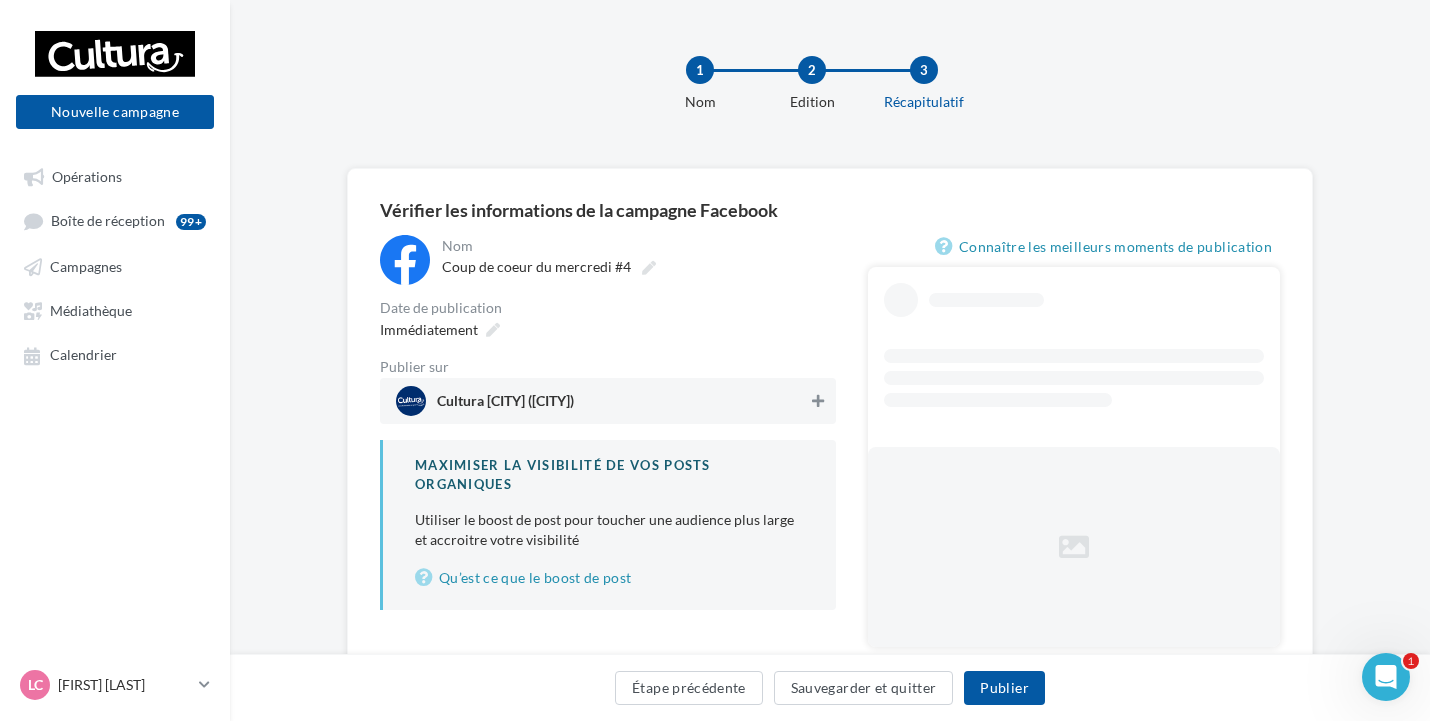 click at bounding box center (818, 401) 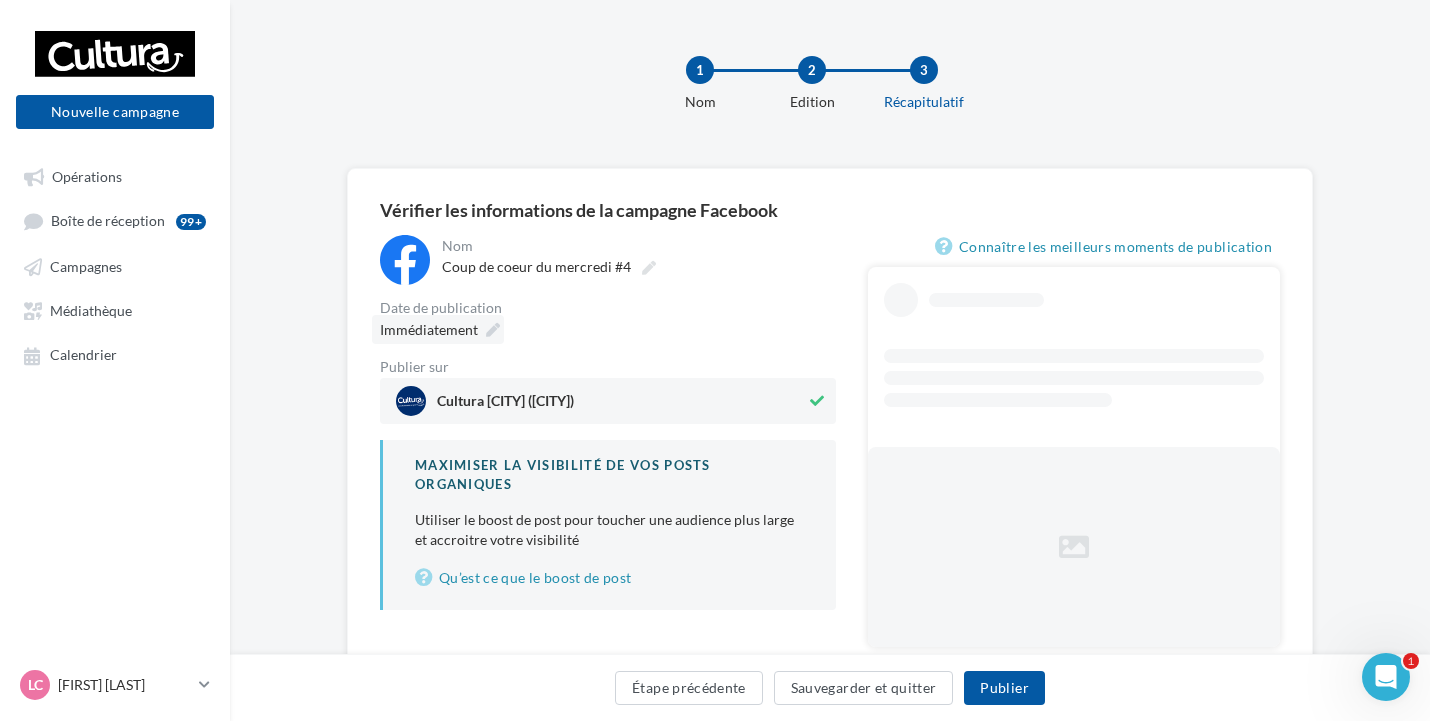 click at bounding box center [493, 330] 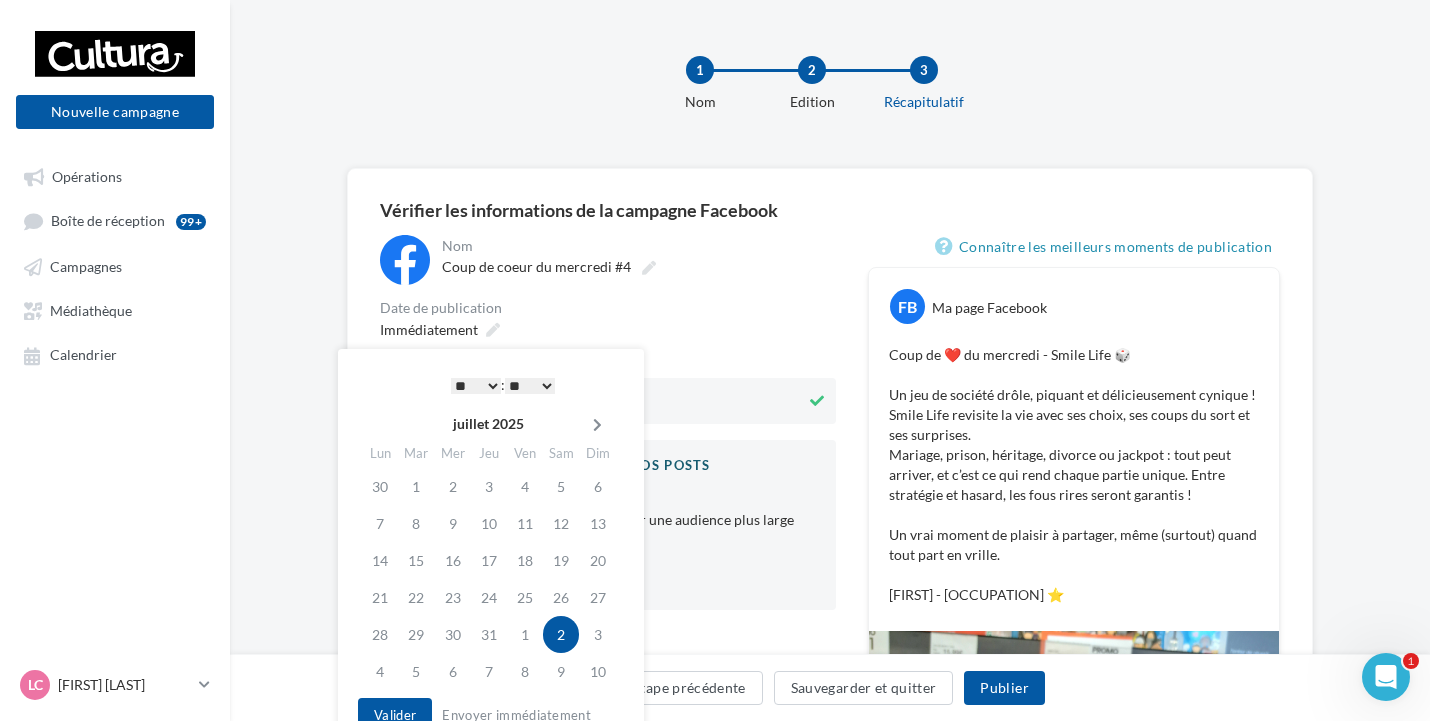 click at bounding box center (597, 425) 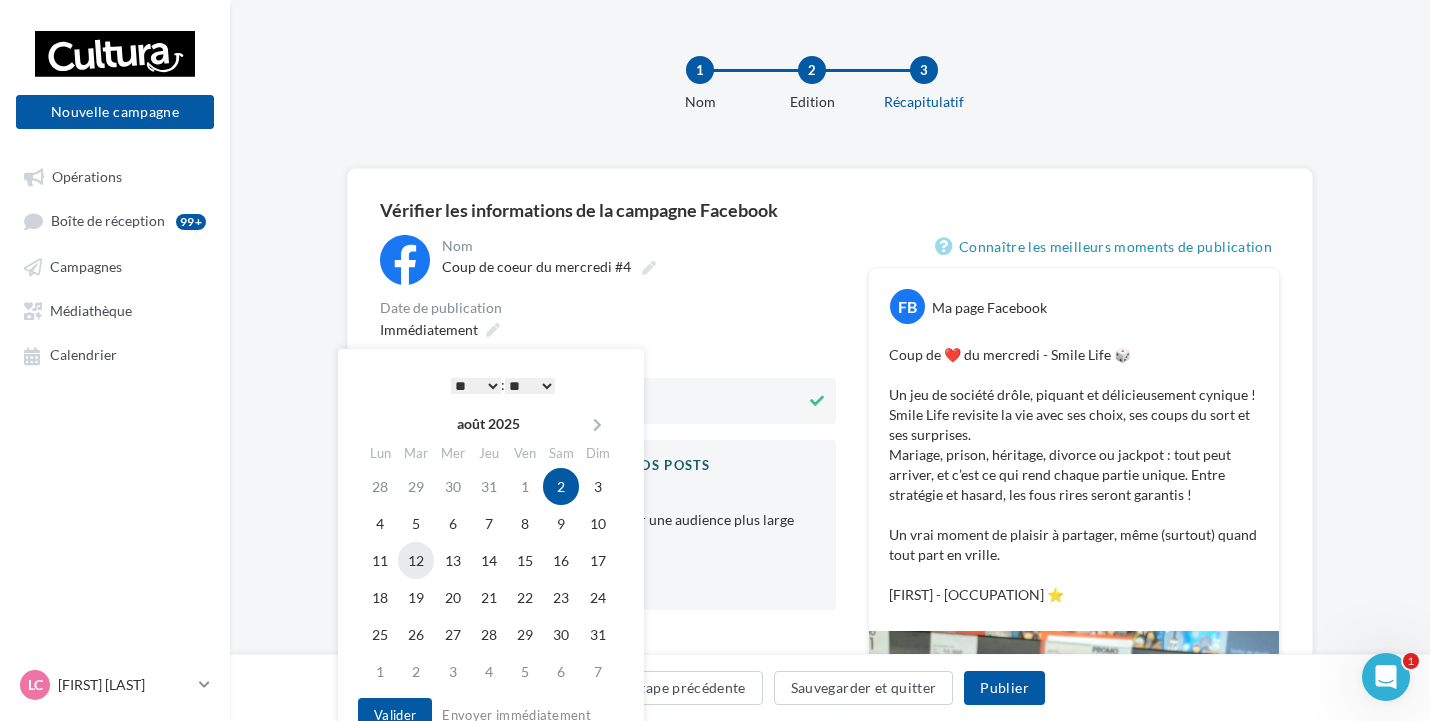 click on "12" at bounding box center [416, 560] 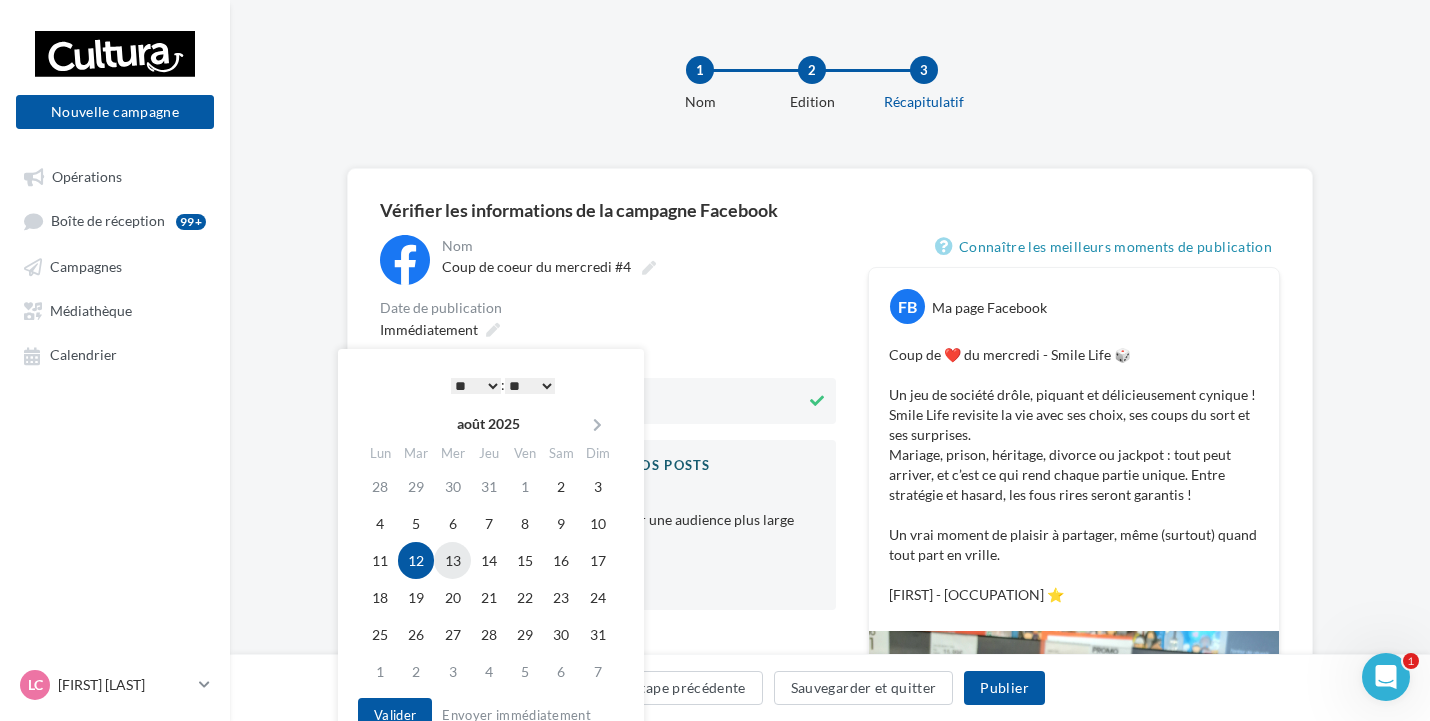 click on "13" at bounding box center (452, 560) 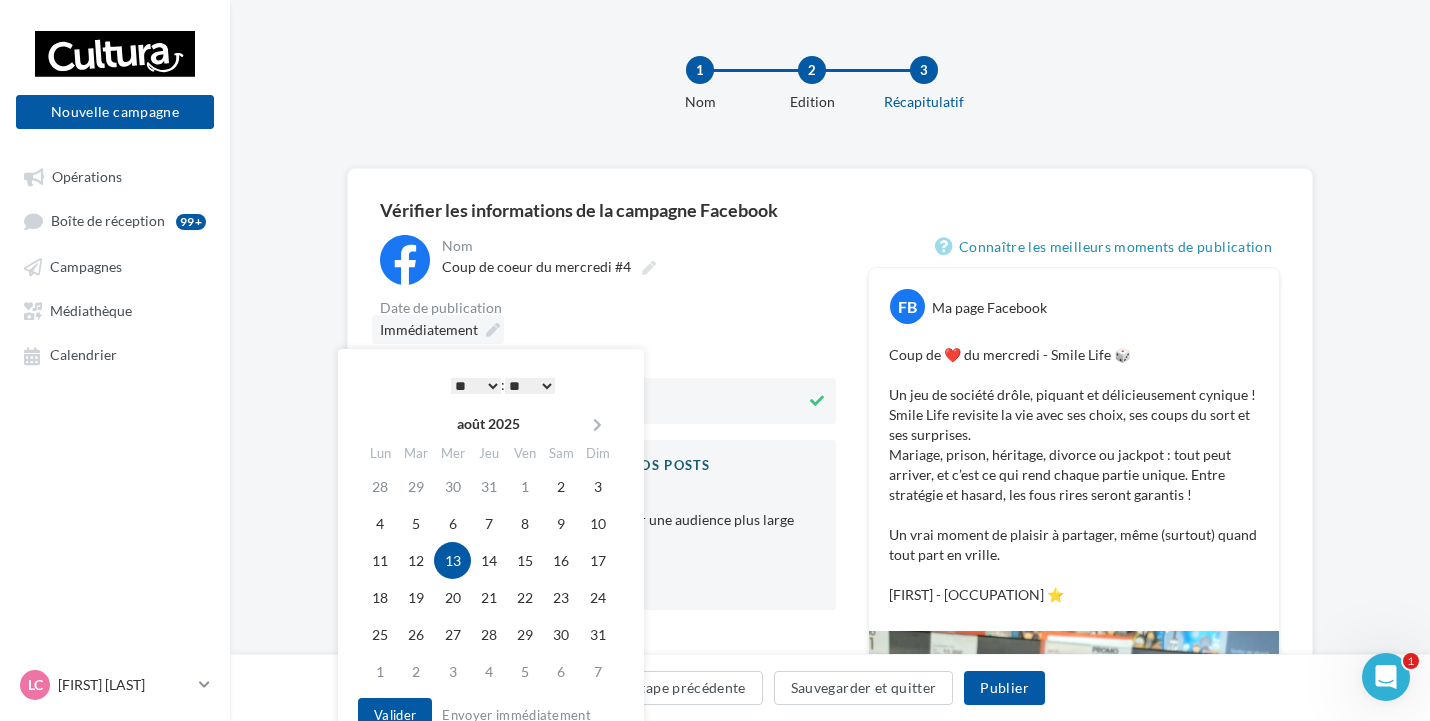 click at bounding box center (493, 330) 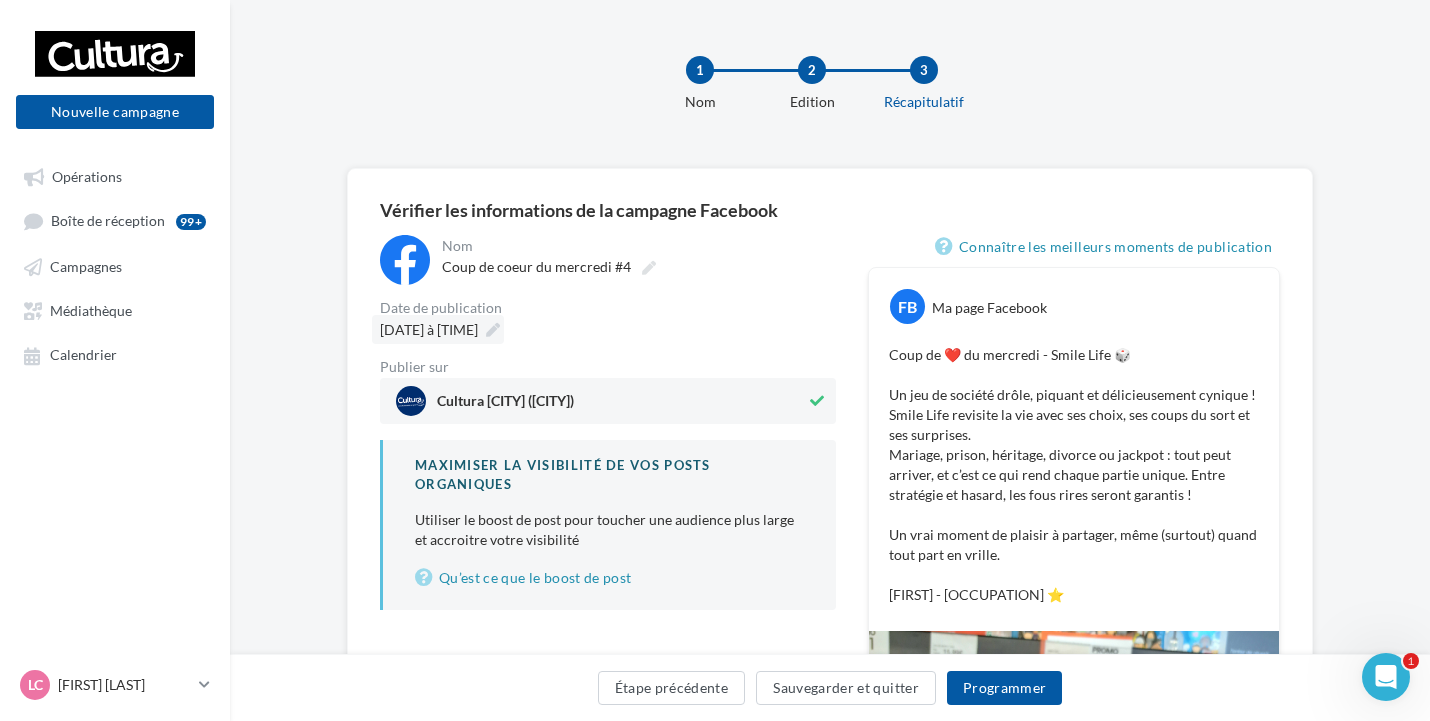 click at bounding box center [493, 330] 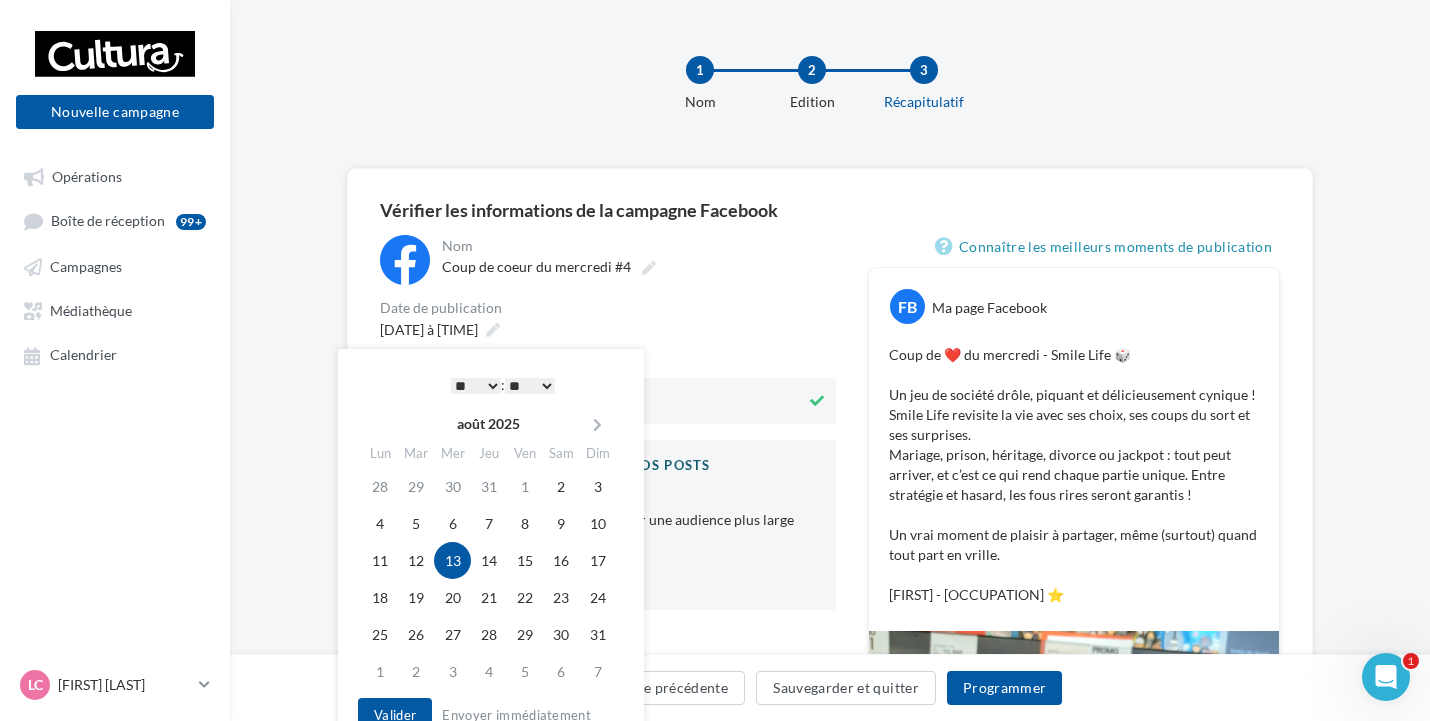 click on "* * * * * * * * * * ** ** ** ** ** ** ** ** ** ** ** ** ** **" at bounding box center [476, 386] 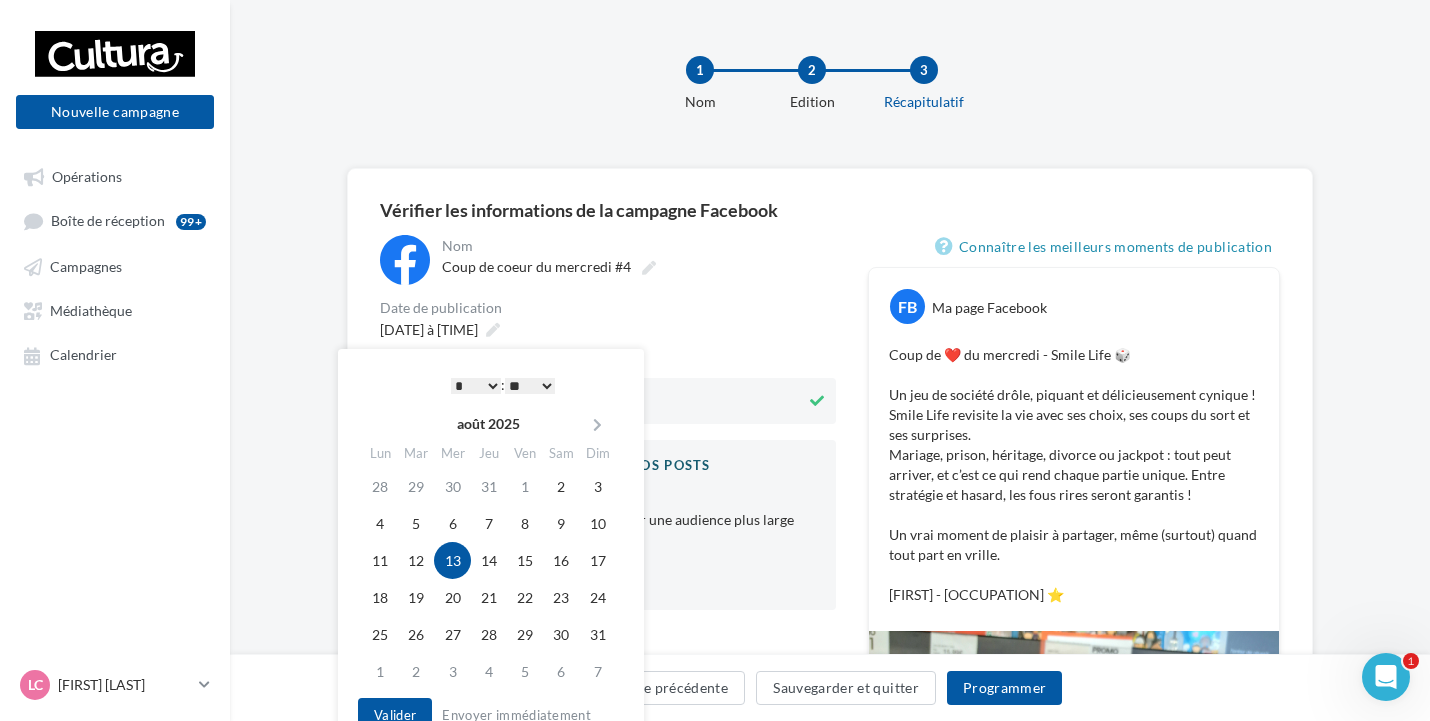 click on "** ** ** ** ** **" at bounding box center [530, 386] 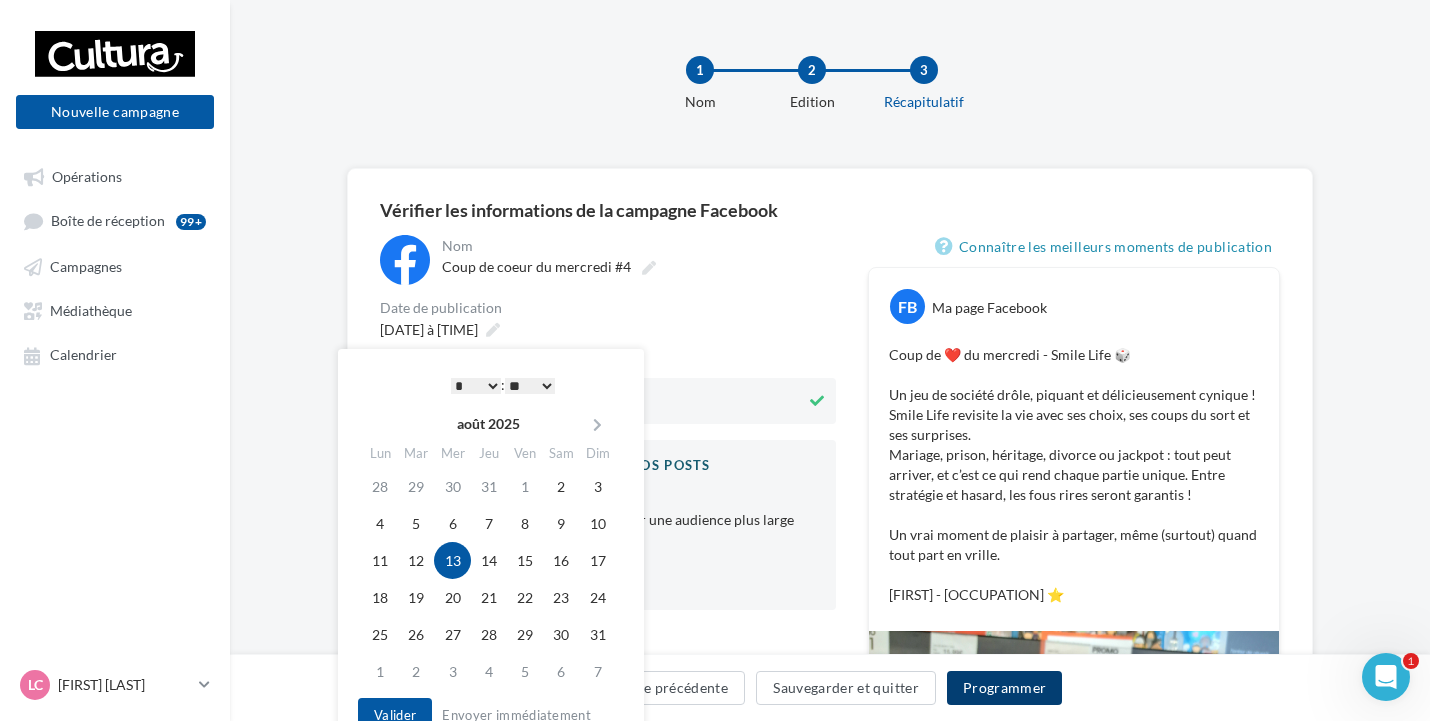click on "Programmer" at bounding box center [1005, 688] 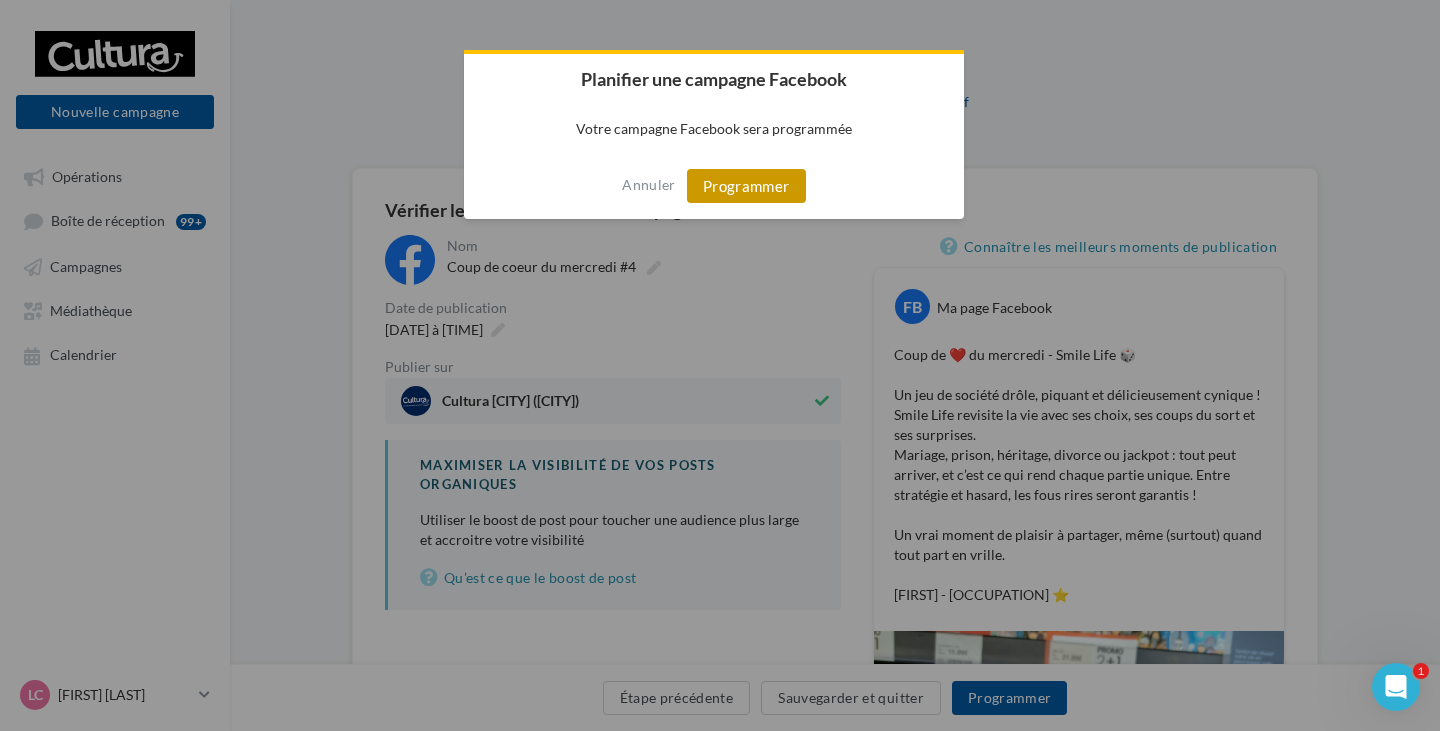 click on "Programmer" at bounding box center [746, 186] 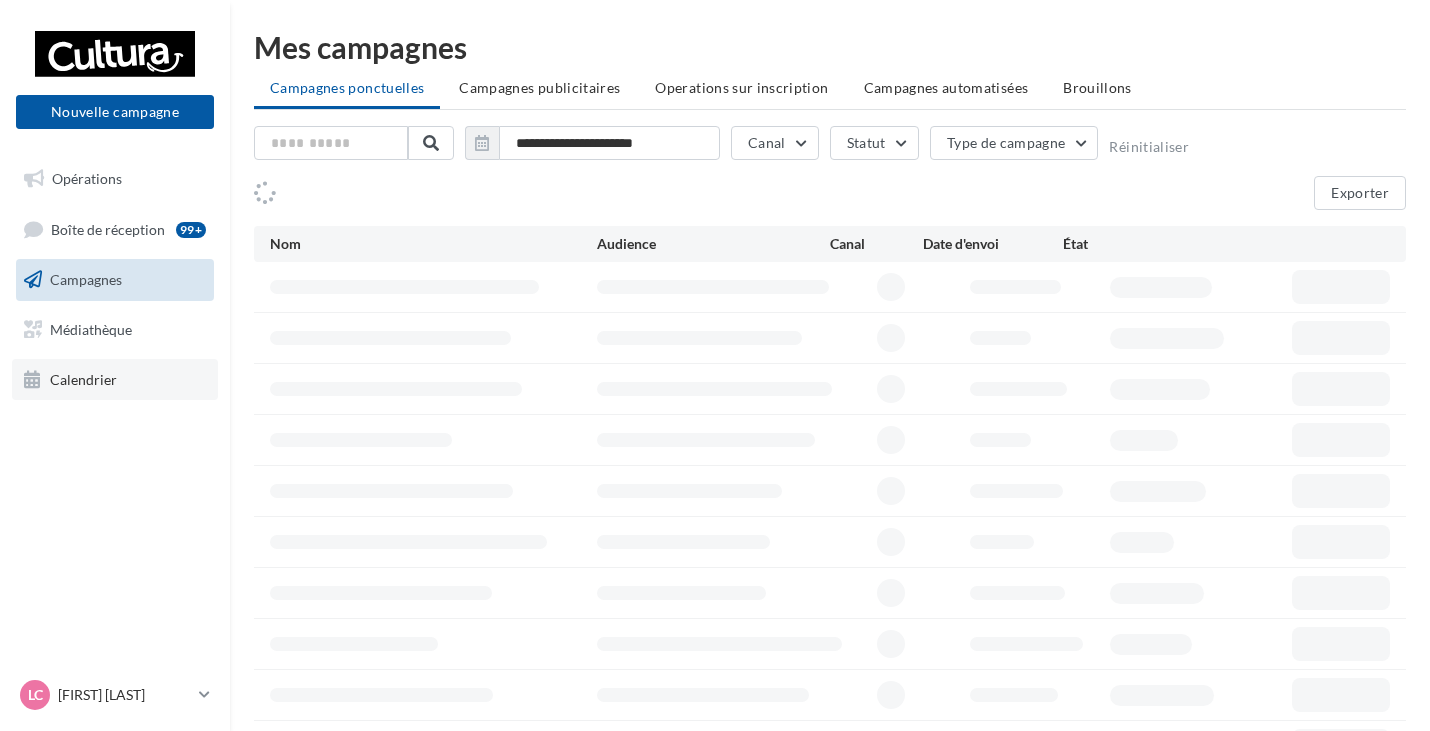 scroll, scrollTop: 0, scrollLeft: 0, axis: both 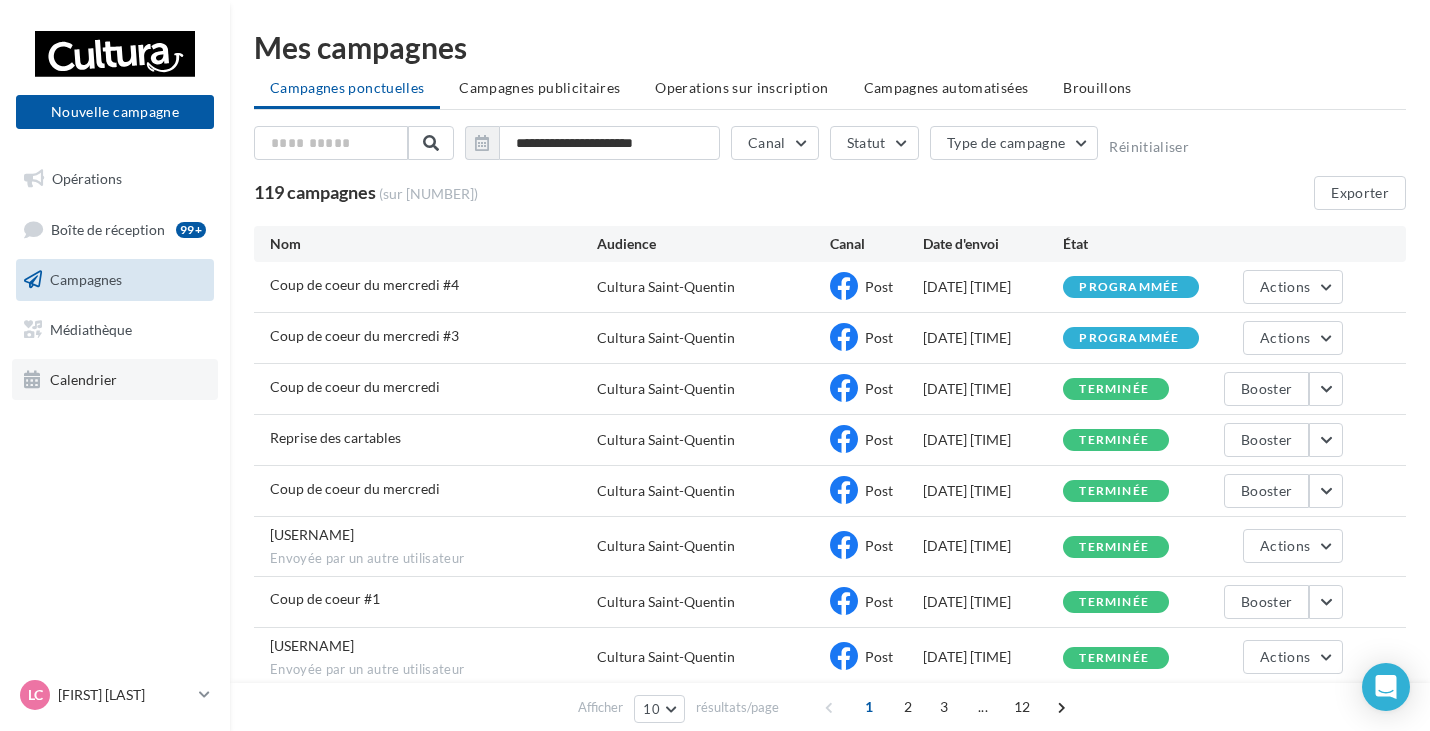 click on "Calendrier" at bounding box center (83, 378) 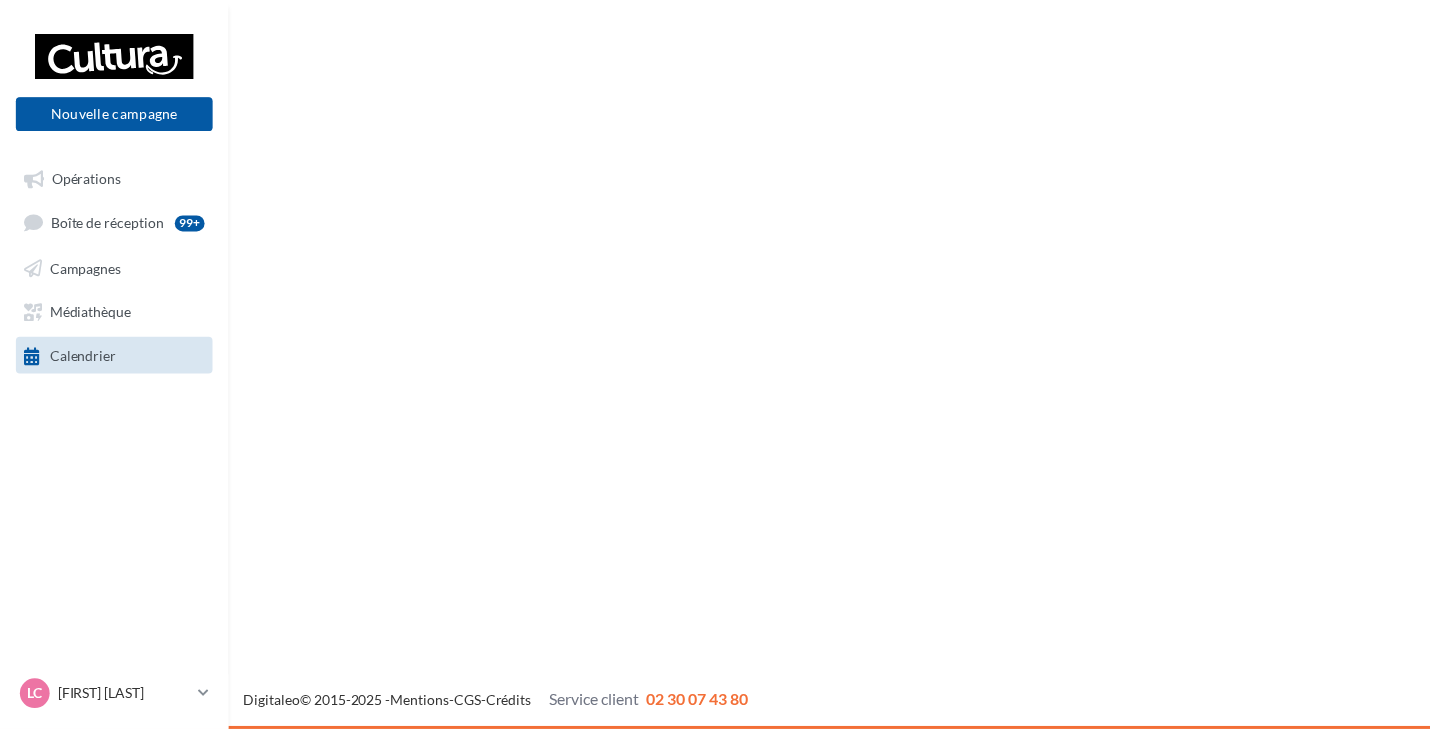 scroll, scrollTop: 0, scrollLeft: 0, axis: both 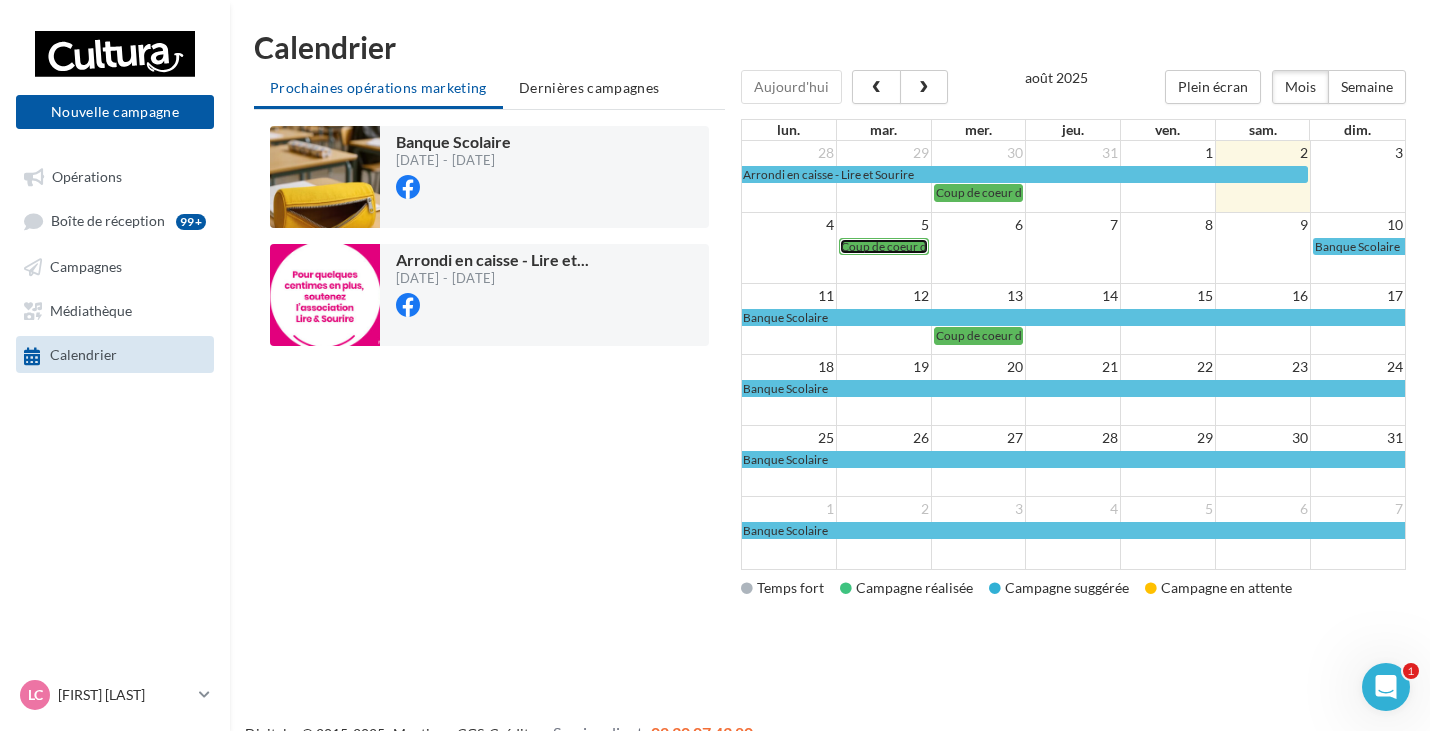 click on "Coup de coeur du mercredi #3" at bounding box center (884, 246) 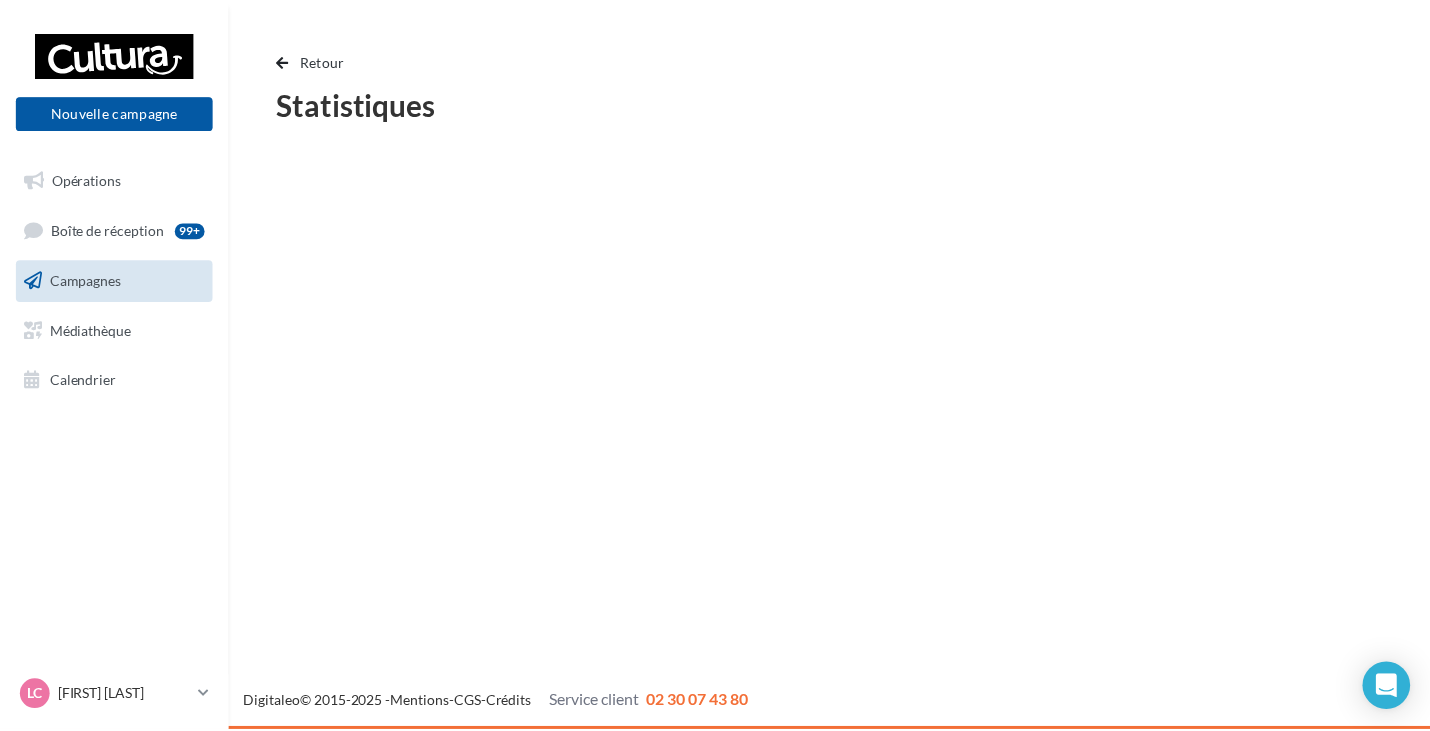 scroll, scrollTop: 0, scrollLeft: 0, axis: both 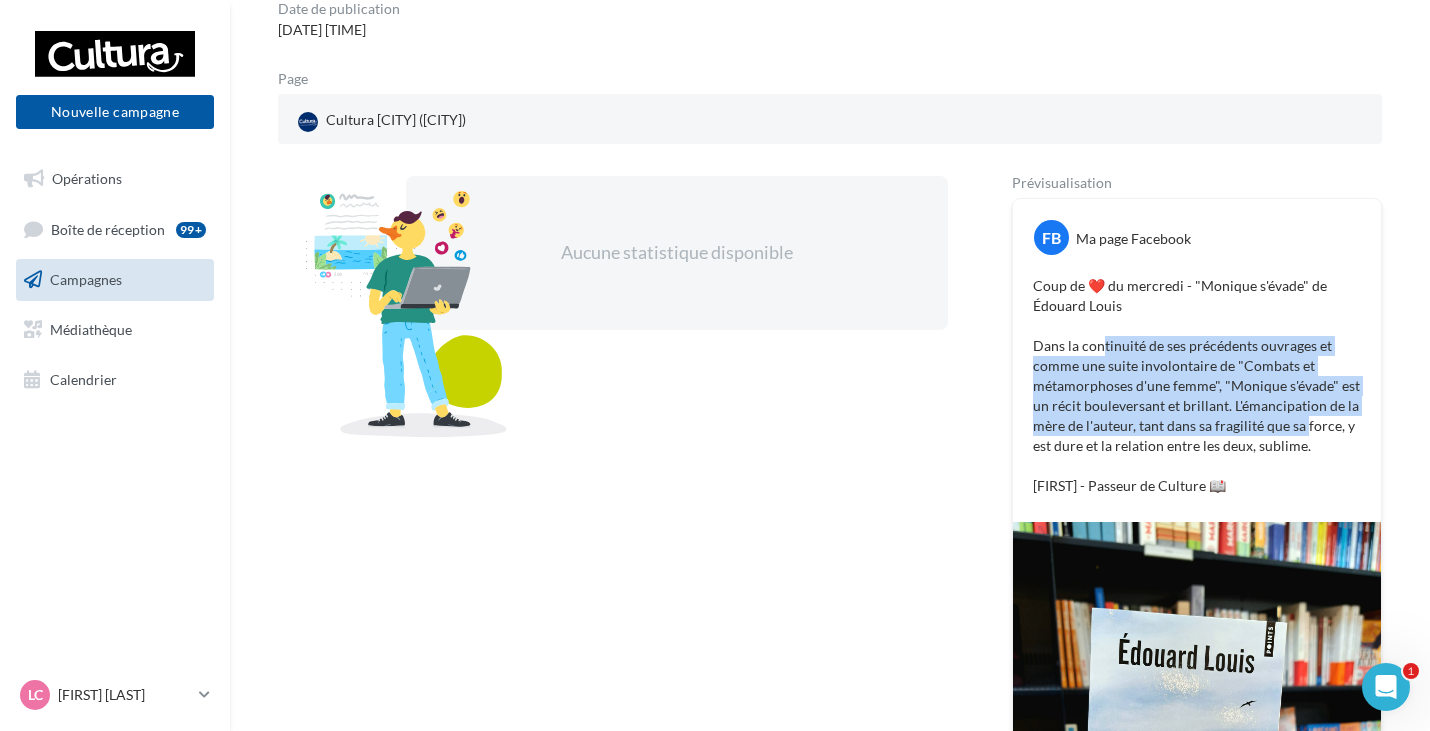 drag, startPoint x: 1104, startPoint y: 350, endPoint x: 1305, endPoint y: 436, distance: 218.62524 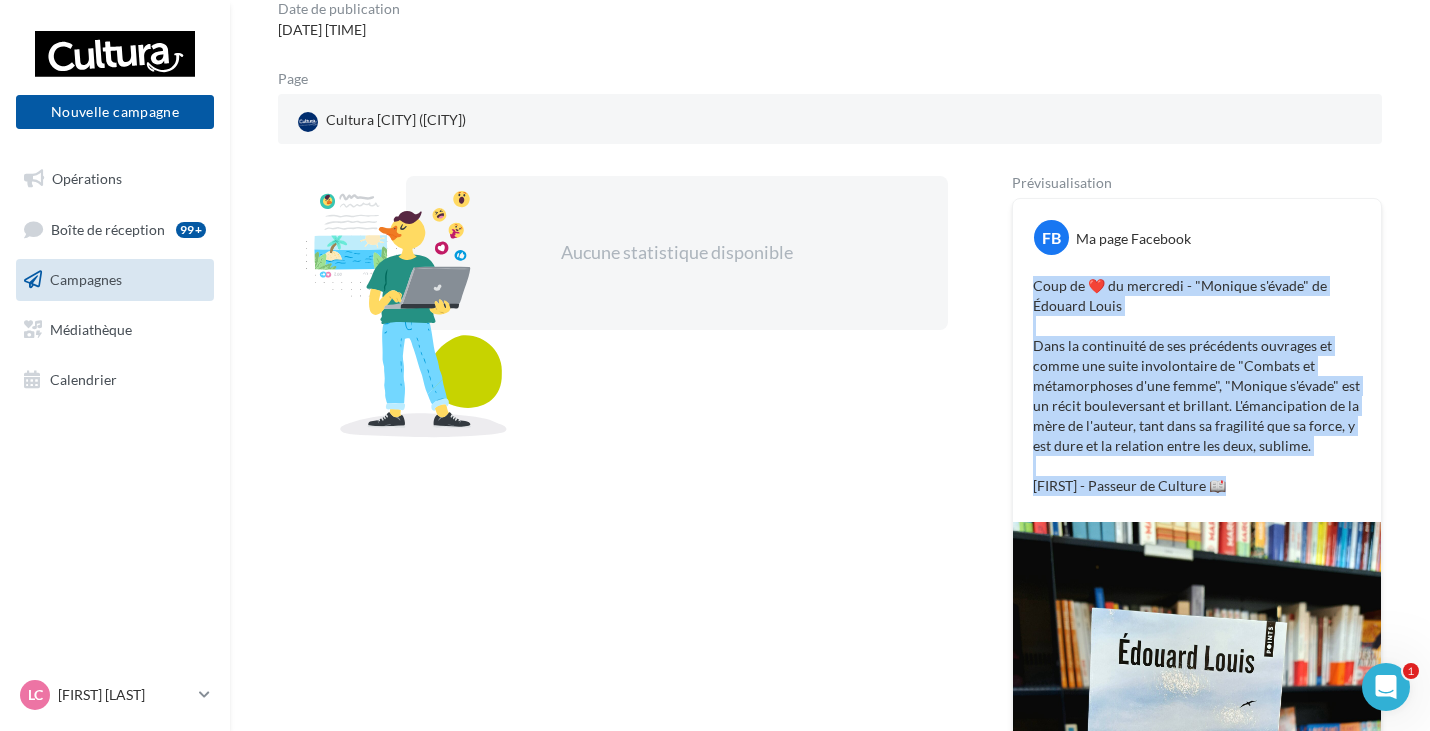 drag, startPoint x: 1035, startPoint y: 285, endPoint x: 1274, endPoint y: 504, distance: 324.16354 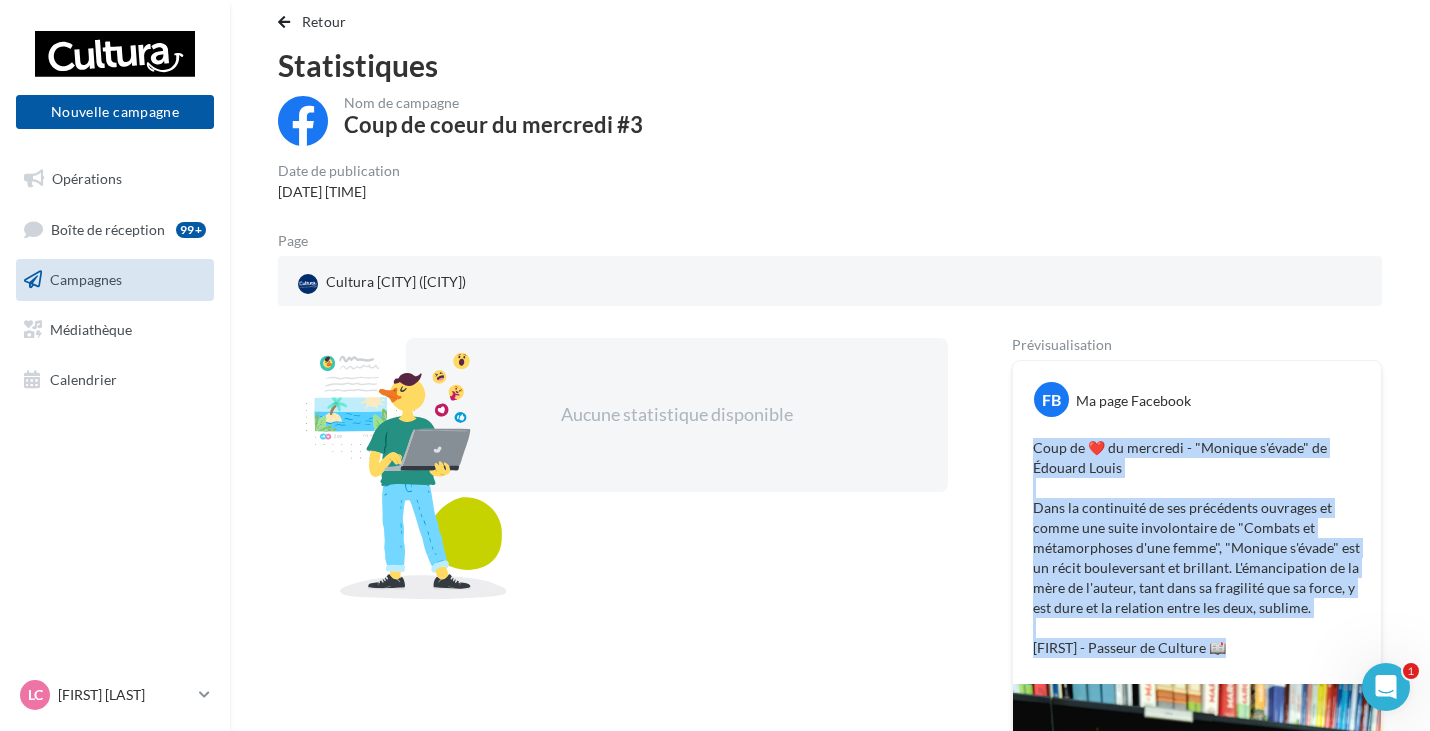 scroll, scrollTop: 0, scrollLeft: 0, axis: both 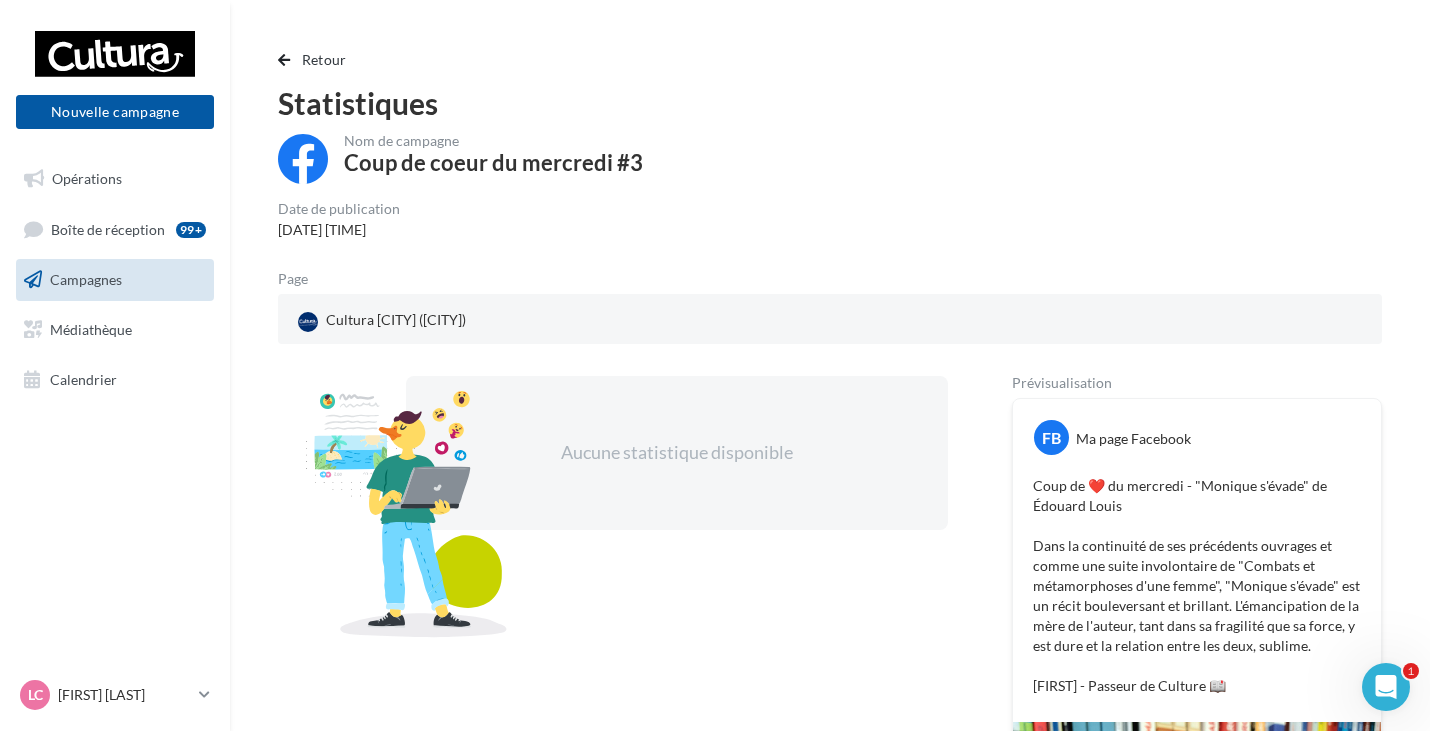 drag, startPoint x: 295, startPoint y: 47, endPoint x: 313, endPoint y: 73, distance: 31.622776 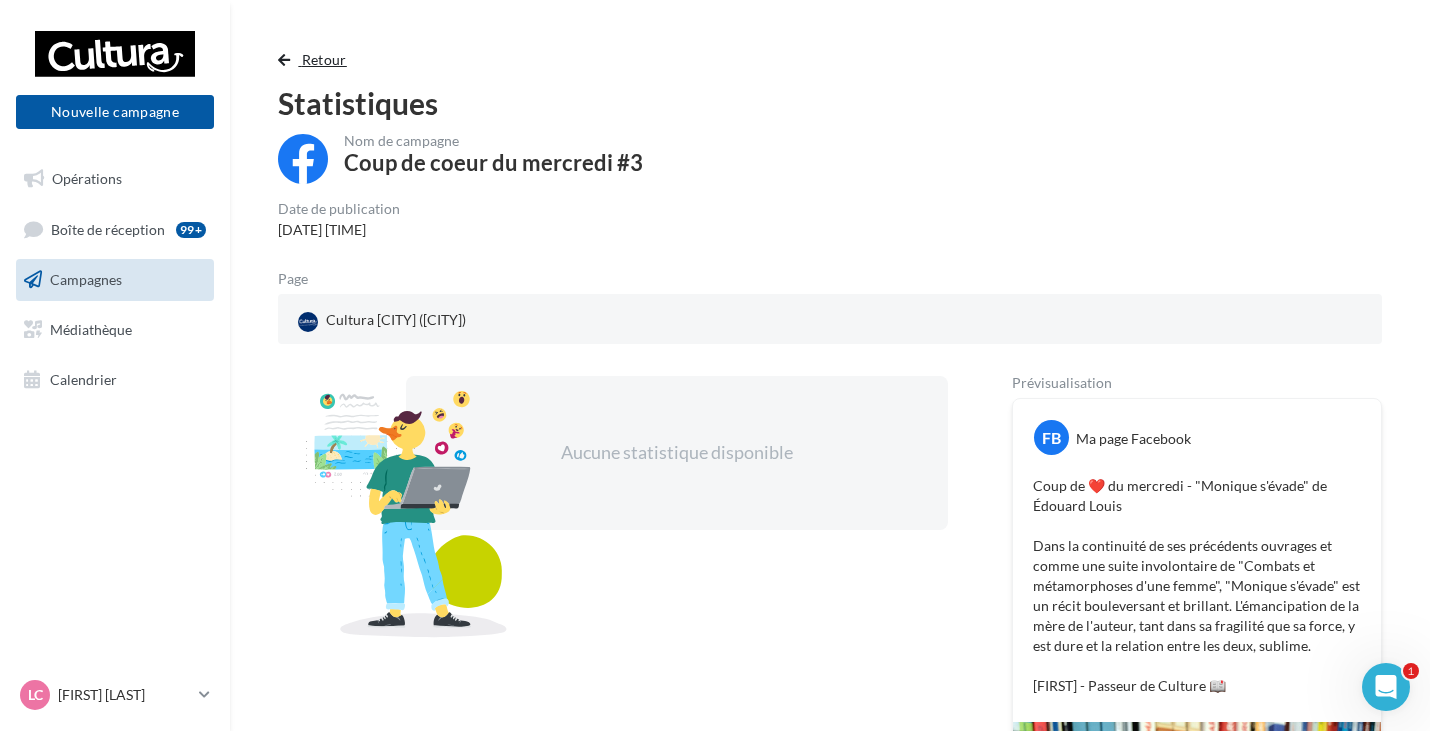 click on "Retour" at bounding box center [324, 59] 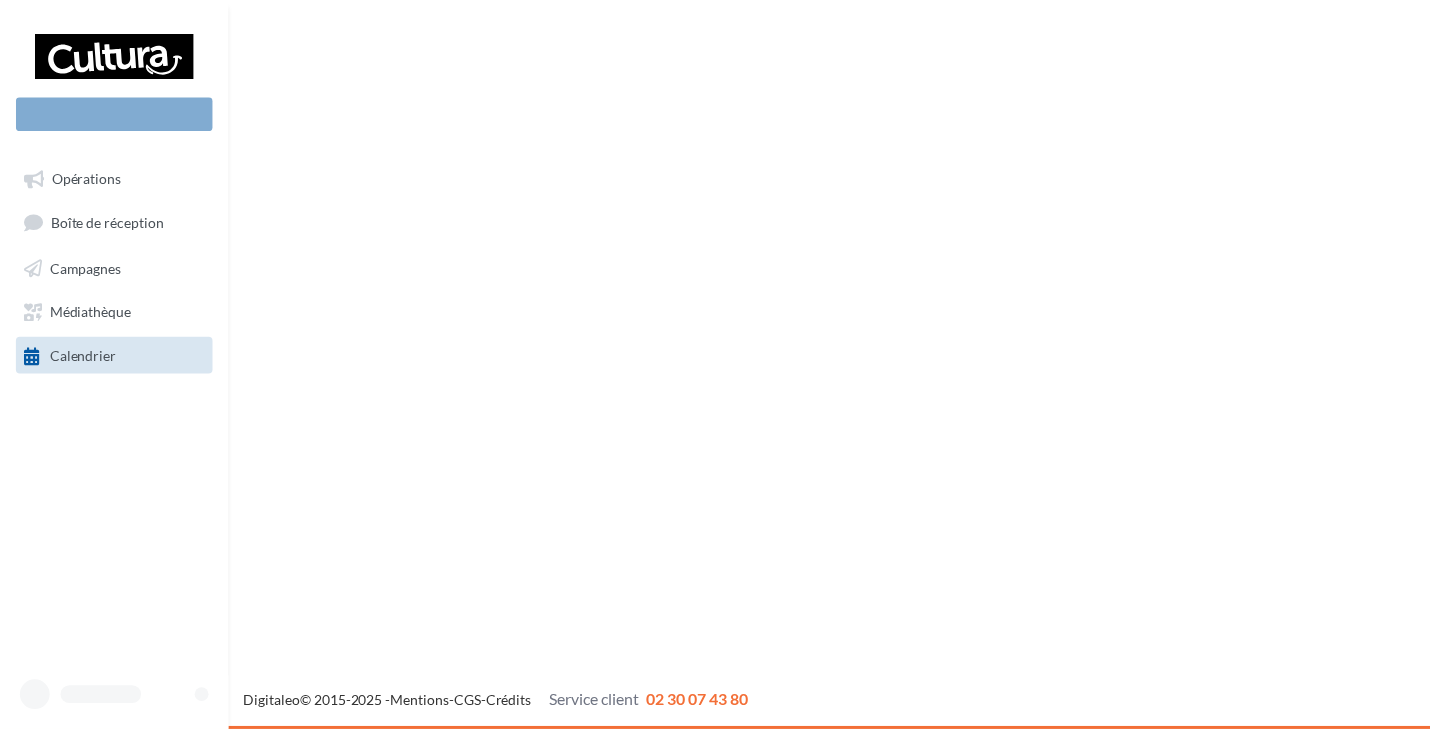scroll, scrollTop: 0, scrollLeft: 0, axis: both 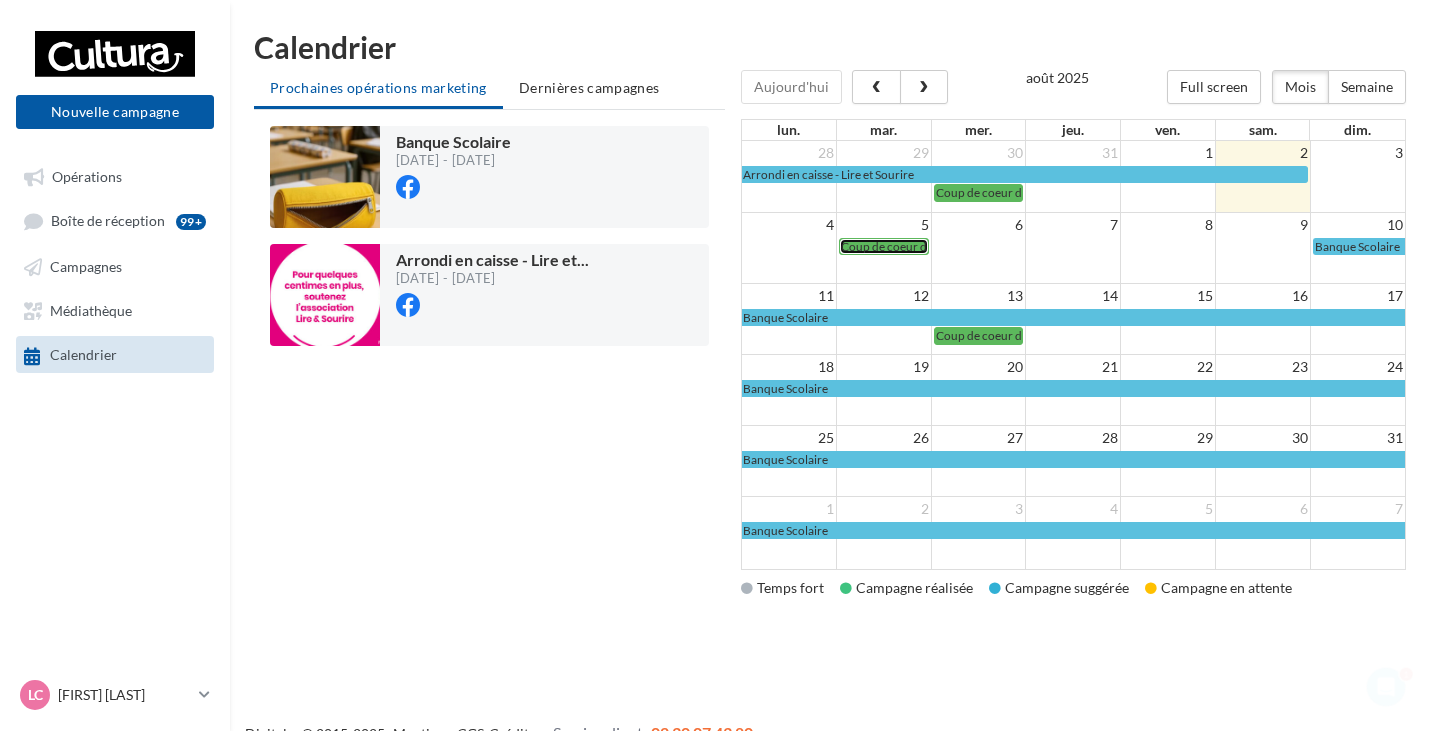 click on "Coup de coeur du mercredi #3" at bounding box center (920, 246) 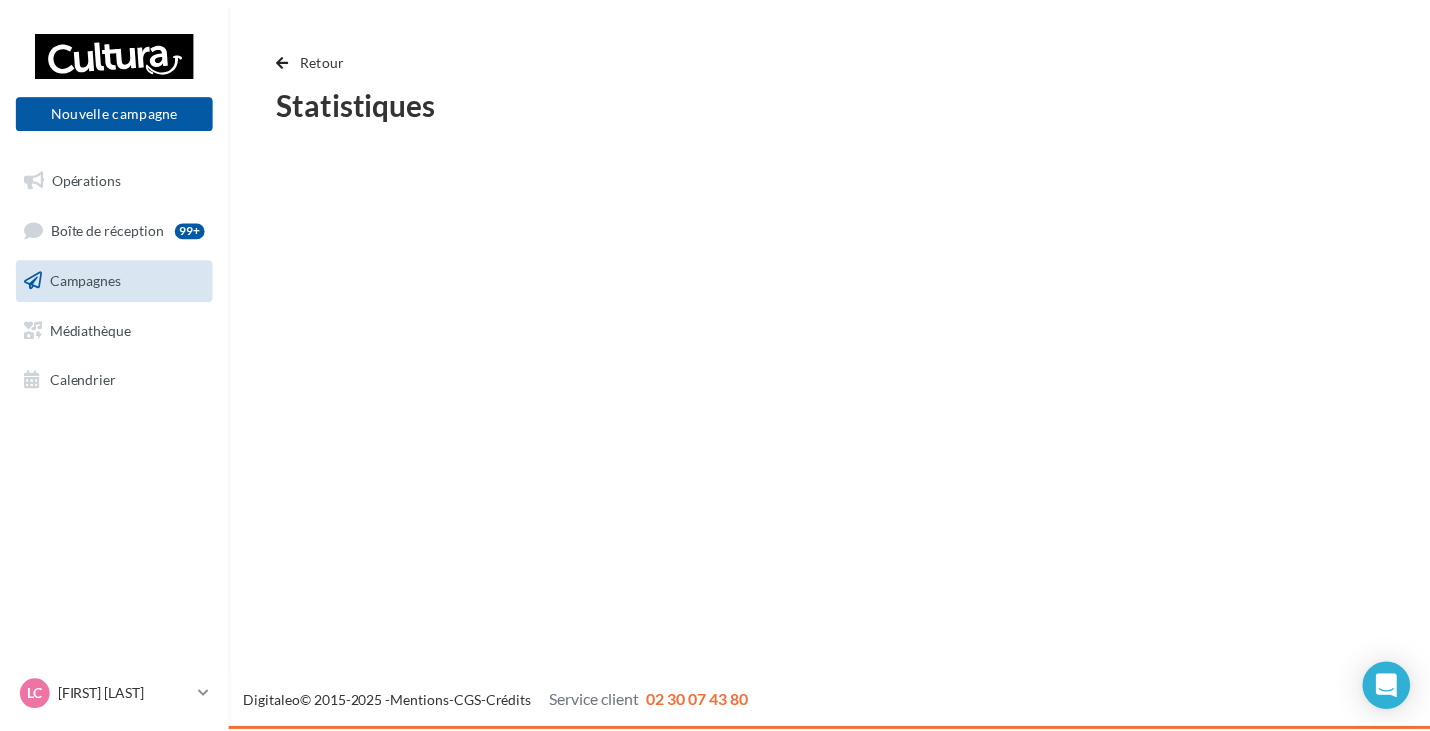 scroll, scrollTop: 0, scrollLeft: 0, axis: both 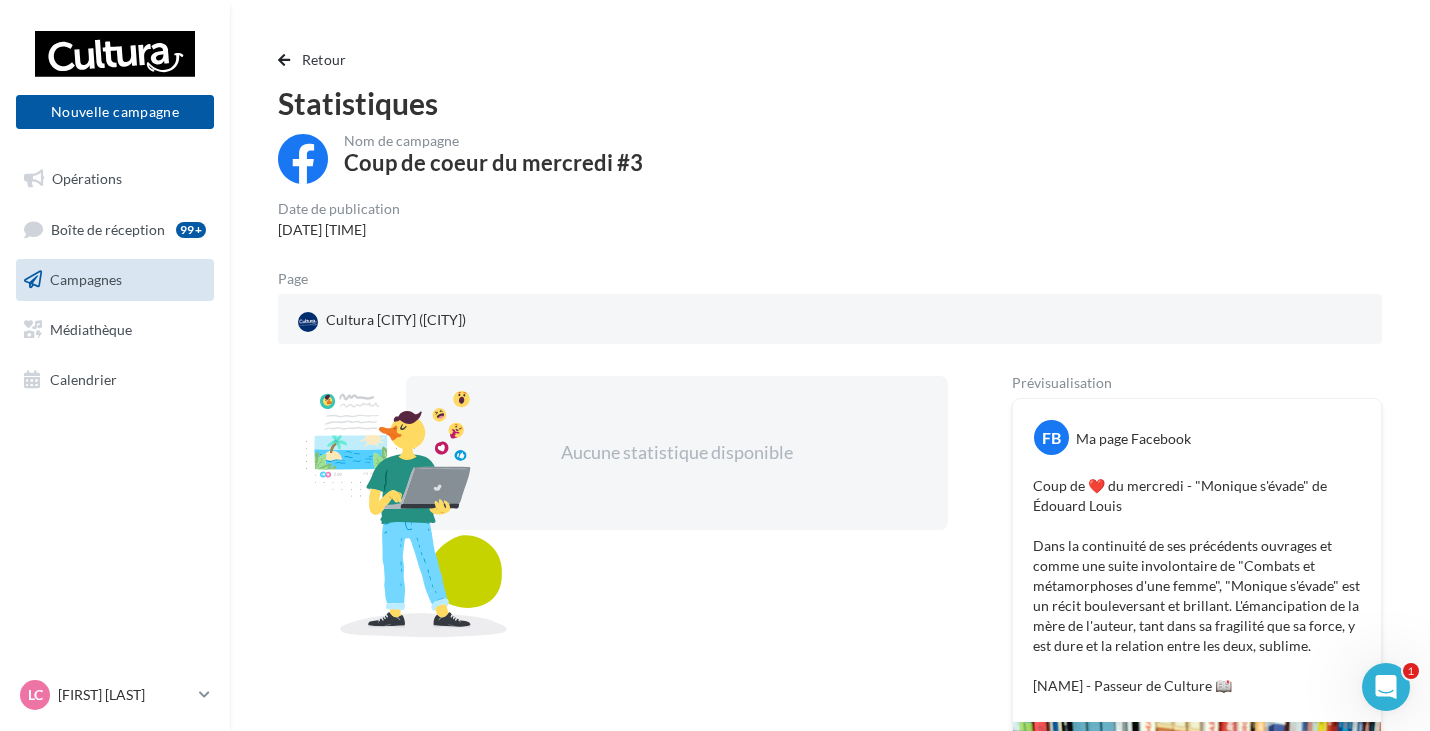 click on "Date de publication" at bounding box center (339, 209) 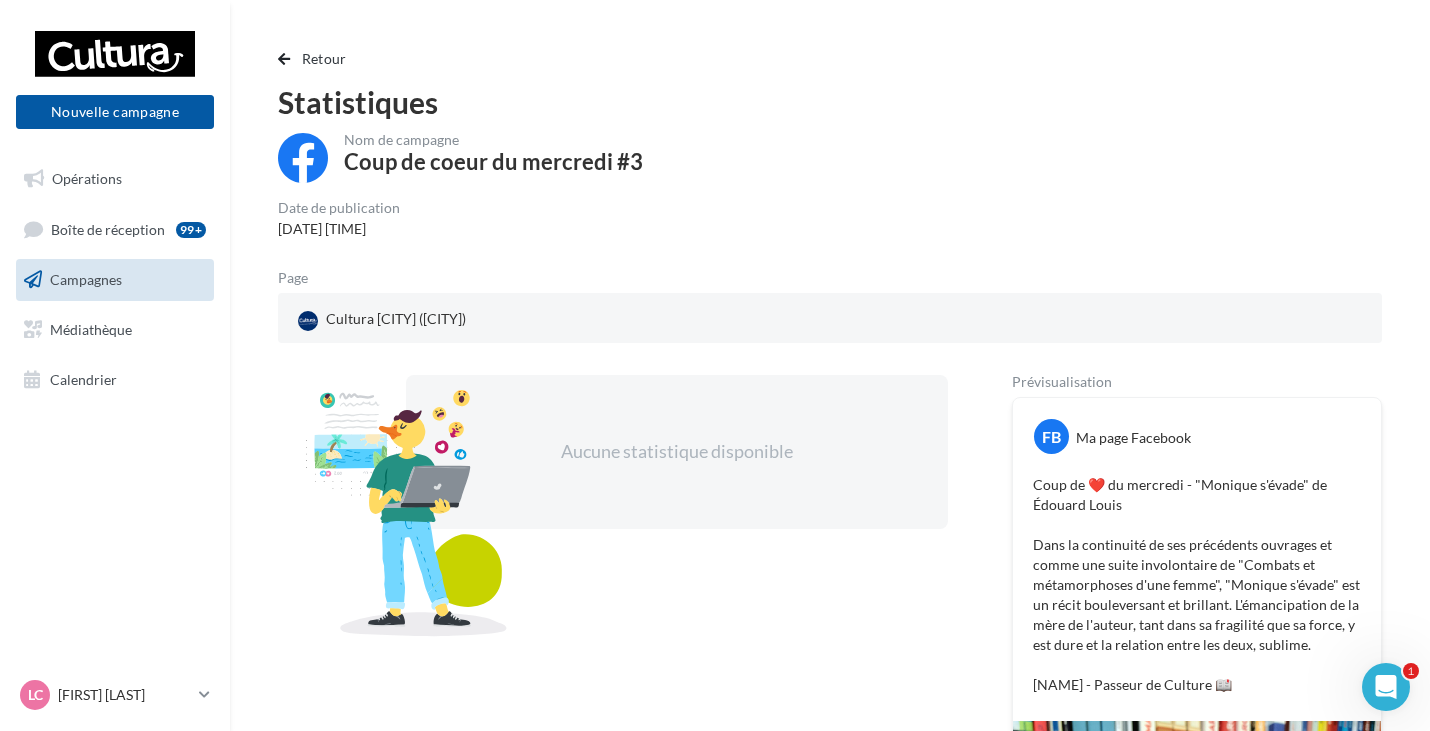scroll, scrollTop: 0, scrollLeft: 0, axis: both 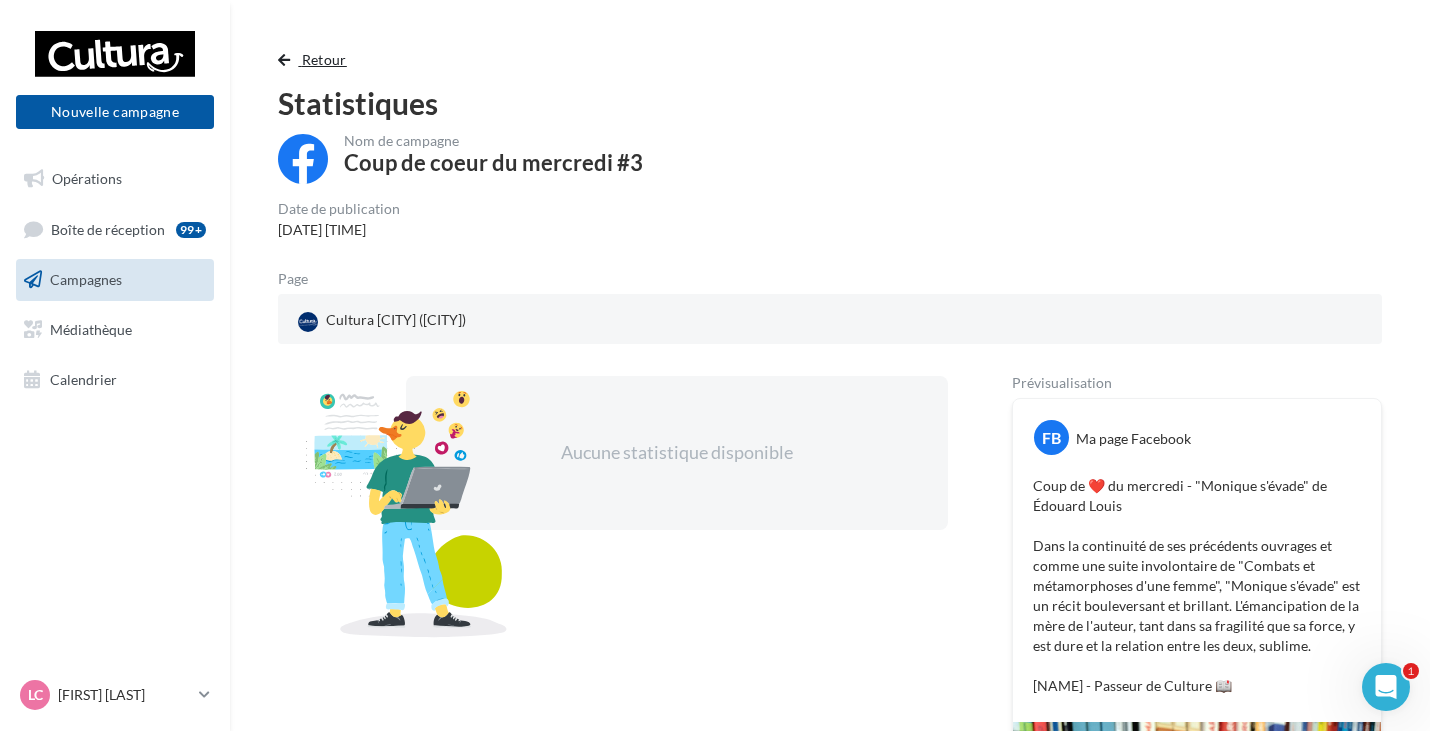 click on "Retour" at bounding box center (324, 59) 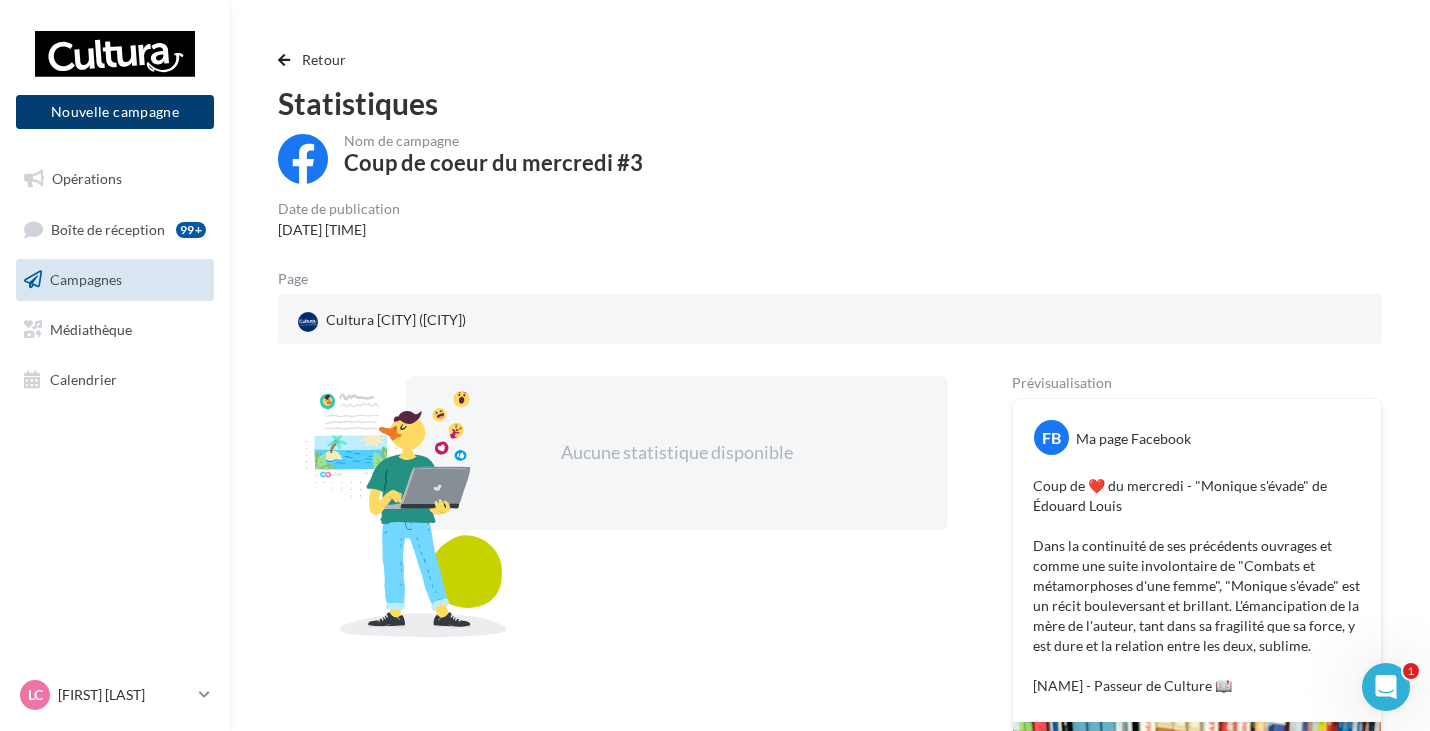 click on "Nouvelle campagne" at bounding box center (115, 112) 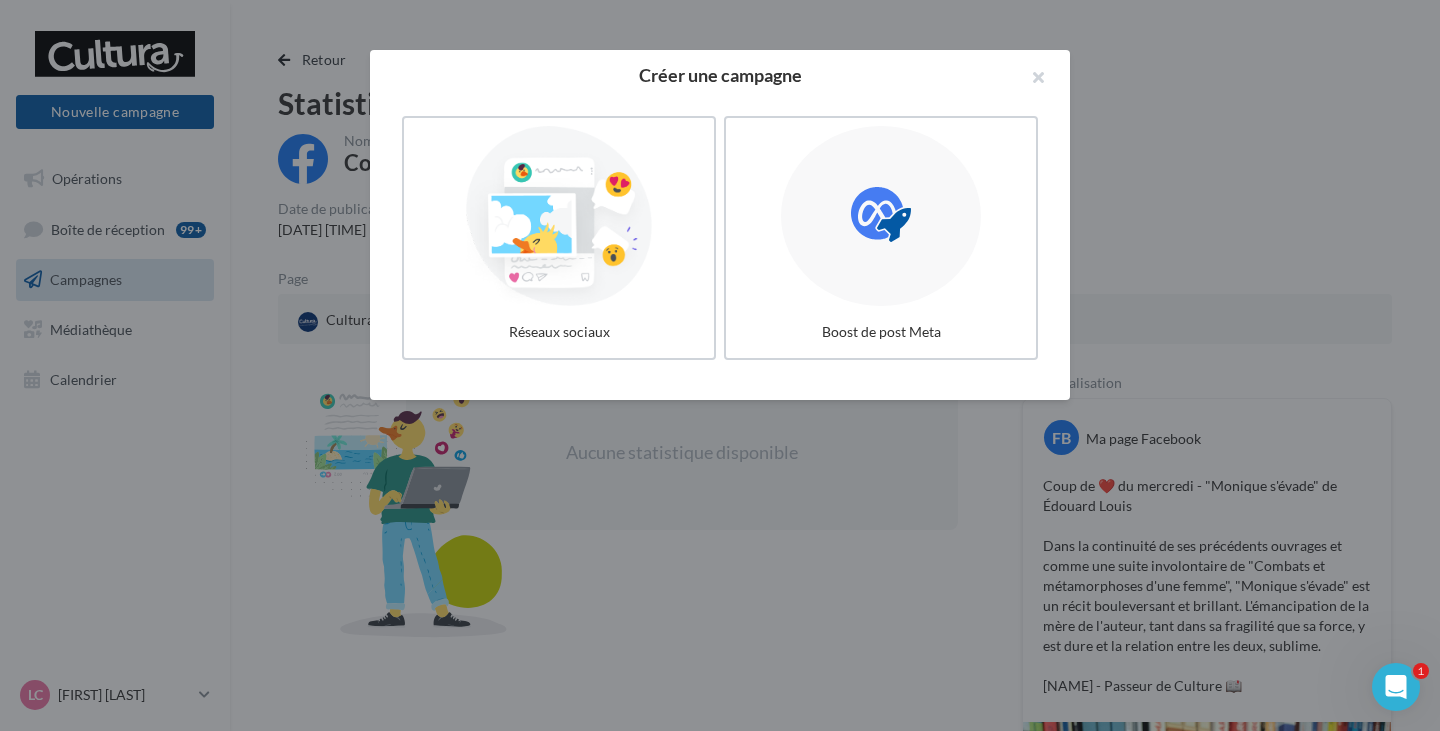drag, startPoint x: 651, startPoint y: 527, endPoint x: 473, endPoint y: 437, distance: 199.45927 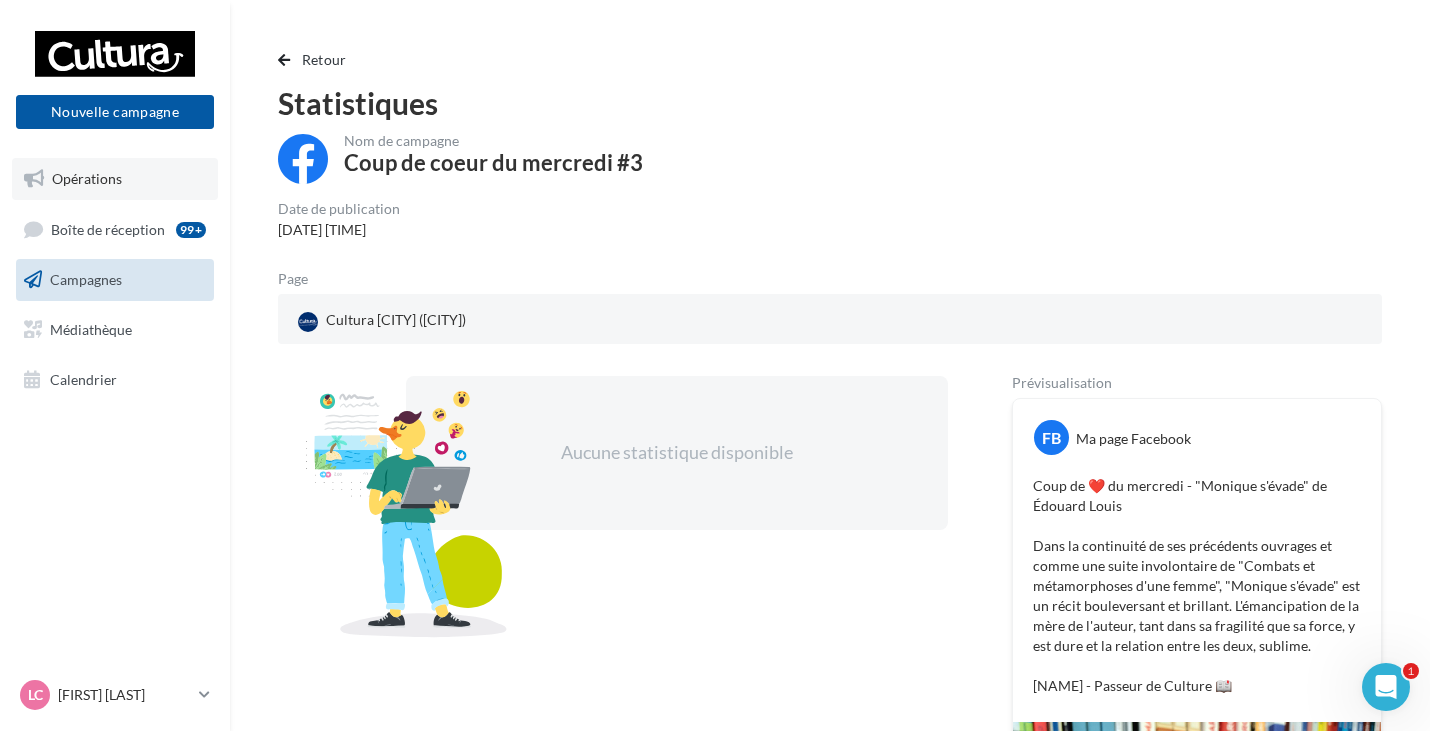 click on "Opérations" at bounding box center [87, 178] 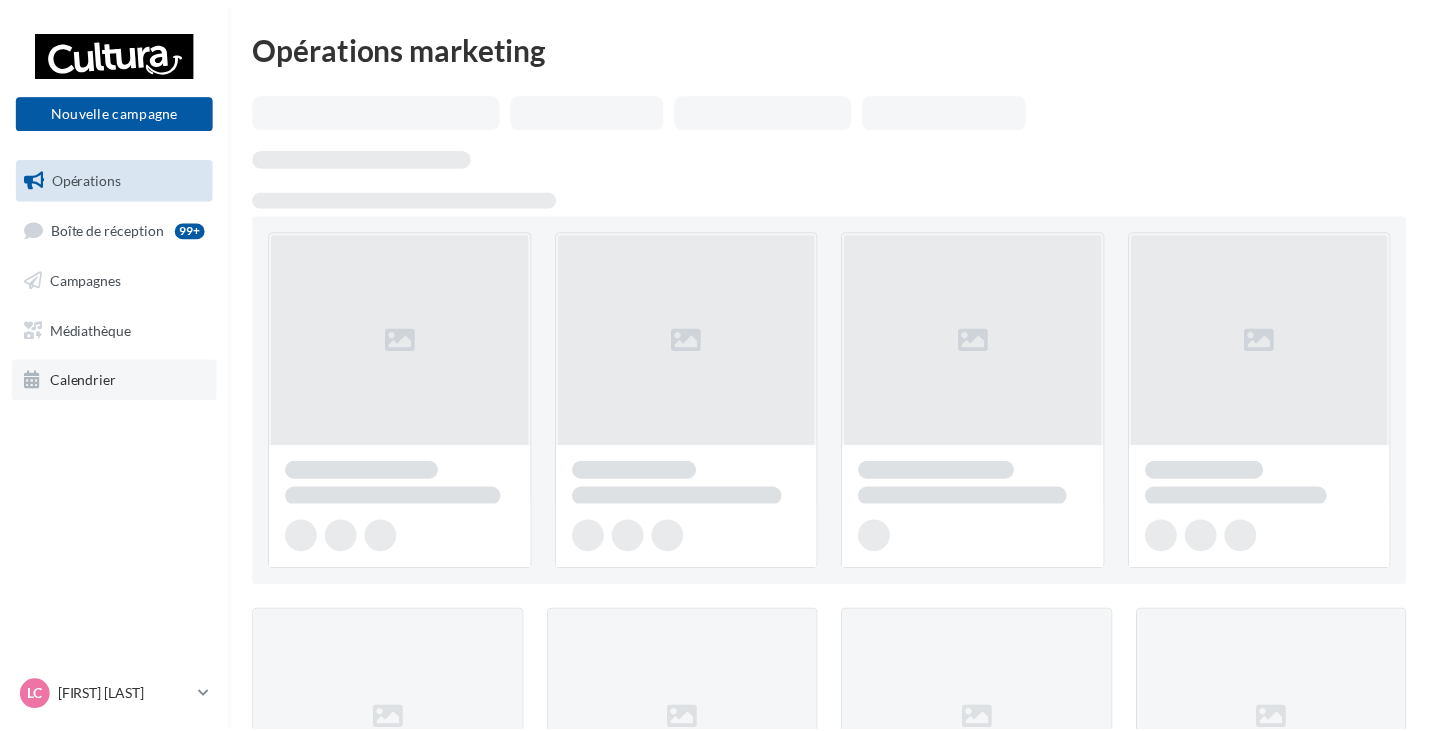scroll, scrollTop: 0, scrollLeft: 0, axis: both 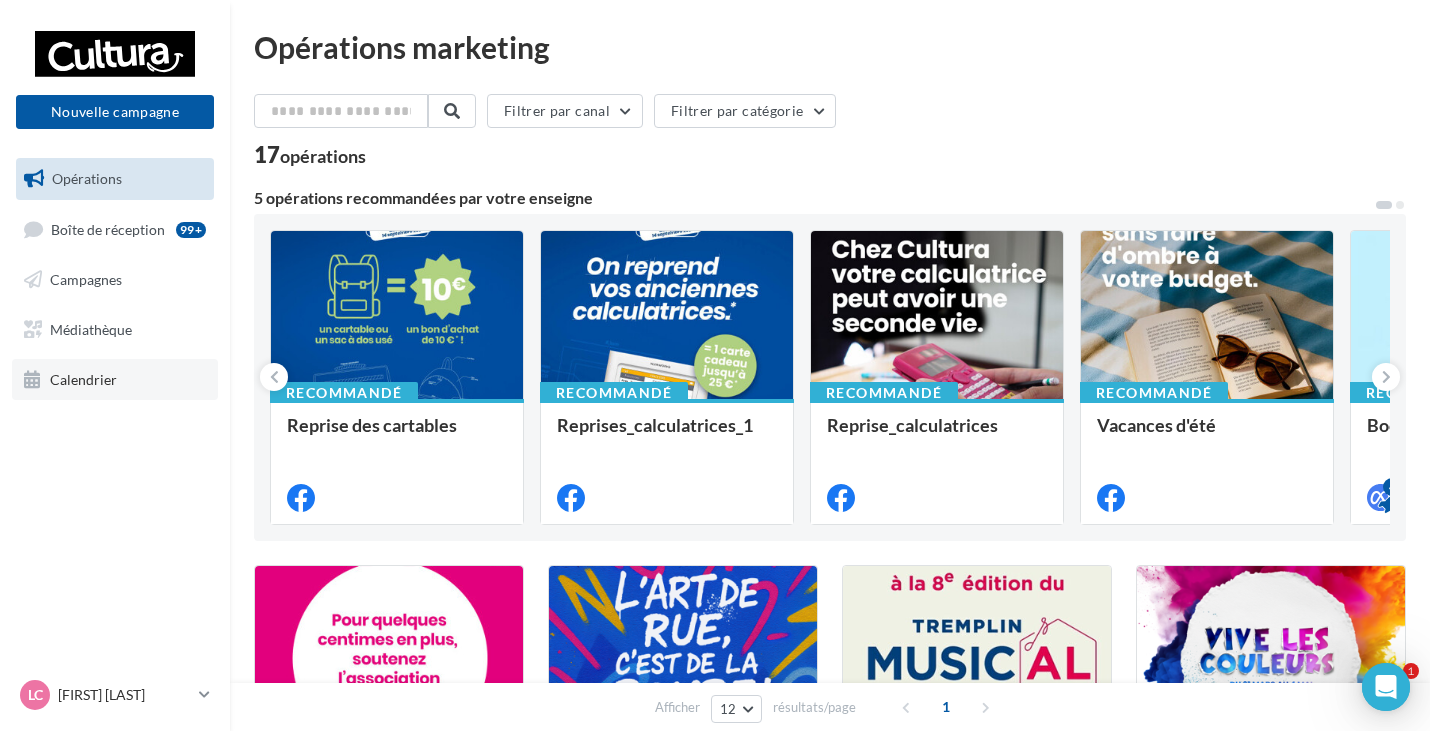 click on "Calendrier" at bounding box center (83, 378) 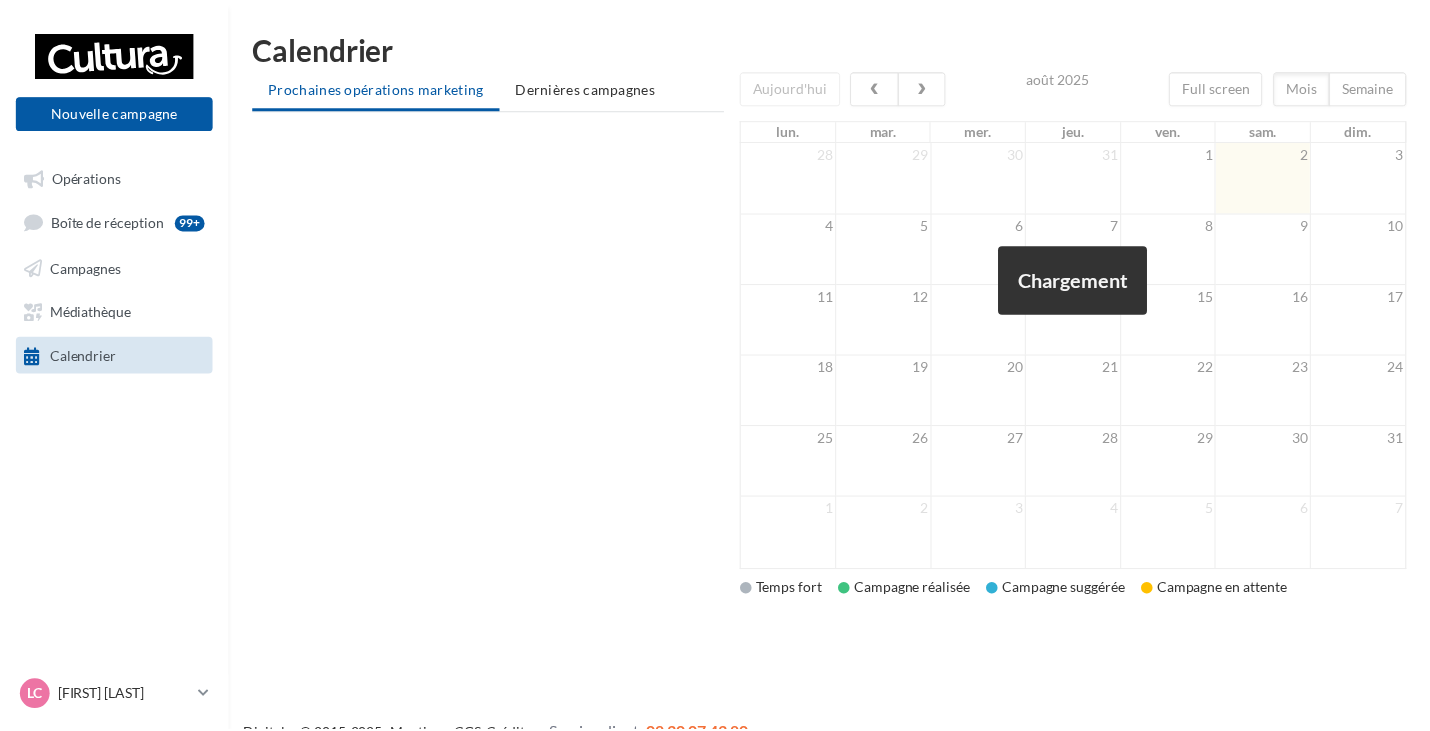 scroll, scrollTop: 0, scrollLeft: 0, axis: both 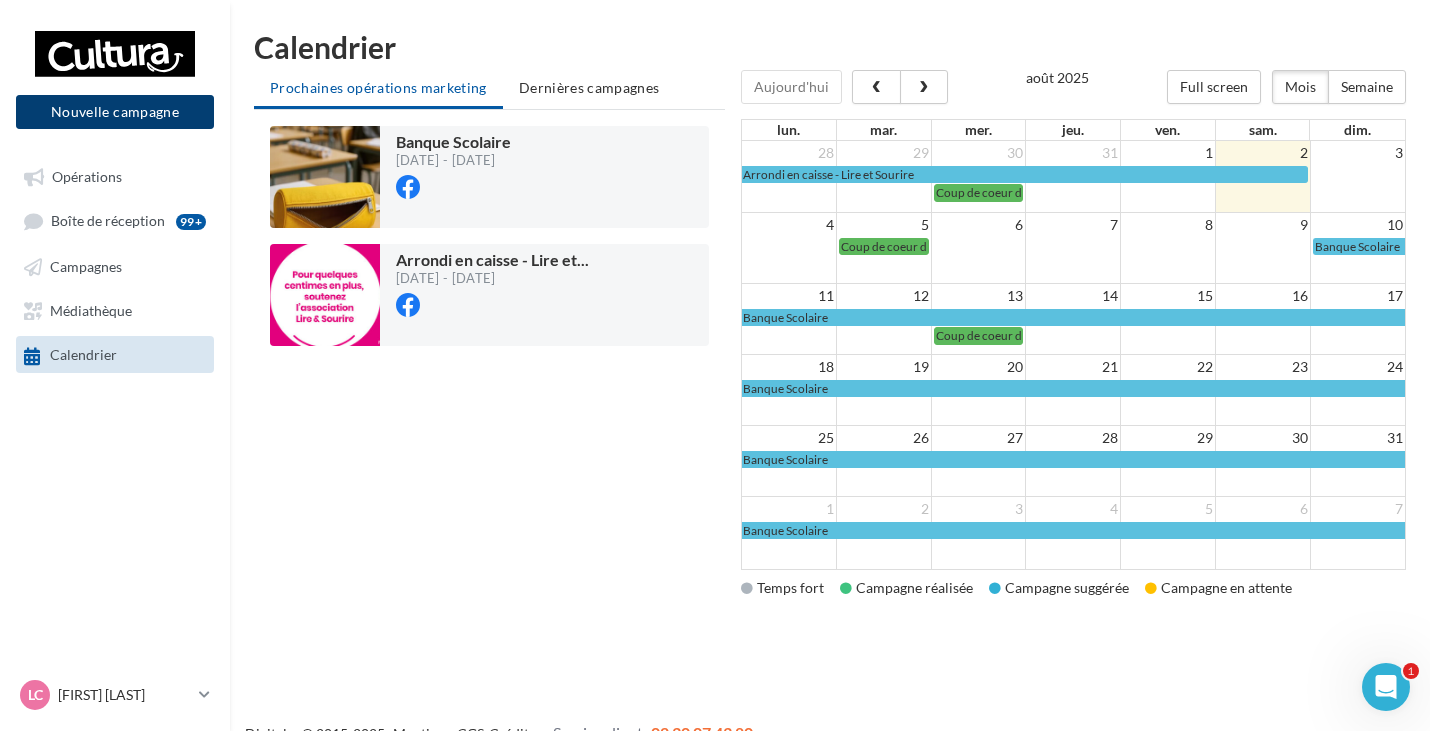 click on "Nouvelle campagne" at bounding box center (115, 112) 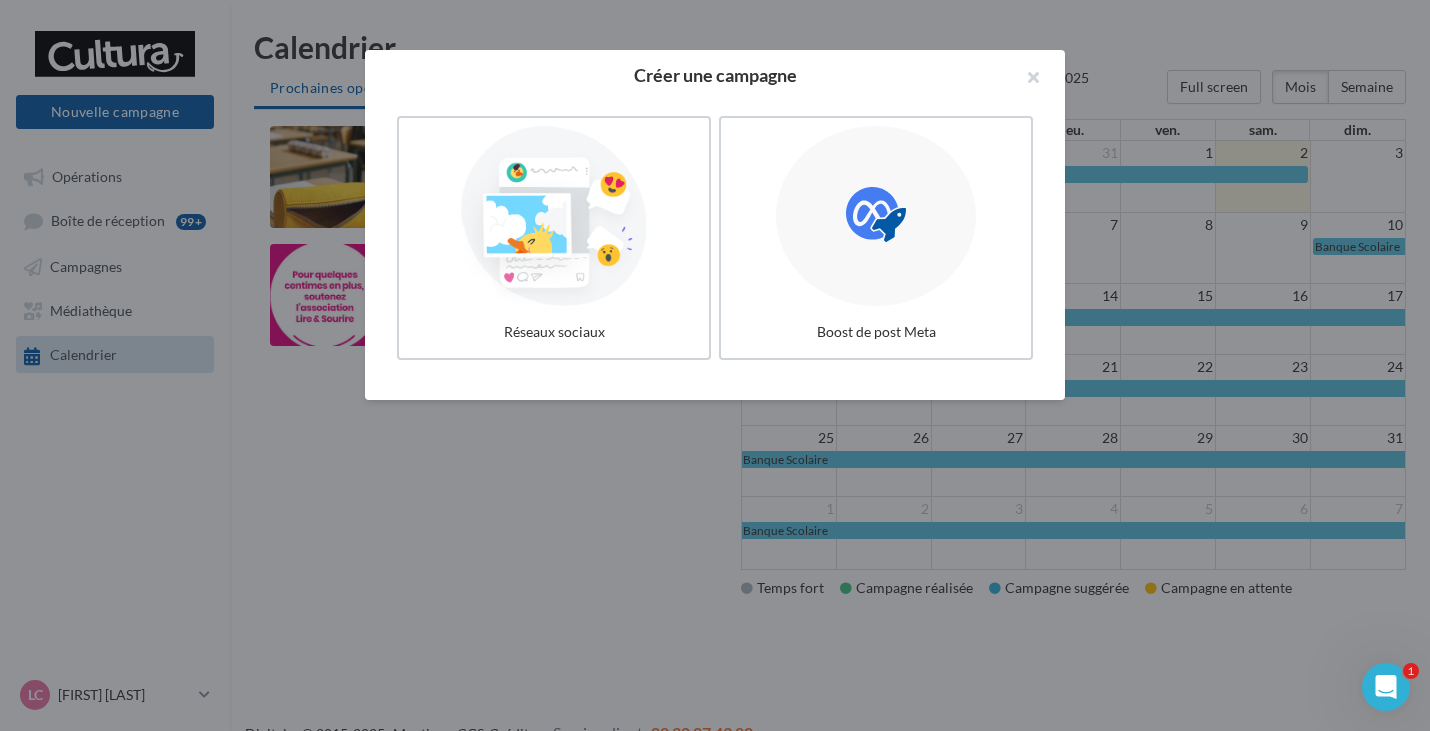 click at bounding box center (715, 365) 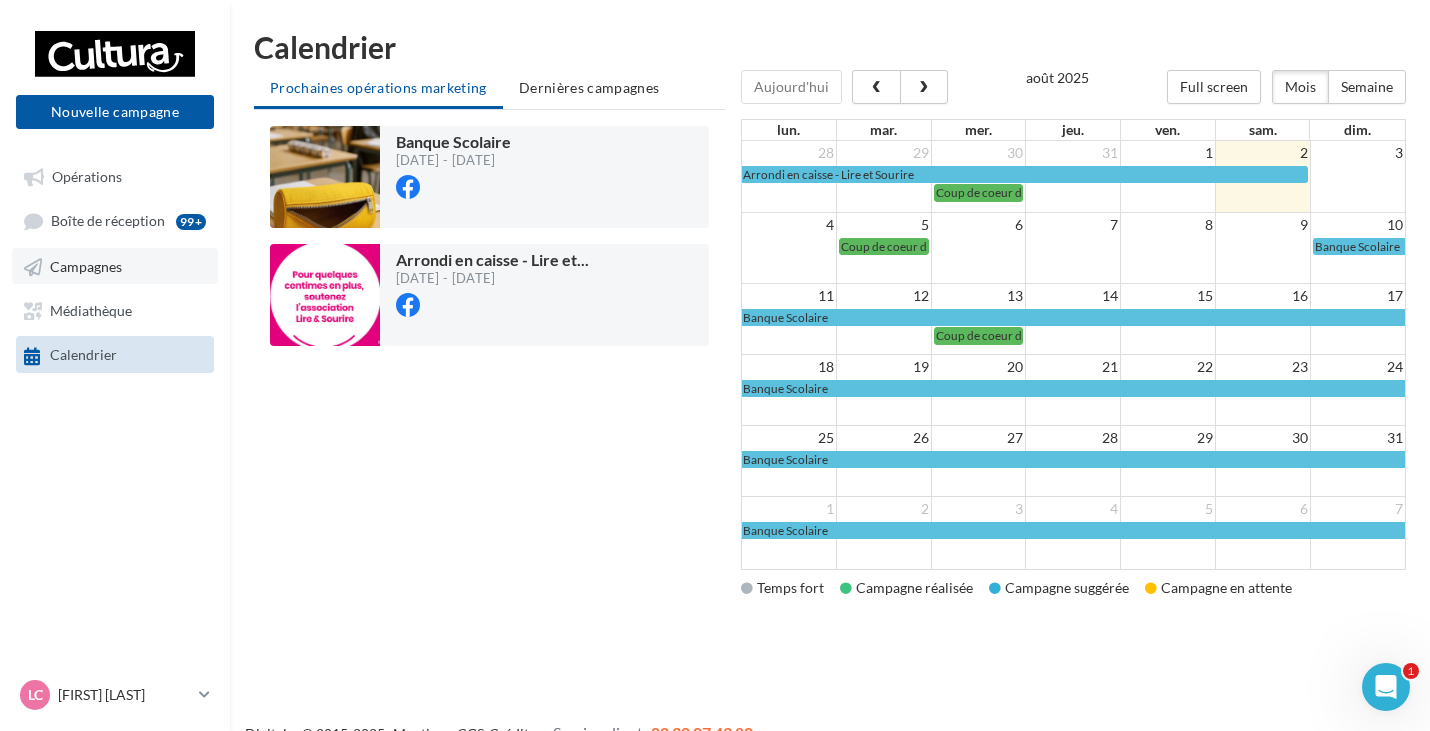 click on "Campagnes" at bounding box center [86, 266] 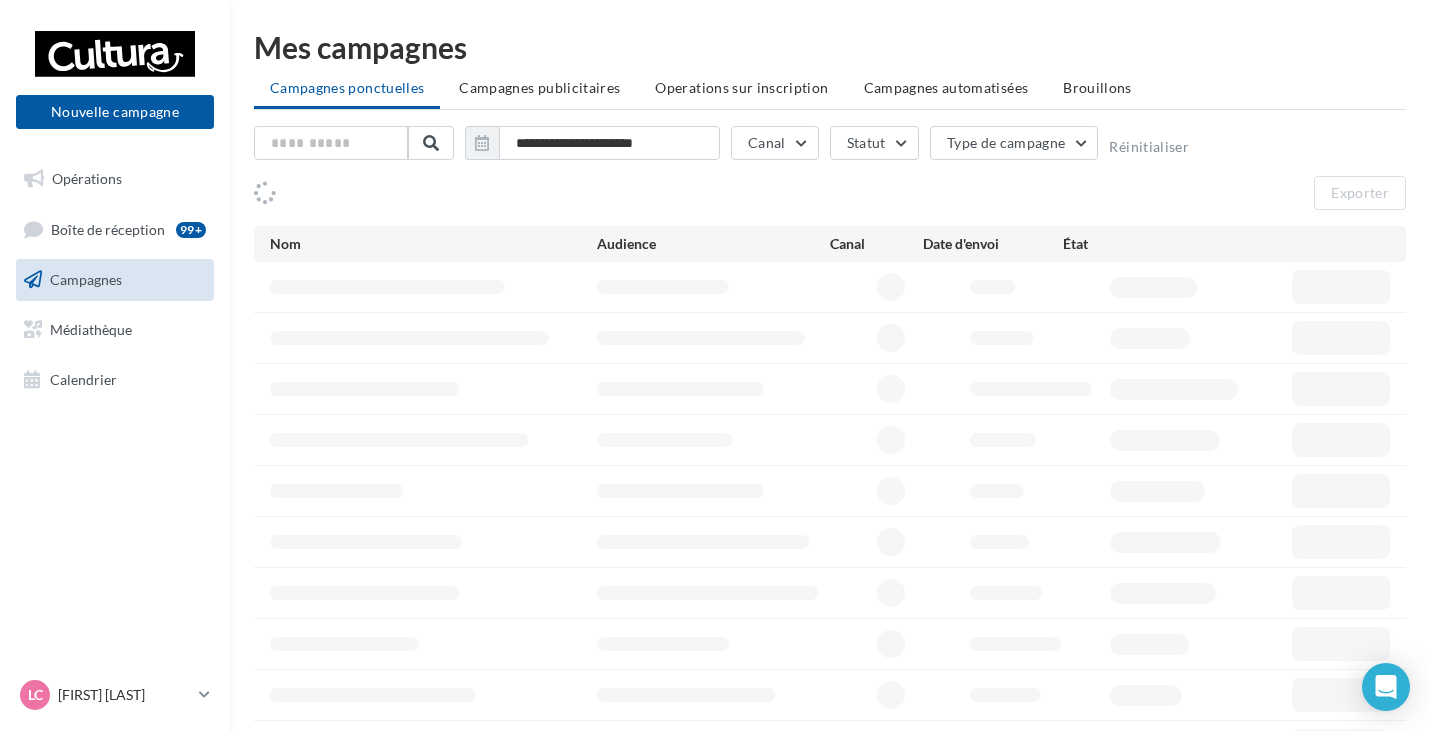 scroll, scrollTop: 0, scrollLeft: 0, axis: both 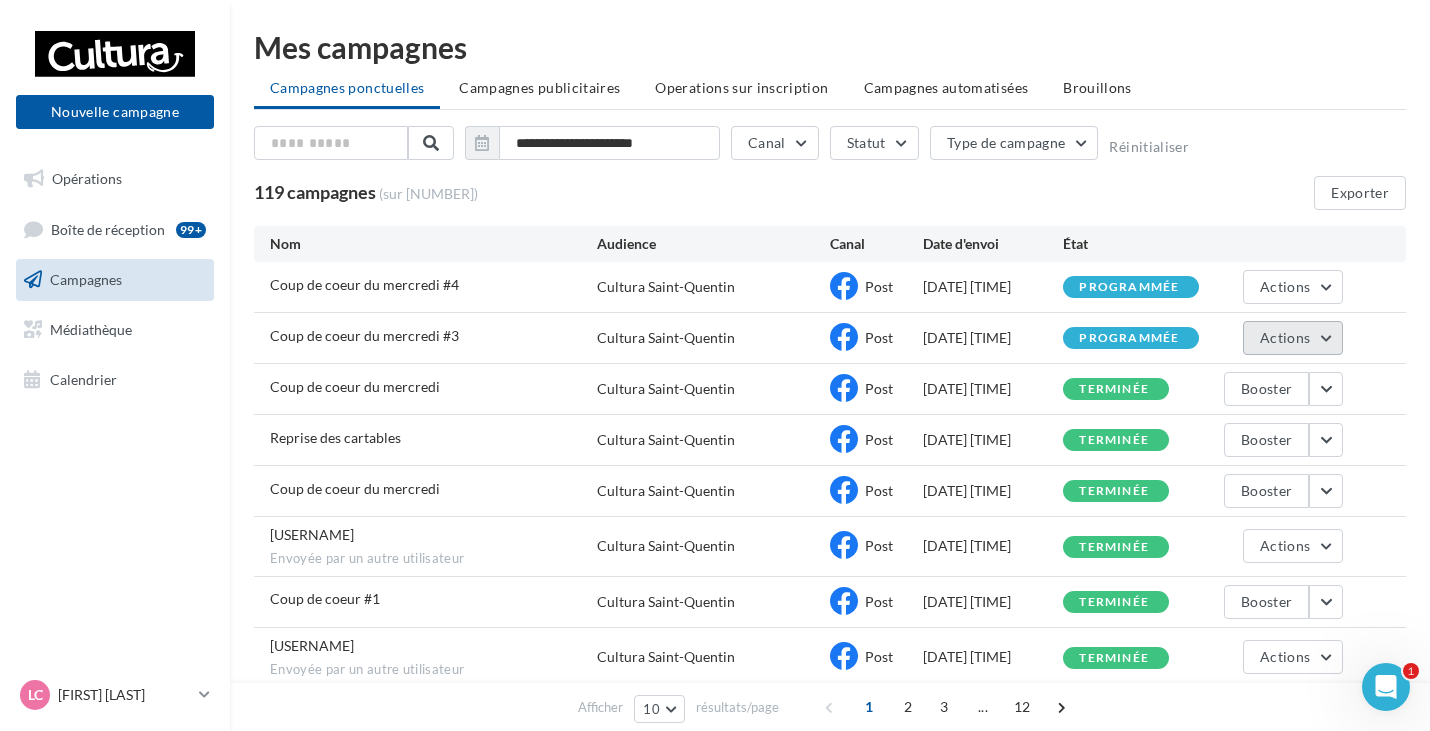 click on "Actions" at bounding box center (1293, 338) 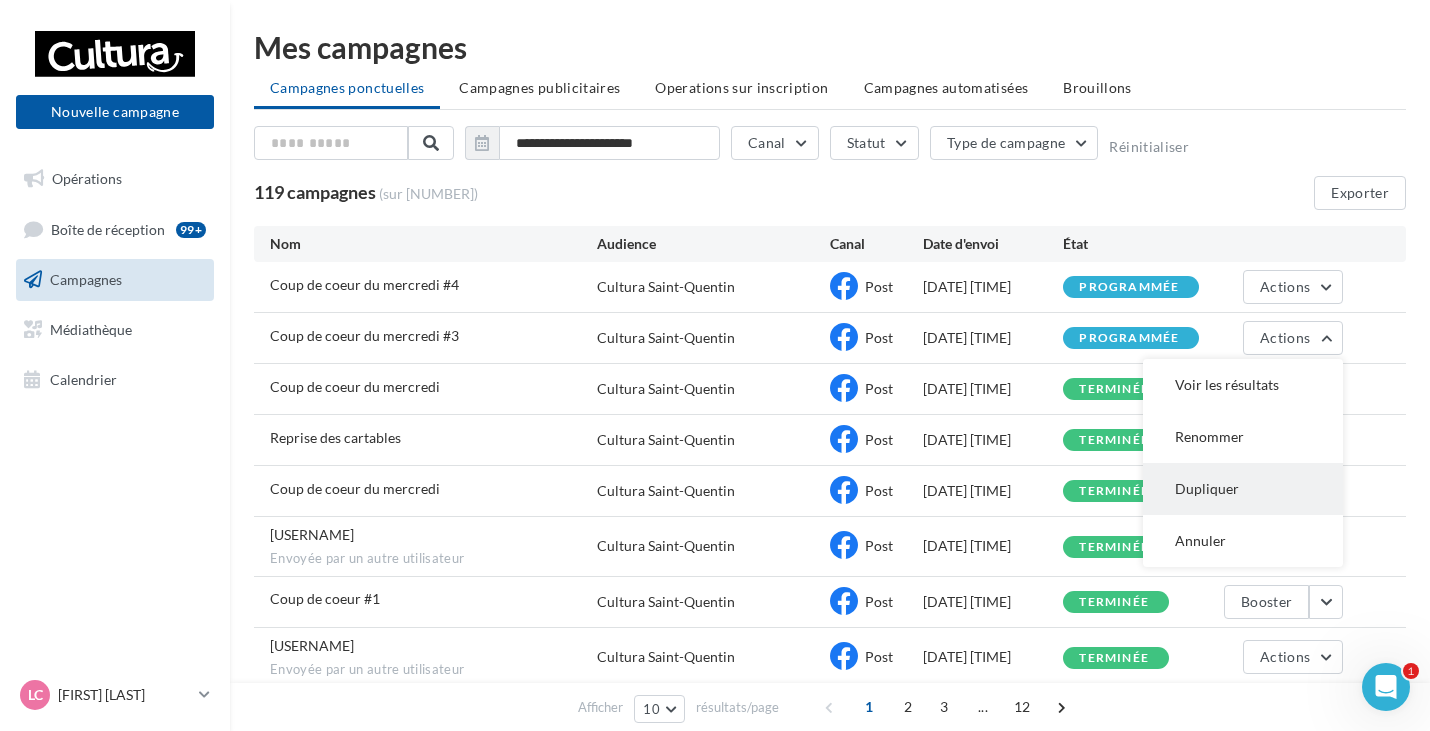click on "Dupliquer" at bounding box center [1243, 489] 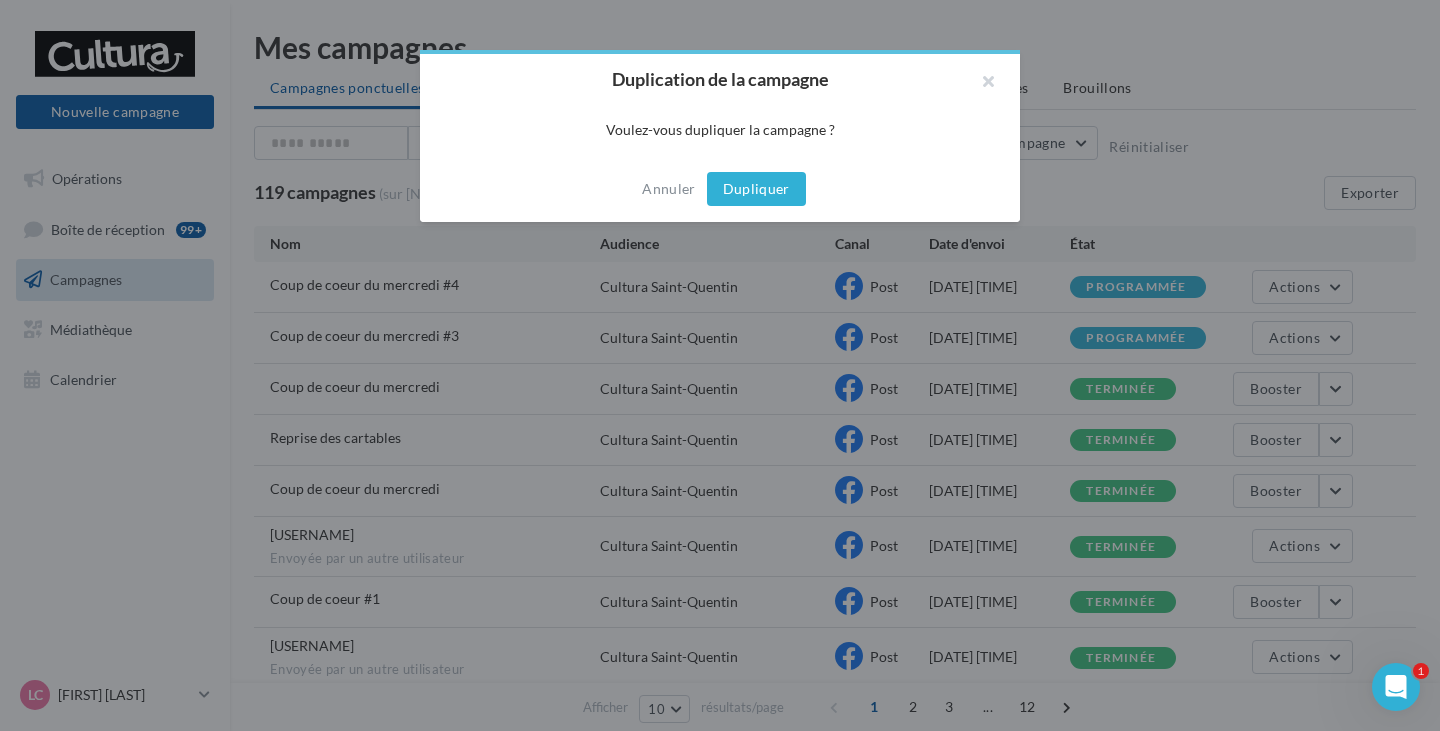 click on "Dupliquer" at bounding box center (756, 189) 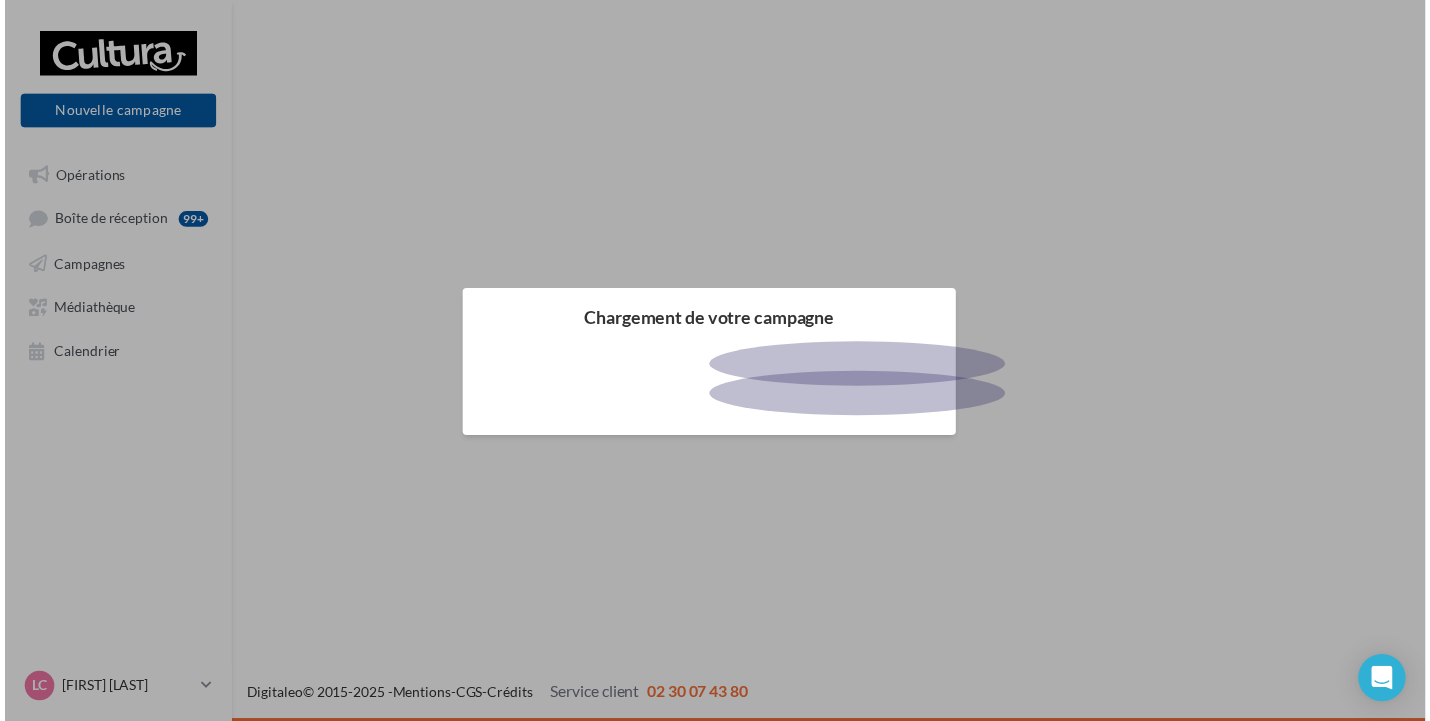 scroll, scrollTop: 0, scrollLeft: 0, axis: both 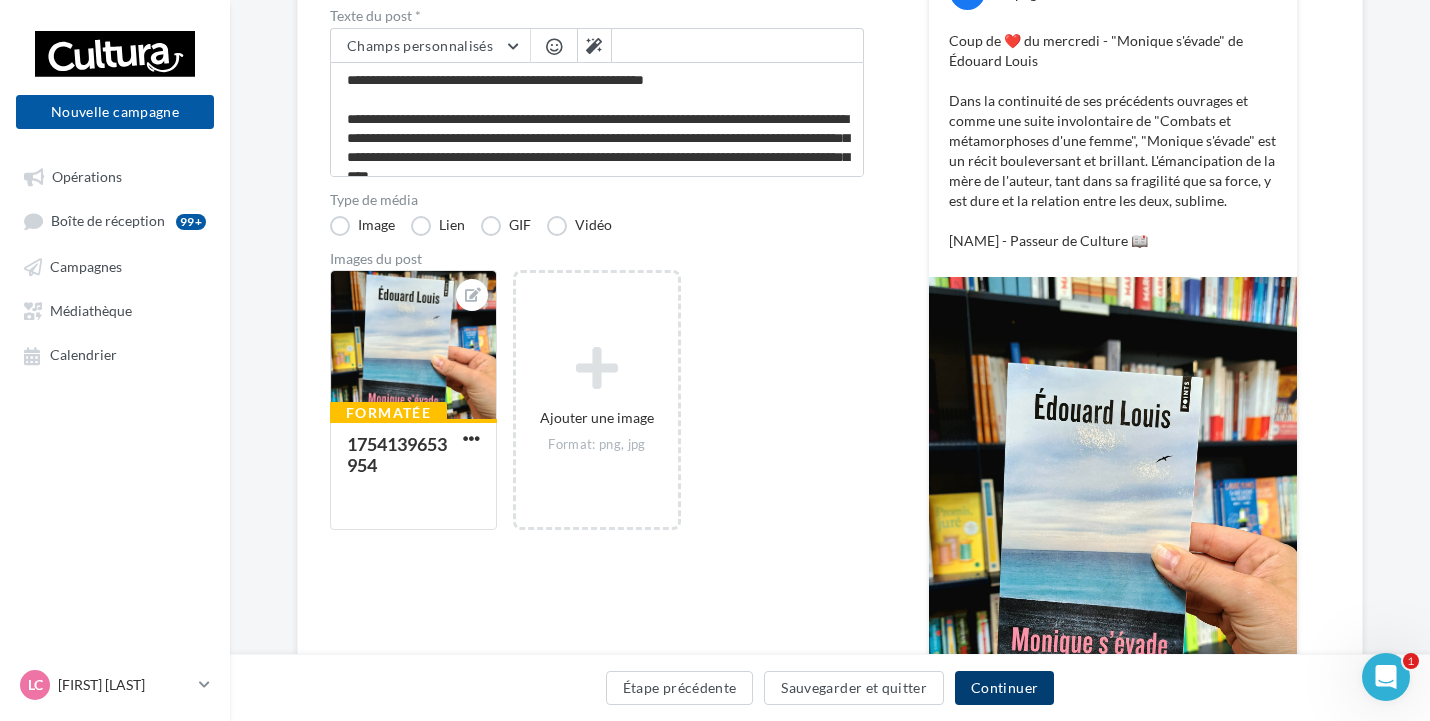 click on "Continuer" at bounding box center (1004, 688) 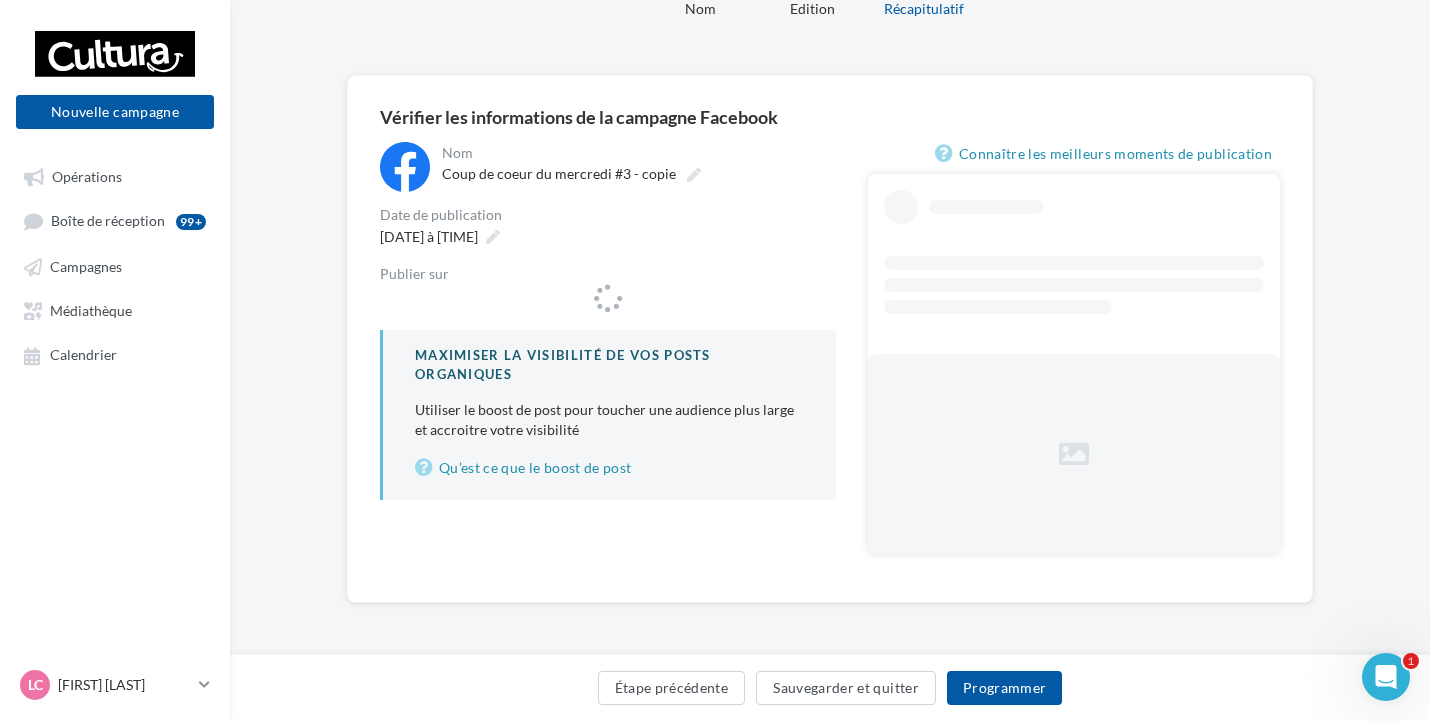 scroll, scrollTop: 93, scrollLeft: 0, axis: vertical 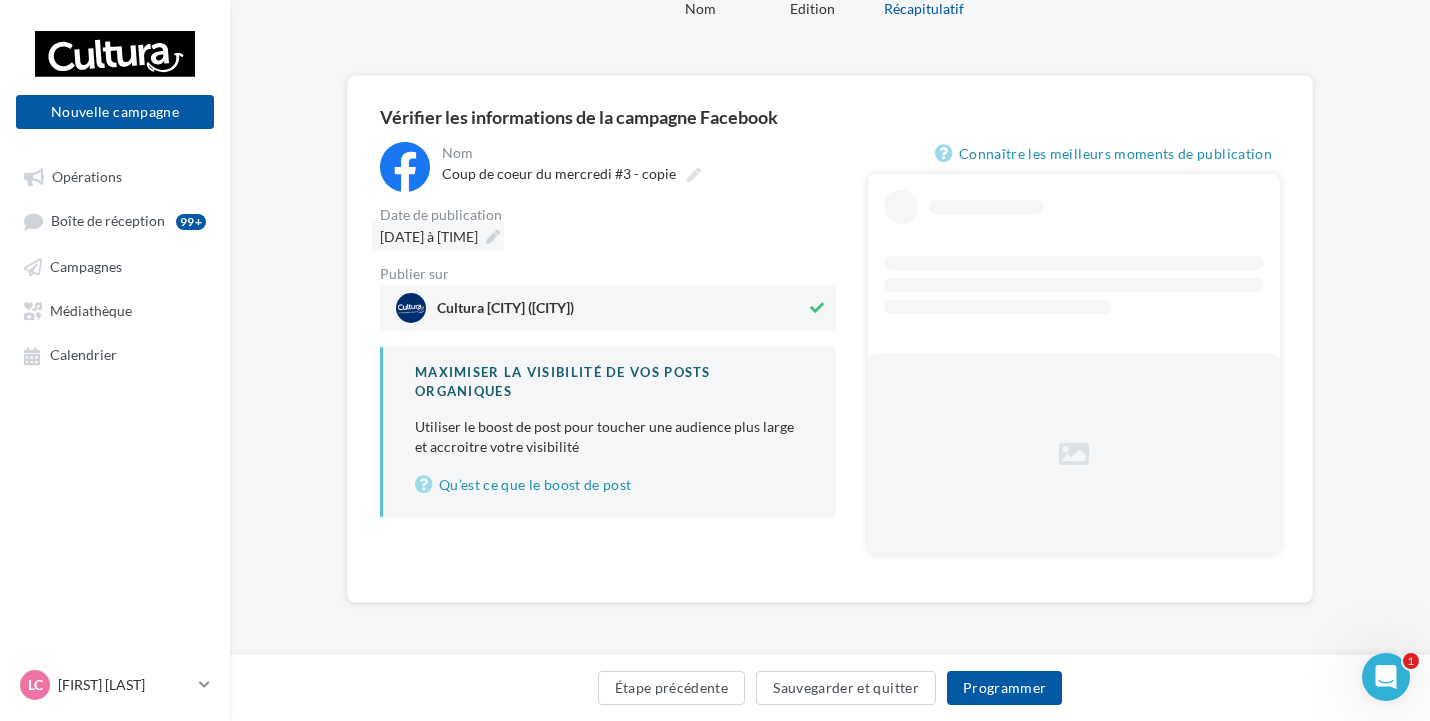 click at bounding box center (493, 237) 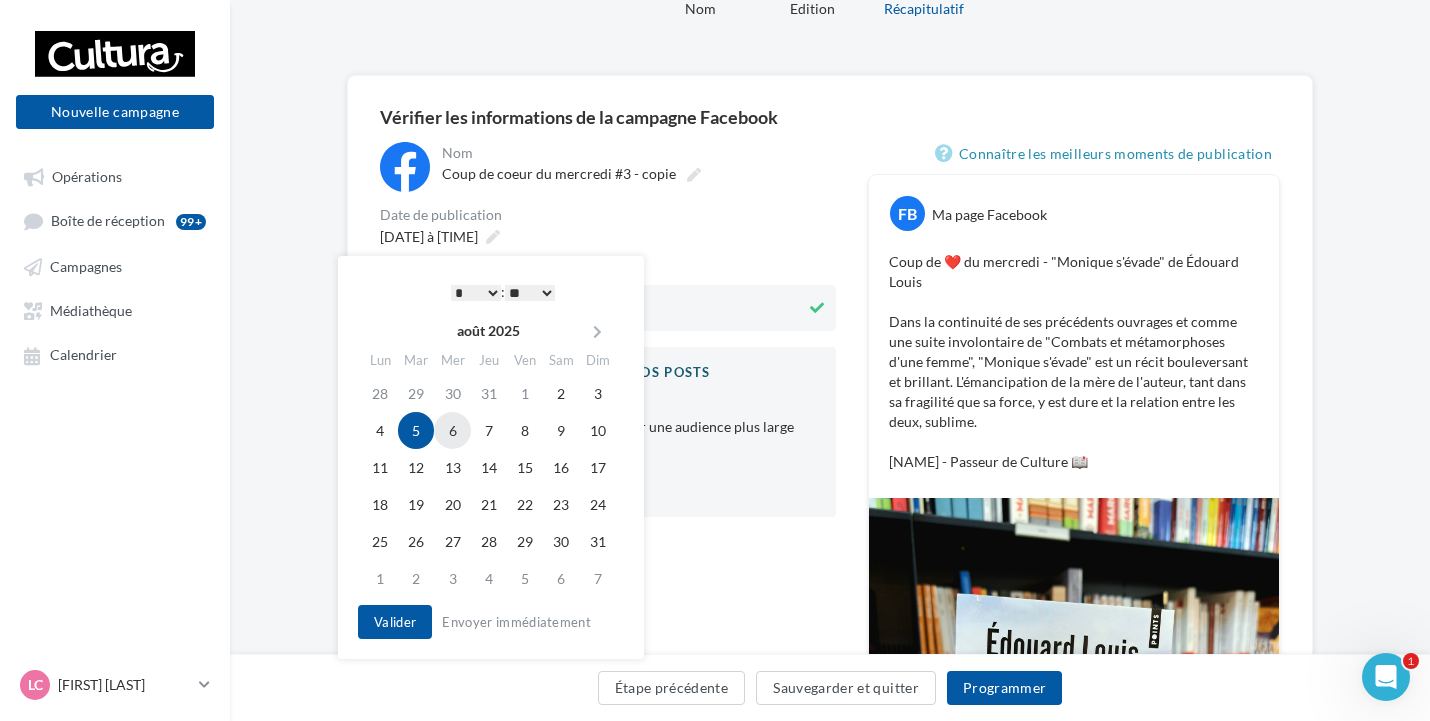 click on "6" at bounding box center [452, 430] 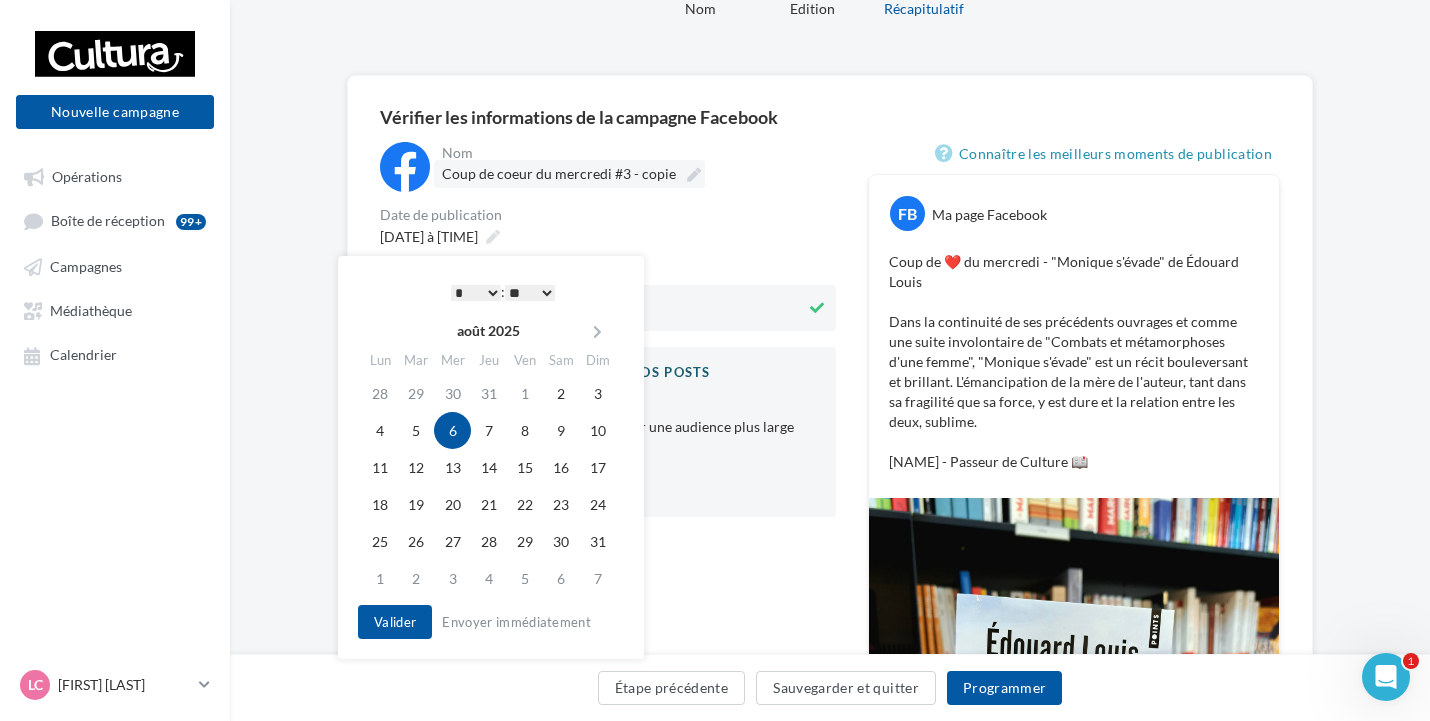 click at bounding box center [694, 175] 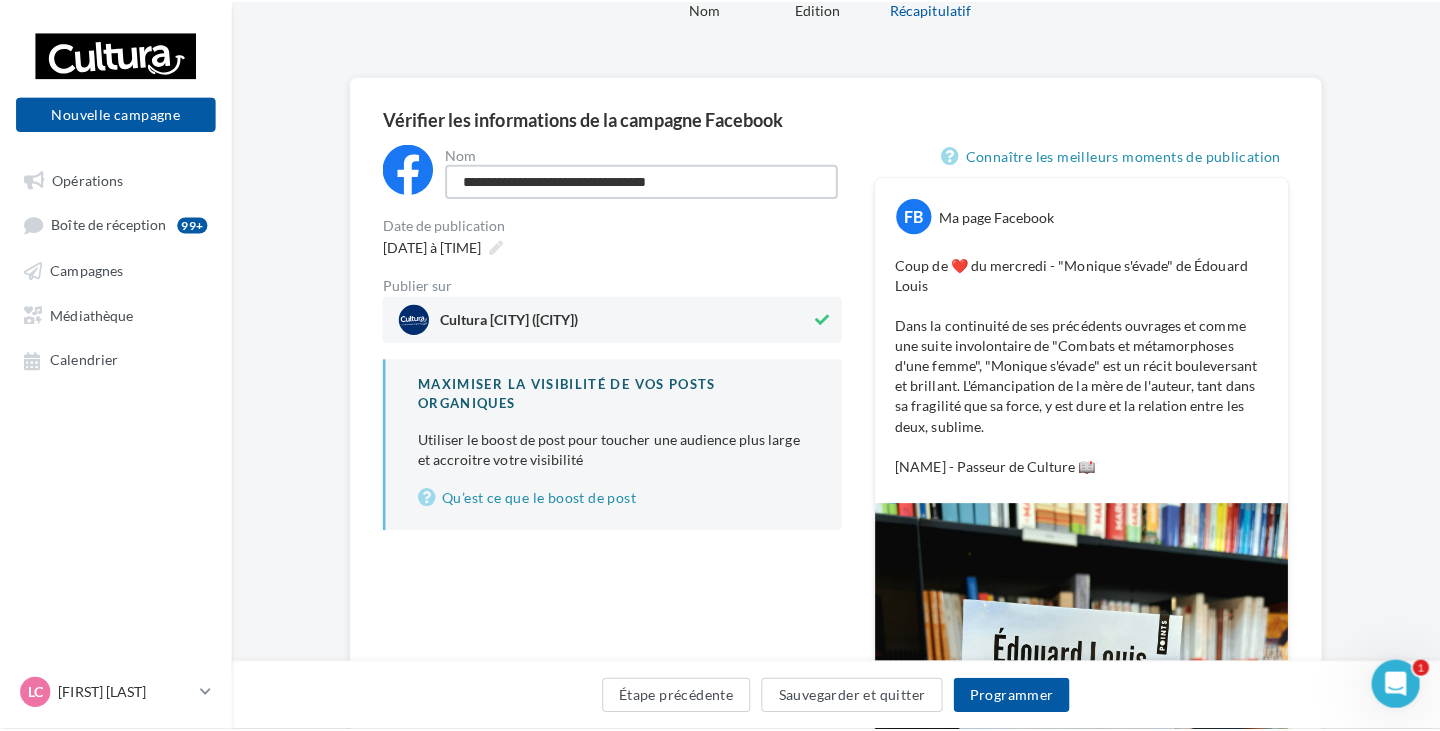 scroll, scrollTop: 0, scrollLeft: 0, axis: both 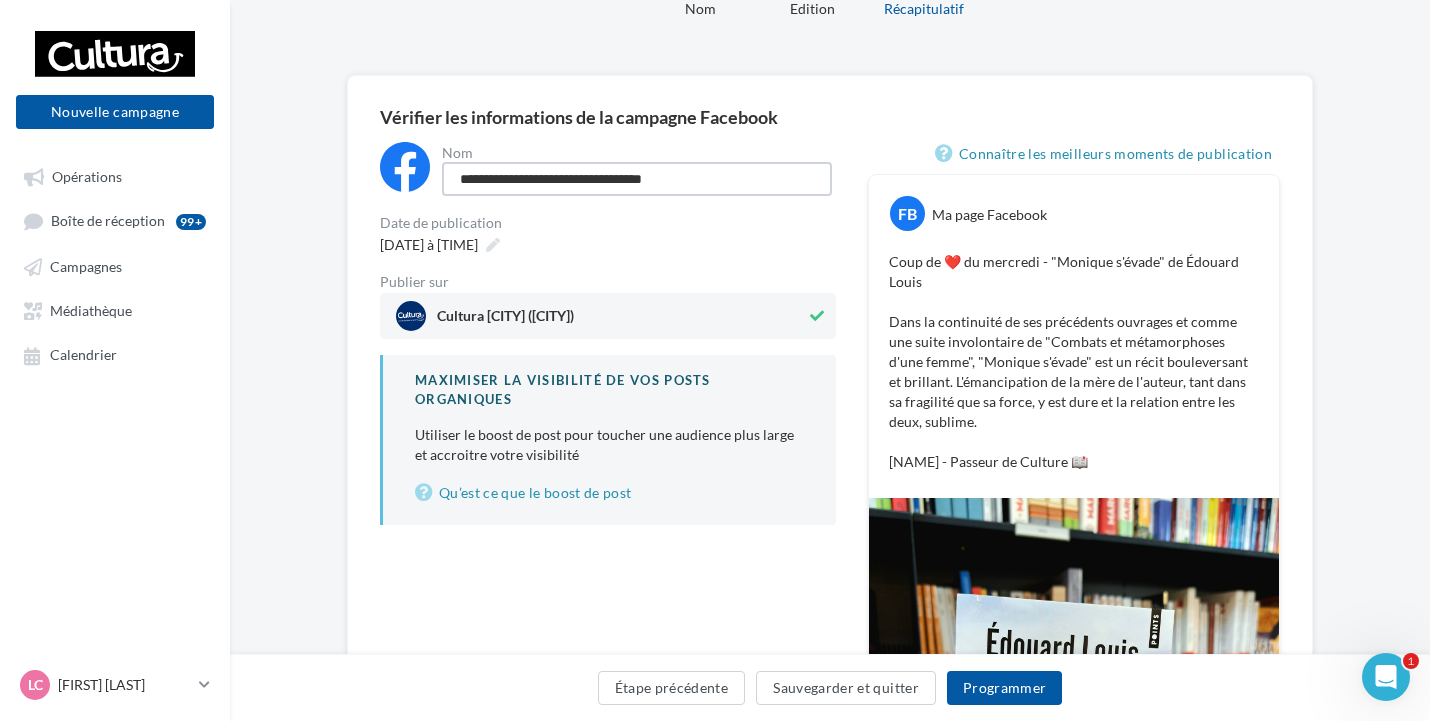 click on "**********" at bounding box center [637, 179] 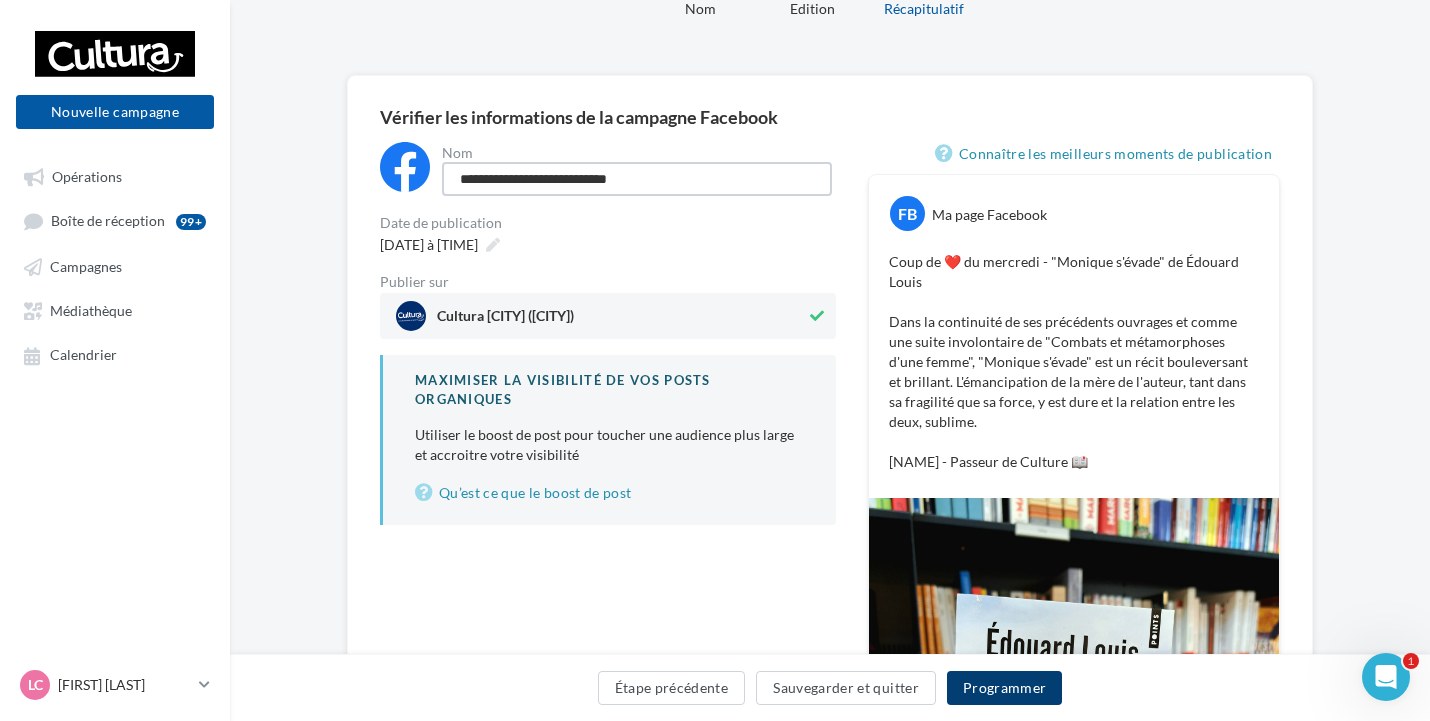 type on "**********" 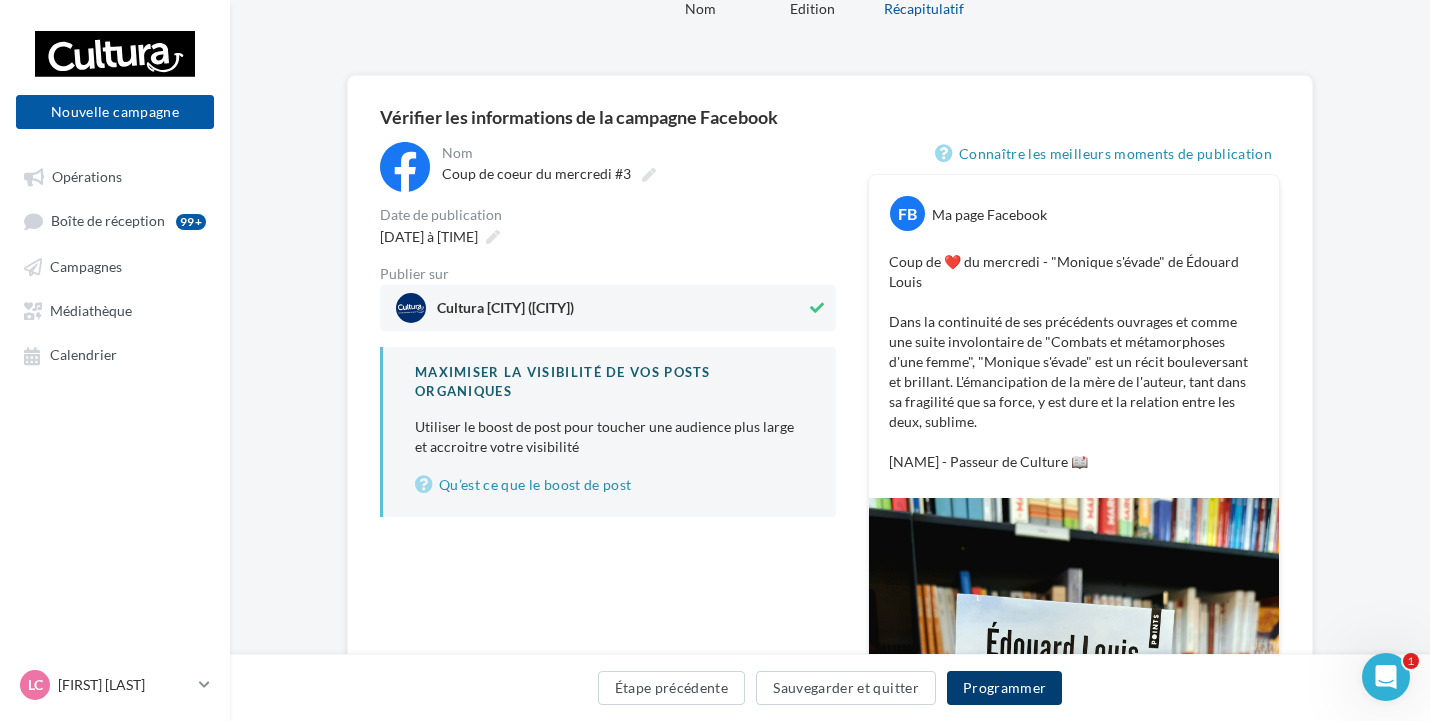 click on "Programmer" at bounding box center [1005, 688] 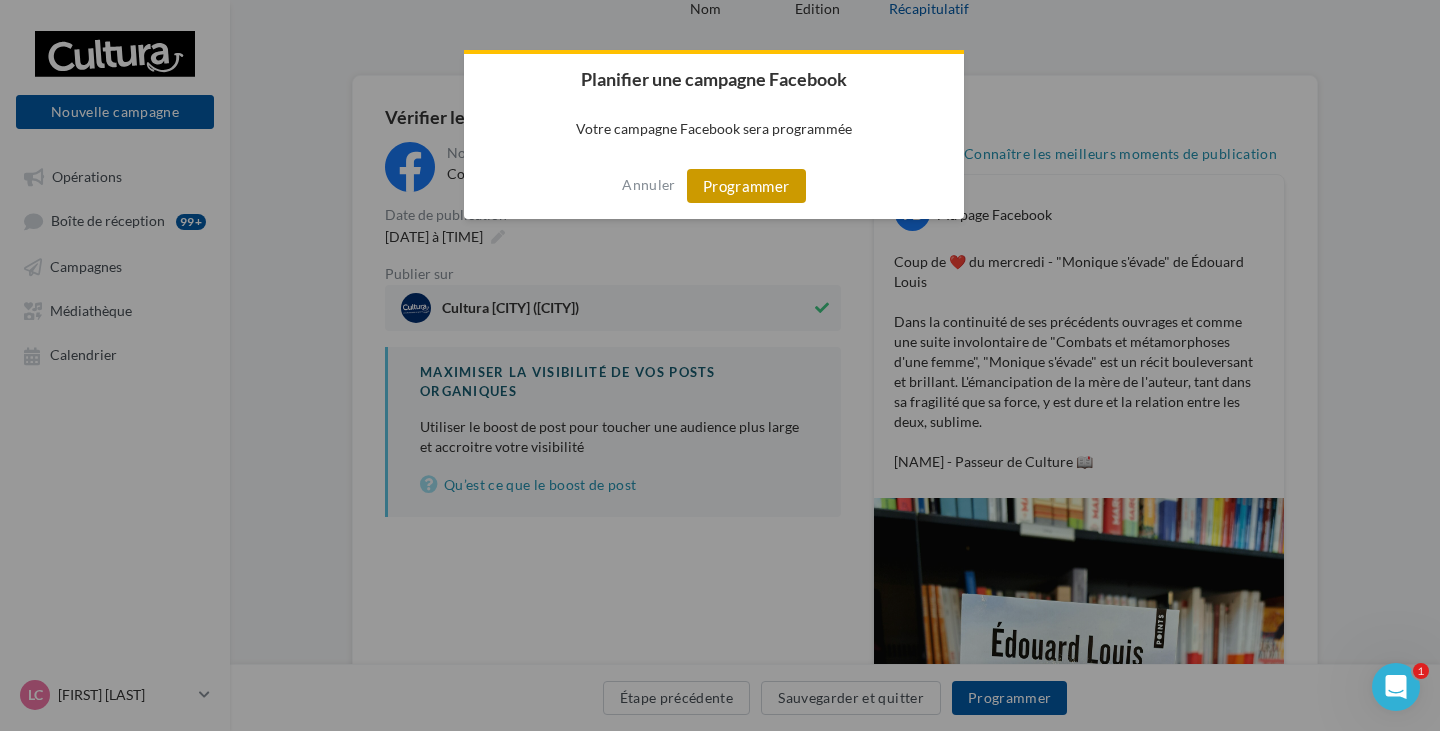click on "Programmer" at bounding box center [746, 186] 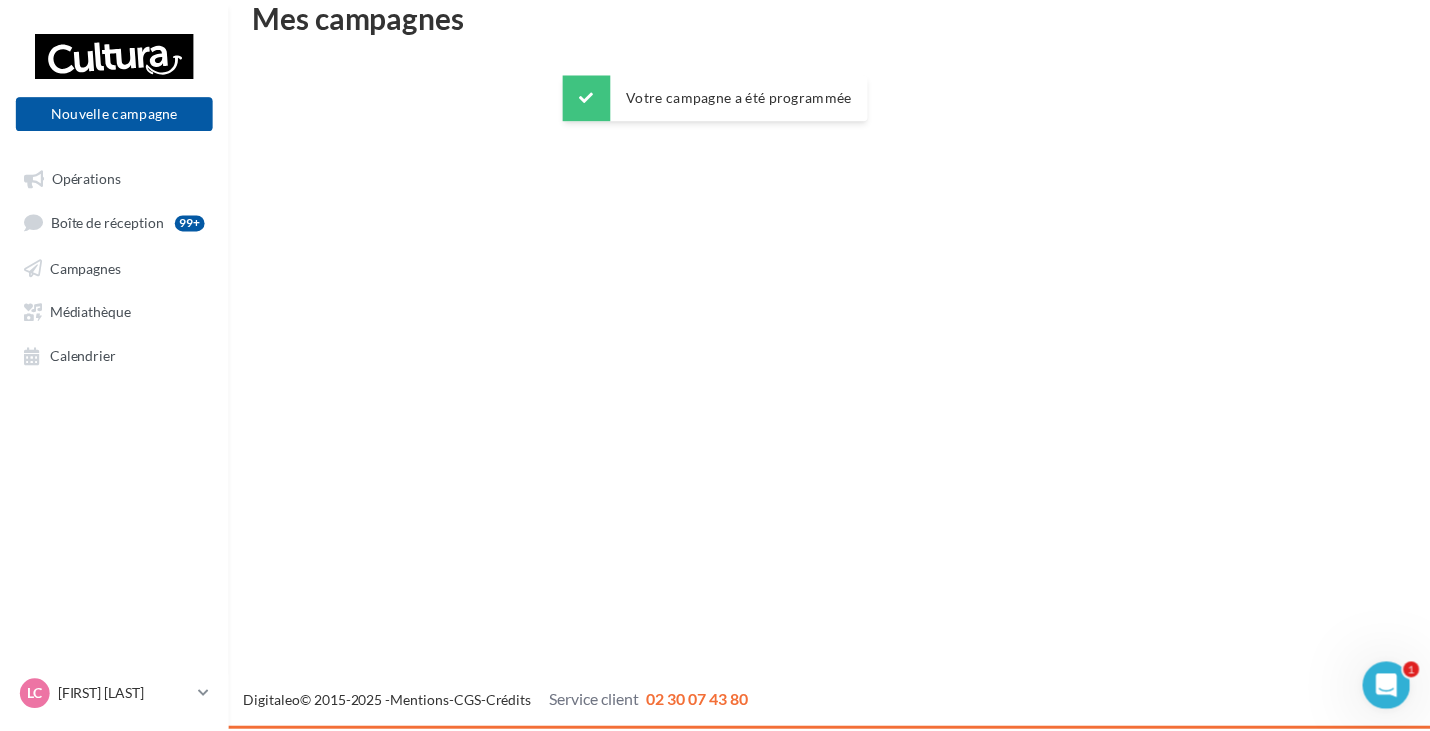 scroll, scrollTop: 32, scrollLeft: 0, axis: vertical 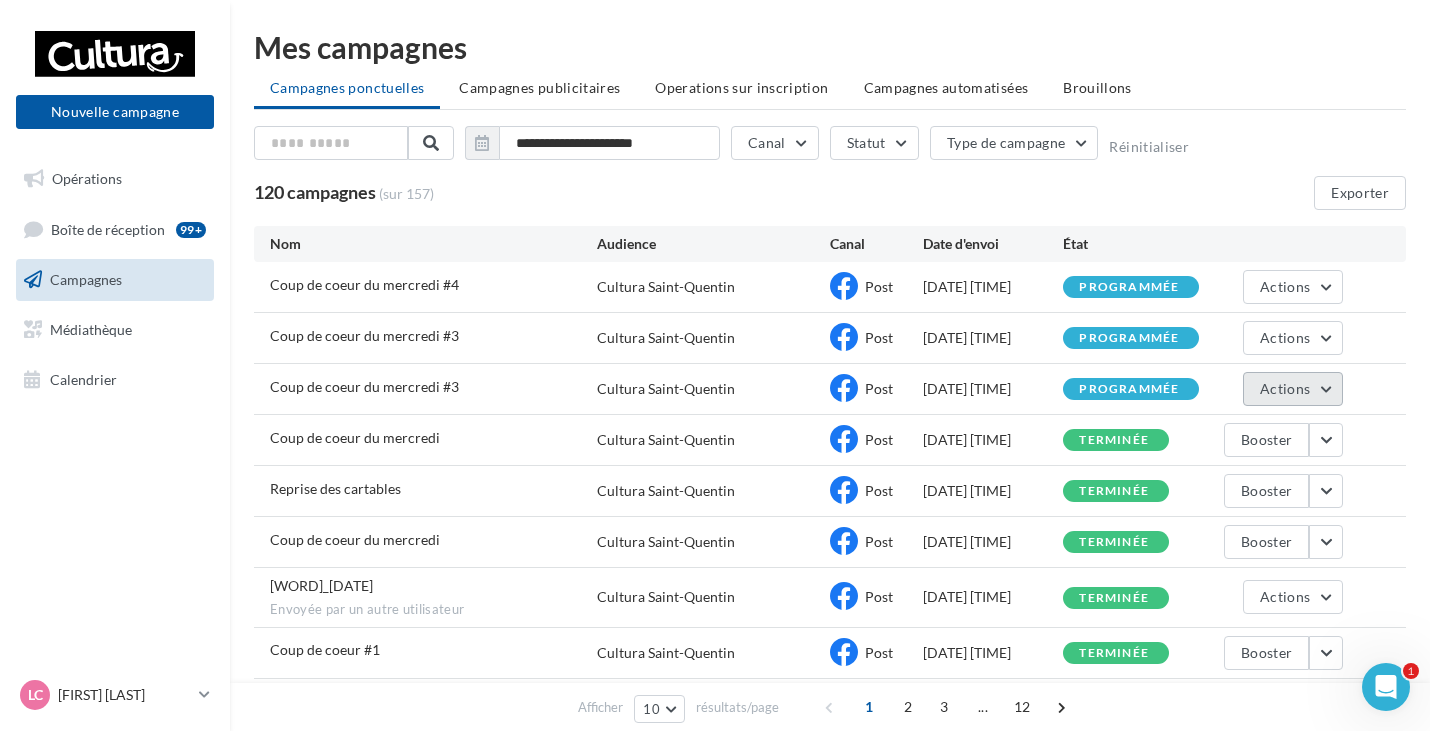 click on "Actions" at bounding box center [1293, 389] 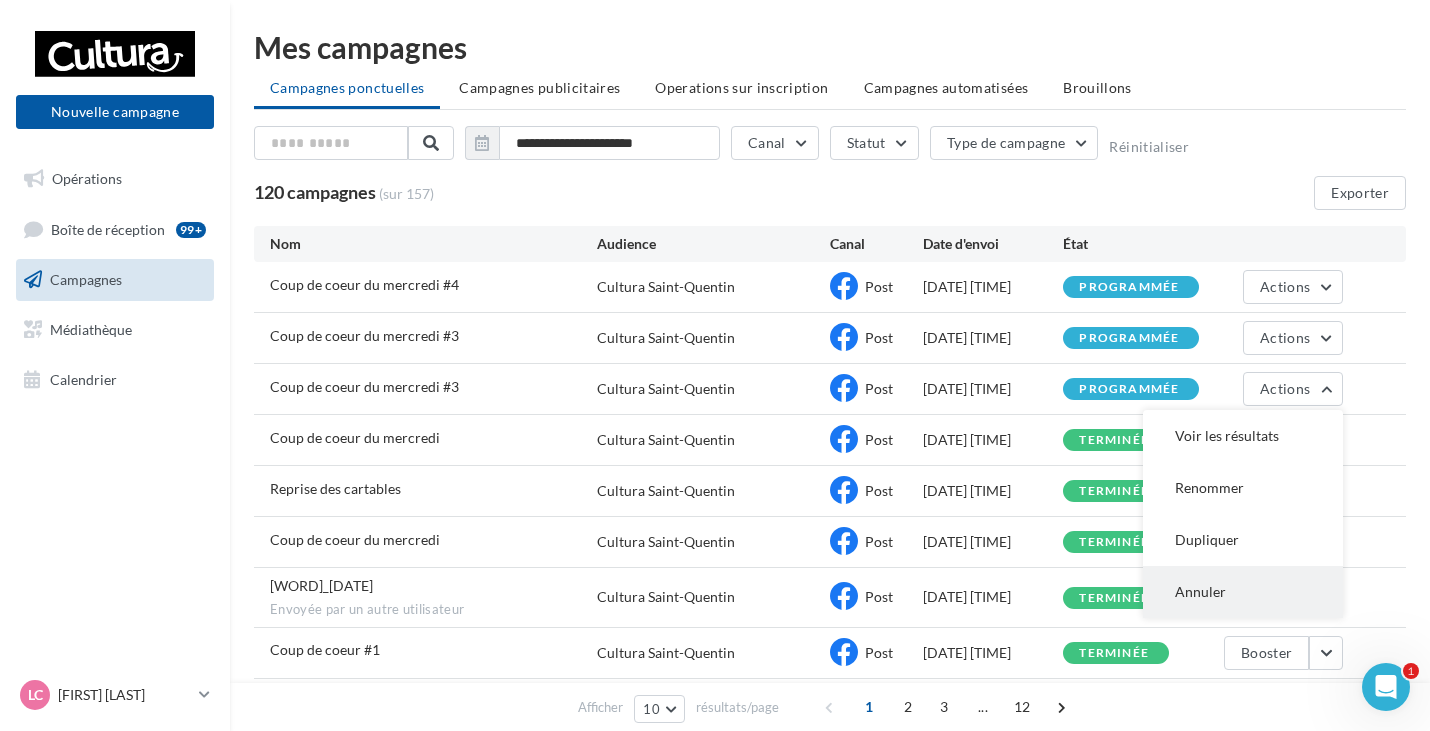 click on "Annuler" at bounding box center [1243, 592] 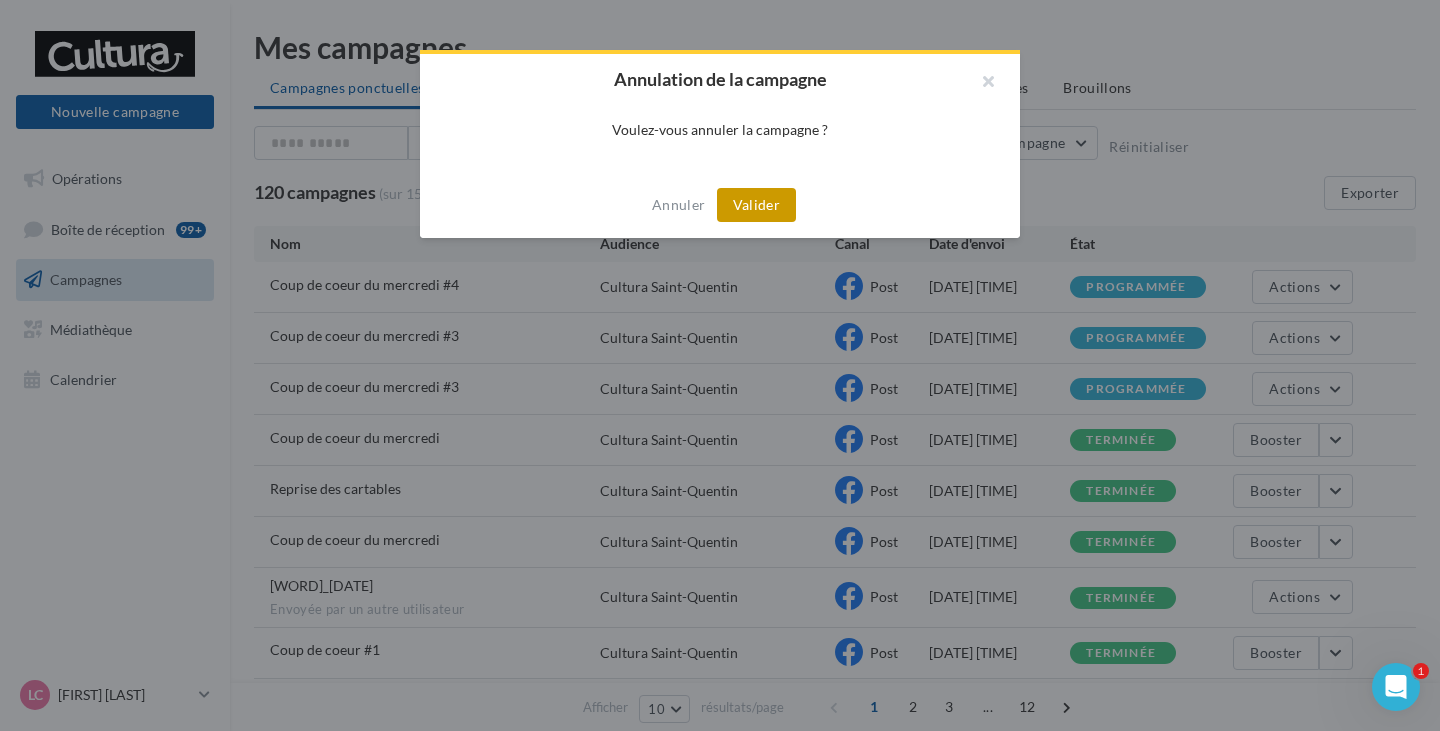 click on "Valider" at bounding box center [756, 205] 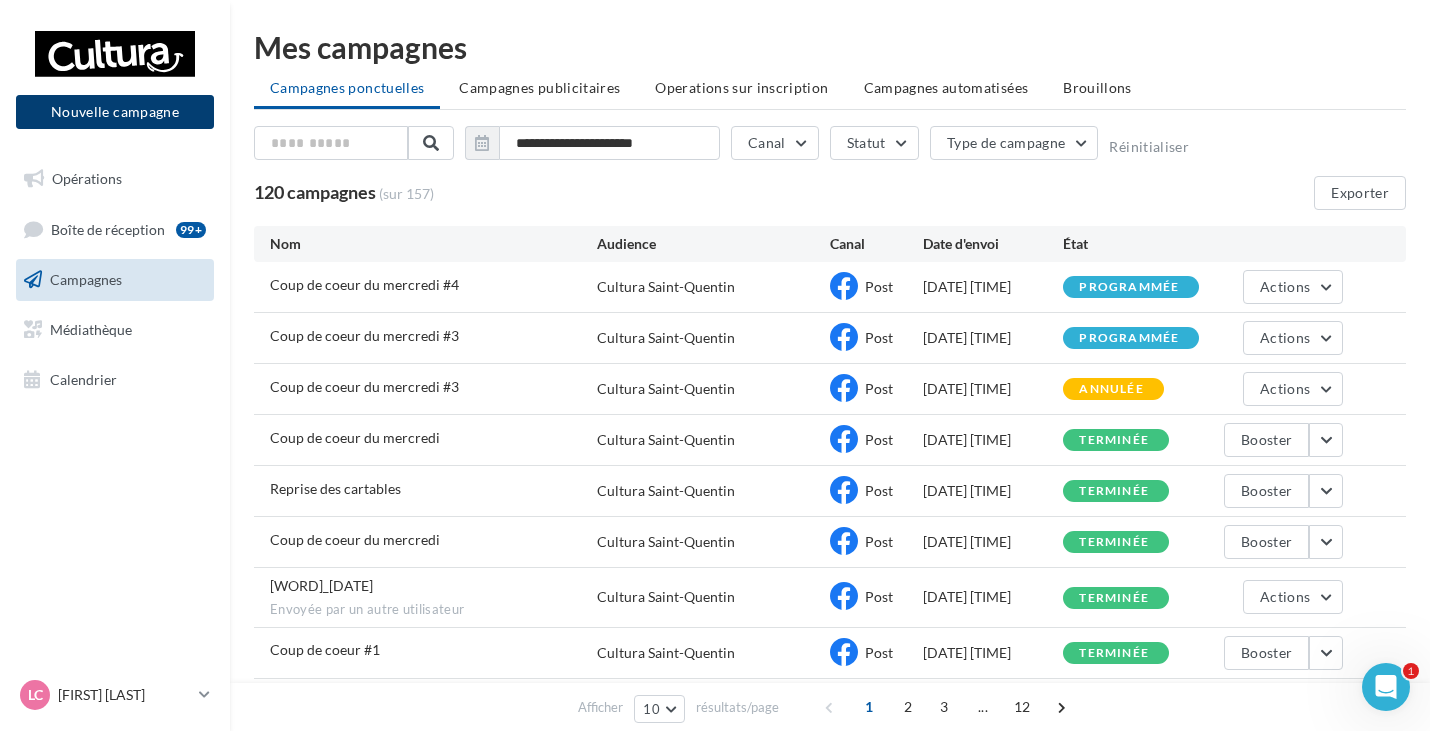 click on "Nouvelle campagne" at bounding box center [115, 112] 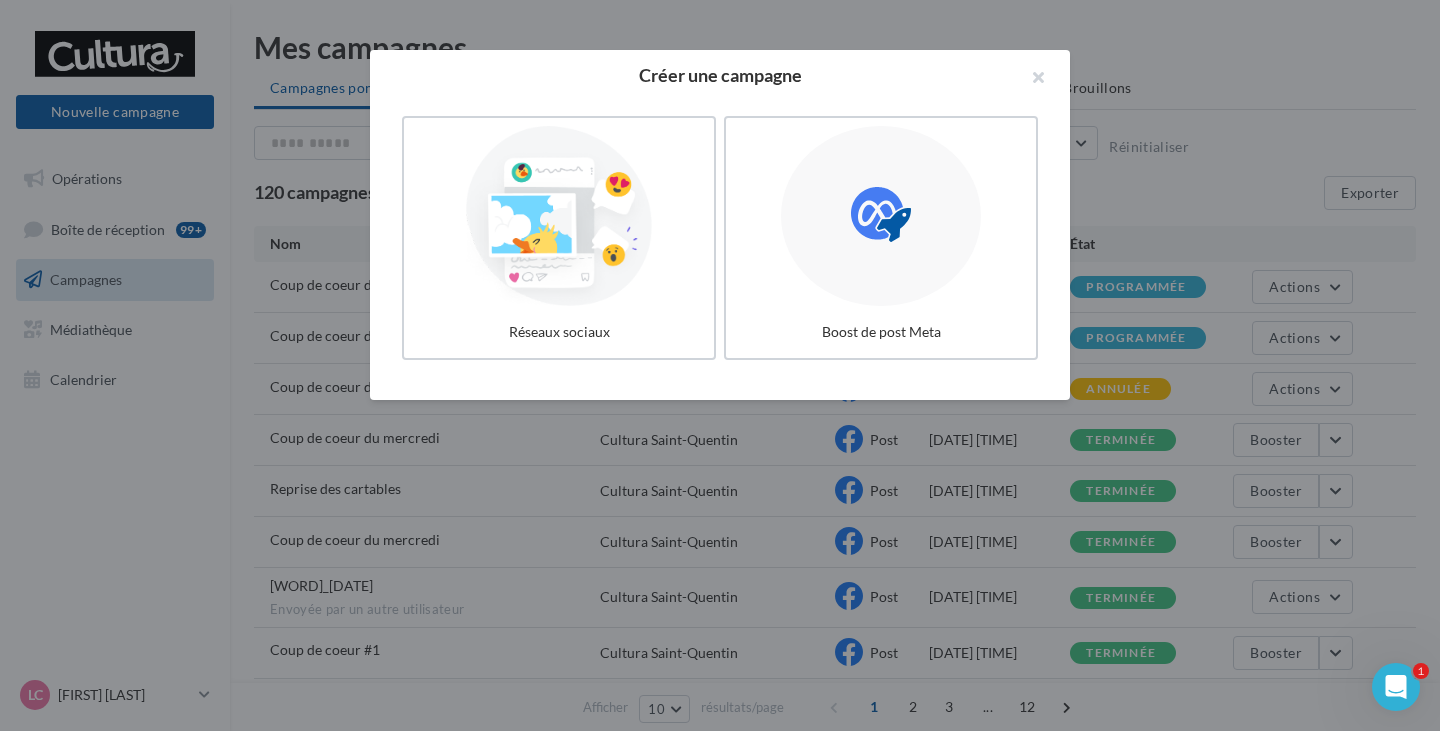 click at bounding box center [559, 216] 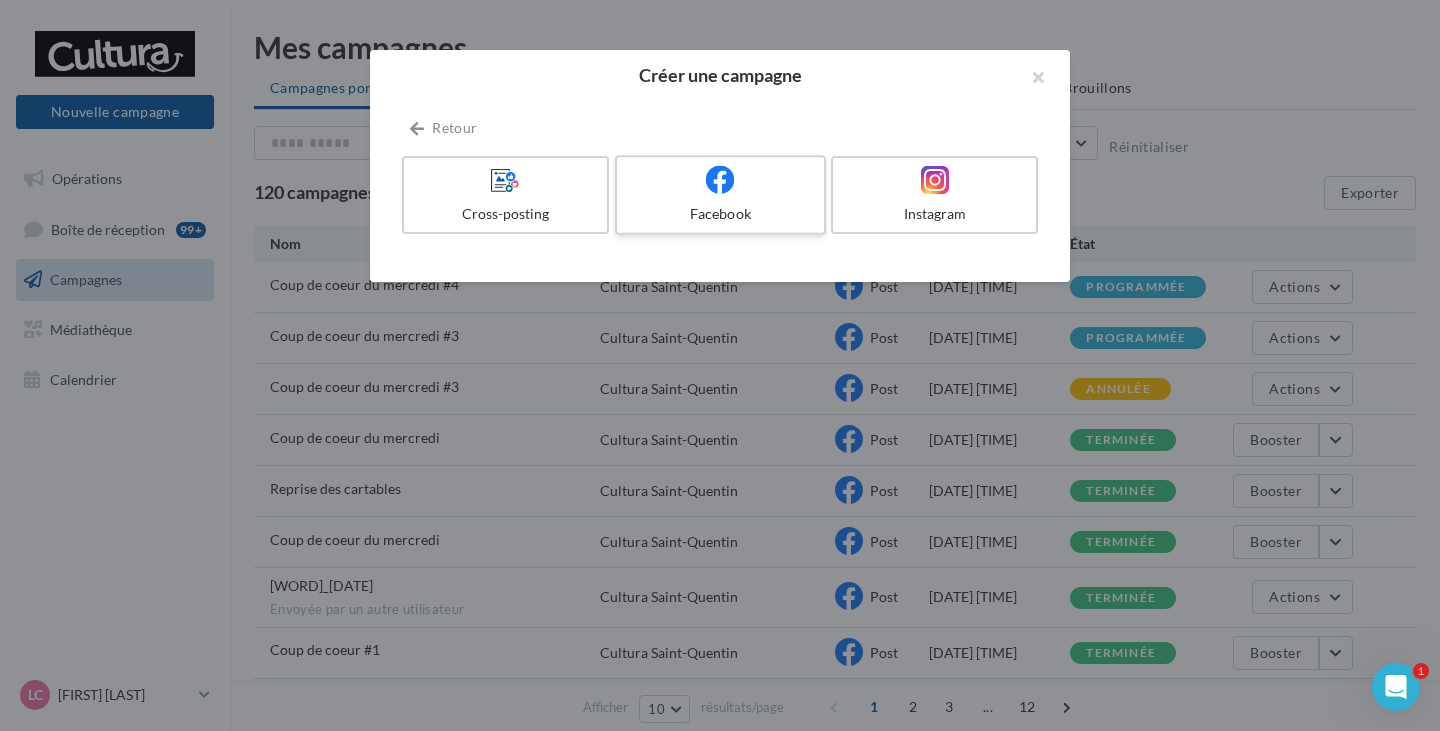 click on "Facebook" at bounding box center [720, 214] 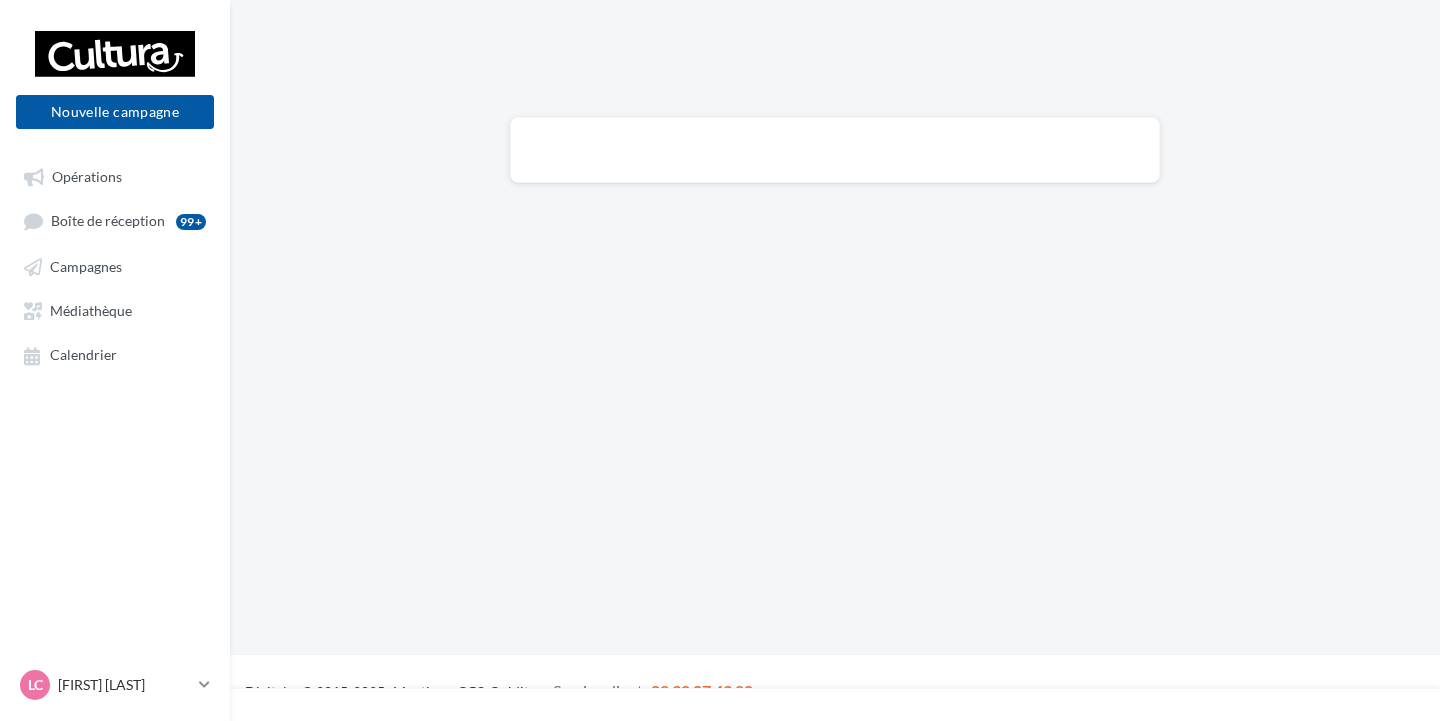 scroll, scrollTop: 0, scrollLeft: 0, axis: both 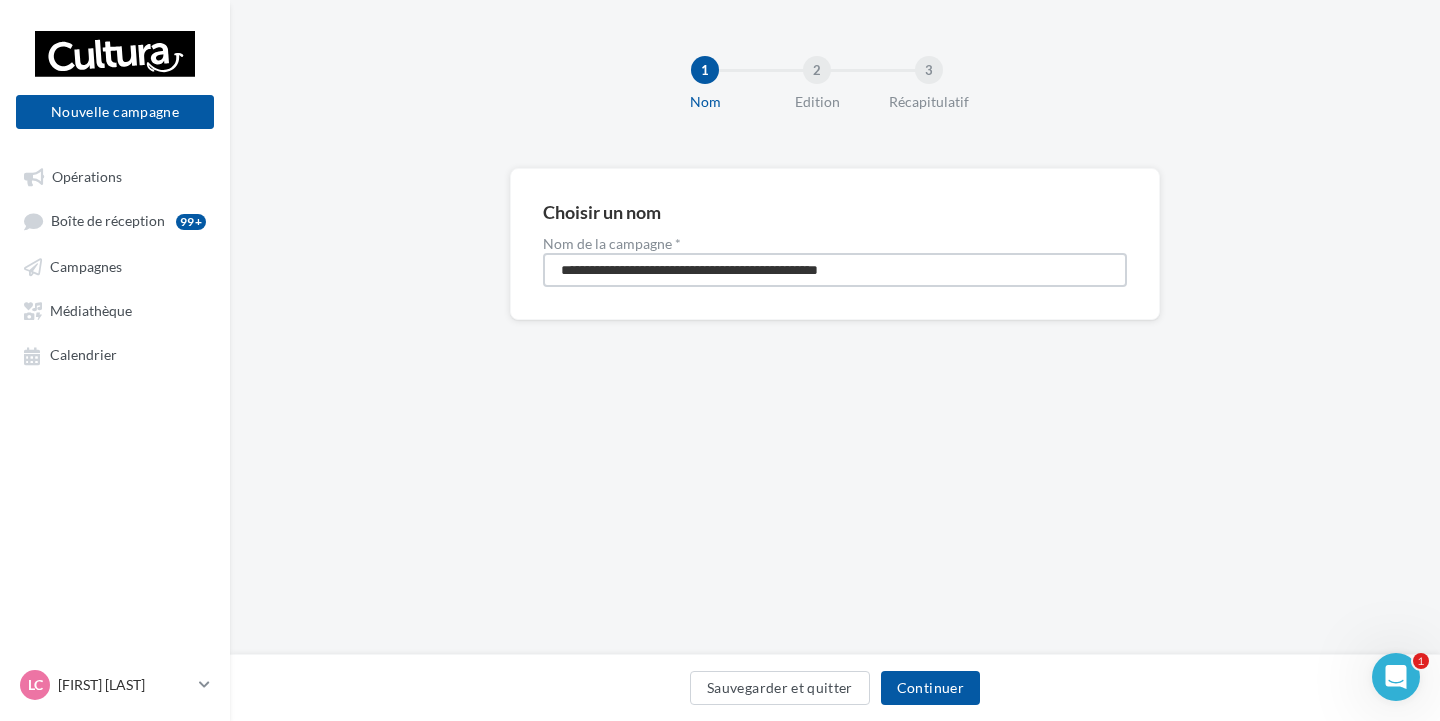 drag, startPoint x: 937, startPoint y: 259, endPoint x: 286, endPoint y: 309, distance: 652.9173 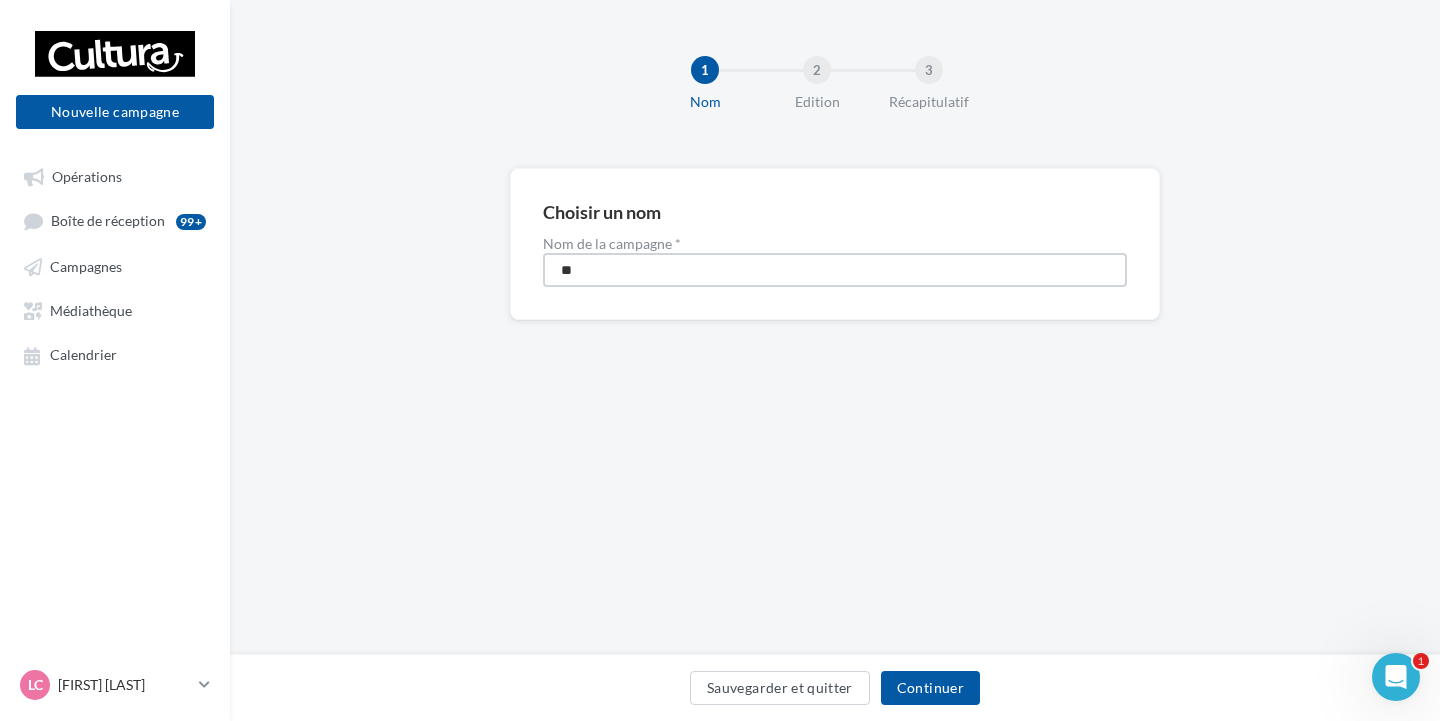type on "*" 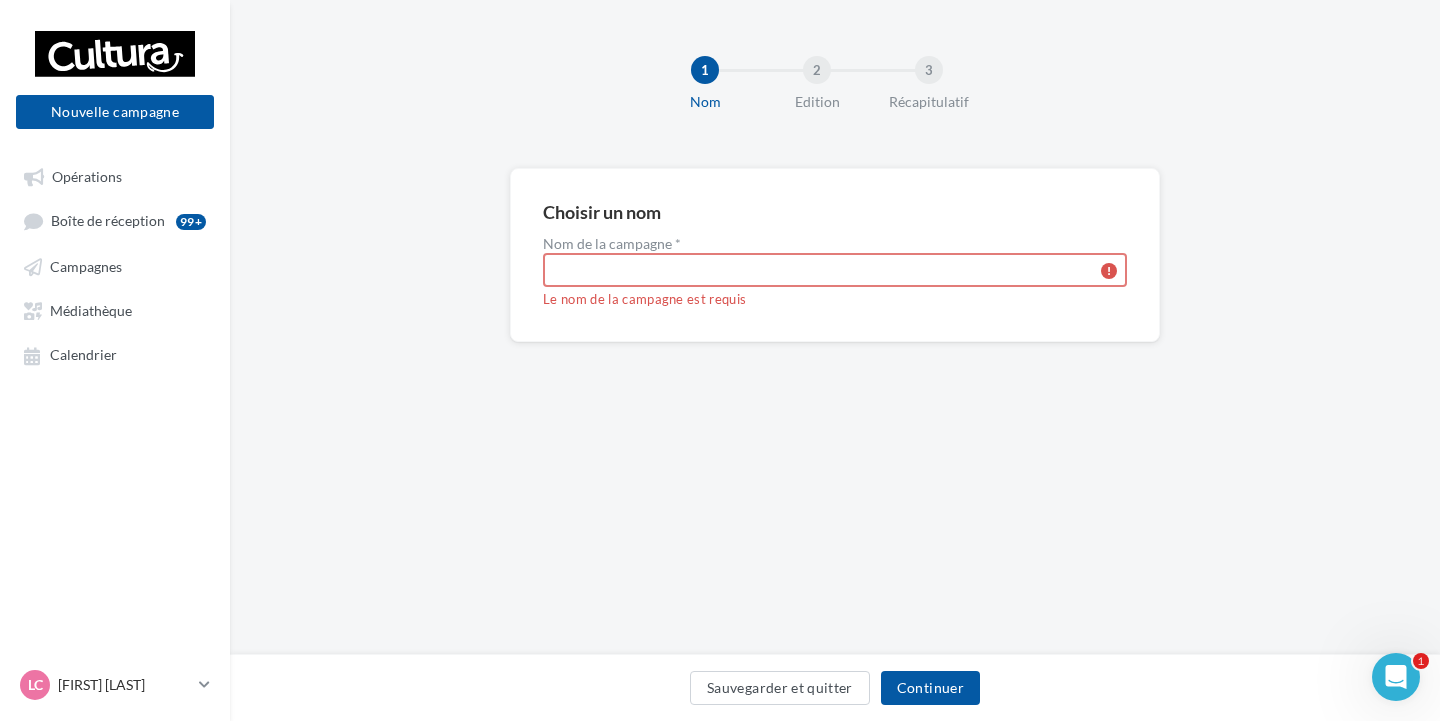 type on "*" 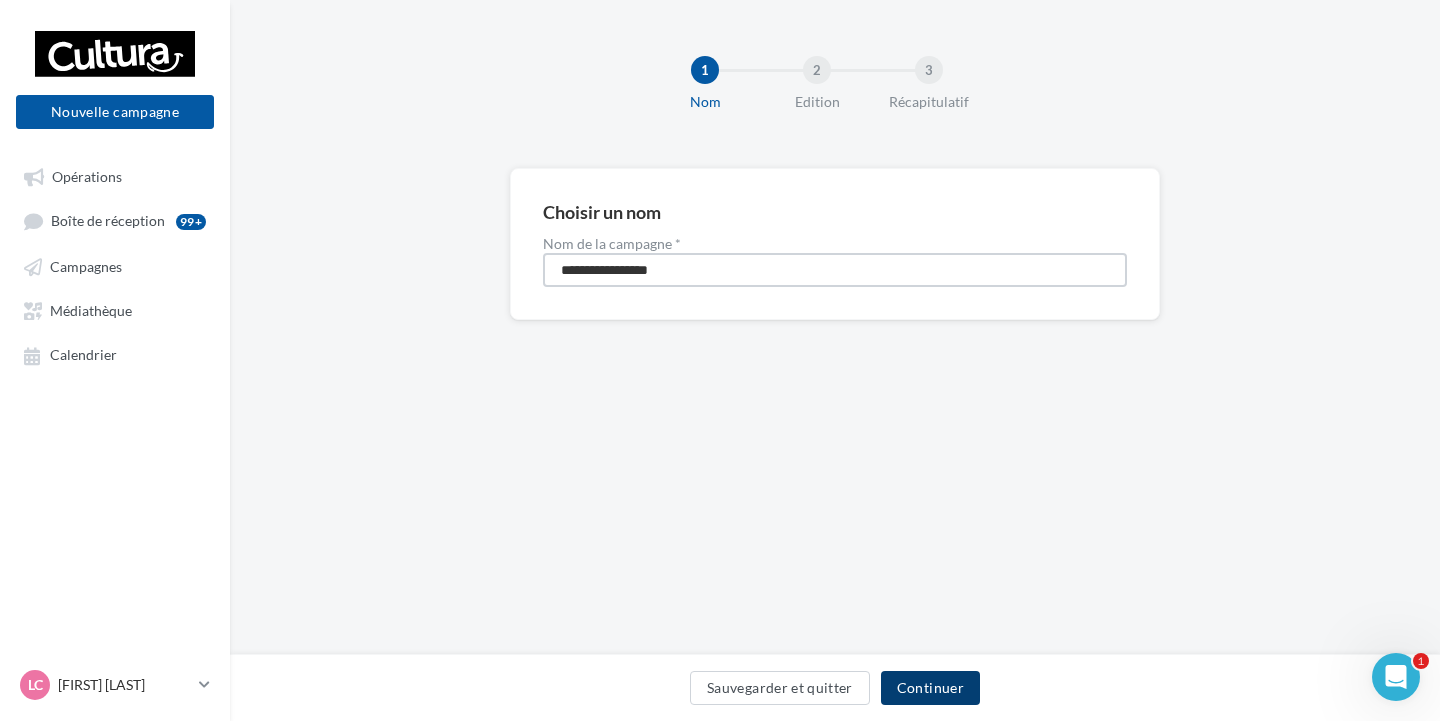 type on "**********" 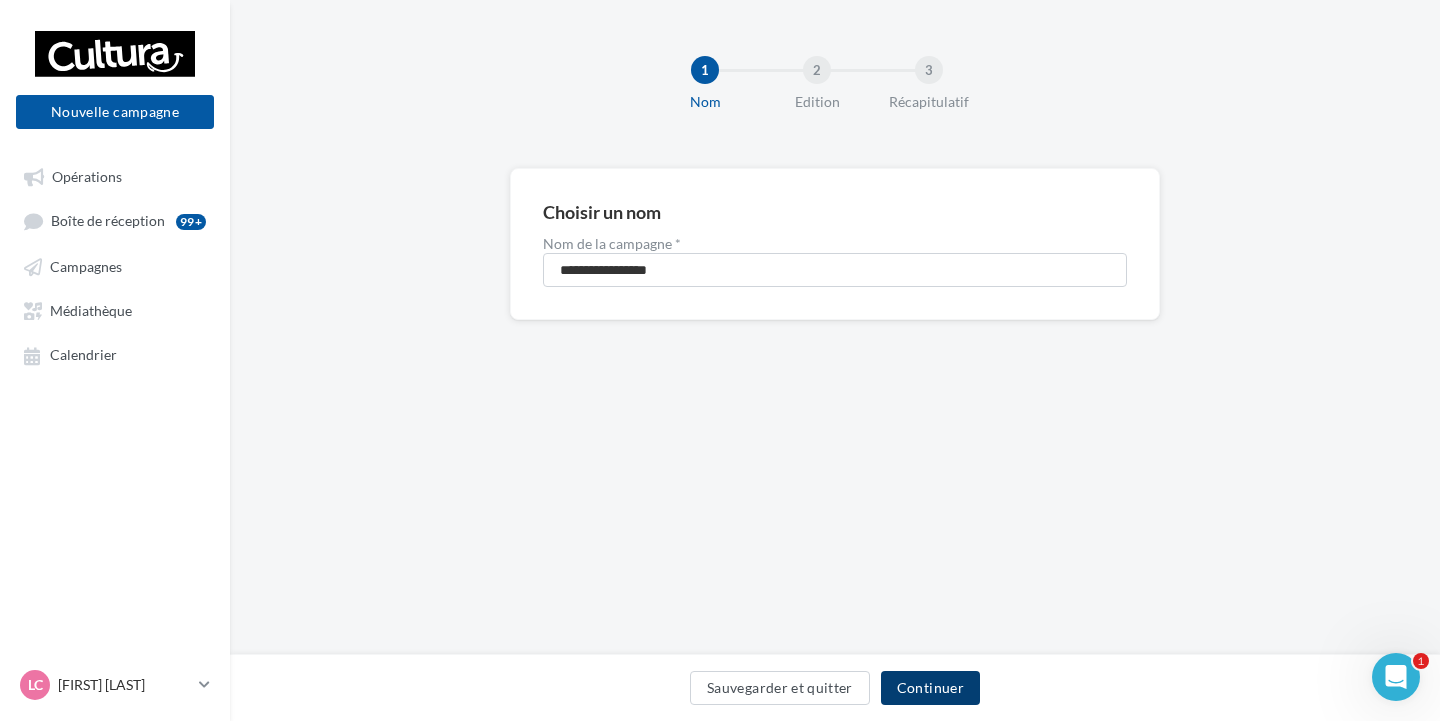 click on "Continuer" at bounding box center [930, 688] 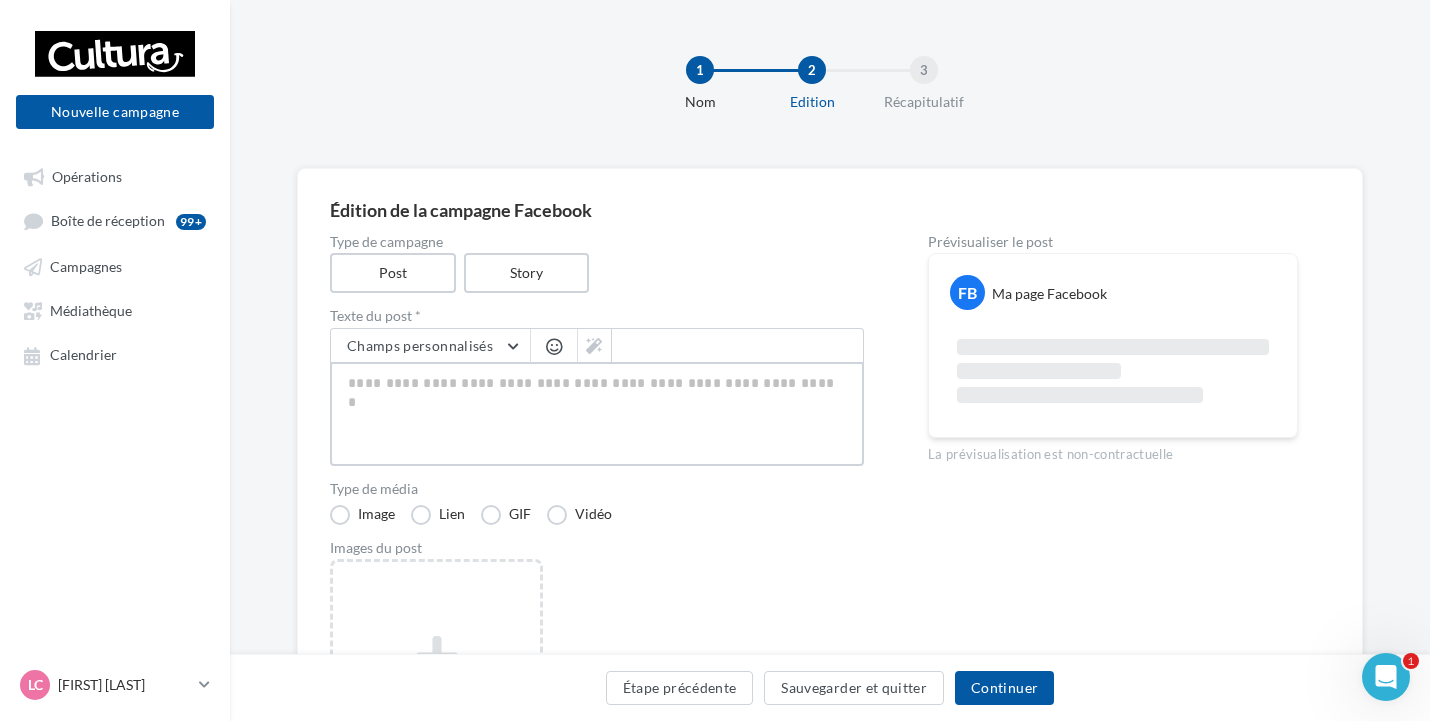 click at bounding box center (597, 414) 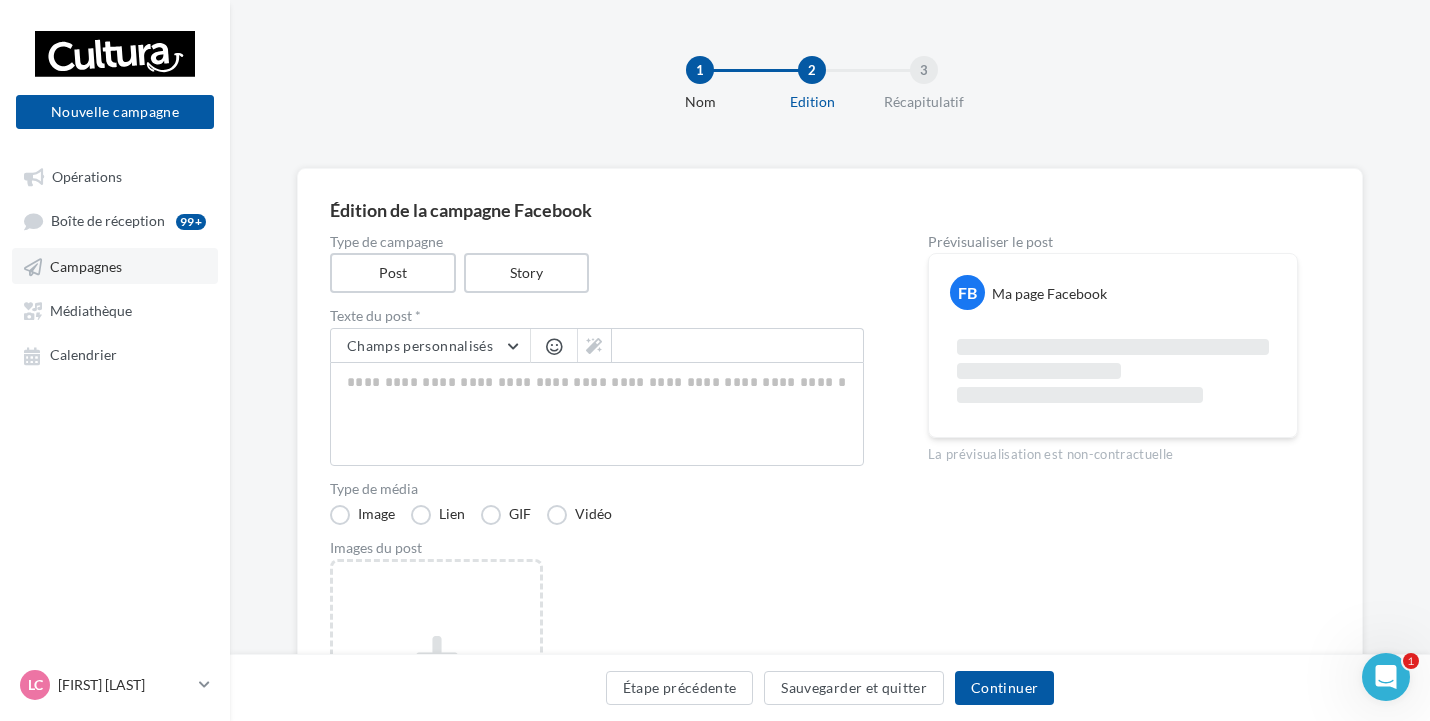 click on "Campagnes" at bounding box center [86, 266] 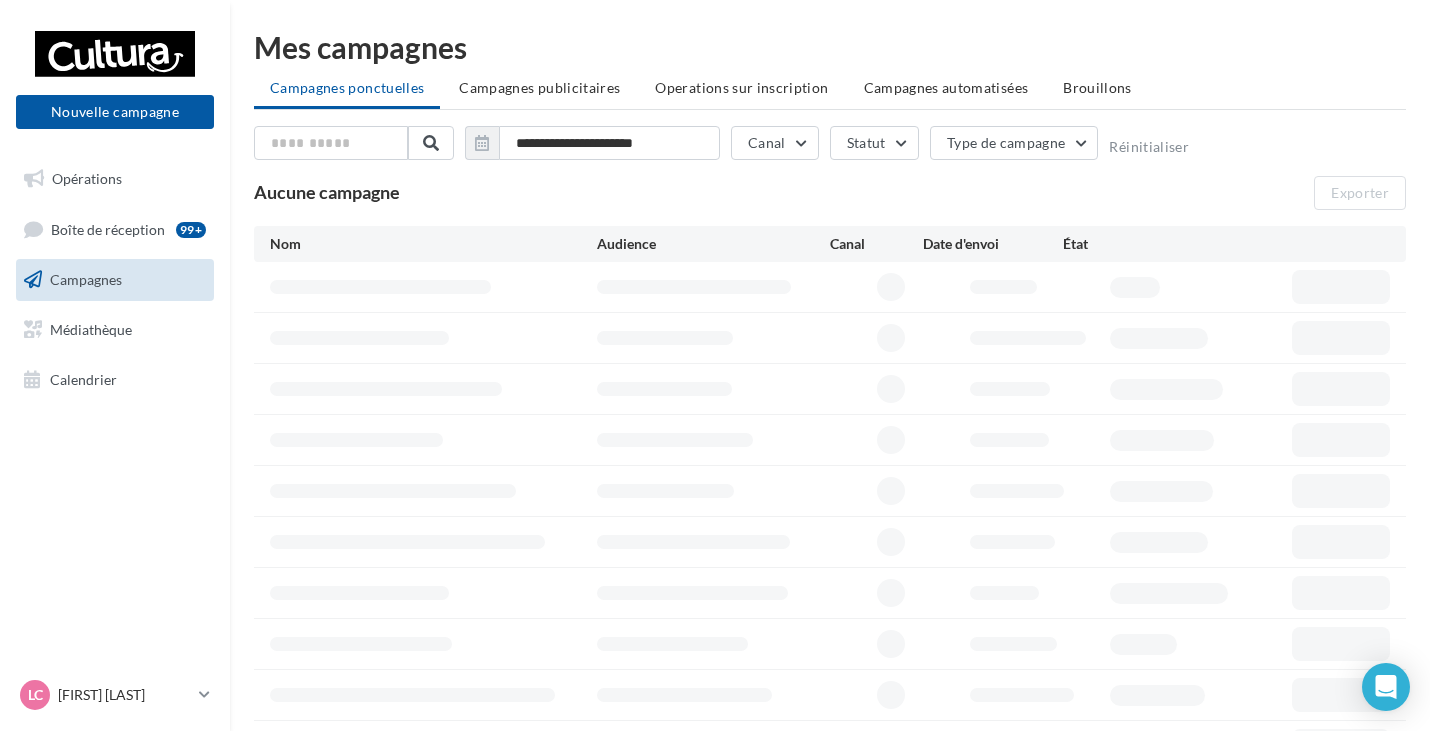 scroll, scrollTop: 0, scrollLeft: 0, axis: both 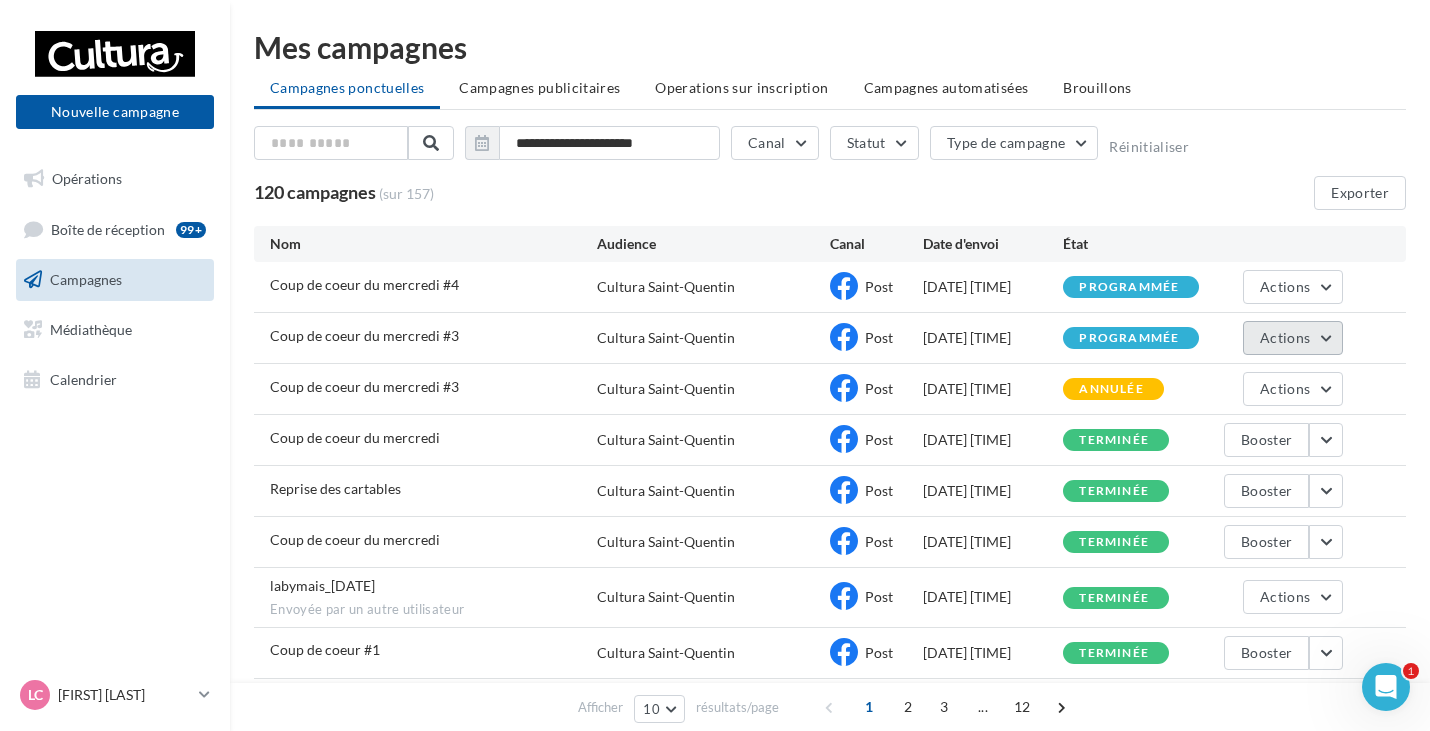 click on "Actions" at bounding box center (1285, 337) 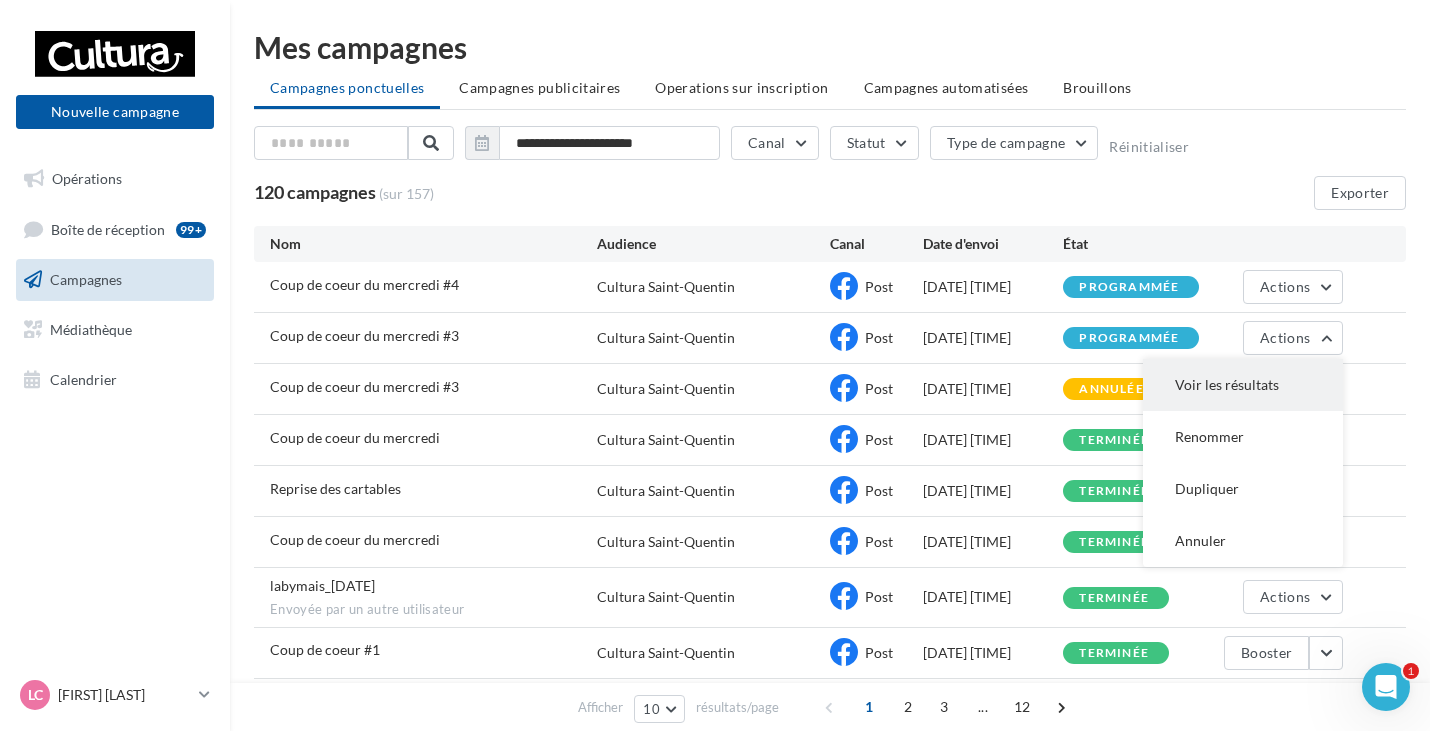 click on "Voir les résultats" at bounding box center (1243, 385) 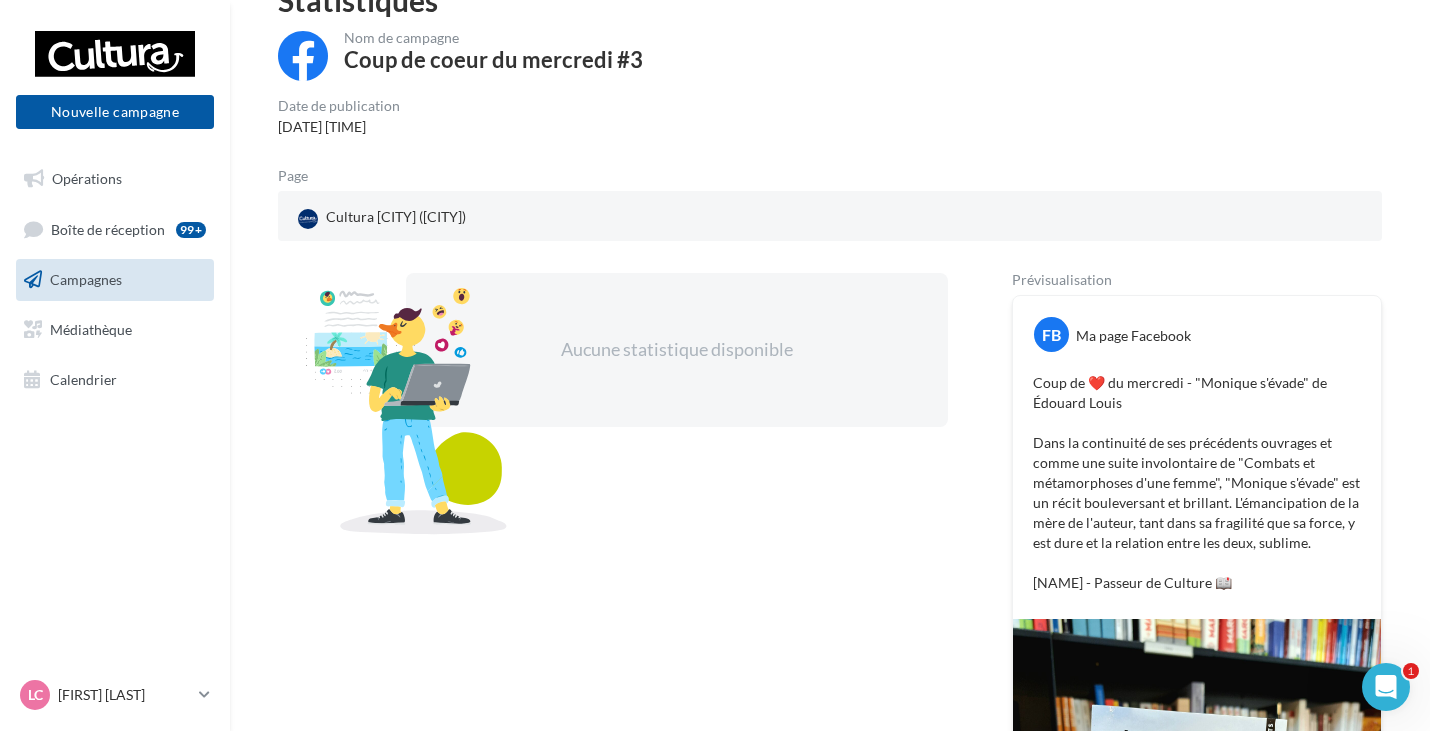 scroll, scrollTop: 200, scrollLeft: 0, axis: vertical 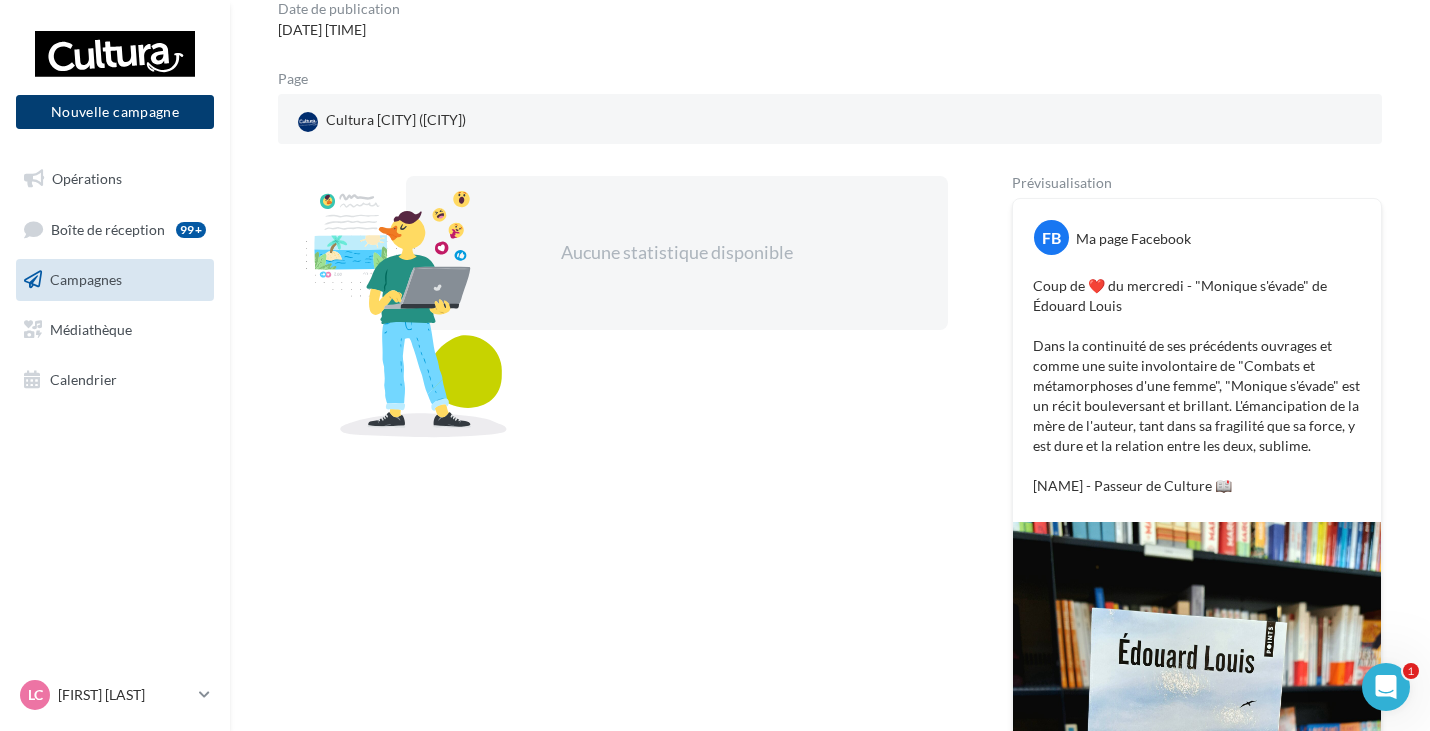 click on "Nouvelle campagne" at bounding box center (115, 112) 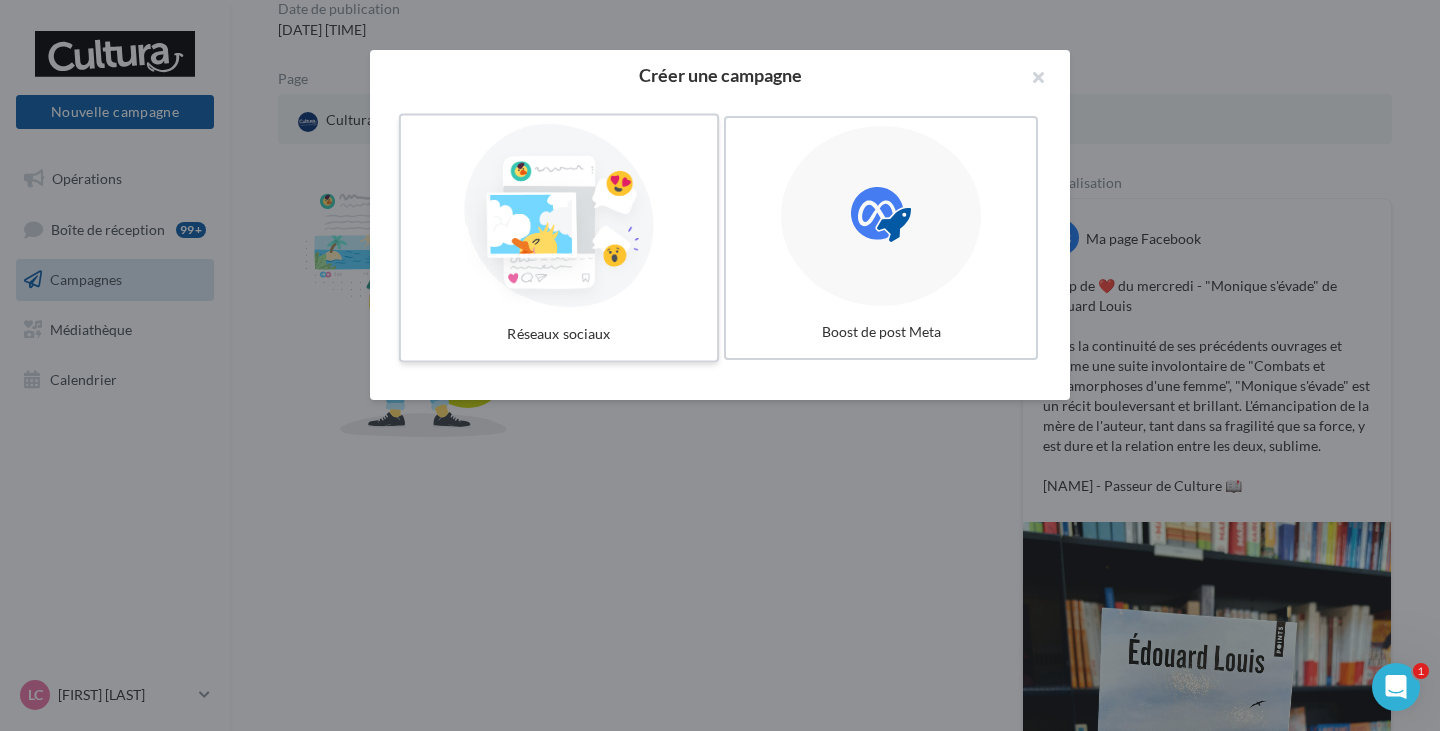 click at bounding box center [559, 216] 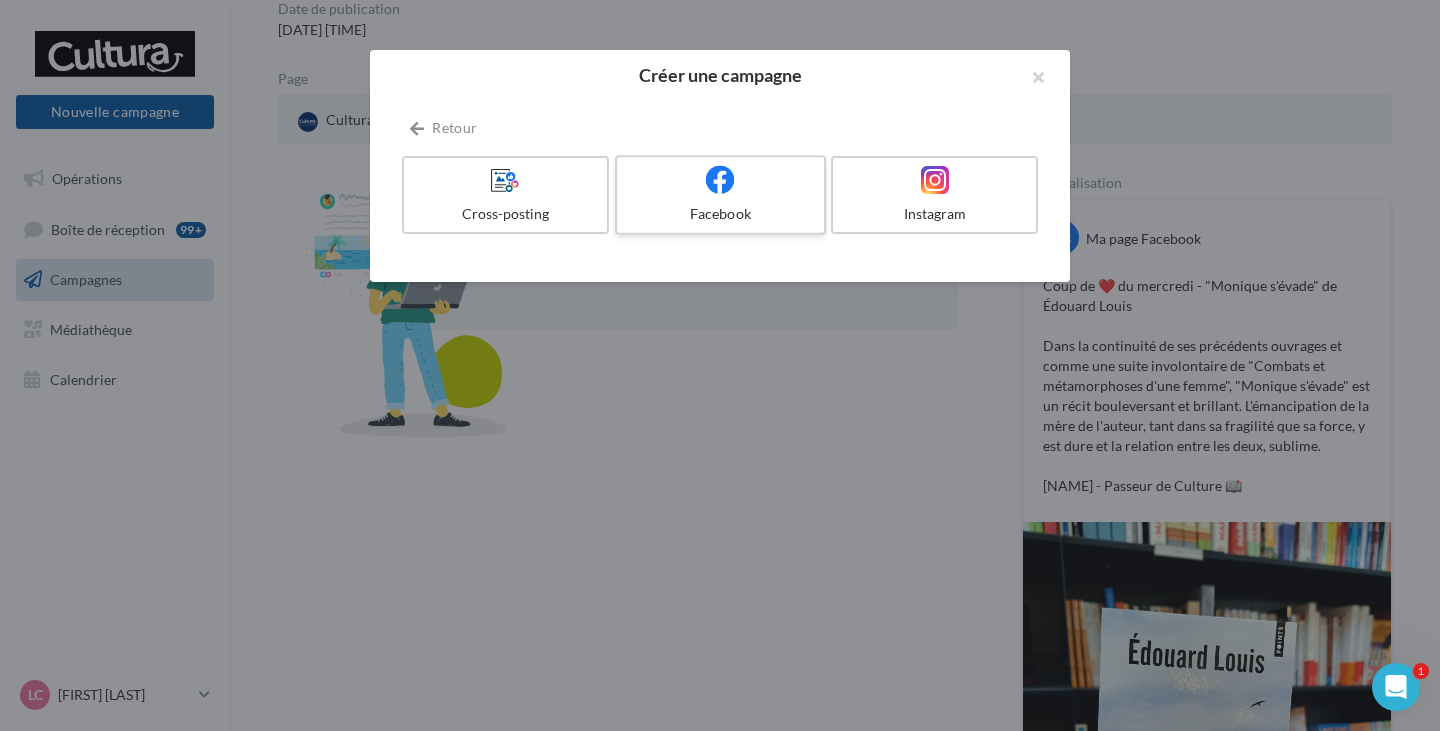 click on "Facebook" at bounding box center (720, 214) 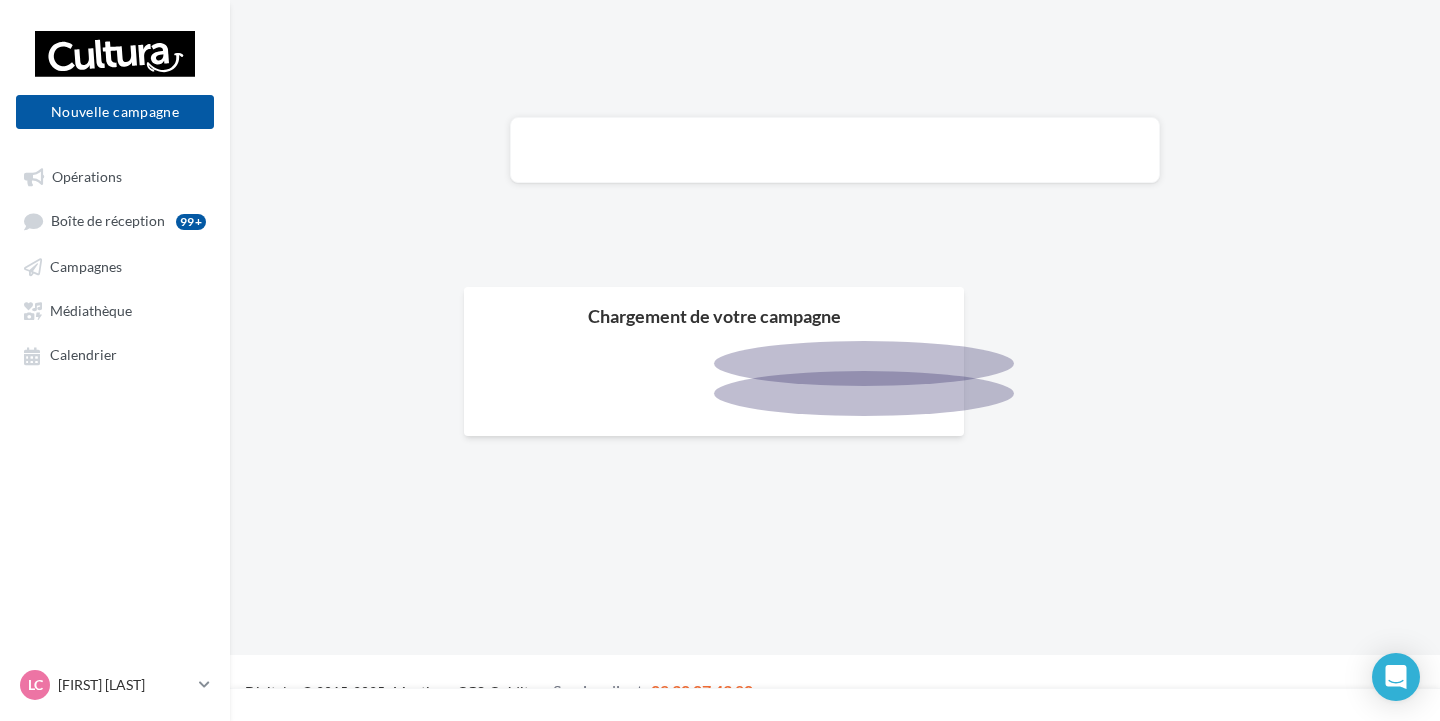 scroll, scrollTop: 0, scrollLeft: 0, axis: both 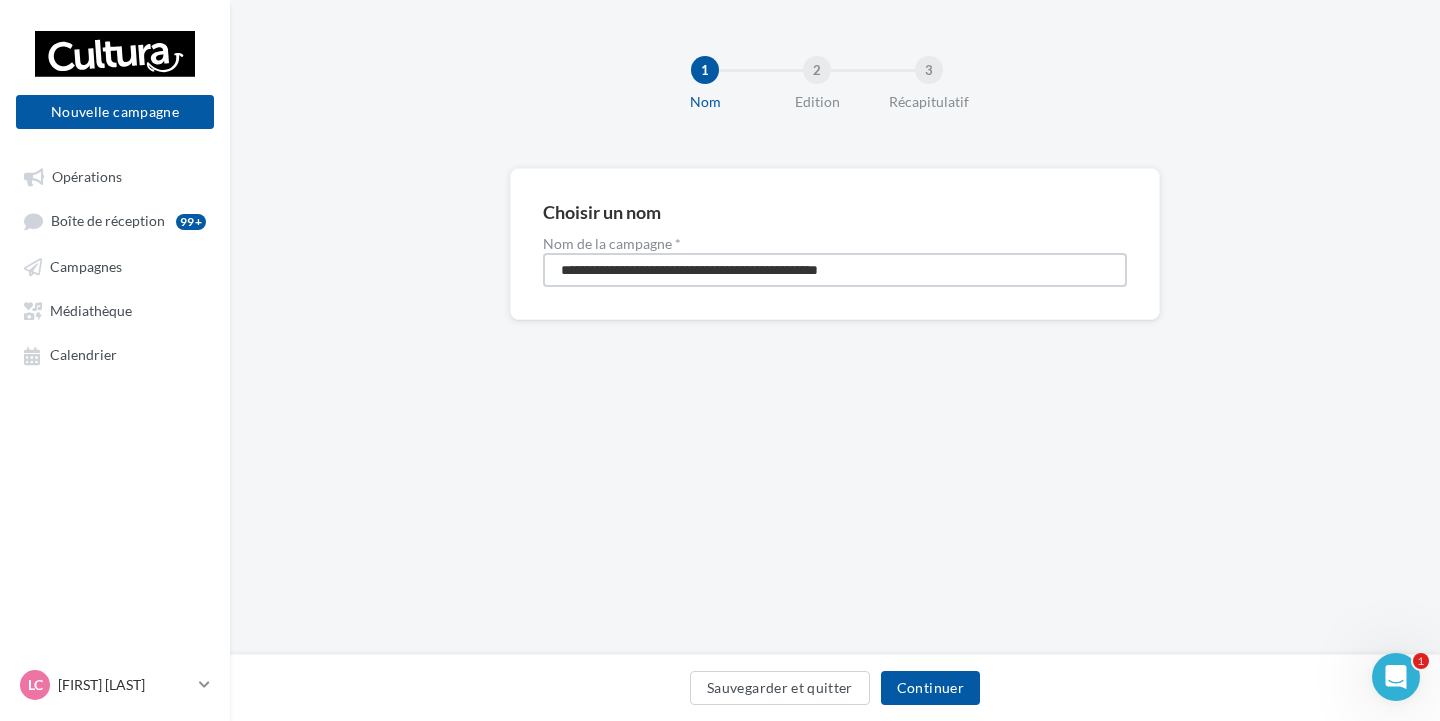 click on "**********" at bounding box center [835, 270] 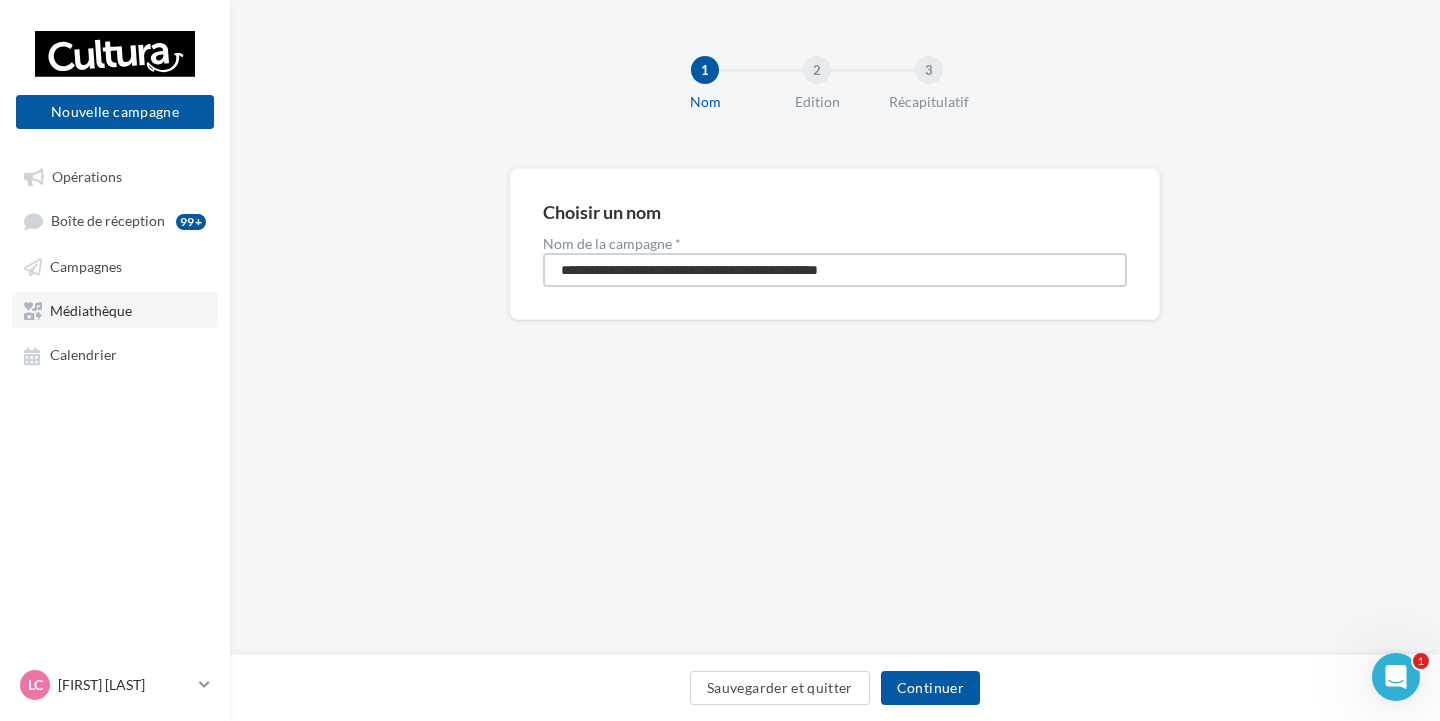 drag, startPoint x: 915, startPoint y: 269, endPoint x: 112, endPoint y: 323, distance: 804.81366 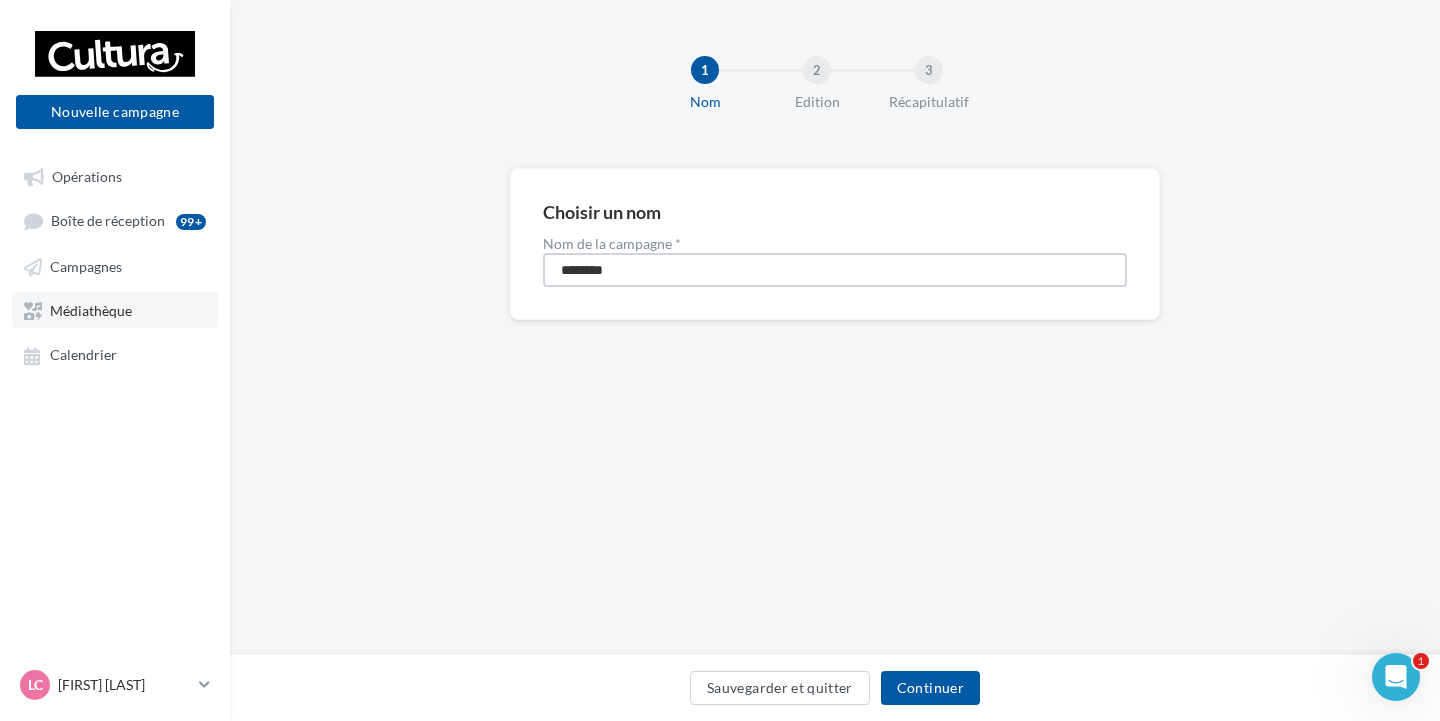 type on "**********" 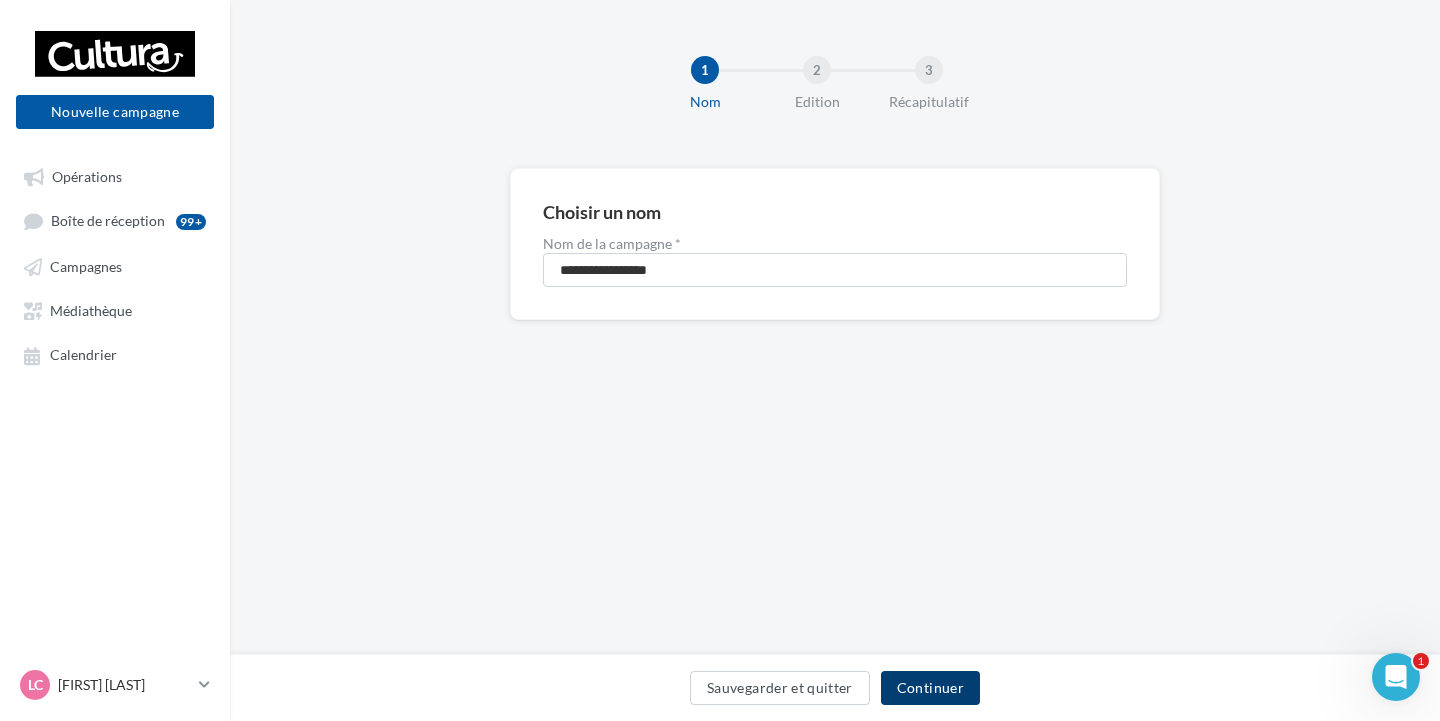 click on "Continuer" at bounding box center (930, 688) 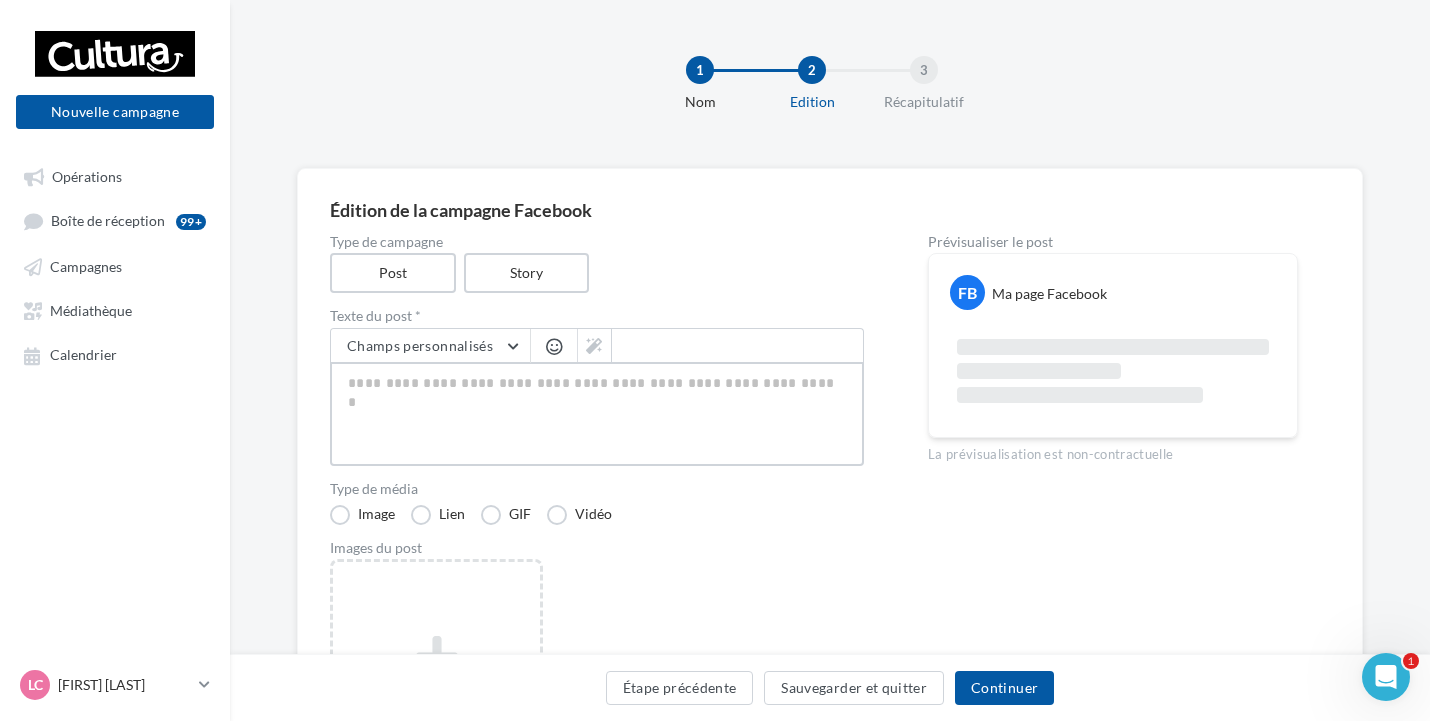 click at bounding box center (597, 414) 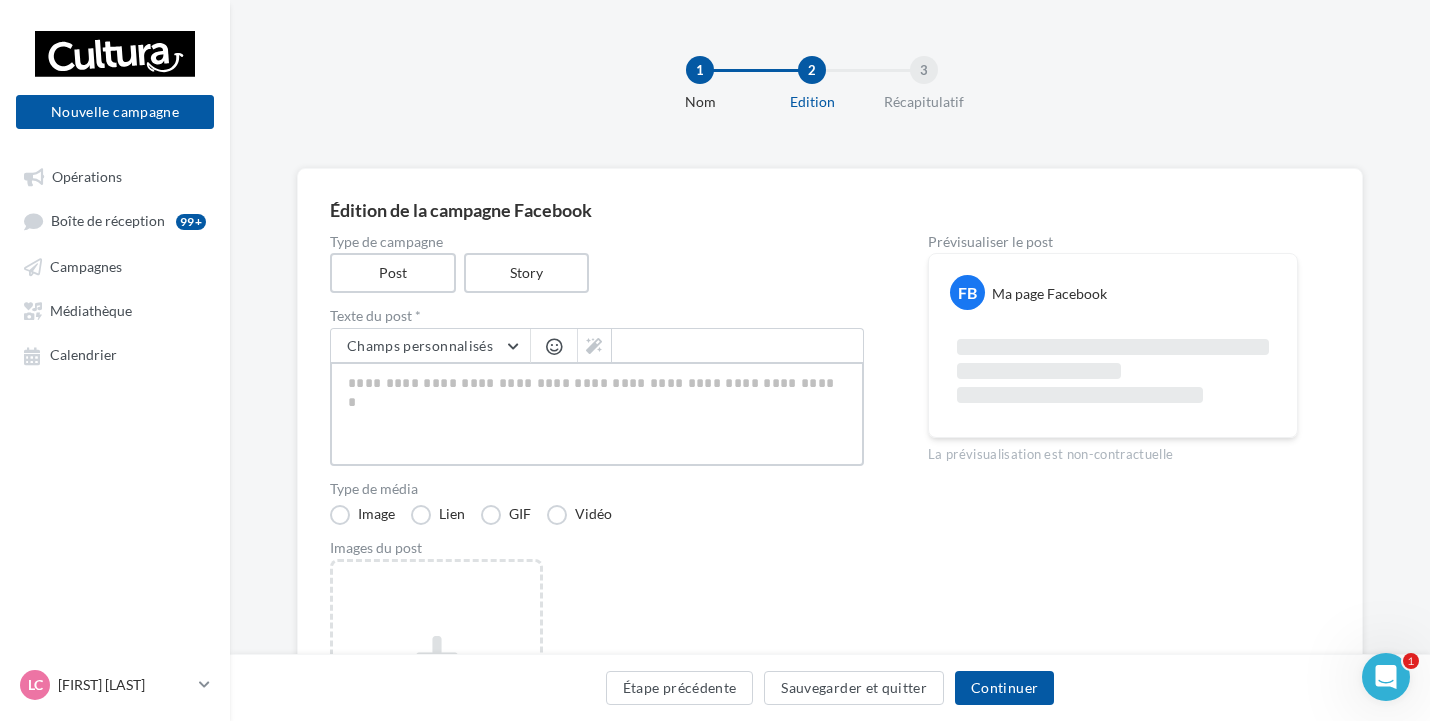 paste on "**********" 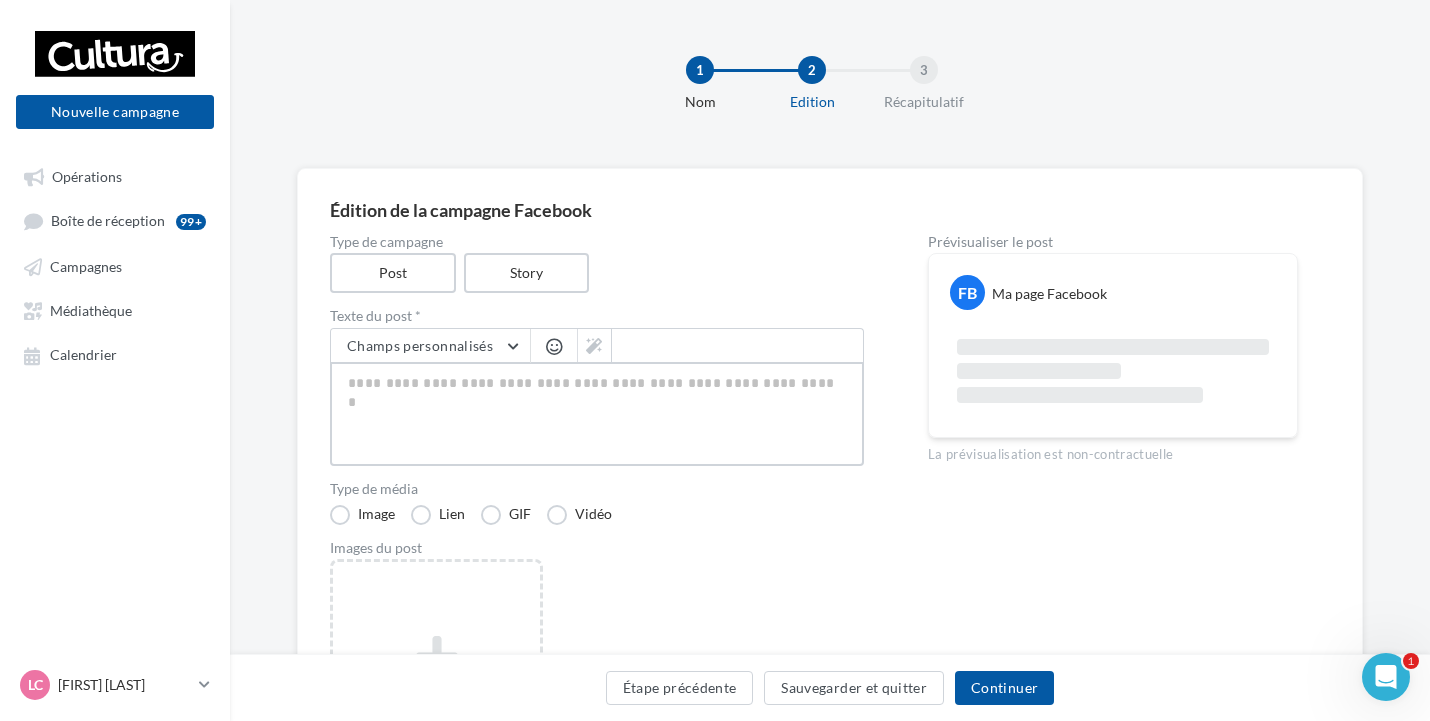 type on "**********" 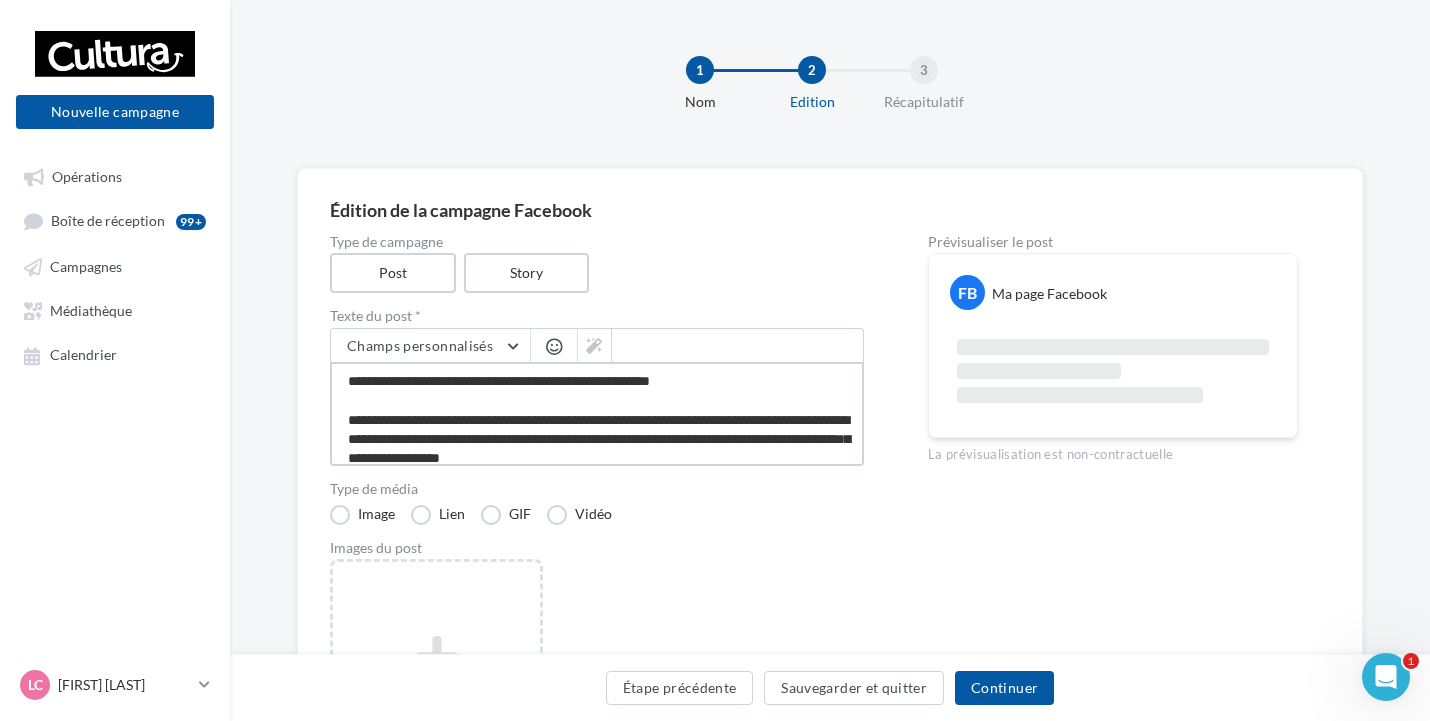 type on "**********" 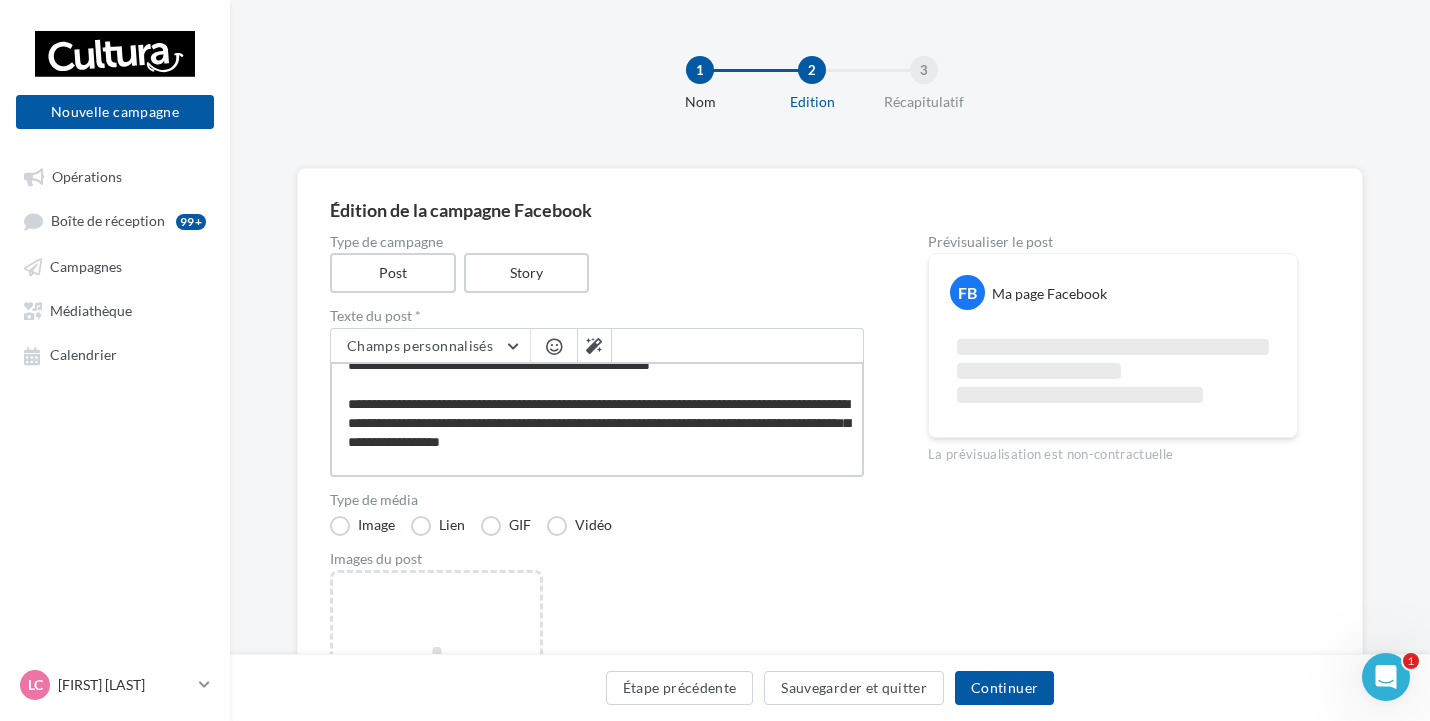 scroll, scrollTop: 0, scrollLeft: 0, axis: both 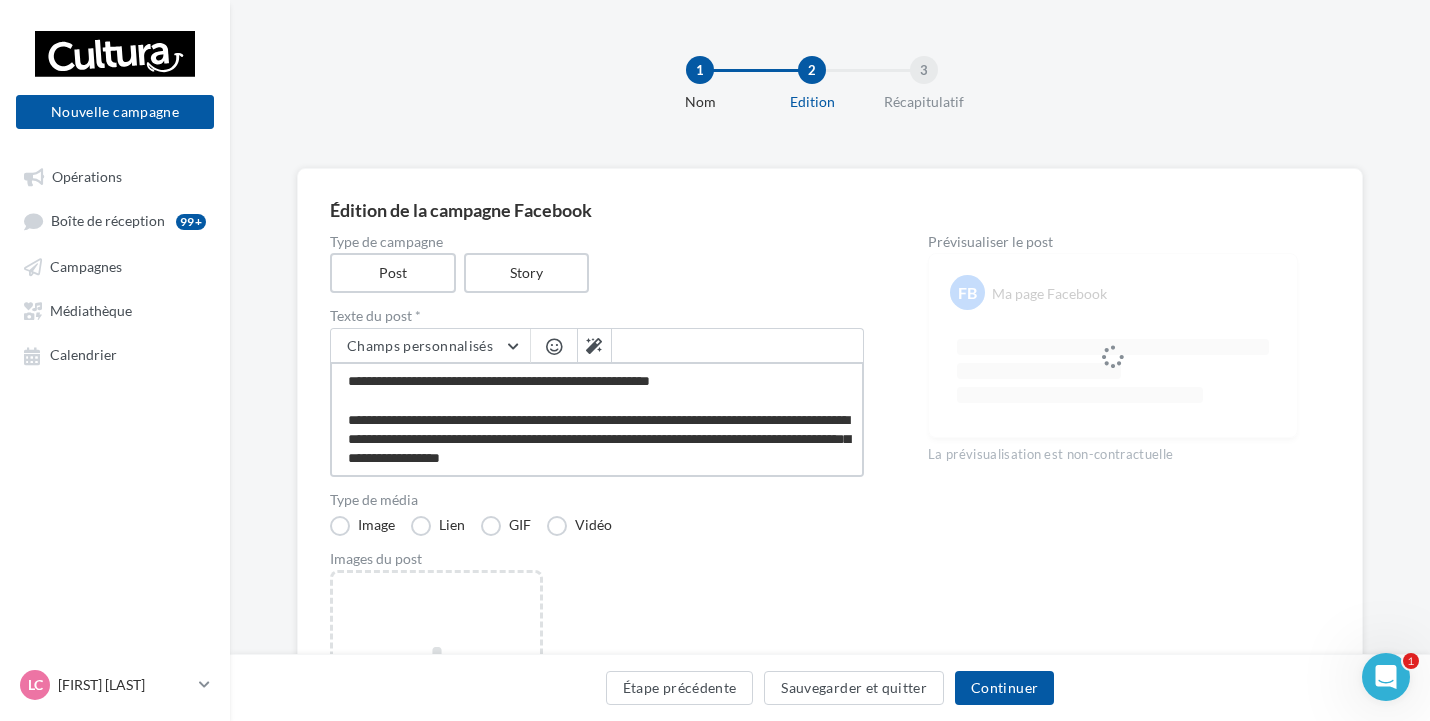 type on "**********" 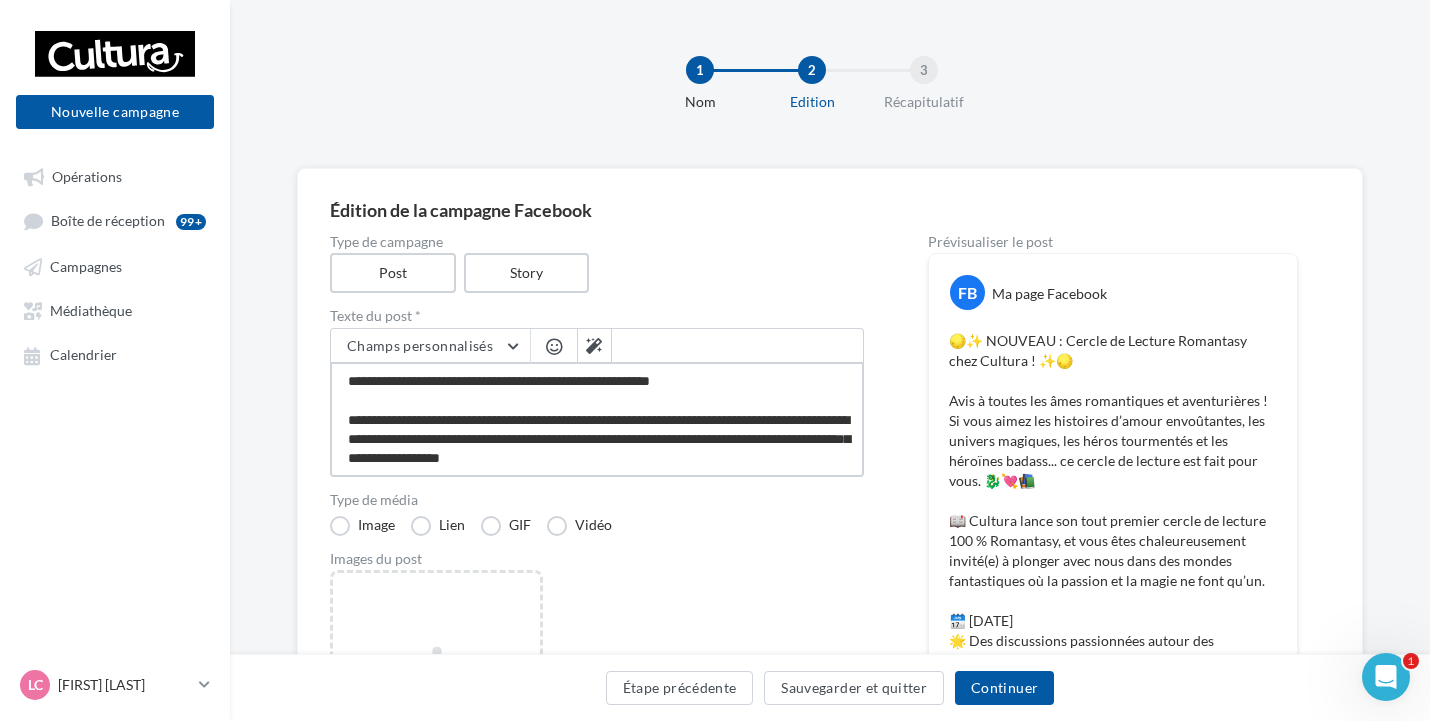 click at bounding box center (597, 419) 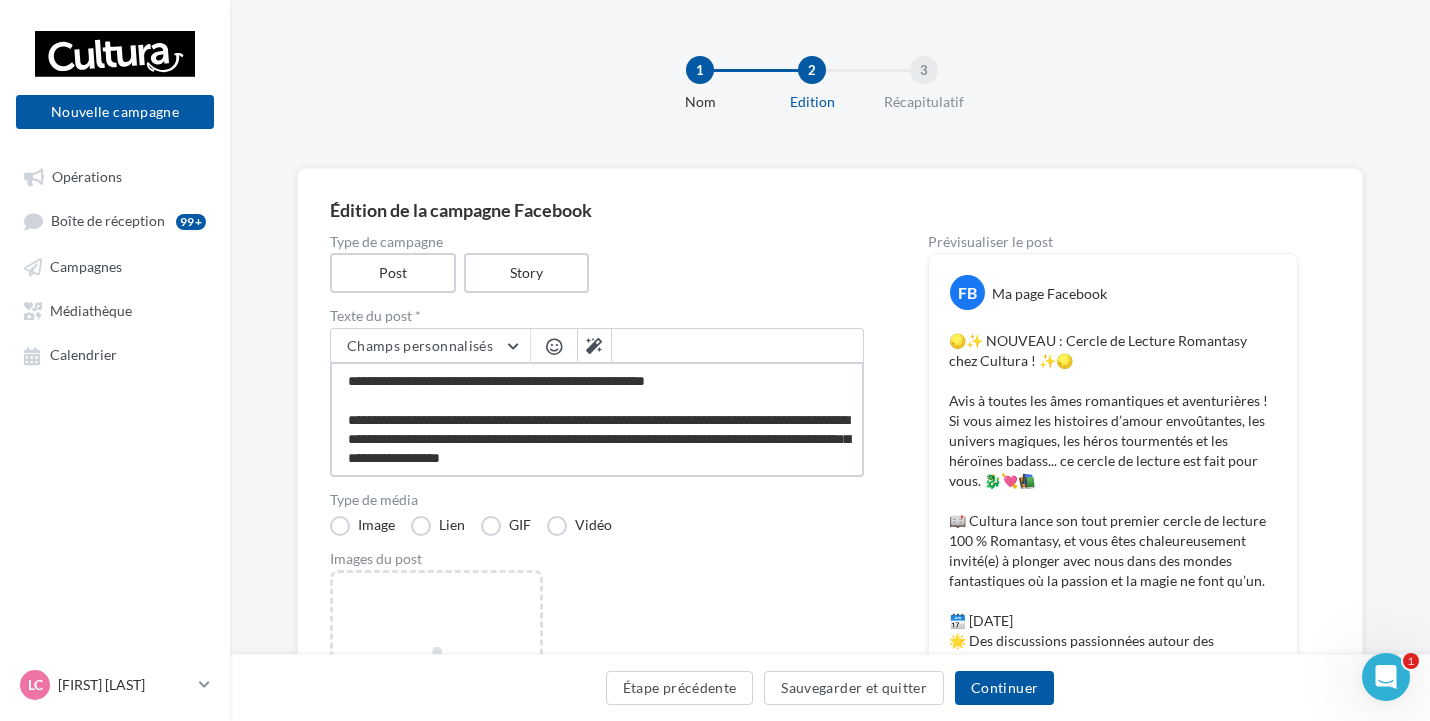 type on "**********" 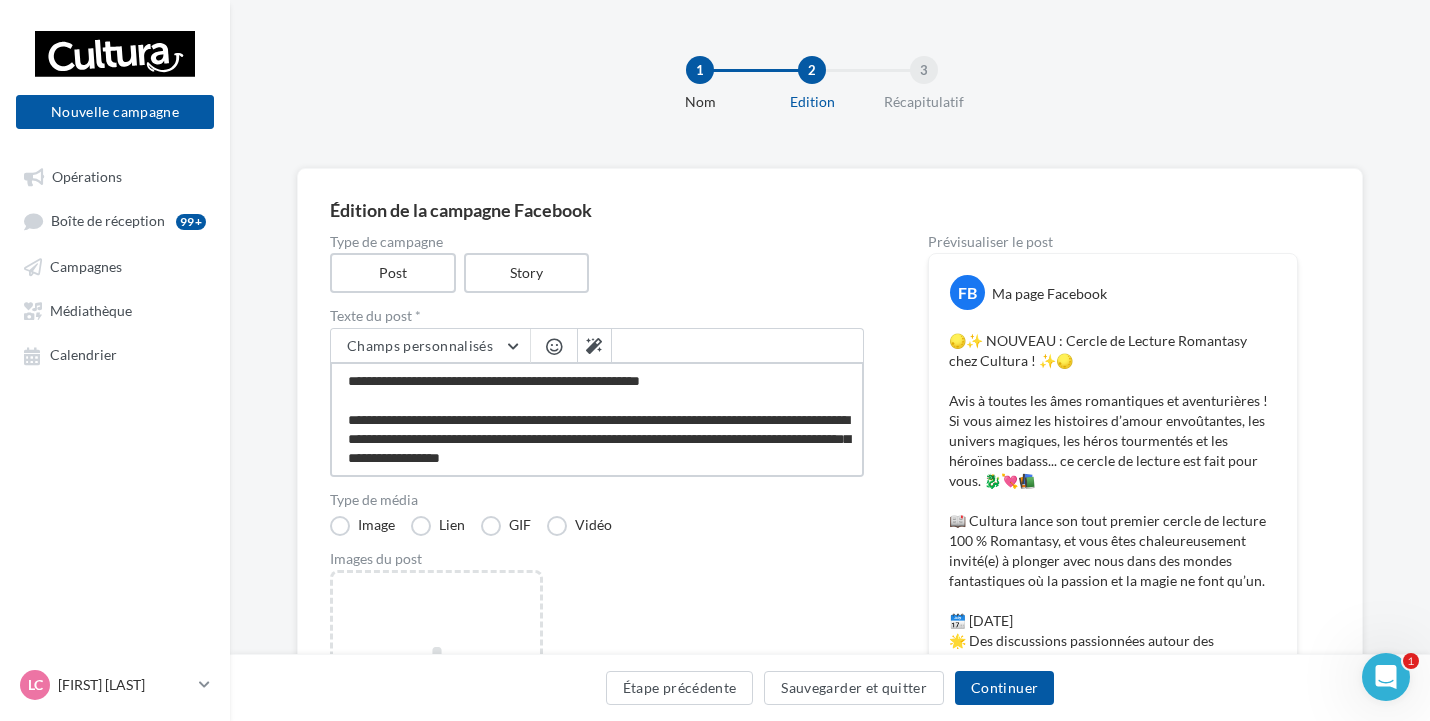 type on "**********" 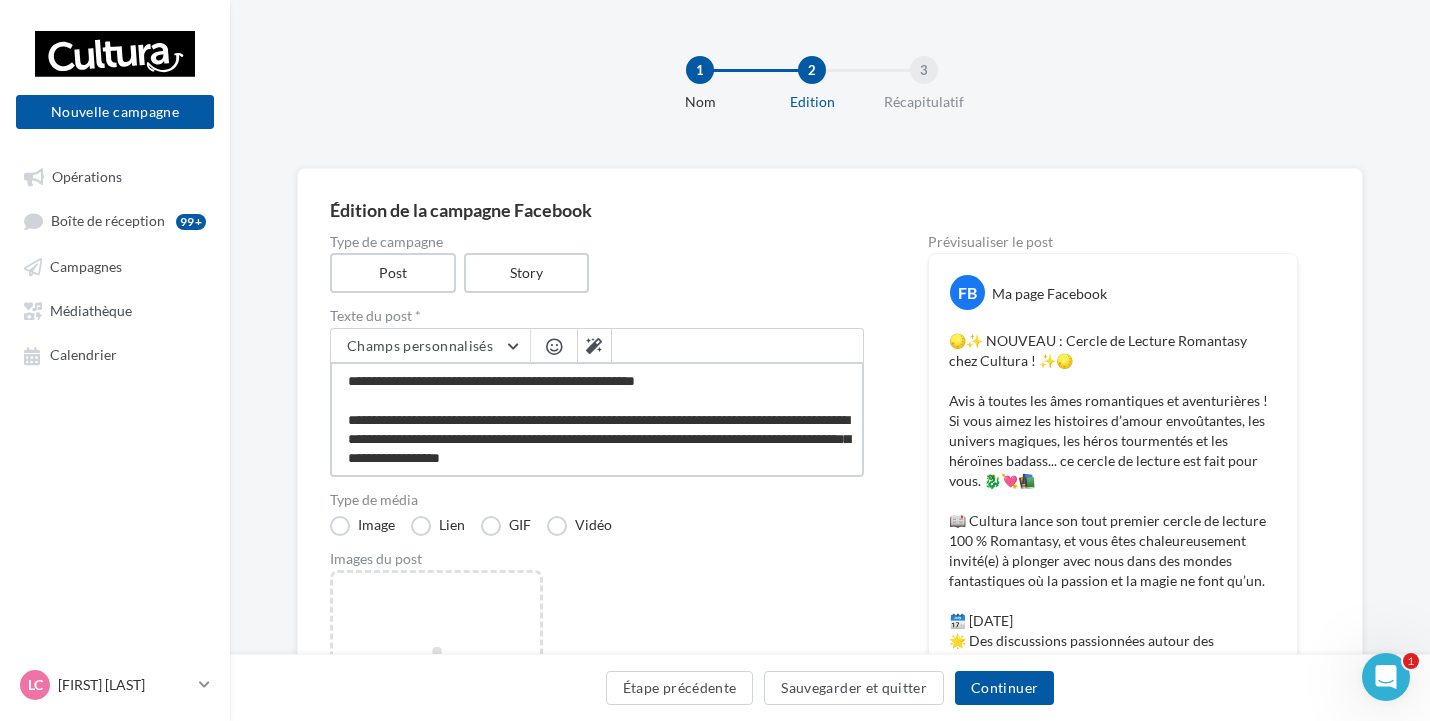 type on "**********" 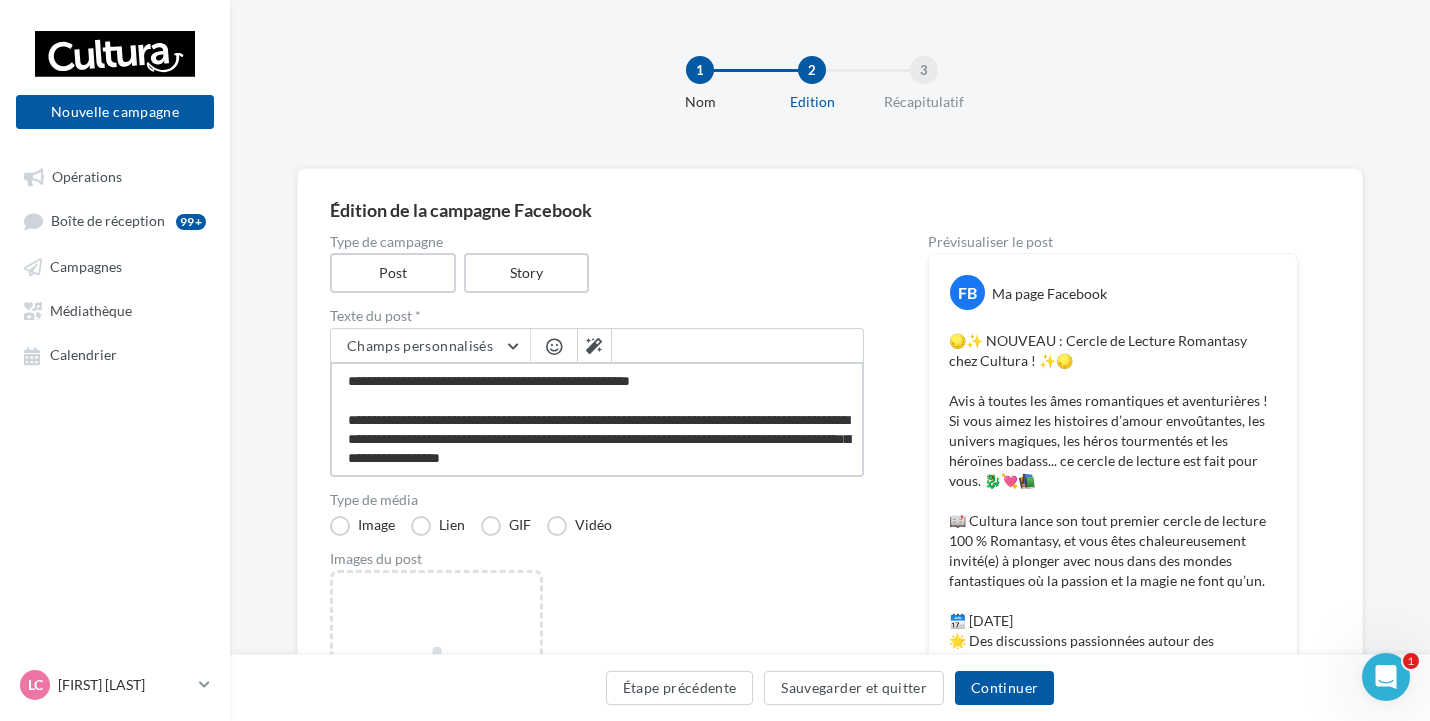type on "**********" 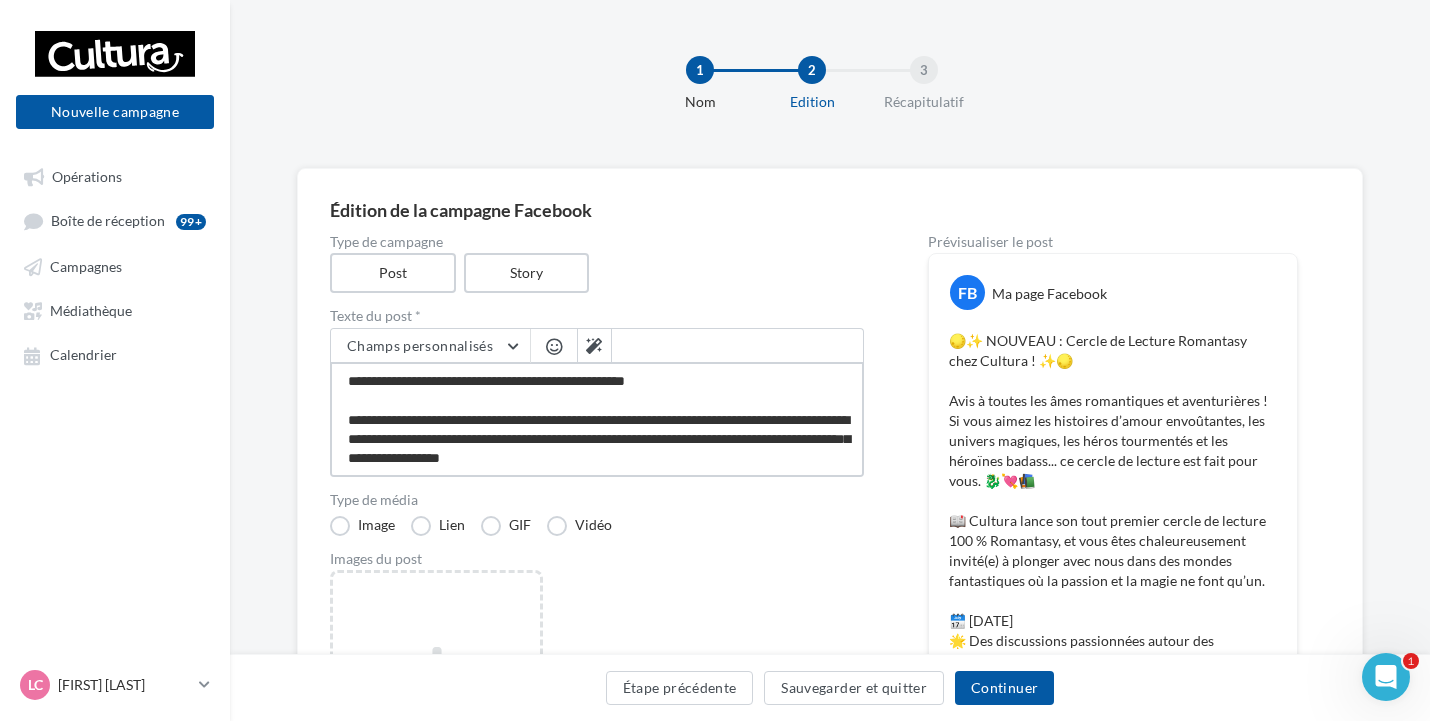 type on "**********" 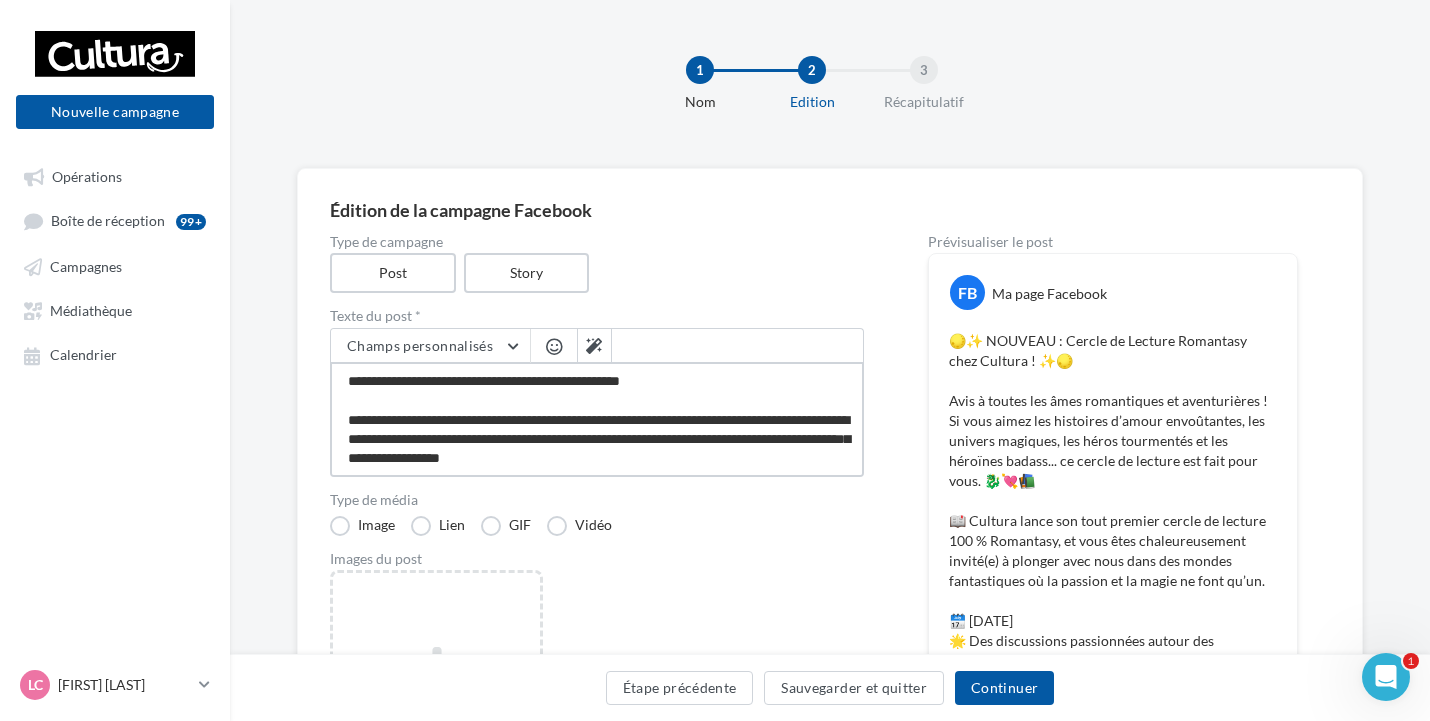 type on "**********" 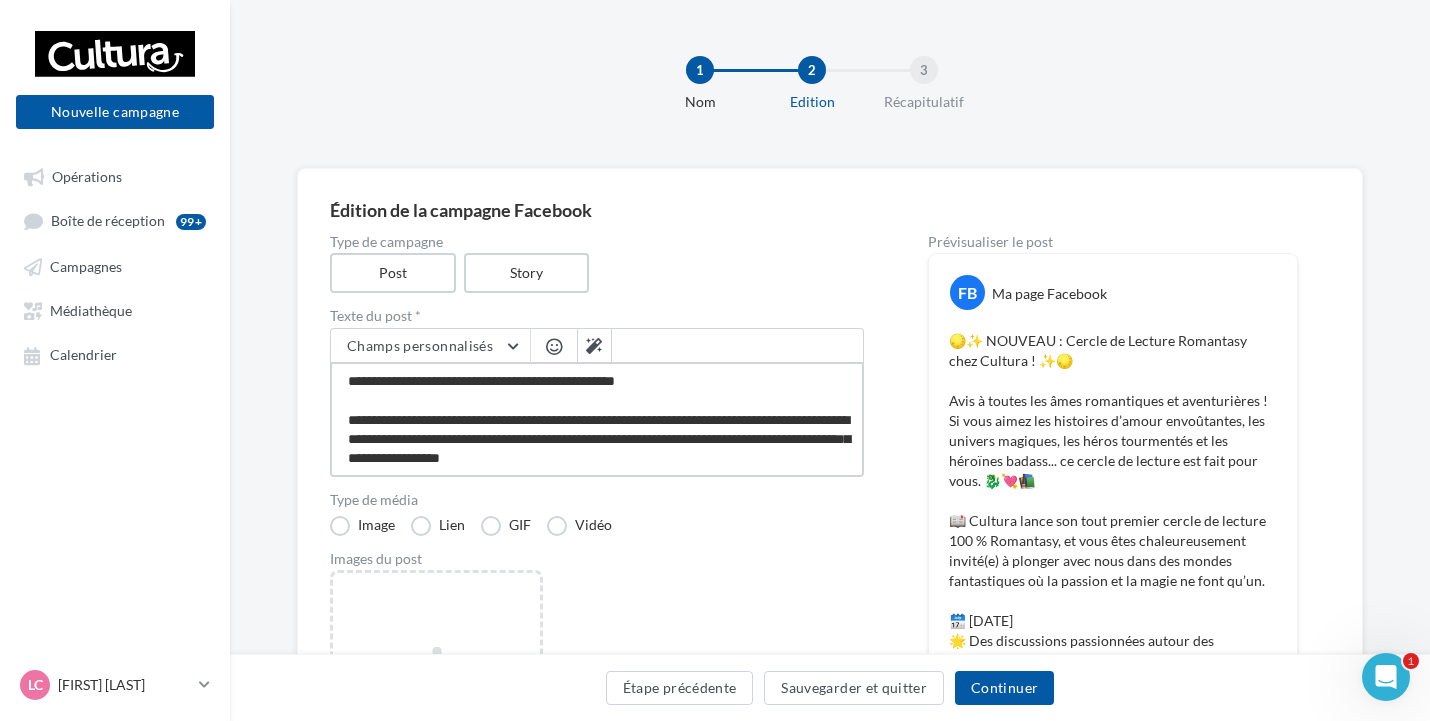 type on "**********" 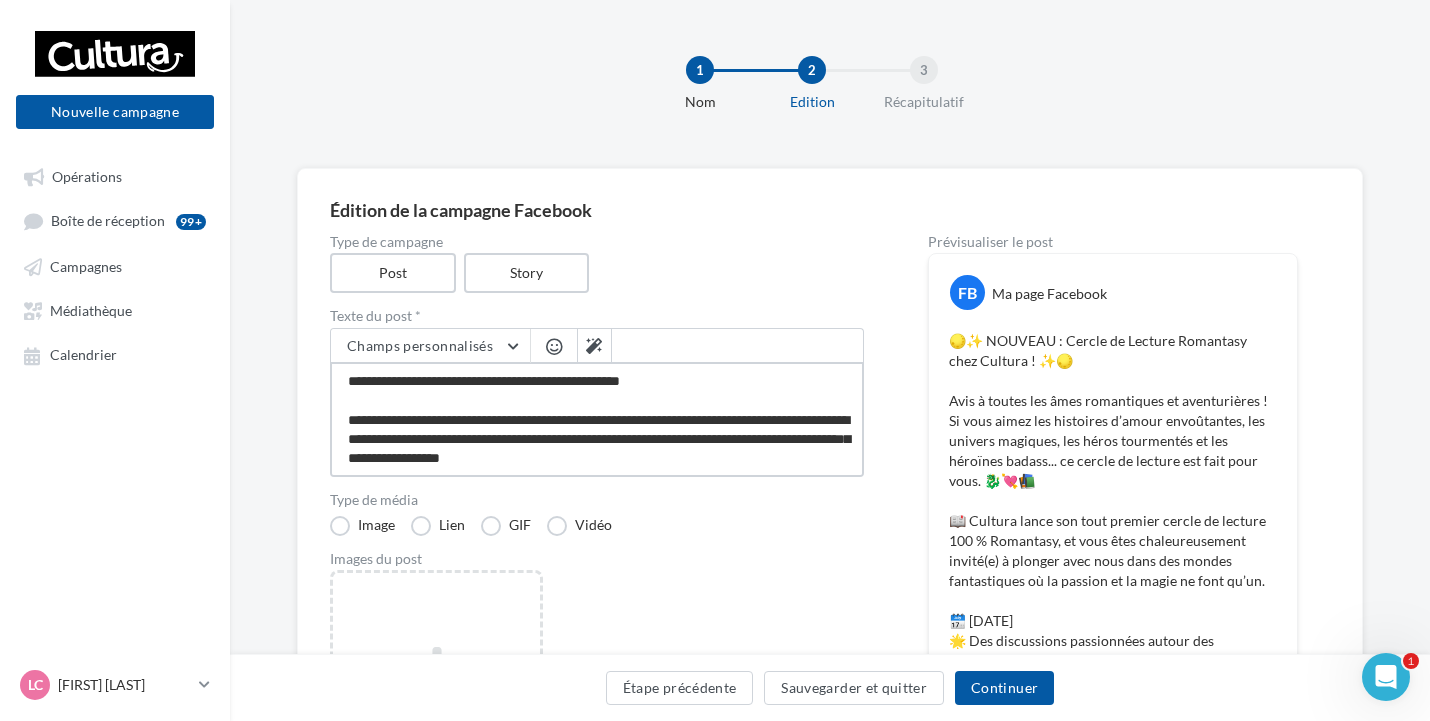 type on "**********" 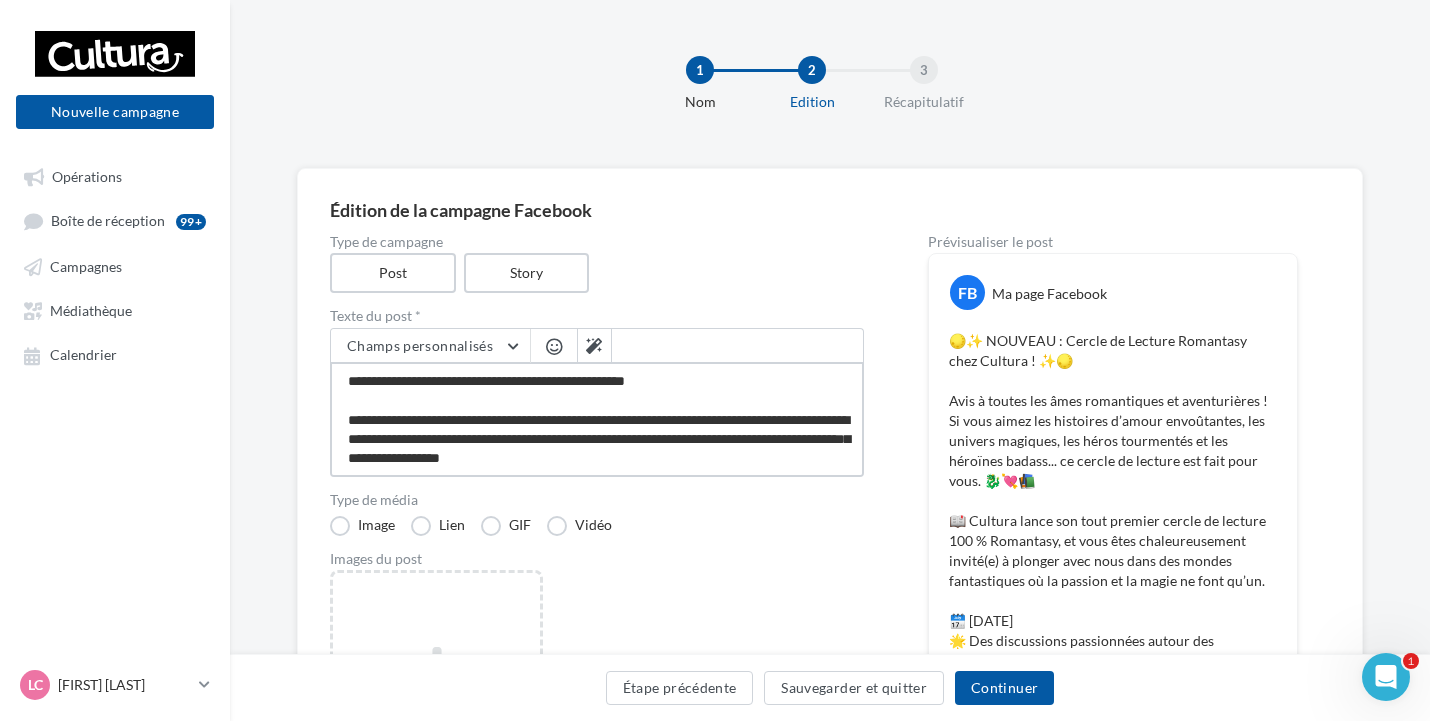 type on "**********" 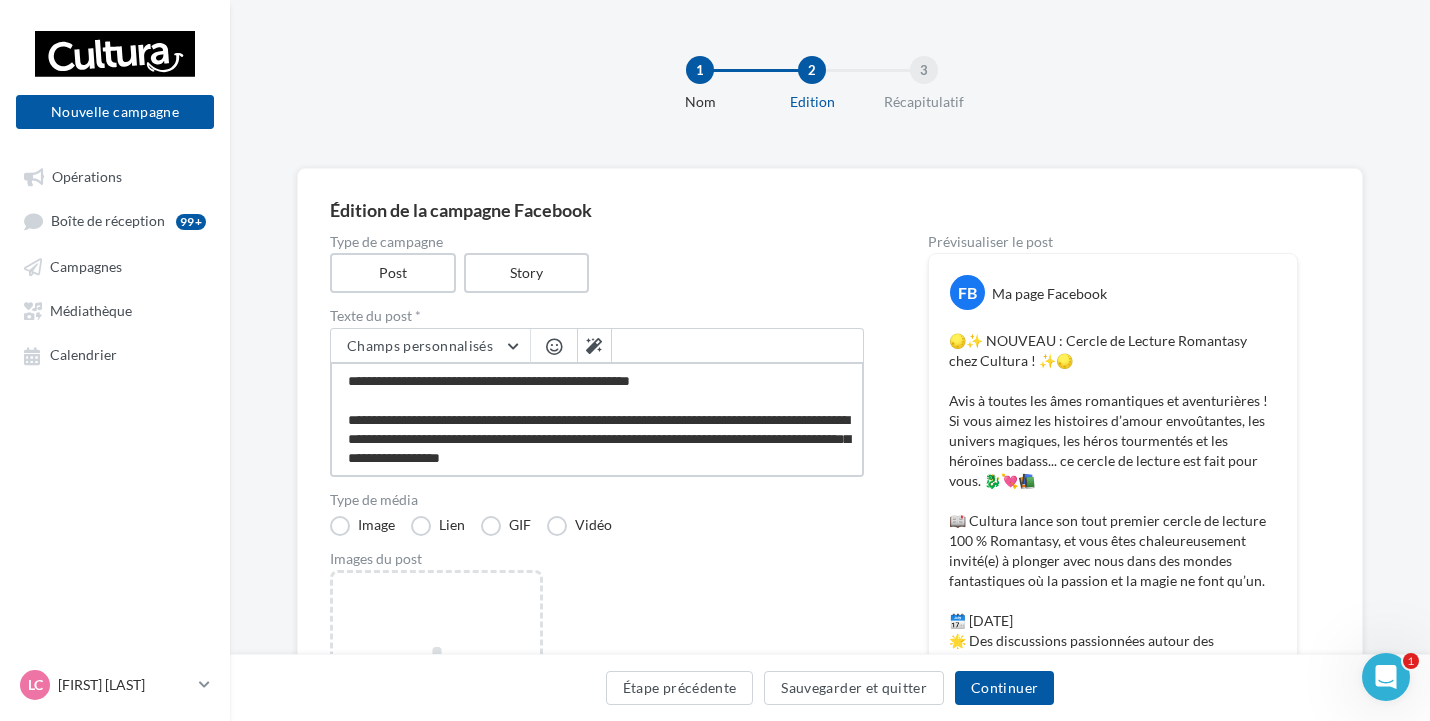 type on "**********" 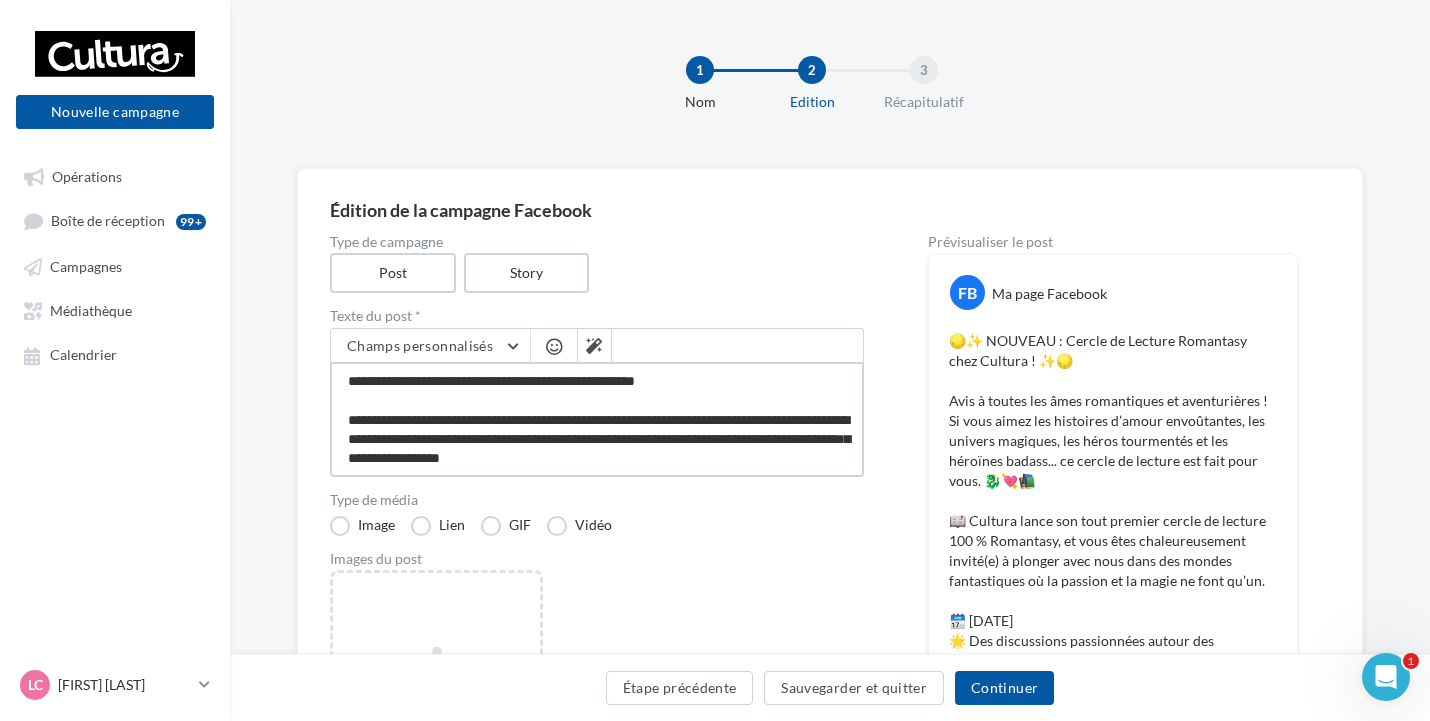 type on "**********" 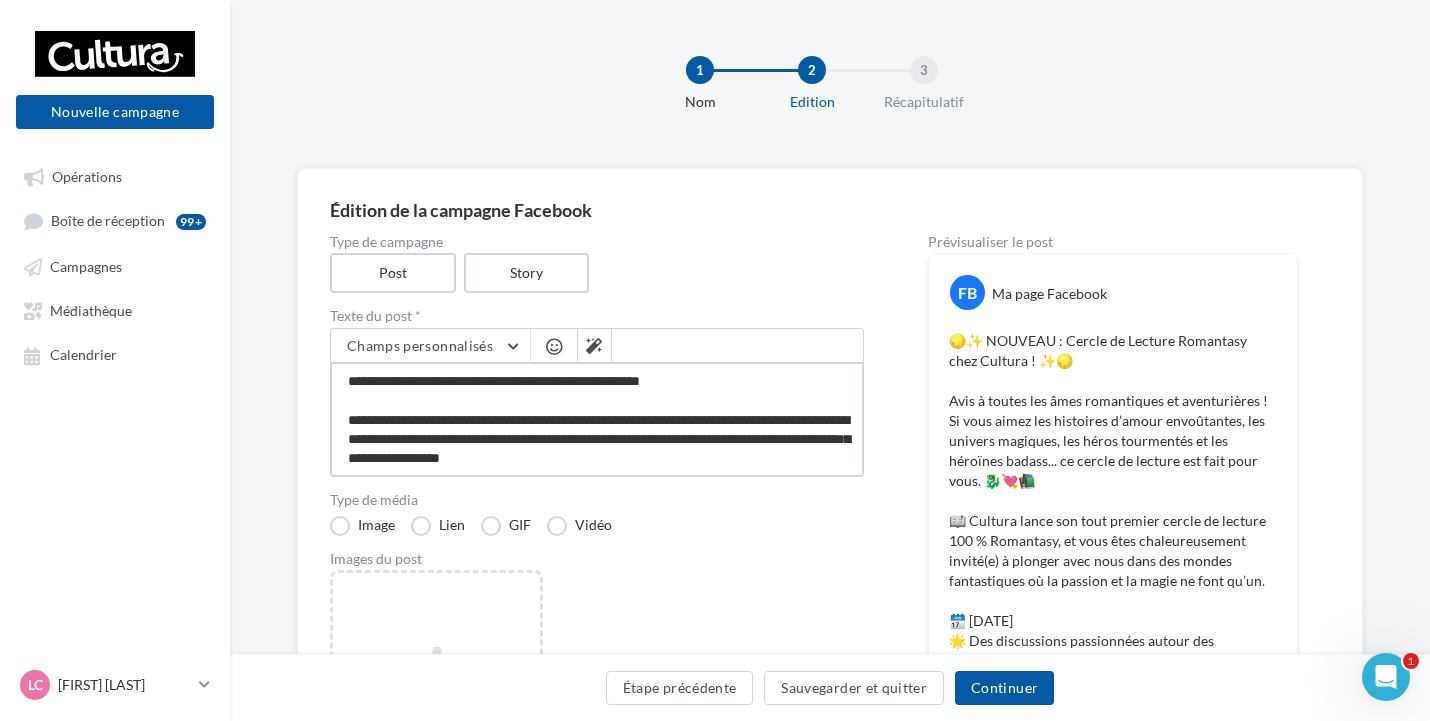 type on "**********" 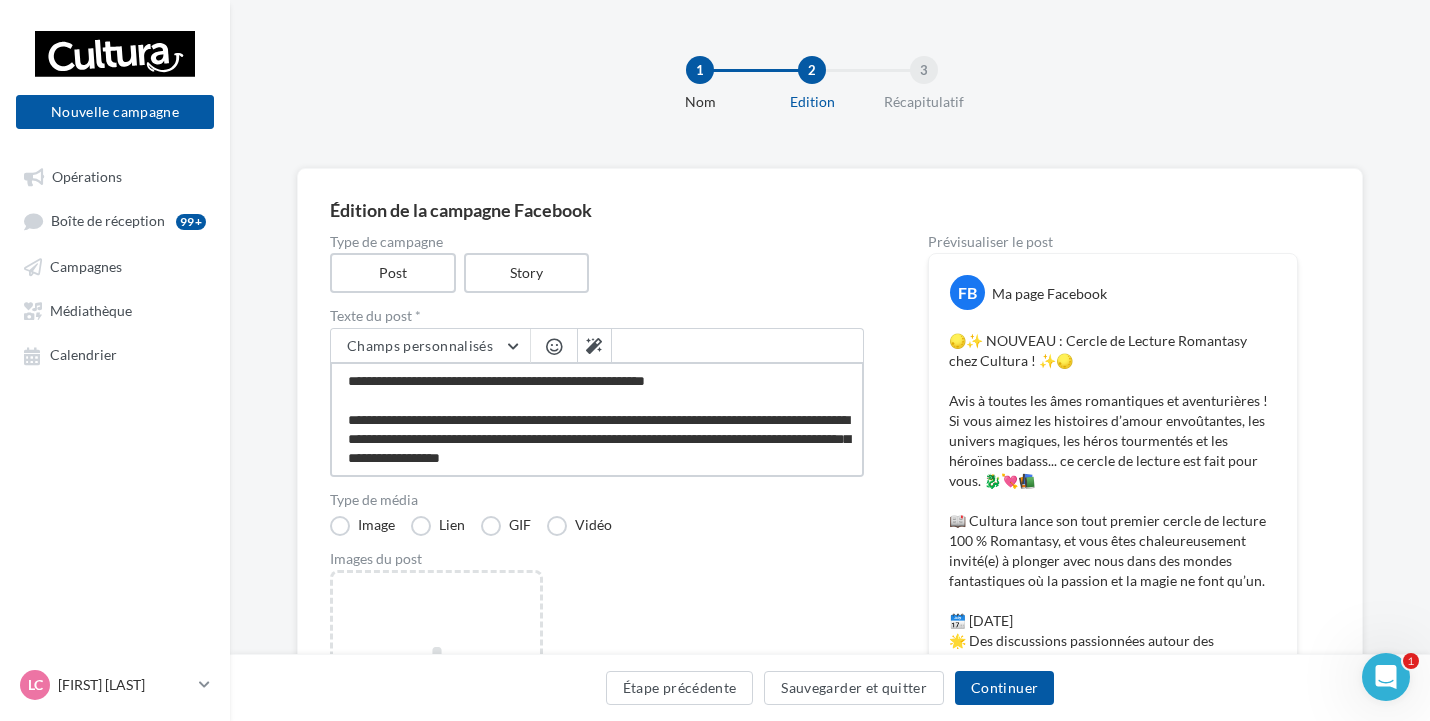 type on "**********" 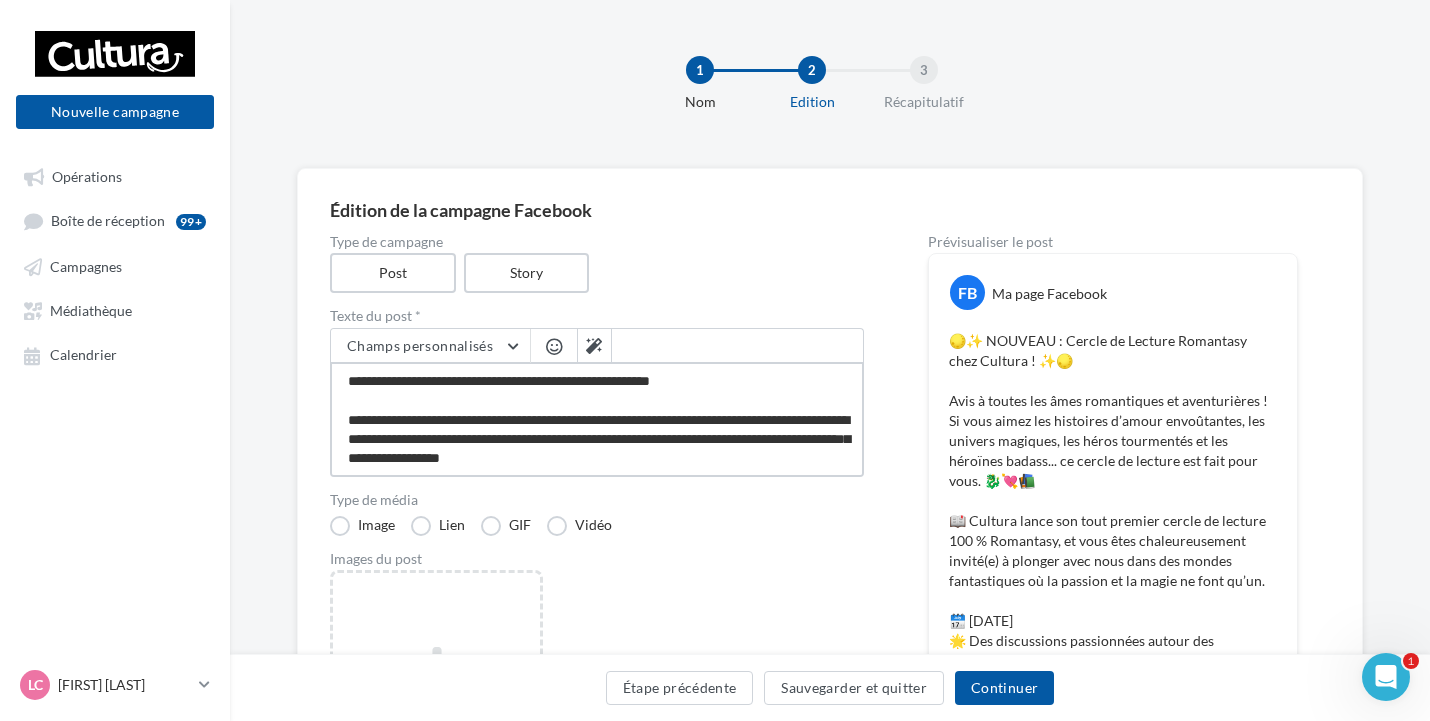 type on "**********" 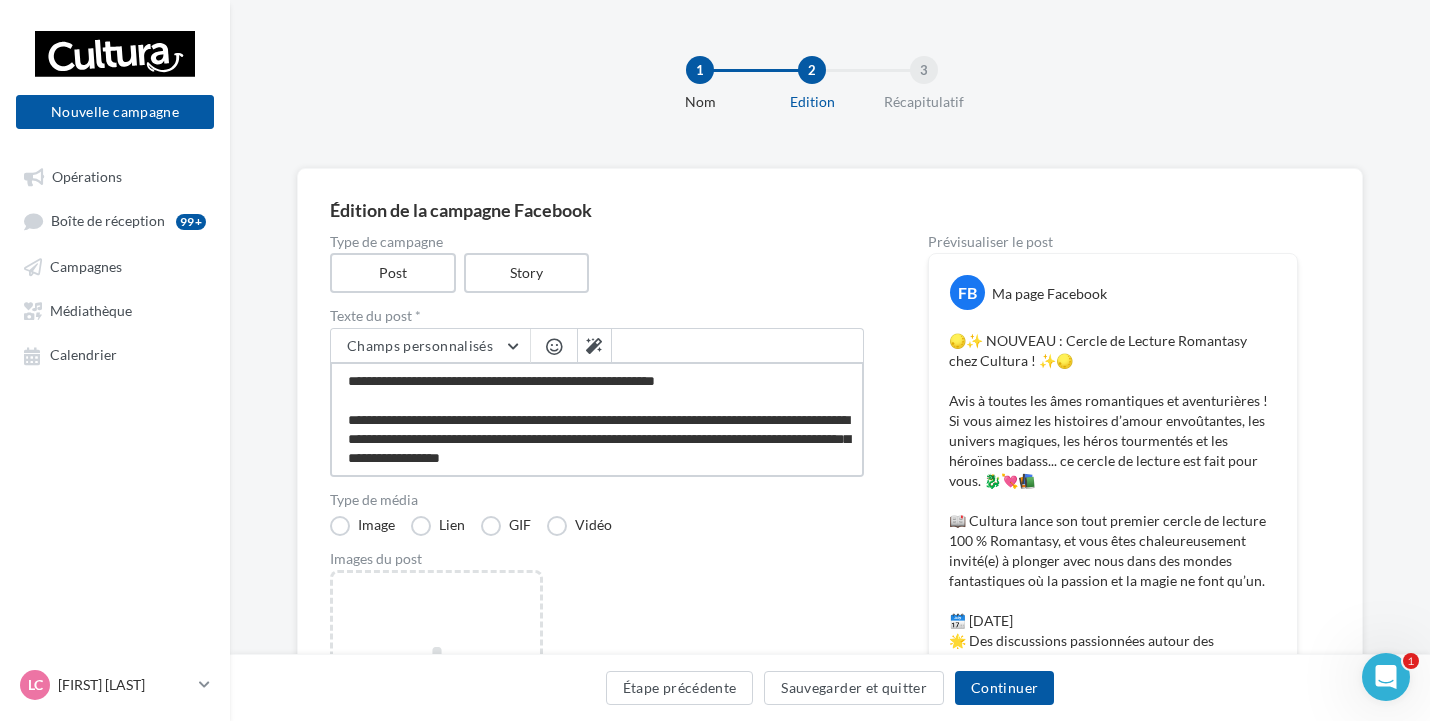 type on "**********" 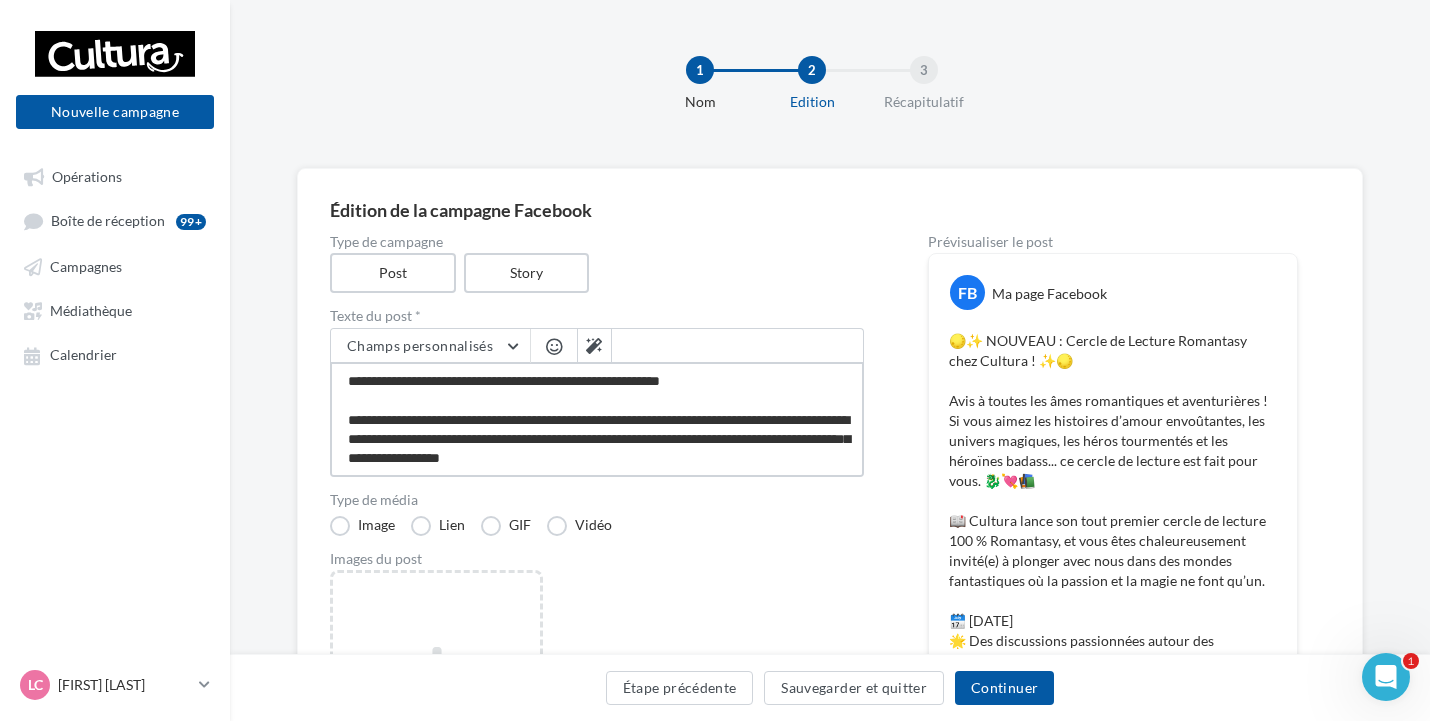 type on "**********" 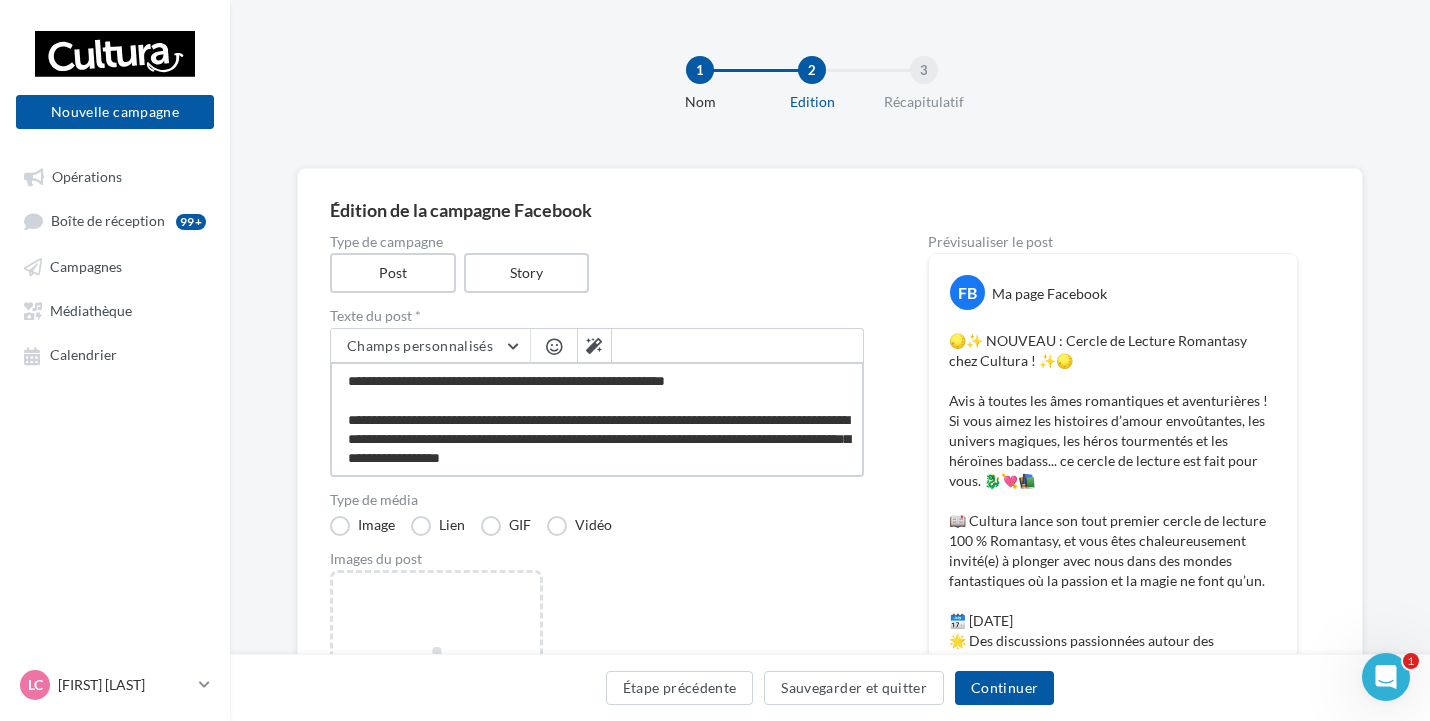 type on "**********" 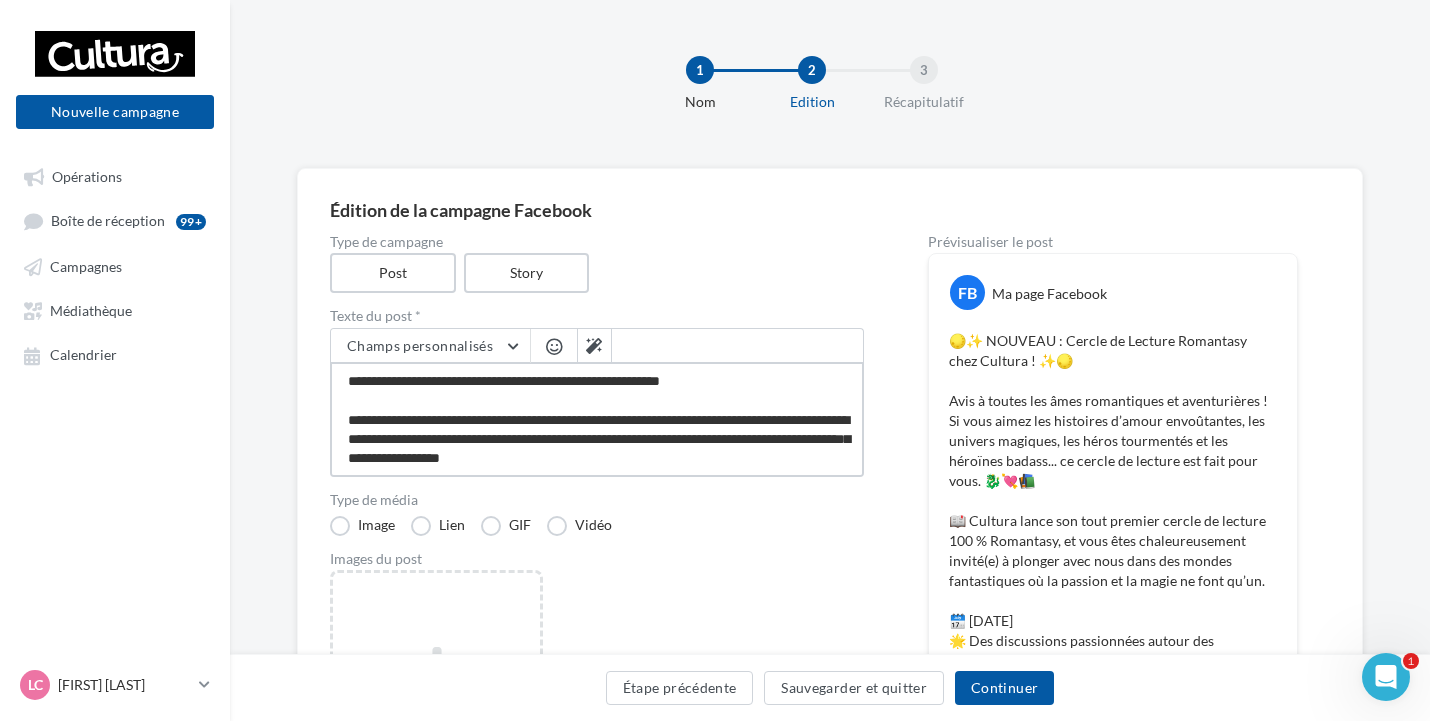 type on "**********" 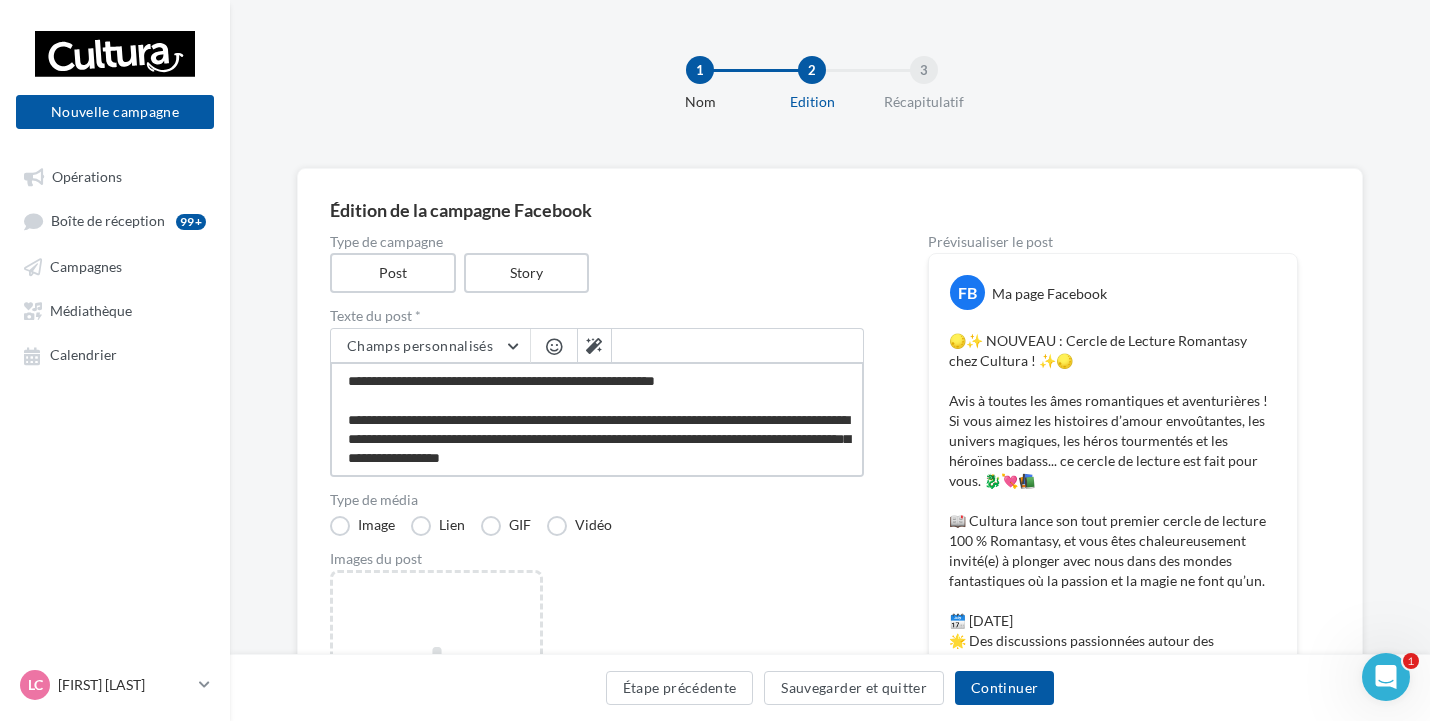 type on "**********" 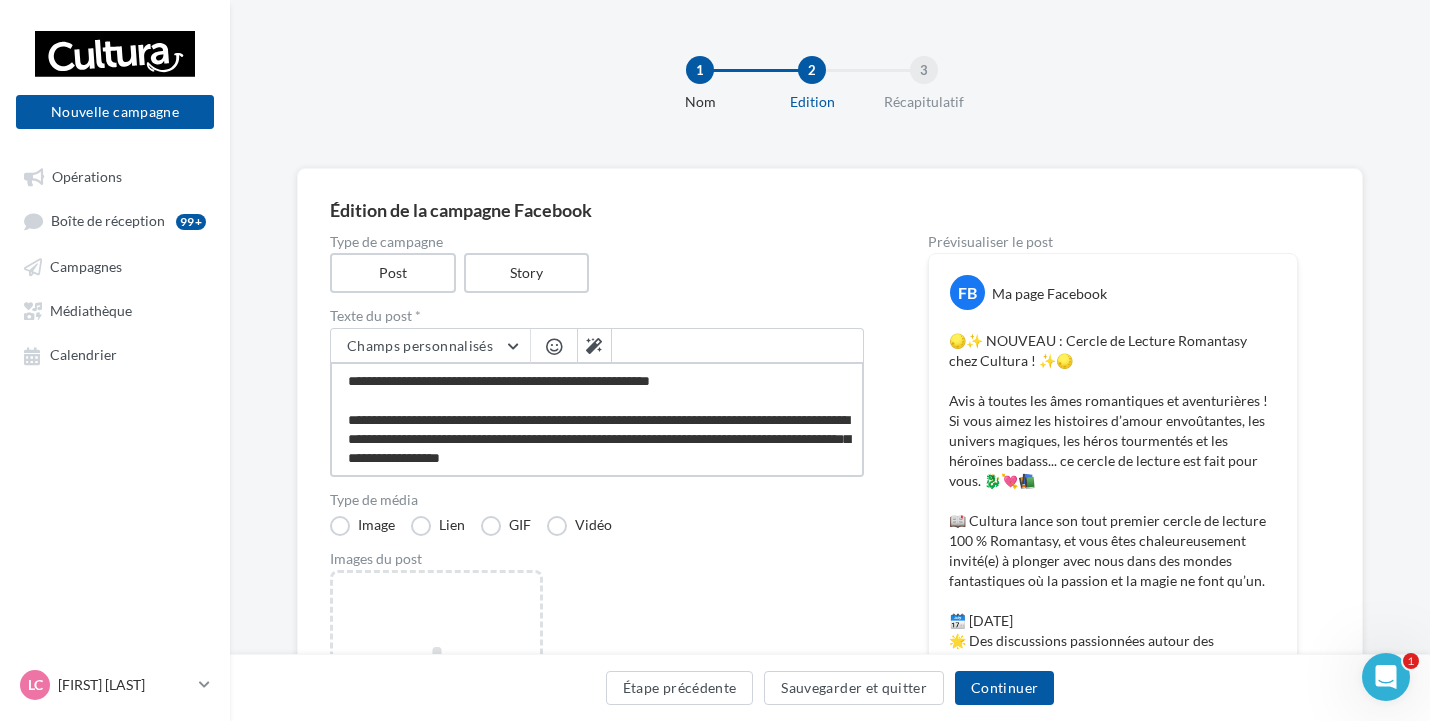 type on "**********" 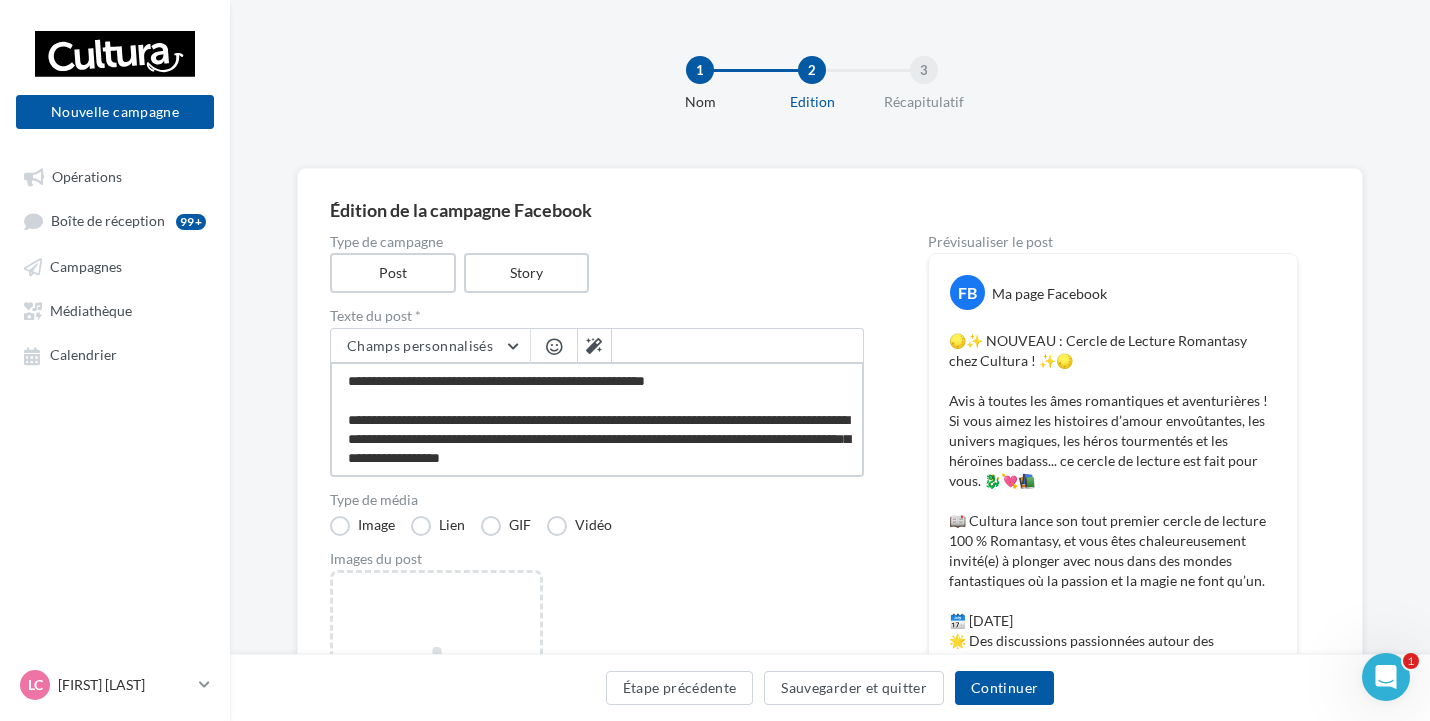 type on "**********" 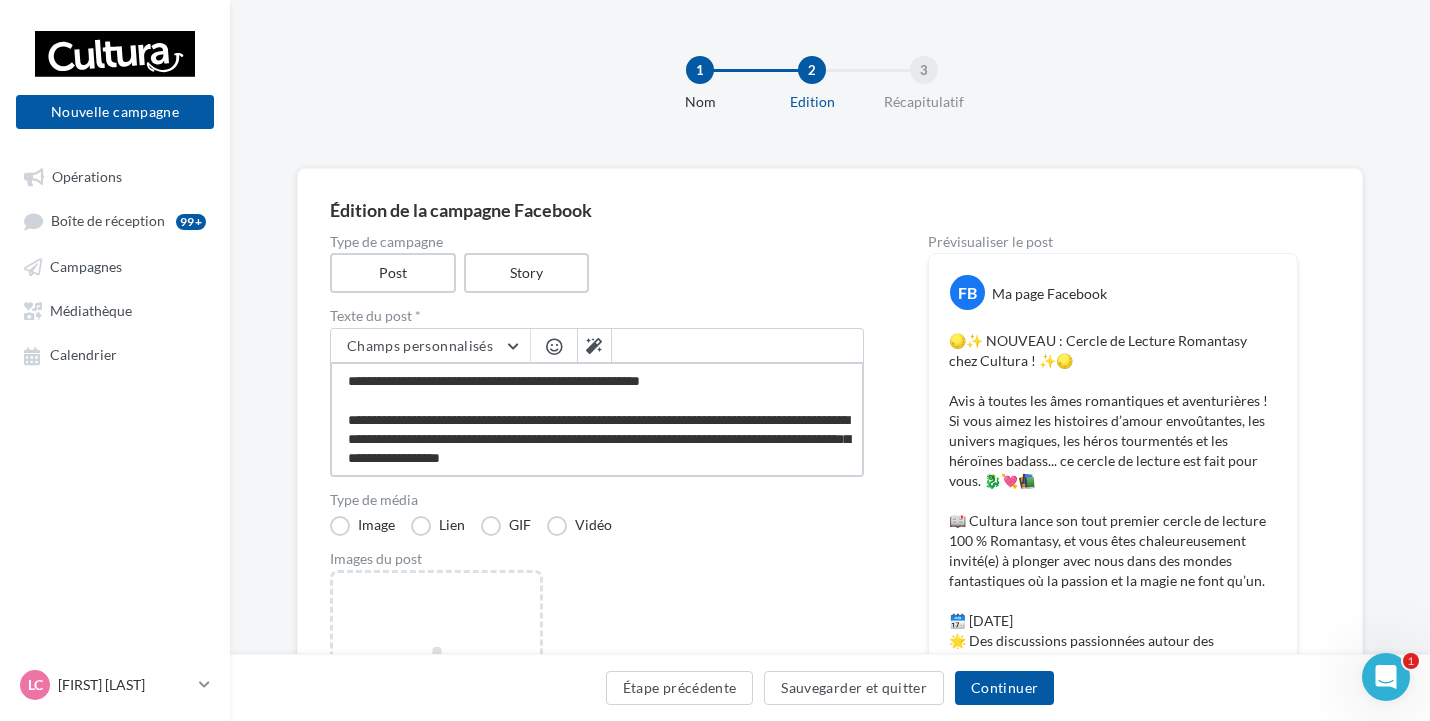 type on "**********" 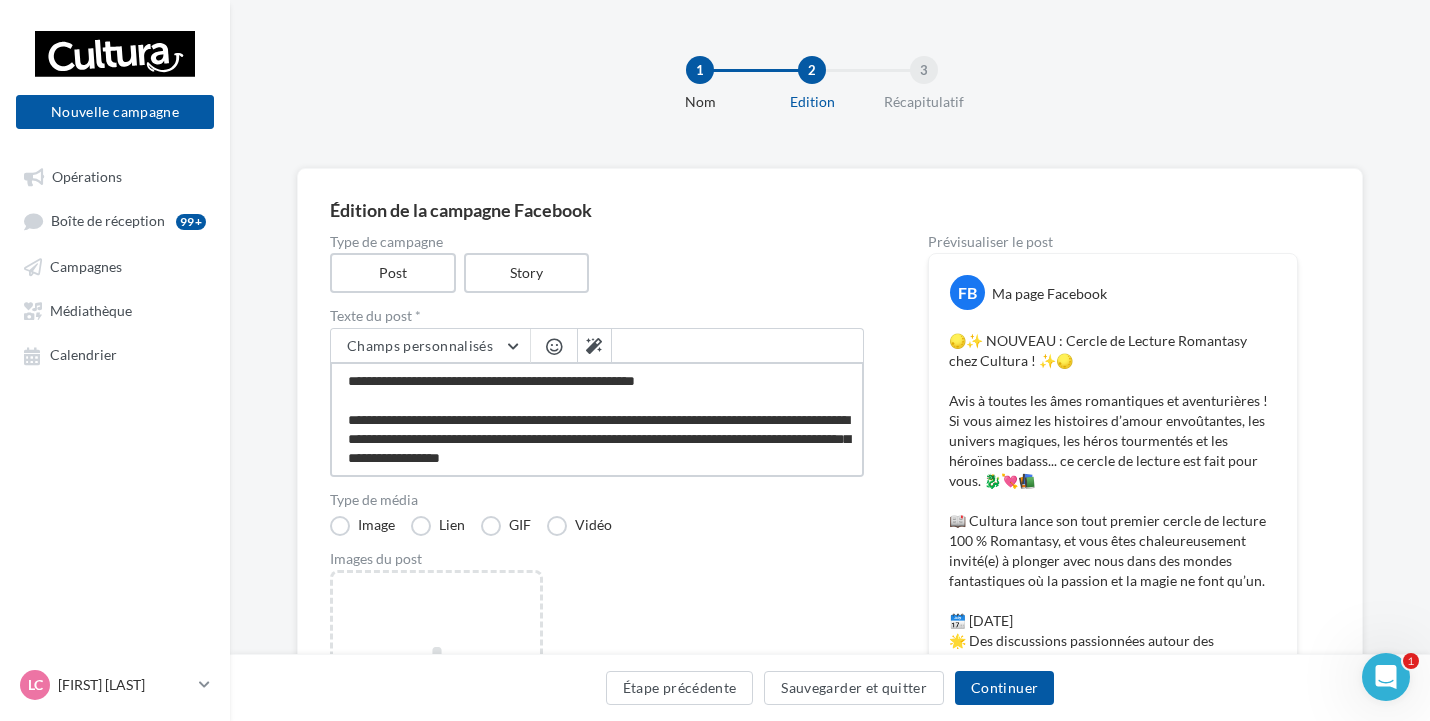 type on "**********" 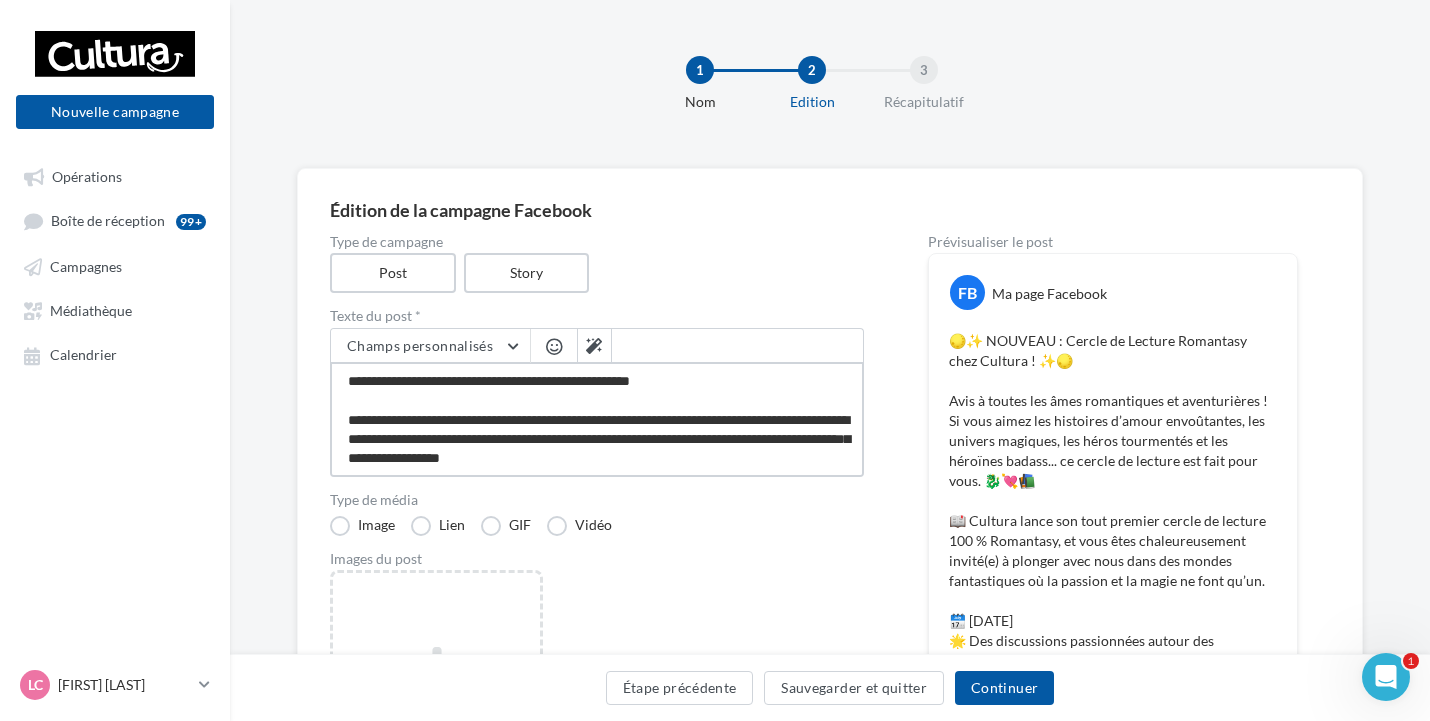 type on "**********" 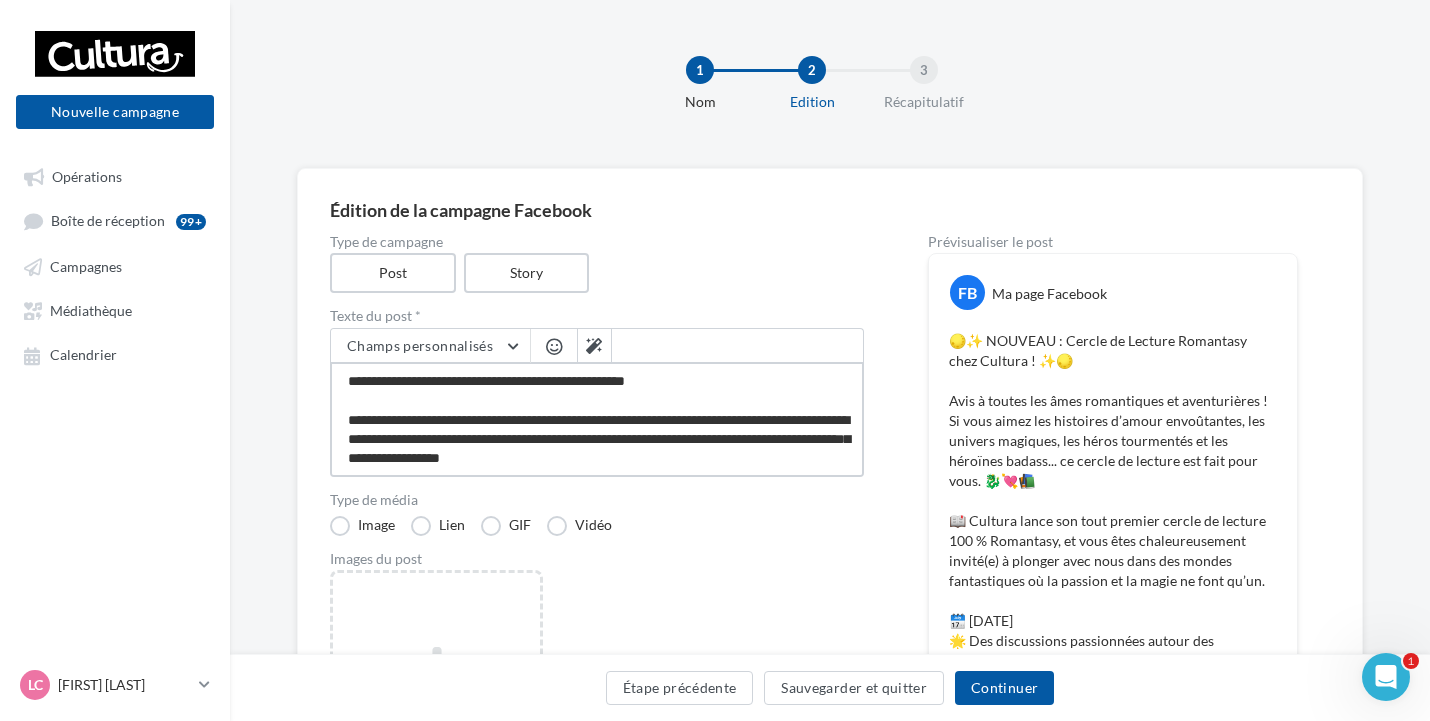 type on "**********" 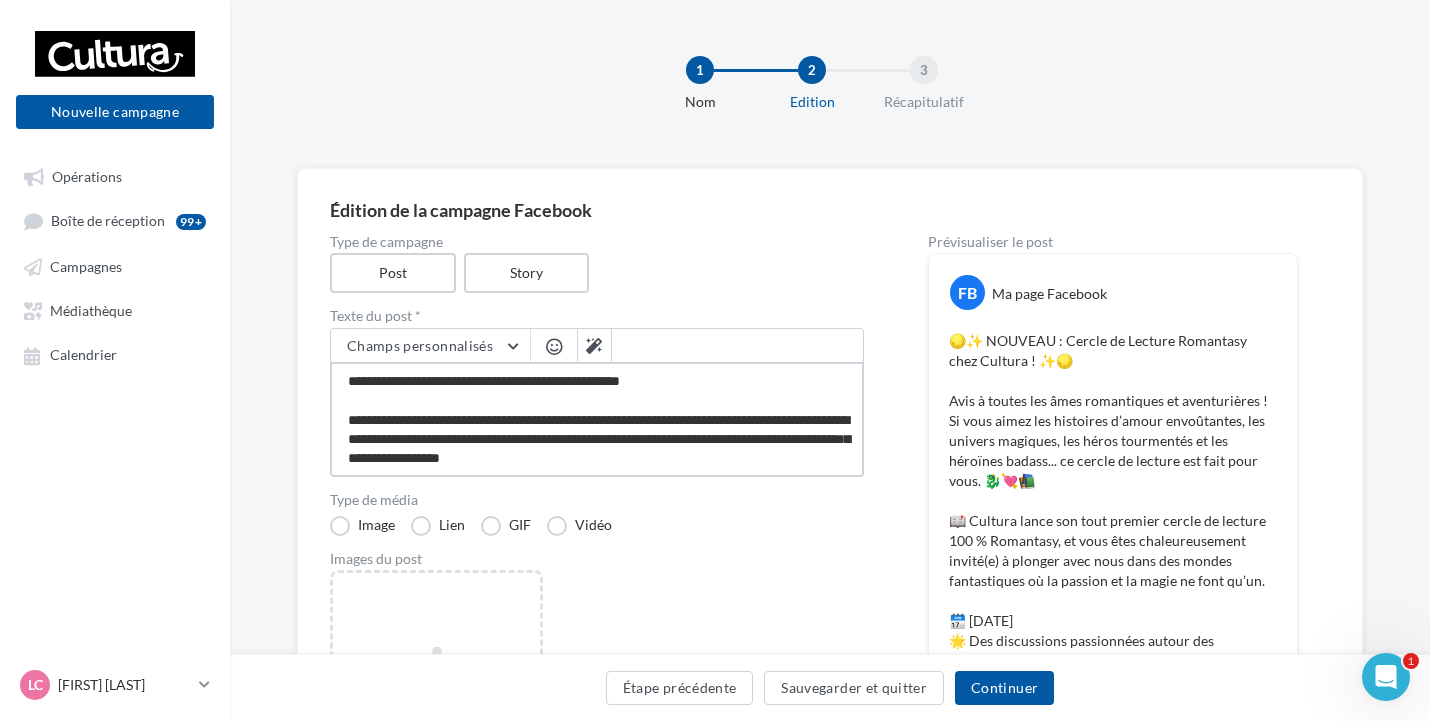 type on "**********" 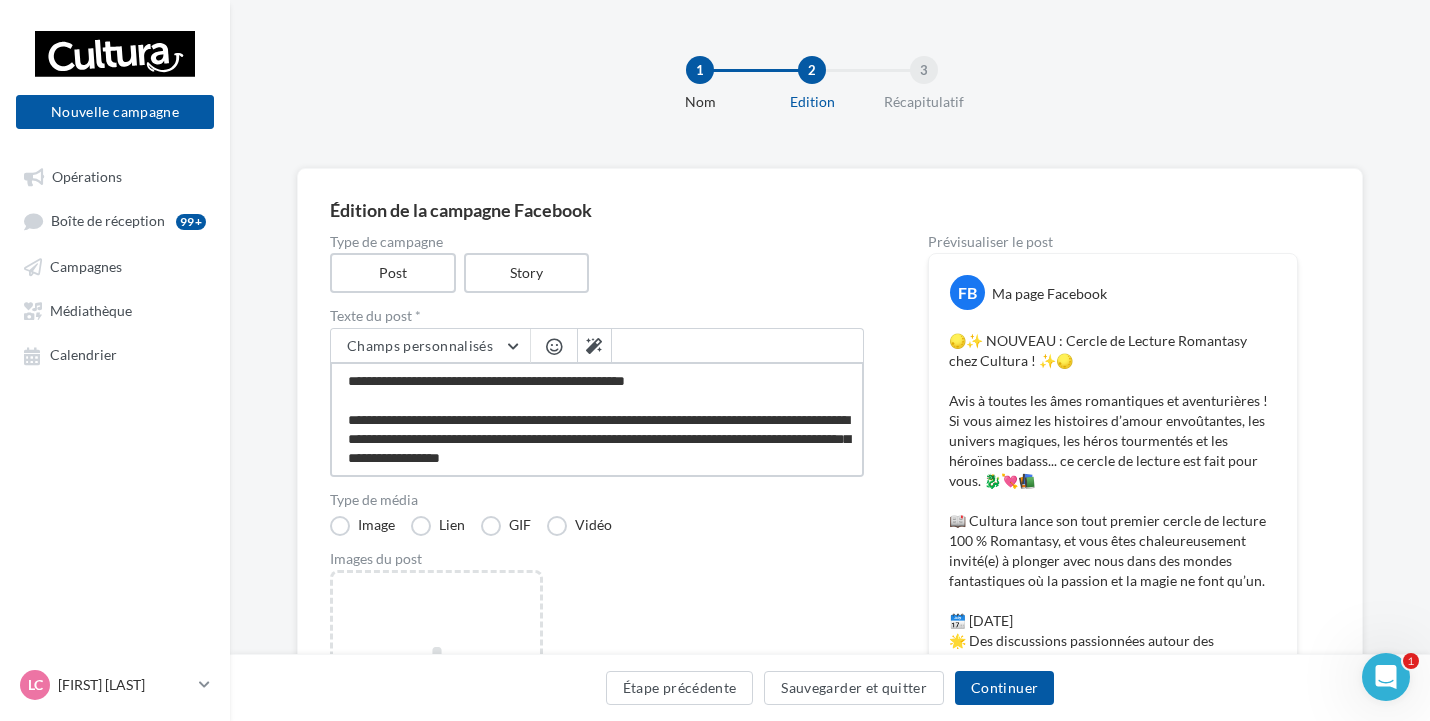 type on "**********" 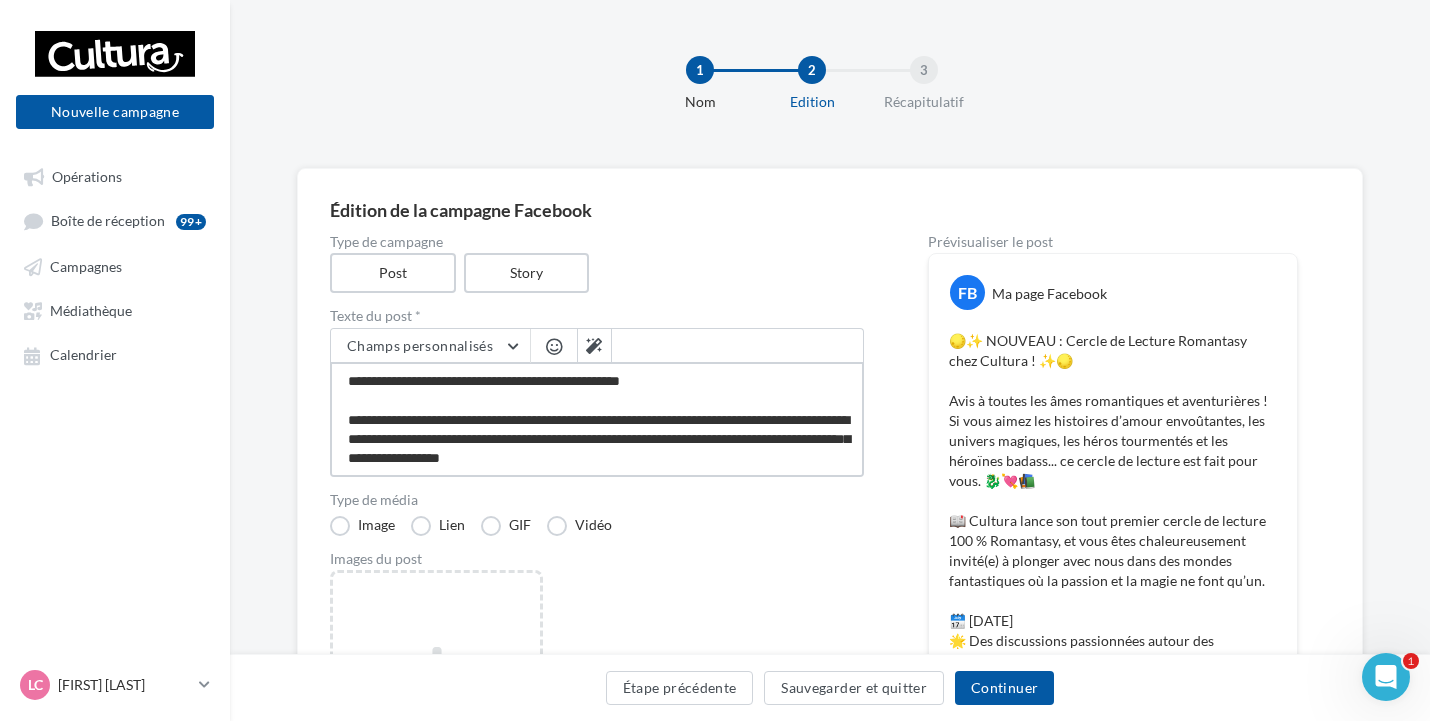 type on "**********" 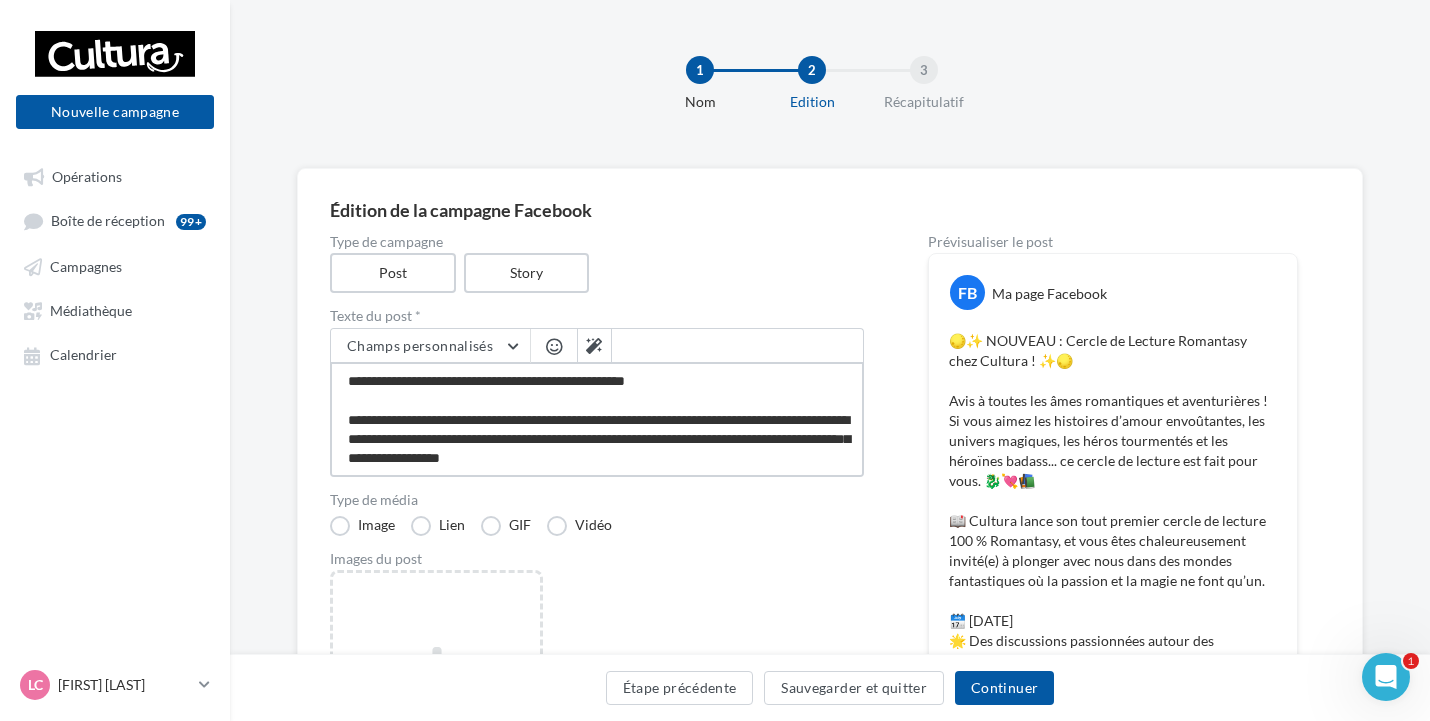 type on "**********" 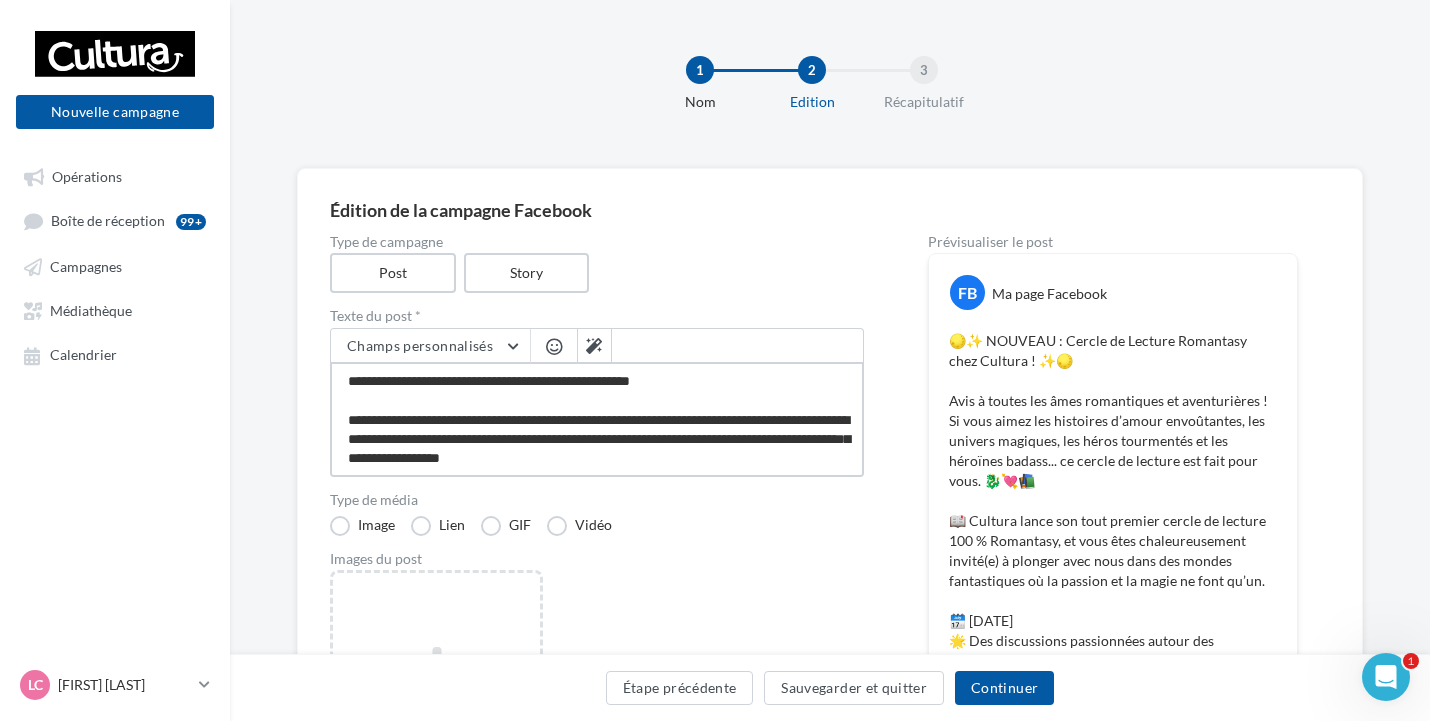 type on "**********" 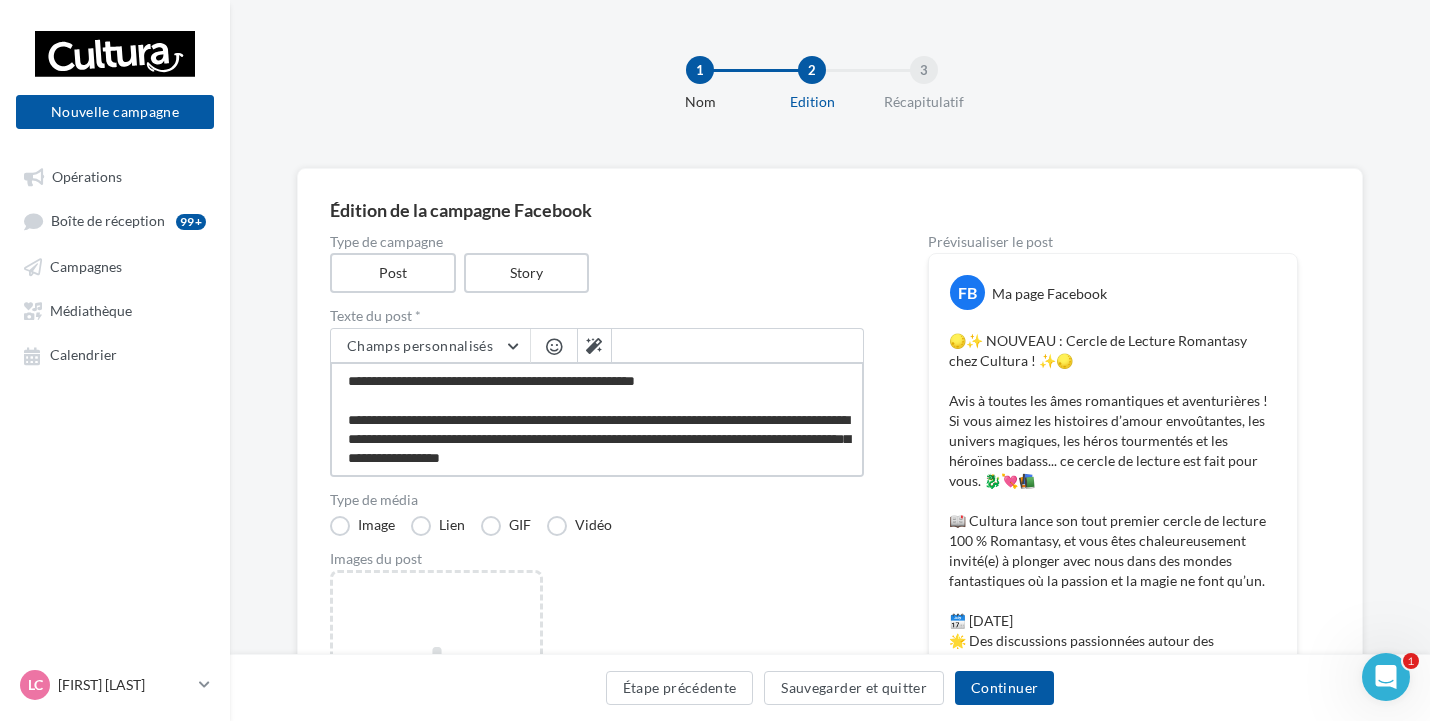 type on "**********" 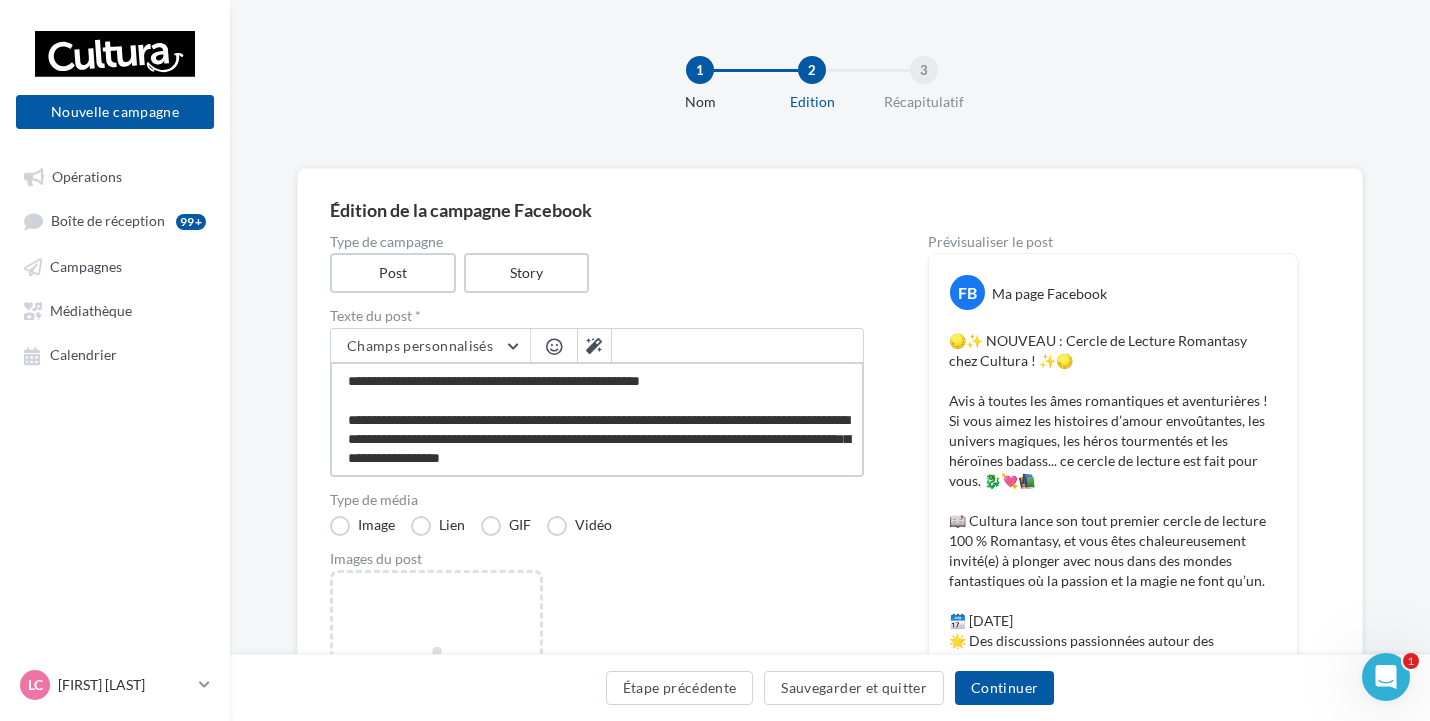 type on "**********" 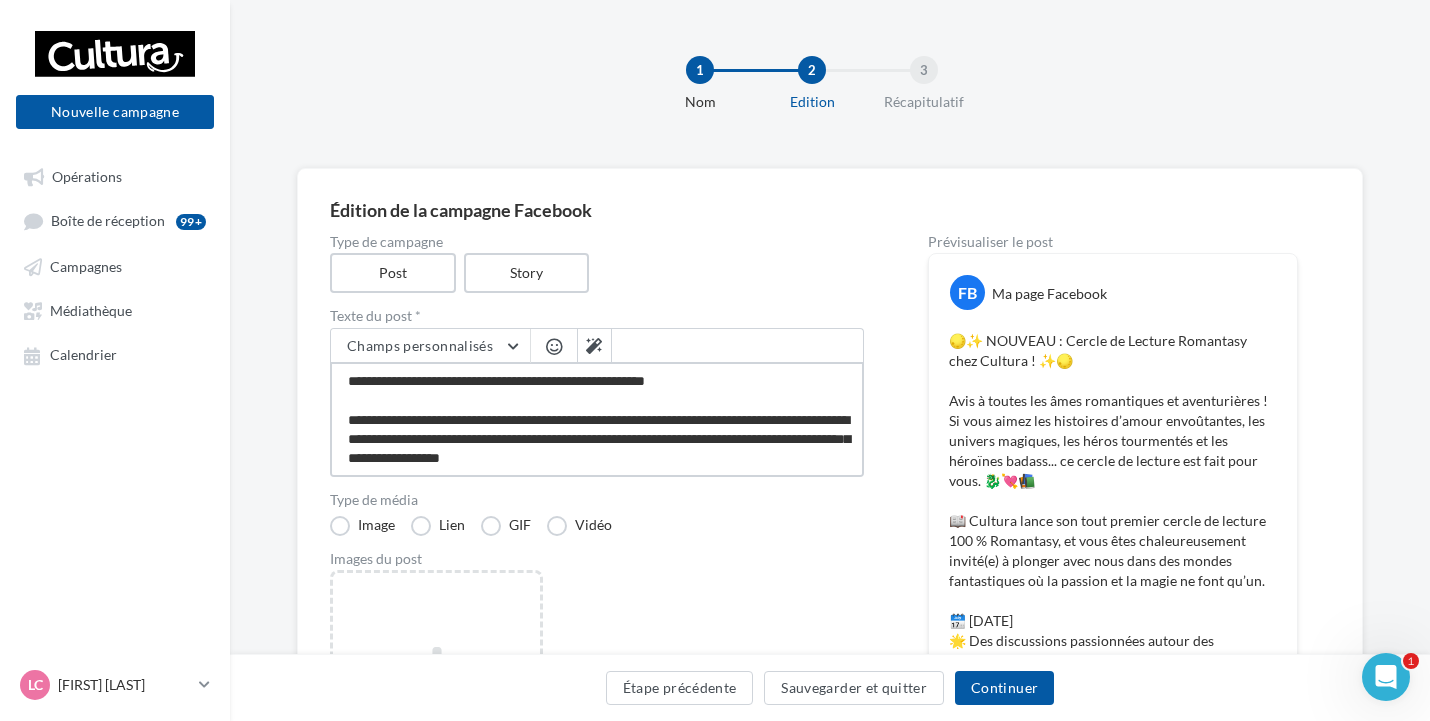 type on "**********" 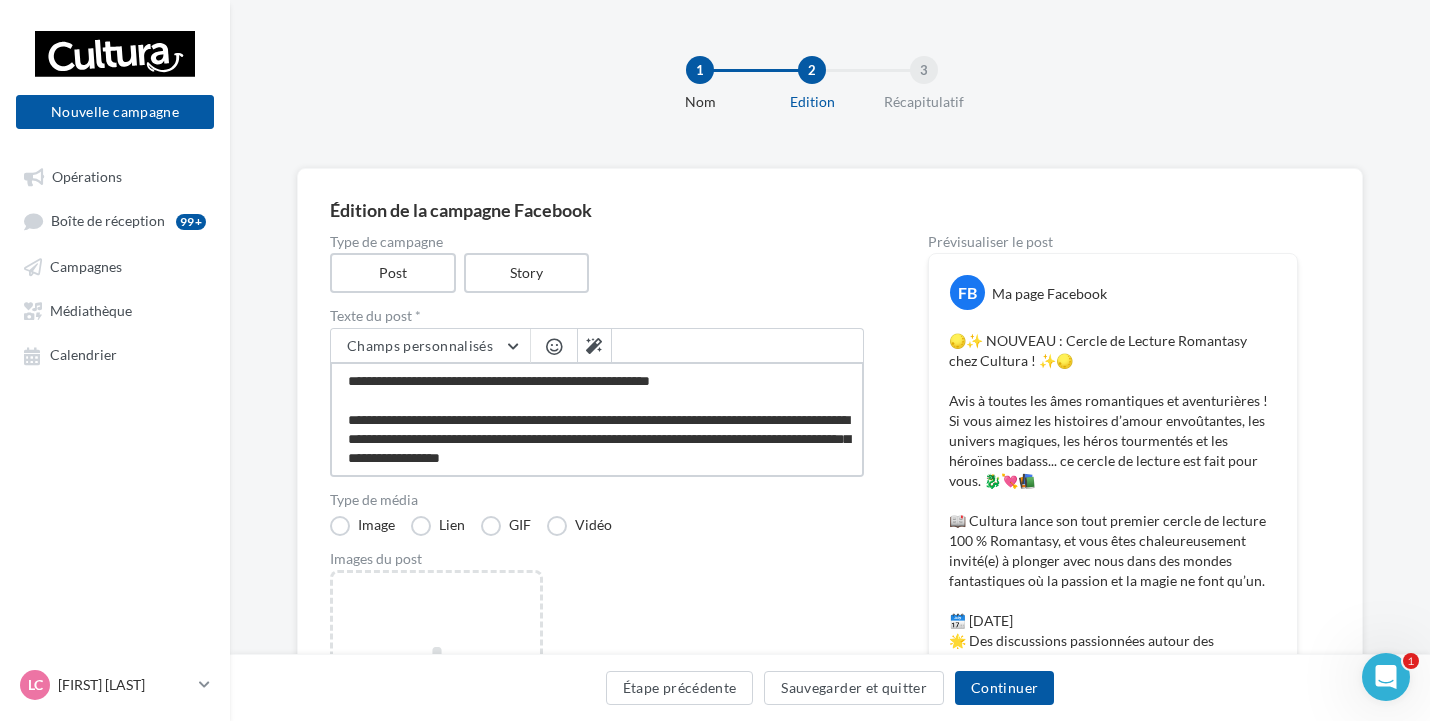 type on "**********" 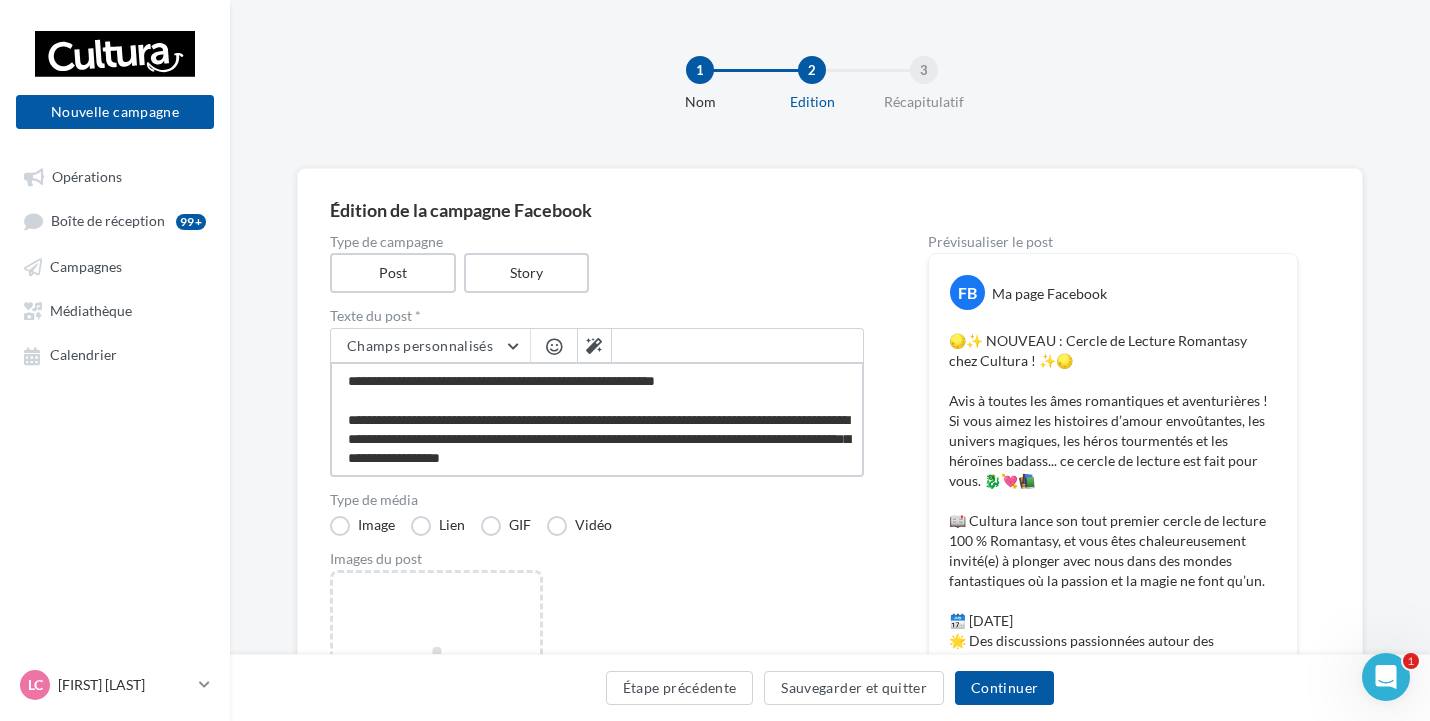 type on "**********" 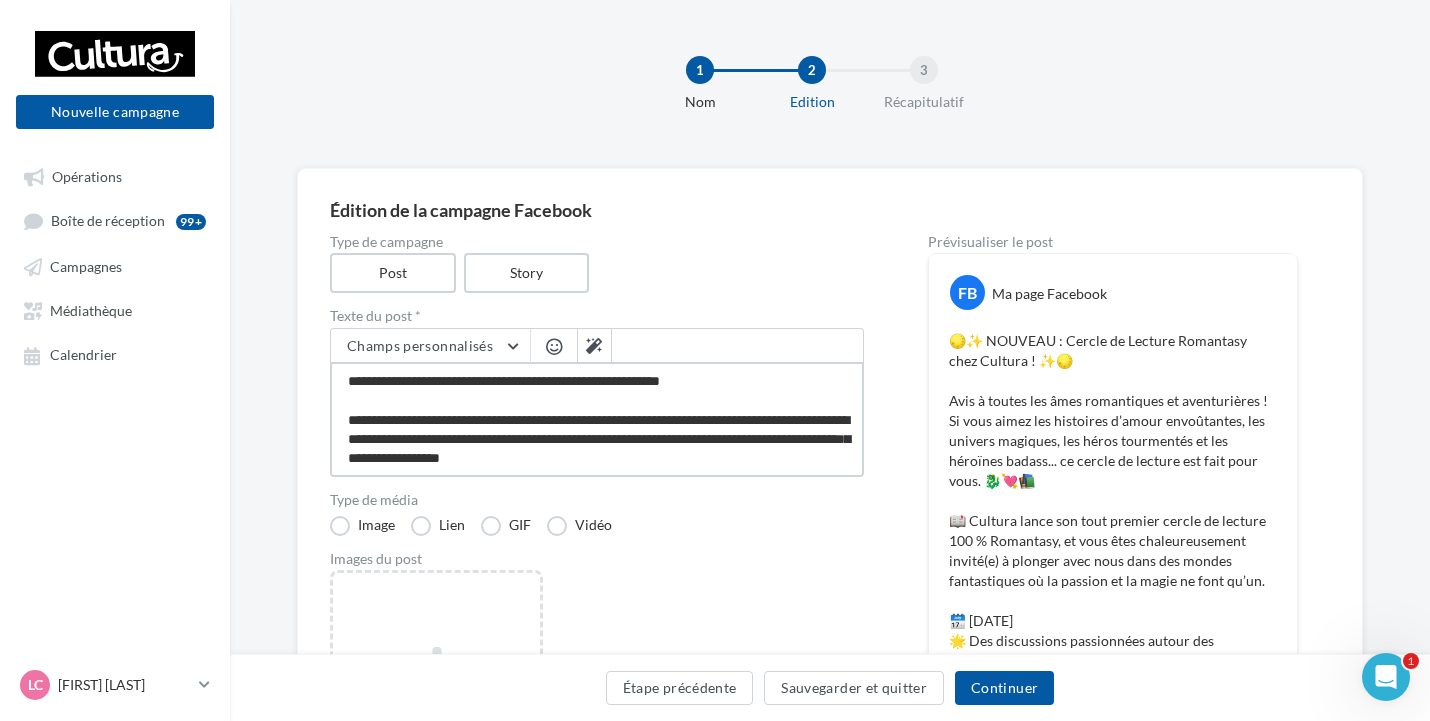 type on "**********" 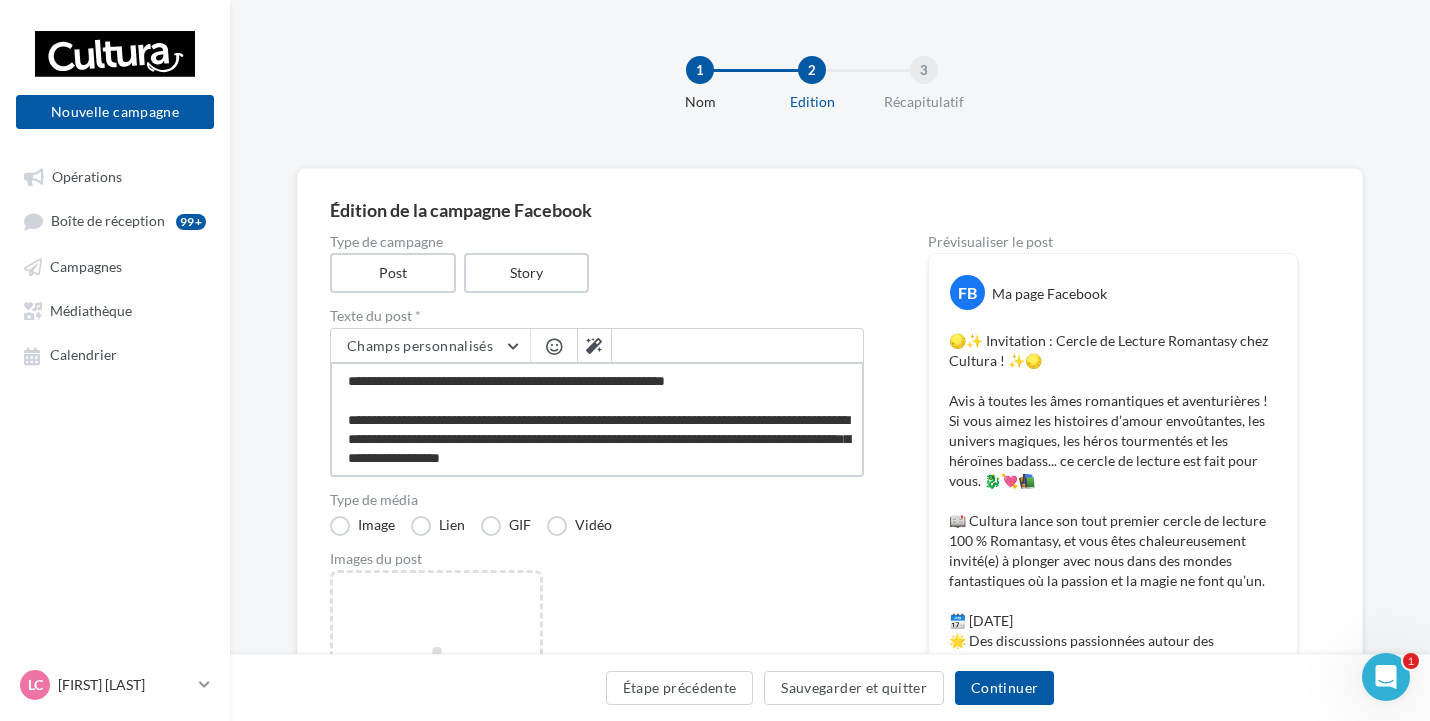 click at bounding box center (597, 419) 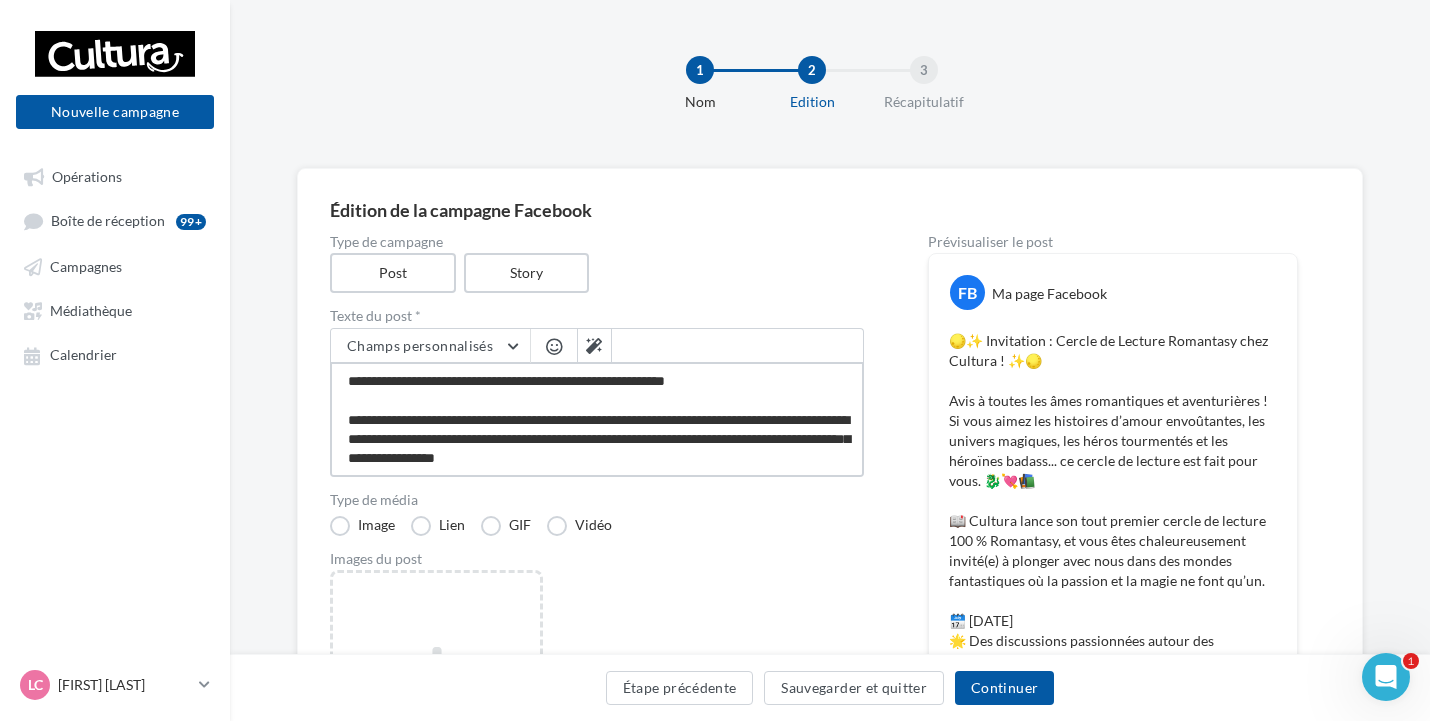 type on "**********" 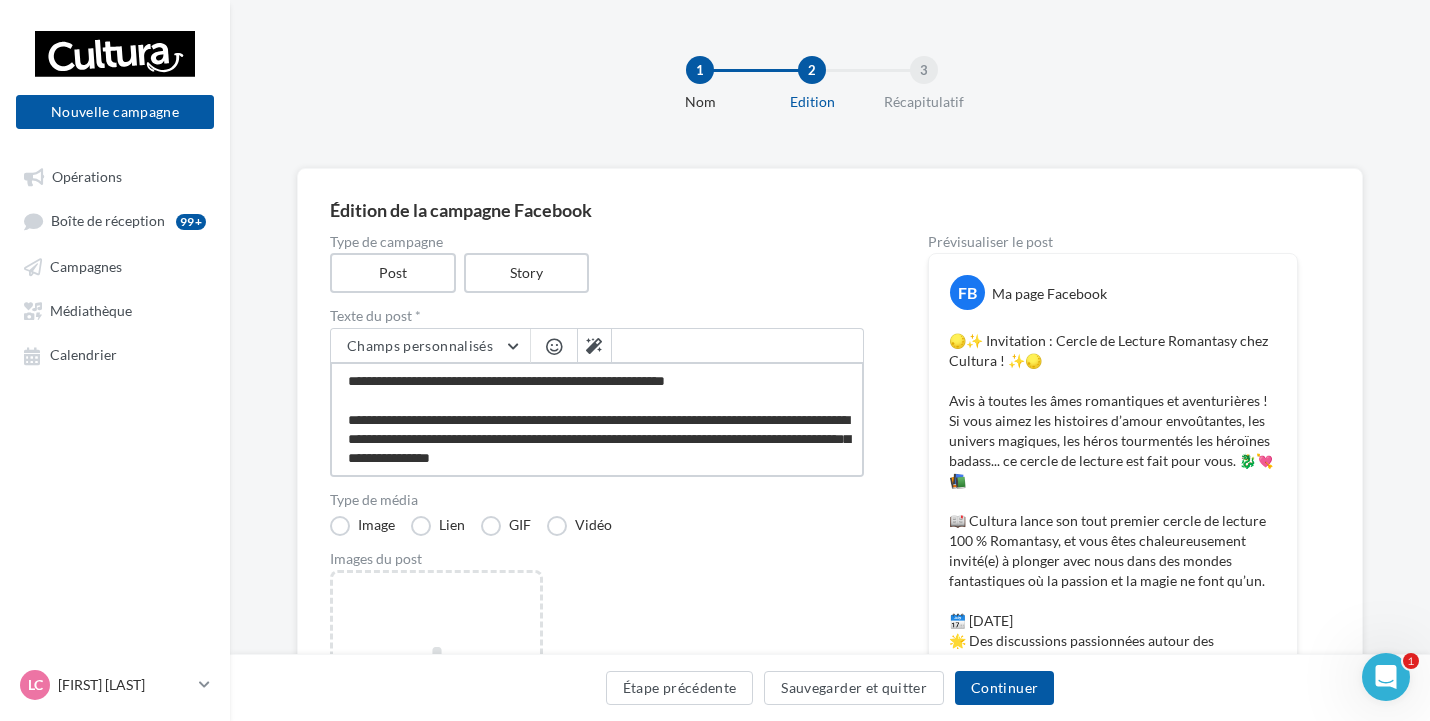 type on "**********" 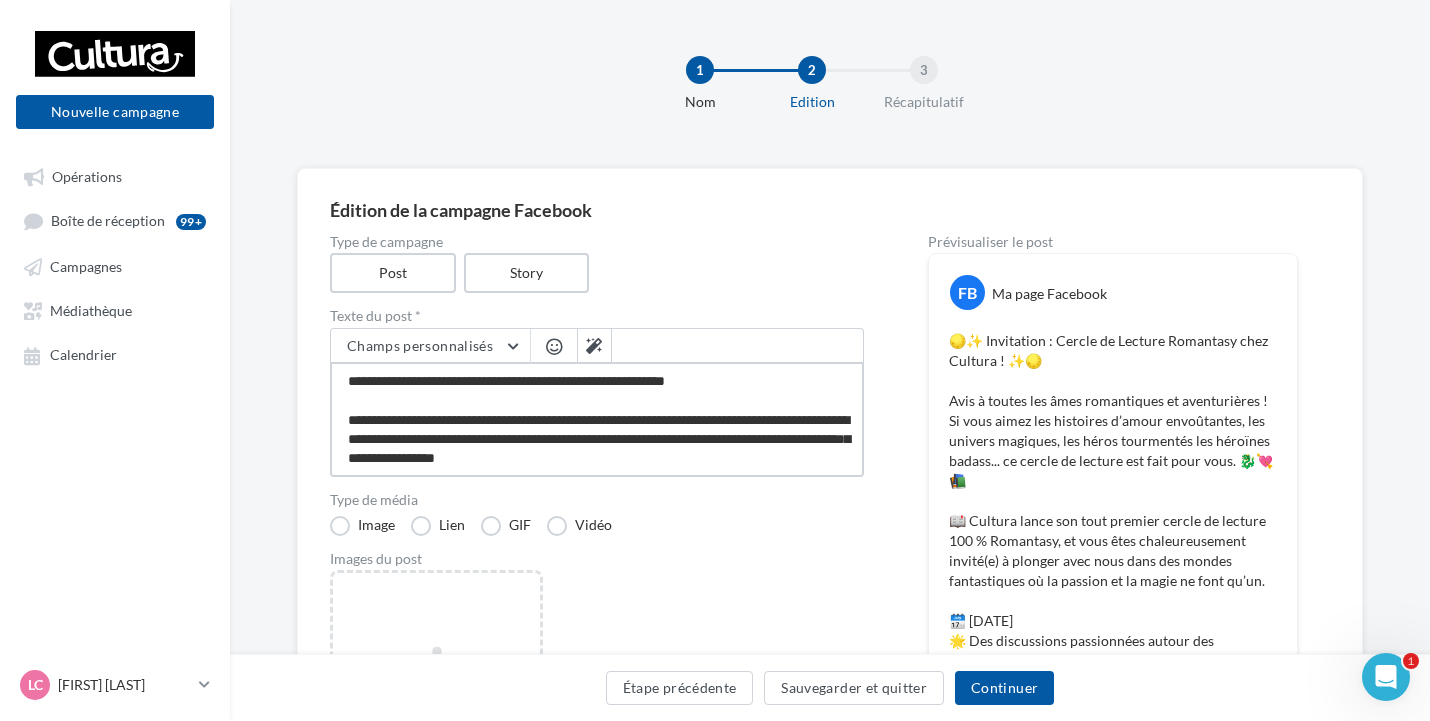 type on "**********" 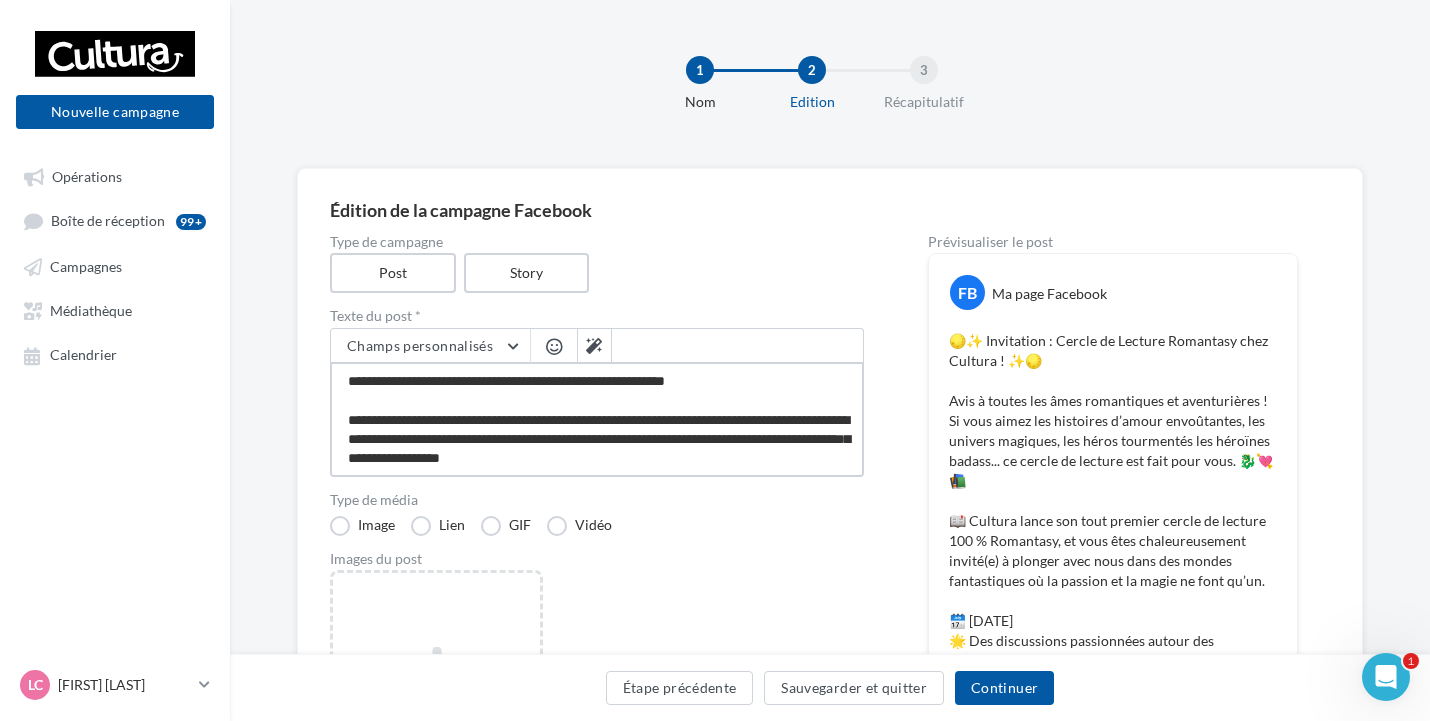 type on "**********" 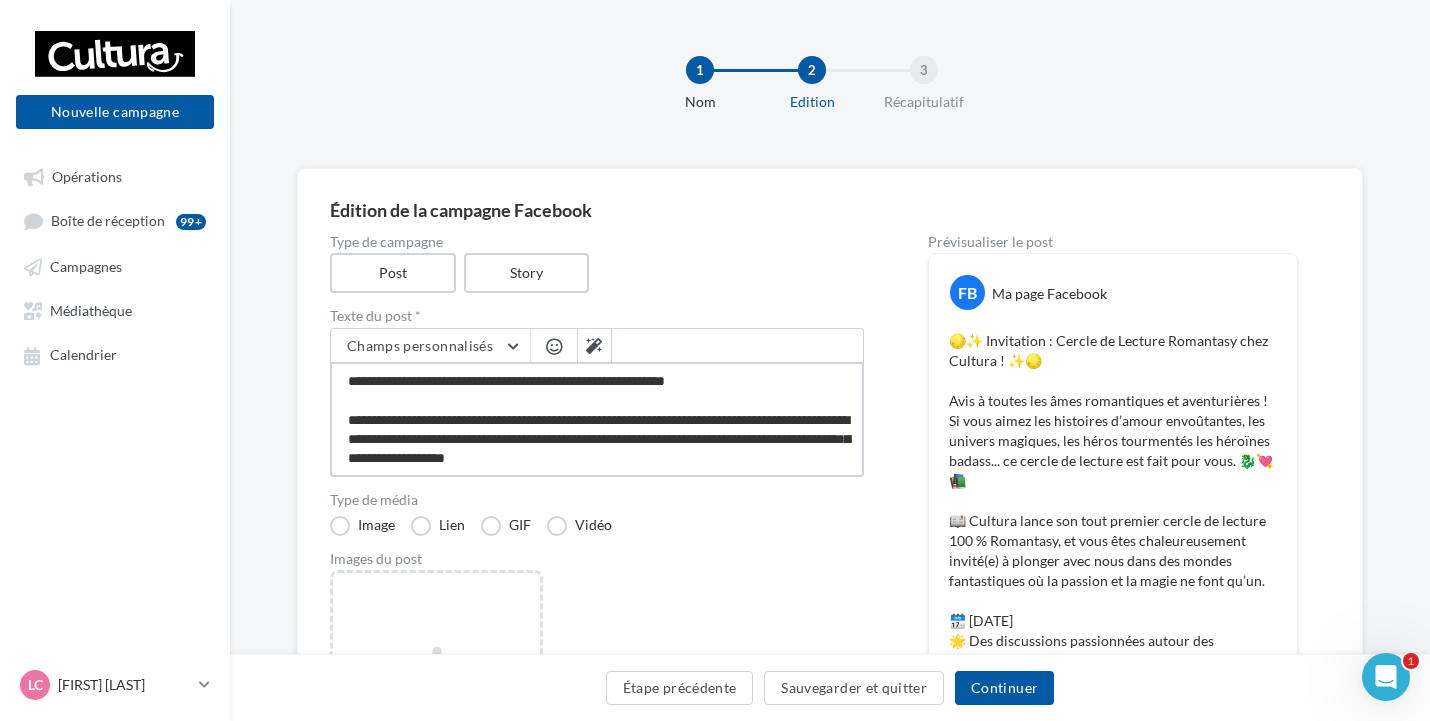 type on "**********" 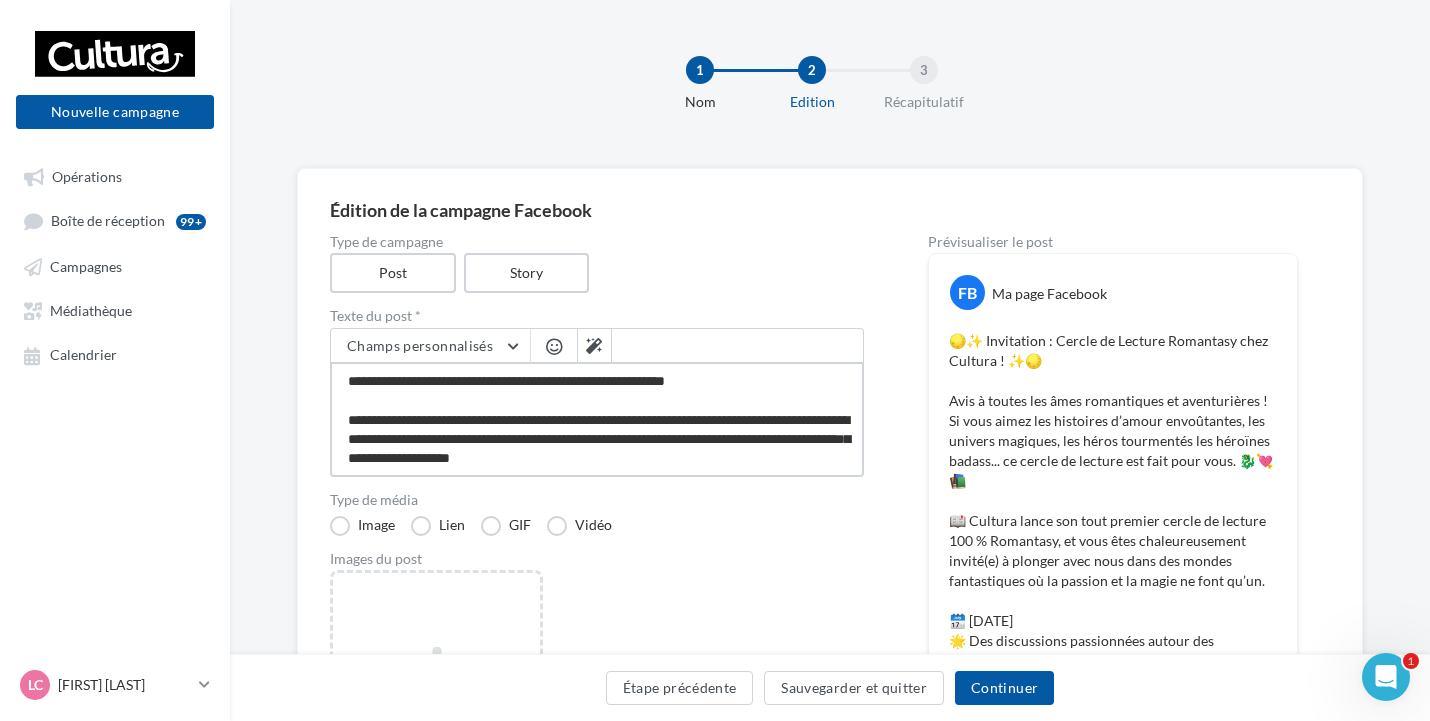 type on "**********" 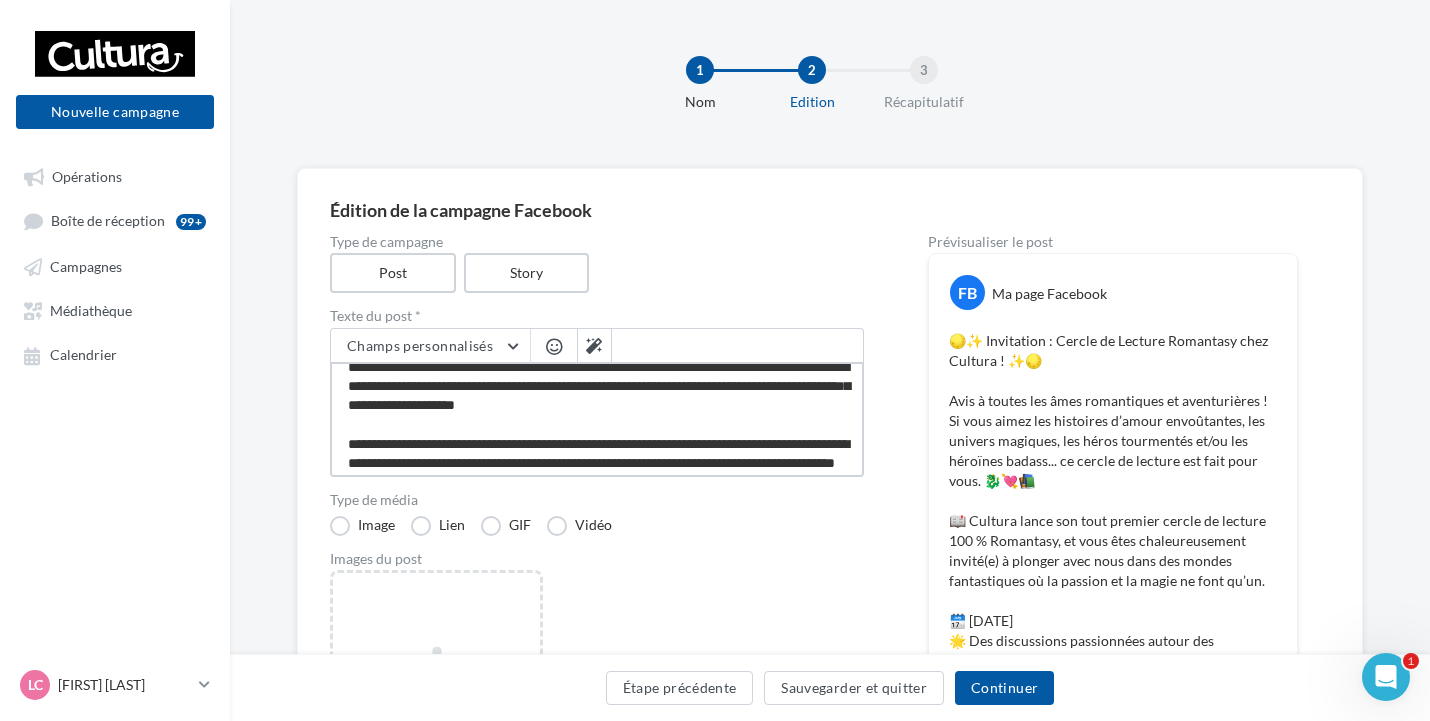 scroll, scrollTop: 100, scrollLeft: 0, axis: vertical 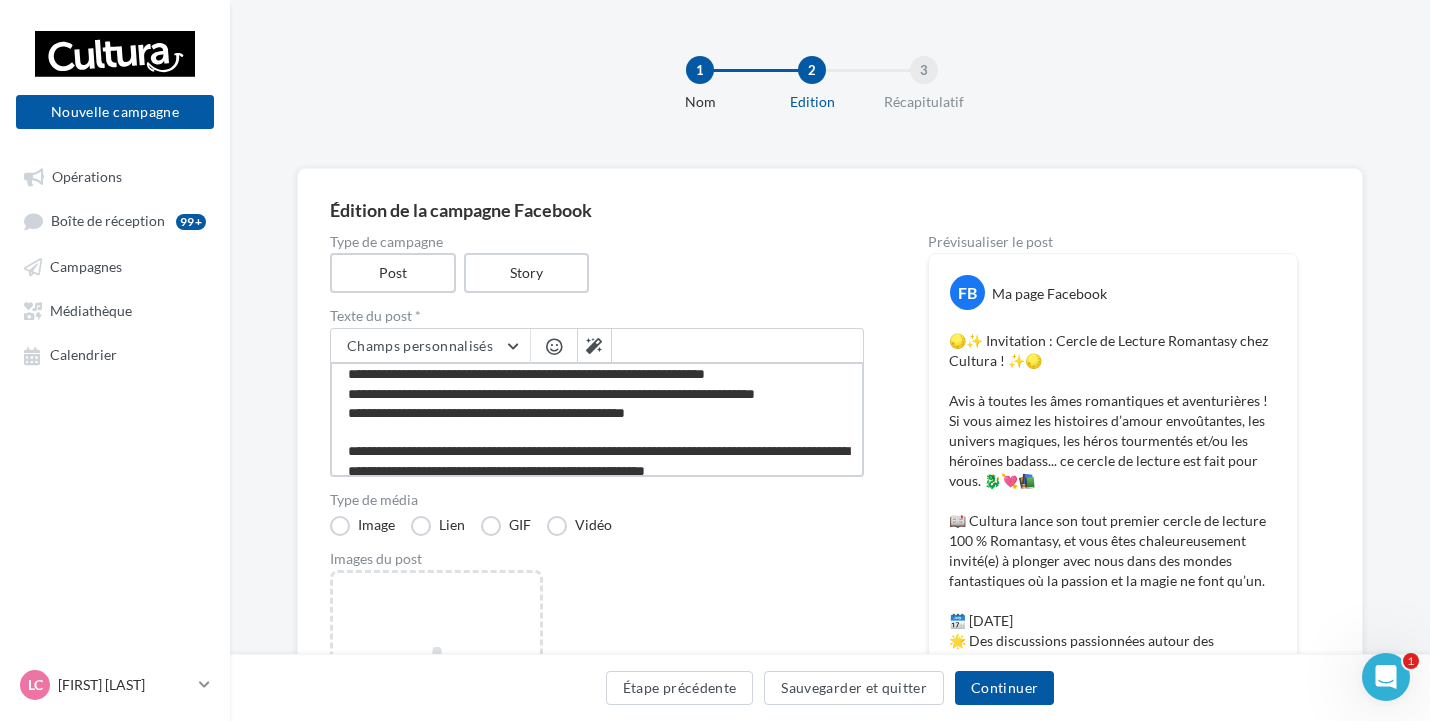 click at bounding box center [597, 419] 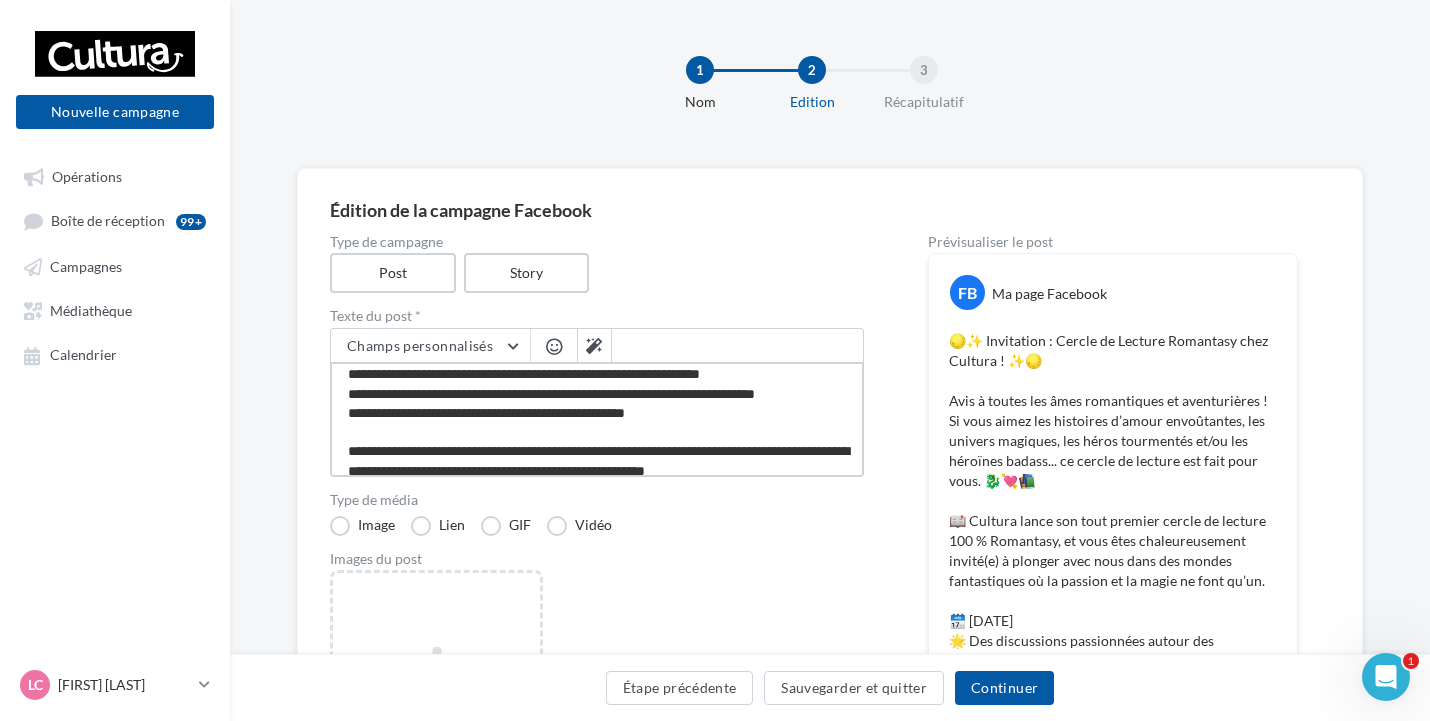 type on "**********" 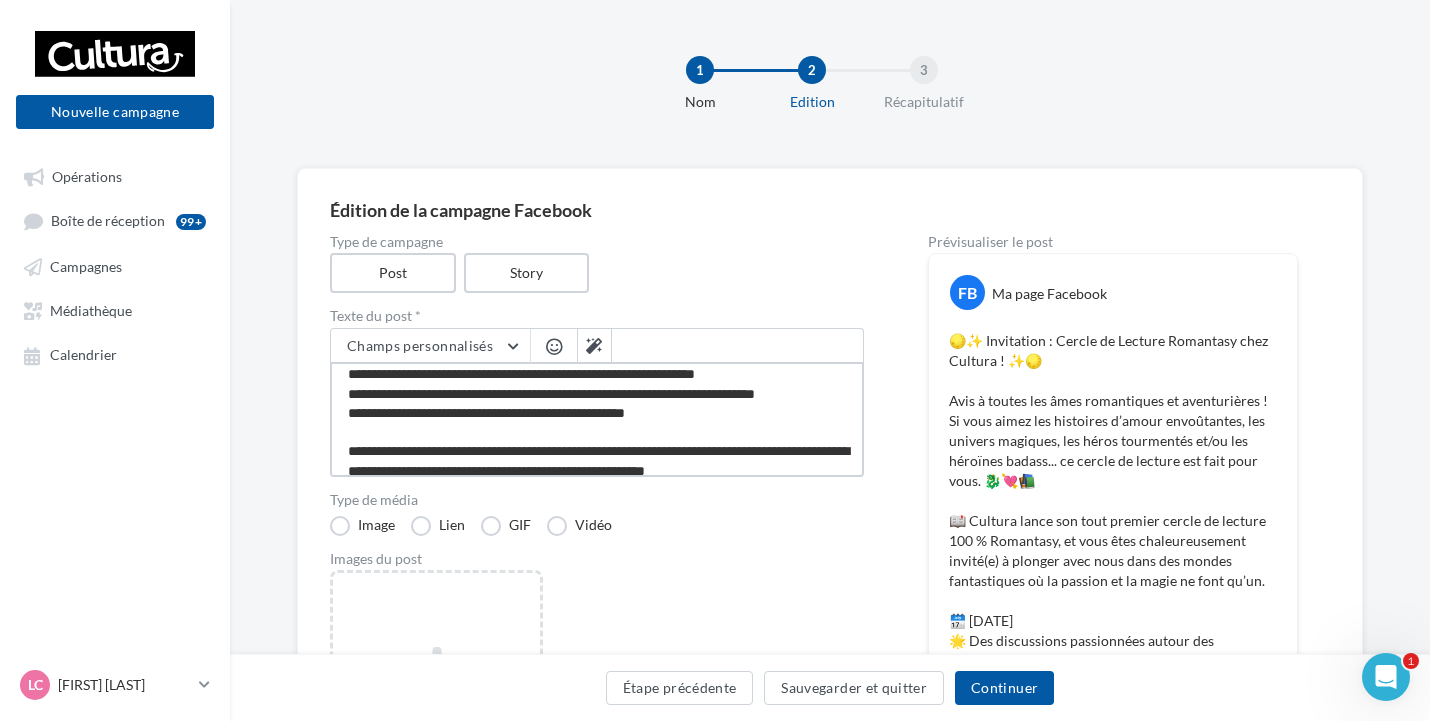type on "**********" 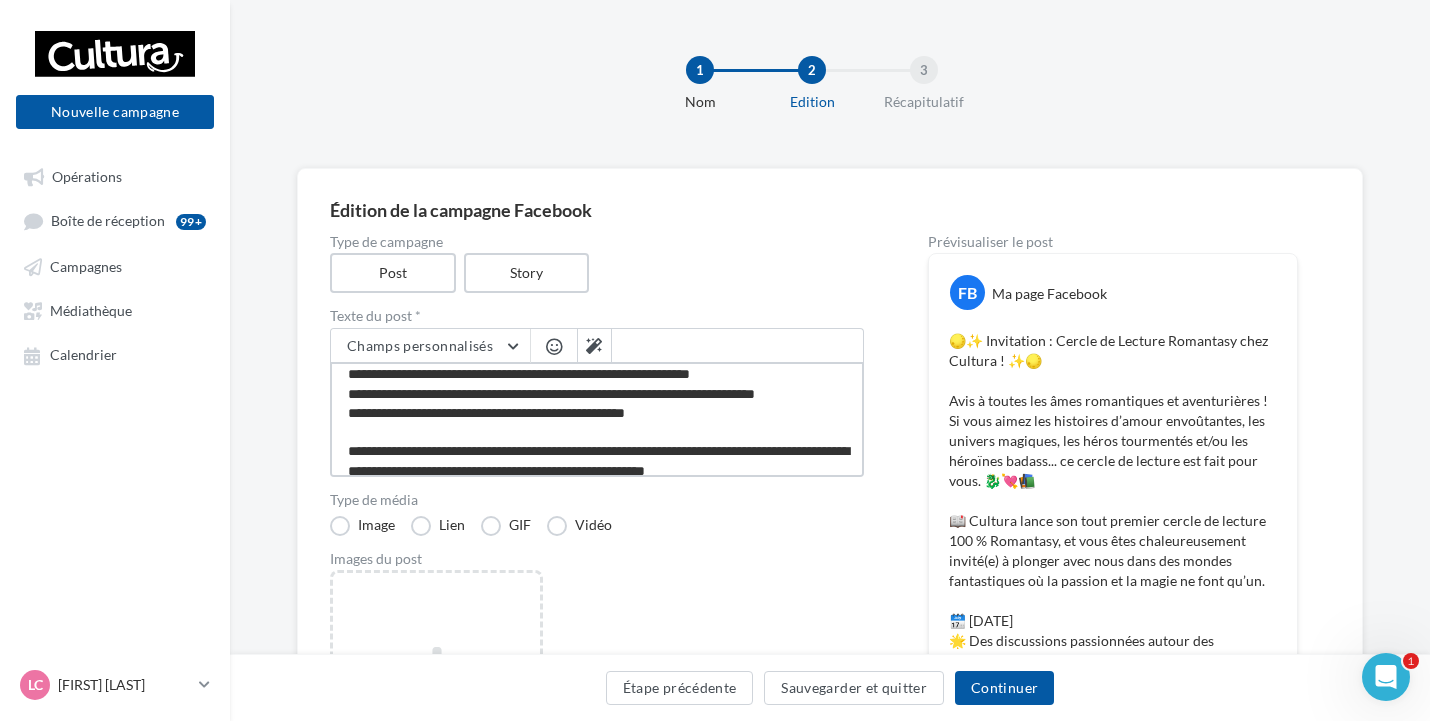 type on "**********" 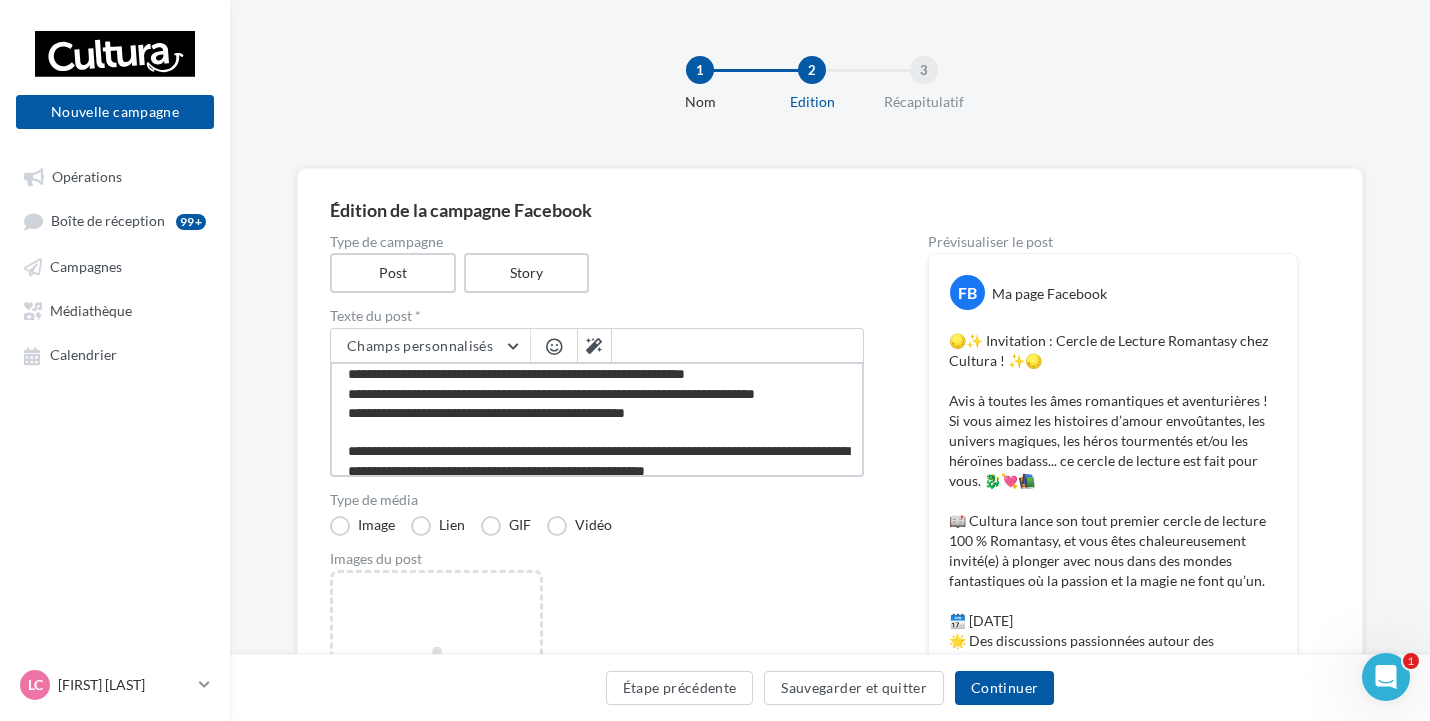 type on "**********" 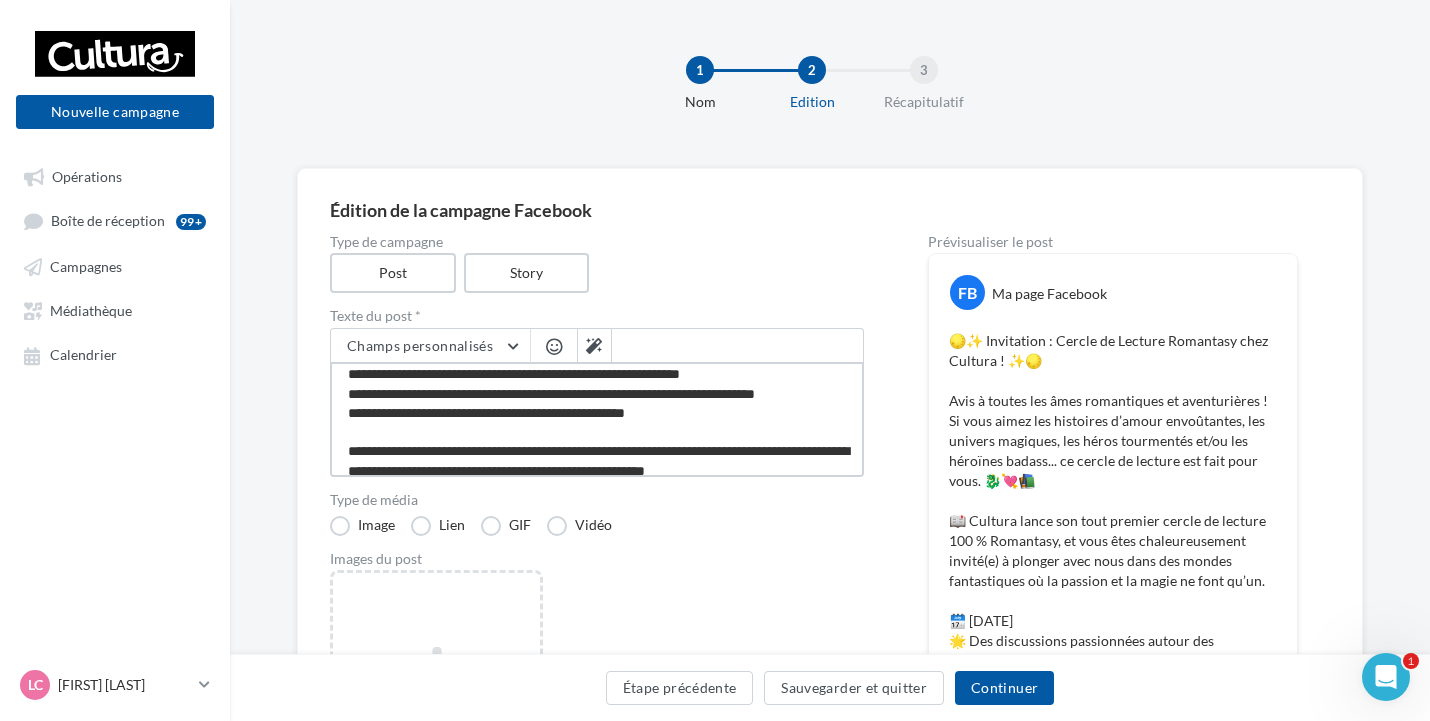 type on "**********" 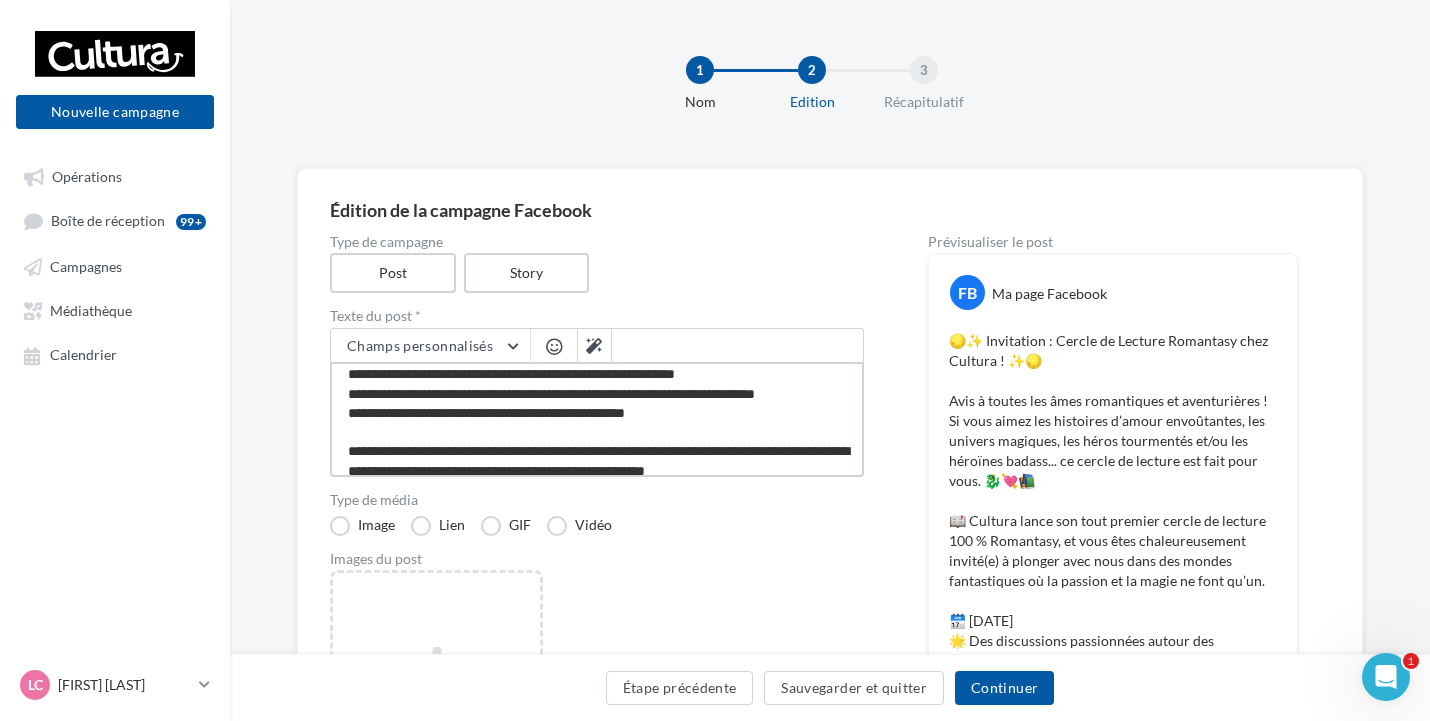 type on "**********" 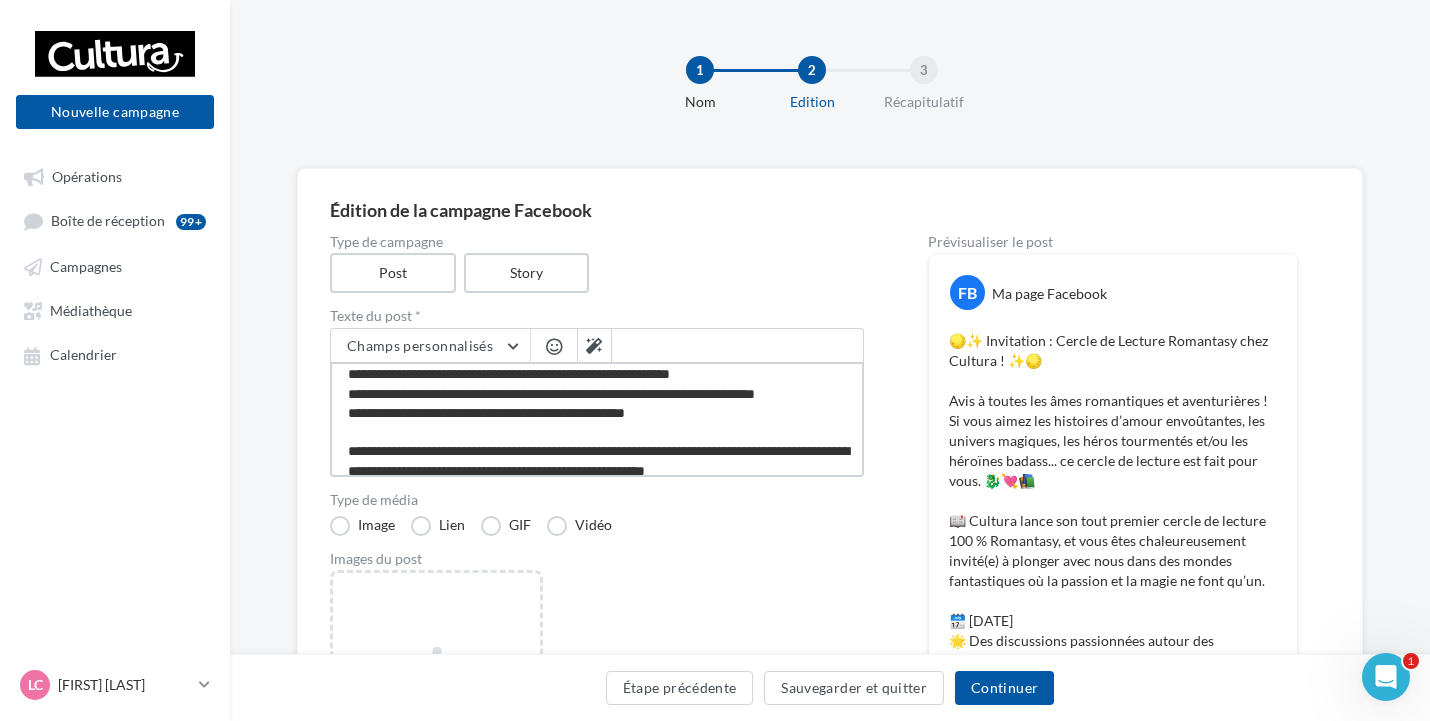 type on "**********" 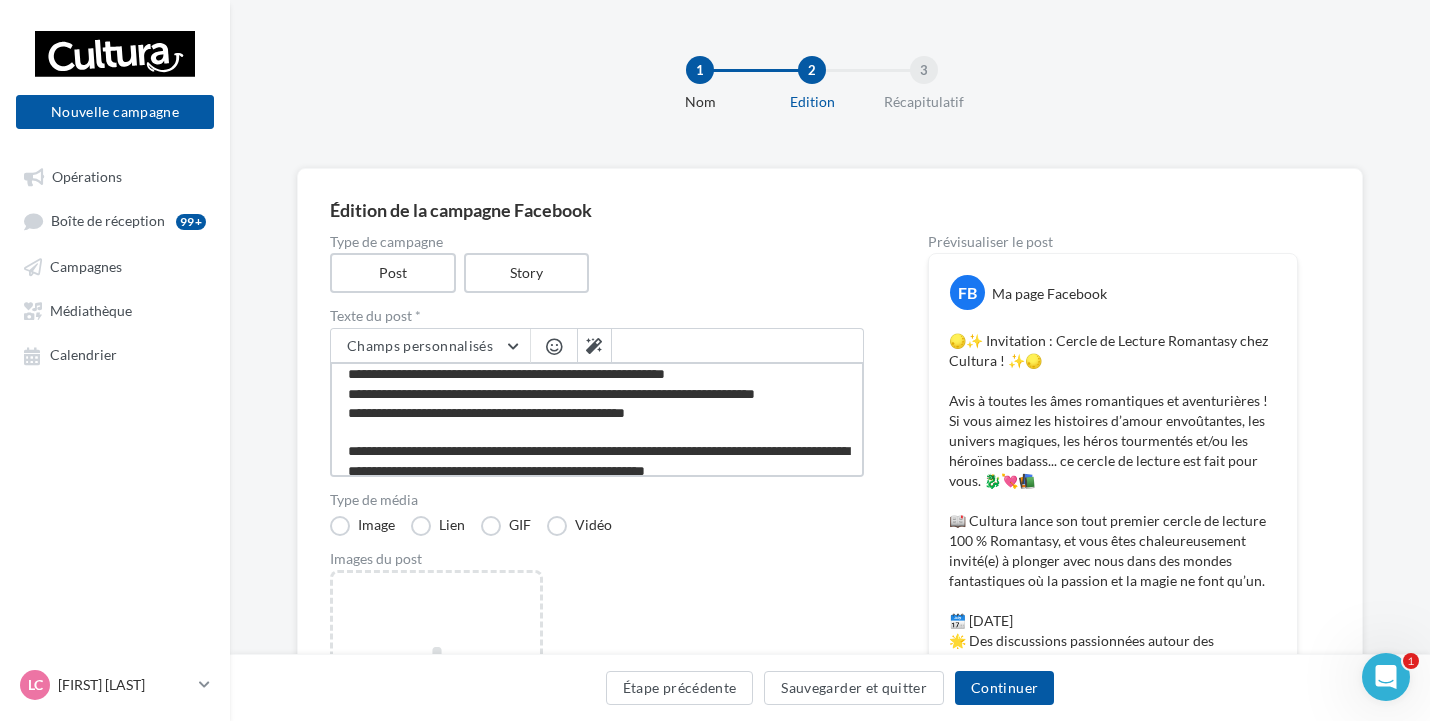 type on "**********" 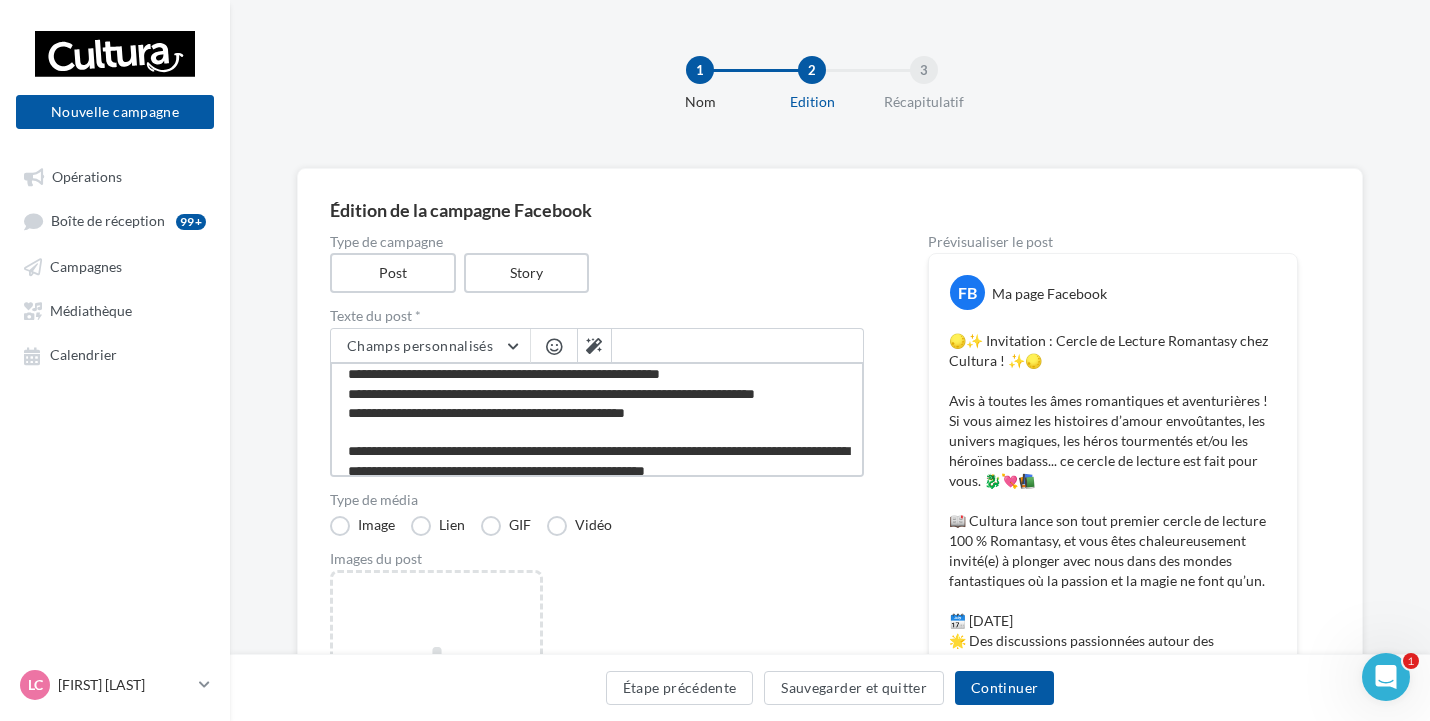 type on "**********" 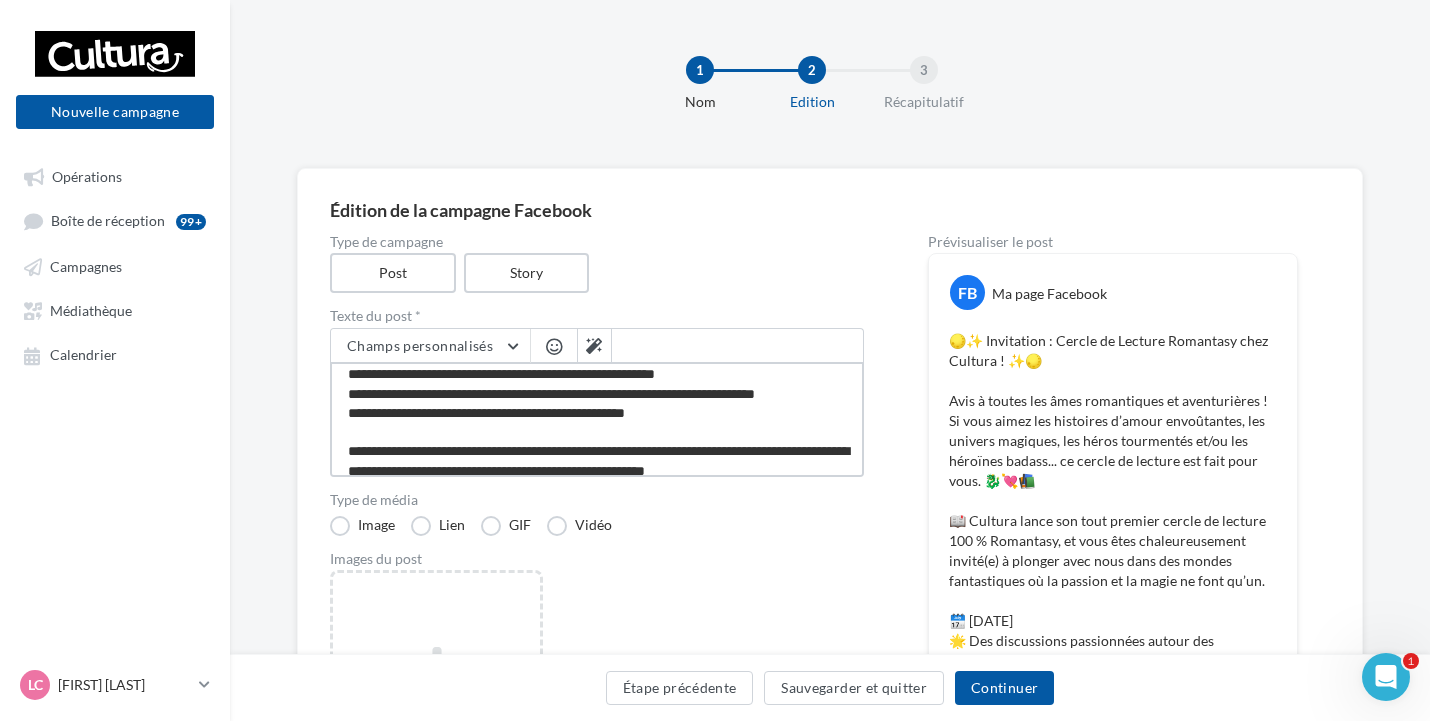 type on "**********" 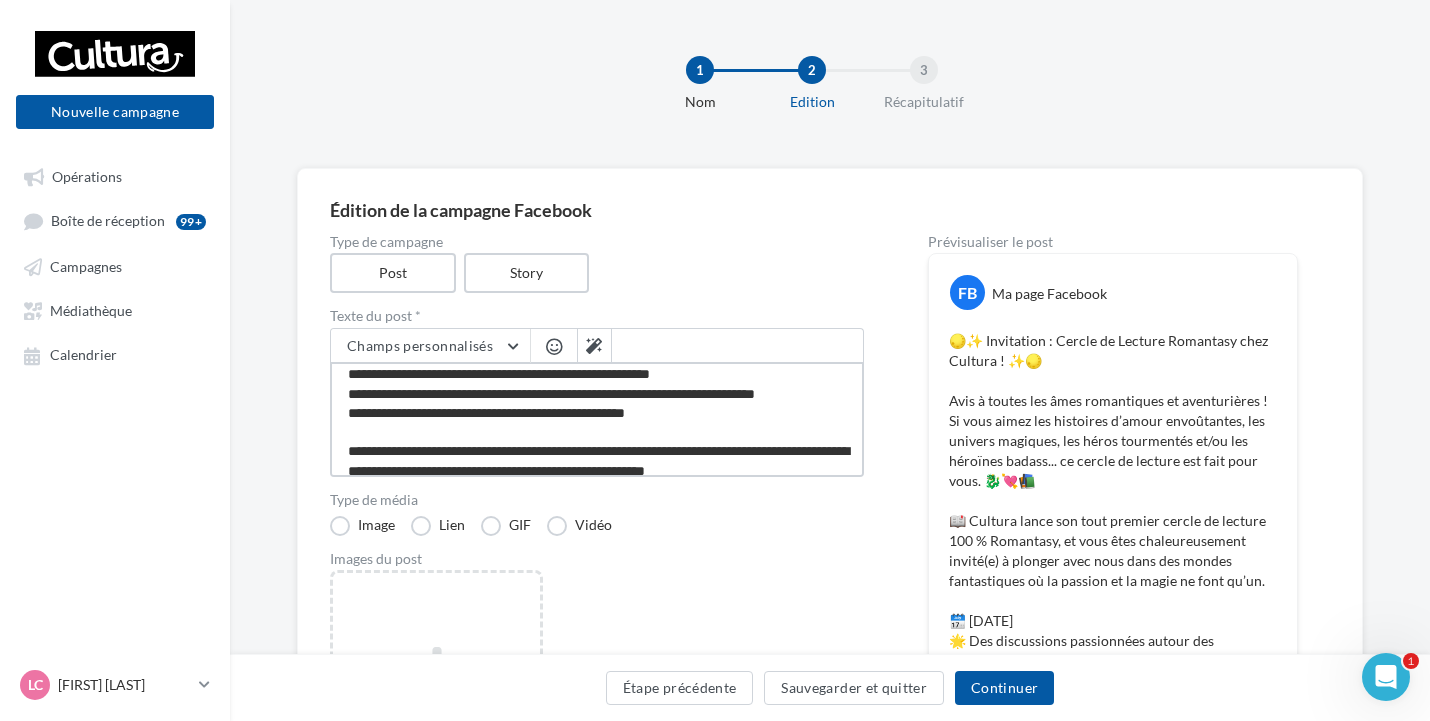 type on "**********" 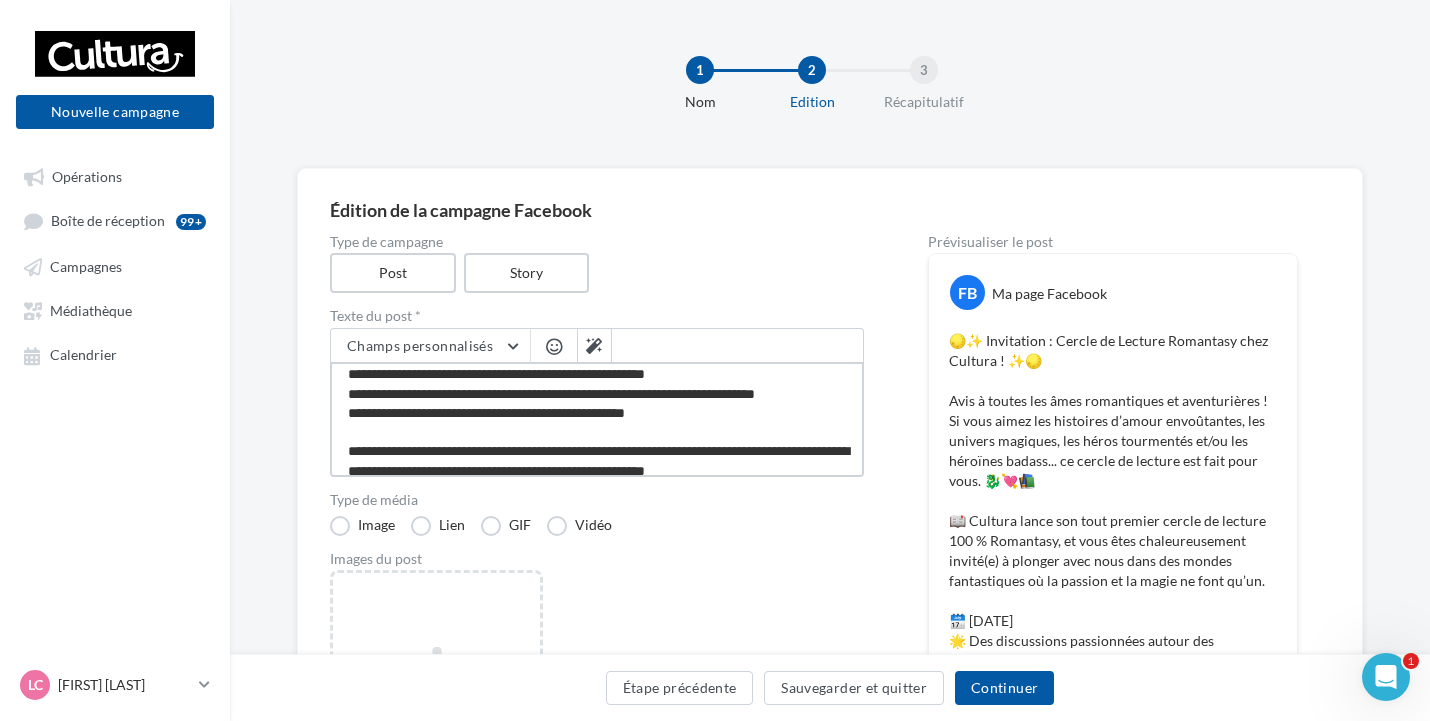 type on "**********" 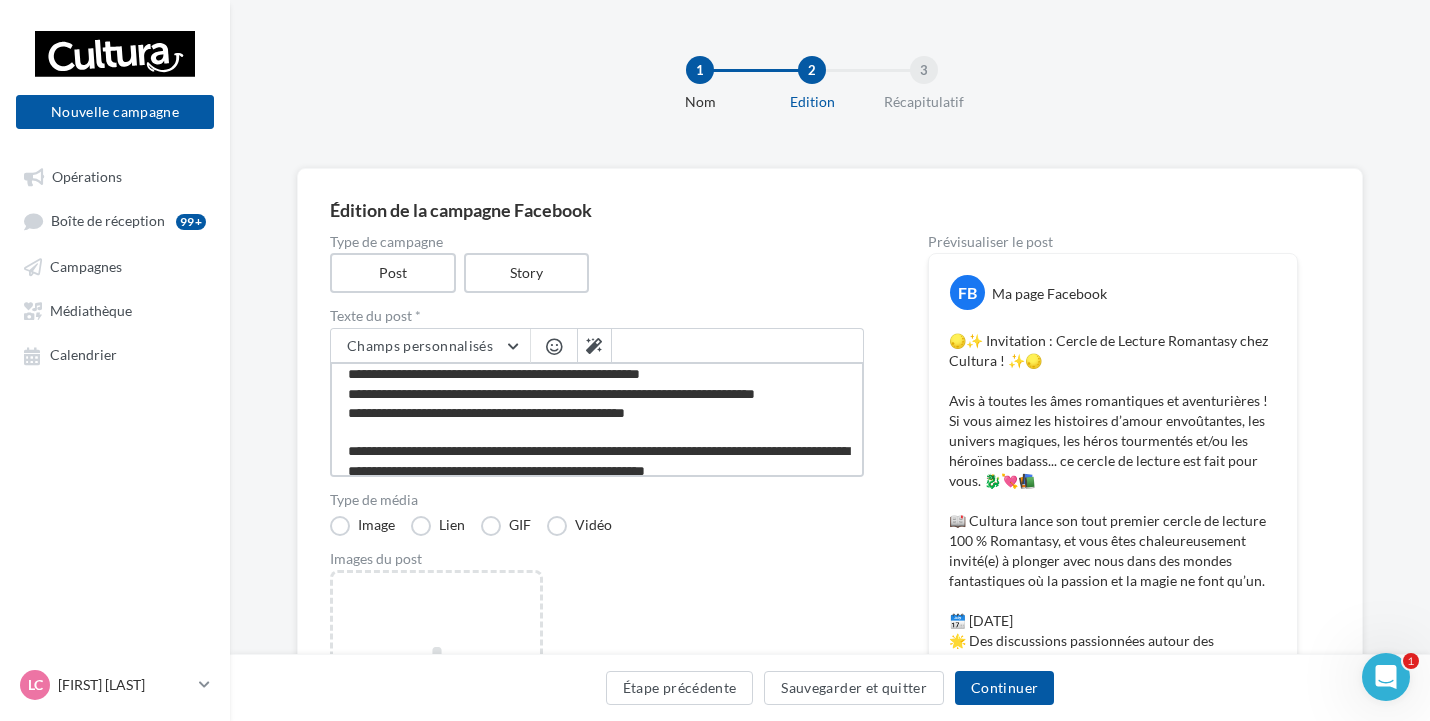 type on "**********" 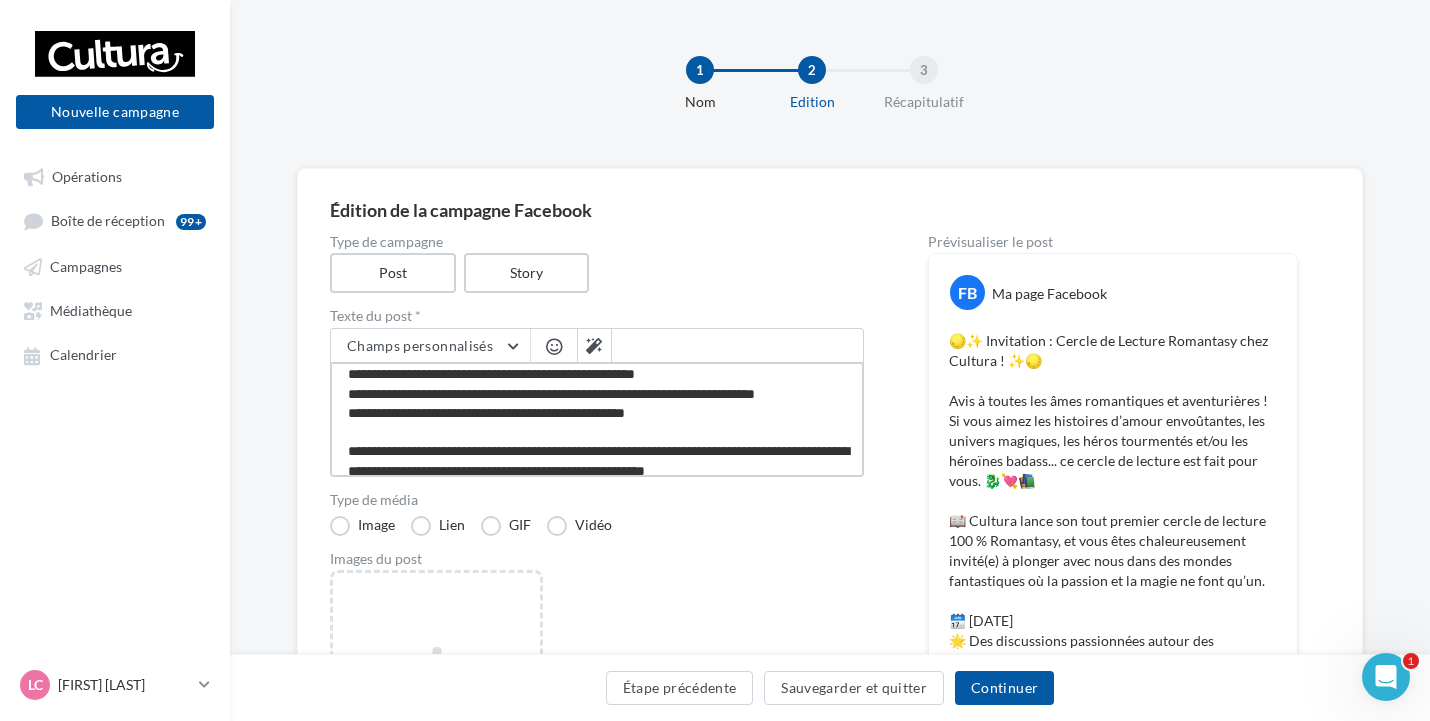 type on "**********" 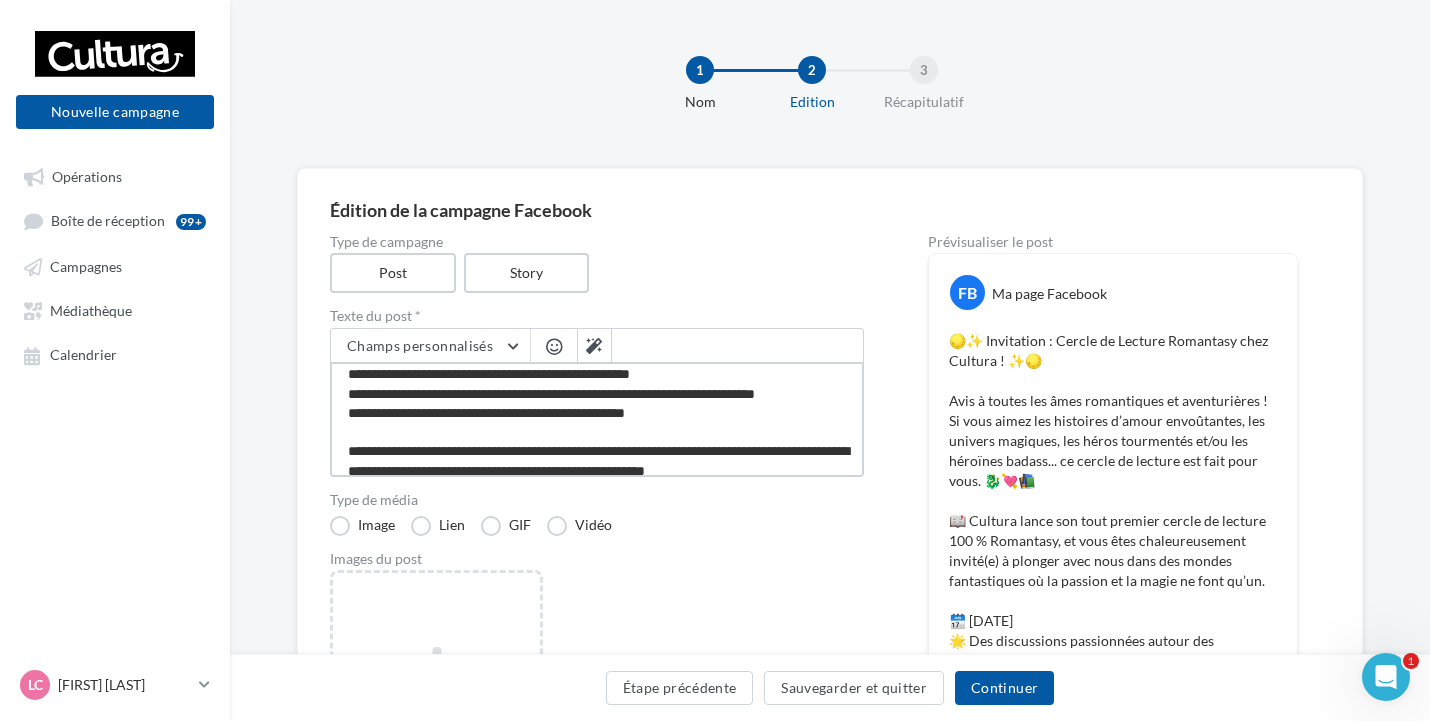 type on "**********" 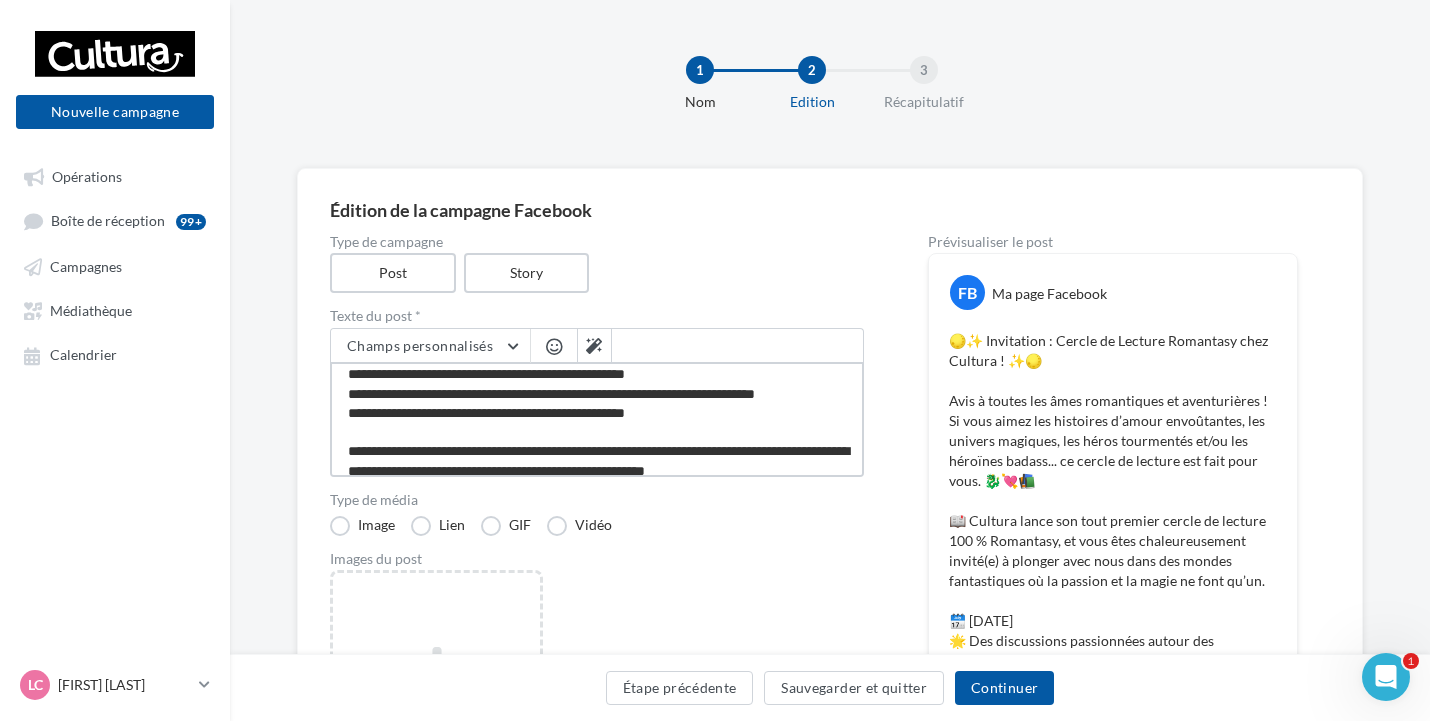 type on "**********" 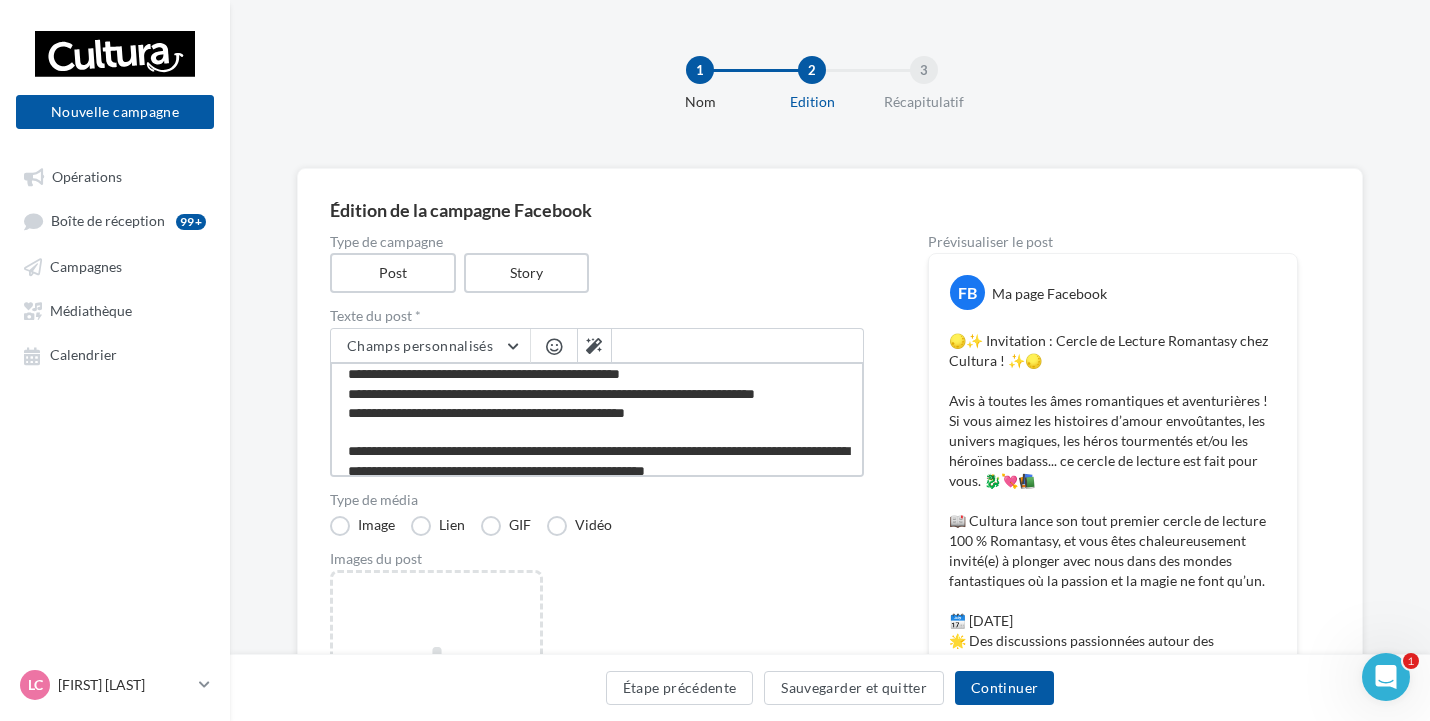 type on "**********" 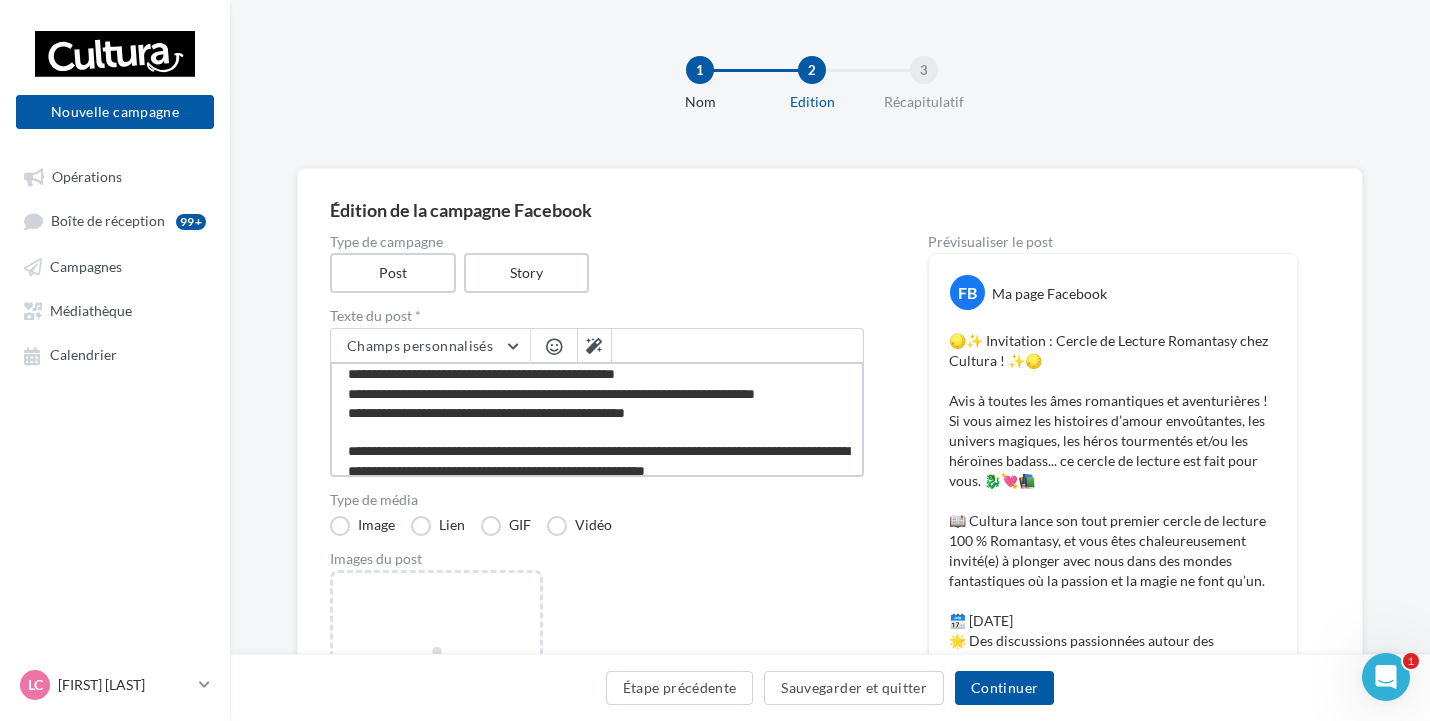 type on "**********" 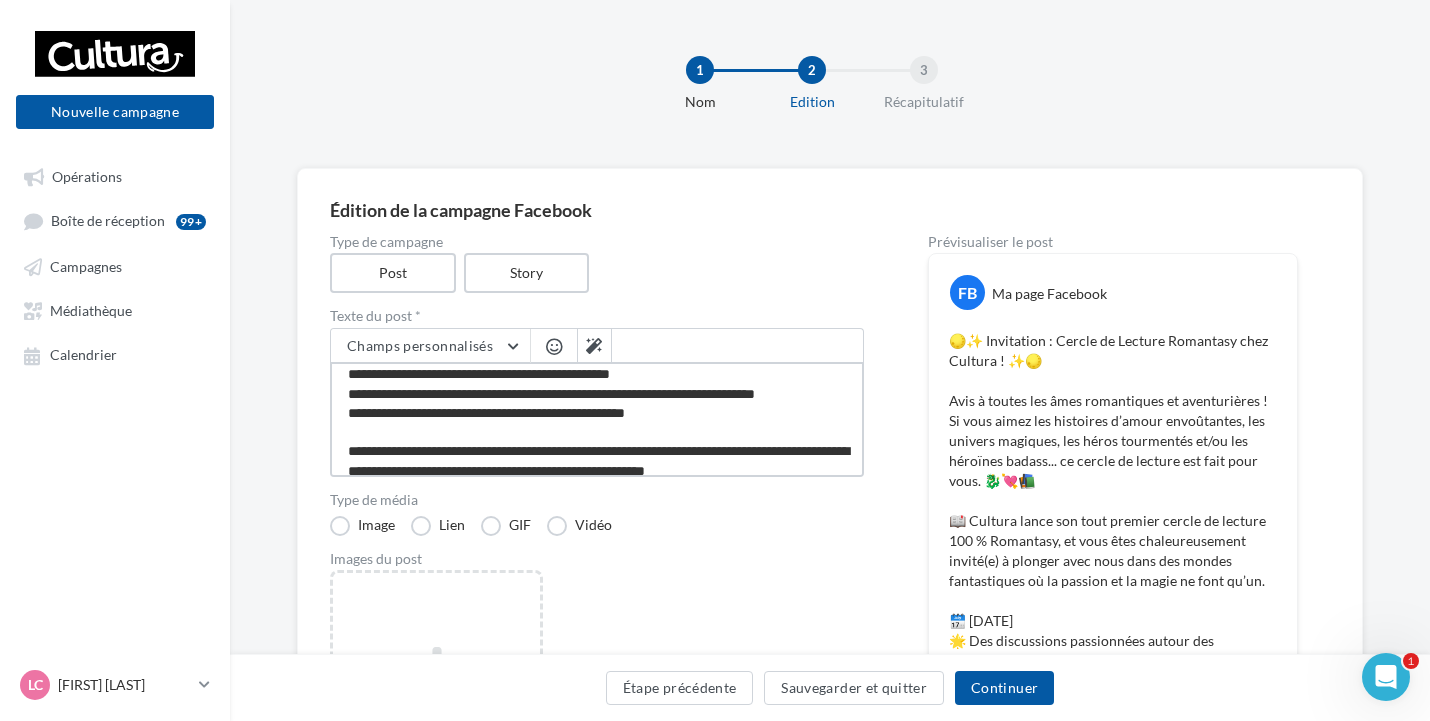 type on "**********" 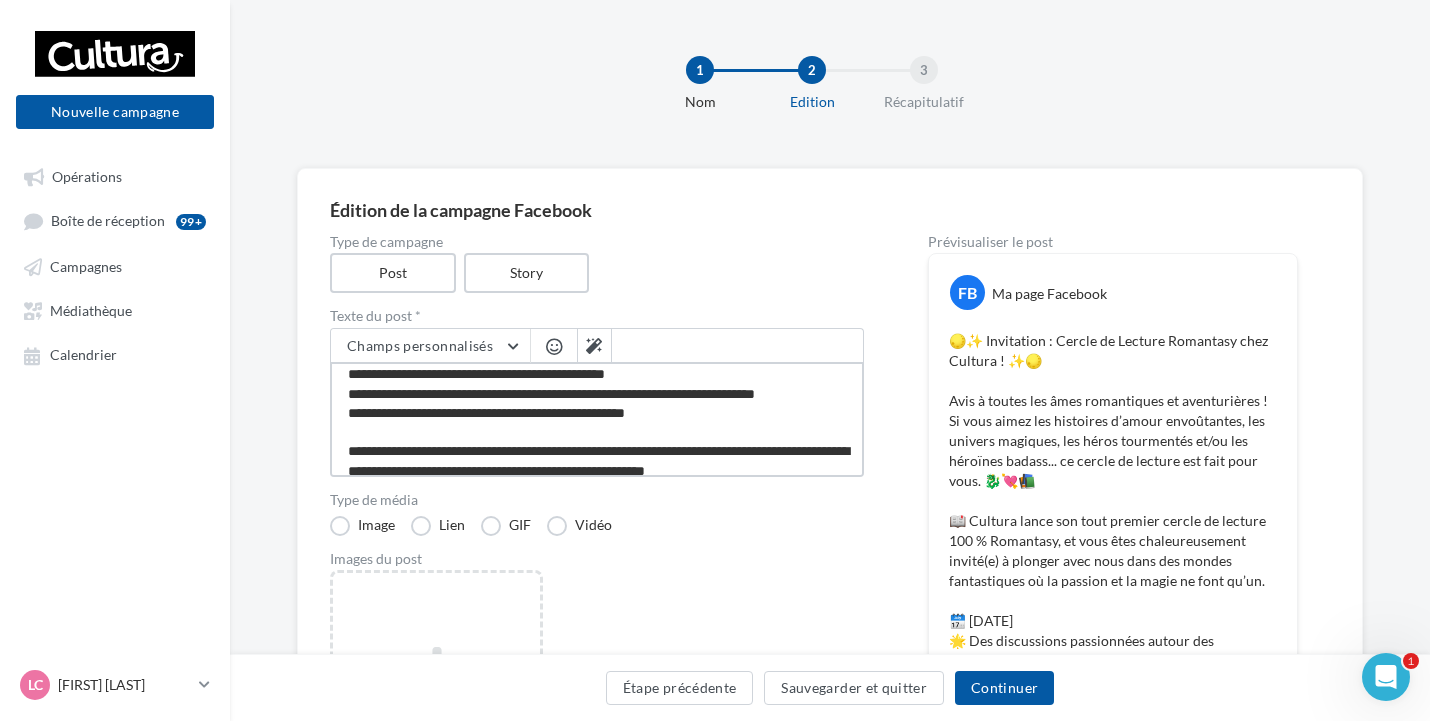 type on "**********" 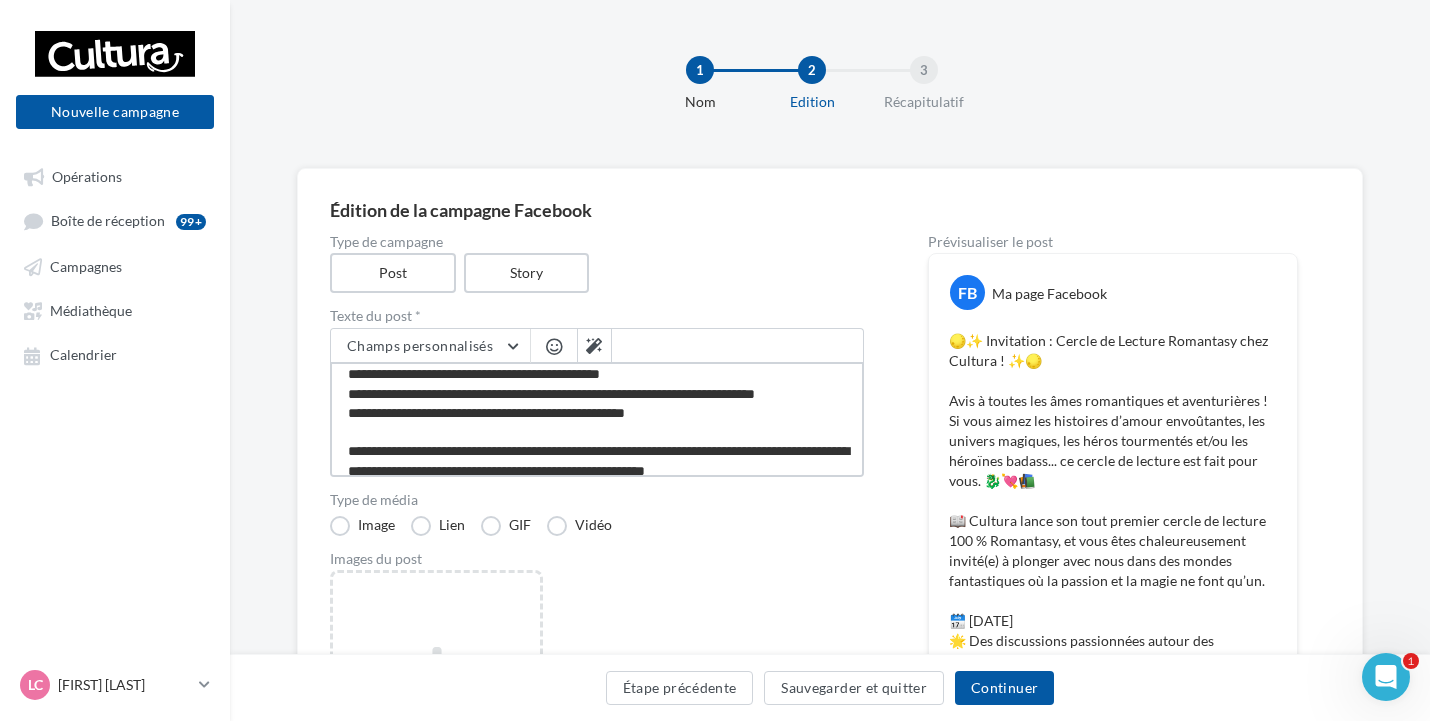 type on "**********" 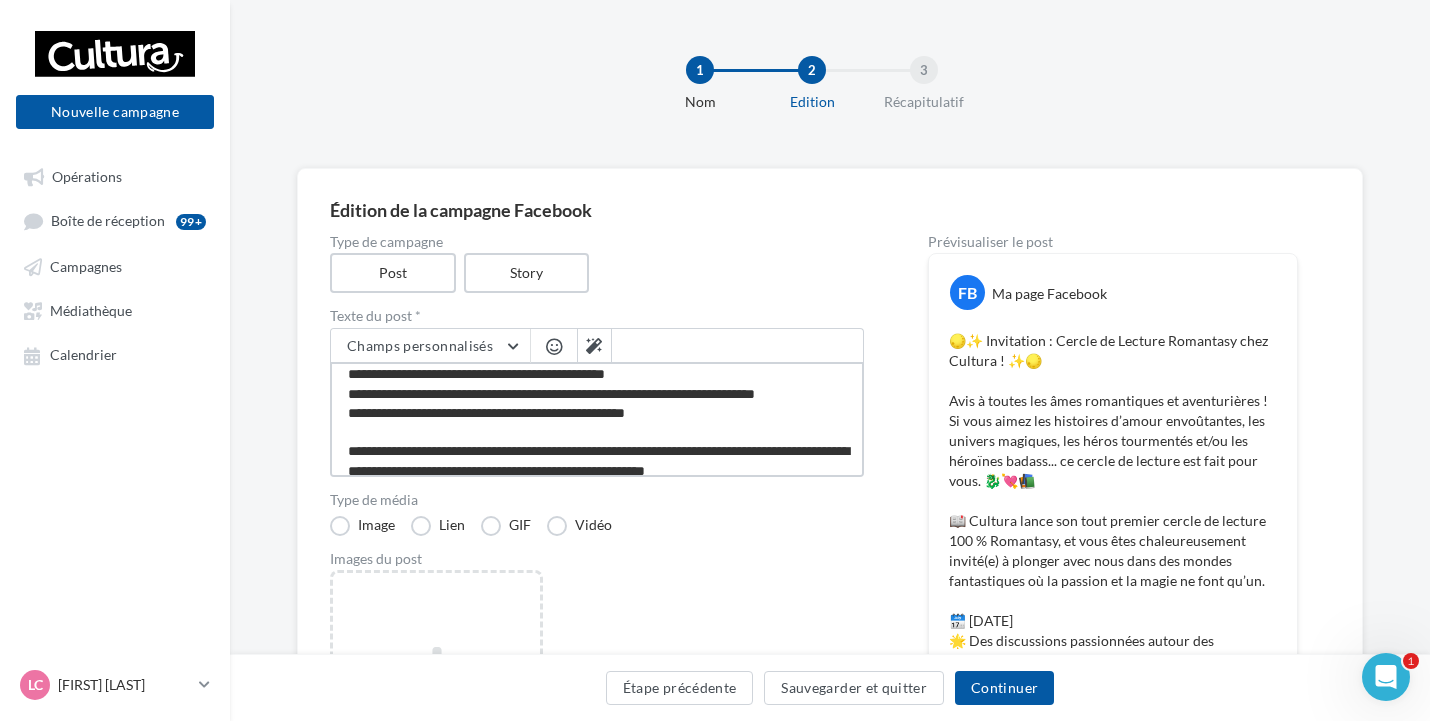 type on "**********" 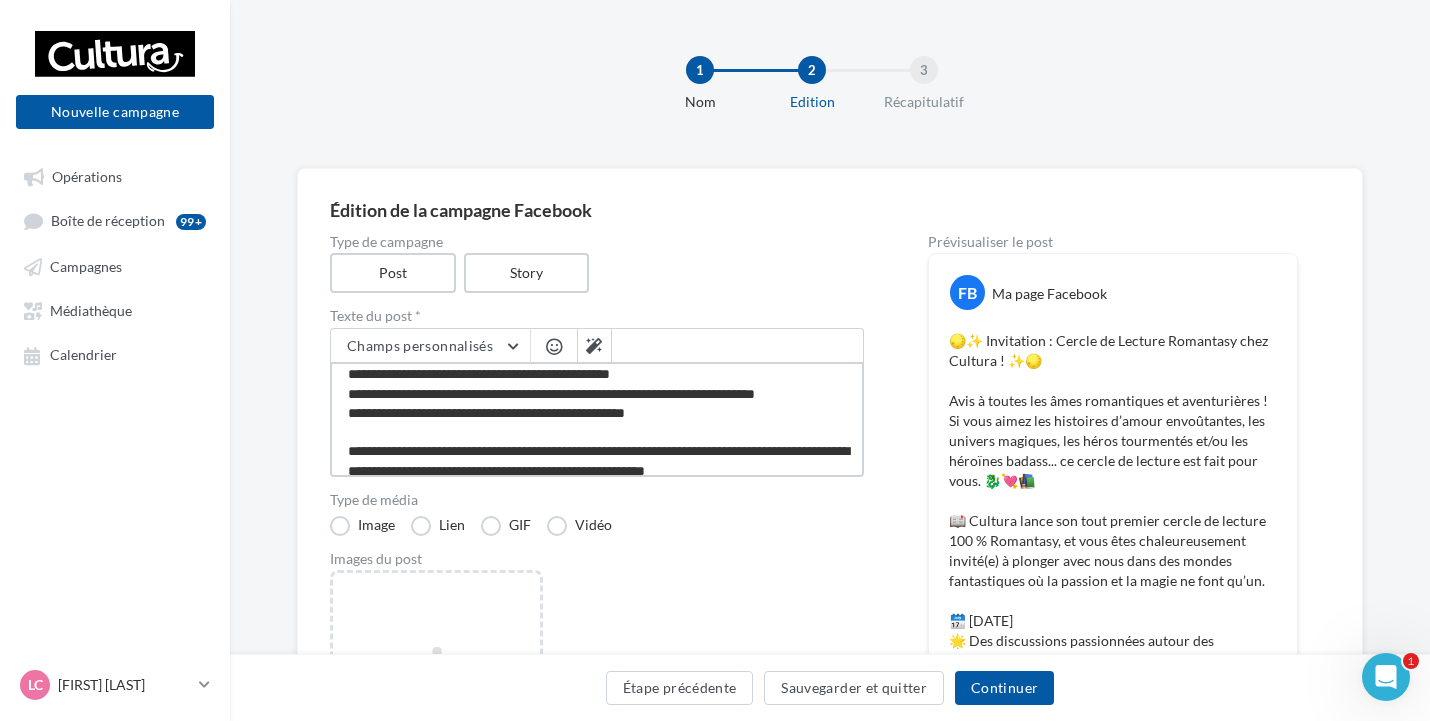 type on "**********" 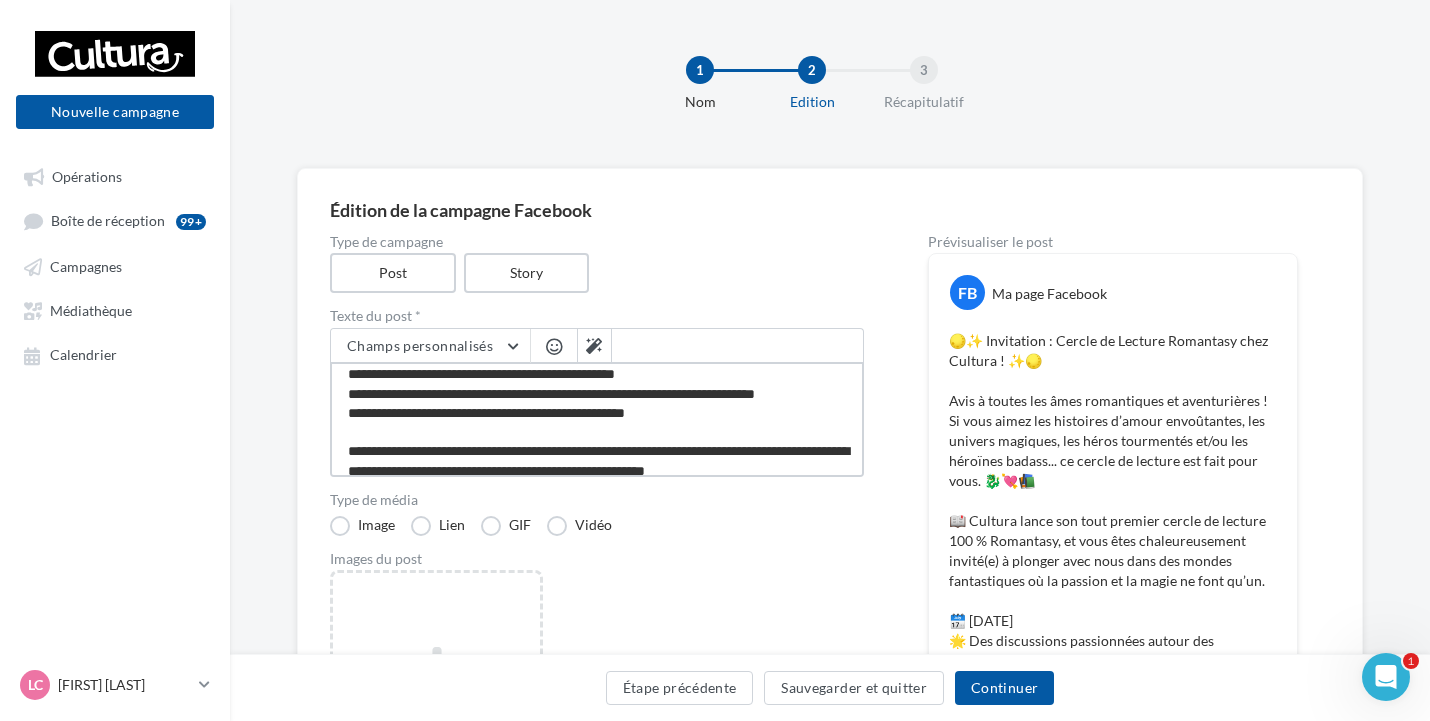 type on "**********" 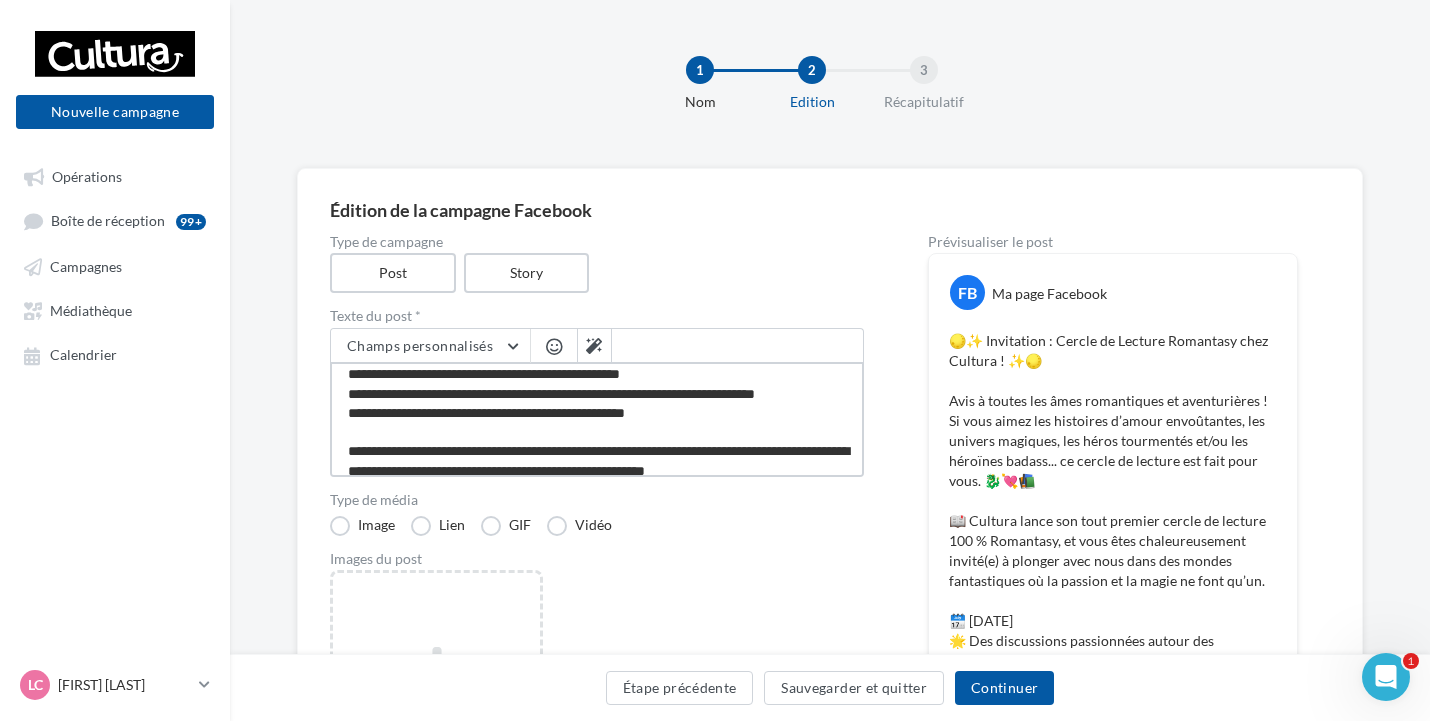 type on "**********" 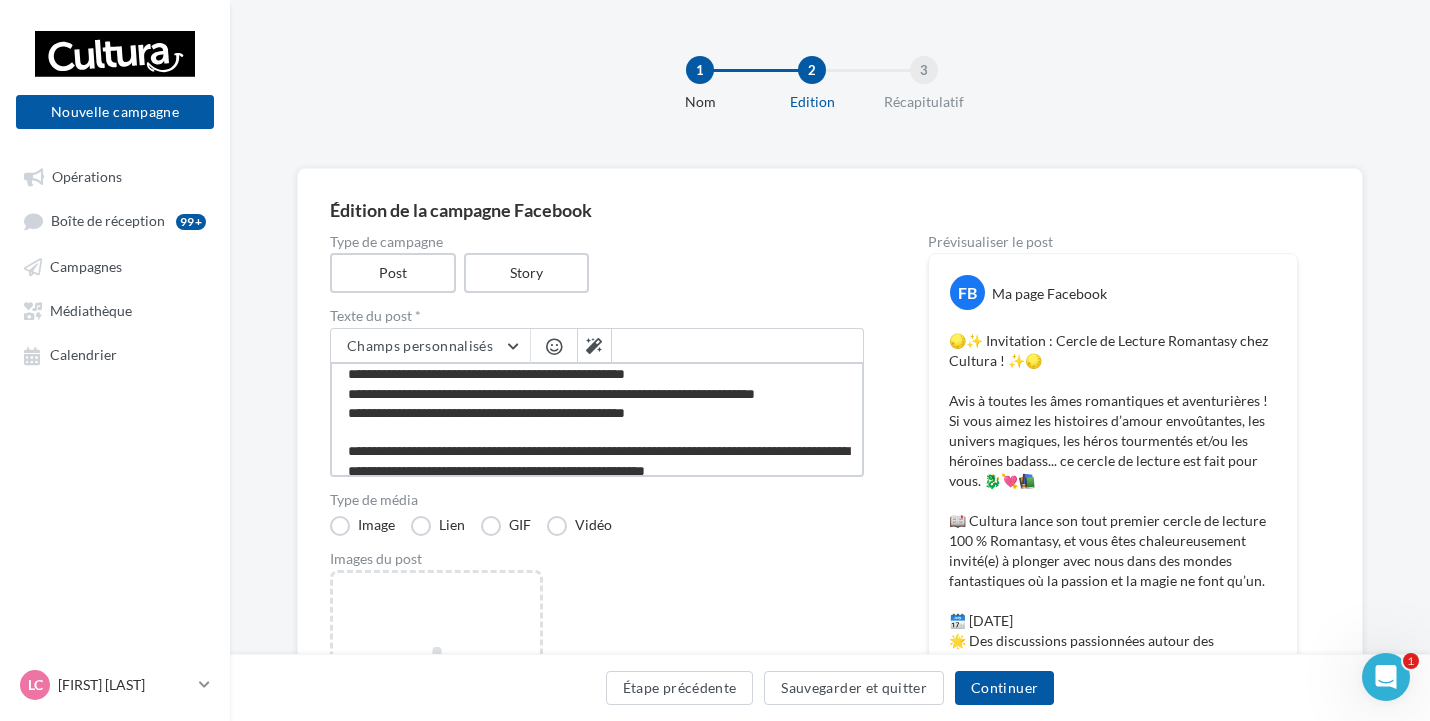 type on "**********" 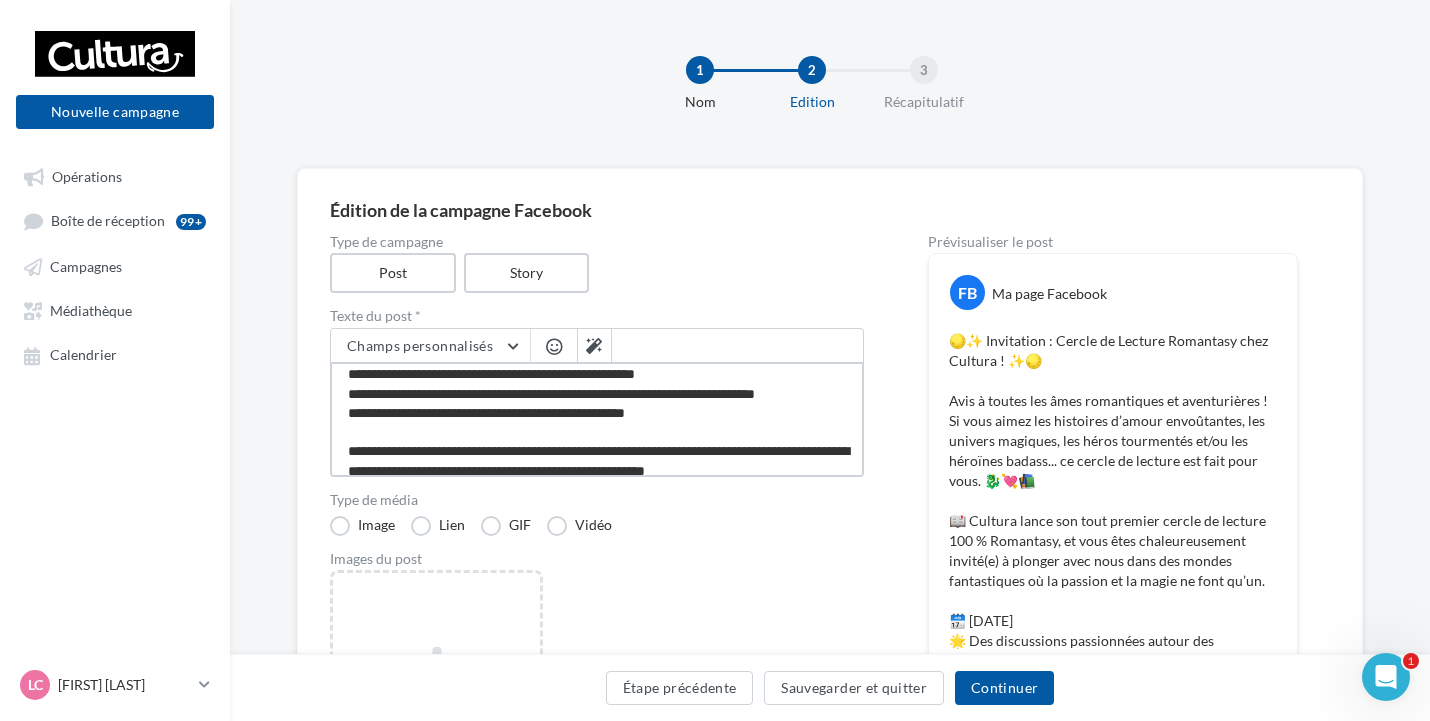 type on "**********" 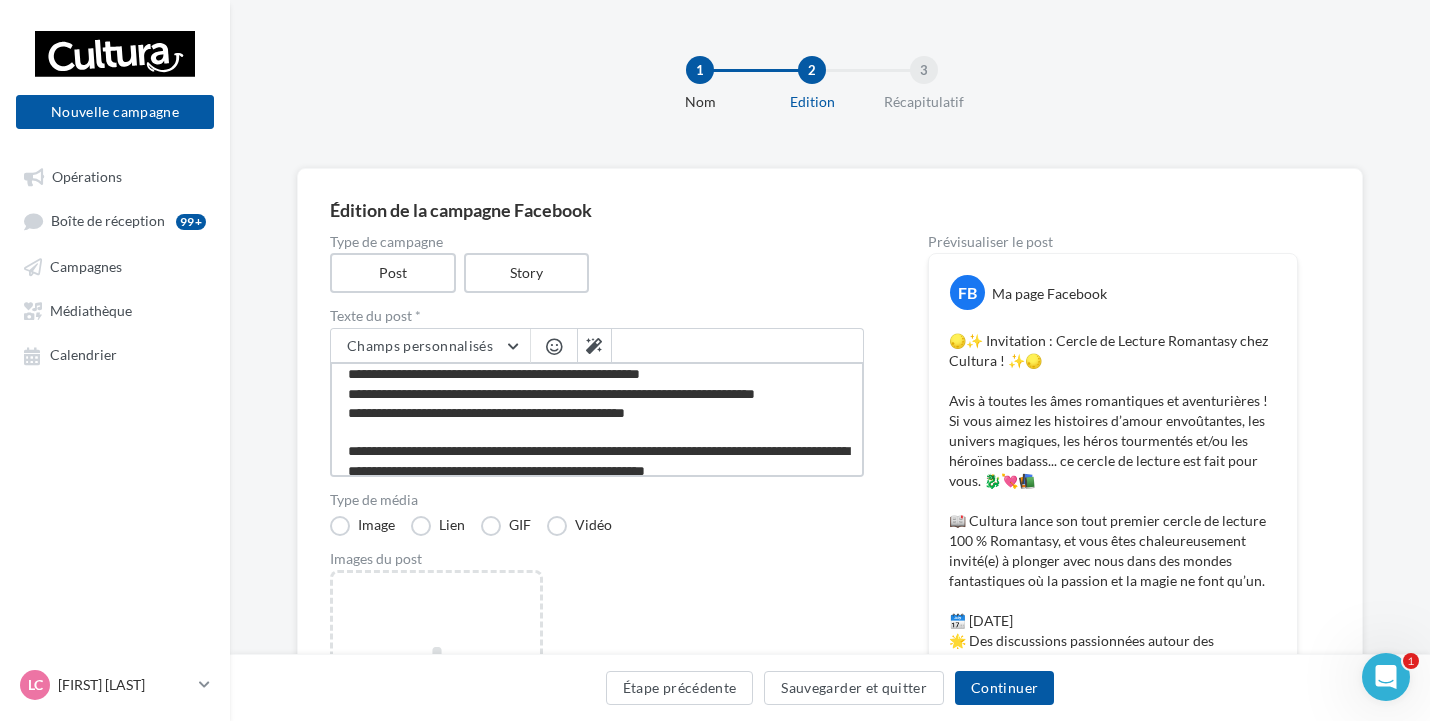 type on "**********" 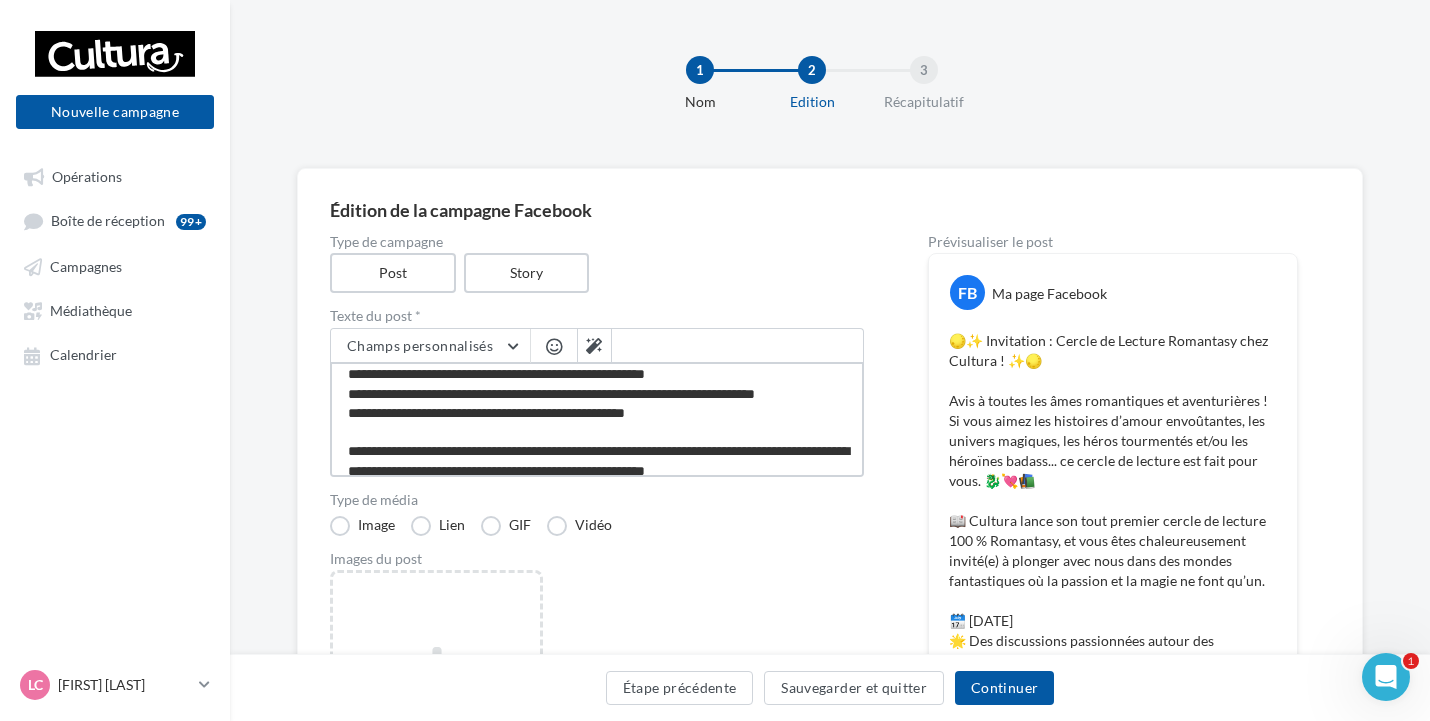 type on "**********" 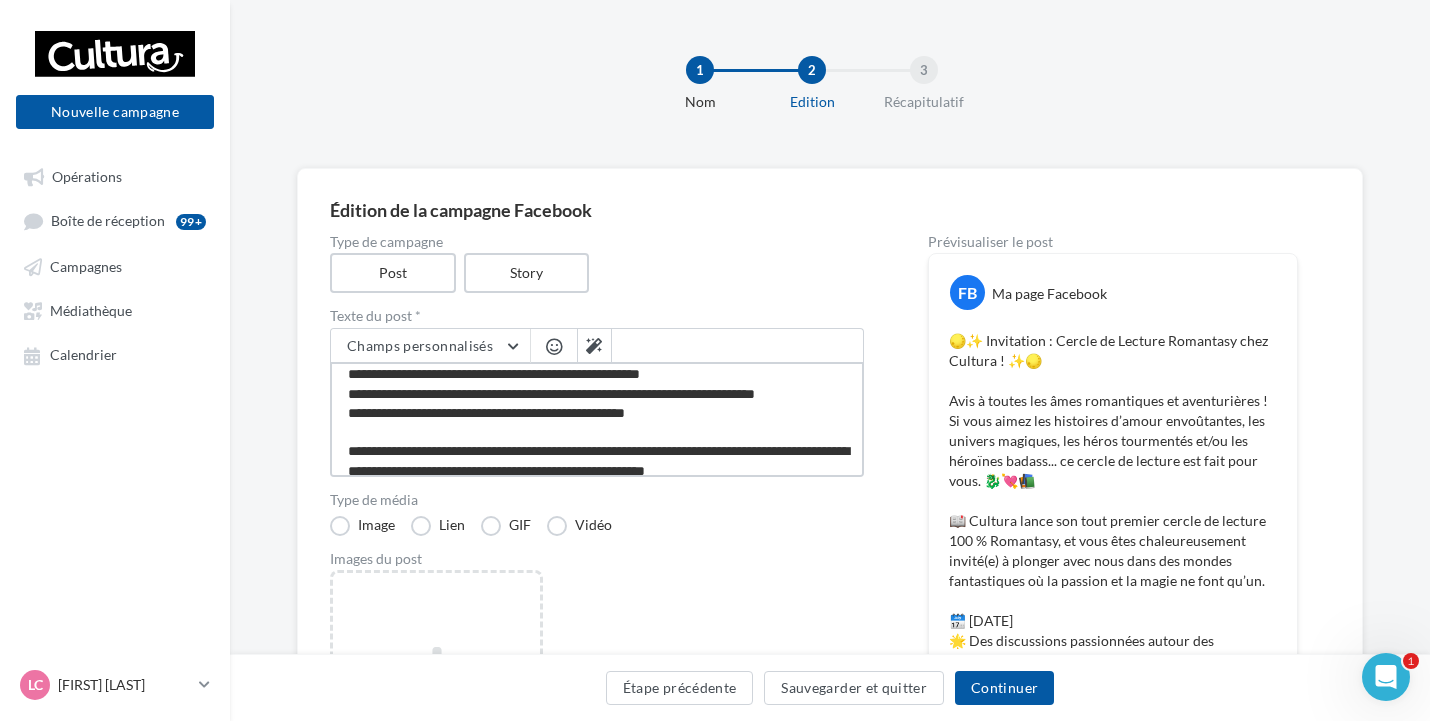 type on "**********" 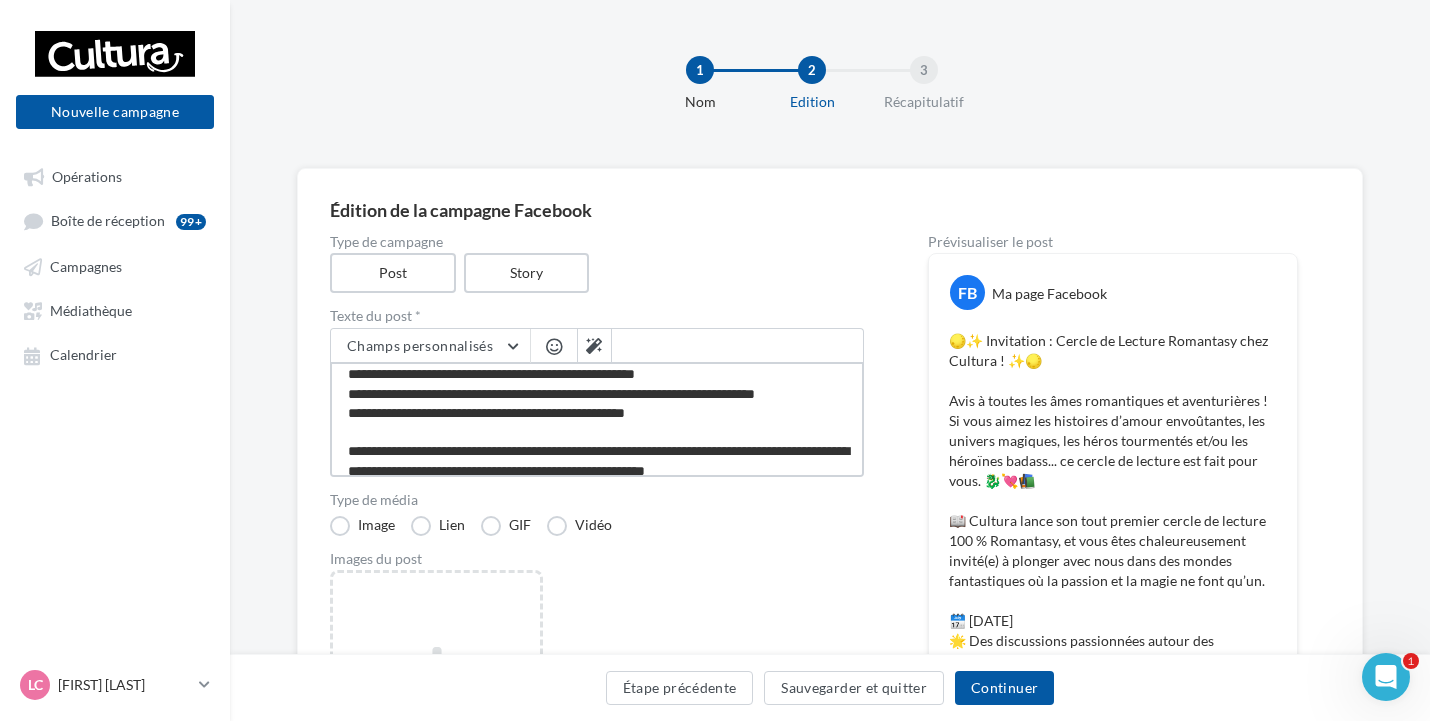 type on "**********" 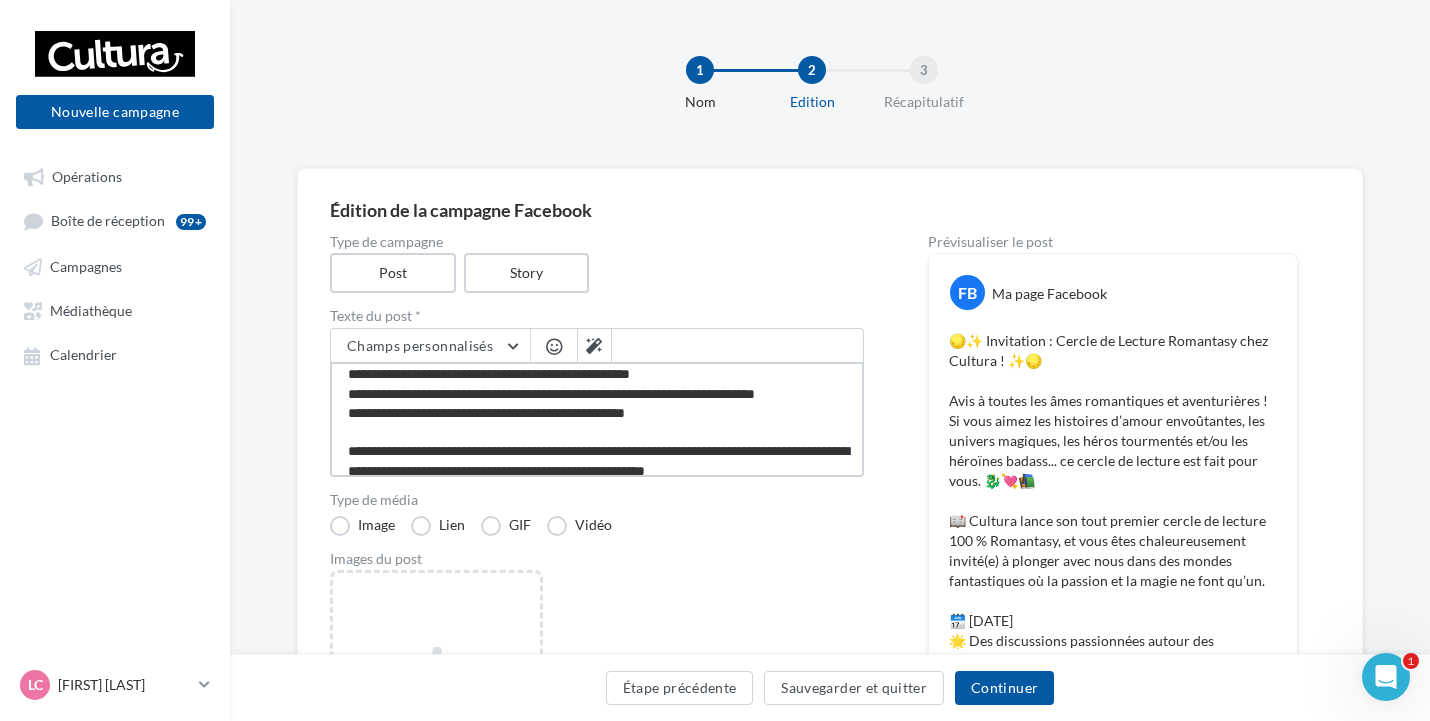 type on "**********" 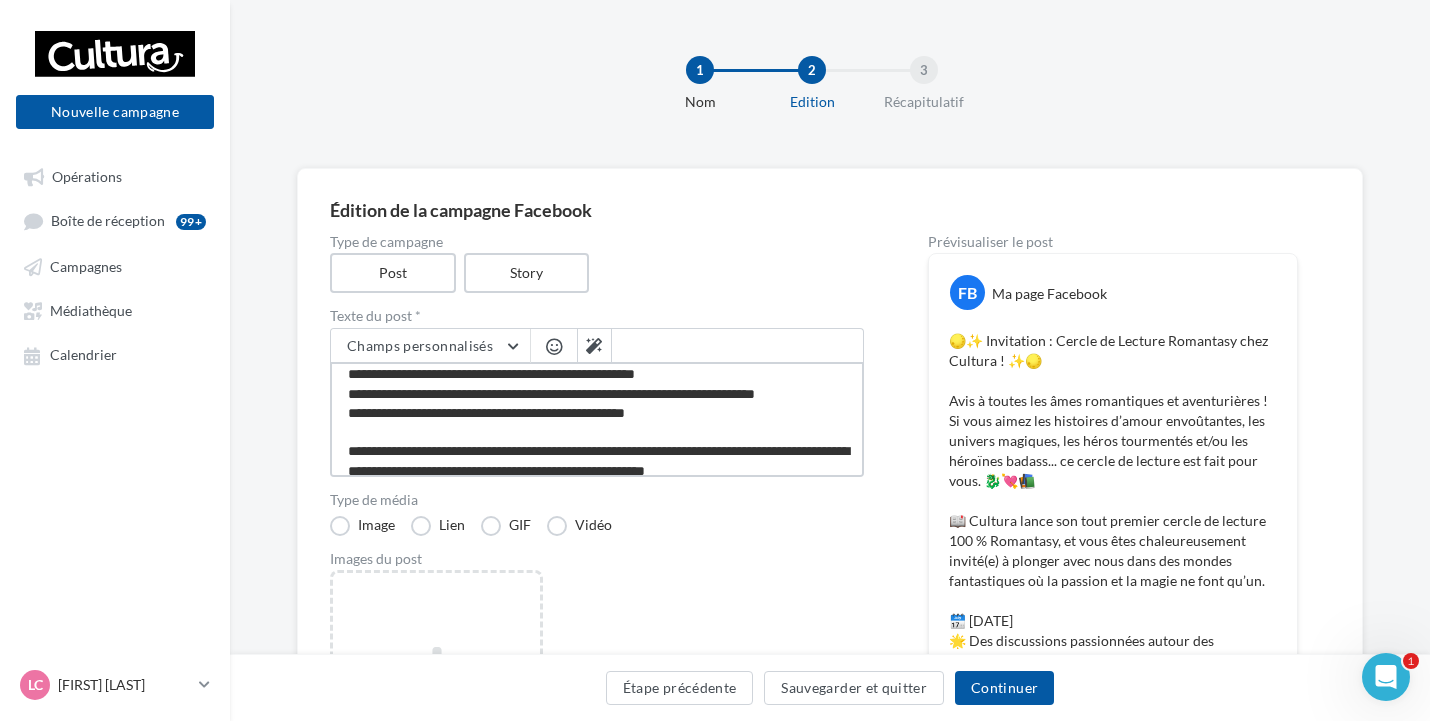 type on "**********" 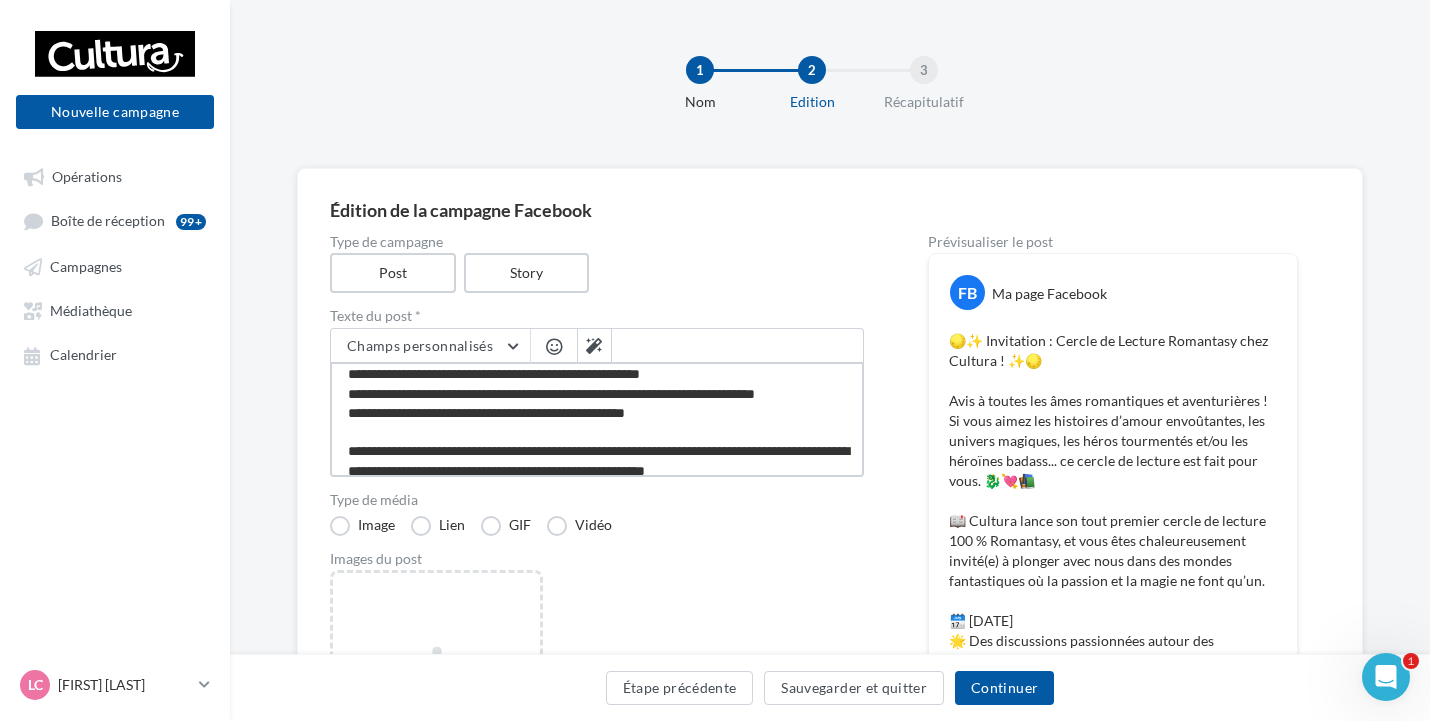 type on "**********" 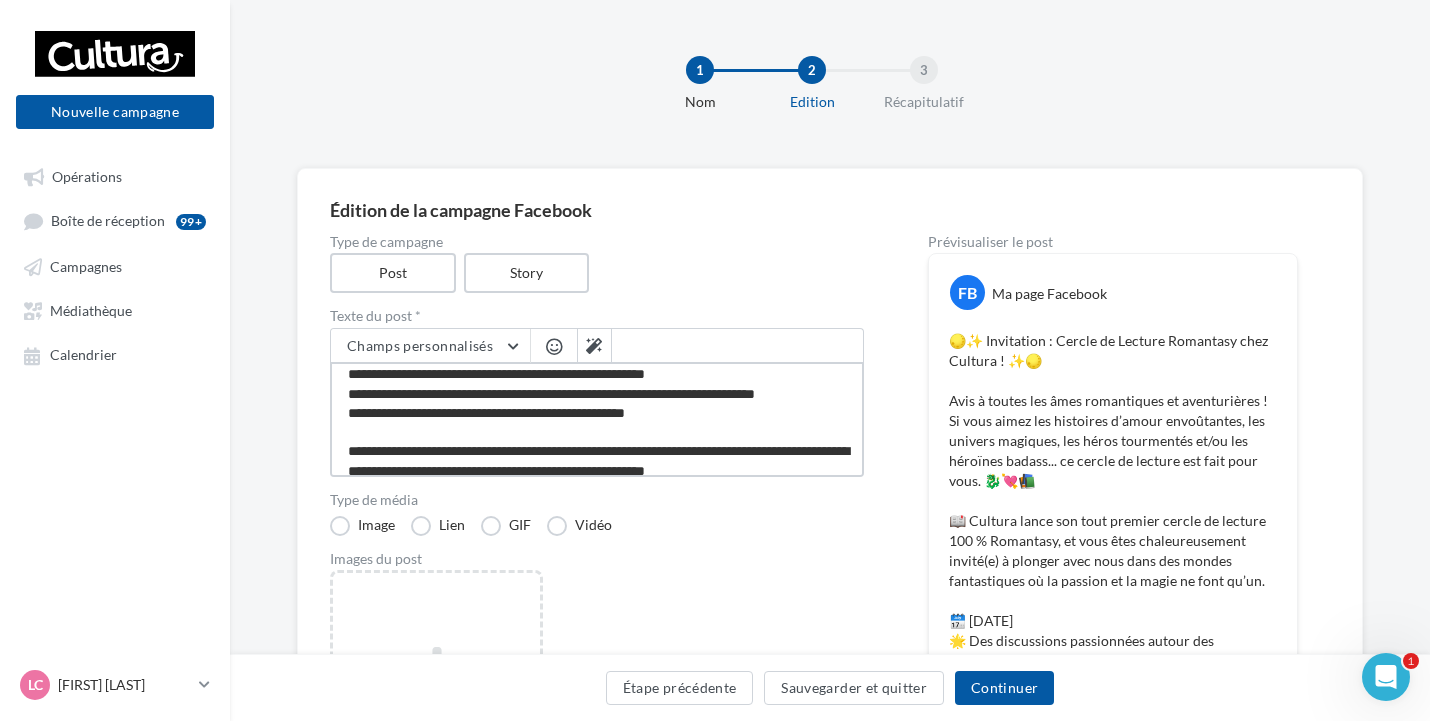 type on "**********" 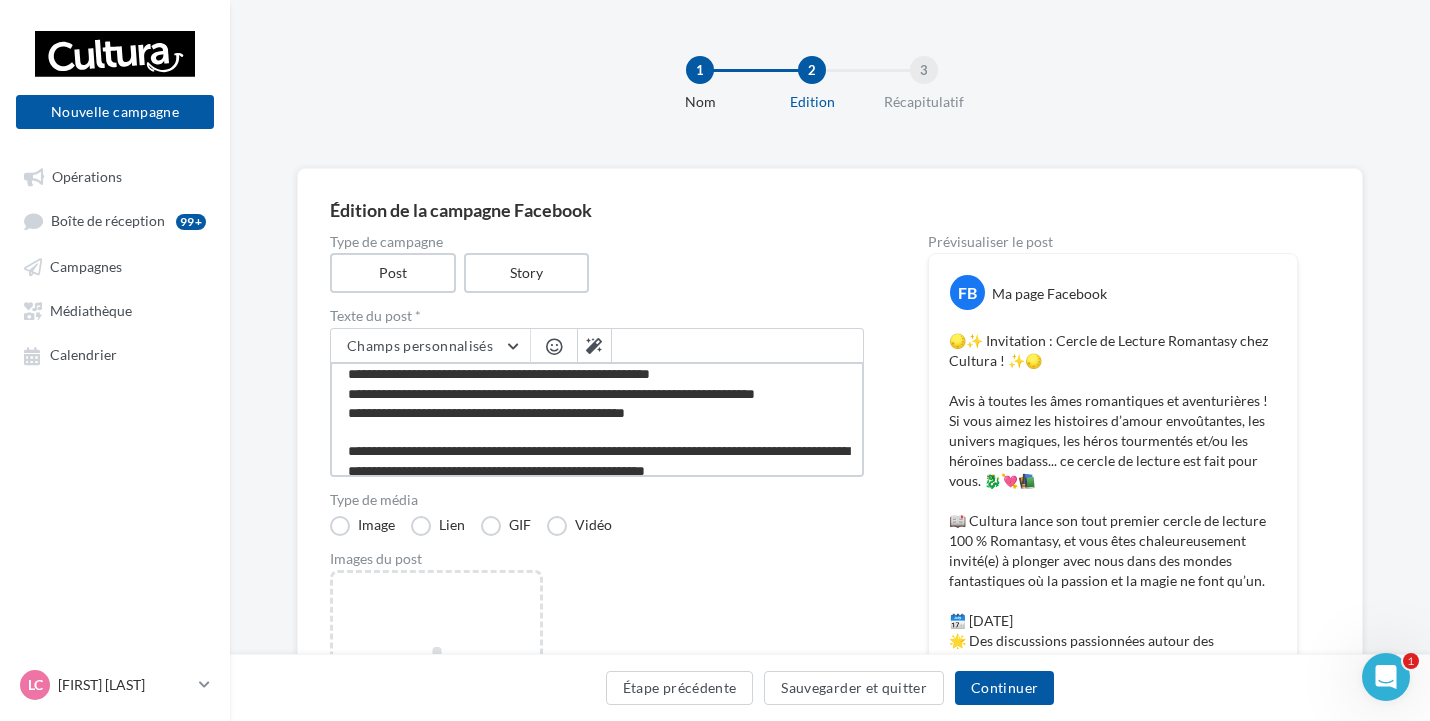type on "**********" 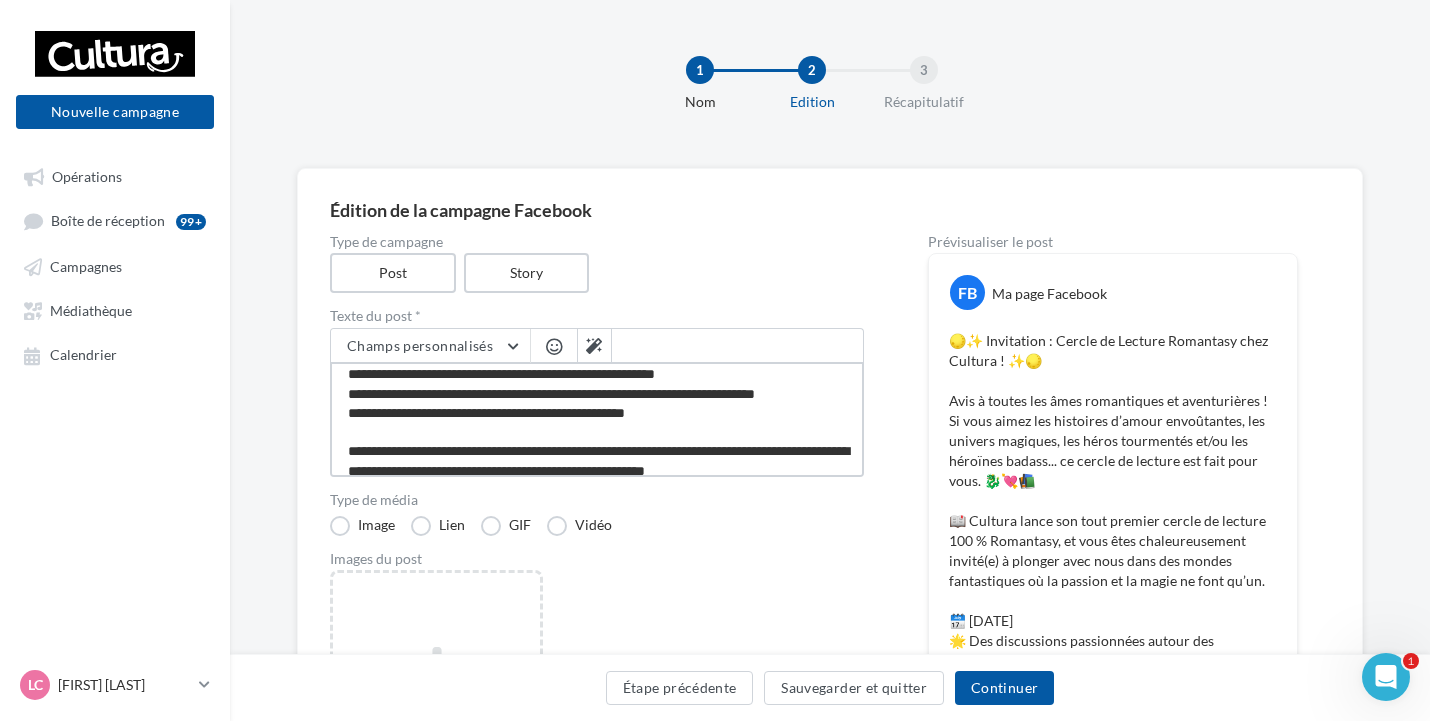 type on "**********" 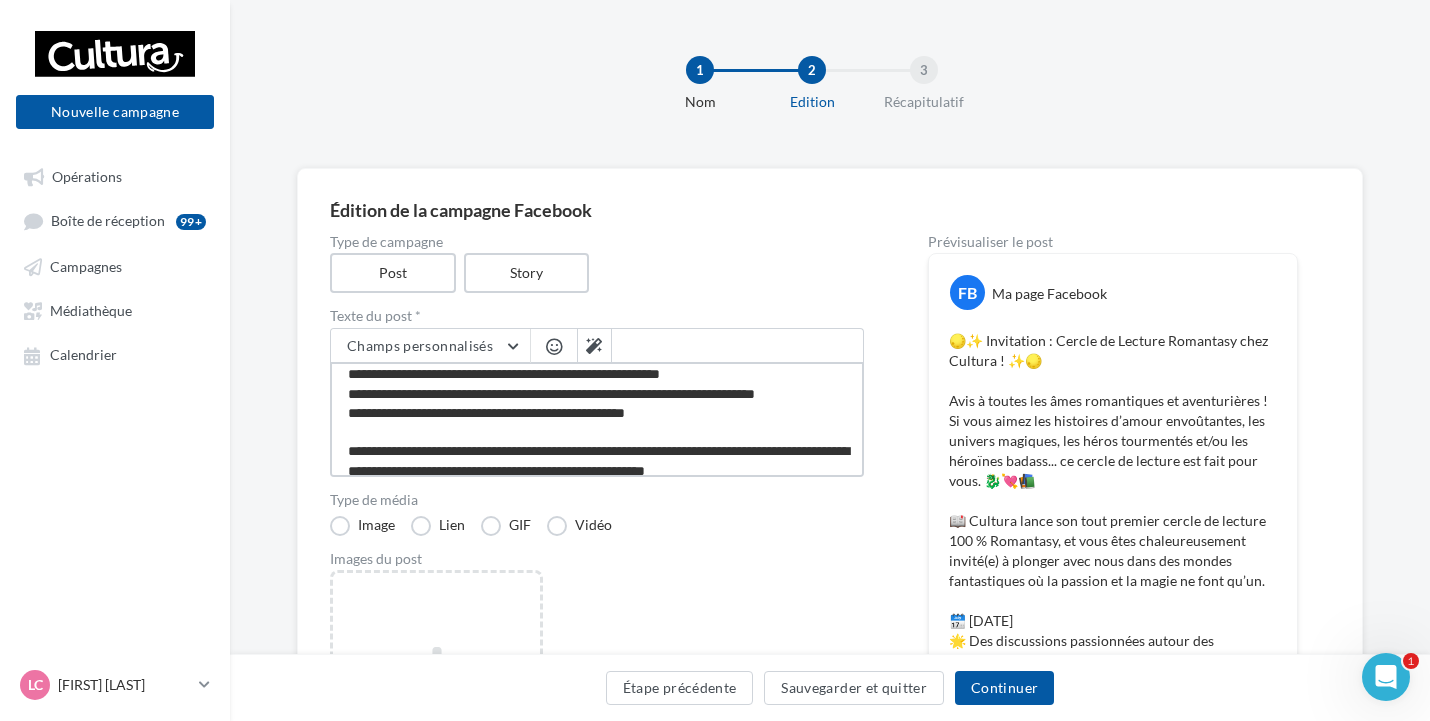type on "**********" 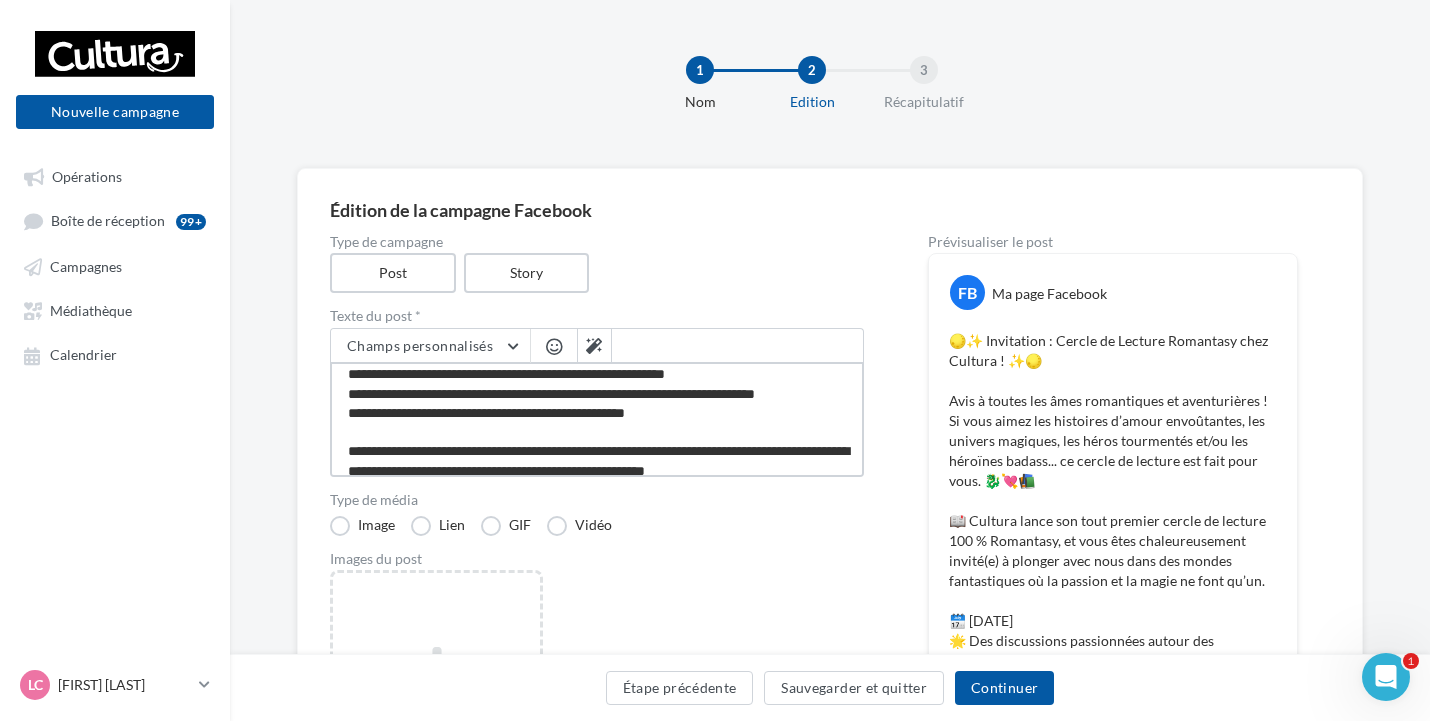 type on "**********" 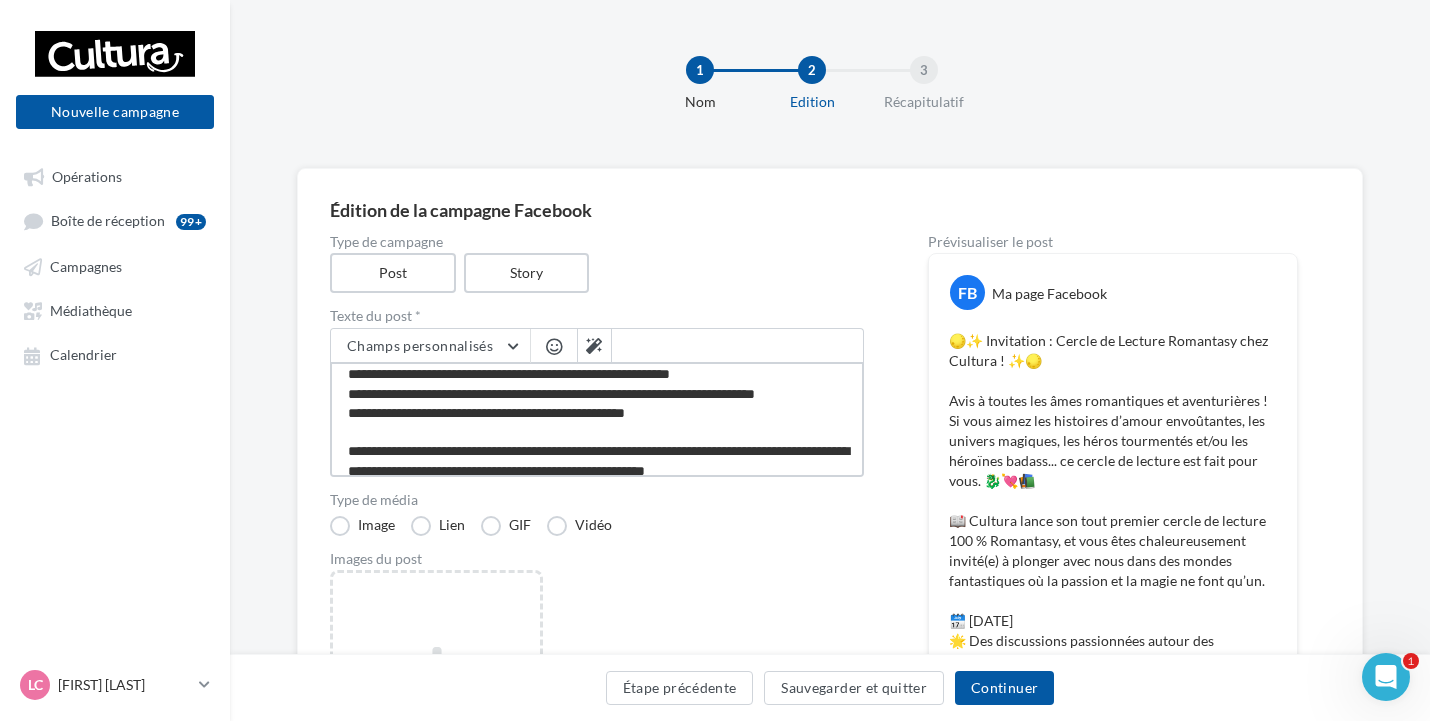 type on "**********" 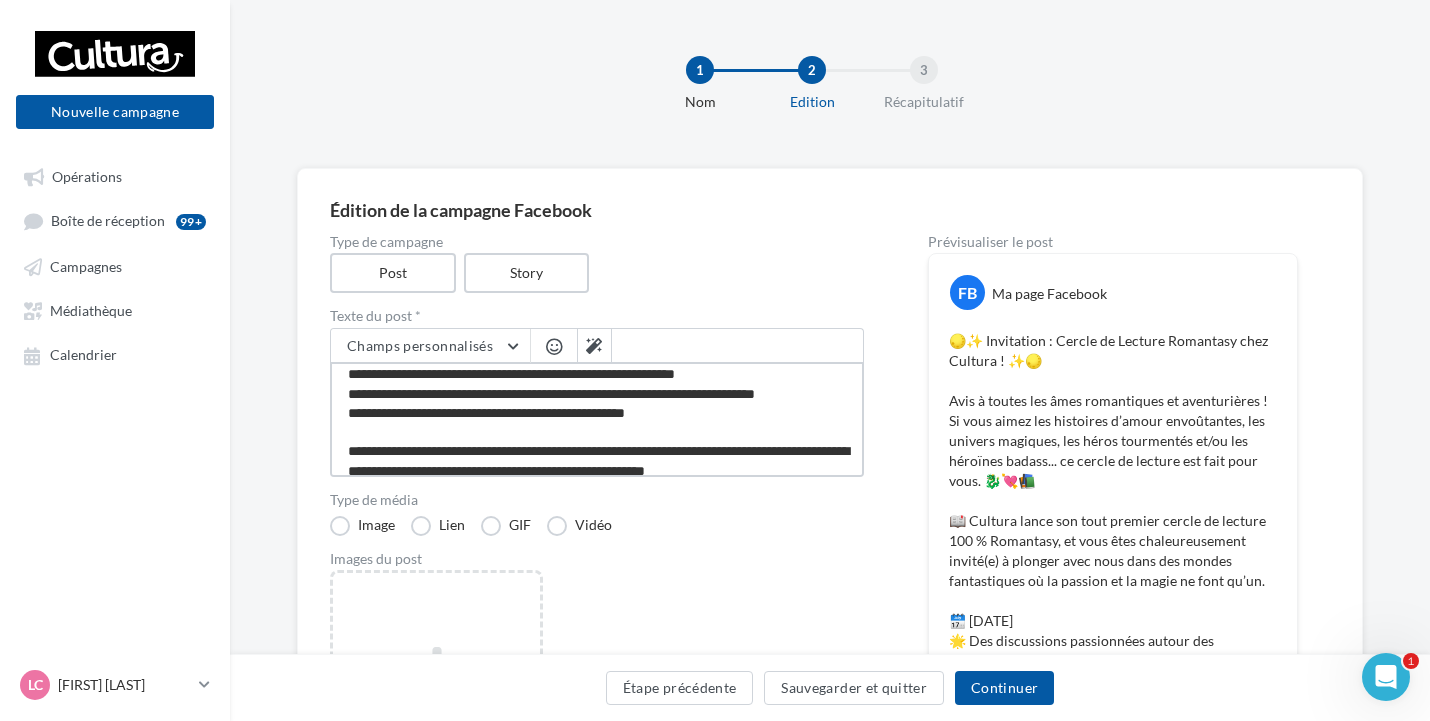 type on "**********" 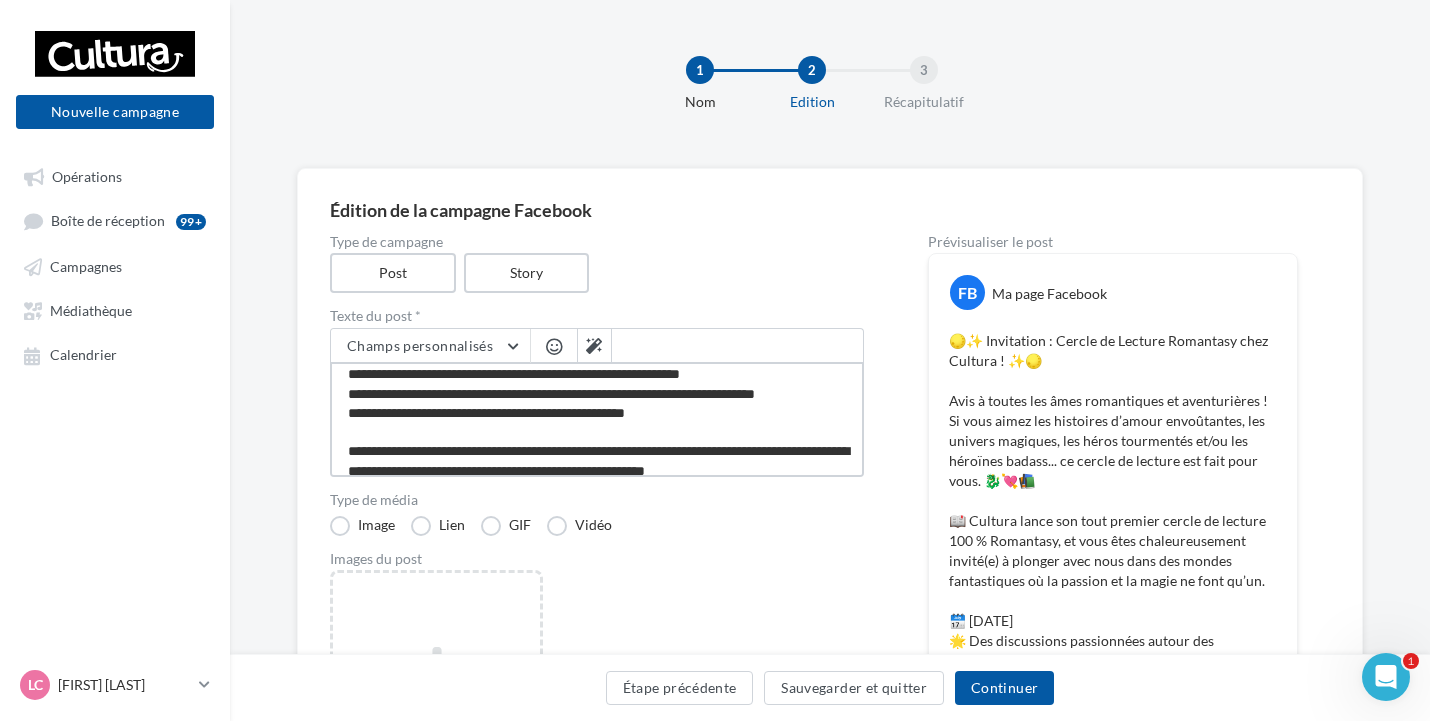 type on "**********" 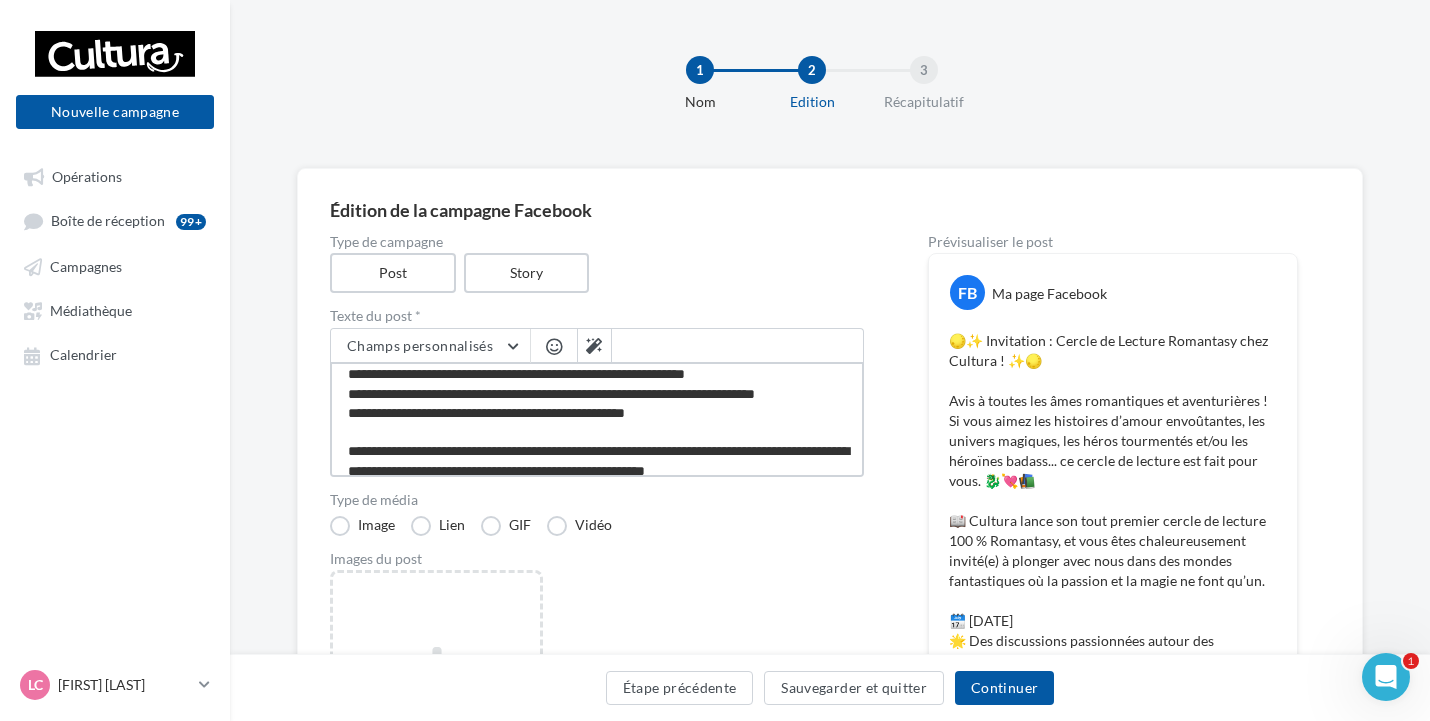 type on "**********" 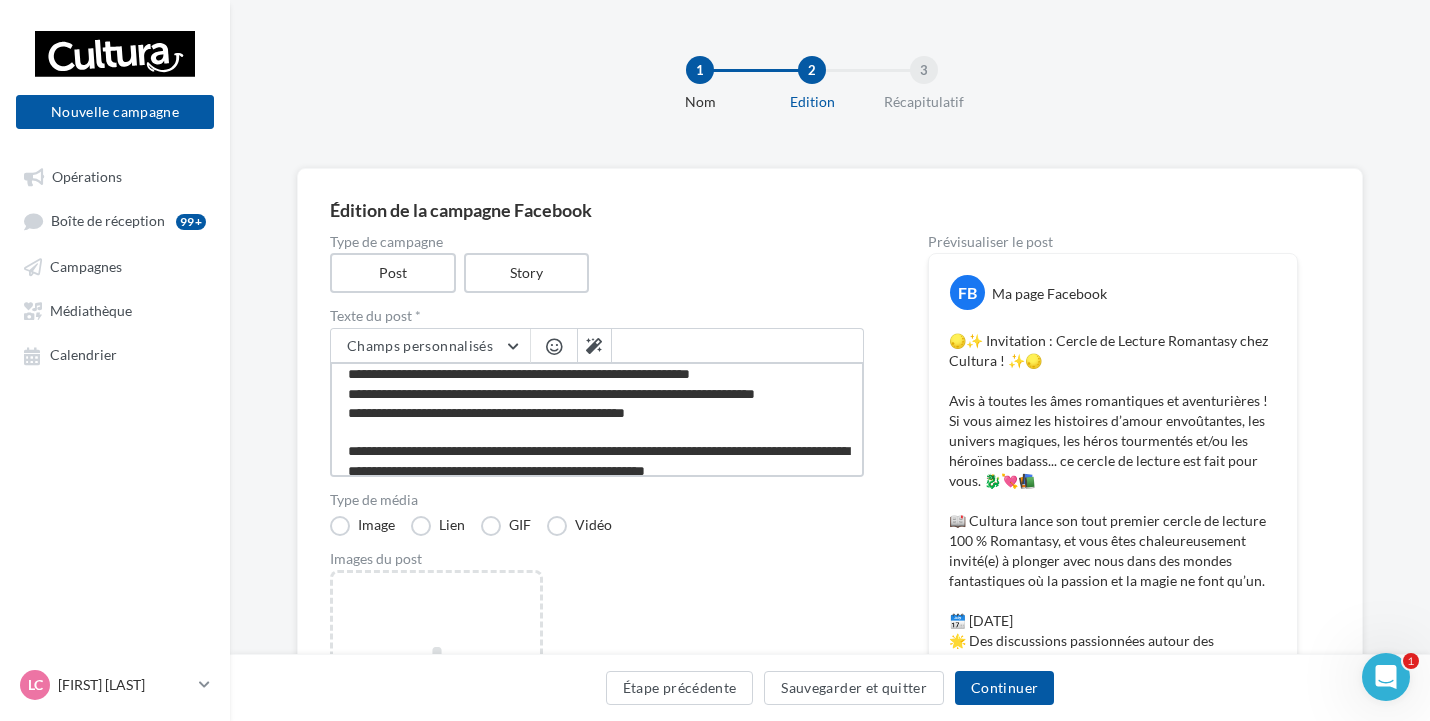 type on "**********" 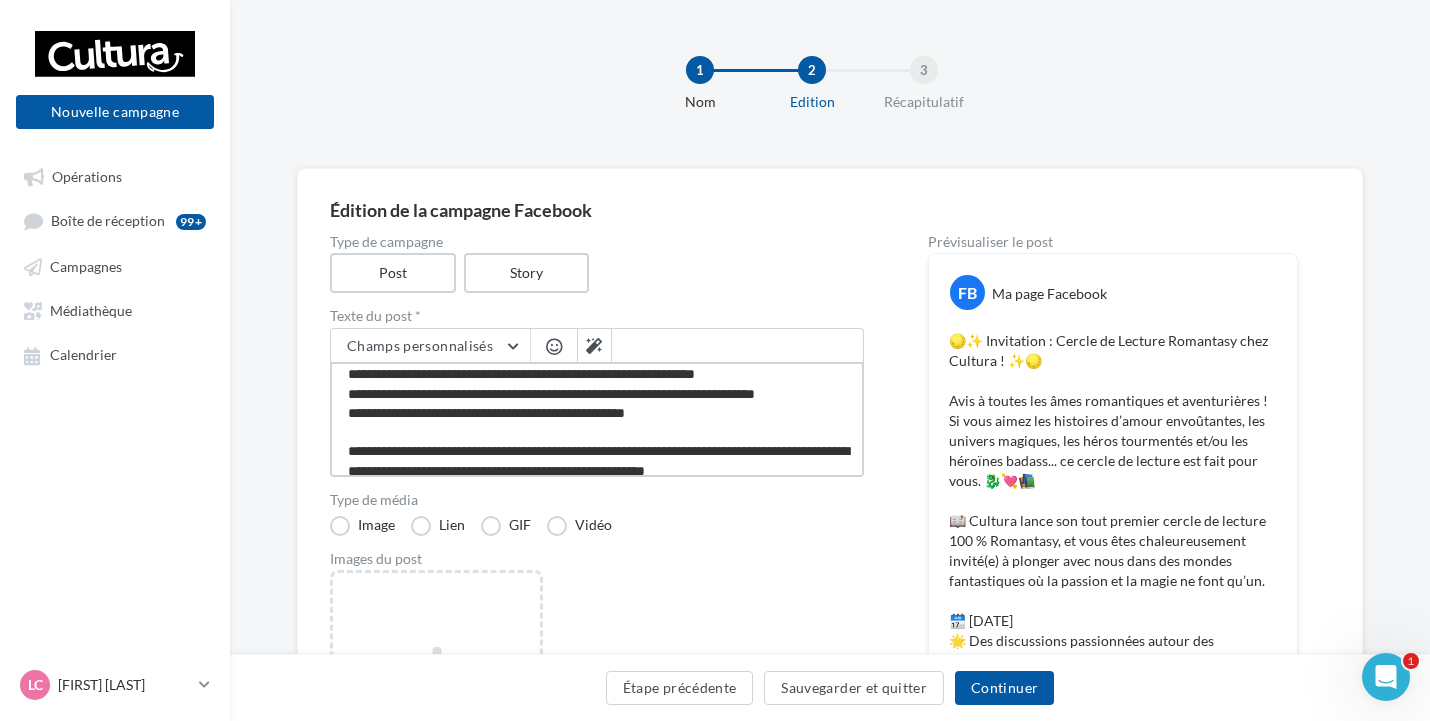 type on "**********" 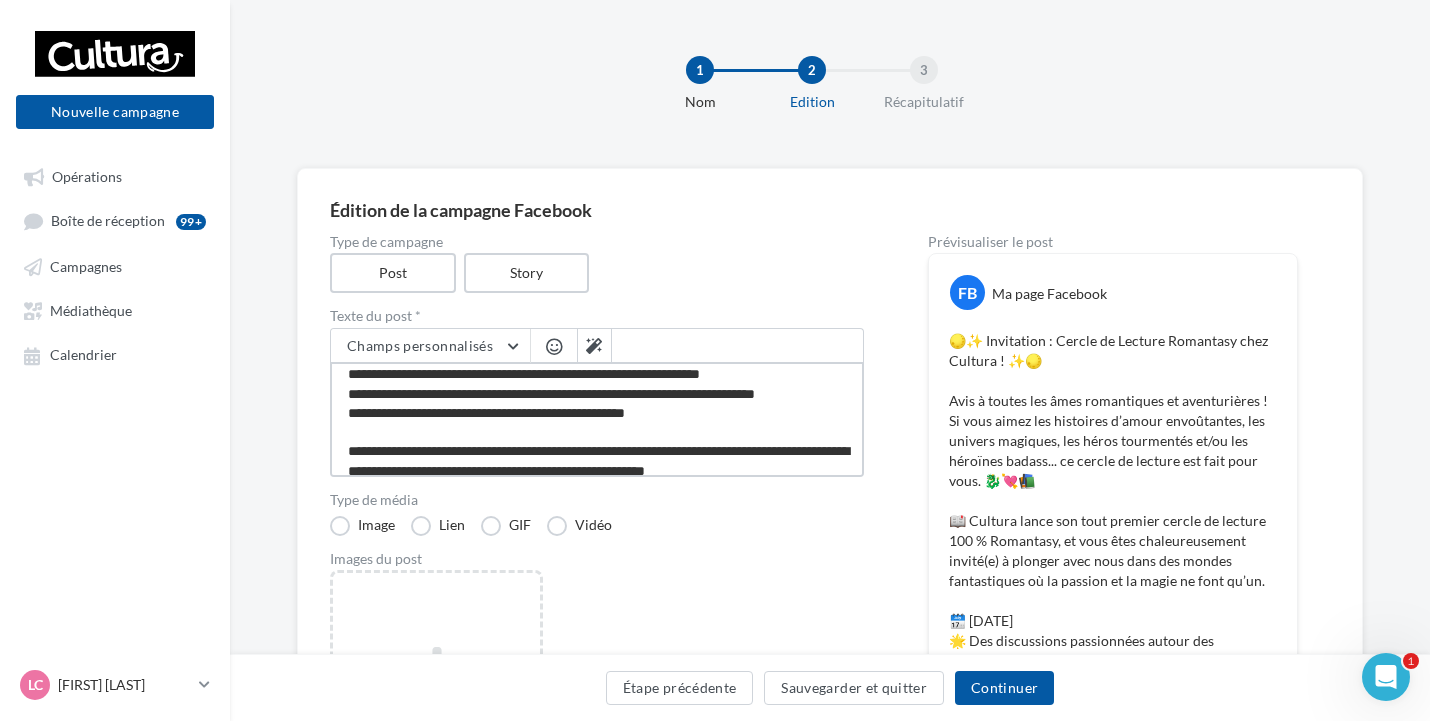 type on "**********" 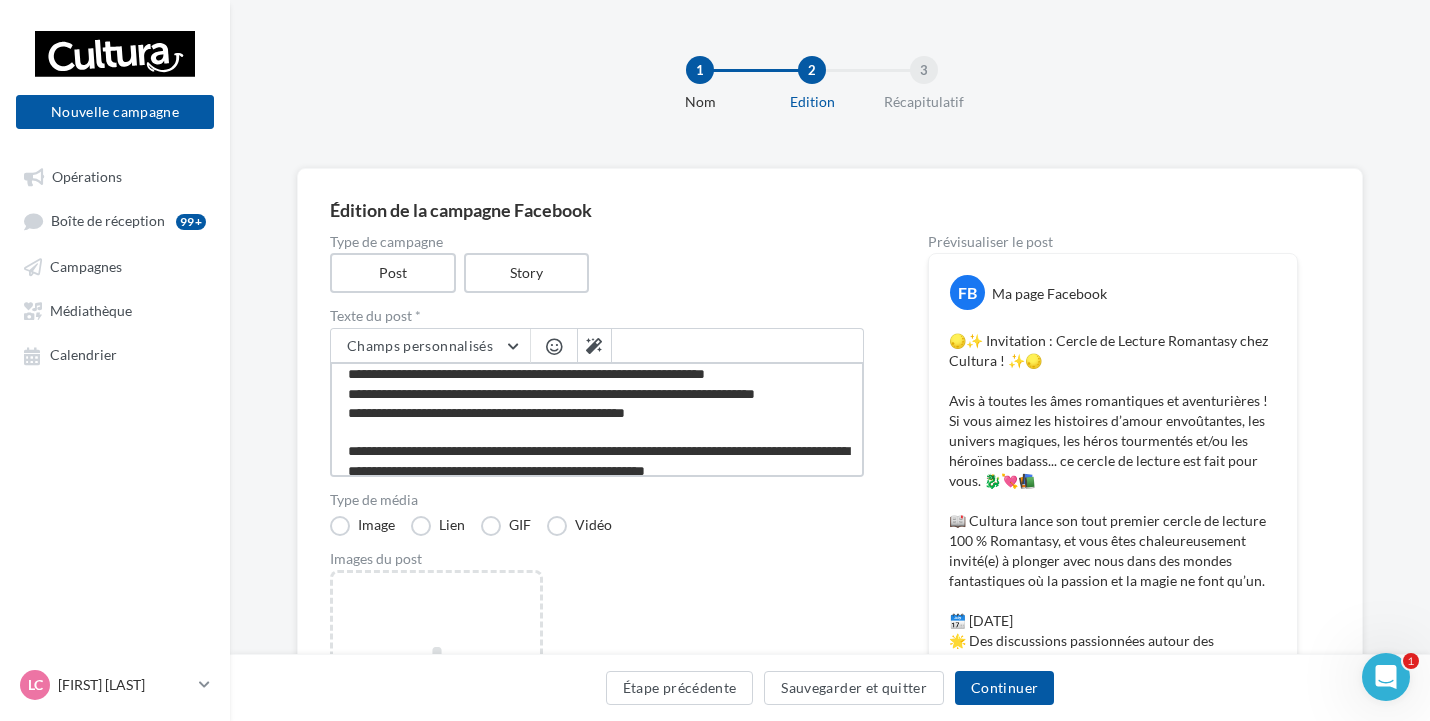 type on "**********" 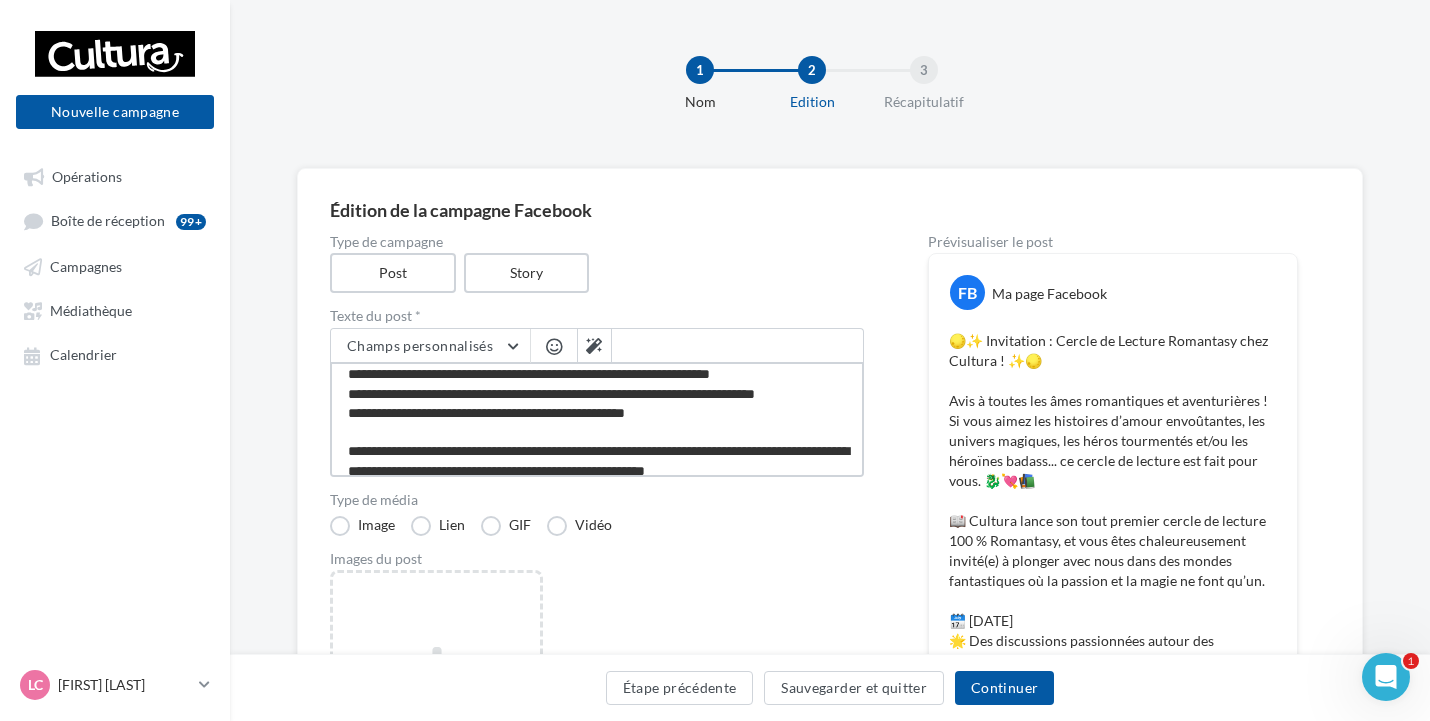 type on "**********" 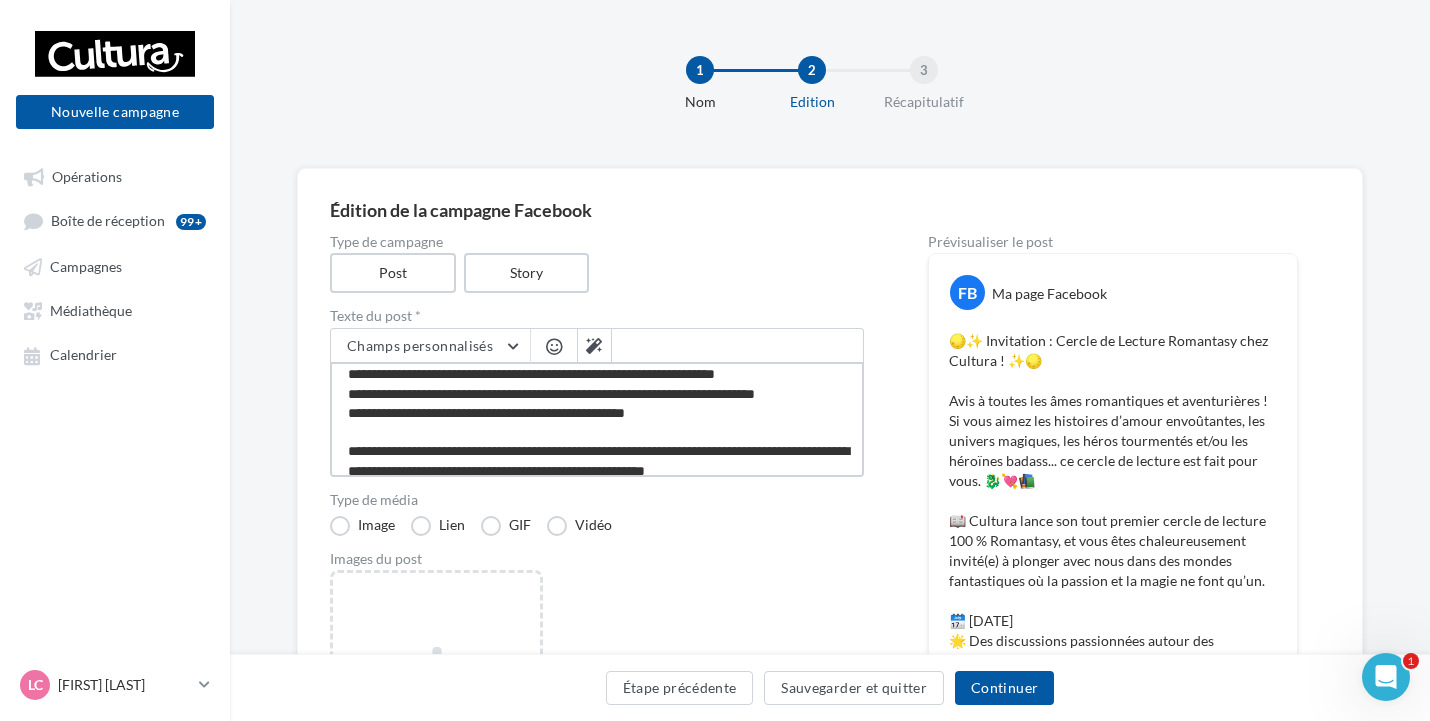 type on "**********" 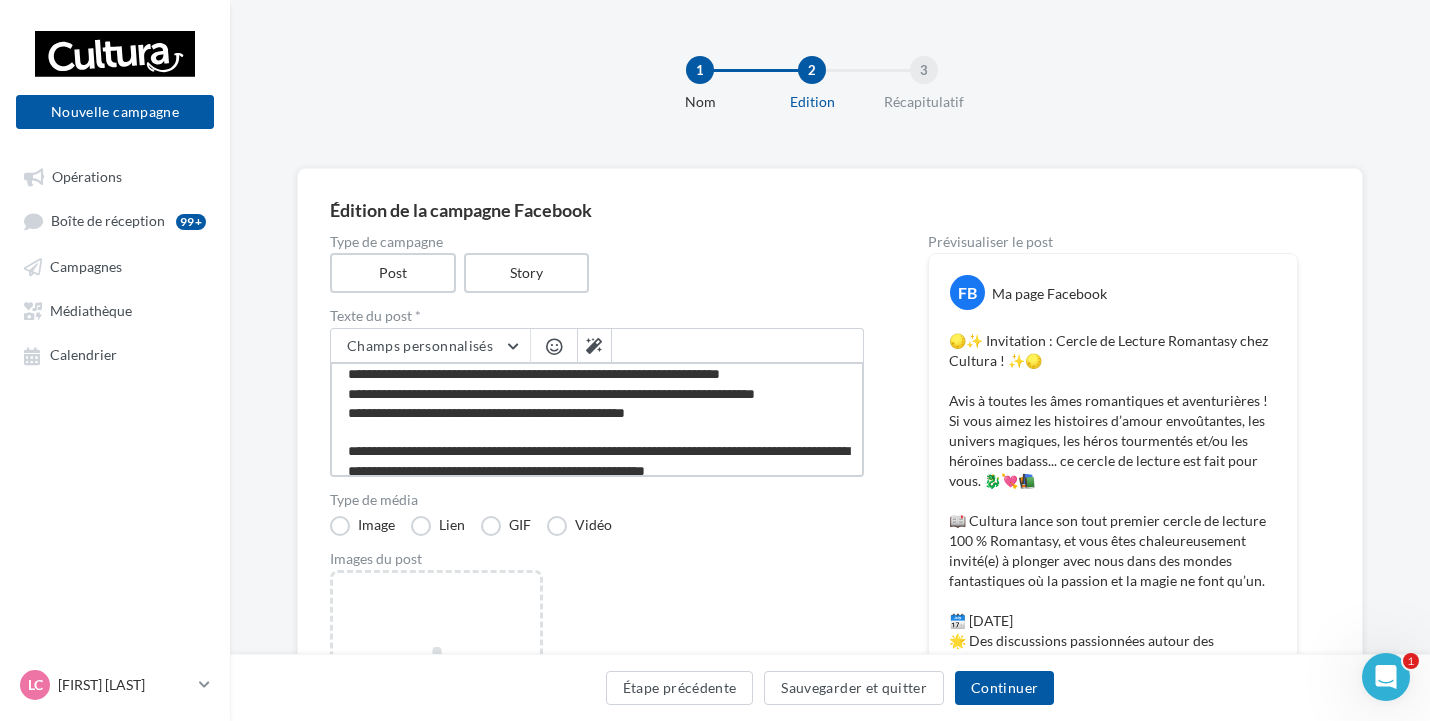 type on "**********" 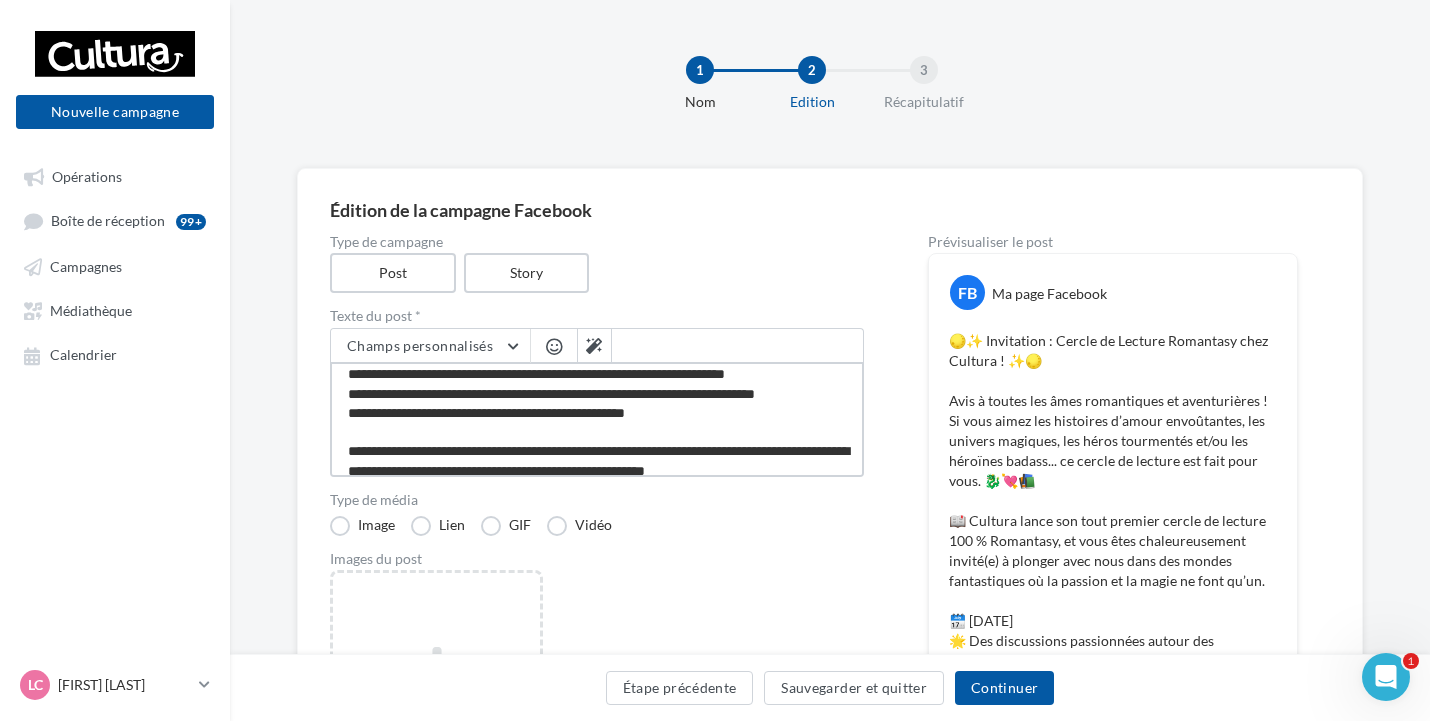 type on "**********" 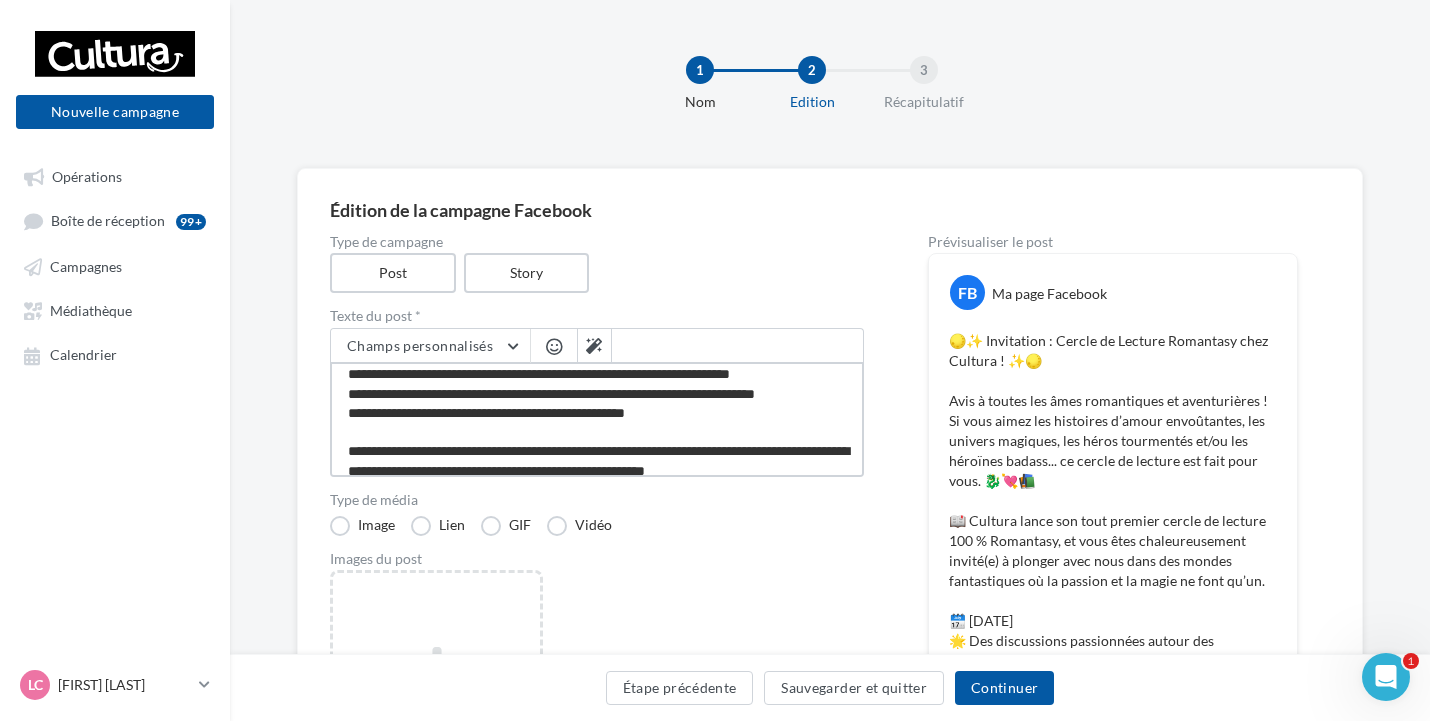 type on "**********" 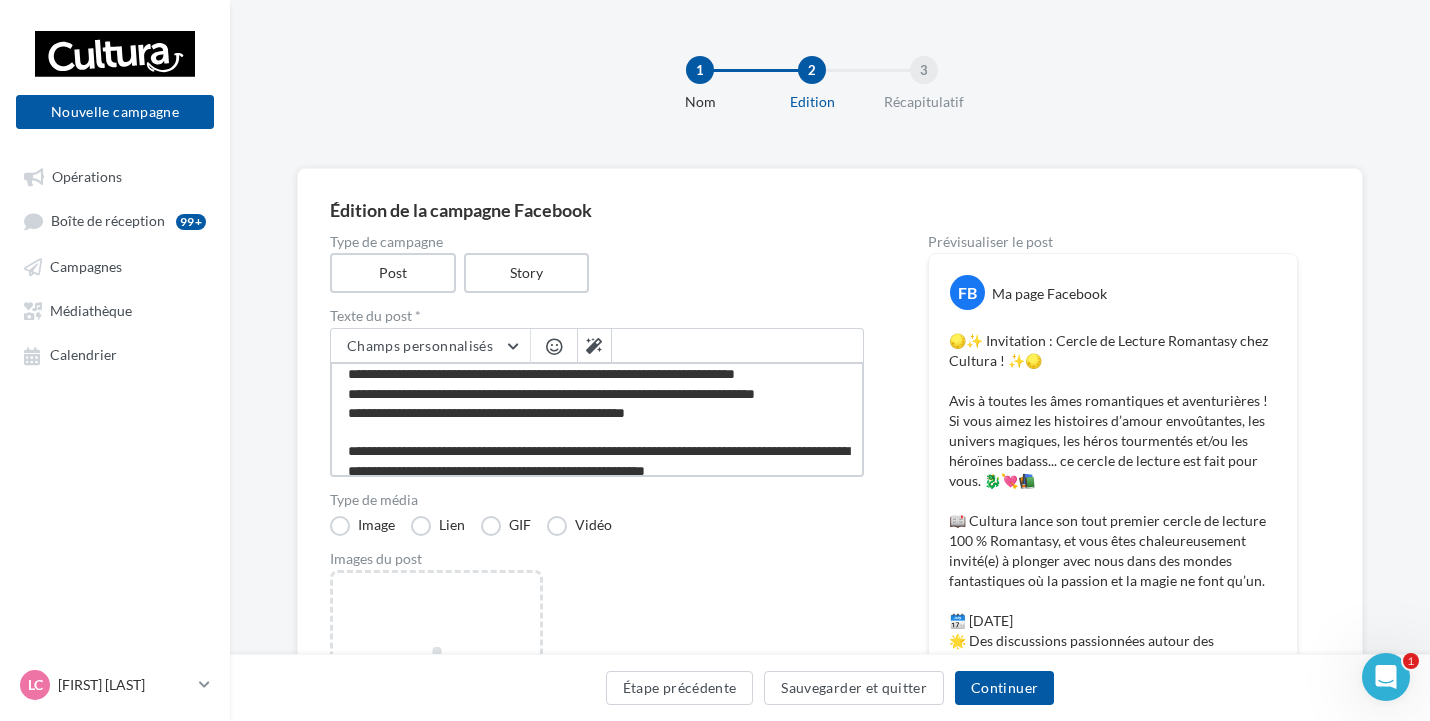 type on "**********" 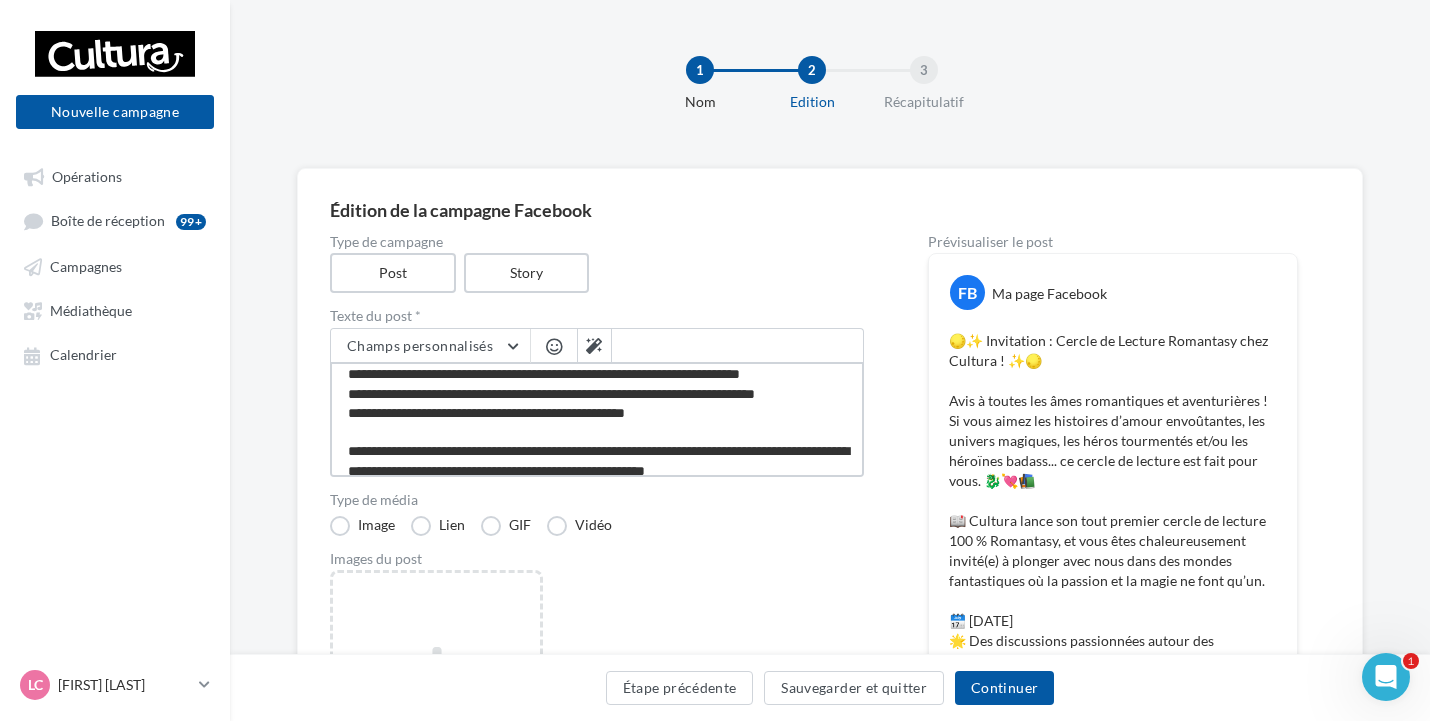 type on "**********" 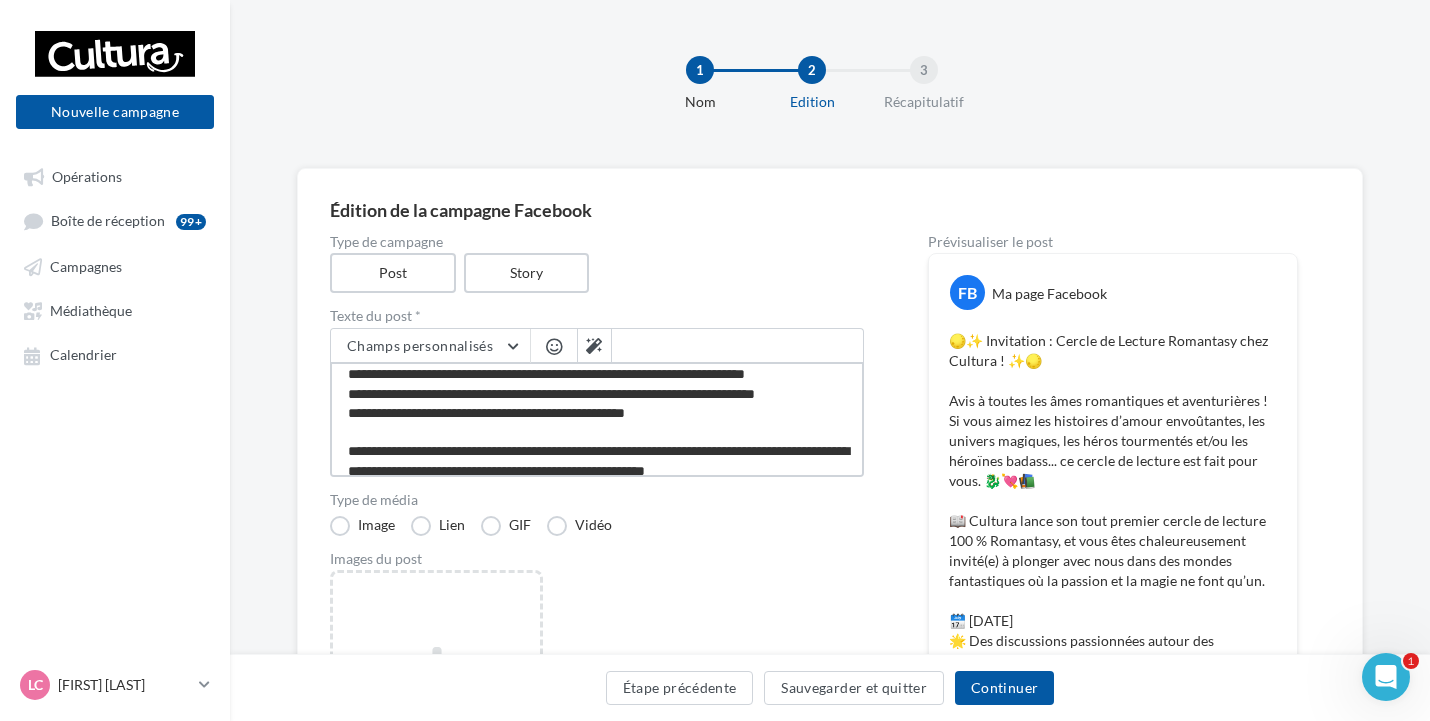 type on "**********" 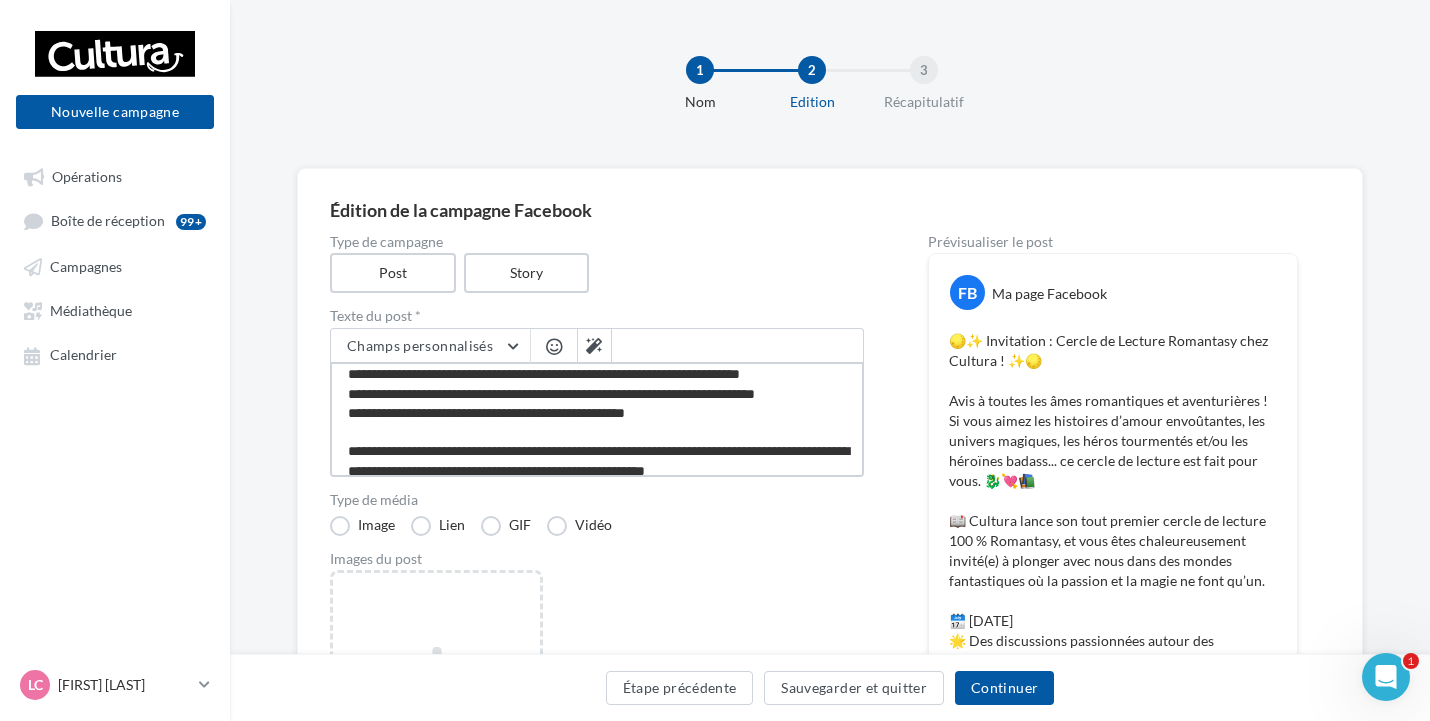 type on "**********" 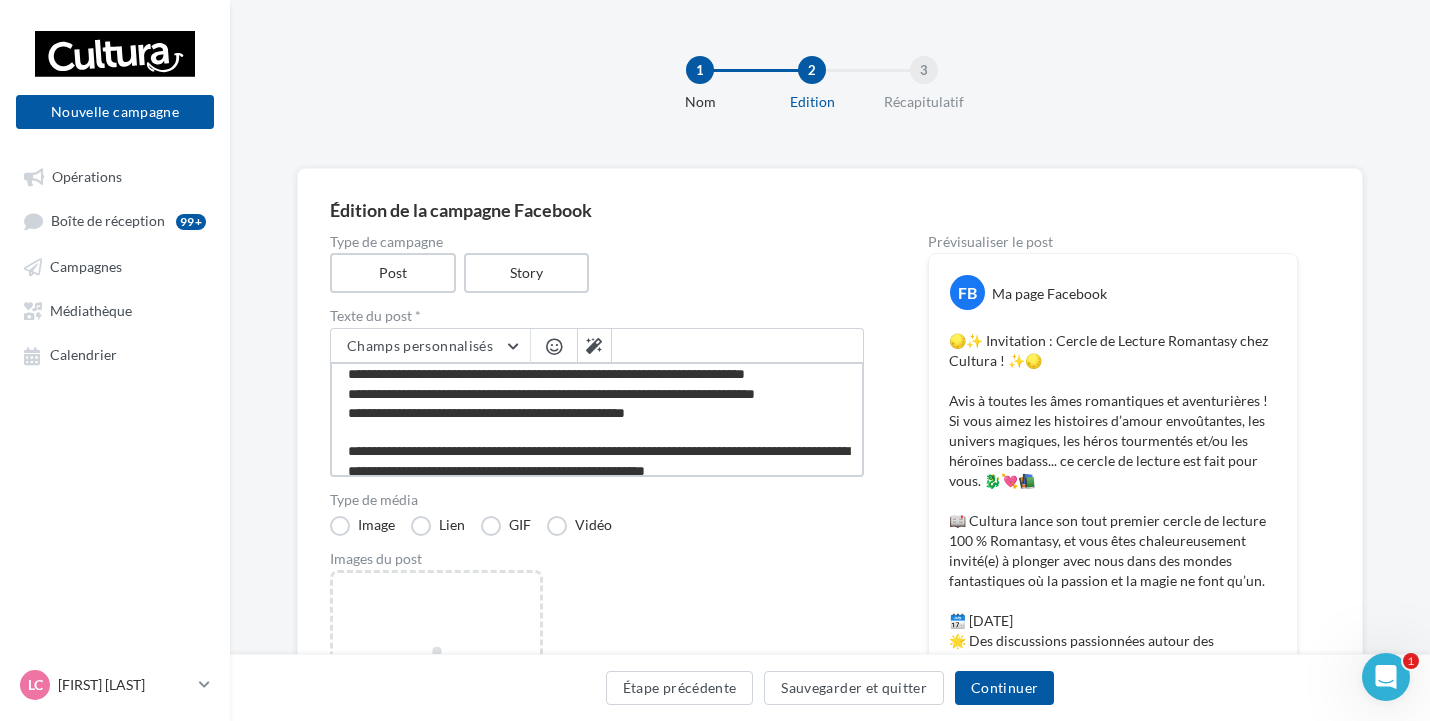 type 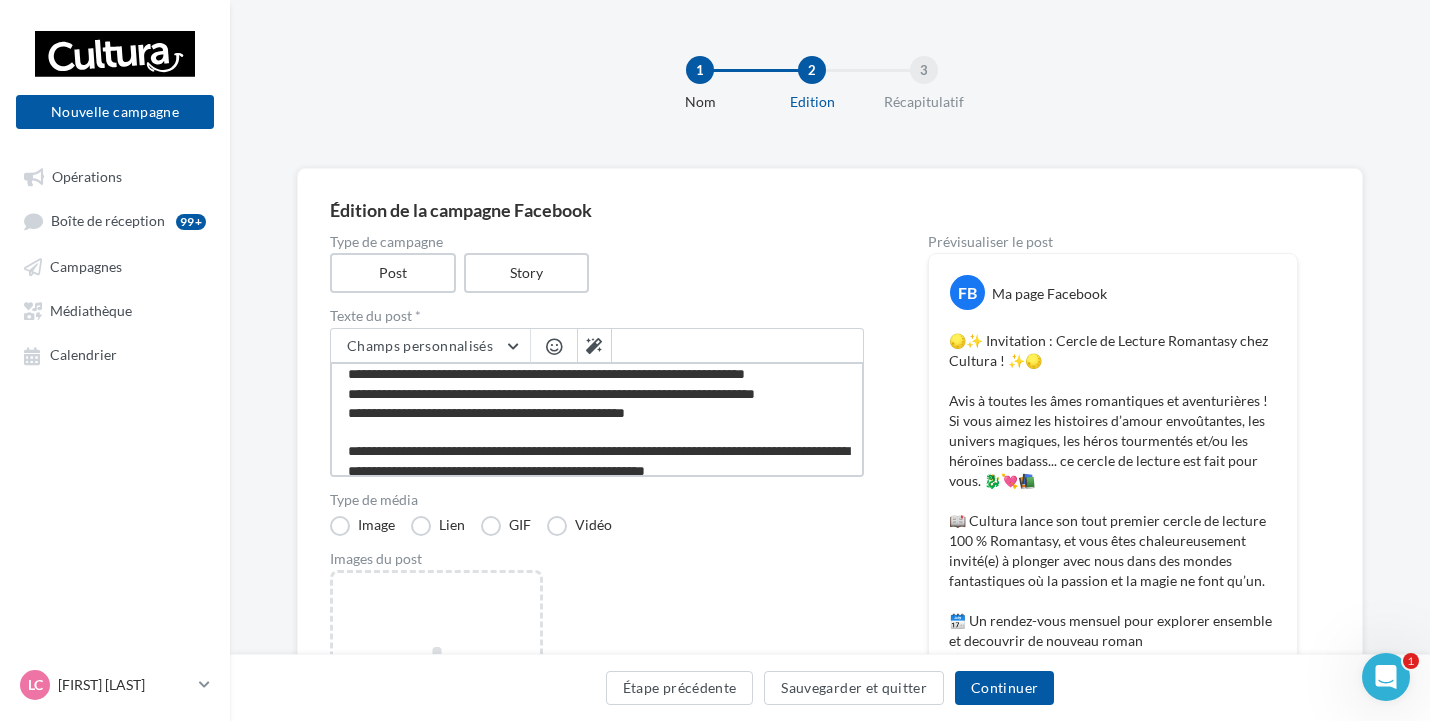 click at bounding box center [597, 419] 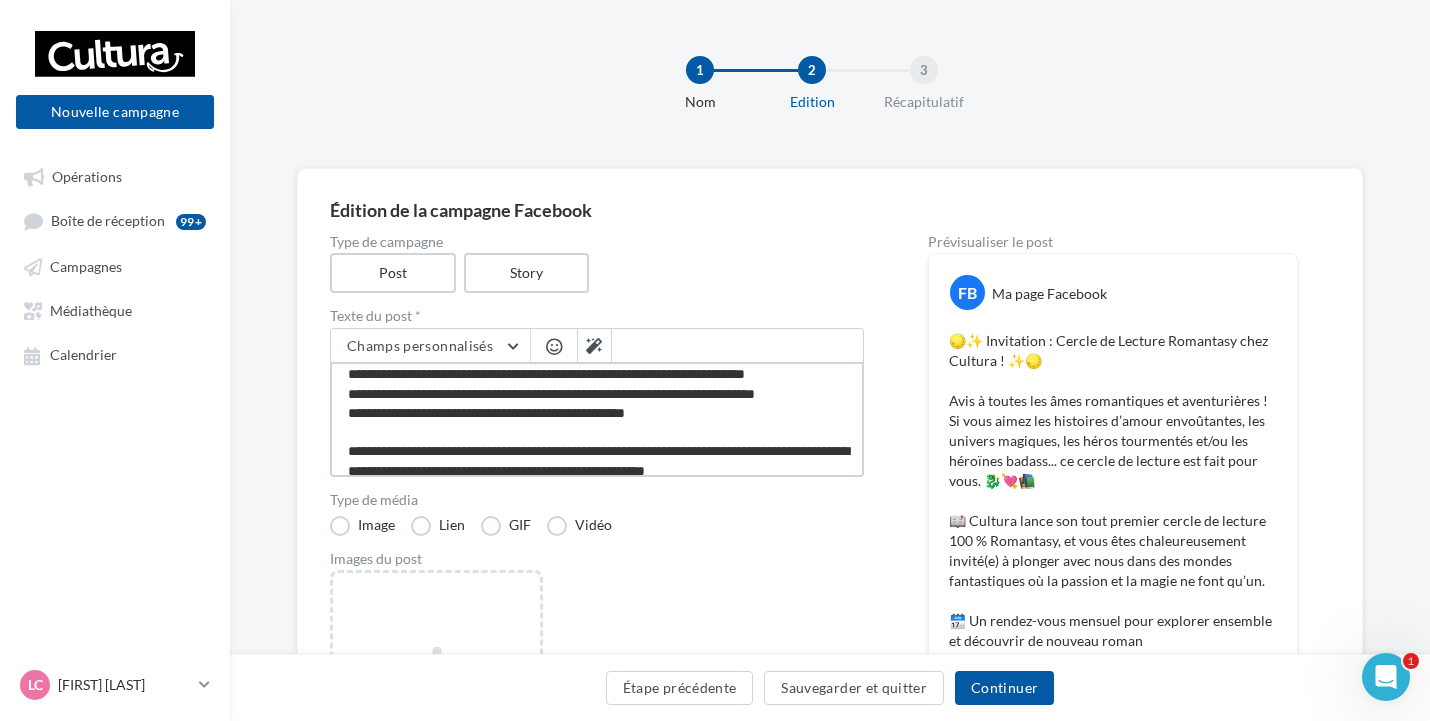 scroll, scrollTop: 280, scrollLeft: 0, axis: vertical 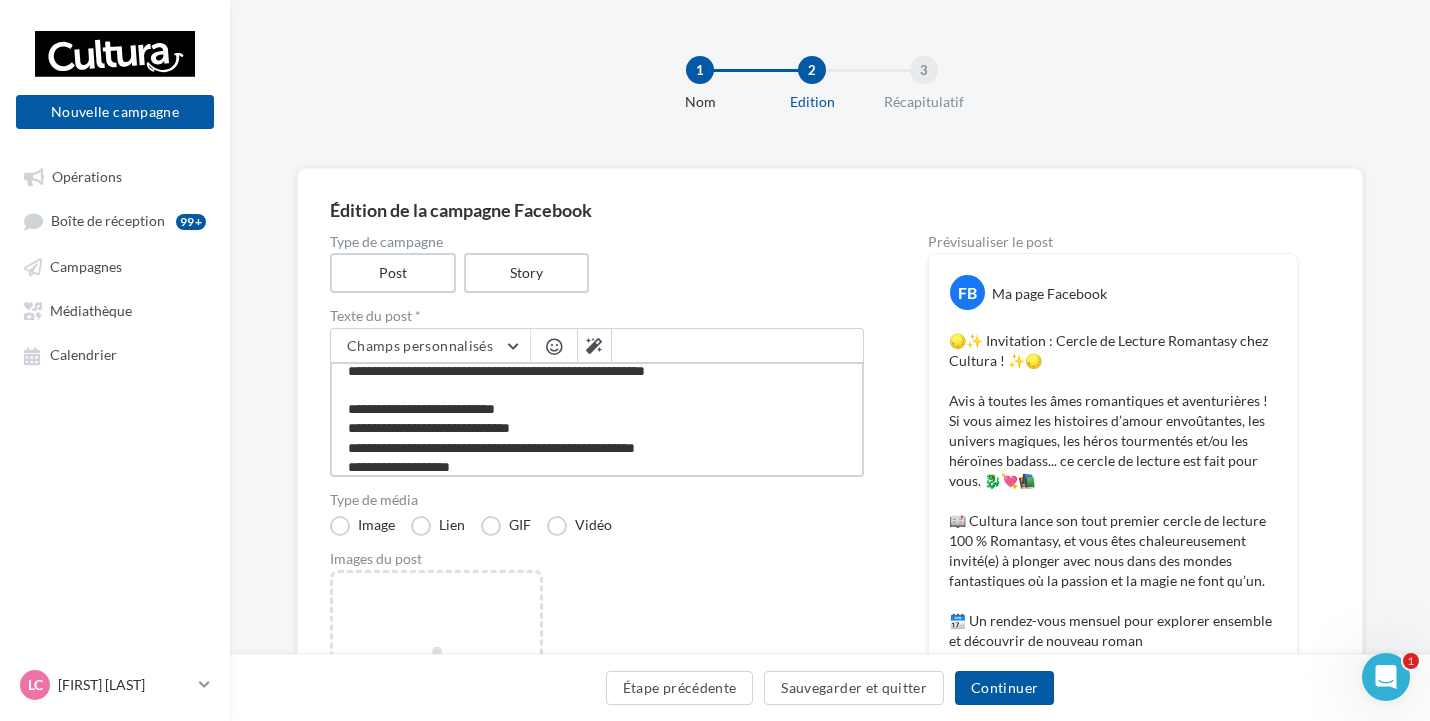 click at bounding box center (597, 419) 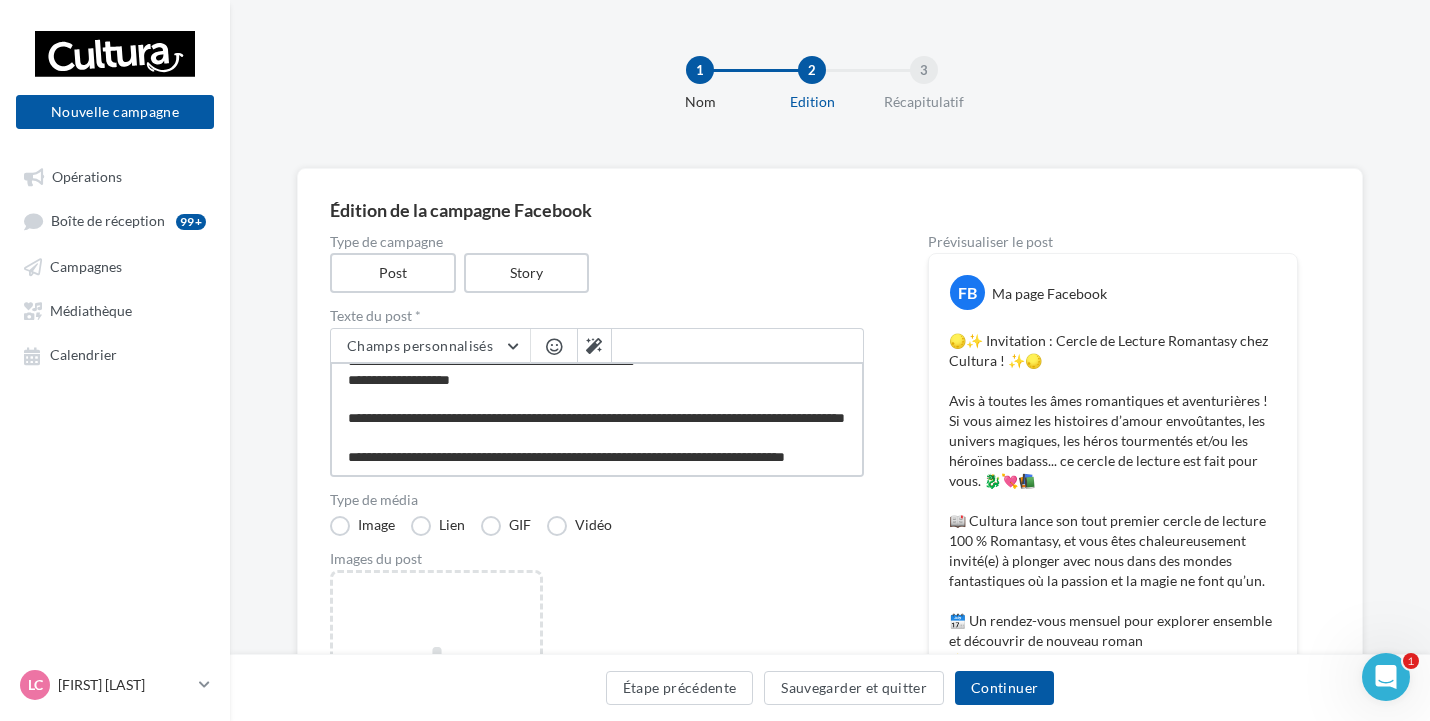 scroll, scrollTop: 361, scrollLeft: 0, axis: vertical 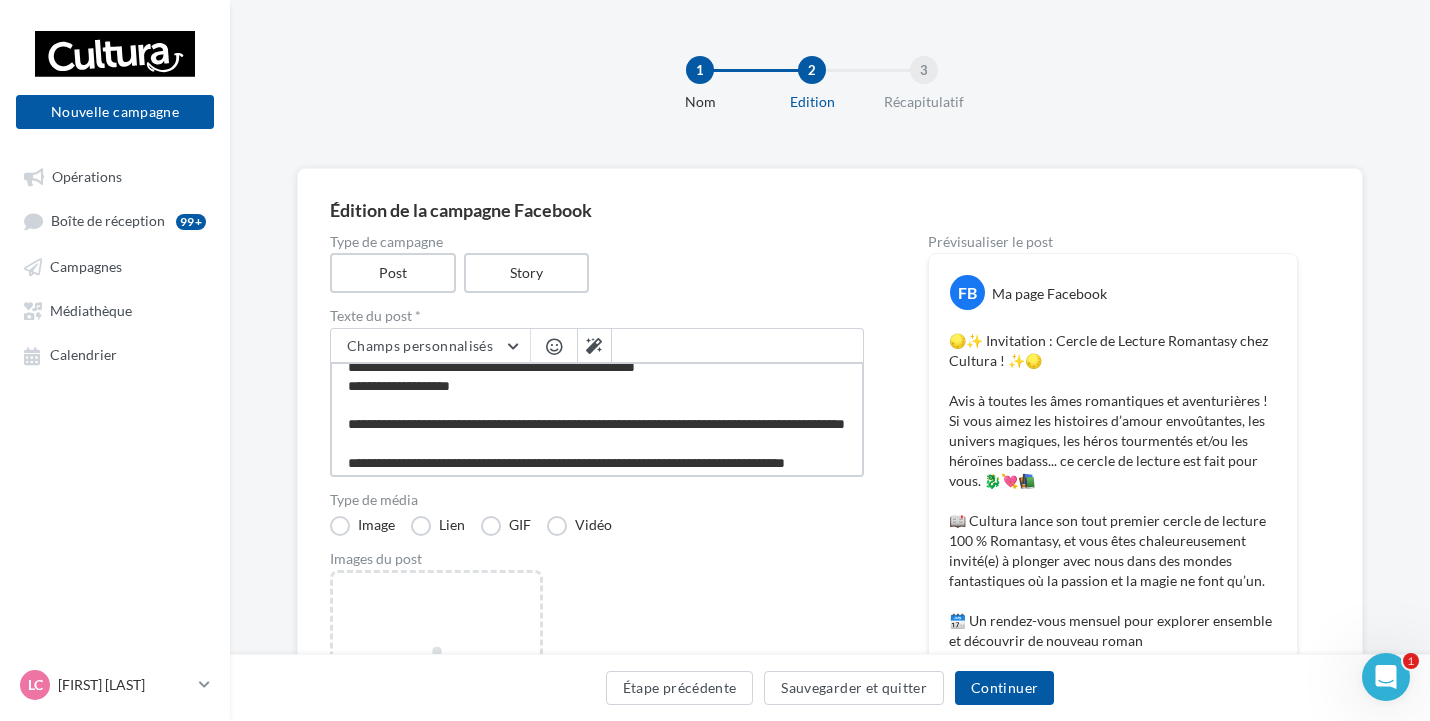 drag, startPoint x: 541, startPoint y: 387, endPoint x: 385, endPoint y: 397, distance: 156.32019 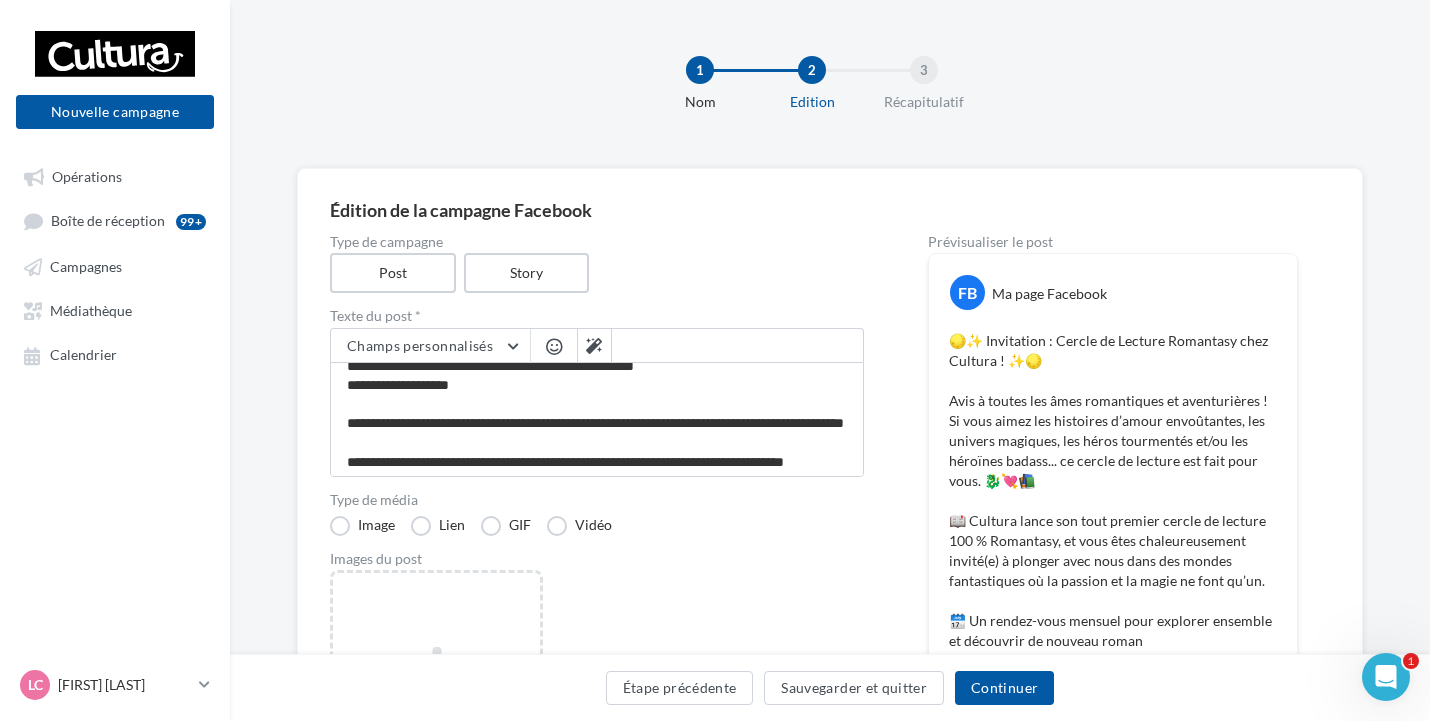 scroll, scrollTop: 360, scrollLeft: 0, axis: vertical 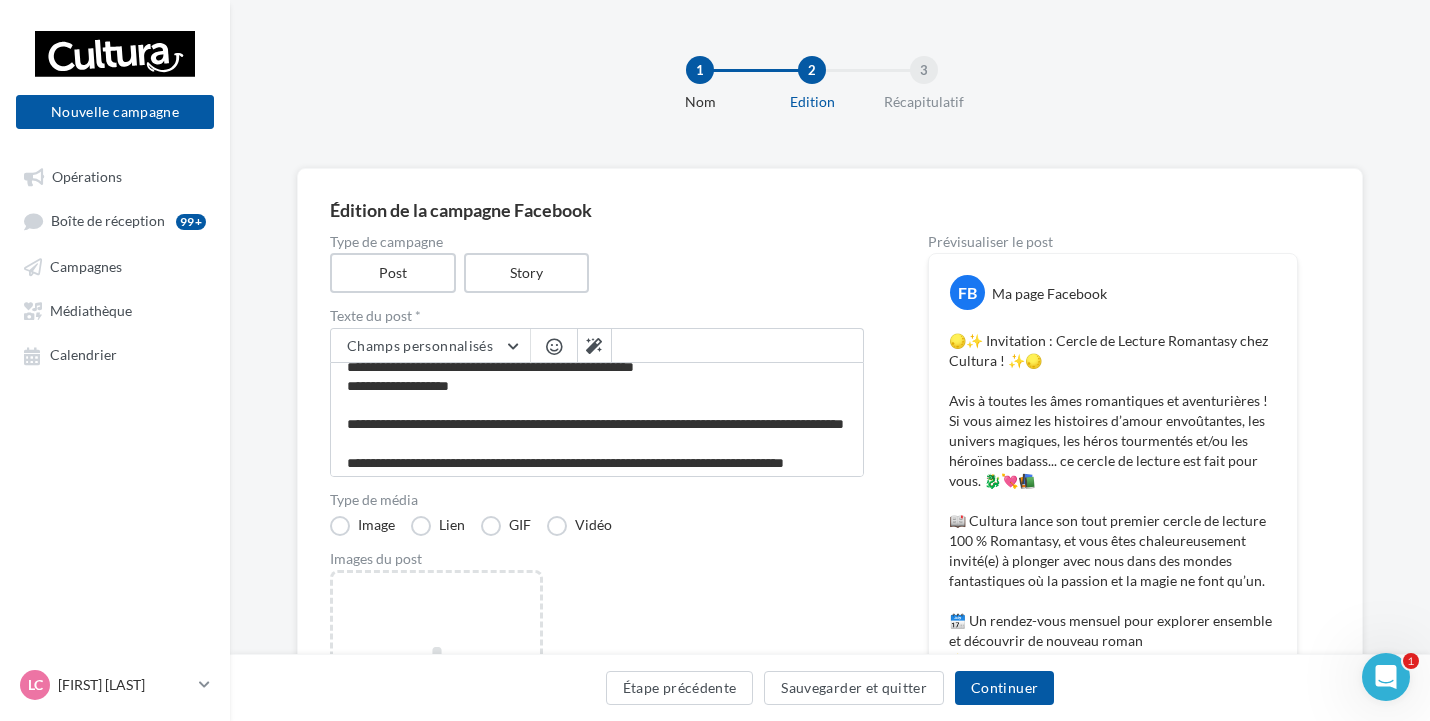 click on "Type de campagne
Post
Story
Texte du post
*       Champs personnalisés         Adresse de l'entreprise     Nom de l'entreprise     Téléphone de l'entreprise     Site internet de l'entreprise     Signature de l'entreprise     Code Postal     Ville                                          Type de média
Image   Lien   GIF   Vidéo
Images du post
Ajouter une image     Format: png, jpg" at bounding box center [597, 697] 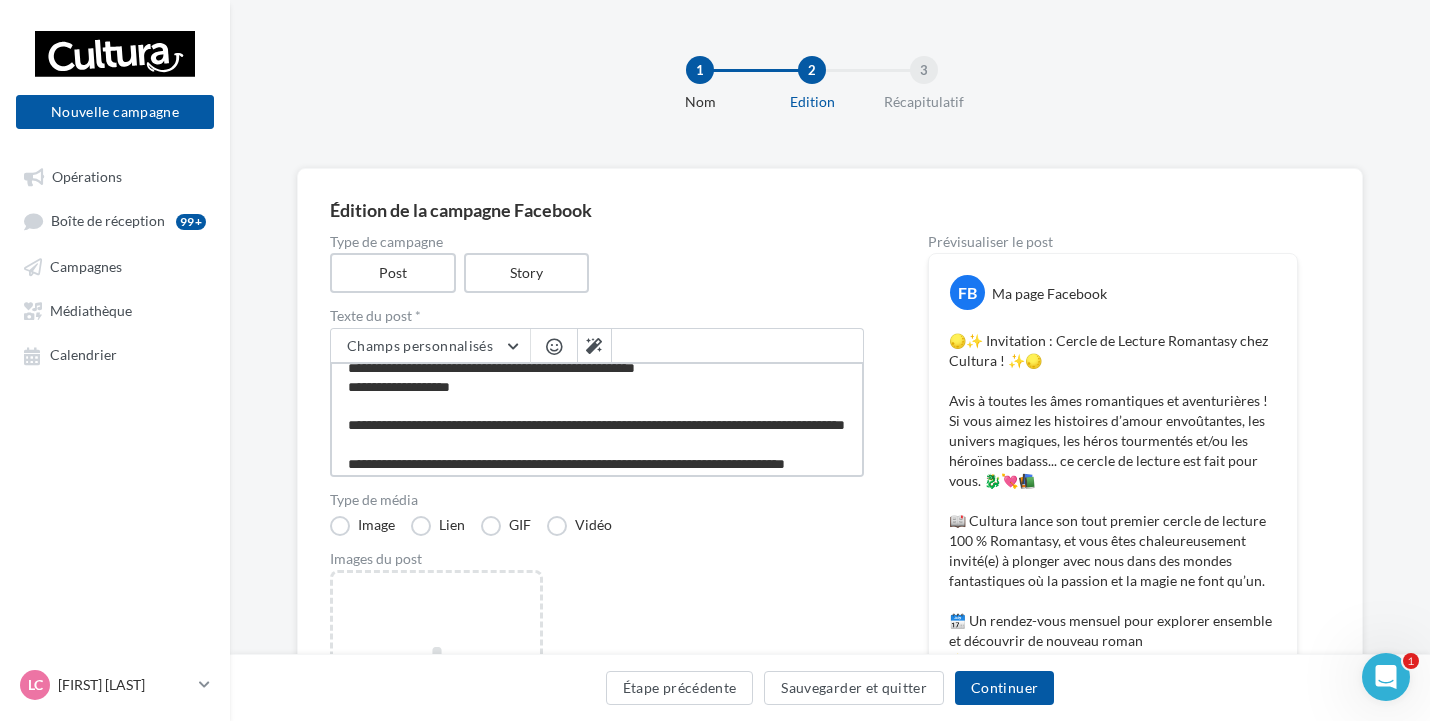scroll, scrollTop: 361, scrollLeft: 0, axis: vertical 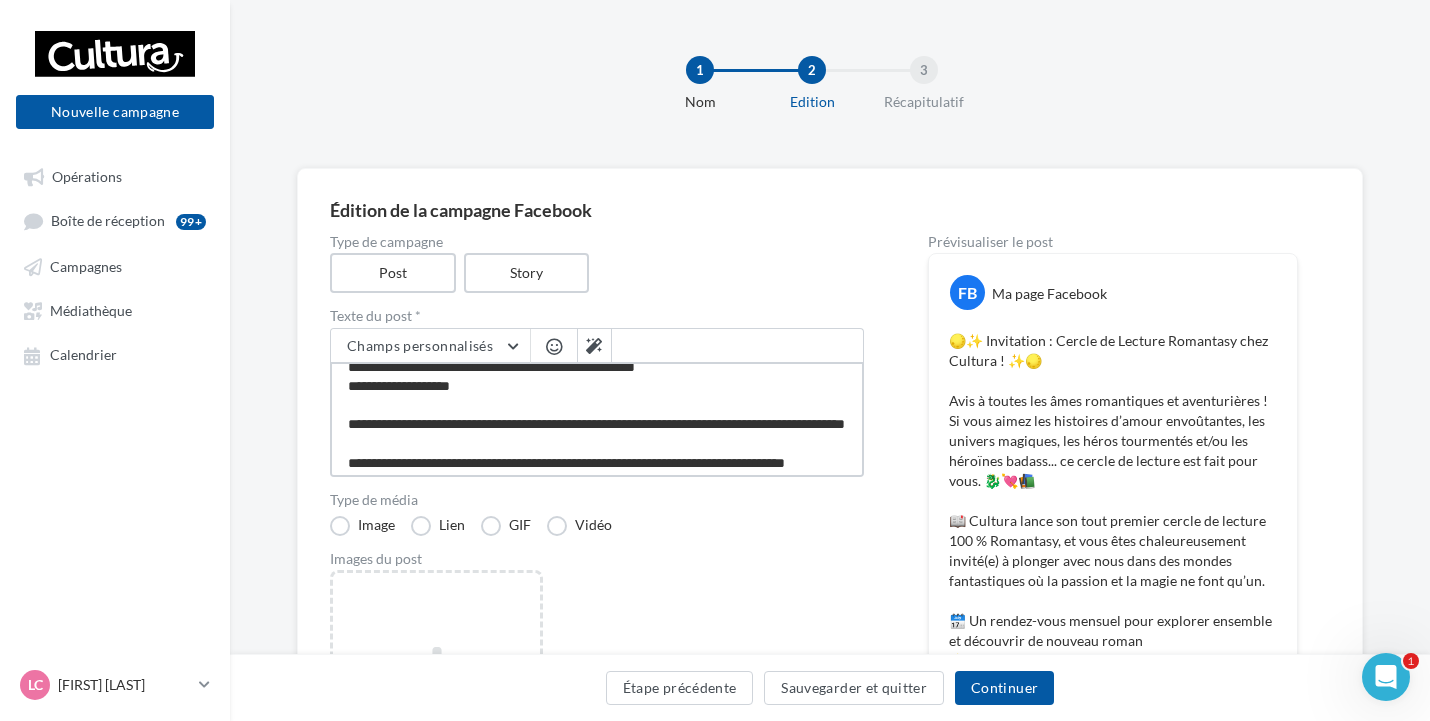 drag, startPoint x: 565, startPoint y: 425, endPoint x: 369, endPoint y: 422, distance: 196.02296 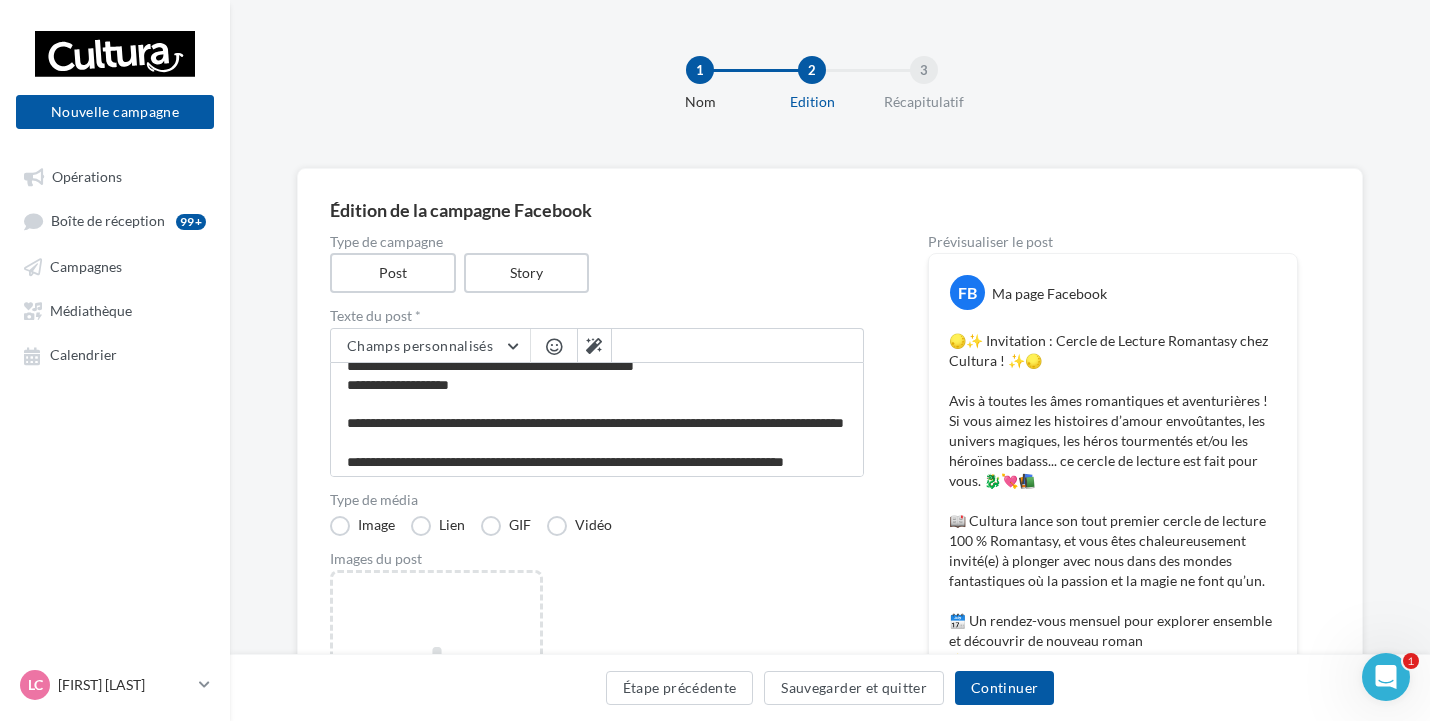 scroll, scrollTop: 360, scrollLeft: 0, axis: vertical 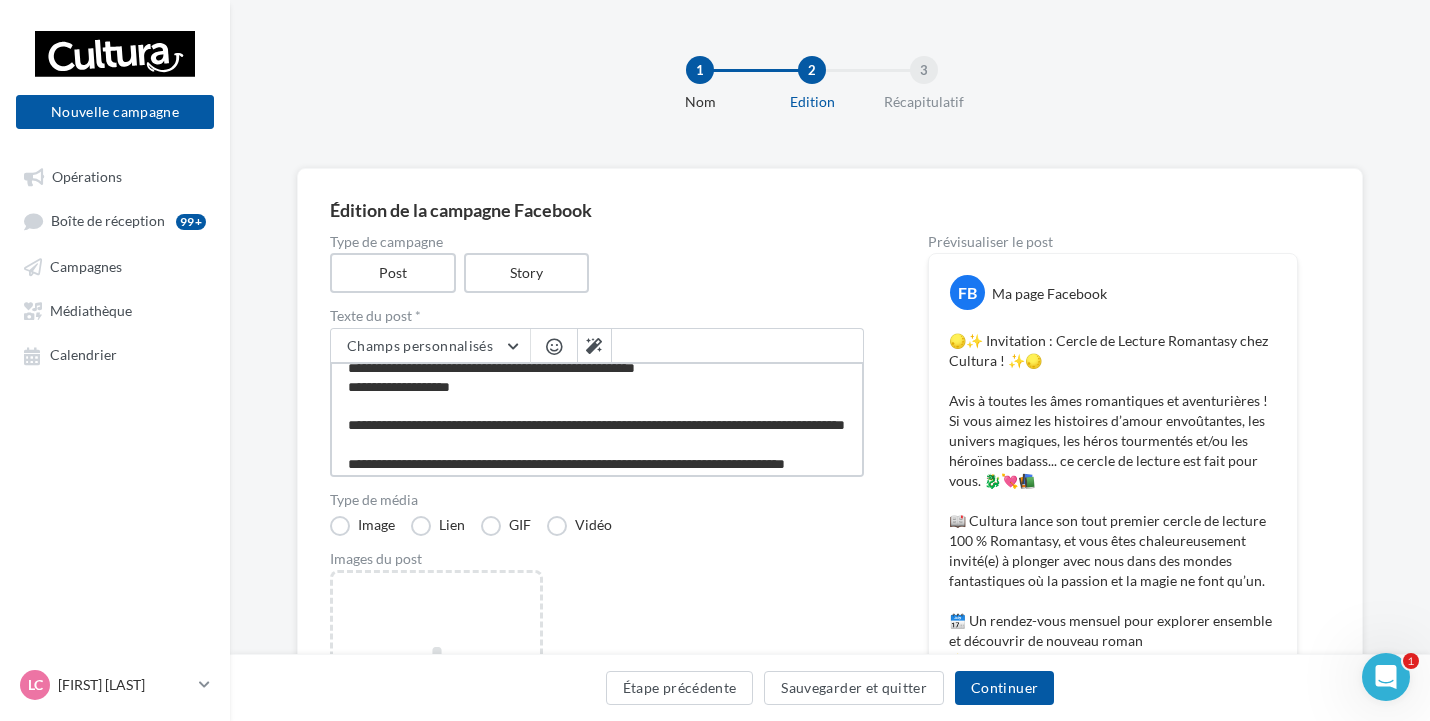 click at bounding box center (597, 419) 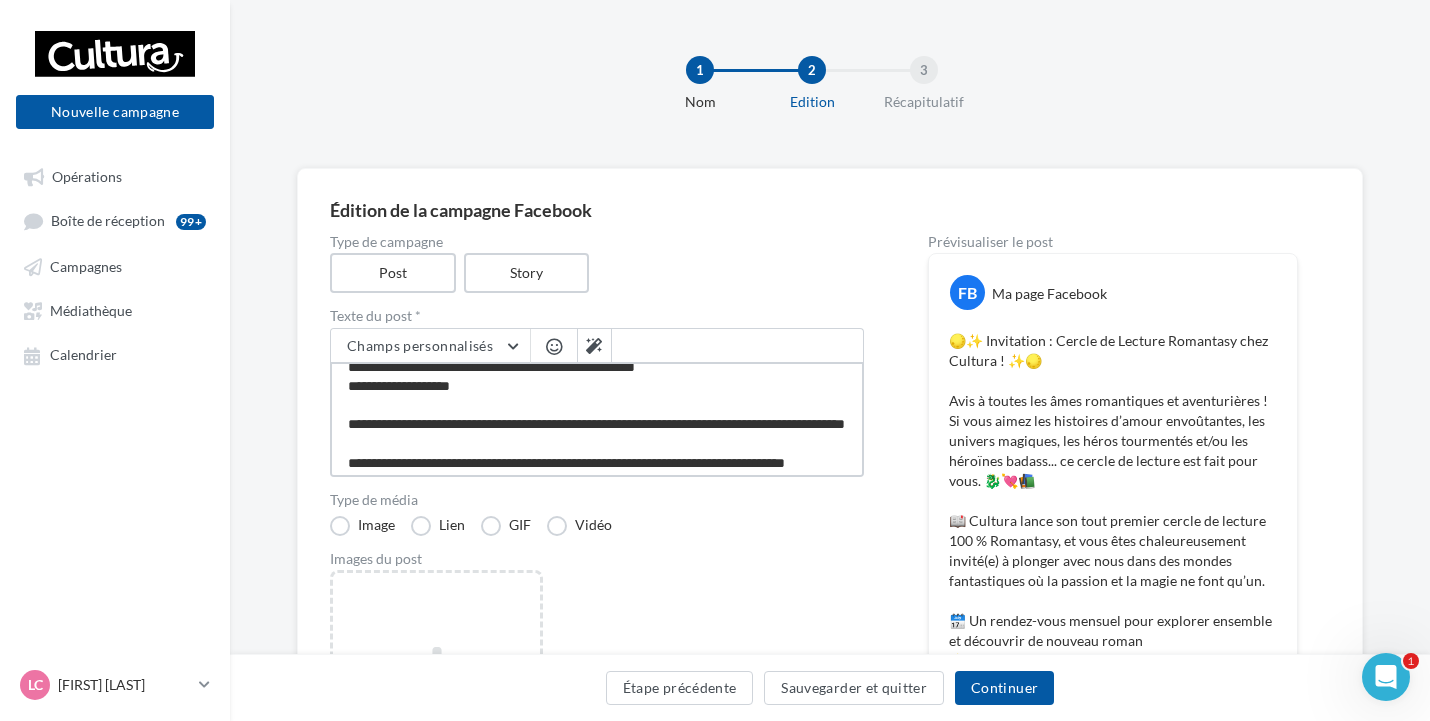 scroll, scrollTop: 361, scrollLeft: 0, axis: vertical 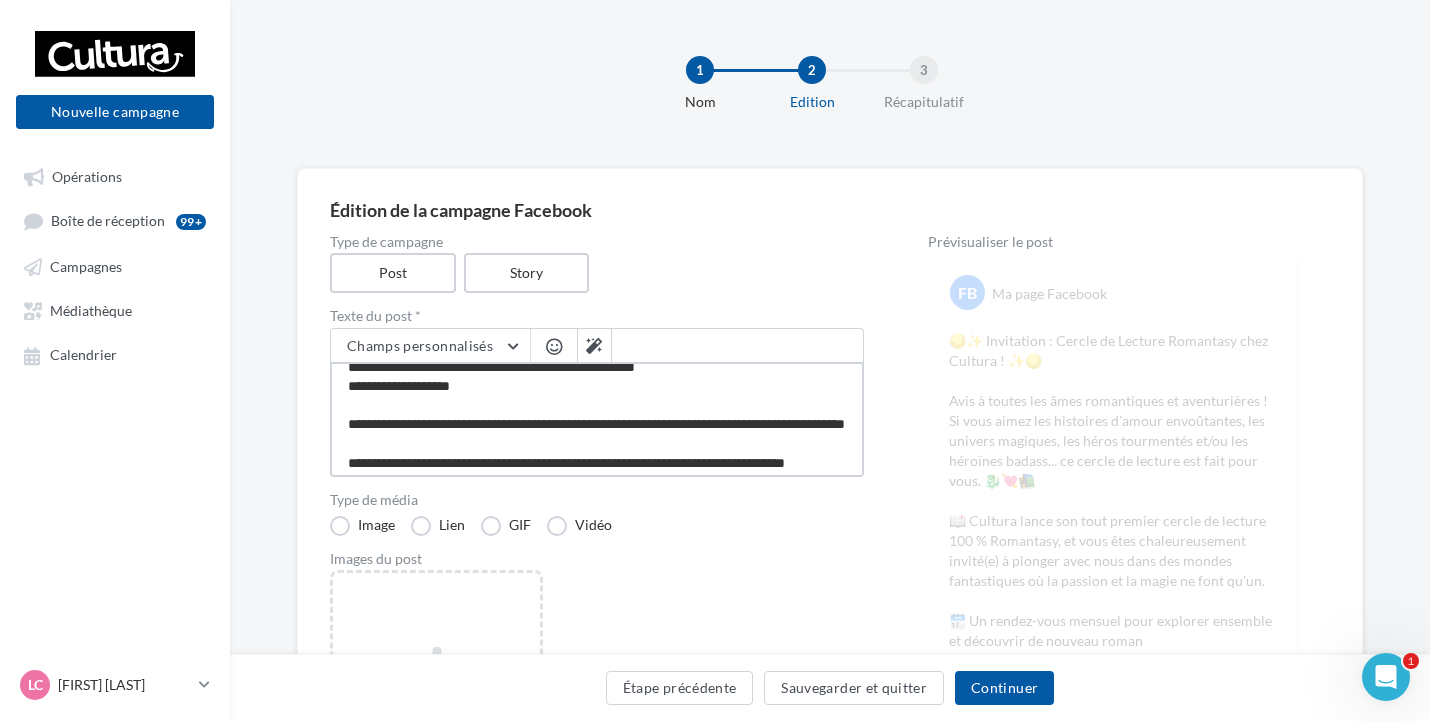 drag, startPoint x: 513, startPoint y: 450, endPoint x: 534, endPoint y: 451, distance: 21.023796 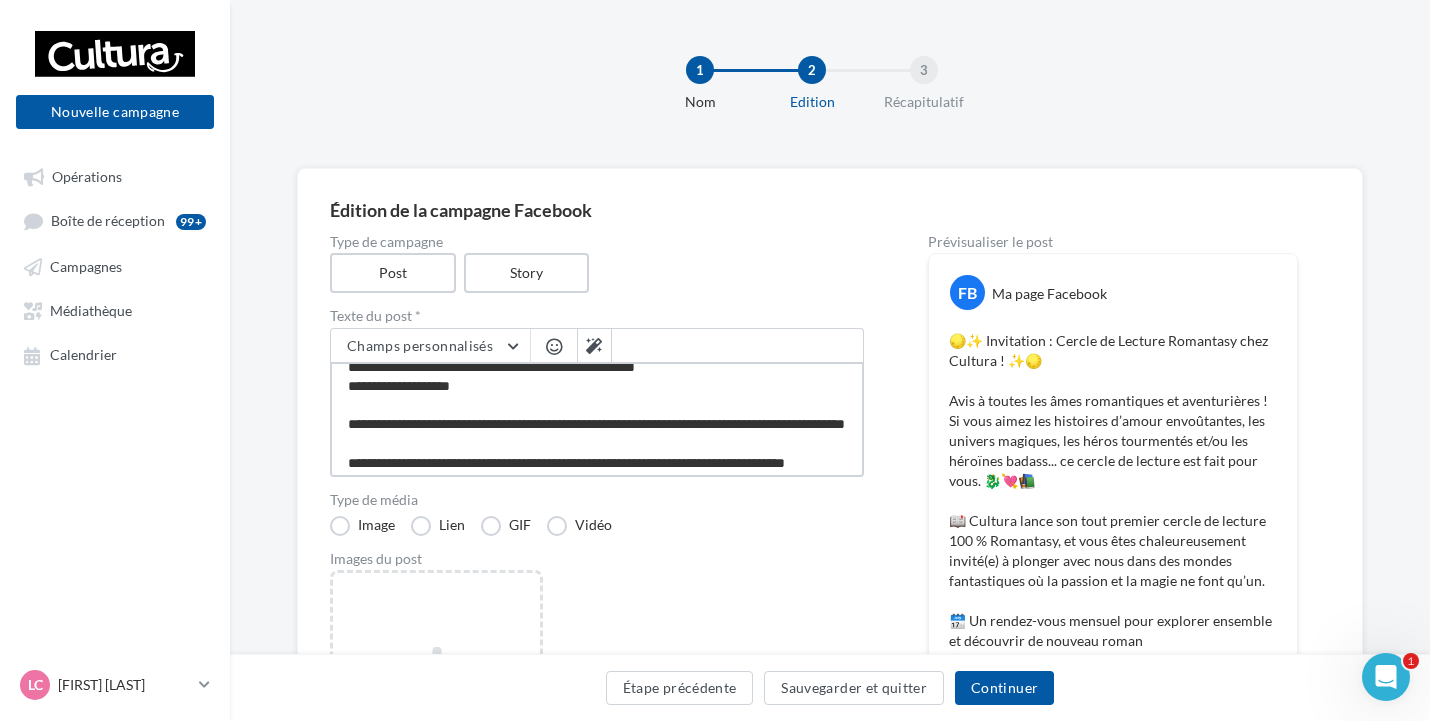 click at bounding box center (597, 419) 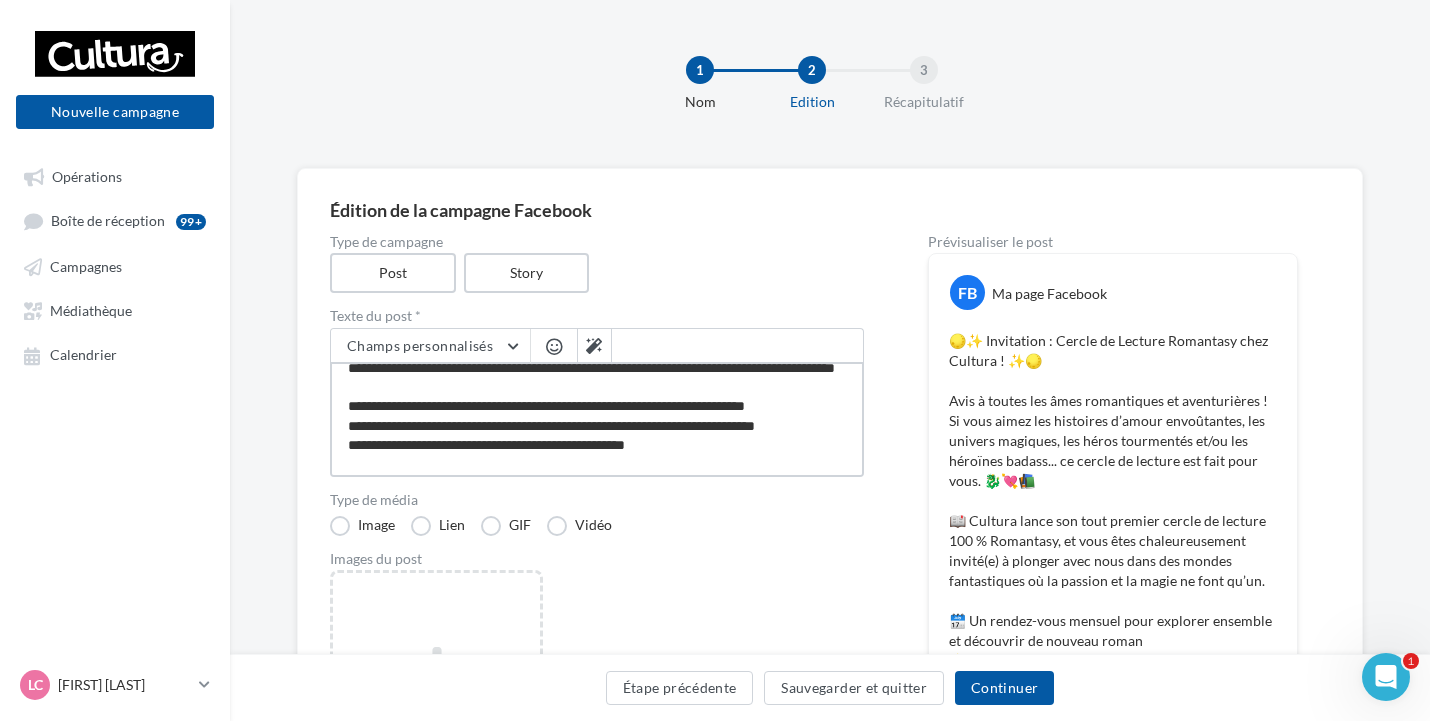 scroll, scrollTop: 0, scrollLeft: 0, axis: both 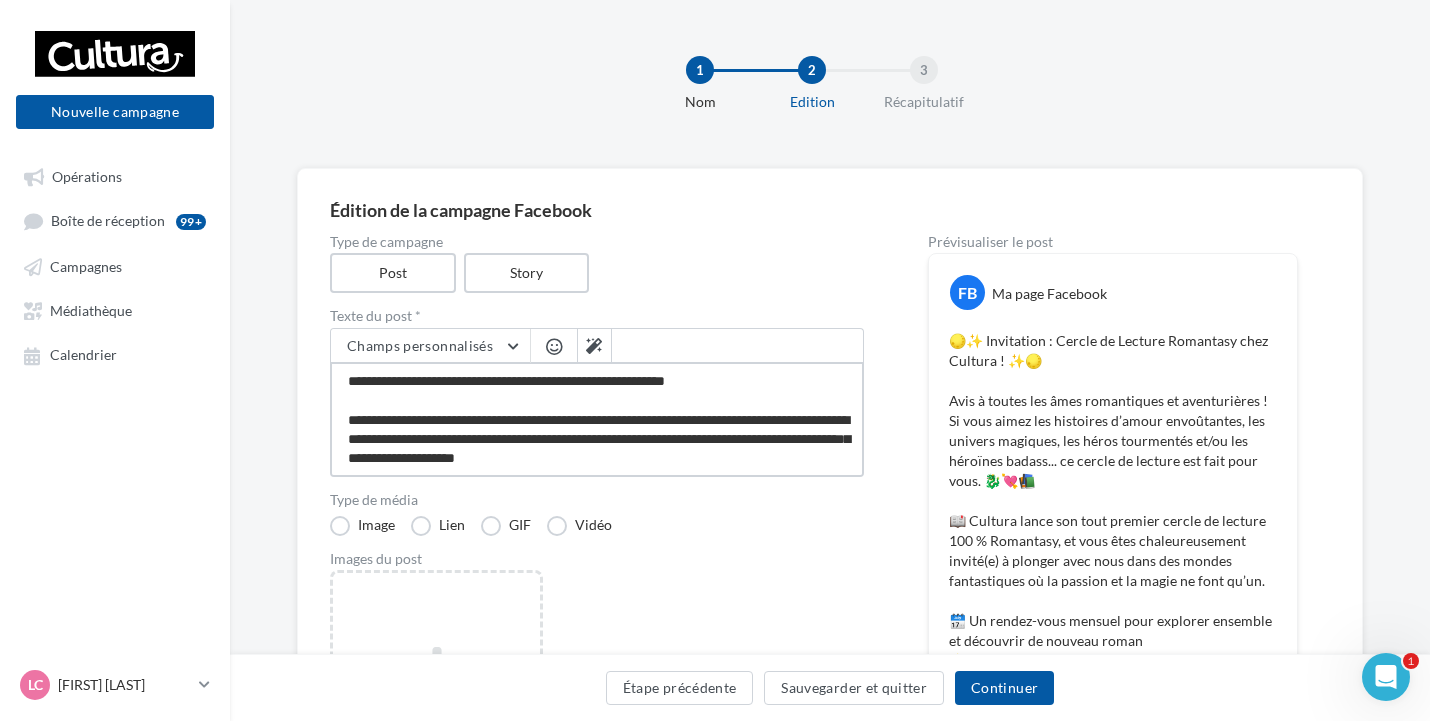 click at bounding box center (597, 419) 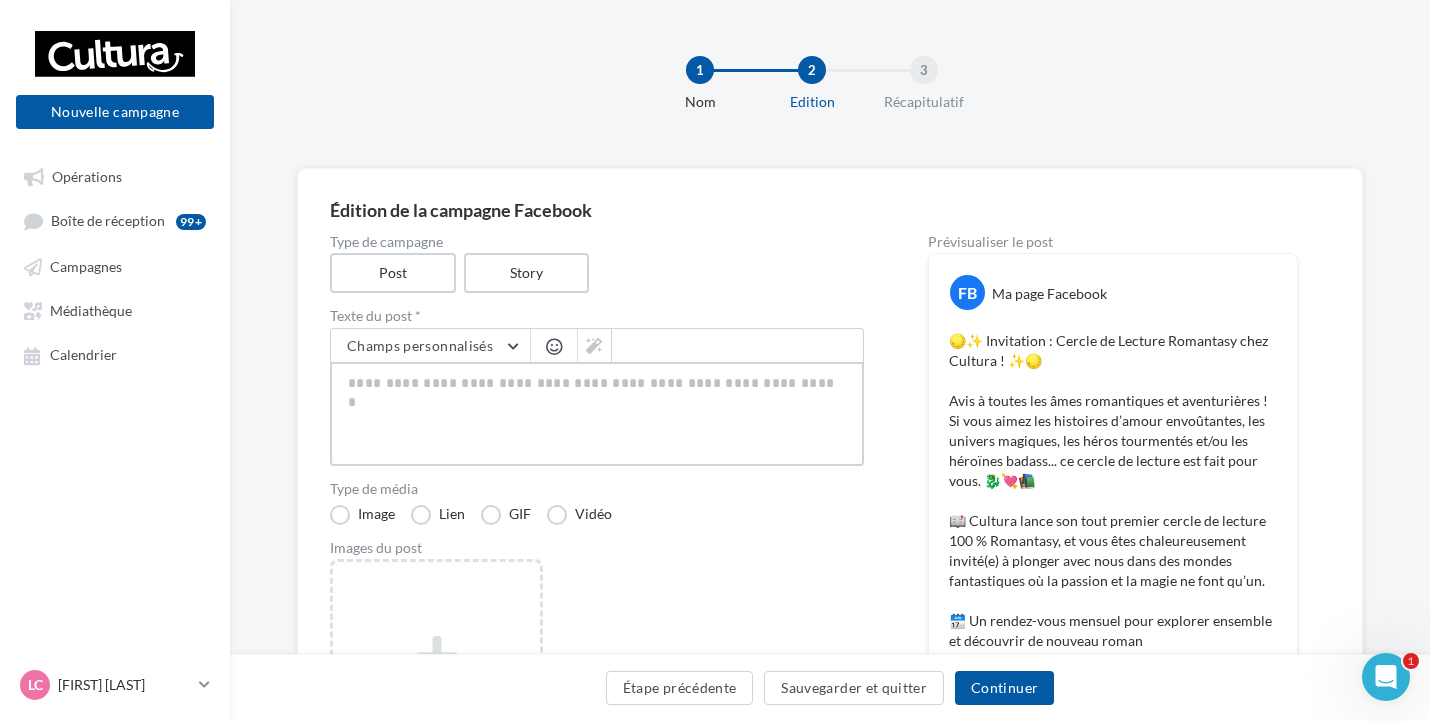 paste on "**********" 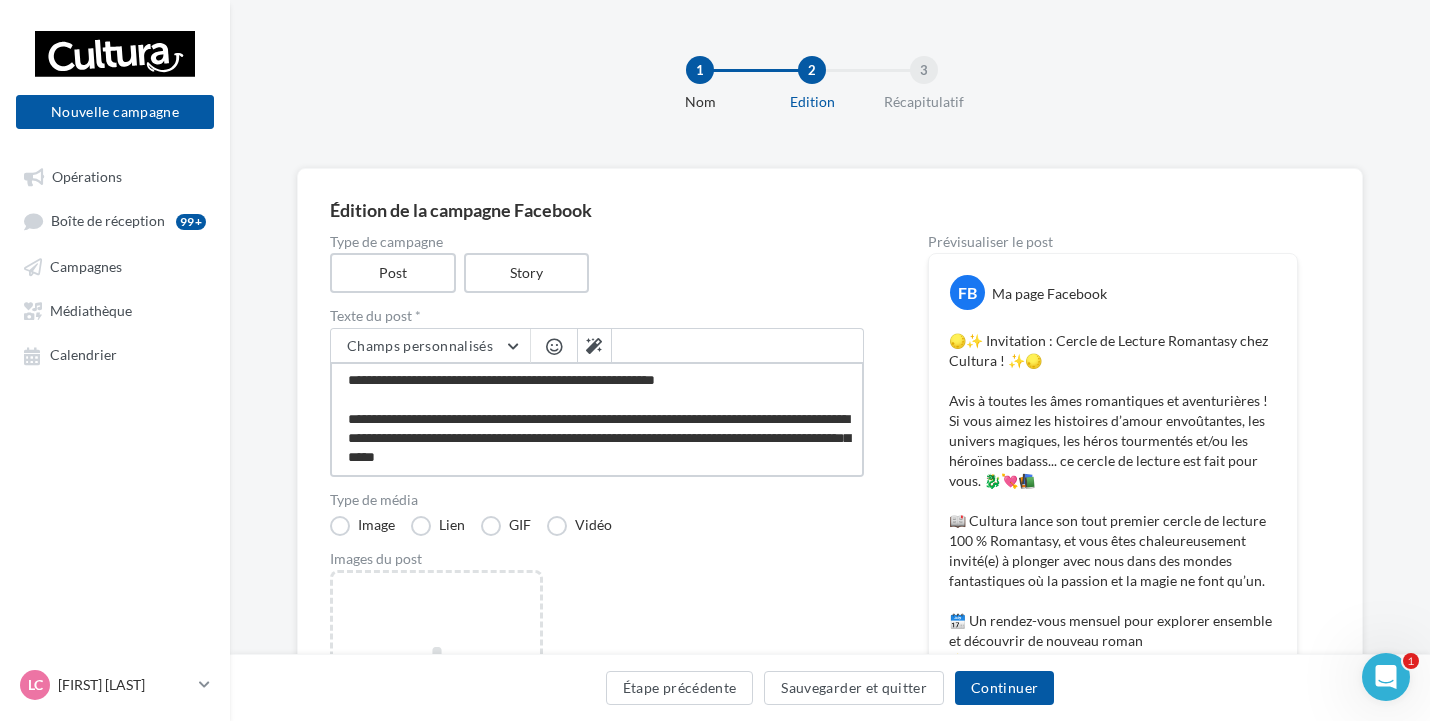 scroll, scrollTop: 0, scrollLeft: 0, axis: both 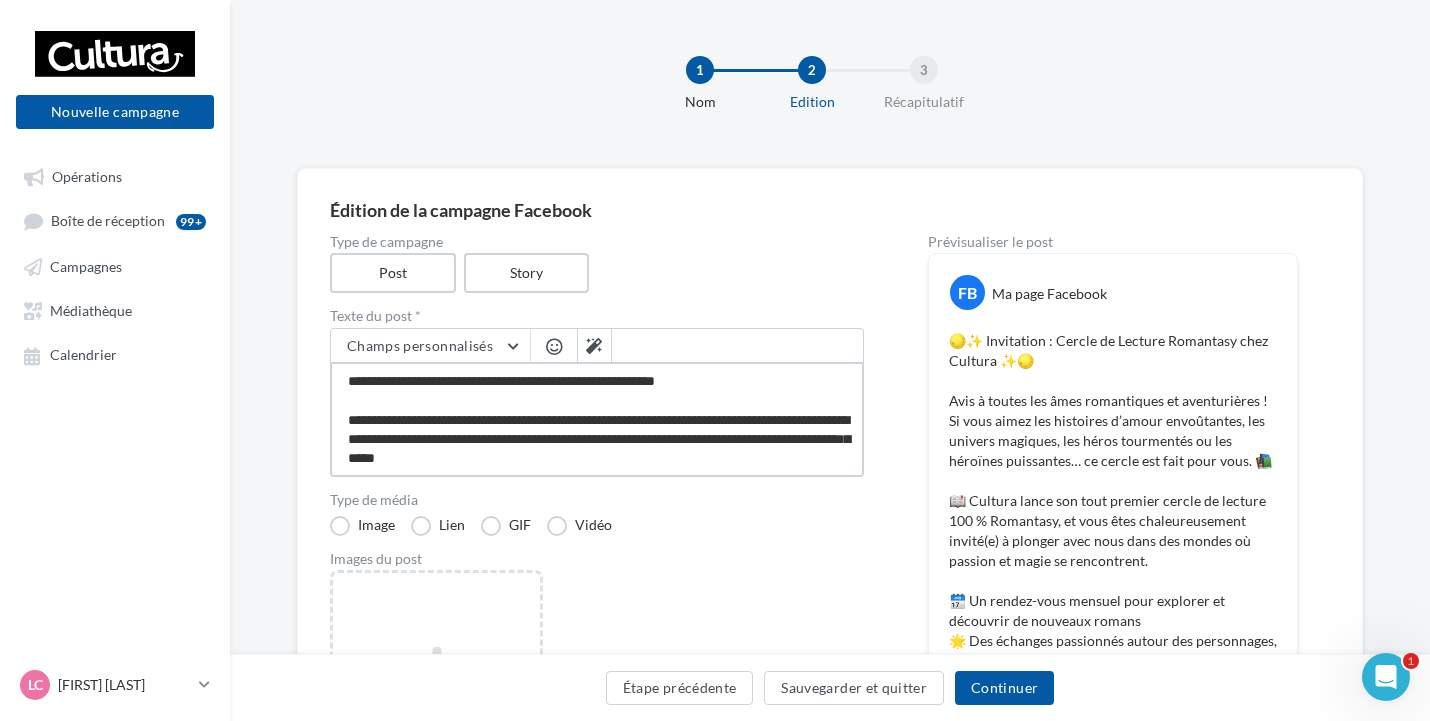 drag, startPoint x: 385, startPoint y: 383, endPoint x: 397, endPoint y: 391, distance: 14.422205 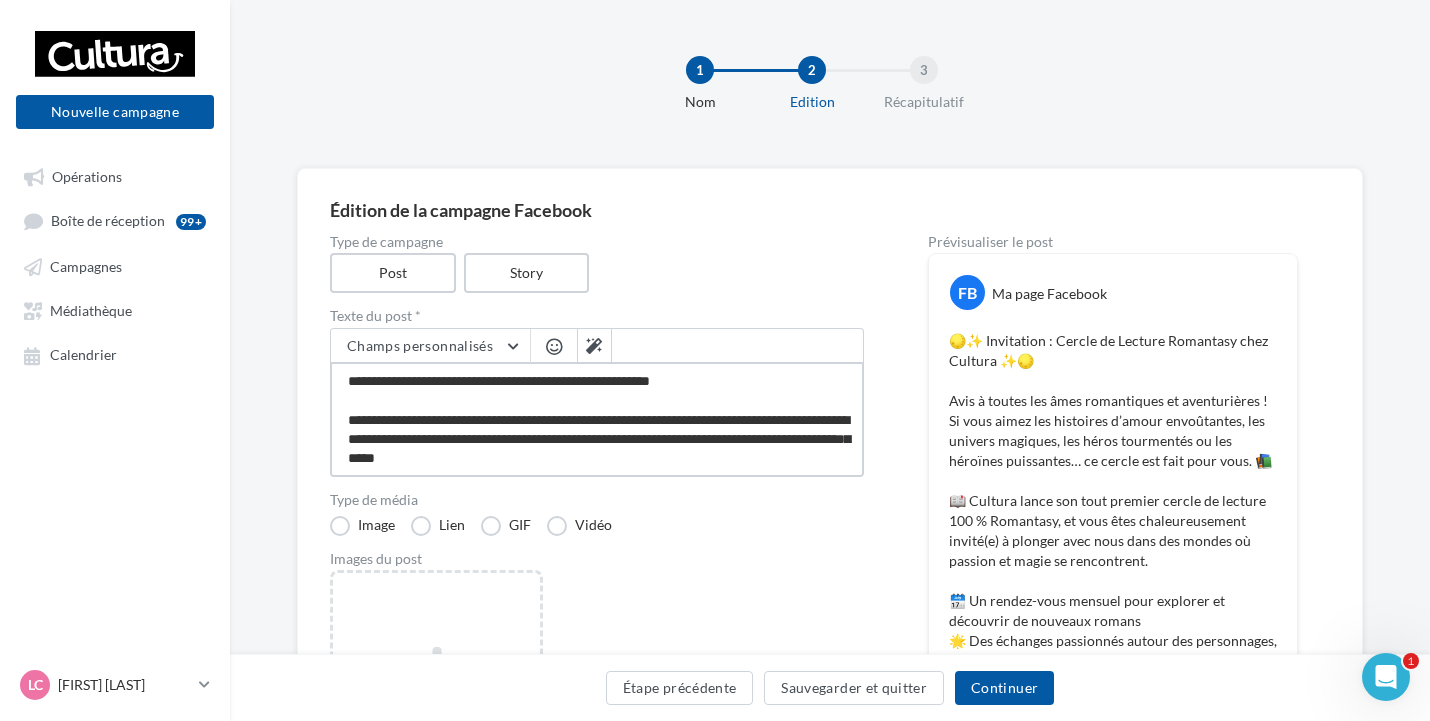 drag, startPoint x: 718, startPoint y: 376, endPoint x: 705, endPoint y: 379, distance: 13.341664 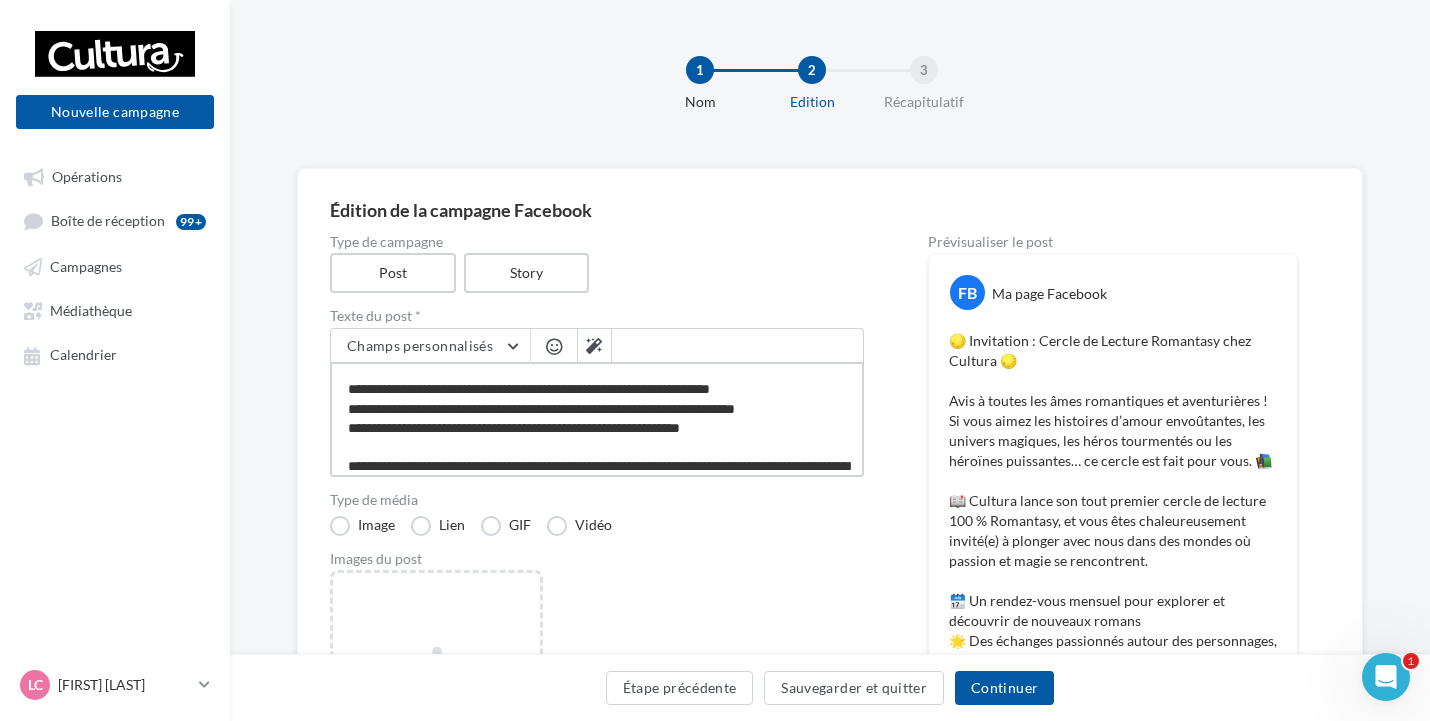 scroll, scrollTop: 200, scrollLeft: 0, axis: vertical 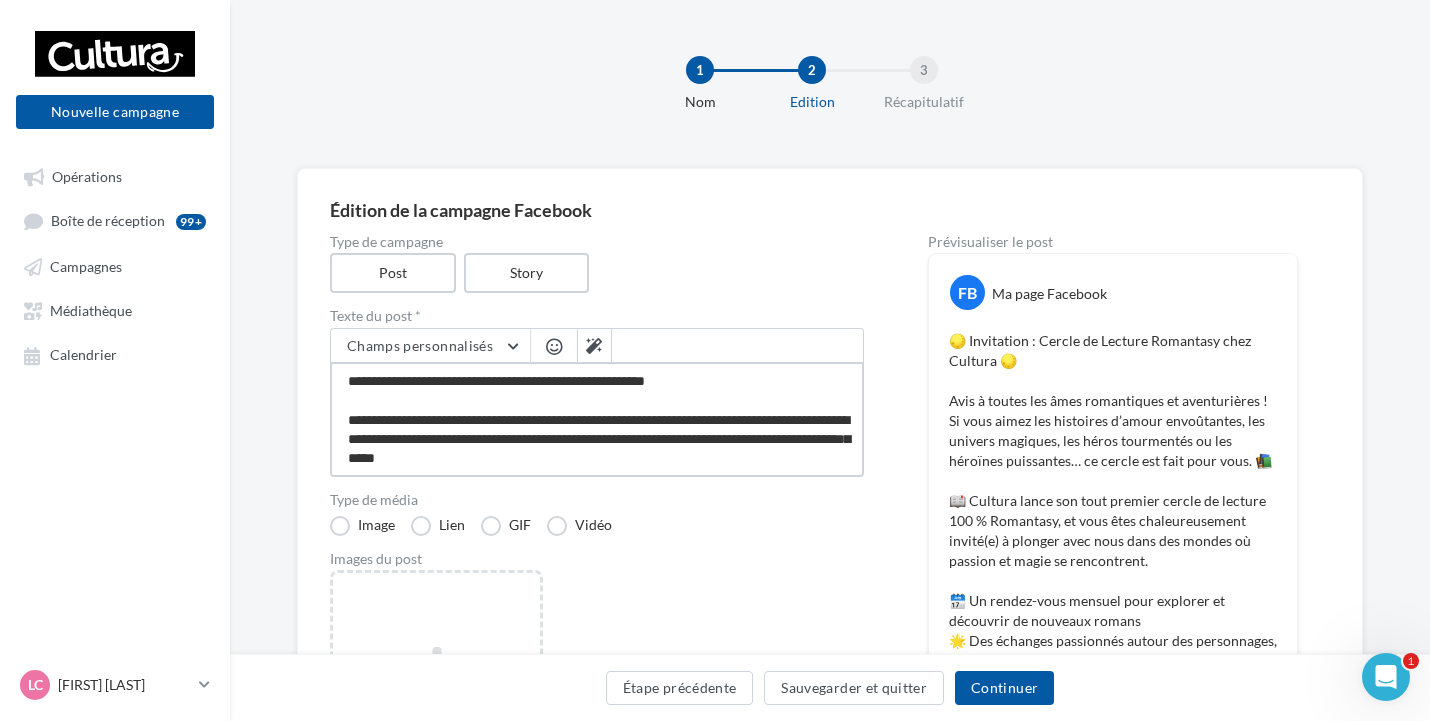 click at bounding box center (597, 419) 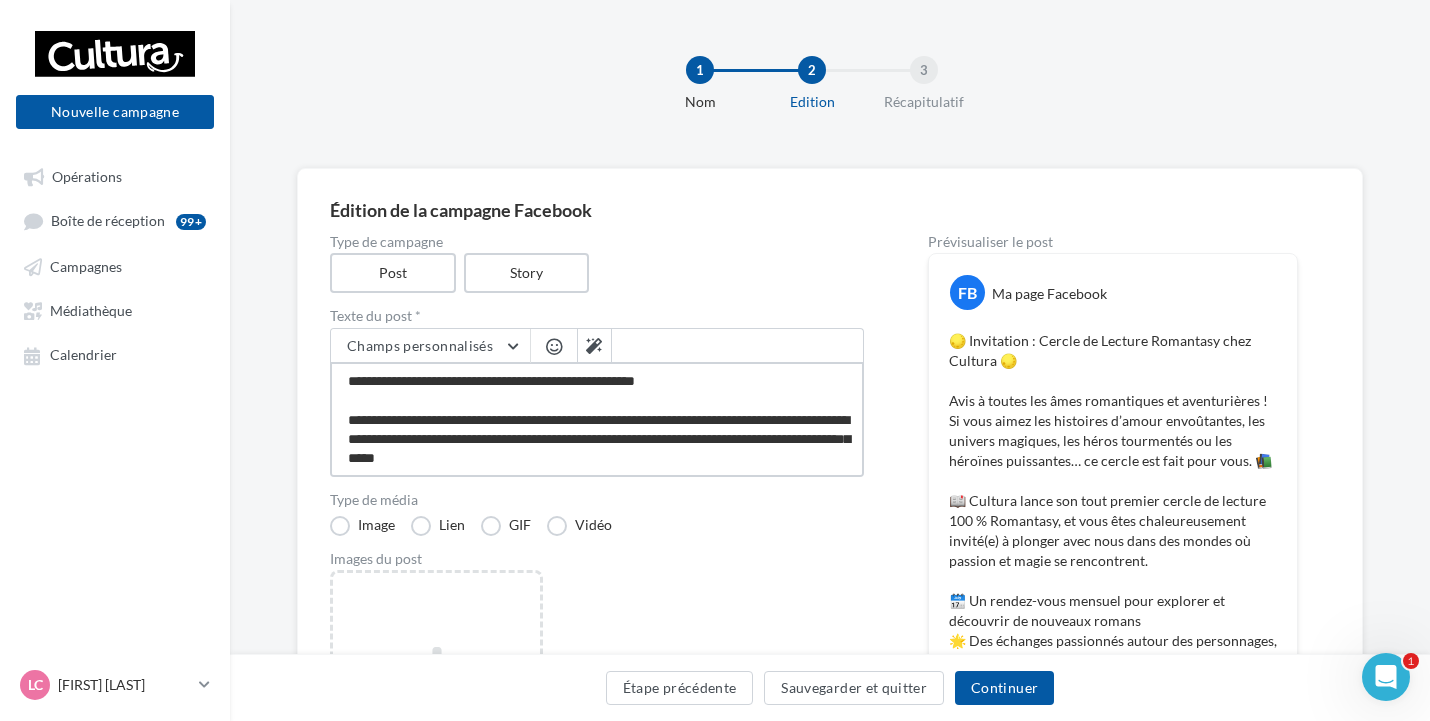 paste on "**" 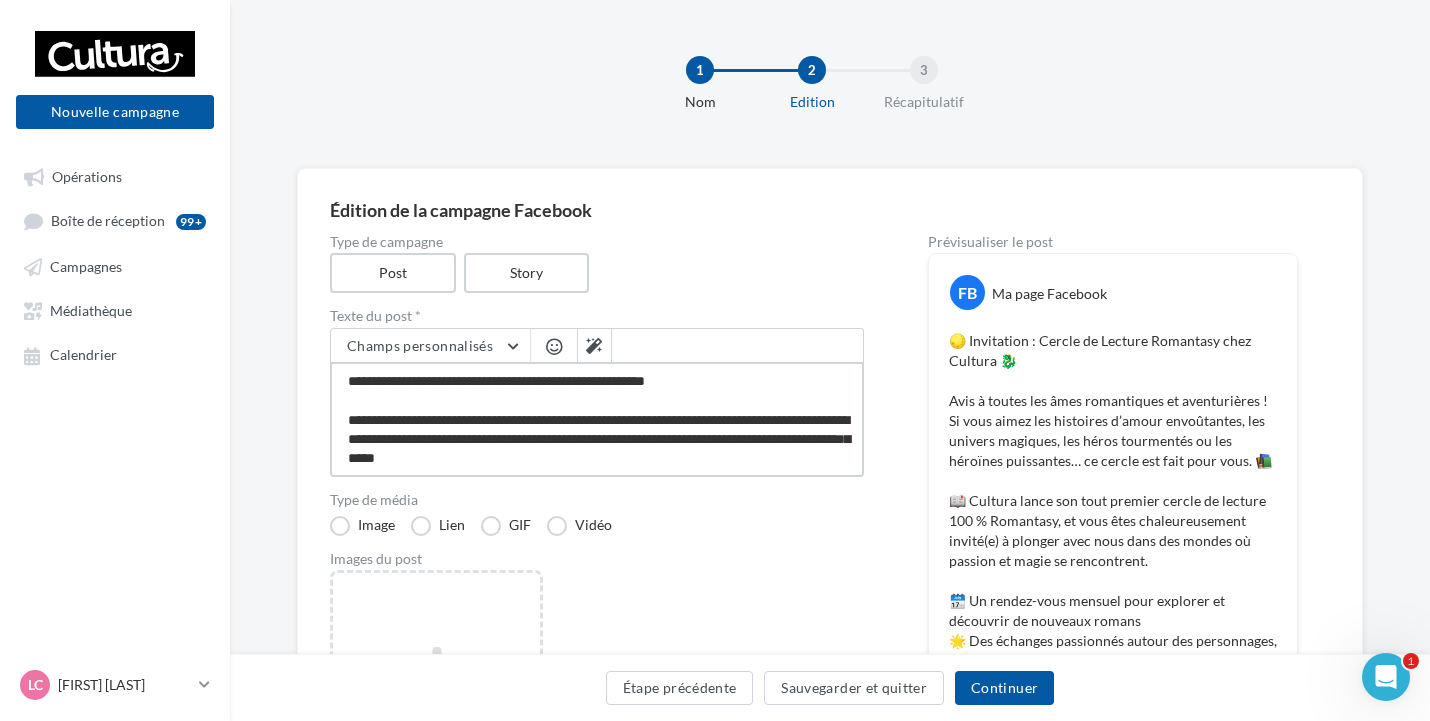 click at bounding box center [597, 419] 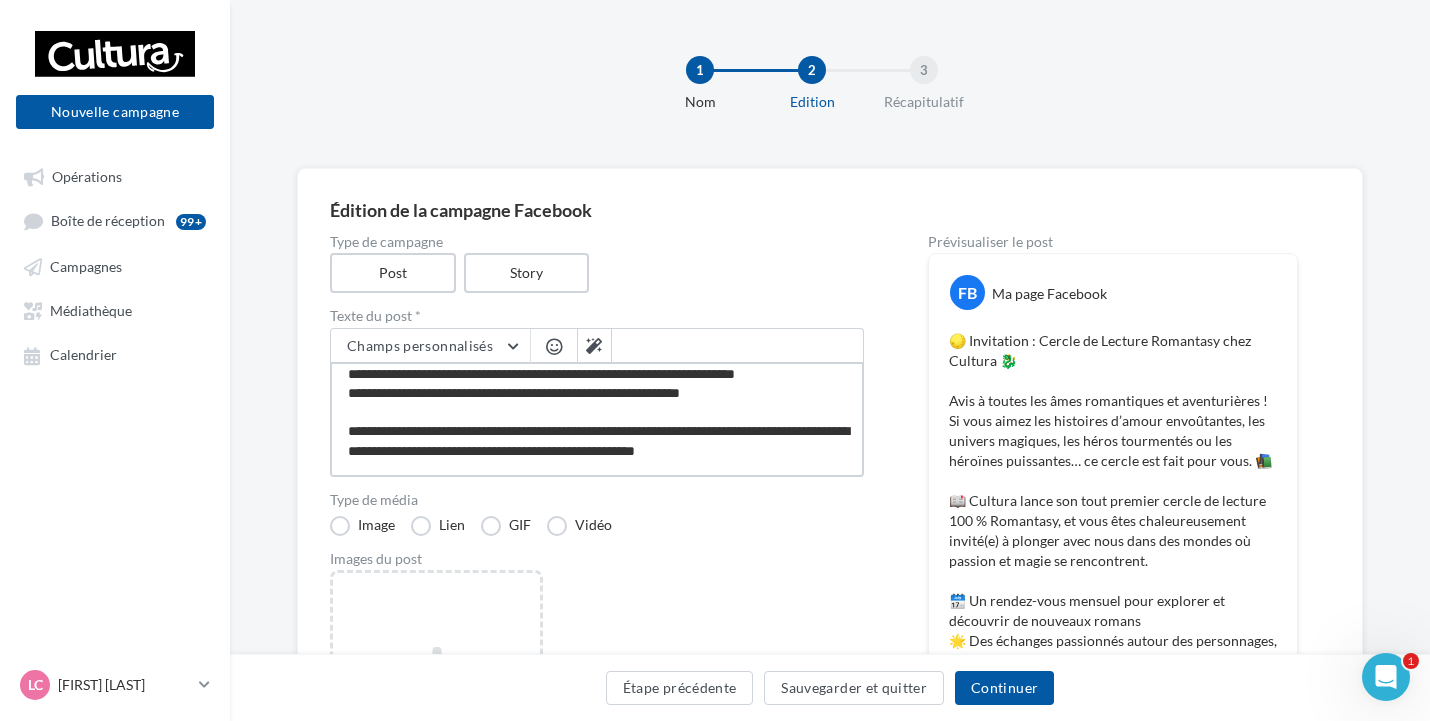 scroll, scrollTop: 100, scrollLeft: 0, axis: vertical 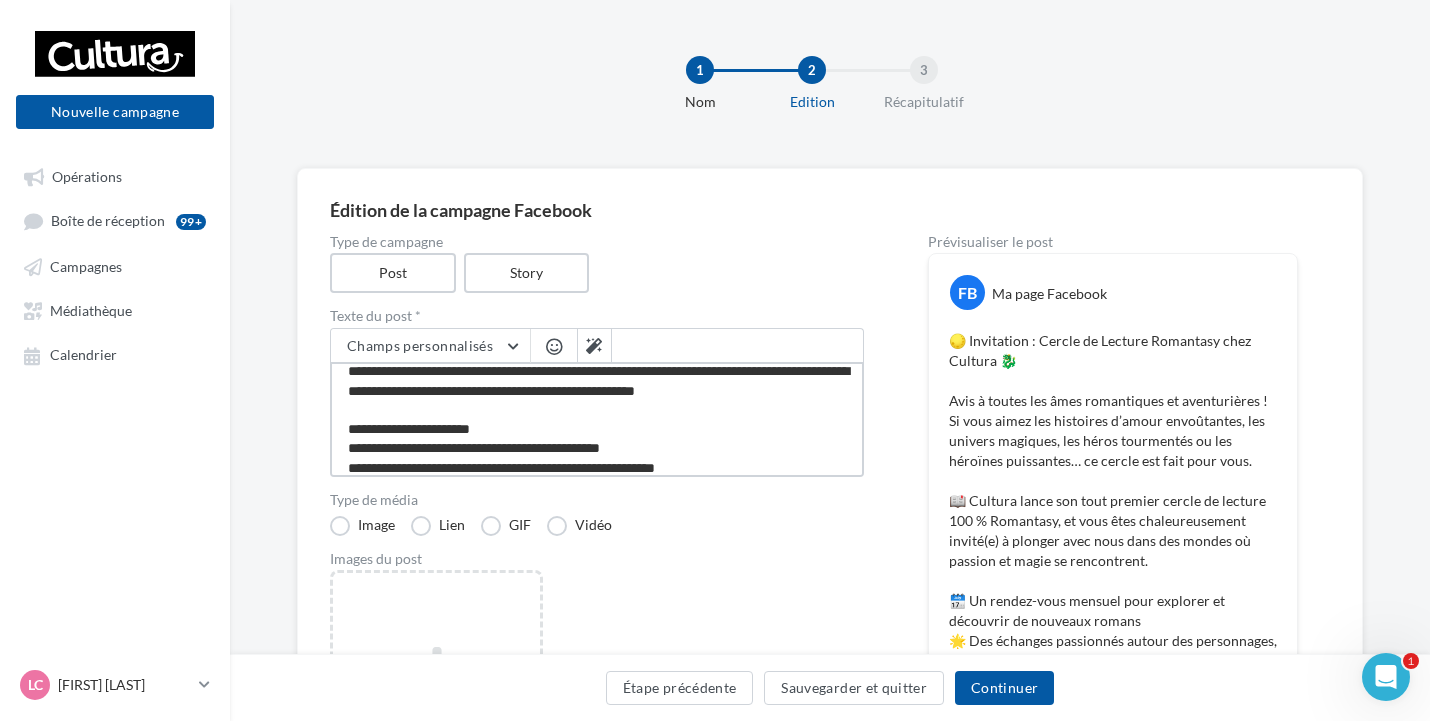 click at bounding box center (597, 419) 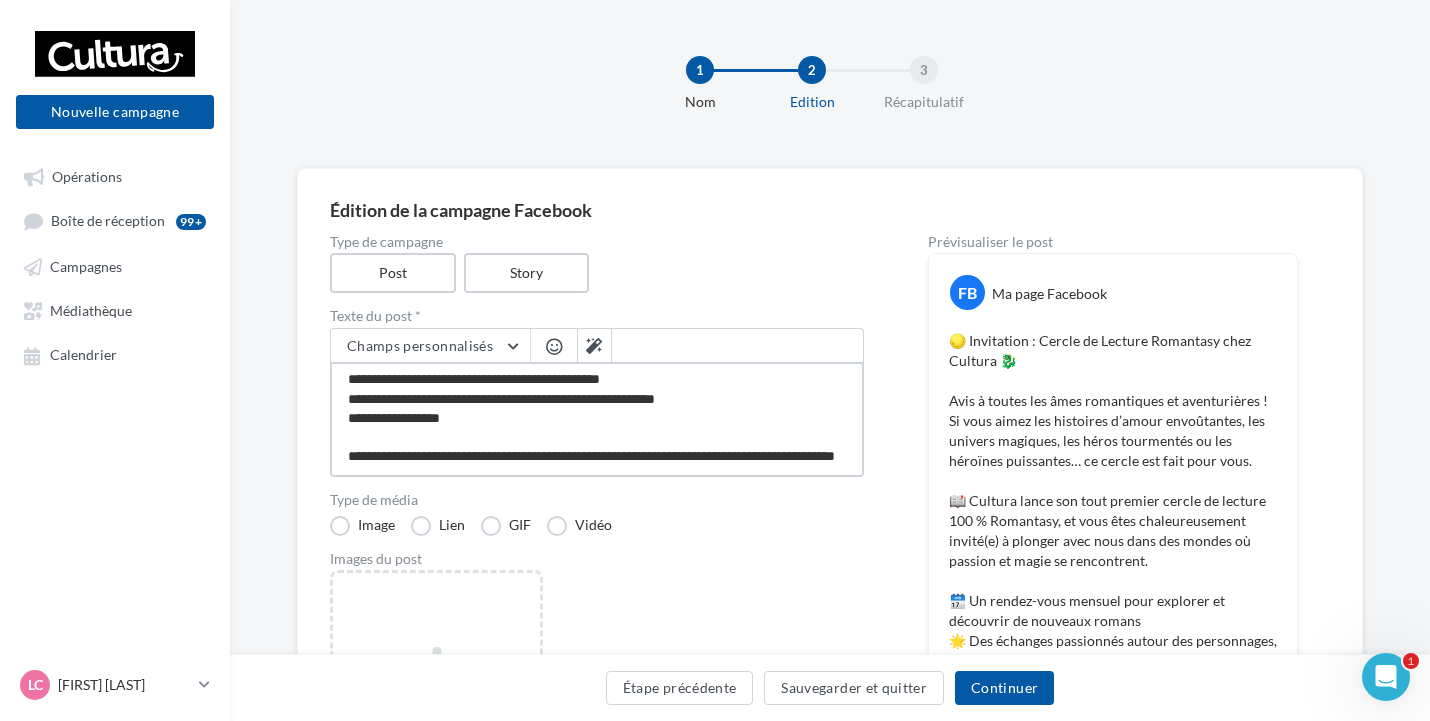 scroll, scrollTop: 386, scrollLeft: 0, axis: vertical 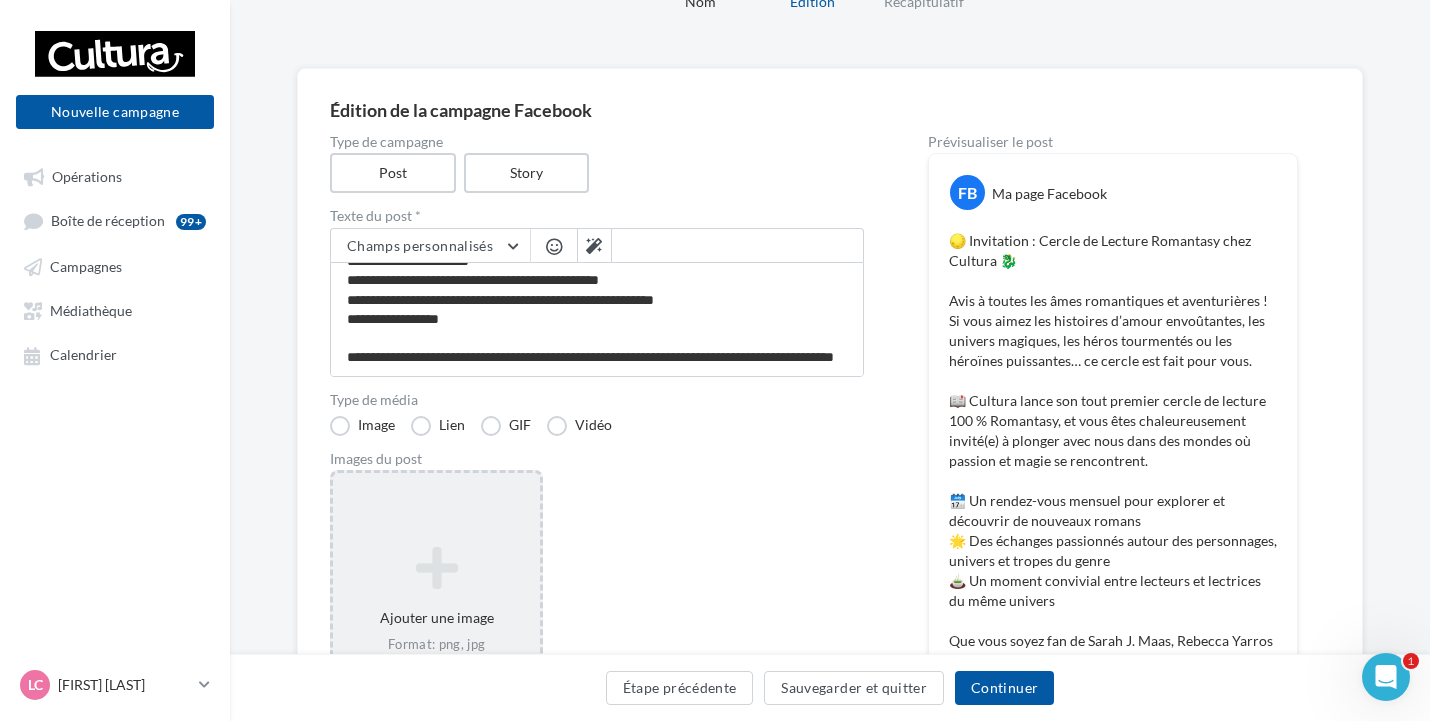 click at bounding box center [436, 568] 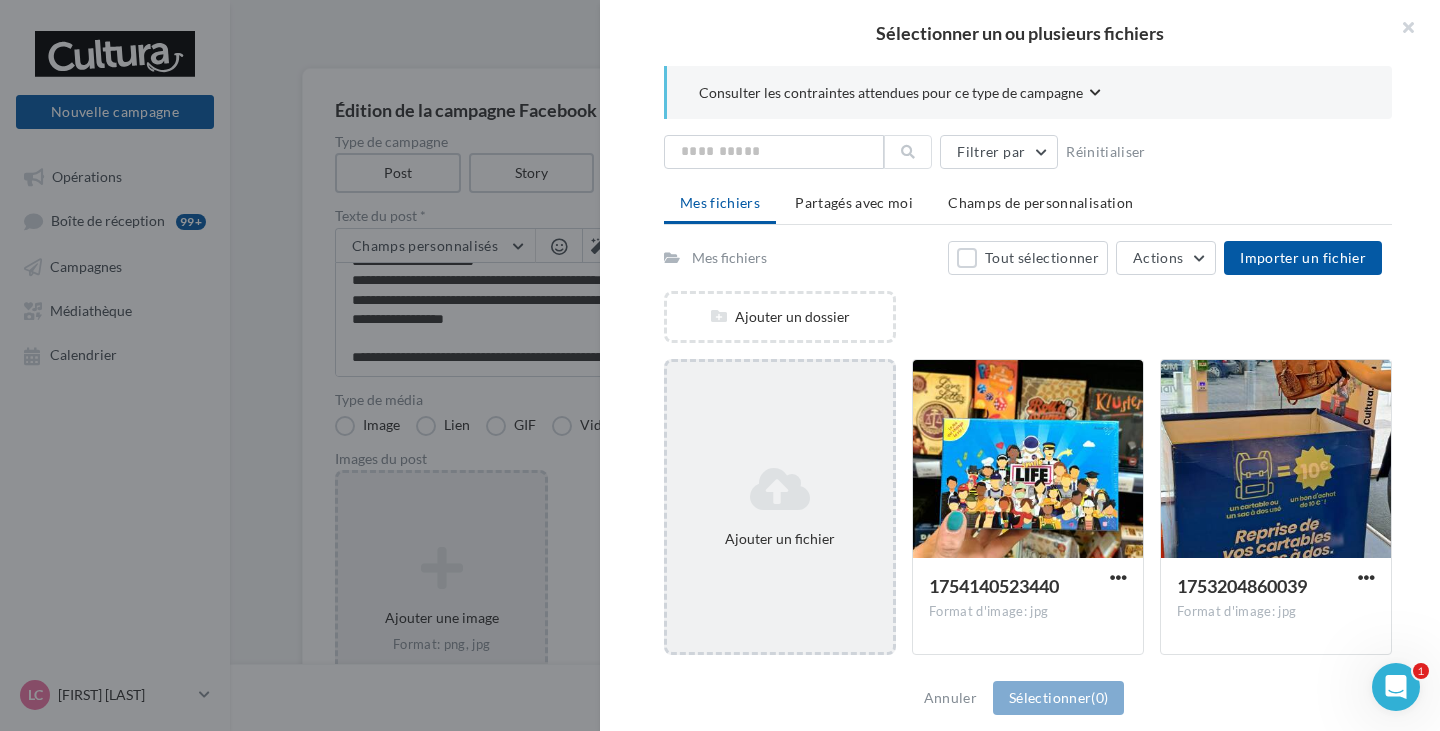click at bounding box center [780, 489] 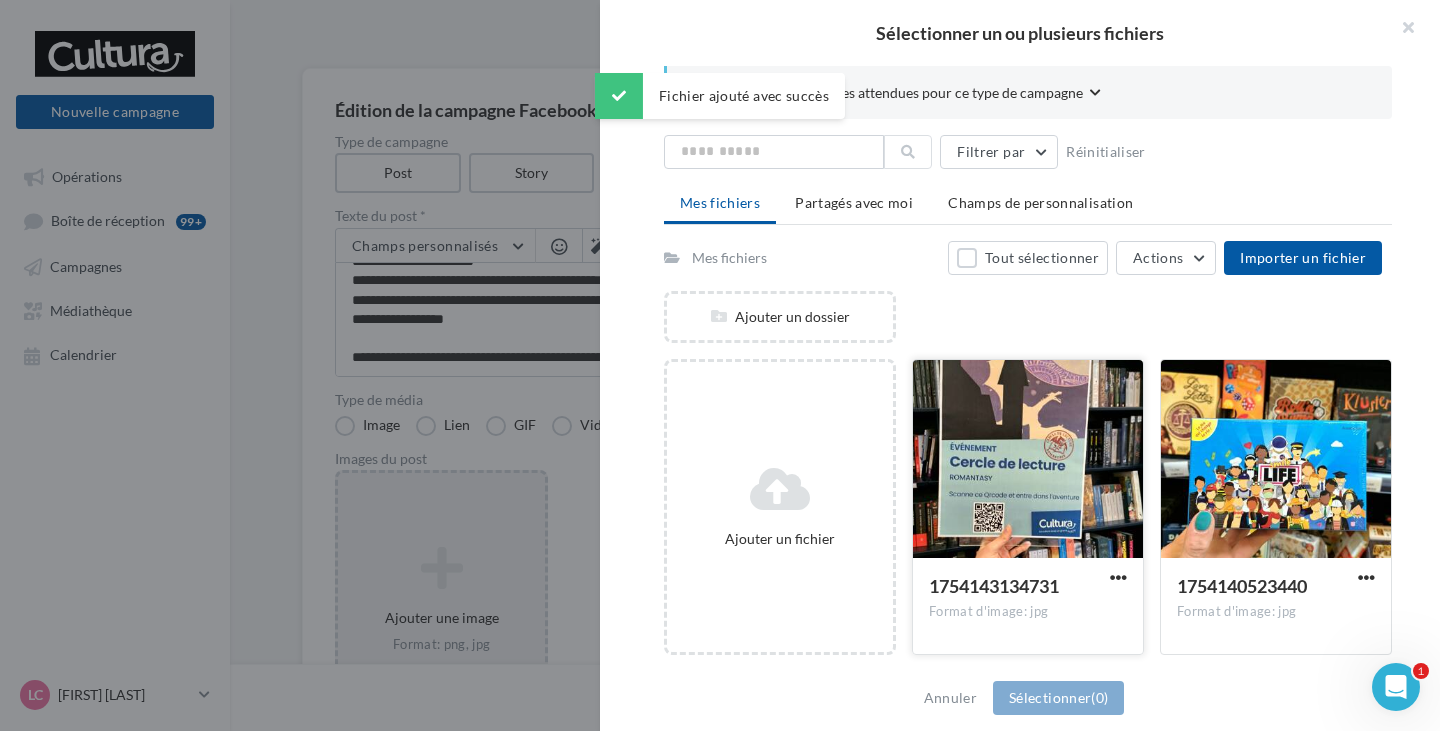 click at bounding box center [1028, 460] 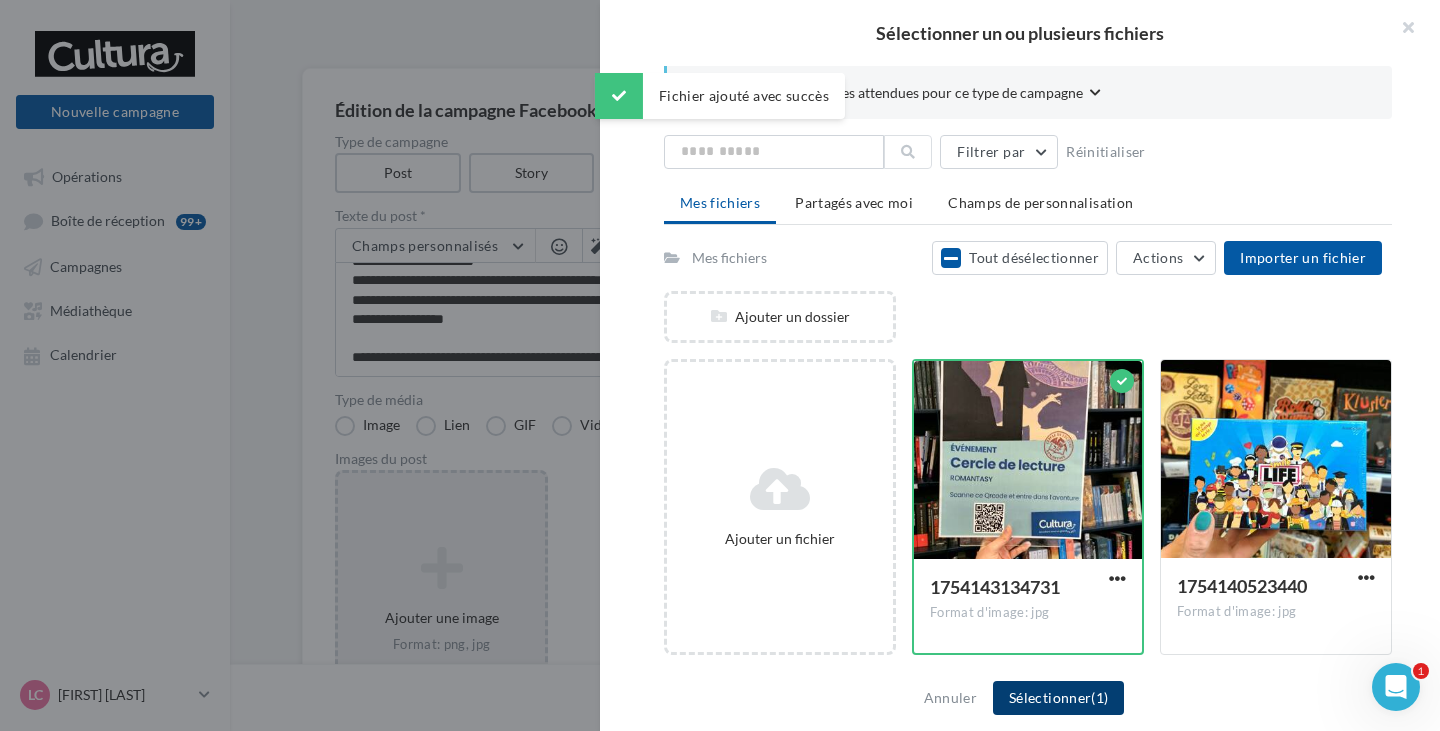 click on "Sélectionner   (1)" at bounding box center (1058, 698) 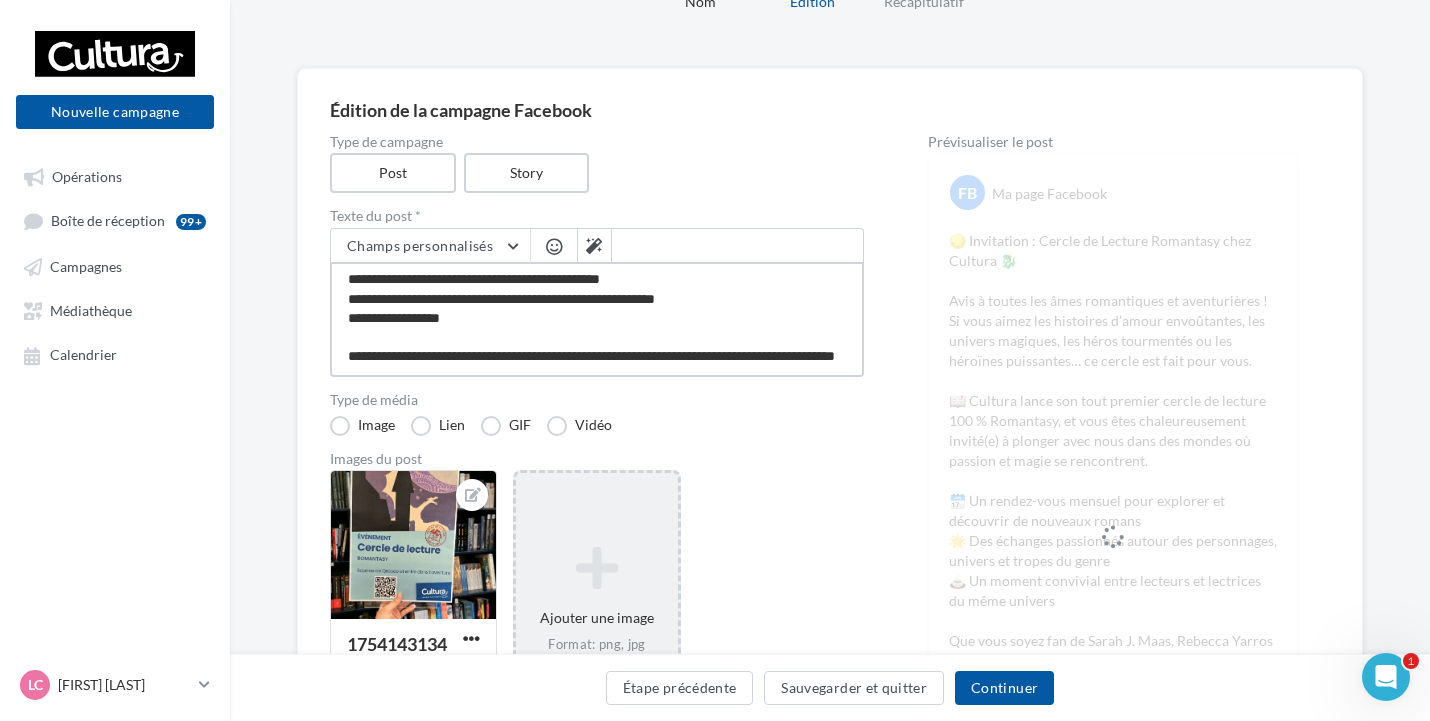 click at bounding box center (597, 319) 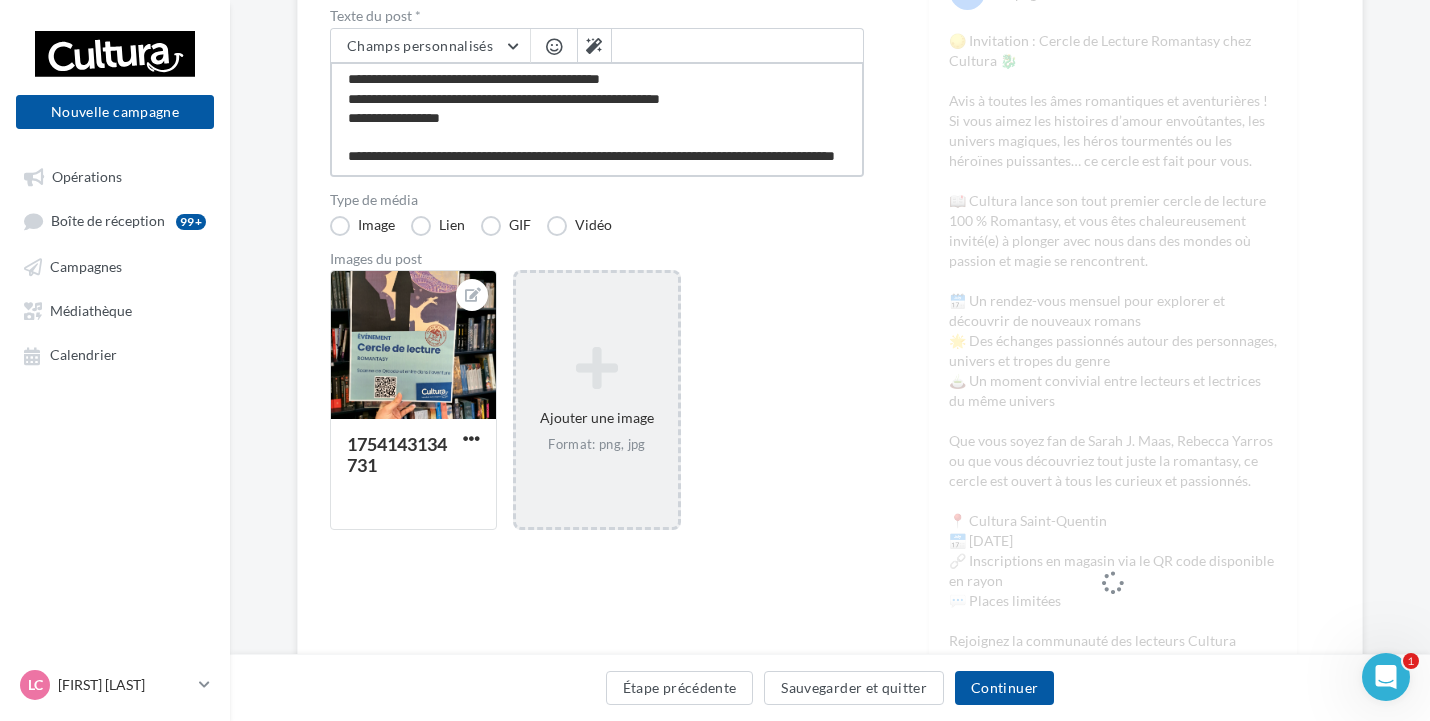 scroll, scrollTop: 200, scrollLeft: 0, axis: vertical 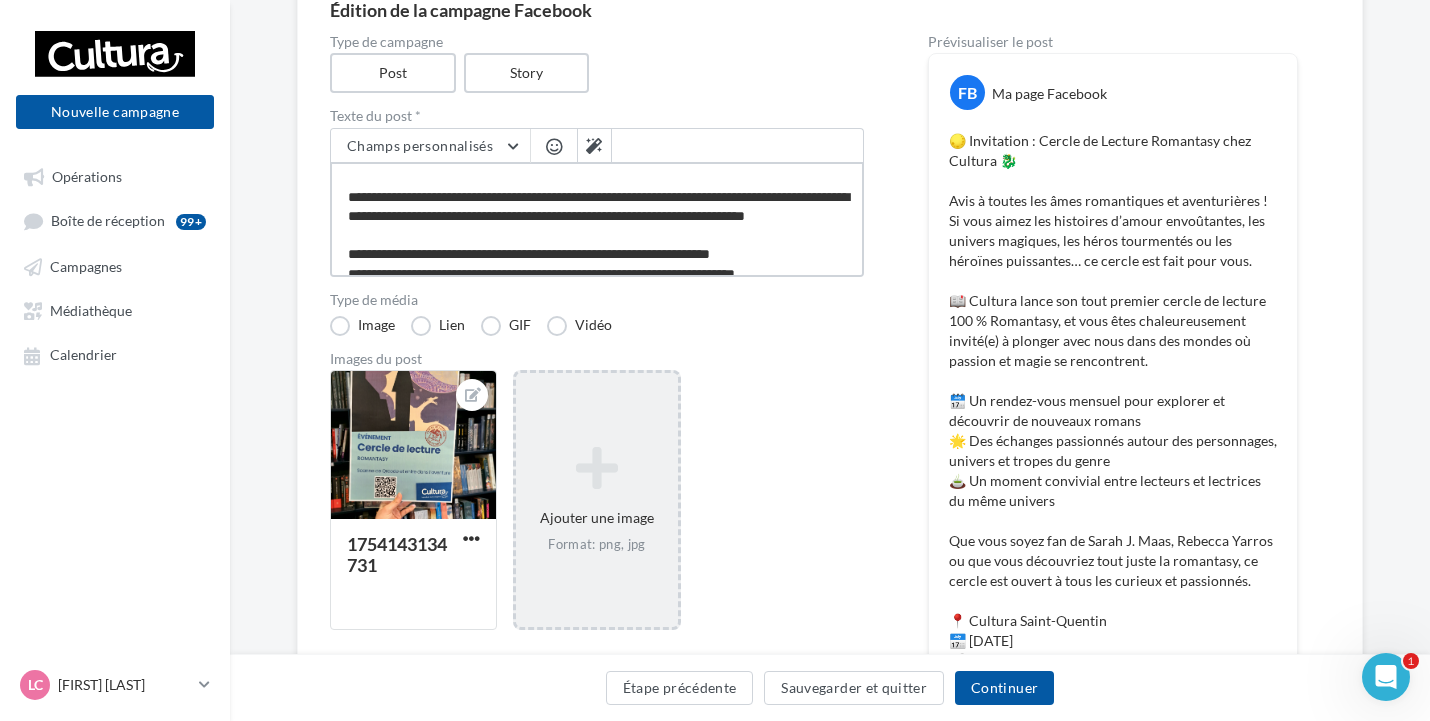 click at bounding box center [597, 219] 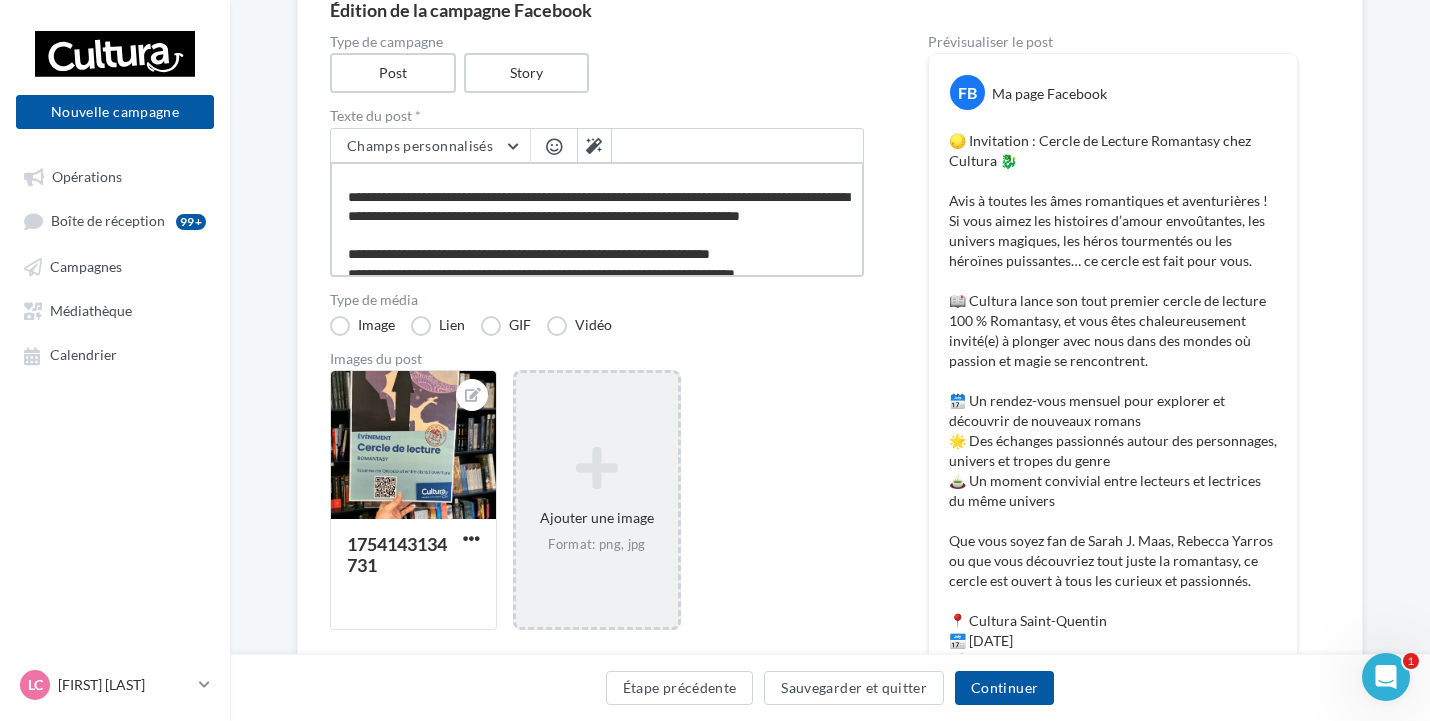 drag, startPoint x: 644, startPoint y: 228, endPoint x: 638, endPoint y: 218, distance: 11.661903 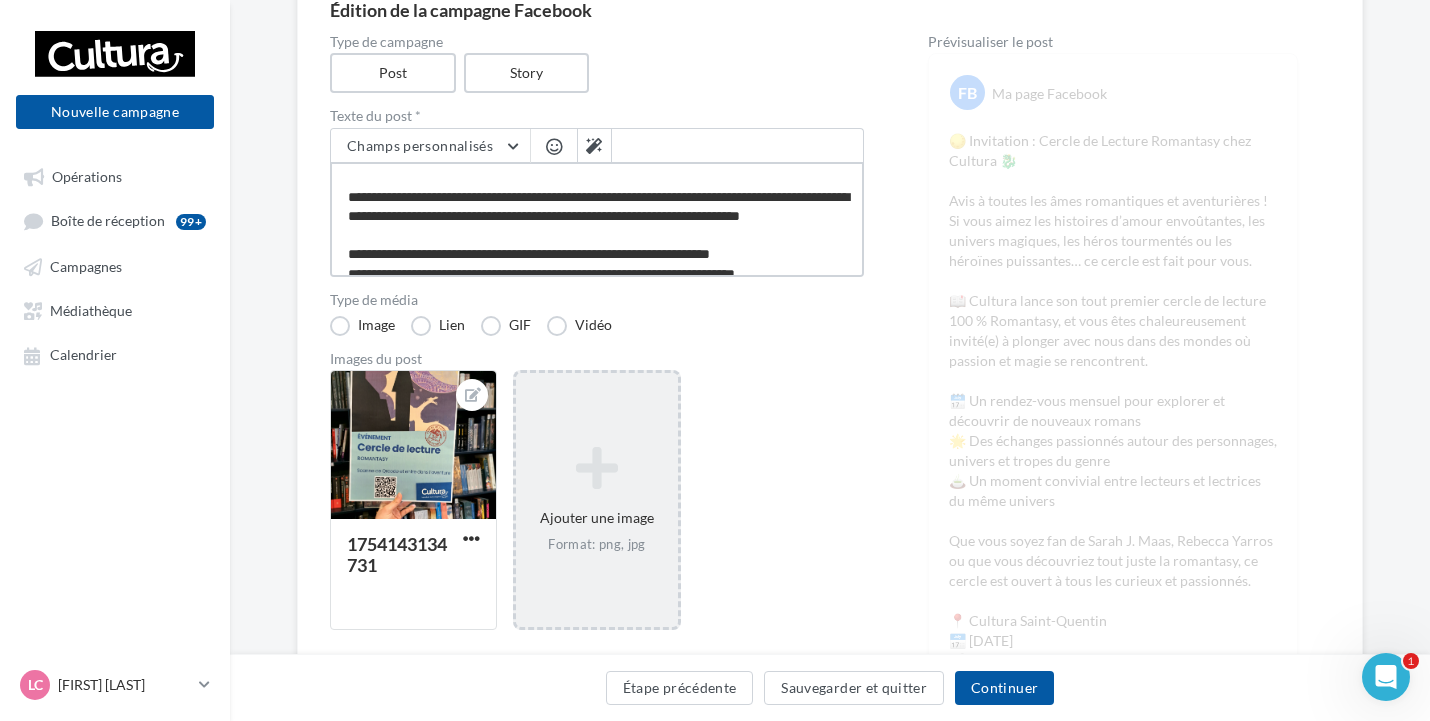 click at bounding box center (597, 219) 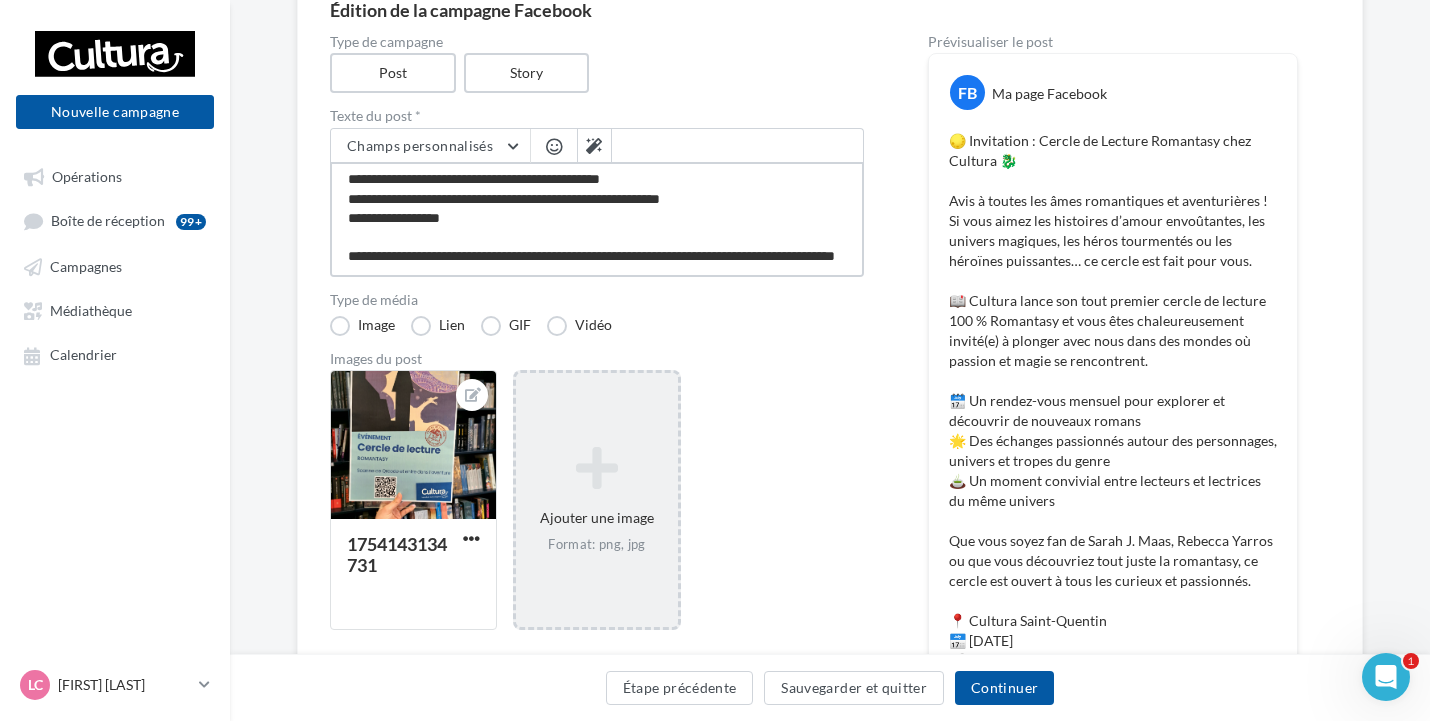 scroll, scrollTop: 386, scrollLeft: 0, axis: vertical 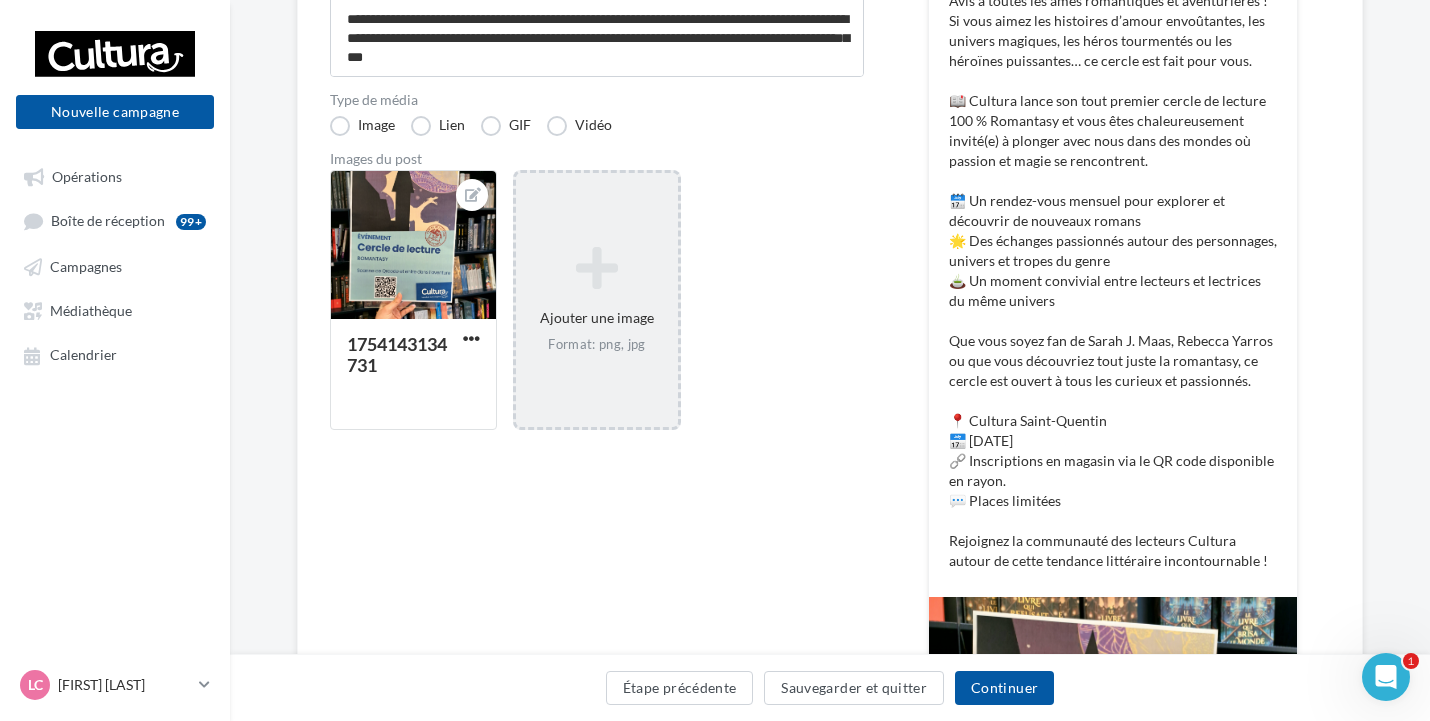 drag, startPoint x: 1057, startPoint y: 365, endPoint x: 985, endPoint y: 357, distance: 72.443085 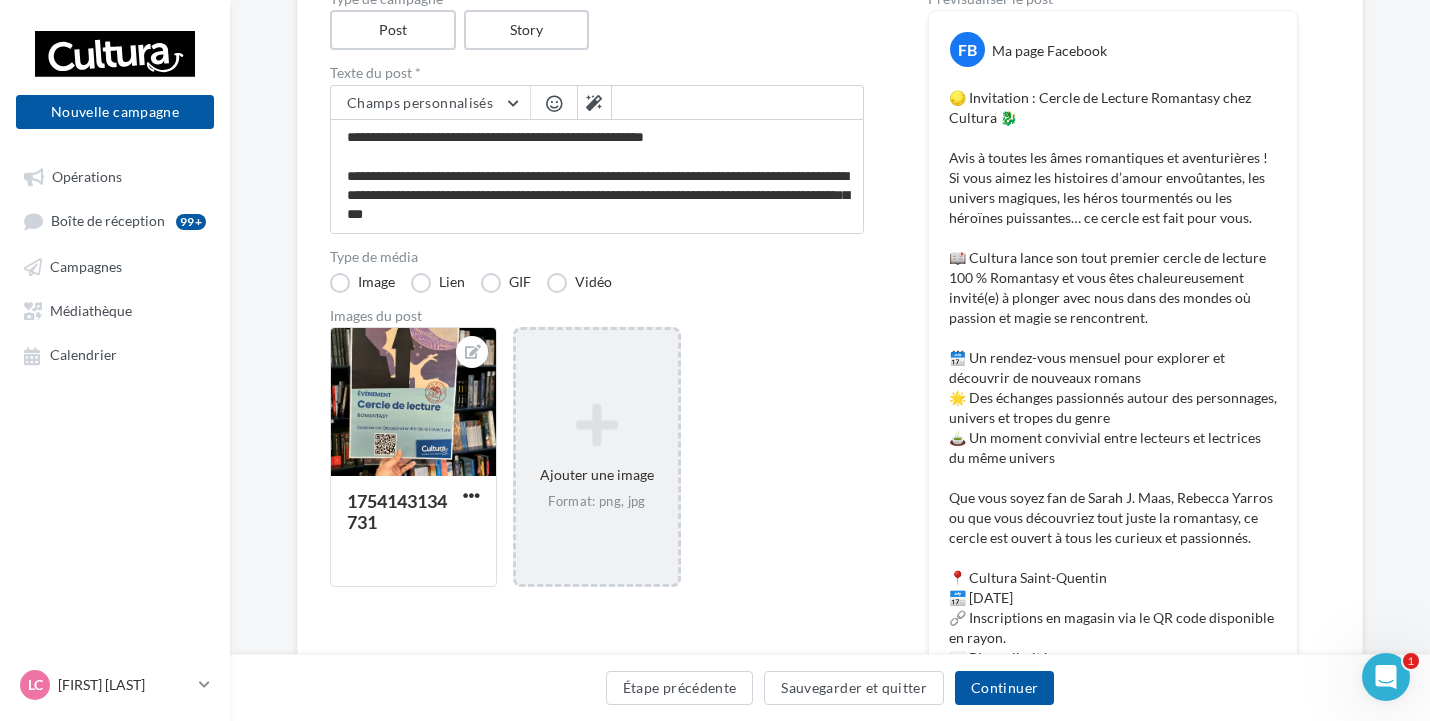 scroll, scrollTop: 300, scrollLeft: 0, axis: vertical 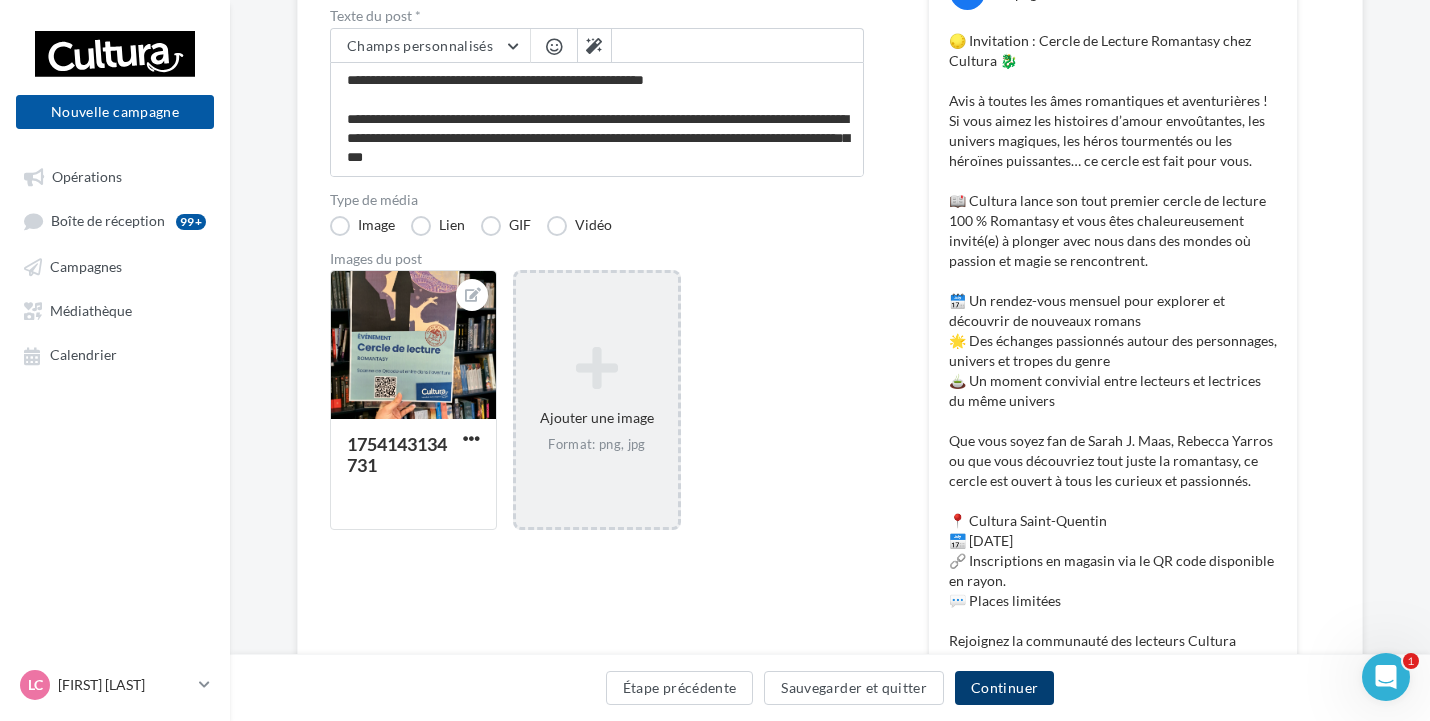 click on "Continuer" at bounding box center (1004, 688) 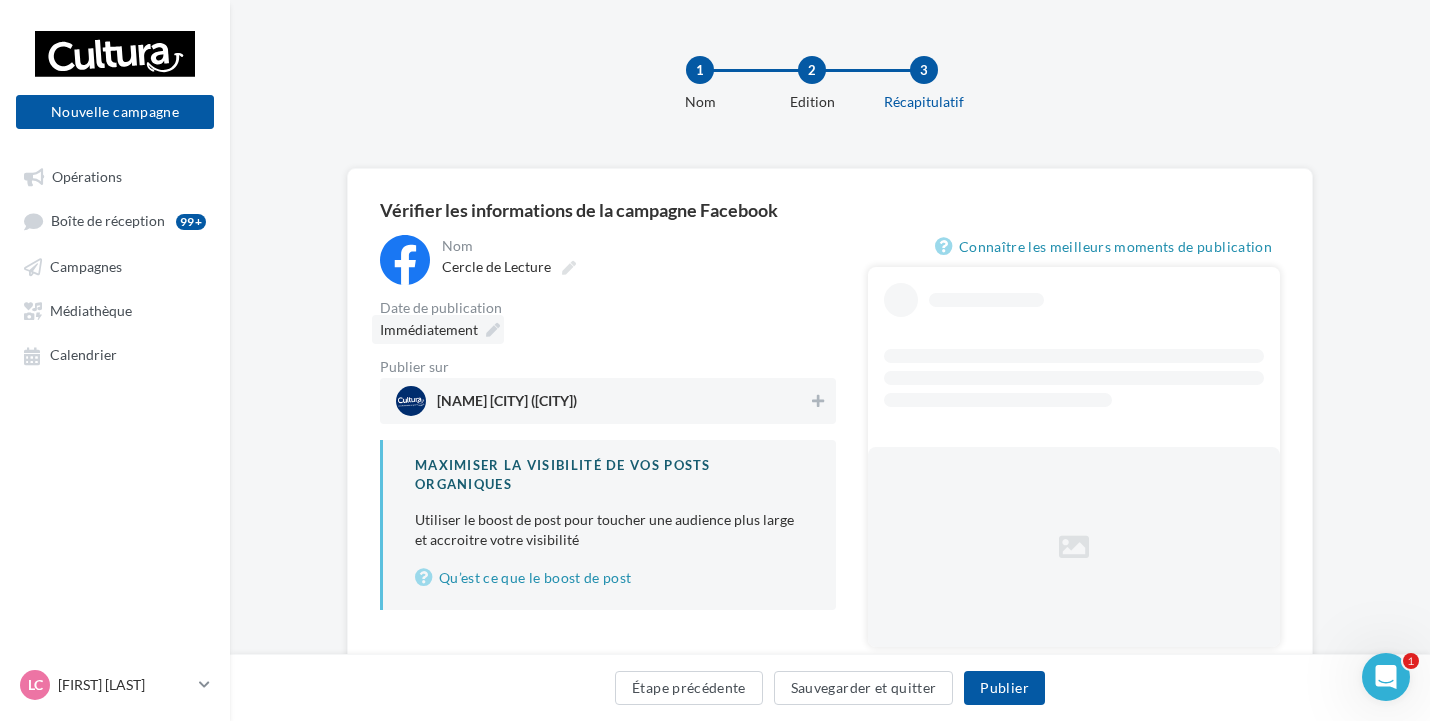 click at bounding box center [493, 330] 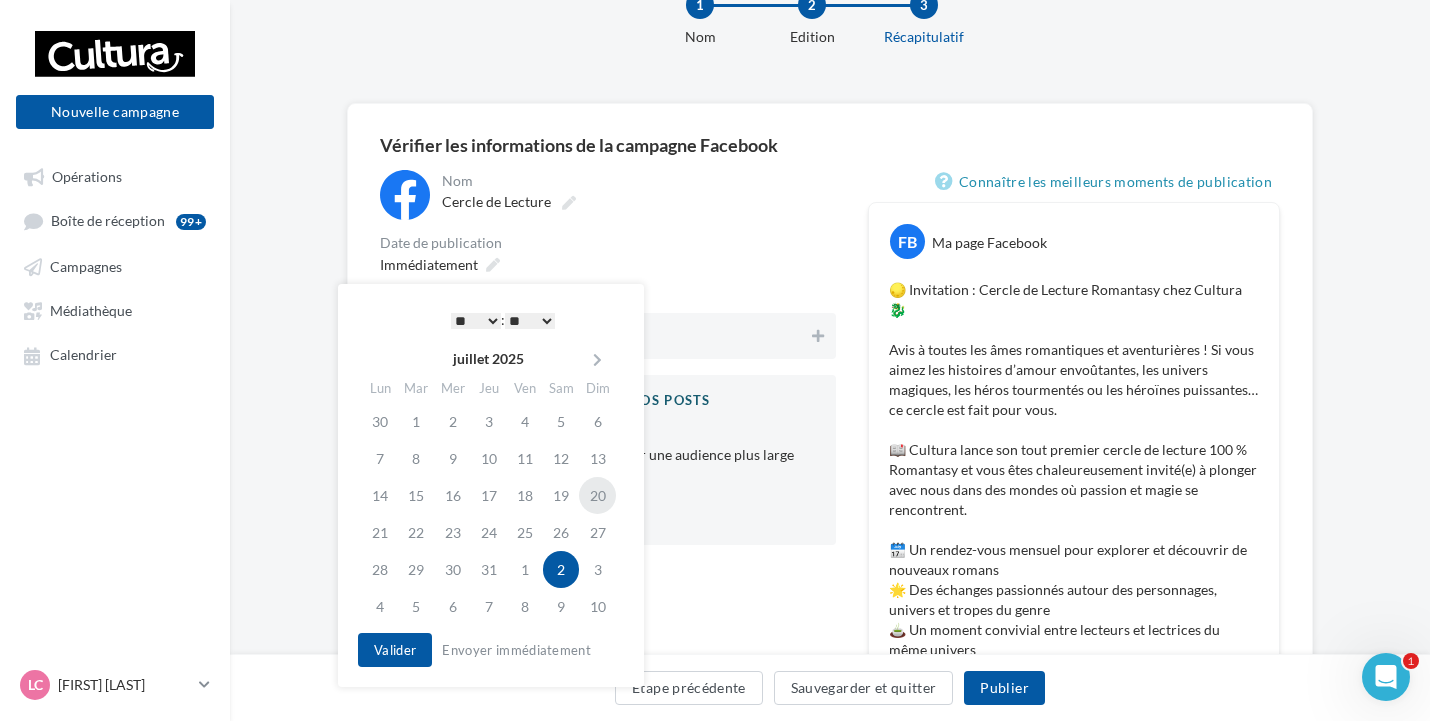 scroll, scrollTop: 100, scrollLeft: 0, axis: vertical 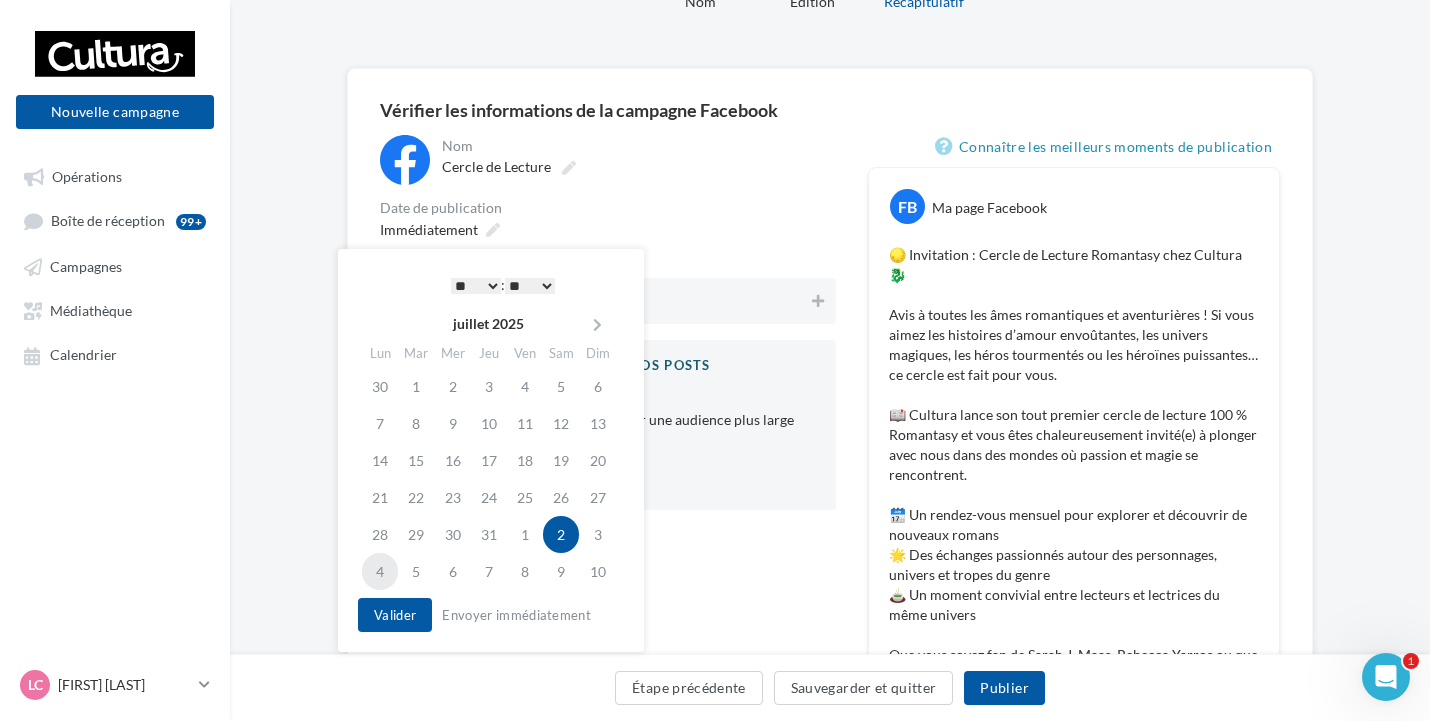 click on "4" at bounding box center [380, 571] 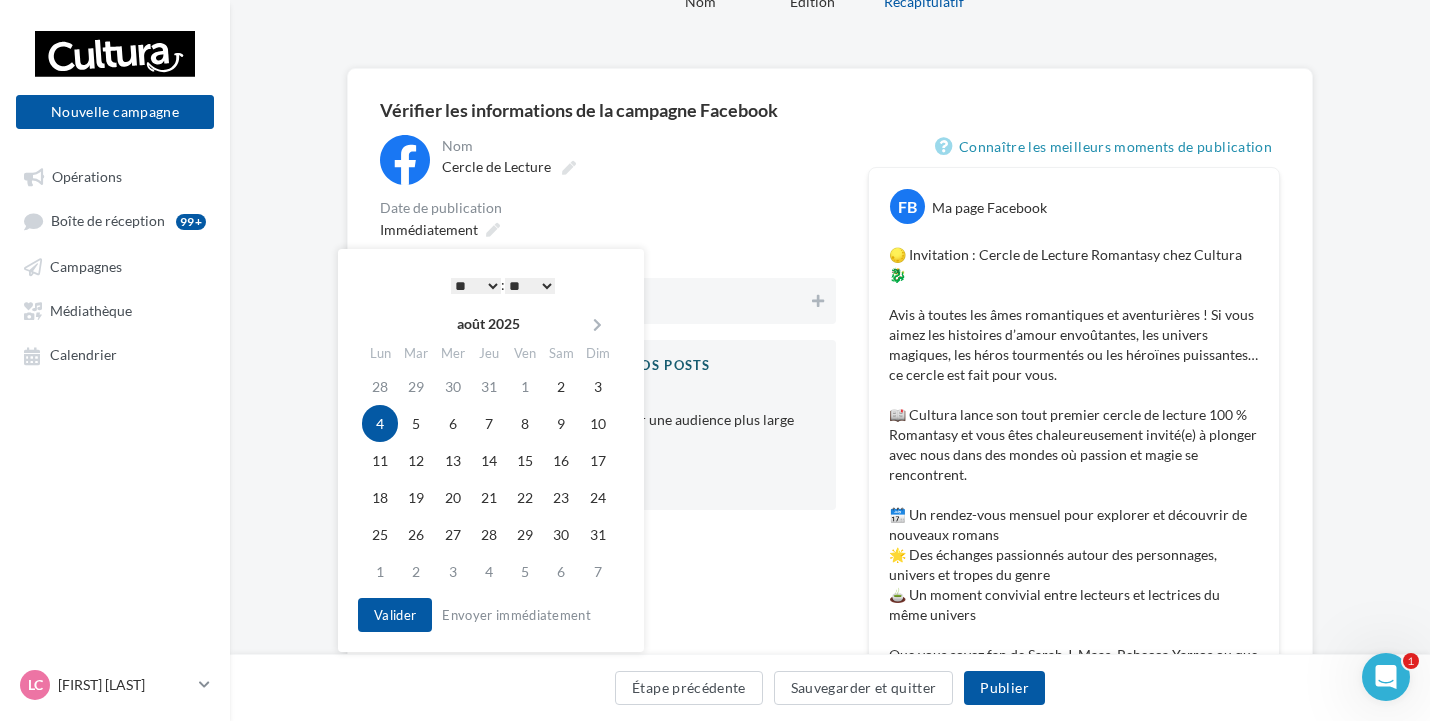 click on "* * * * * * * * * * ** ** ** ** ** ** ** ** ** ** ** ** ** **" at bounding box center (476, 286) 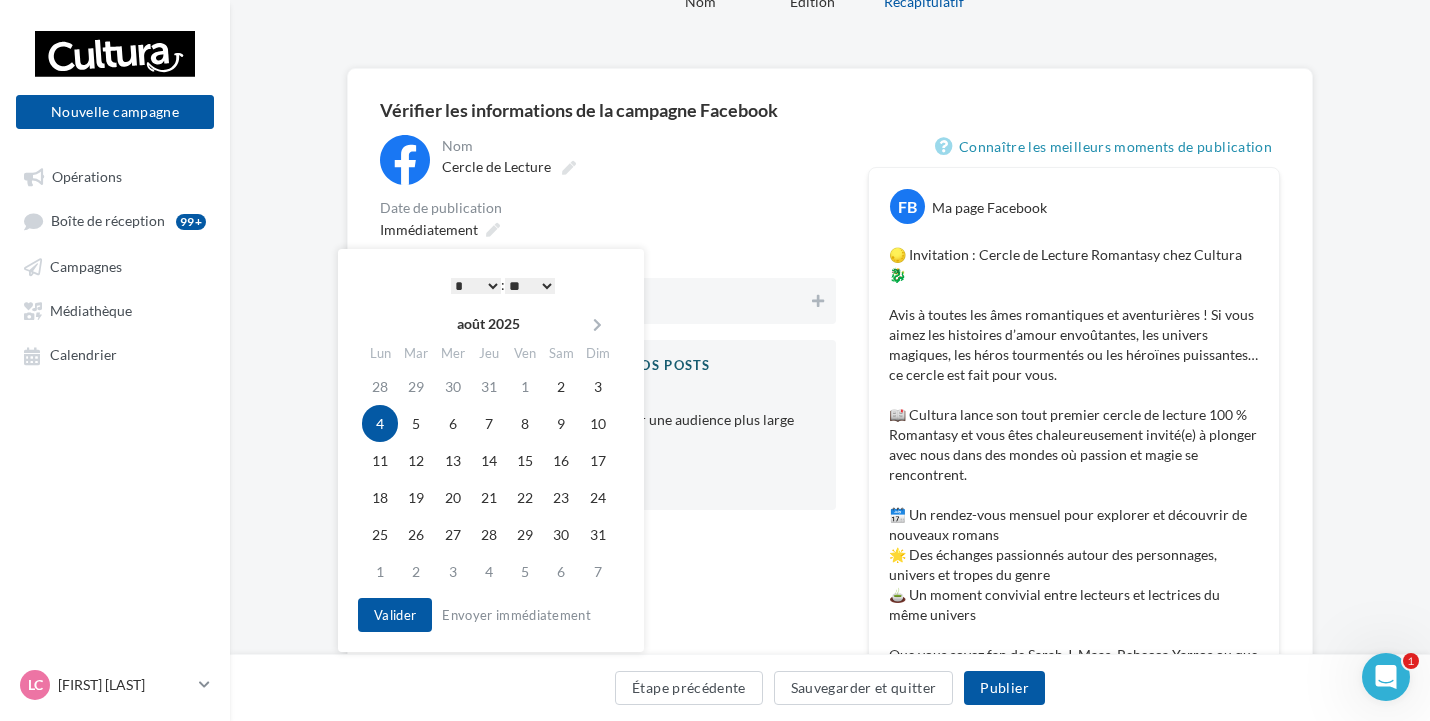 click on "** ** ** ** ** **" at bounding box center (530, 286) 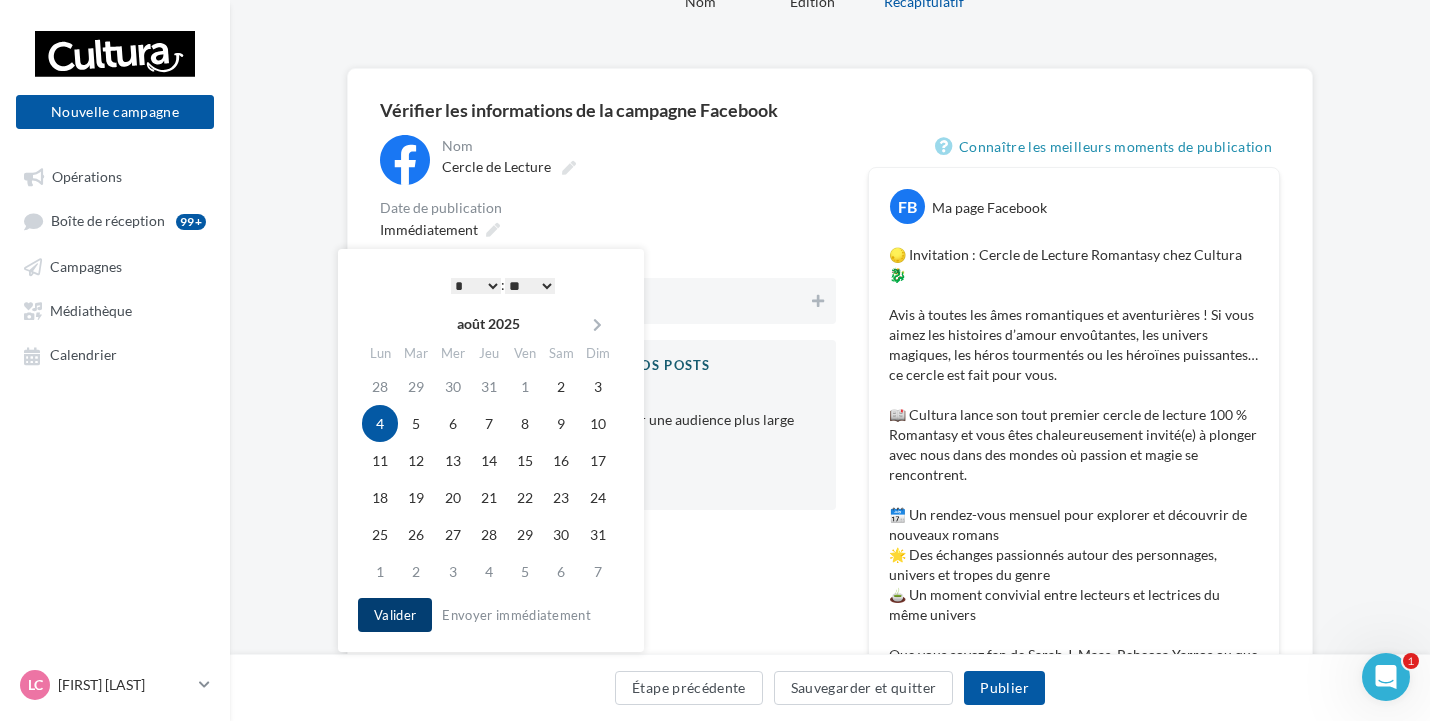click on "Valider" at bounding box center [395, 615] 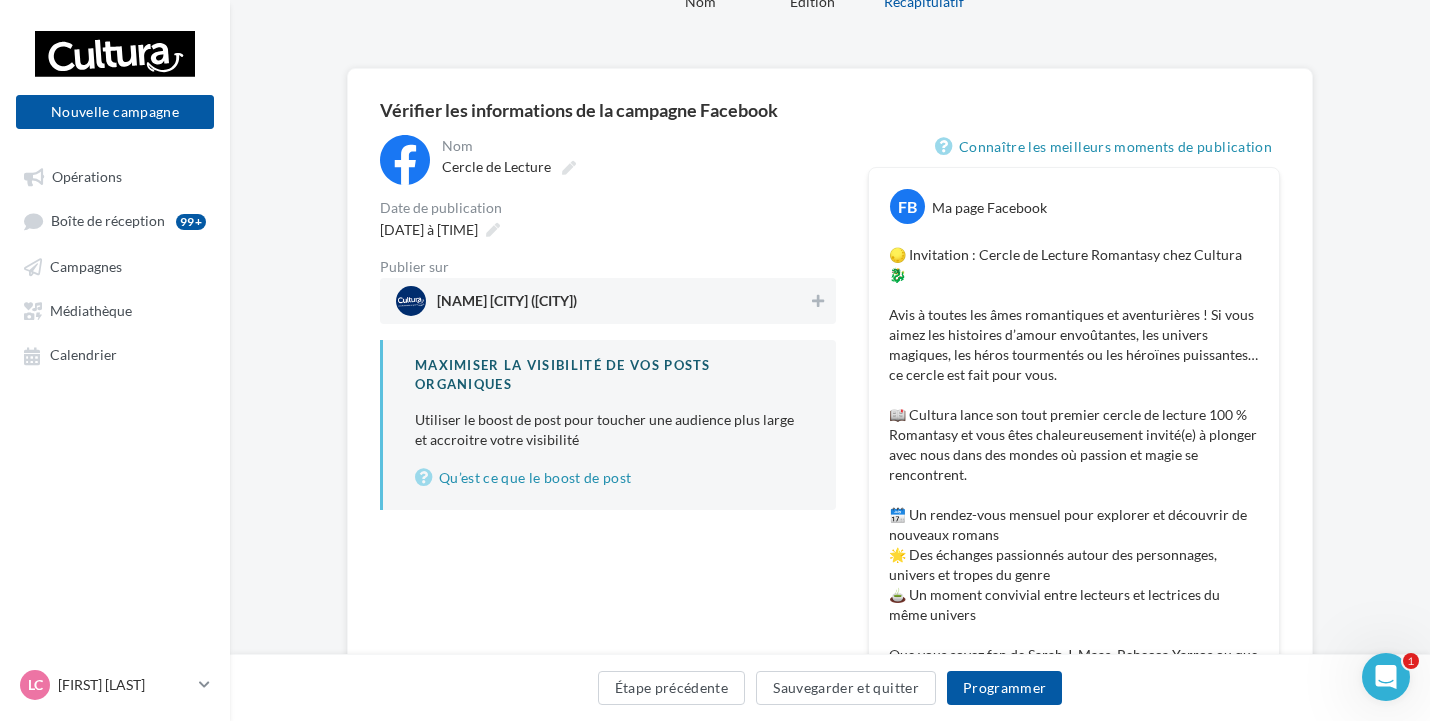 click on "Cultura Saint-Quentin (Saint-Quentin)" at bounding box center [602, 301] 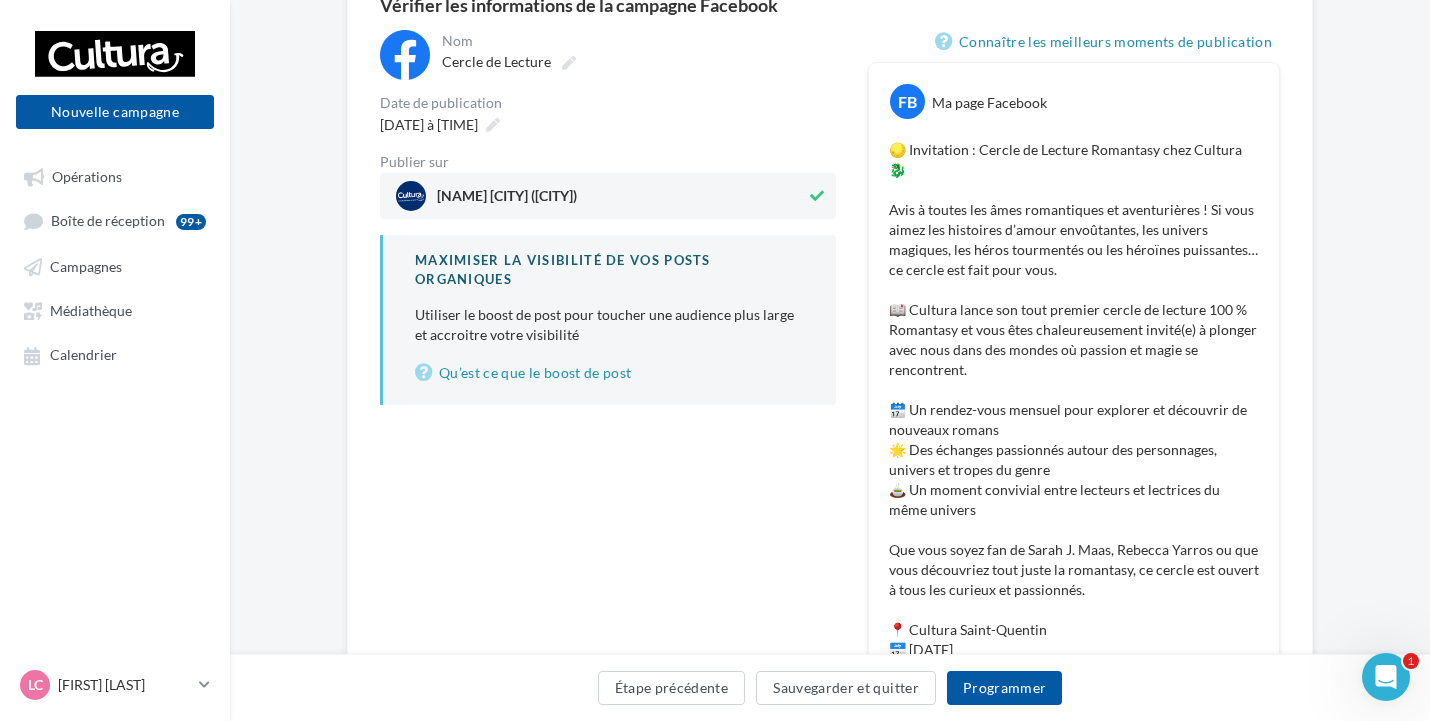 scroll, scrollTop: 200, scrollLeft: 0, axis: vertical 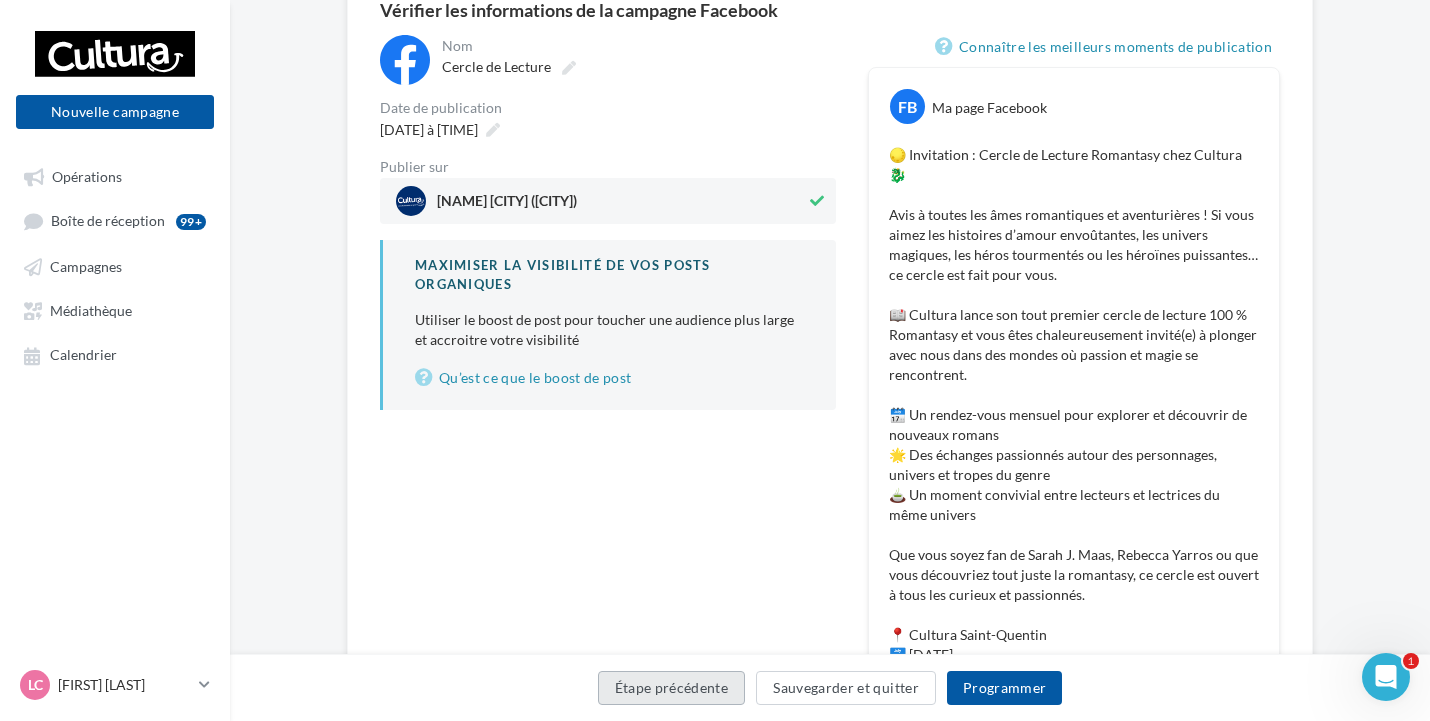 click on "Étape précédente" at bounding box center (672, 688) 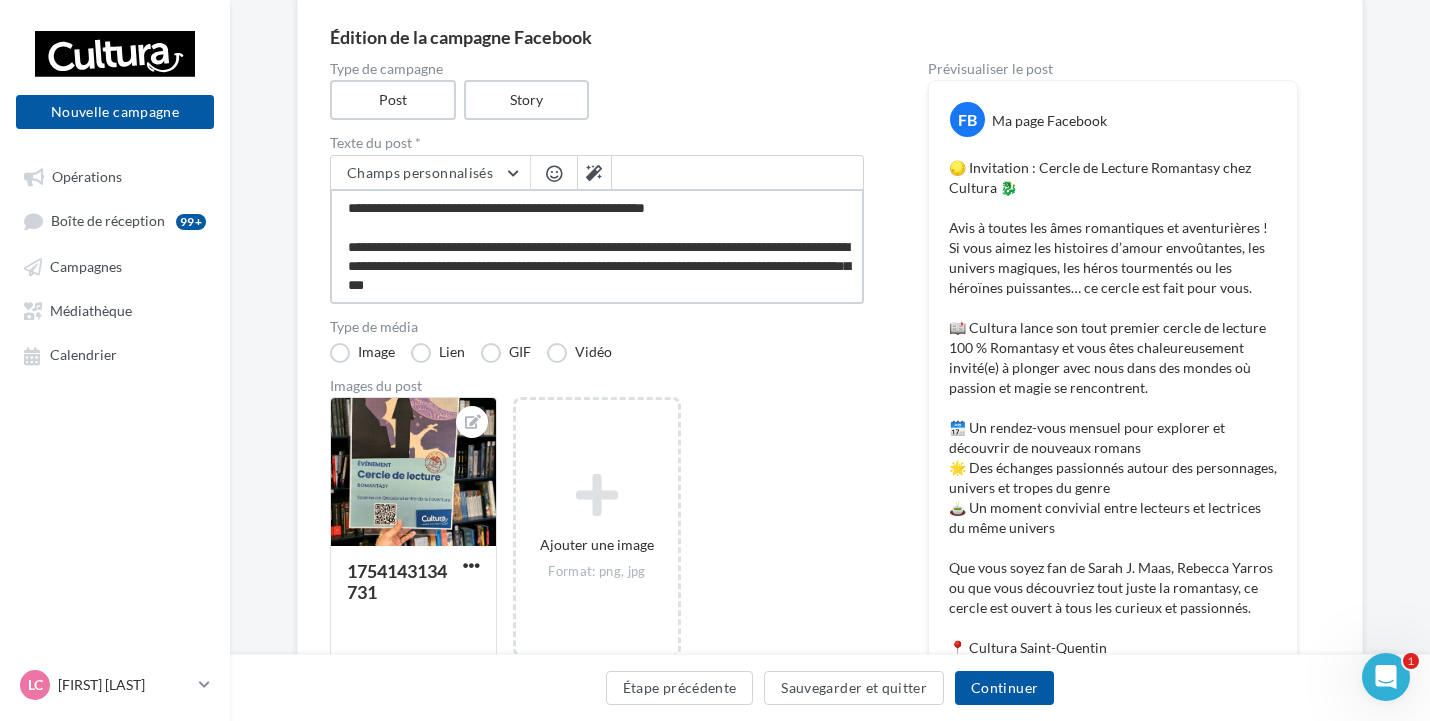 scroll, scrollTop: 80, scrollLeft: 0, axis: vertical 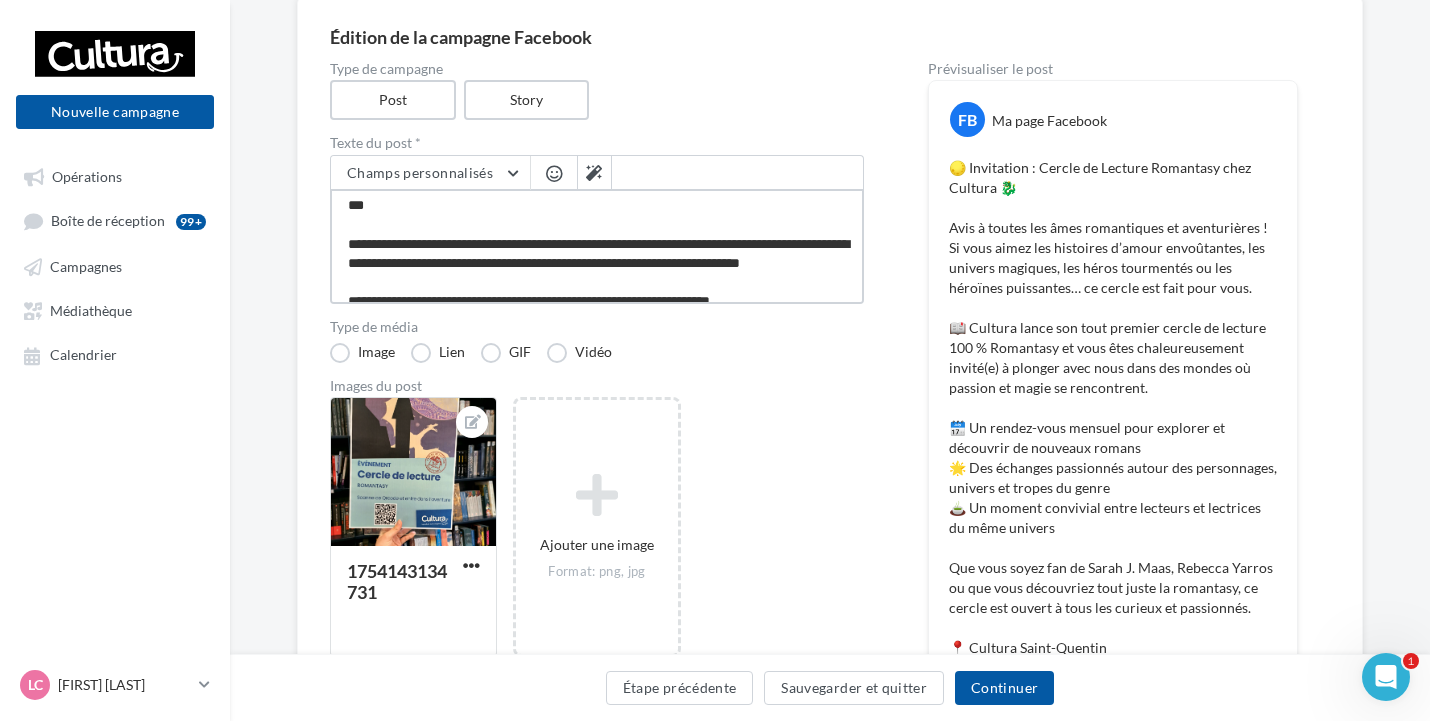 click at bounding box center (597, 246) 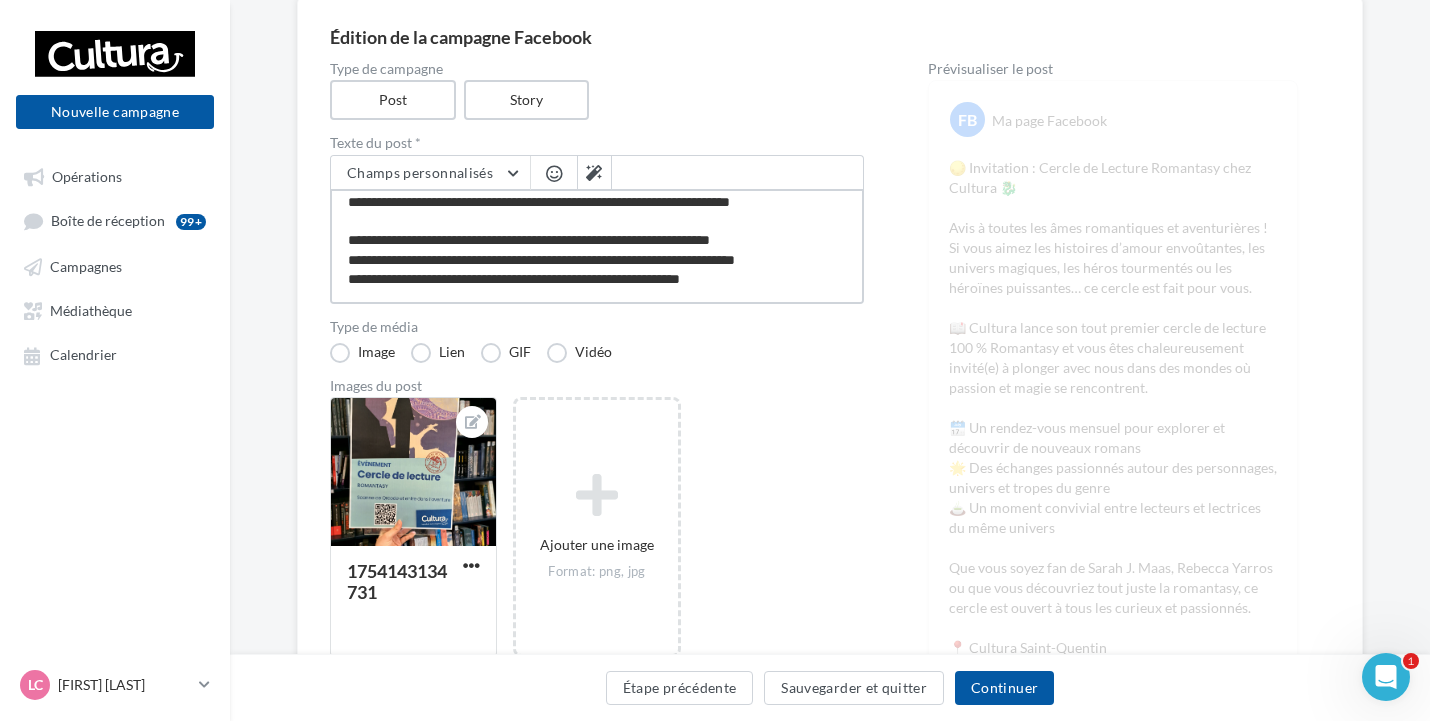scroll, scrollTop: 160, scrollLeft: 0, axis: vertical 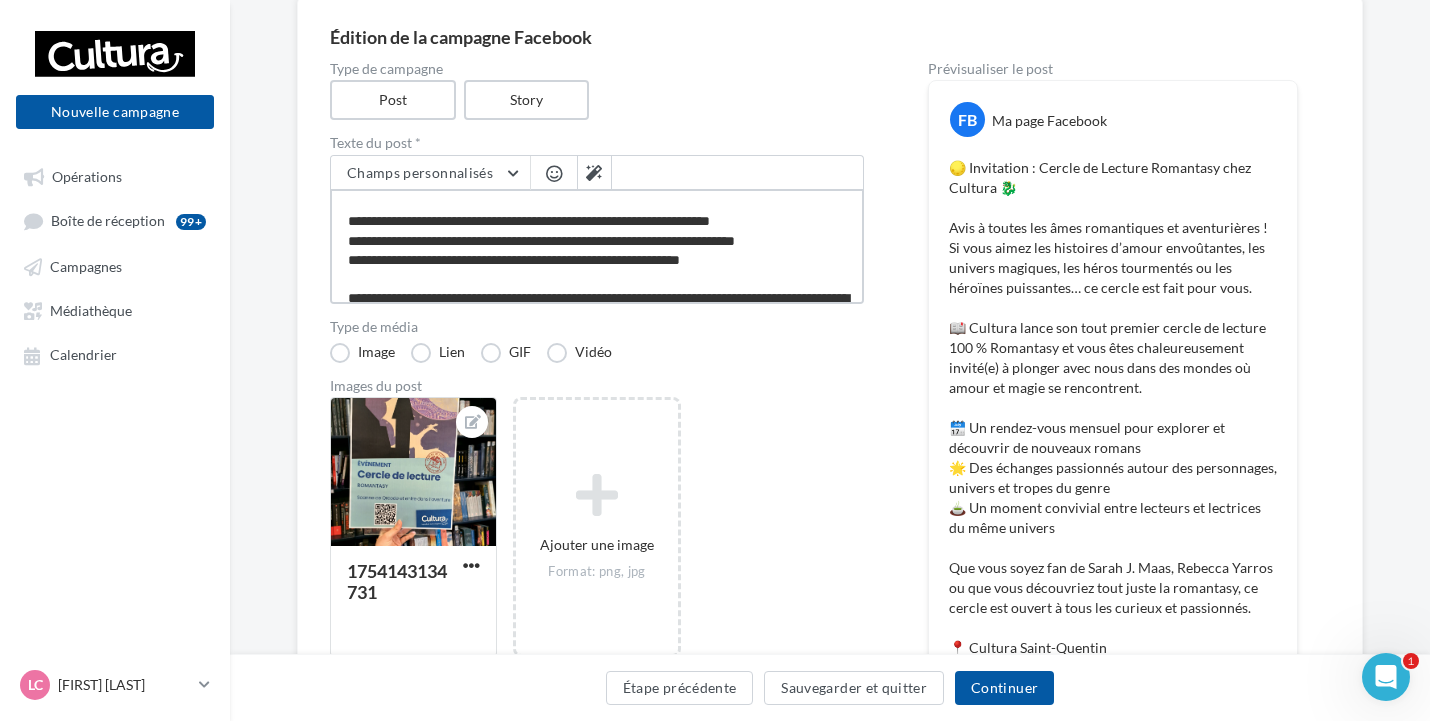 click at bounding box center [597, 246] 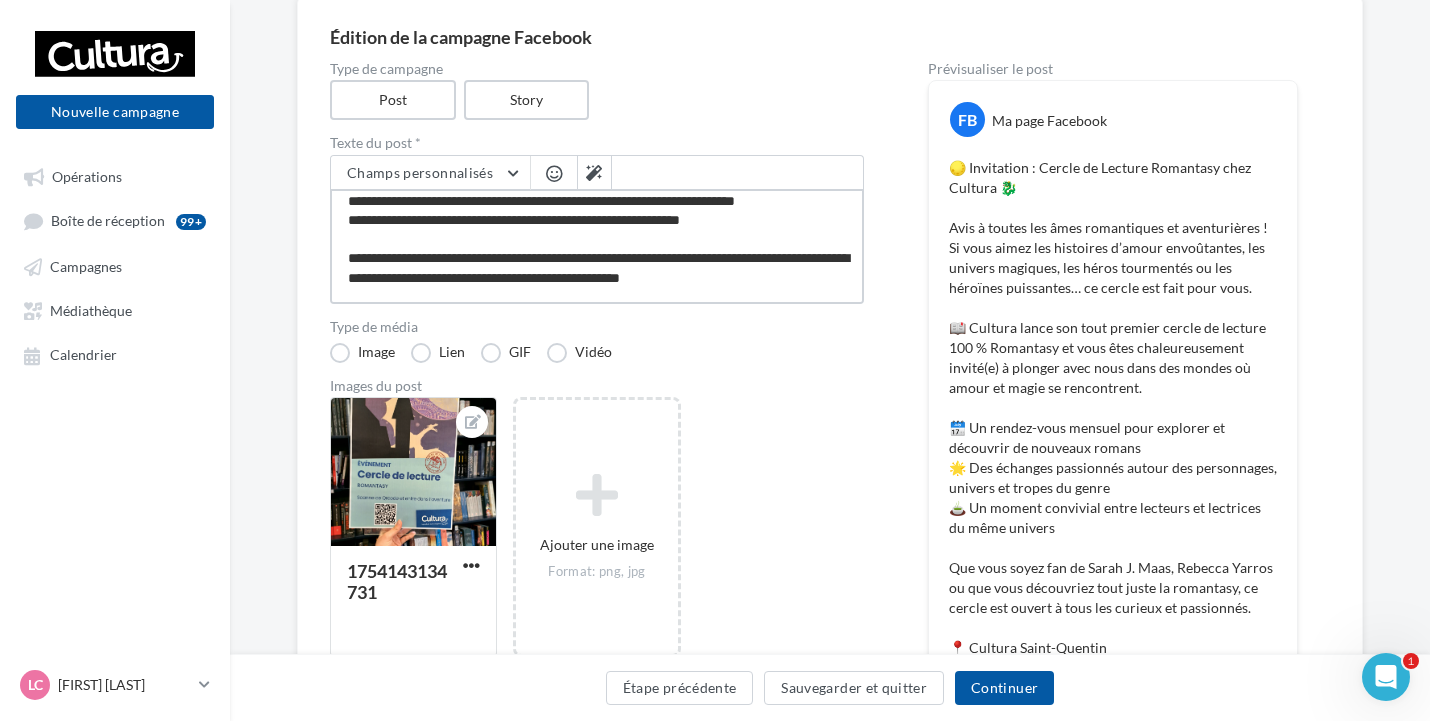 click at bounding box center [597, 246] 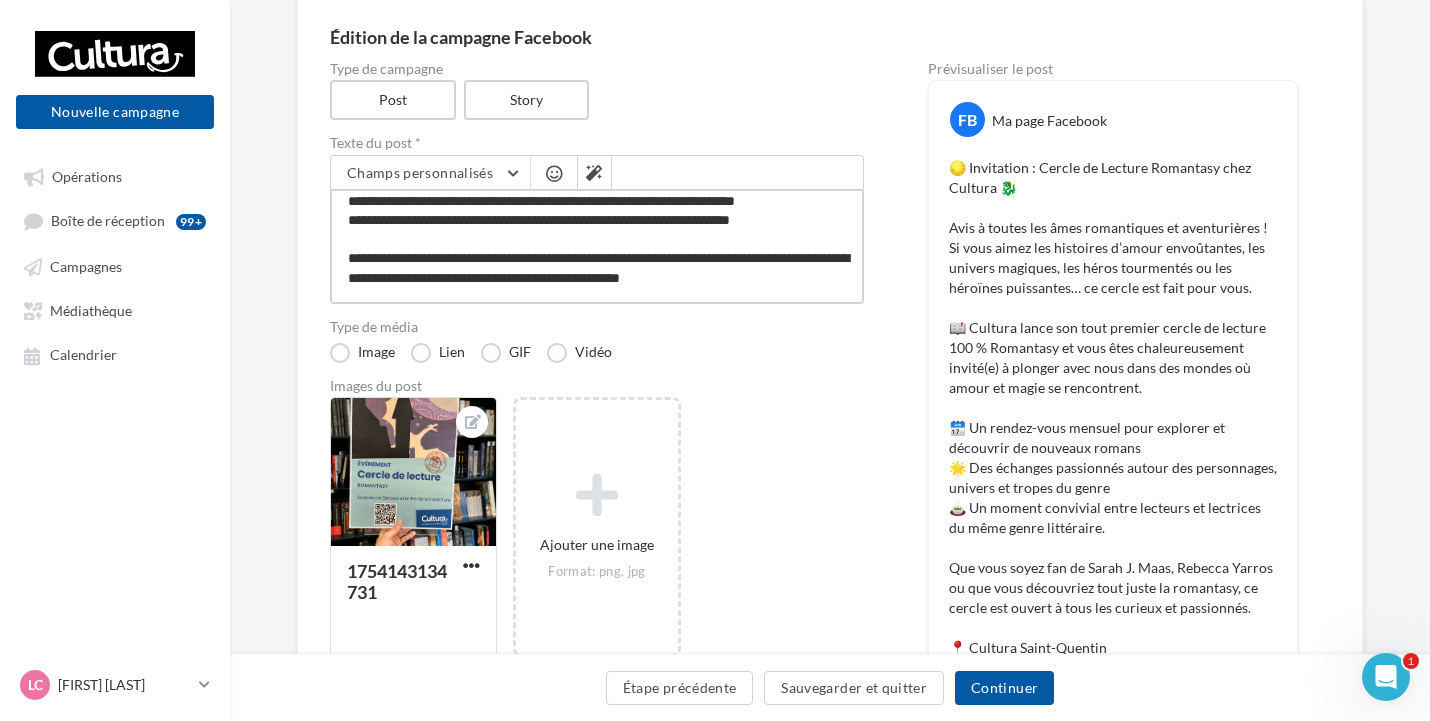 click at bounding box center (597, 246) 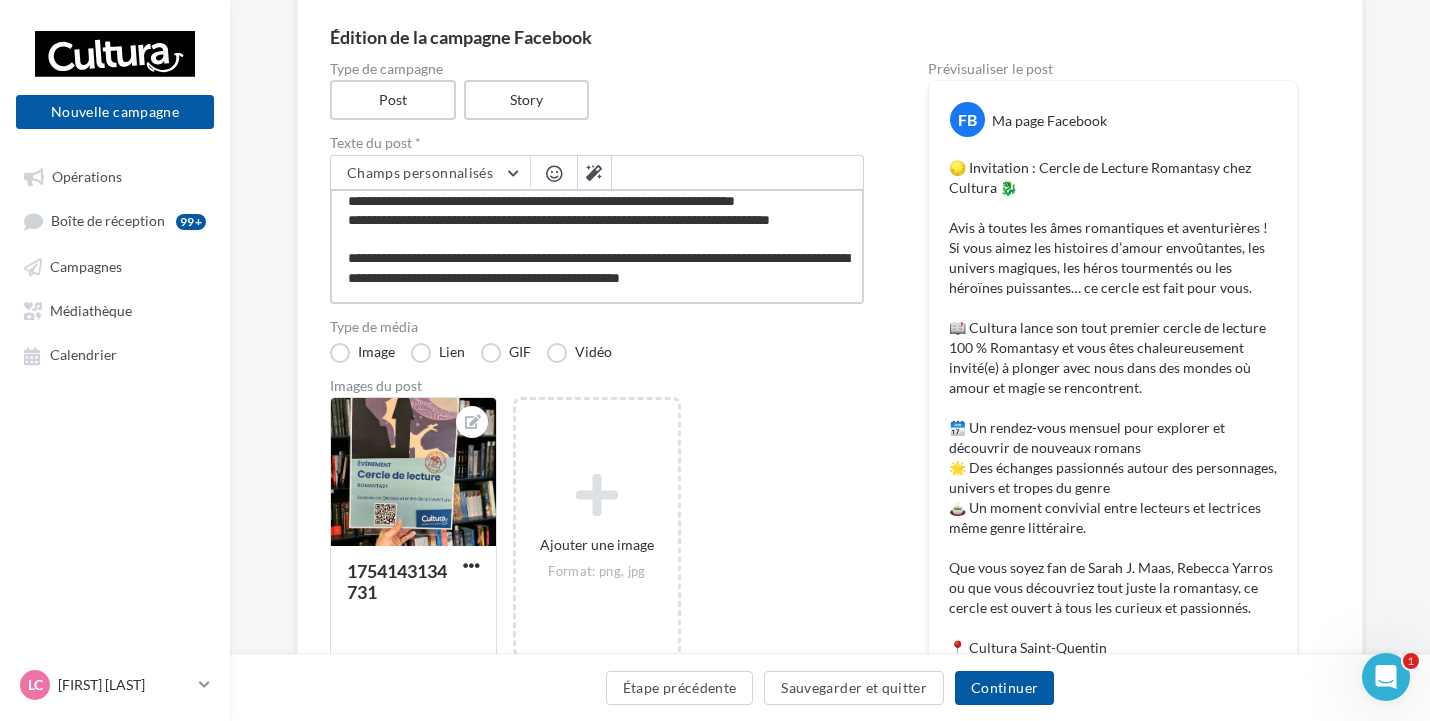 click at bounding box center [597, 246] 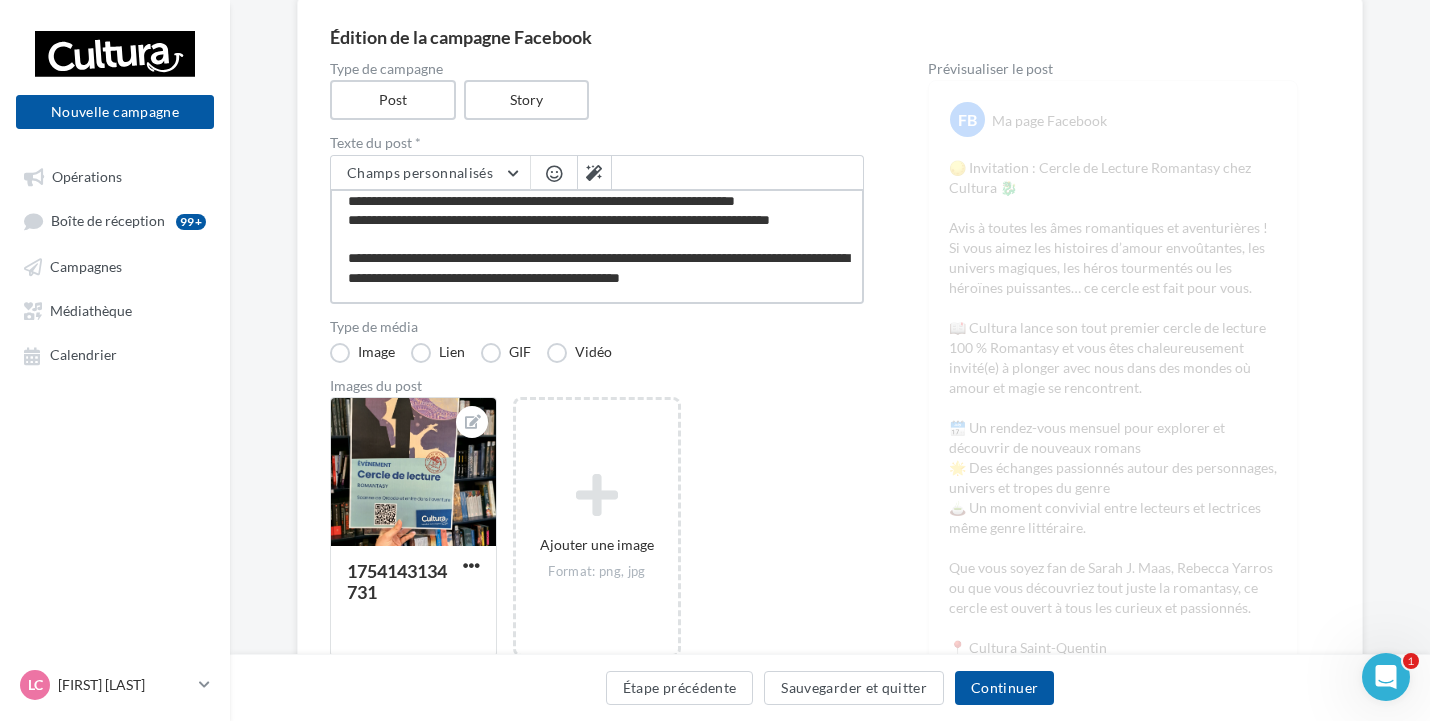 click at bounding box center [597, 246] 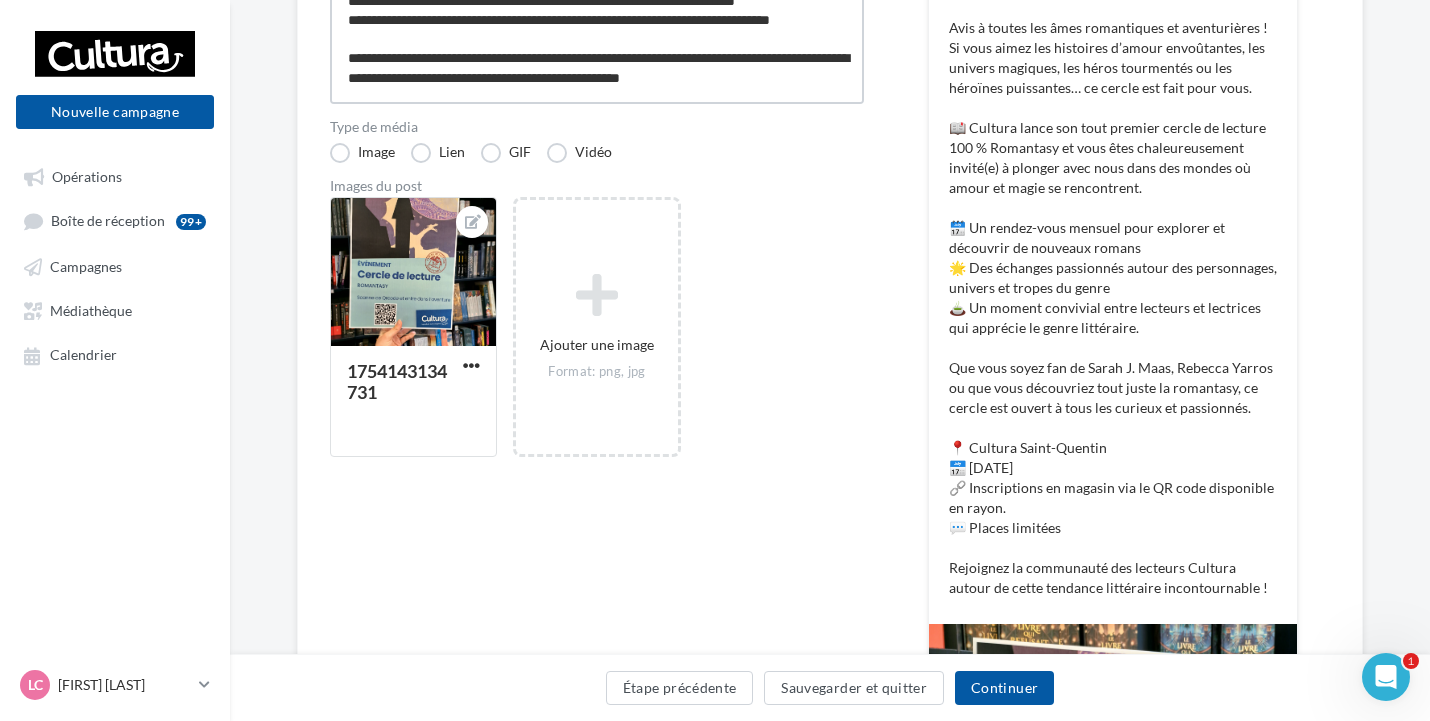 scroll, scrollTop: 273, scrollLeft: 0, axis: vertical 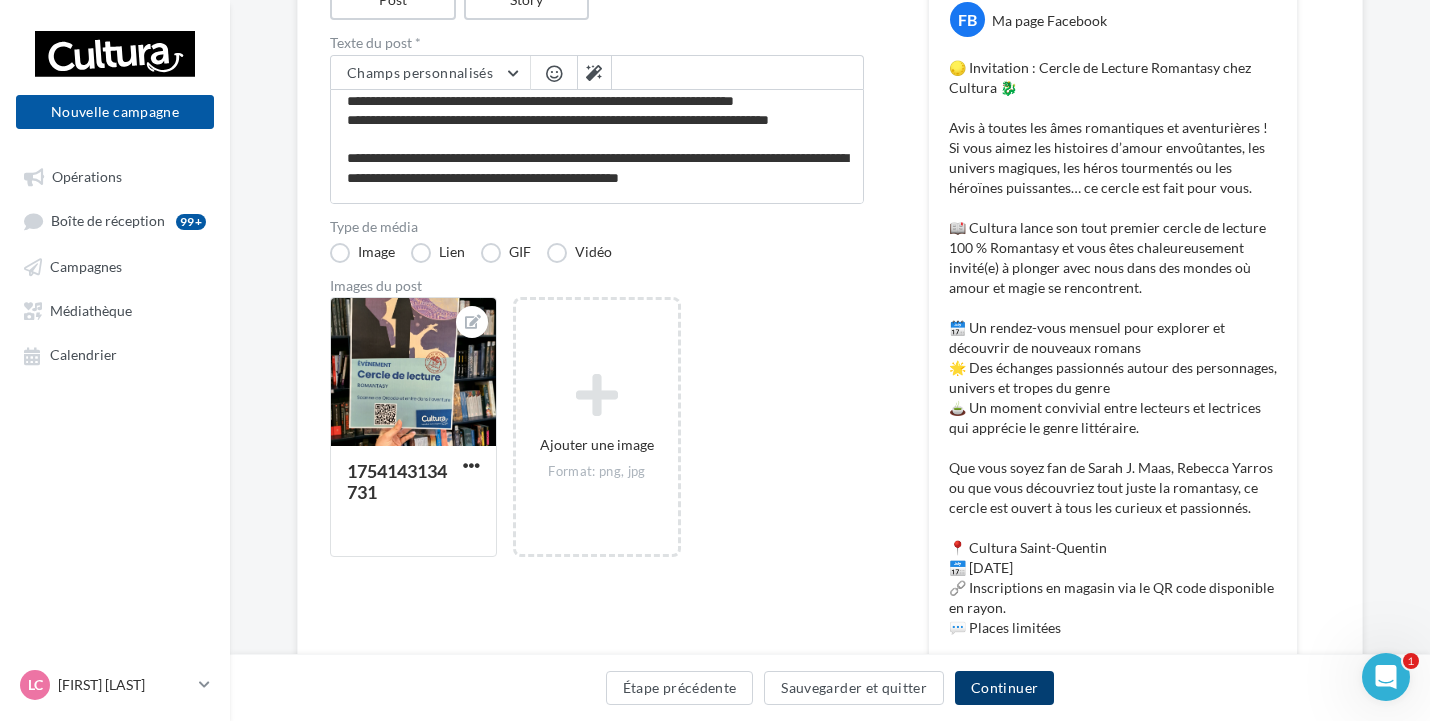 click on "Continuer" at bounding box center [1004, 688] 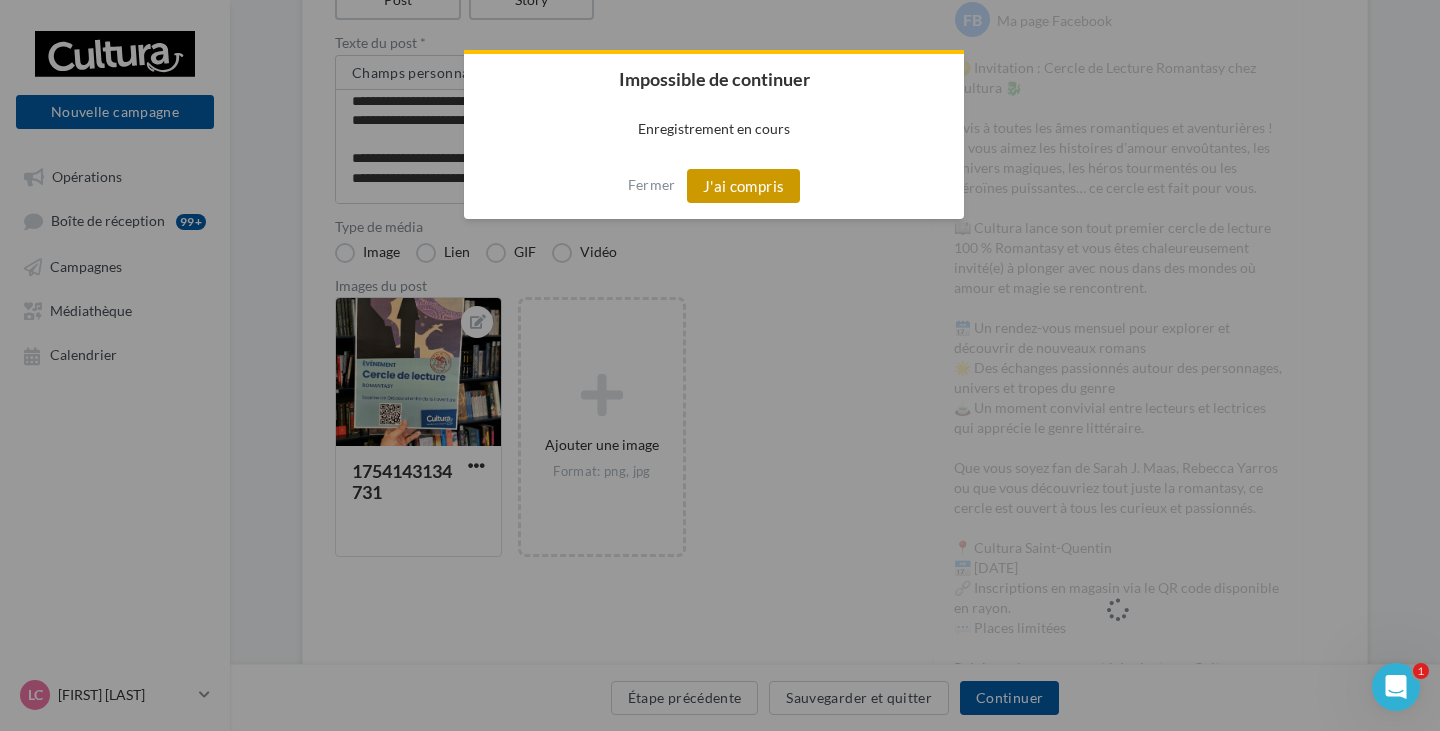 click on "J'ai compris" at bounding box center [744, 186] 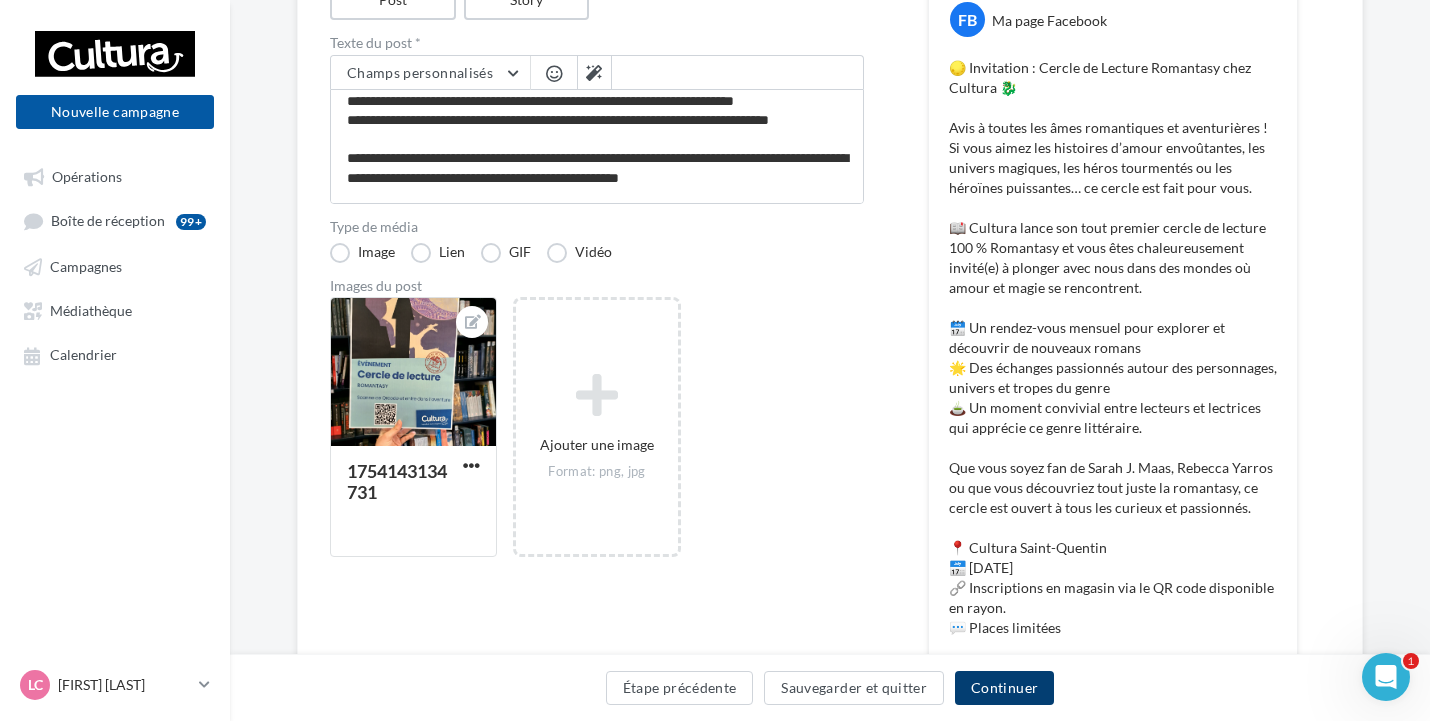 click on "Continuer" at bounding box center (1004, 688) 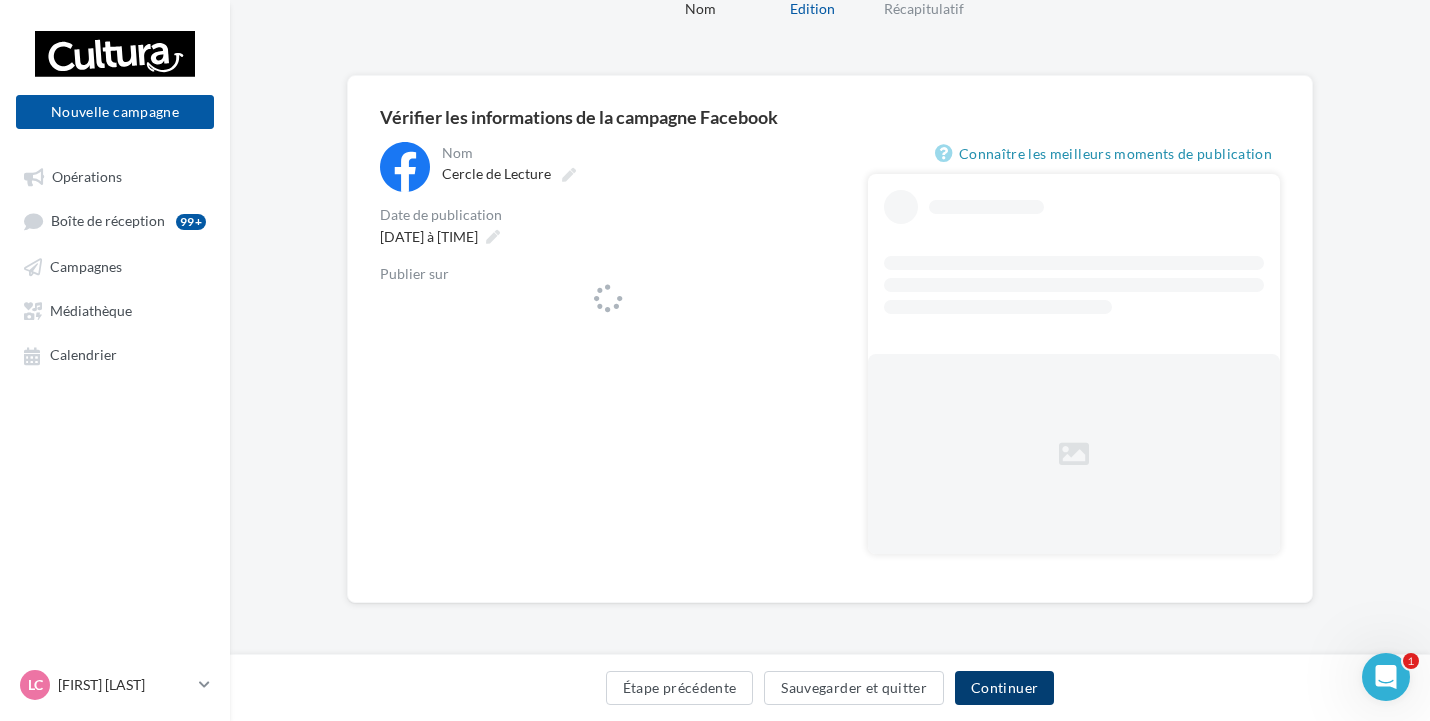scroll, scrollTop: 0, scrollLeft: 0, axis: both 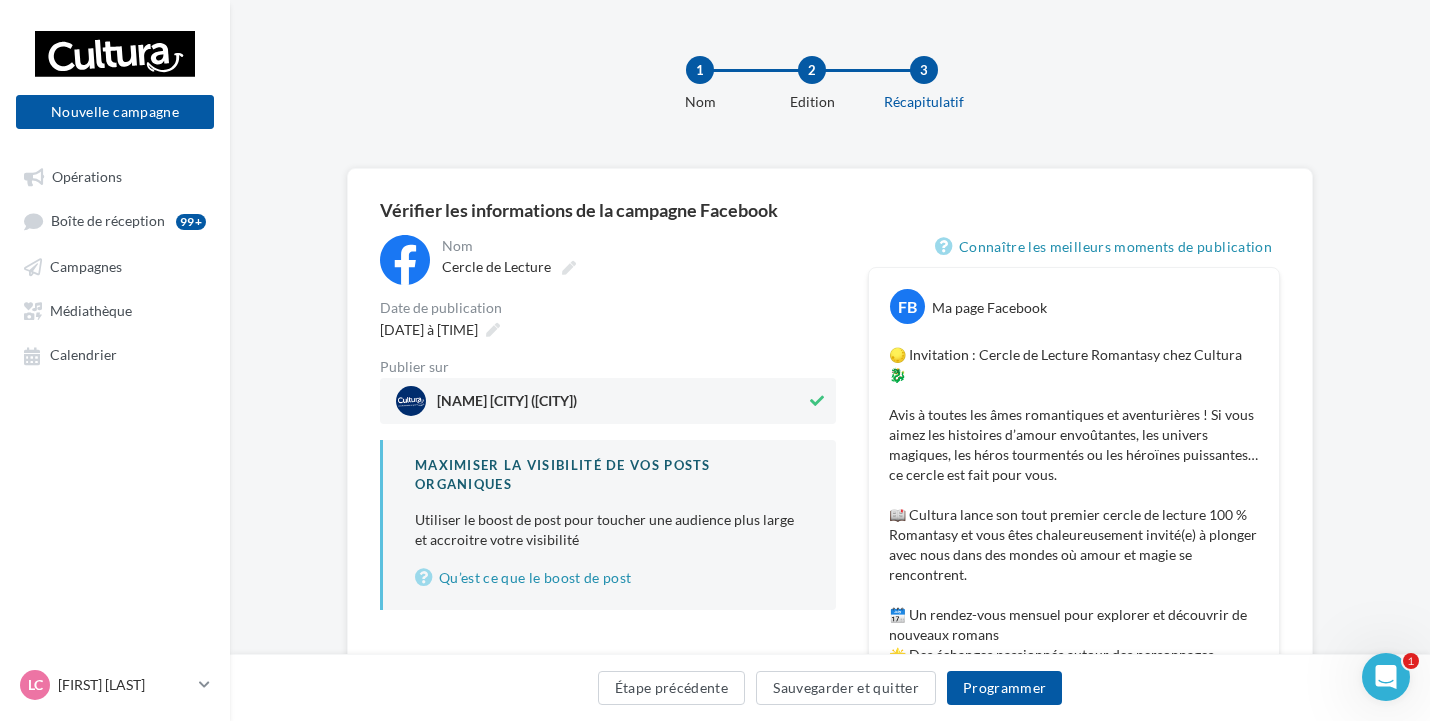 click on "**********" at bounding box center [830, 893] 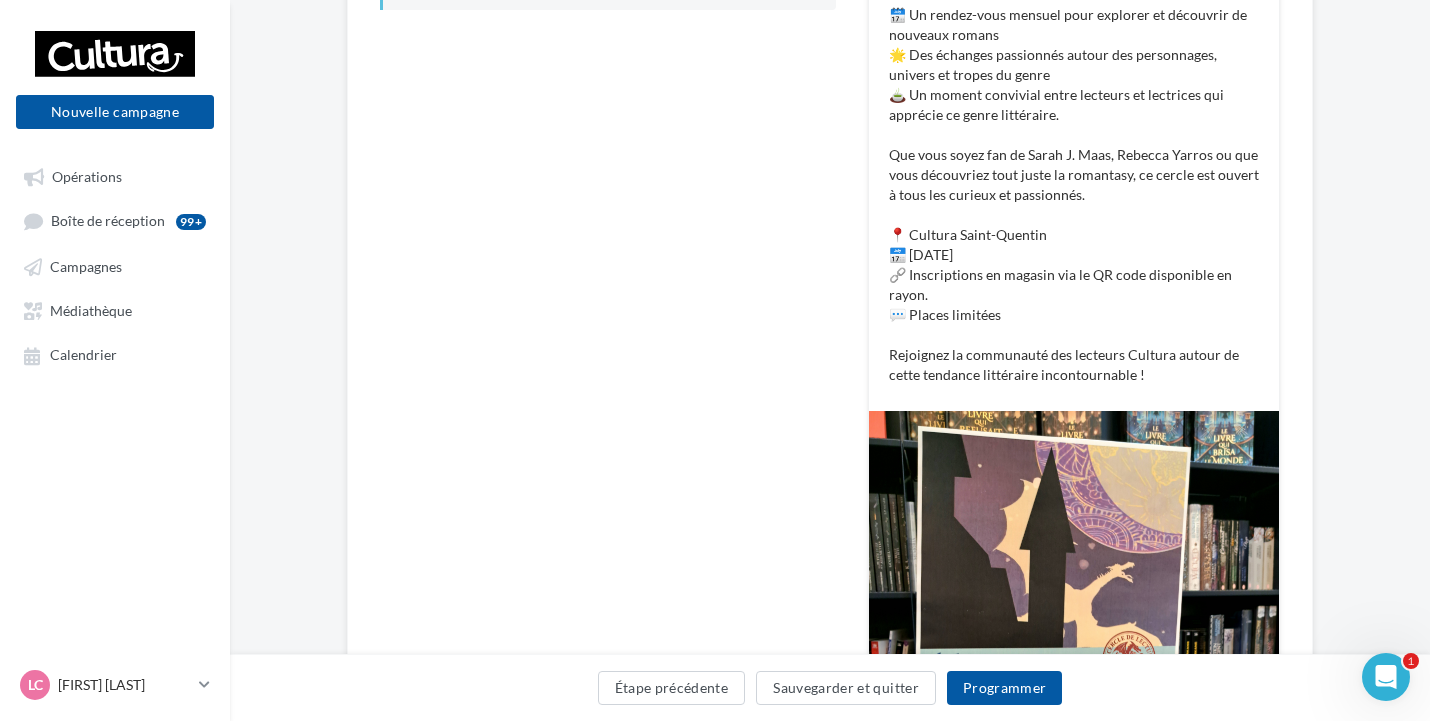 scroll, scrollTop: 800, scrollLeft: 0, axis: vertical 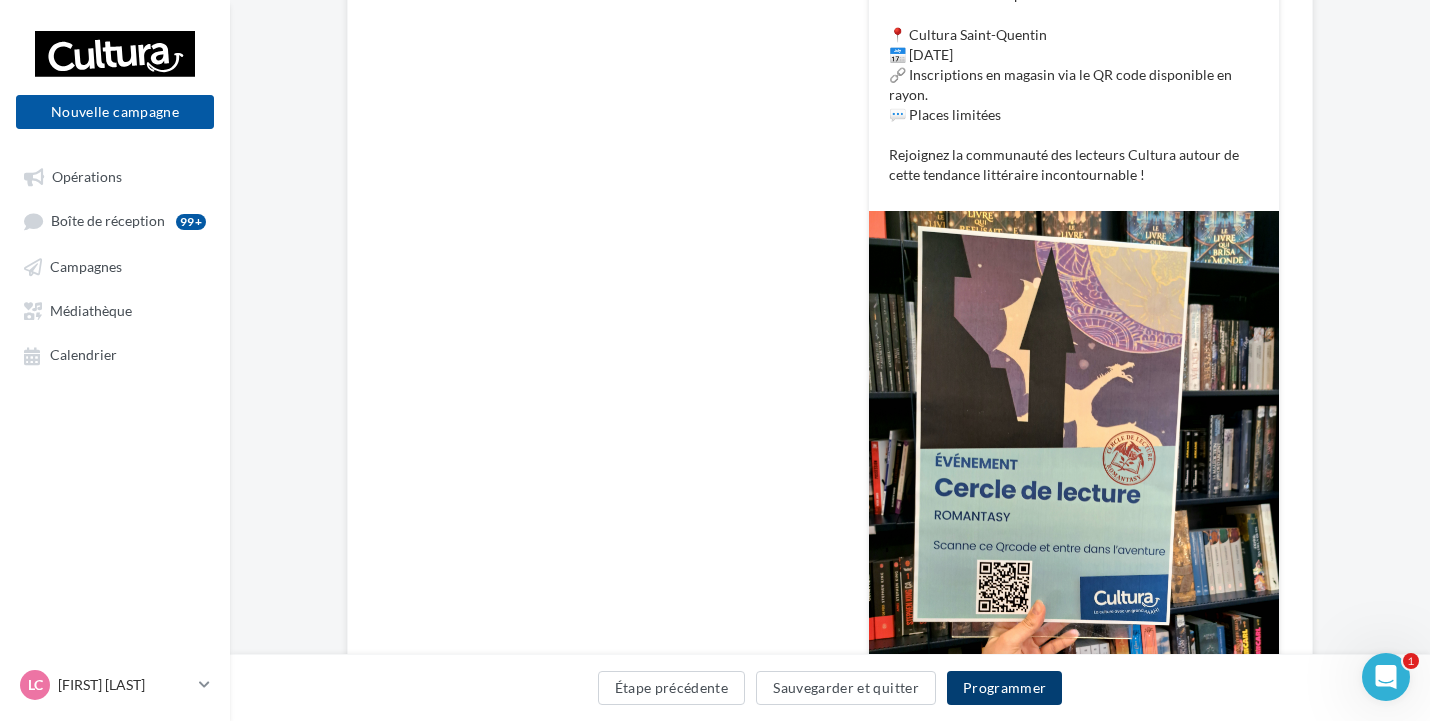 click on "Programmer" at bounding box center [1005, 688] 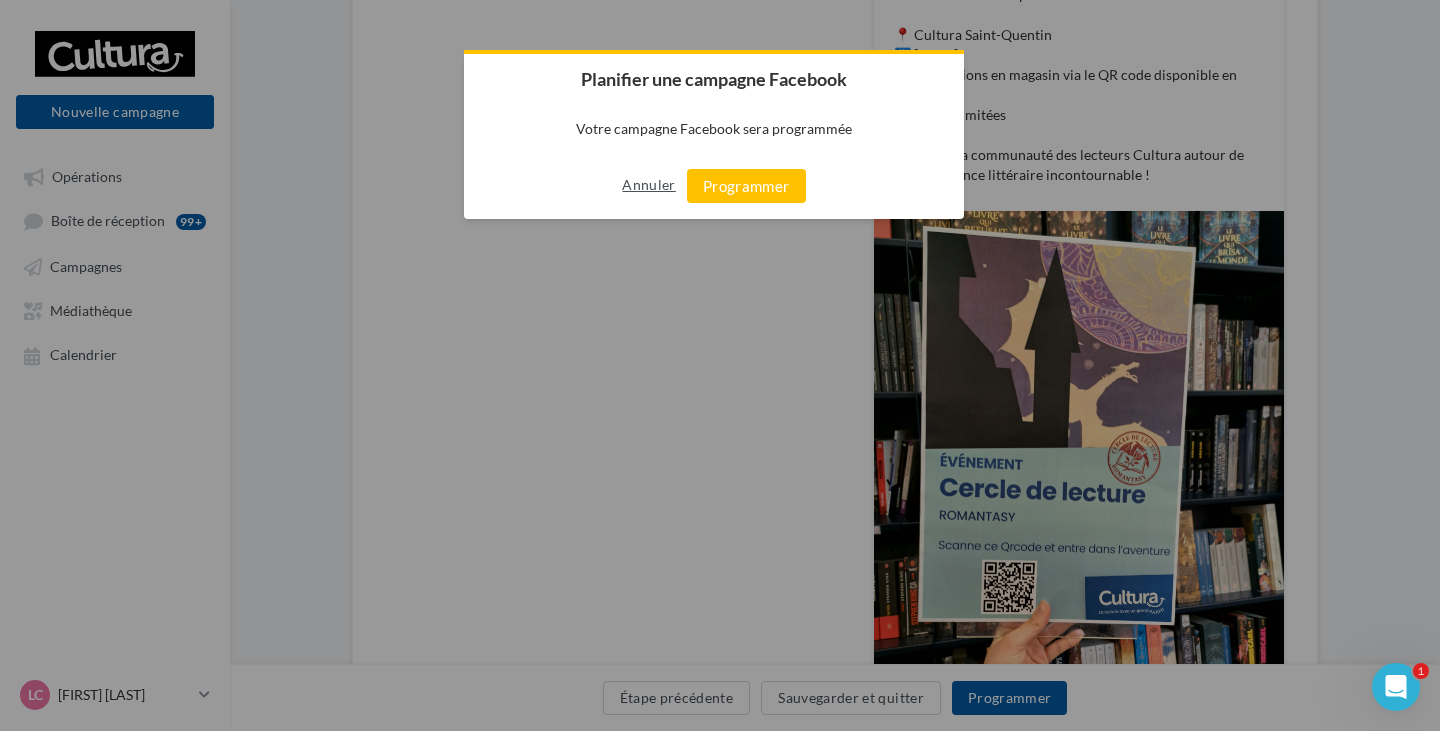 click on "Annuler" at bounding box center (648, 185) 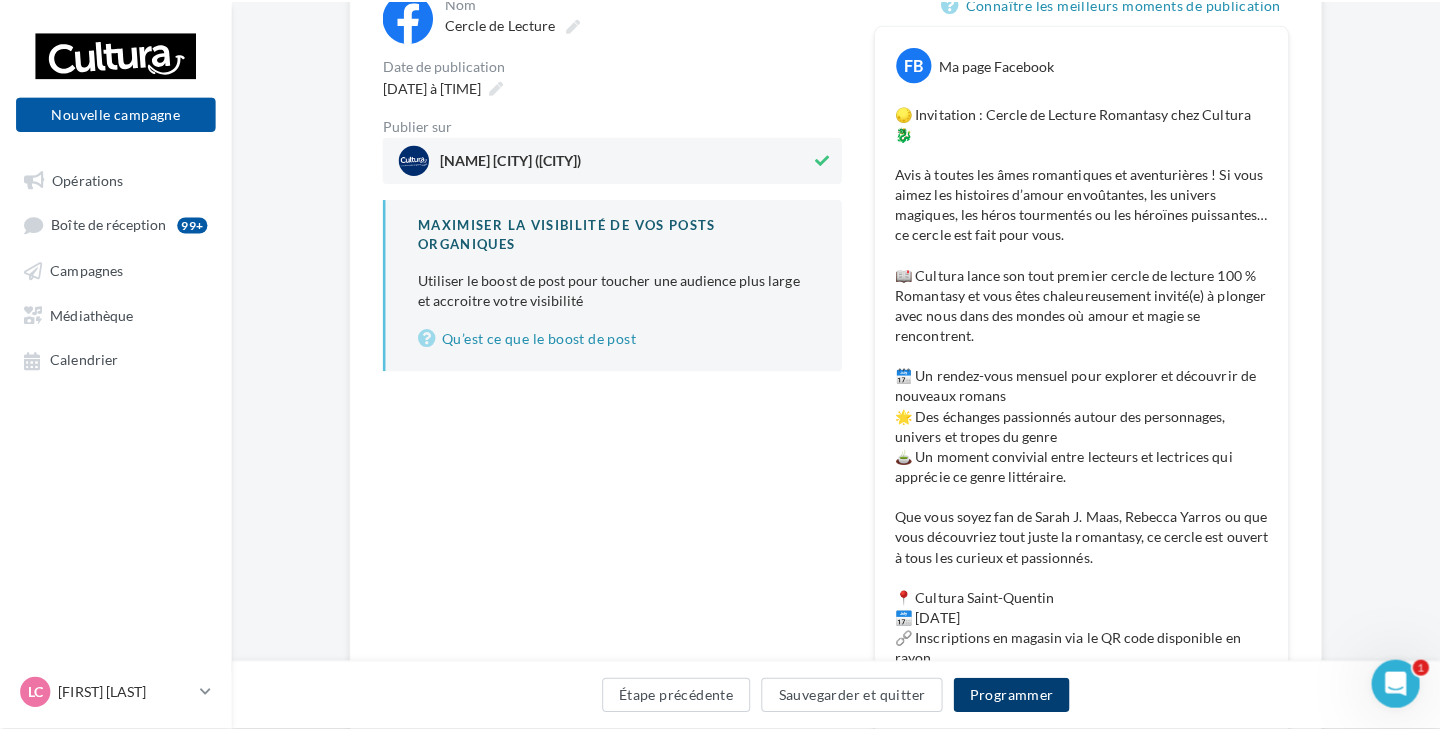 scroll, scrollTop: 100, scrollLeft: 0, axis: vertical 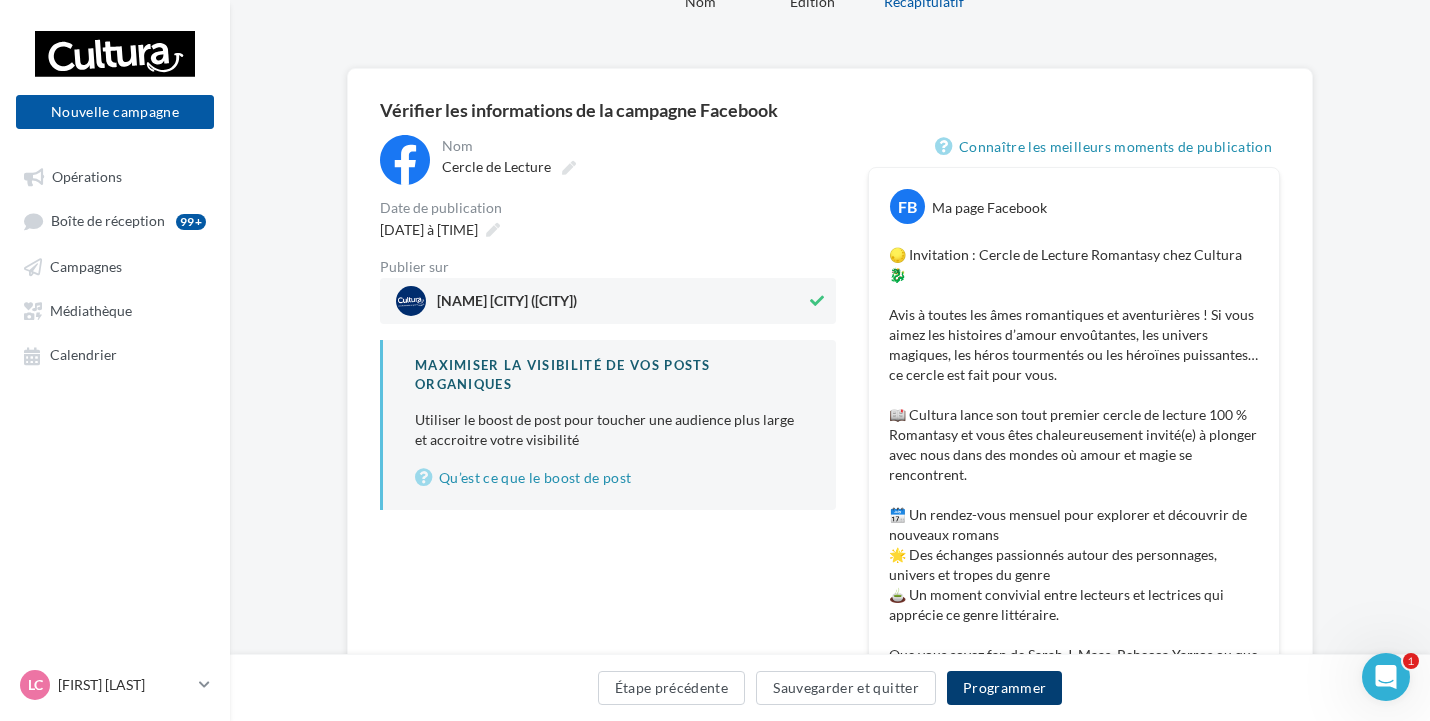 click on "Programmer" at bounding box center [1005, 688] 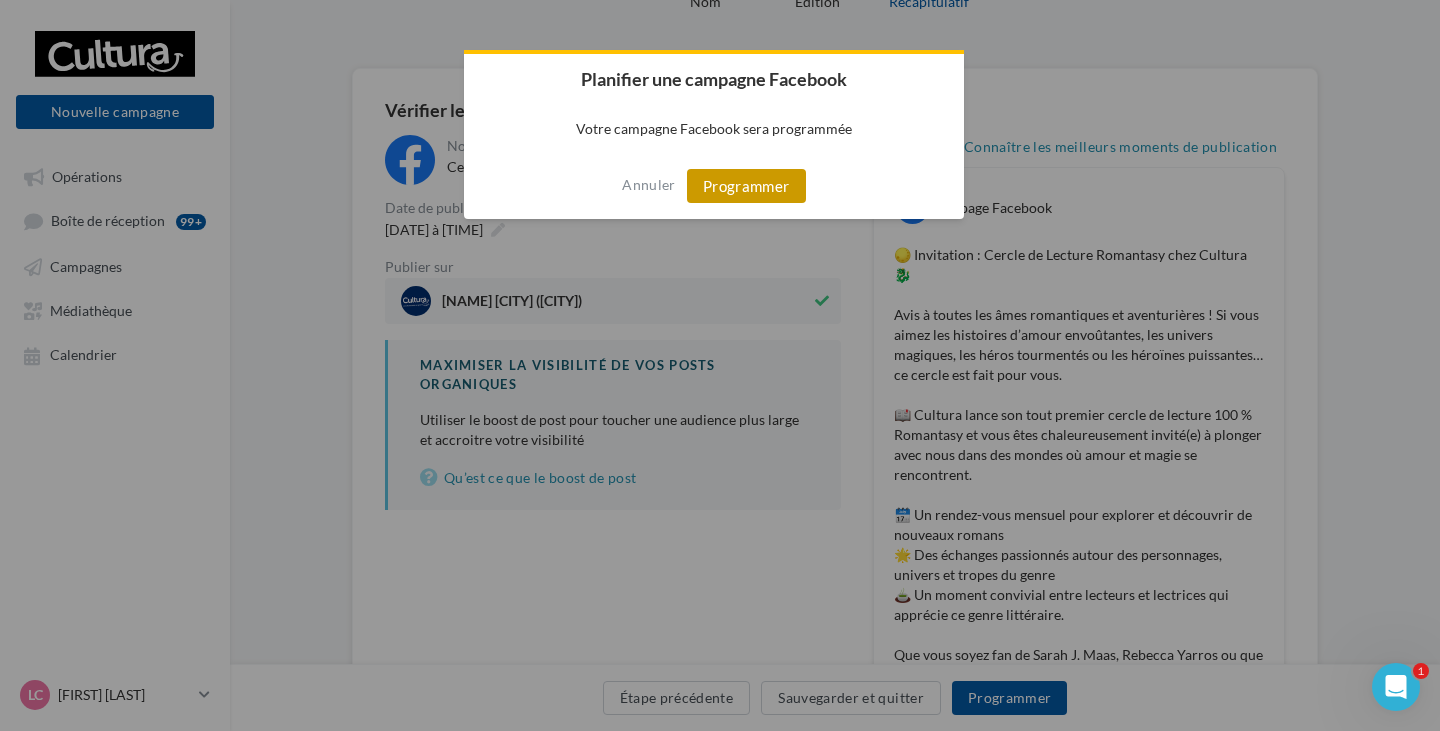 click on "Programmer" at bounding box center (746, 186) 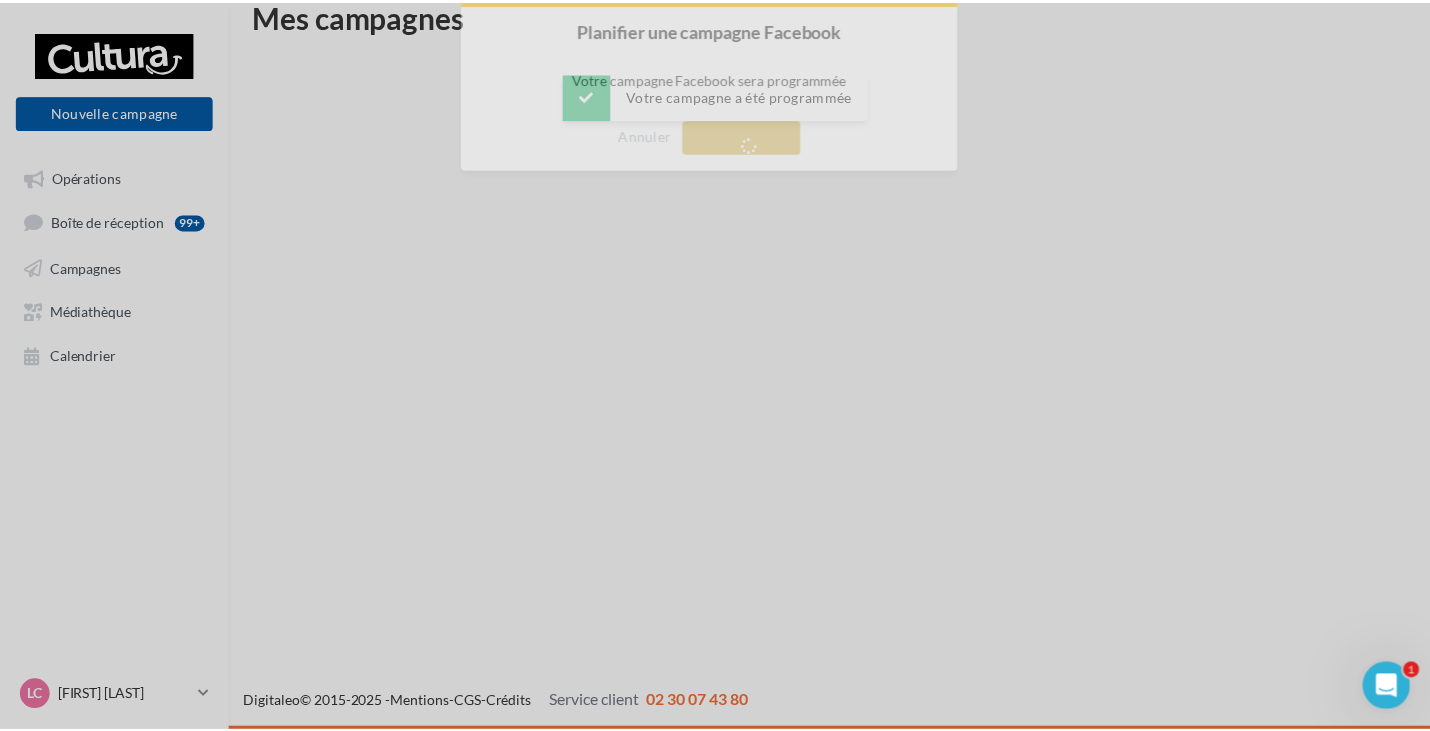 scroll, scrollTop: 32, scrollLeft: 0, axis: vertical 